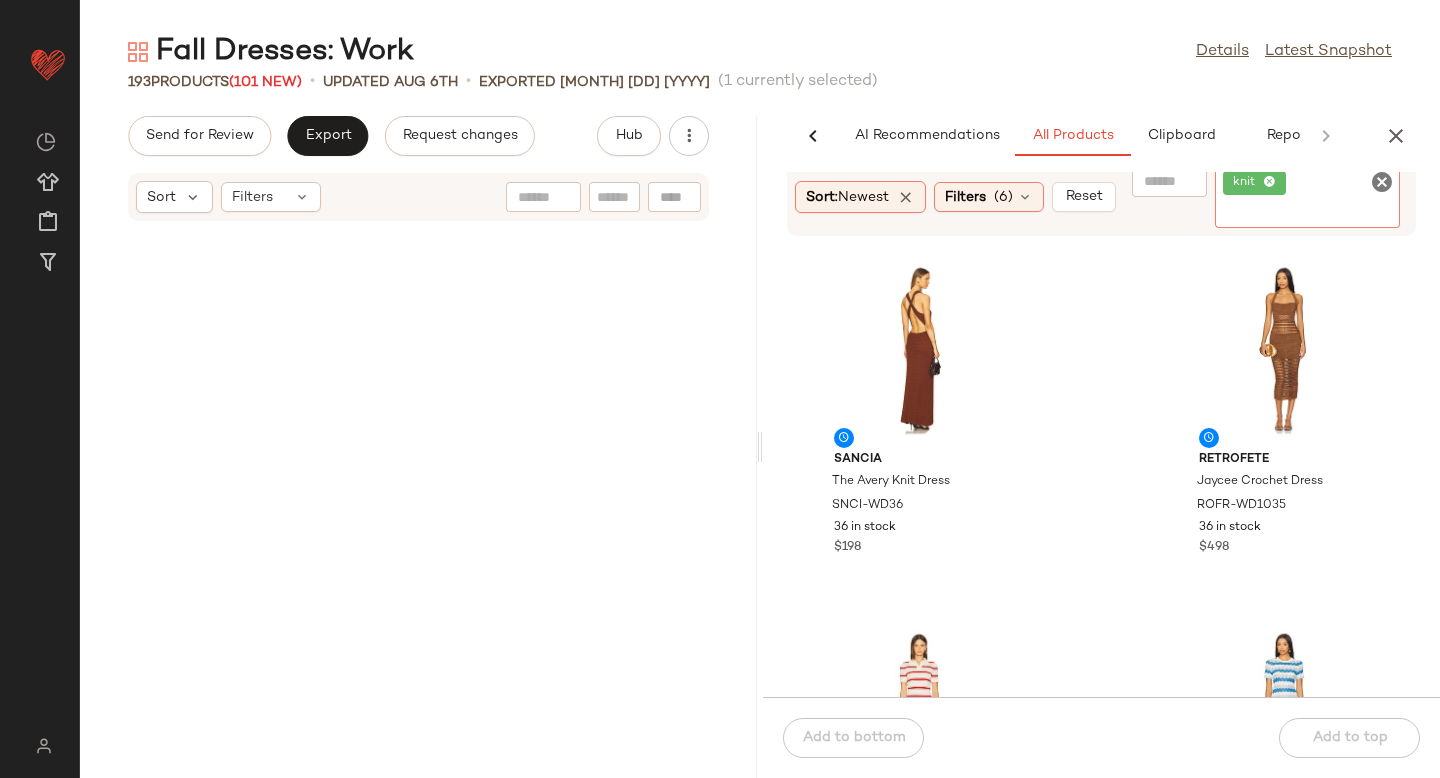 scroll, scrollTop: 0, scrollLeft: 0, axis: both 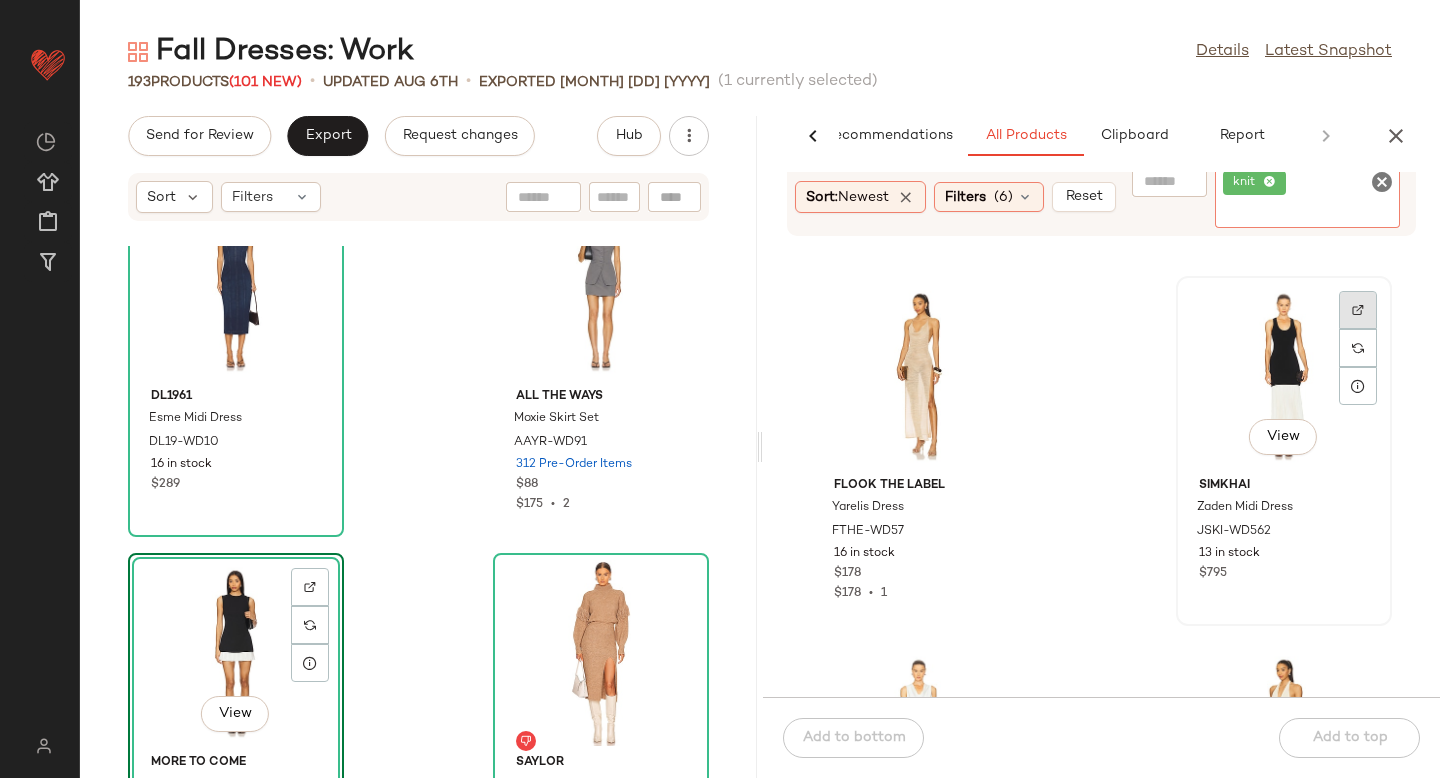 click 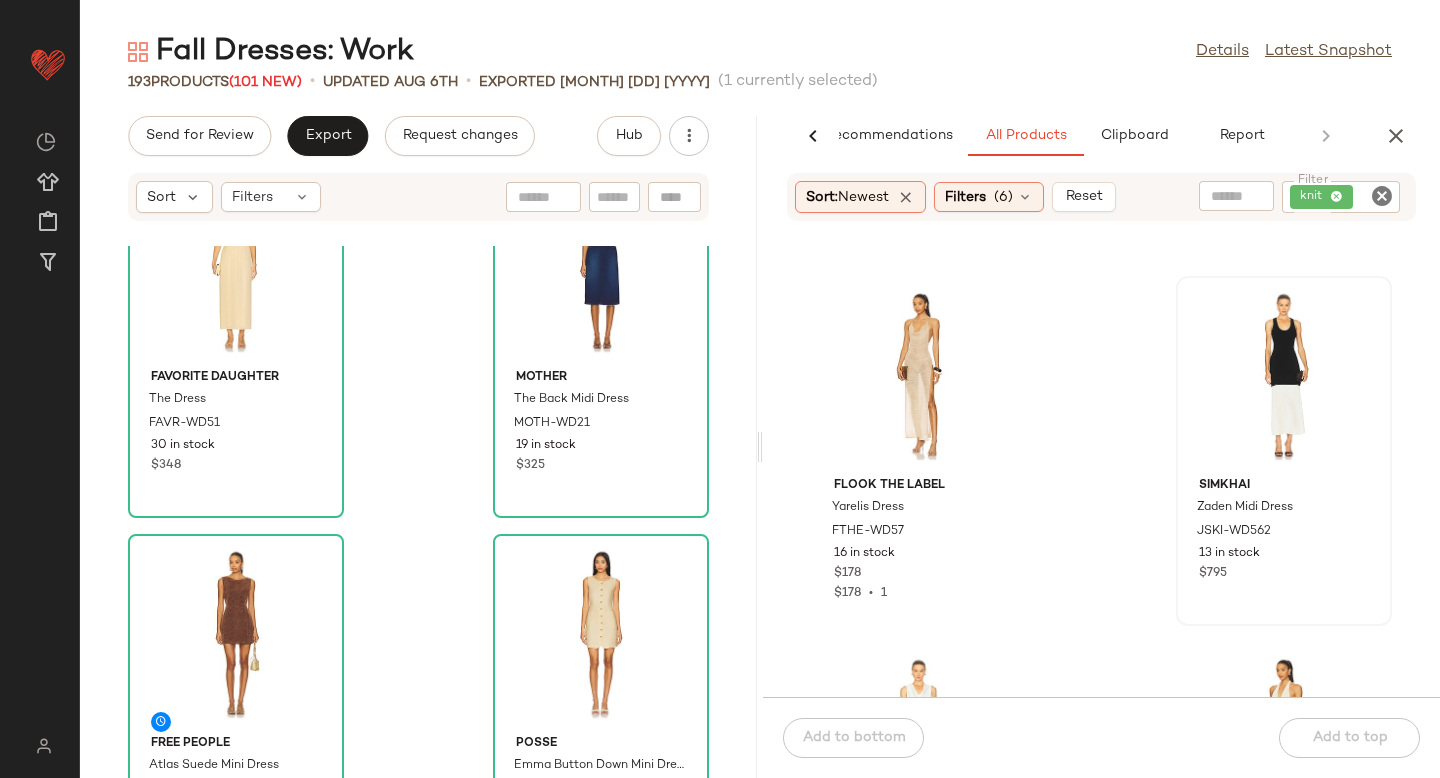 scroll, scrollTop: 7006, scrollLeft: 0, axis: vertical 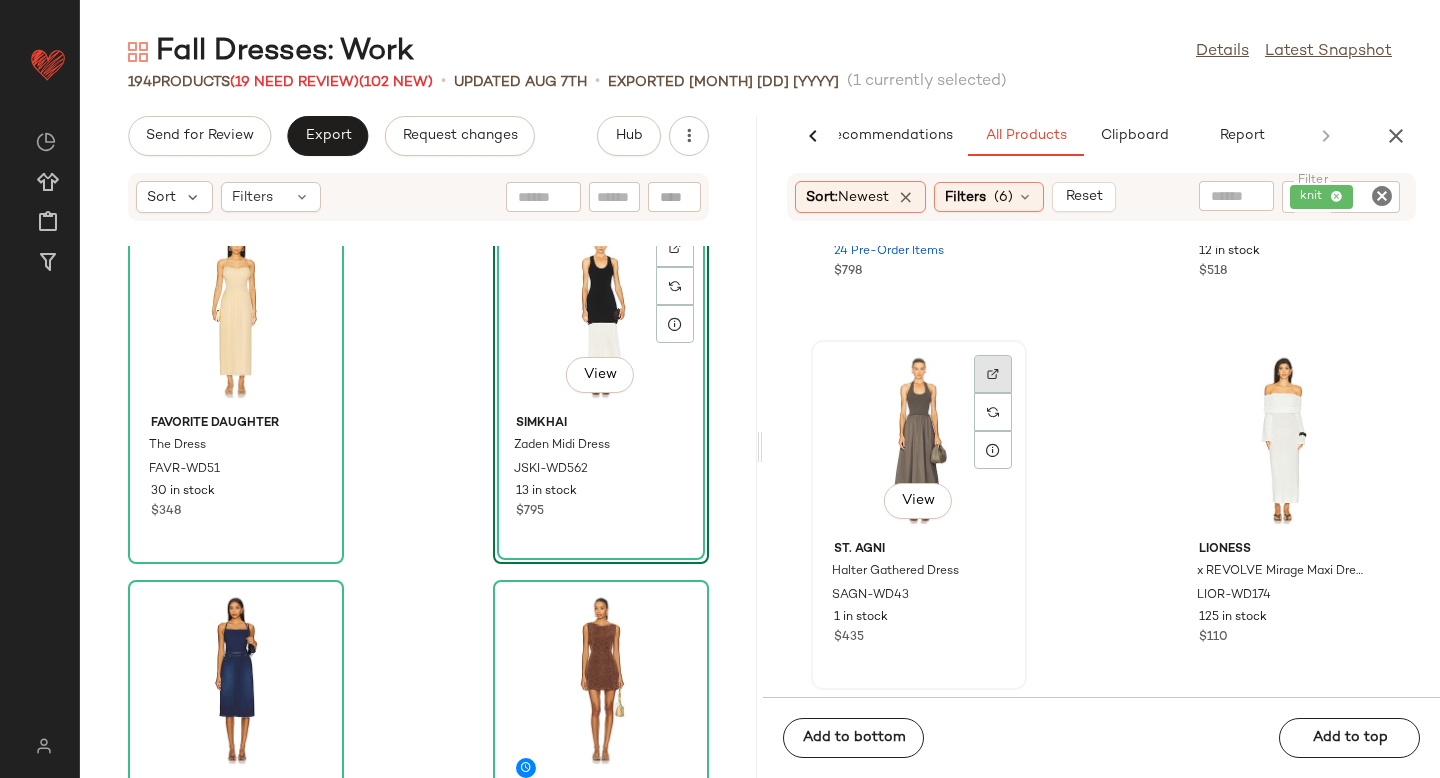 click 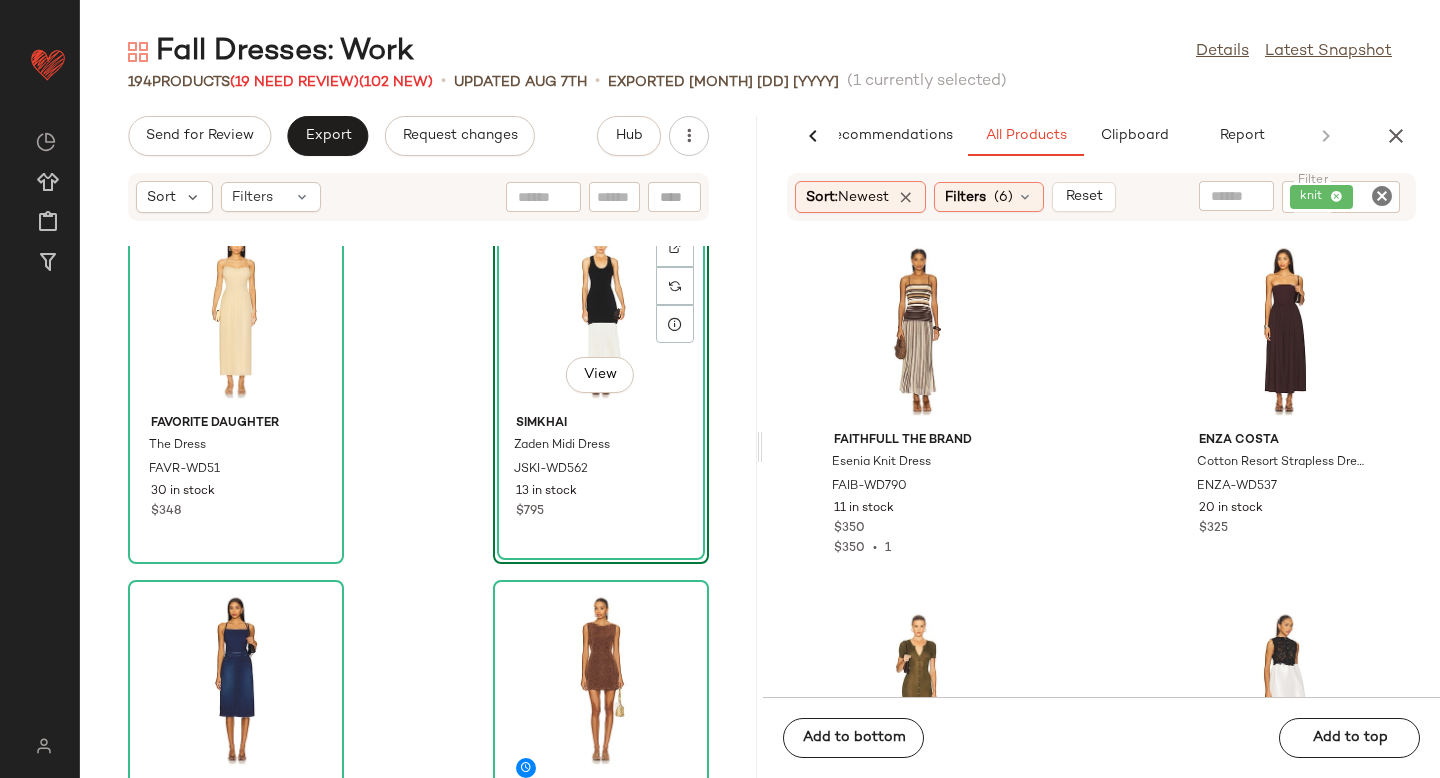 scroll, scrollTop: 8055, scrollLeft: 0, axis: vertical 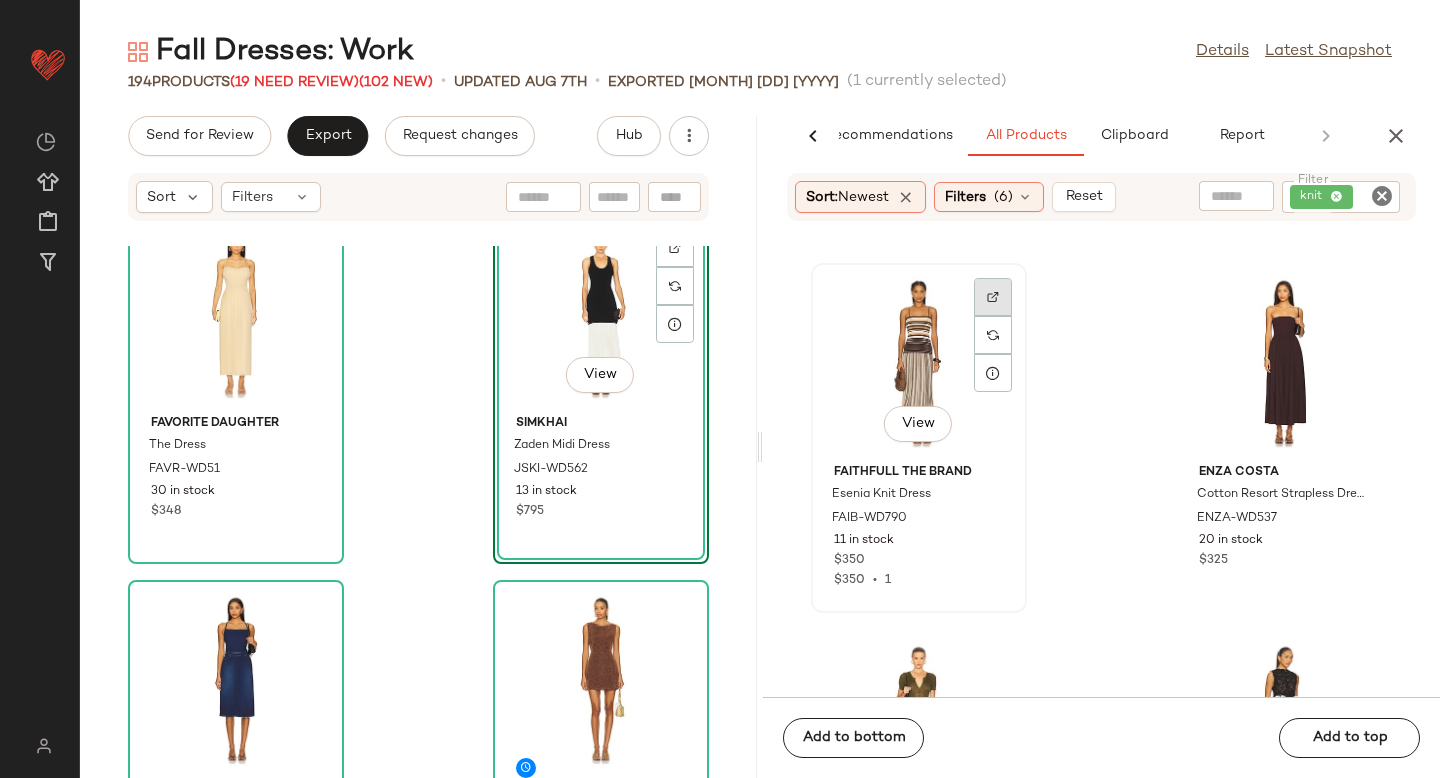click 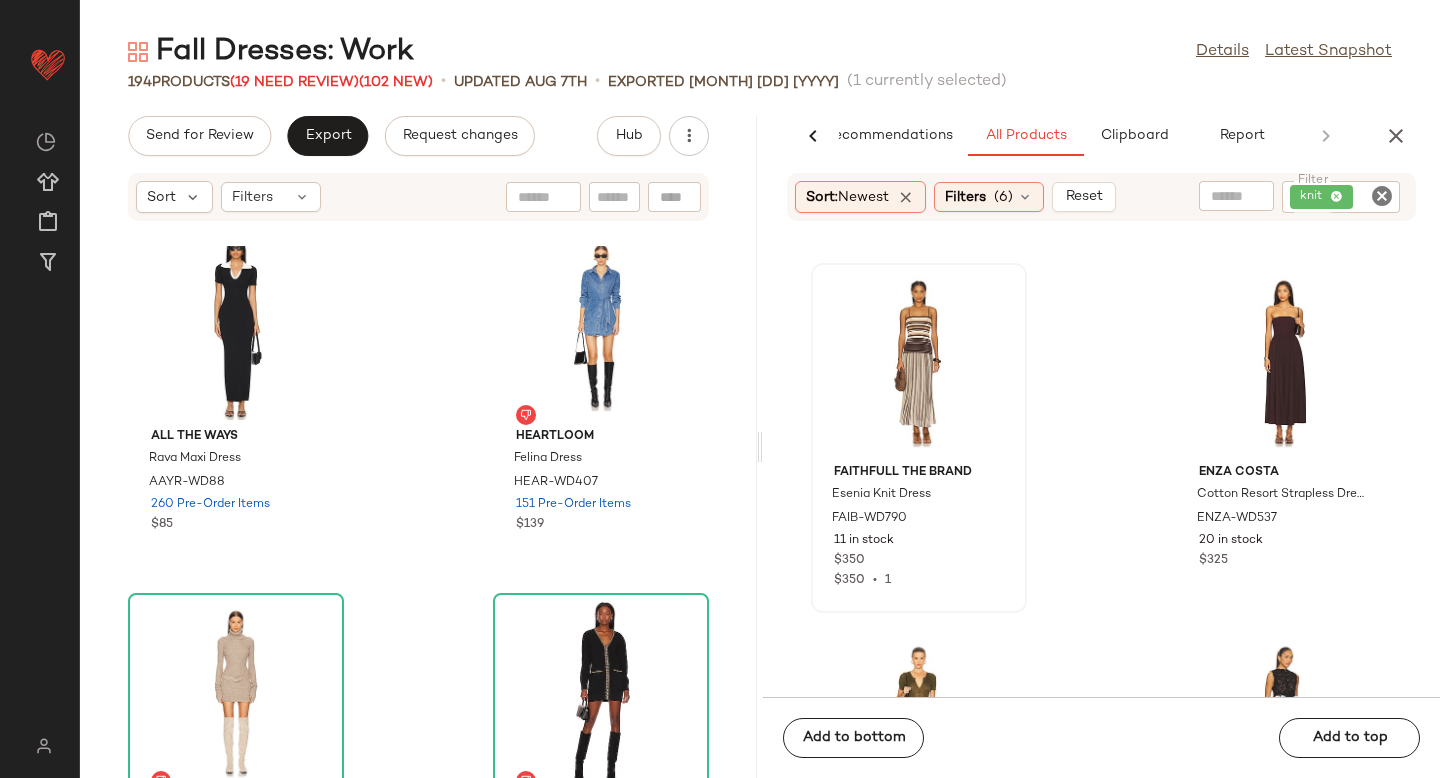 scroll, scrollTop: 8409, scrollLeft: 0, axis: vertical 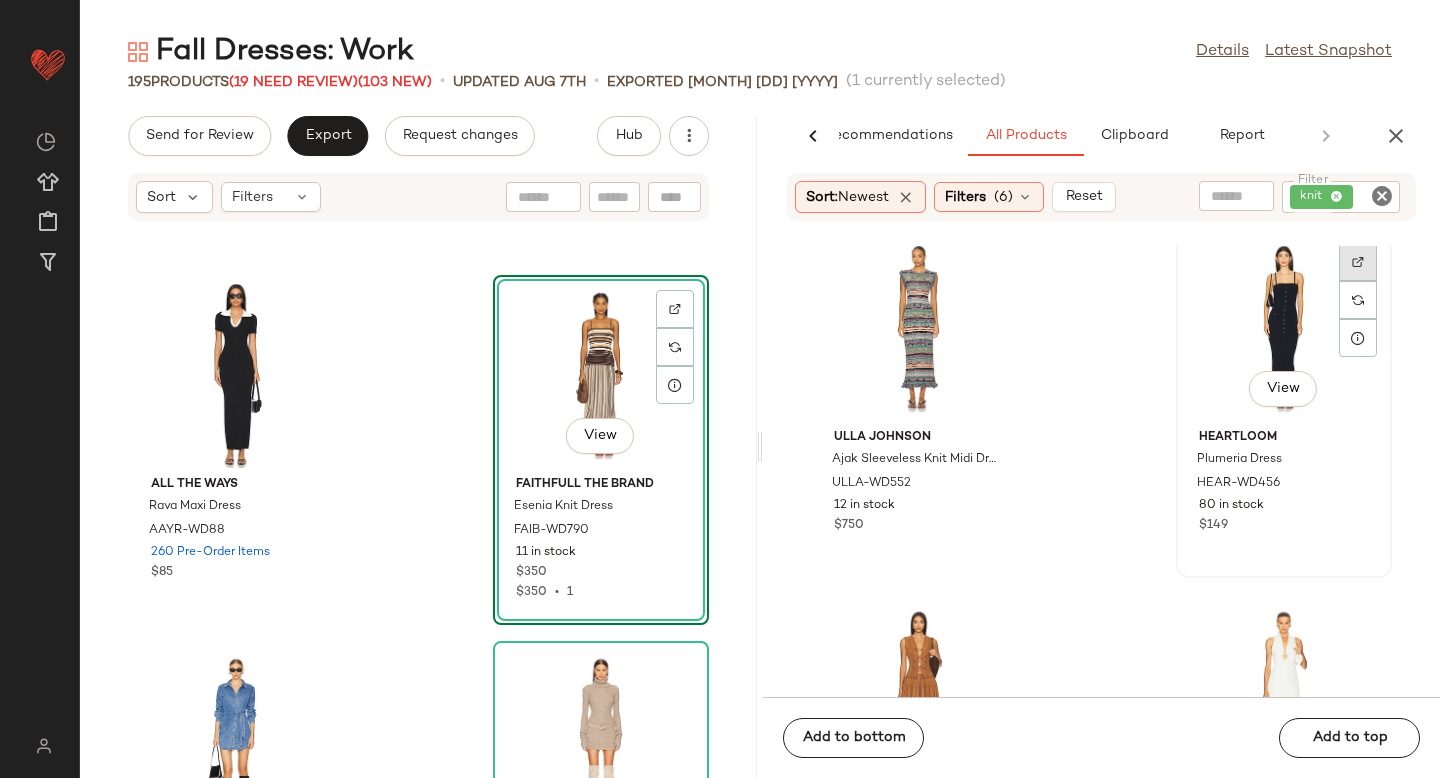 click 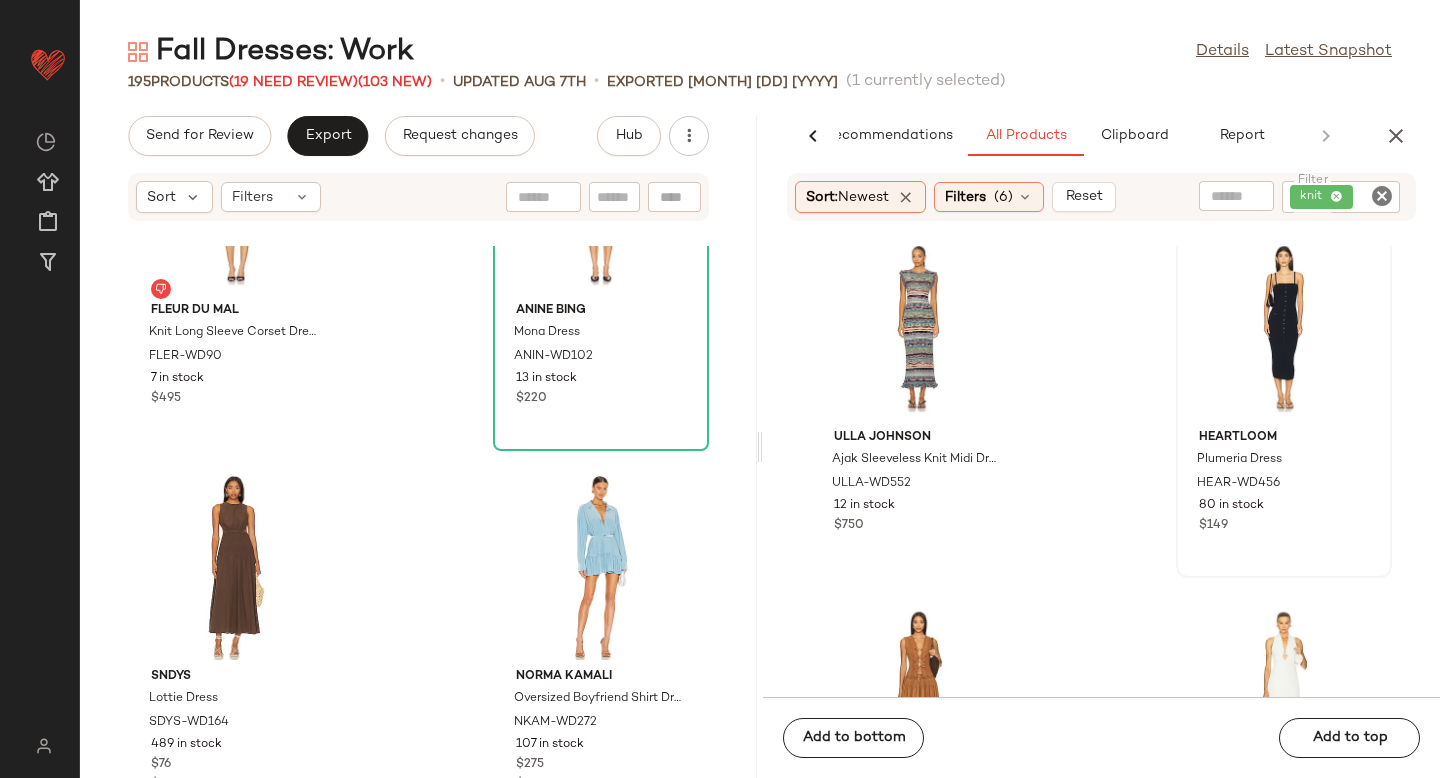 scroll, scrollTop: 16732, scrollLeft: 0, axis: vertical 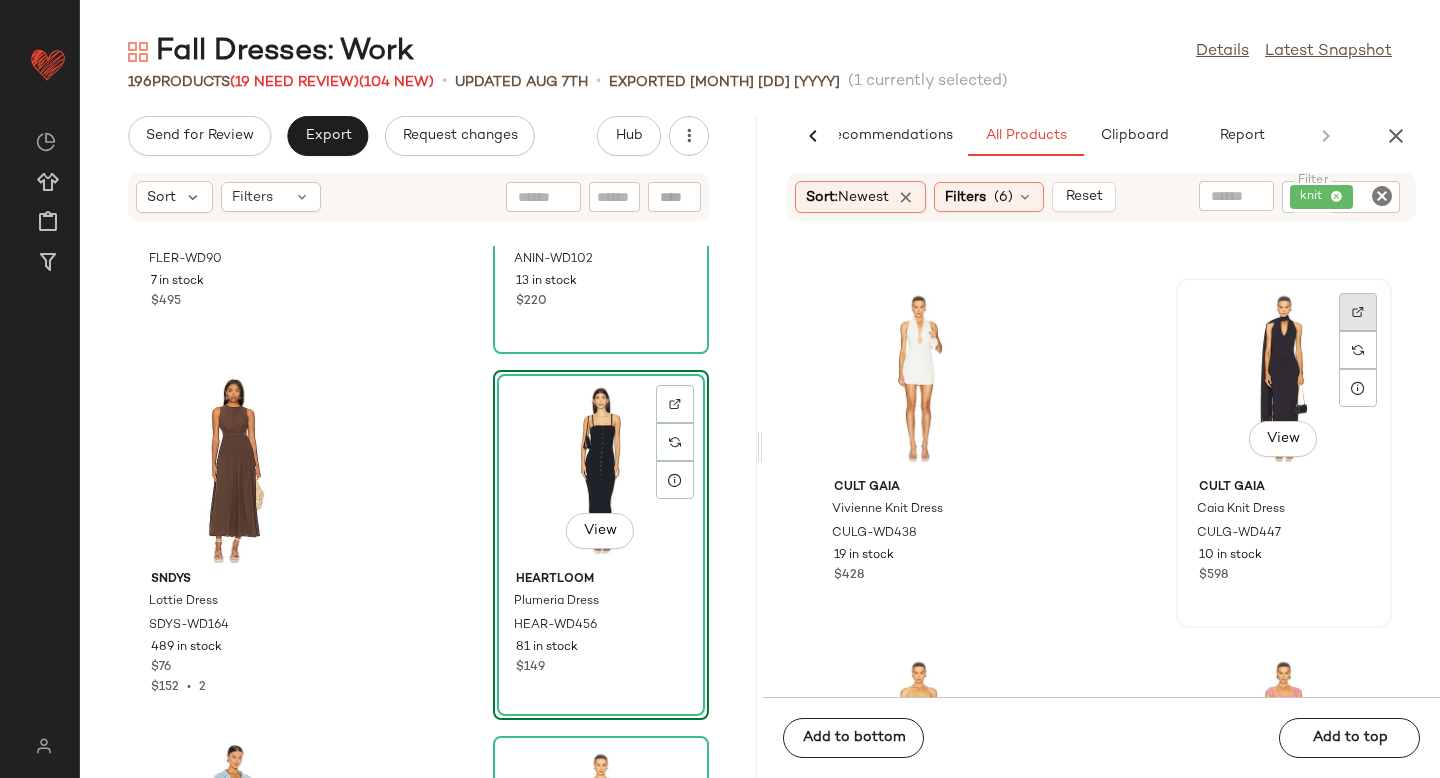 click 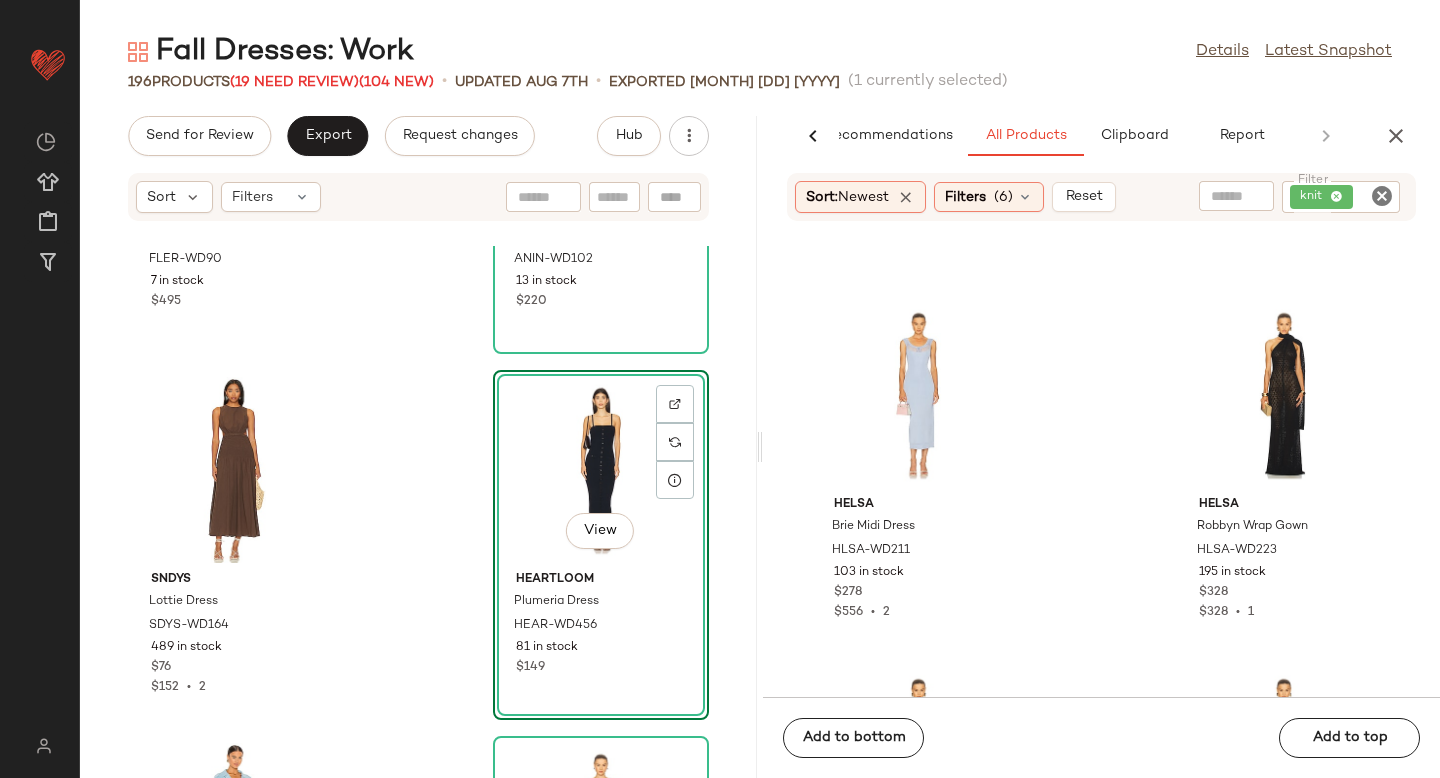 scroll, scrollTop: 11988, scrollLeft: 0, axis: vertical 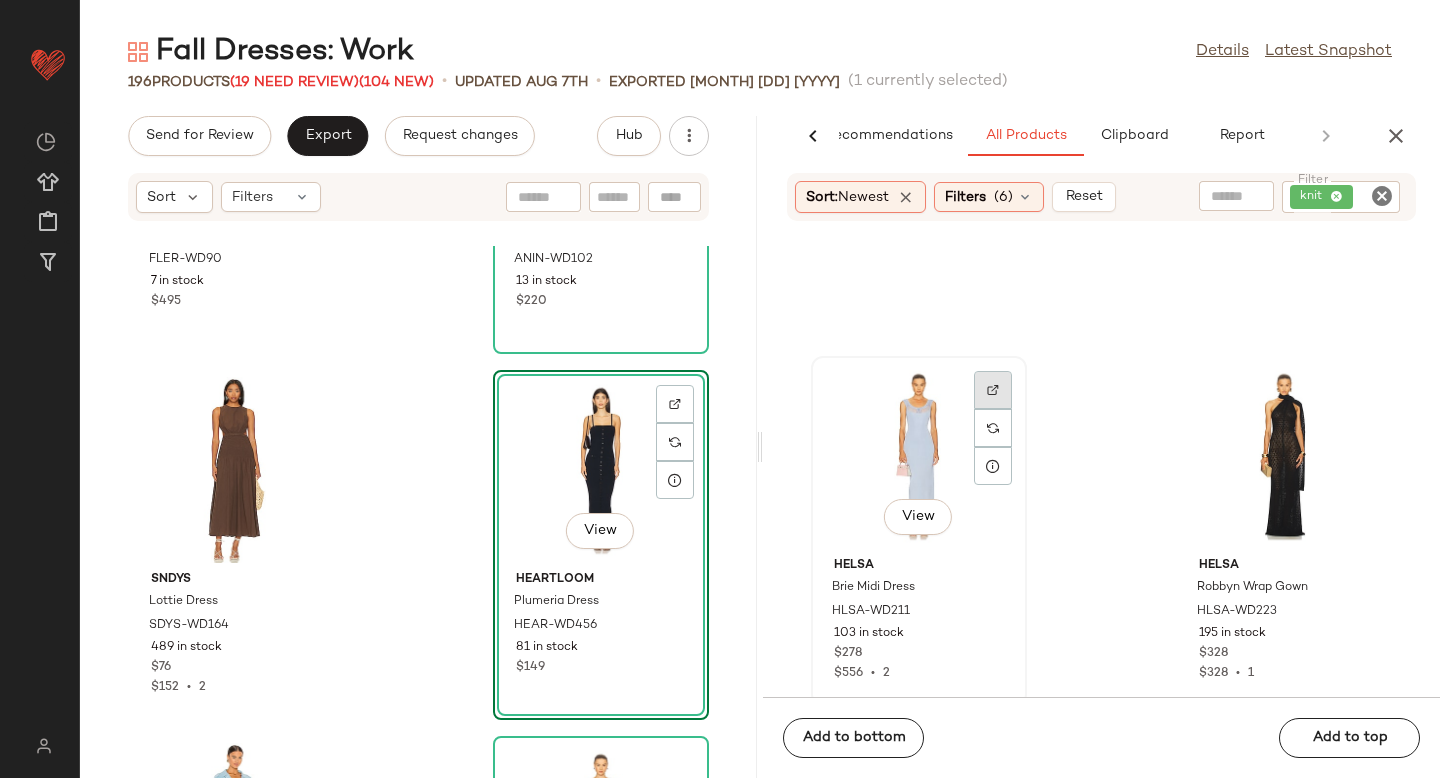 click 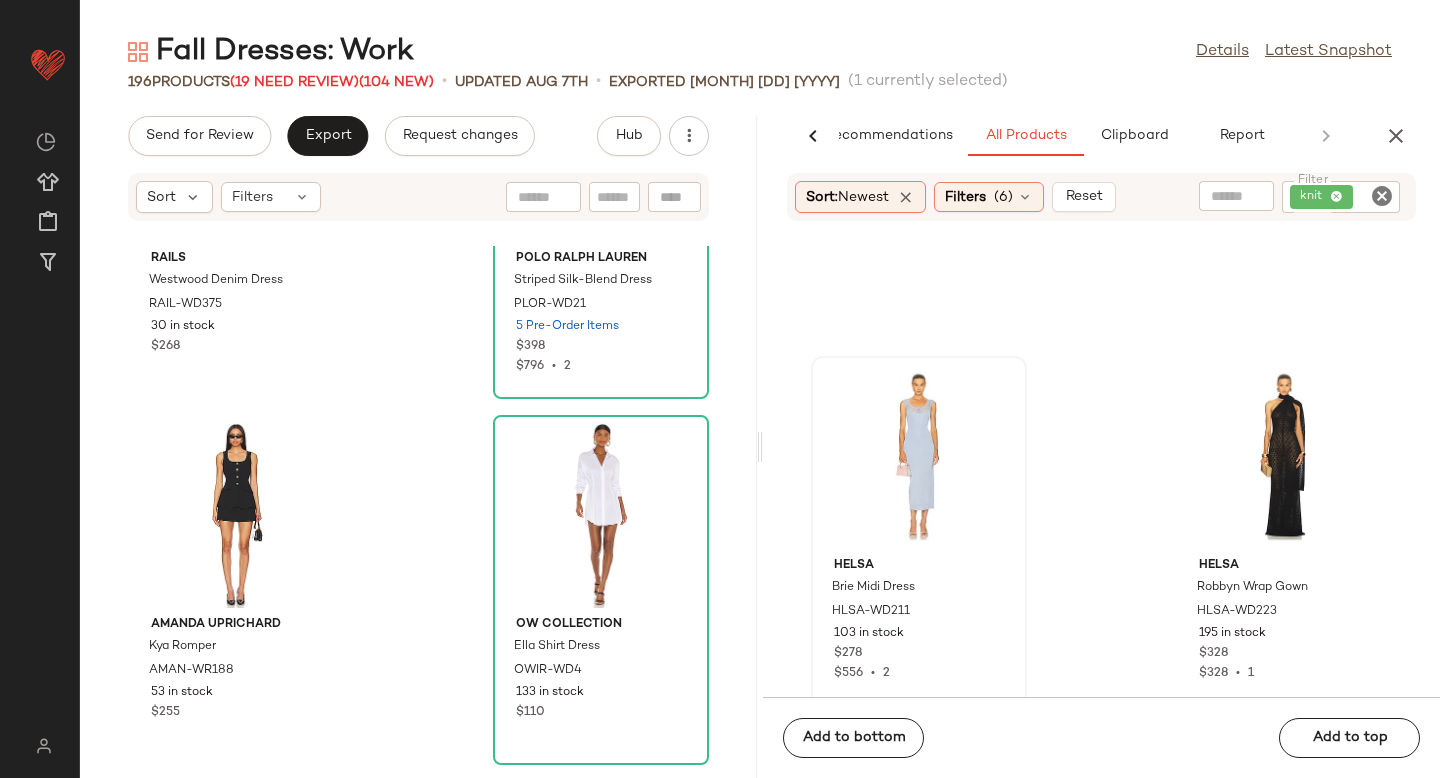 scroll, scrollTop: 16196, scrollLeft: 0, axis: vertical 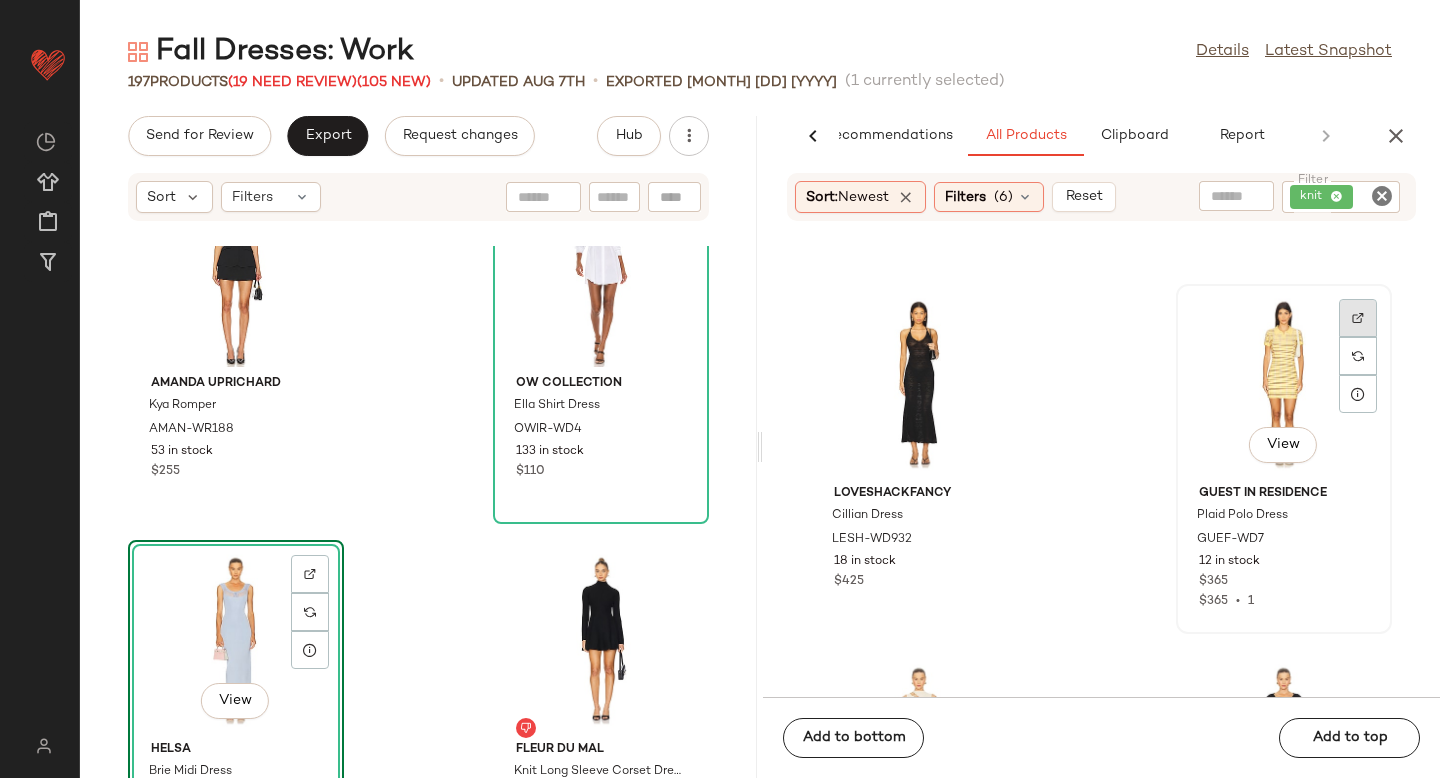 click 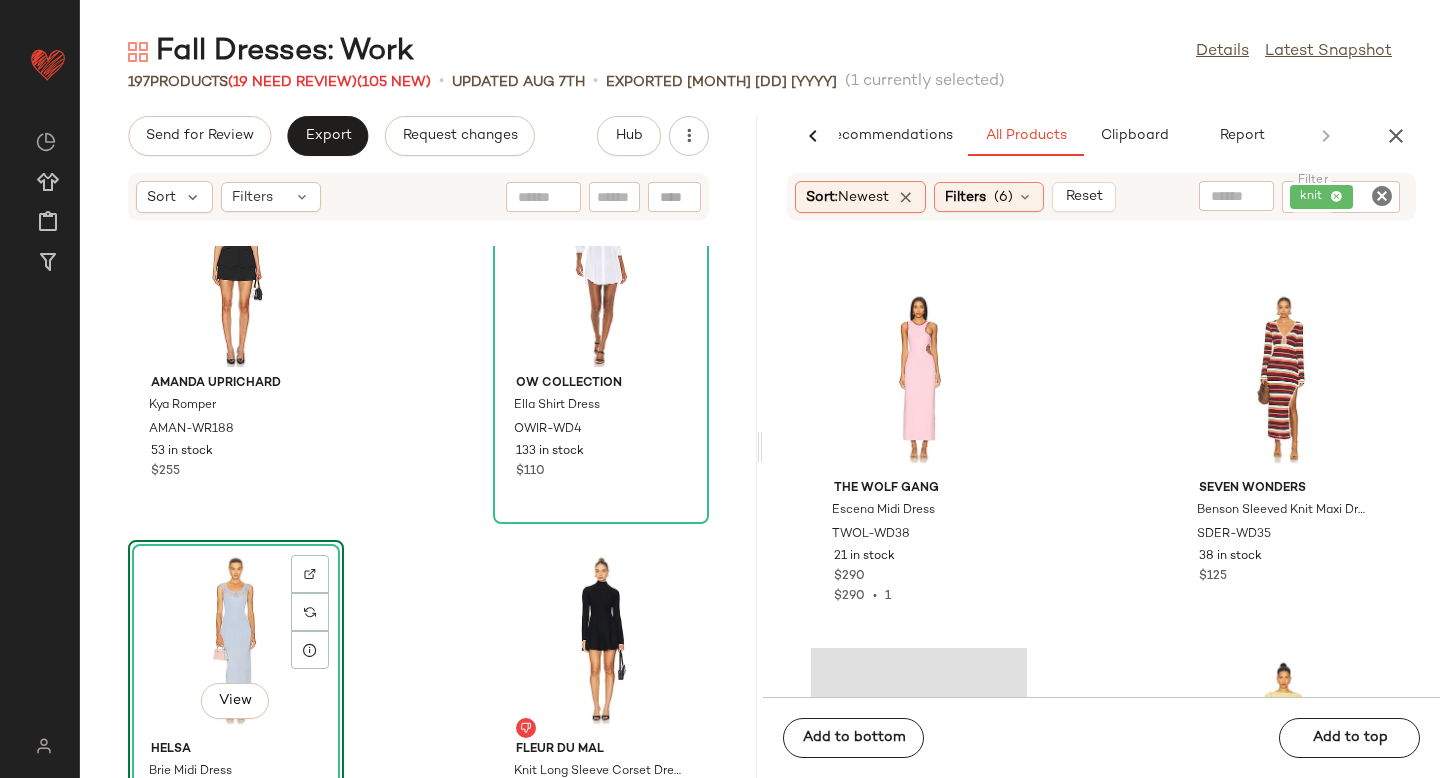 scroll, scrollTop: 31908, scrollLeft: 0, axis: vertical 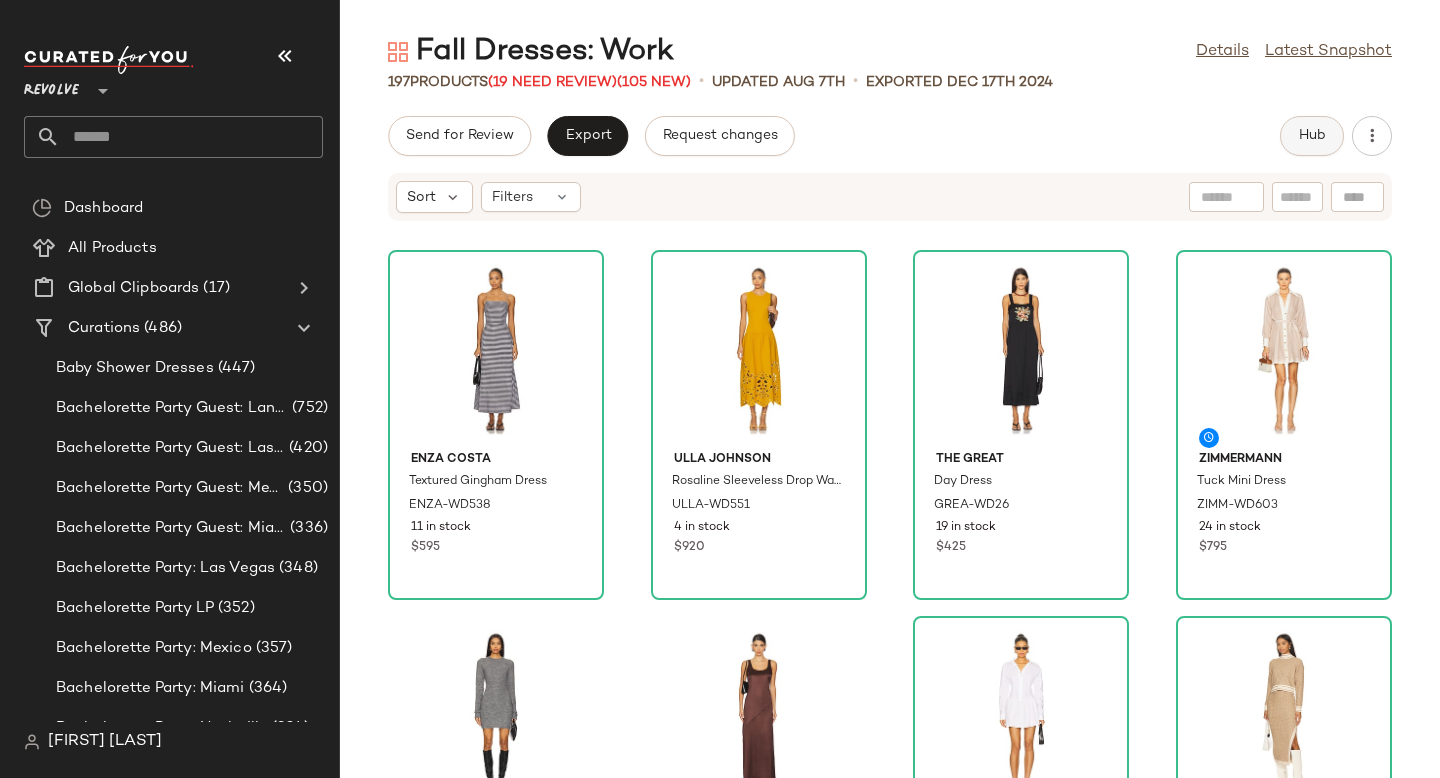 click on "Hub" 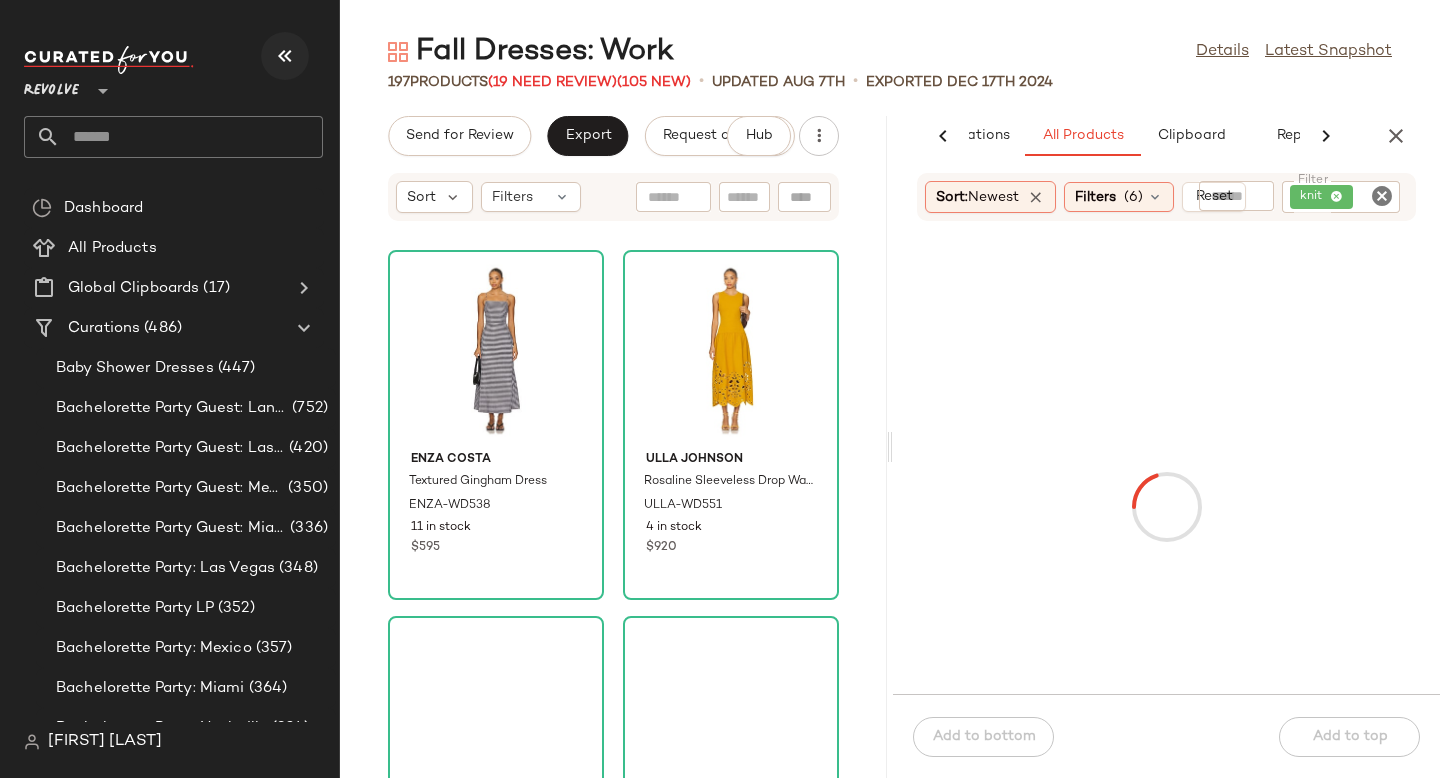 click at bounding box center [285, 56] 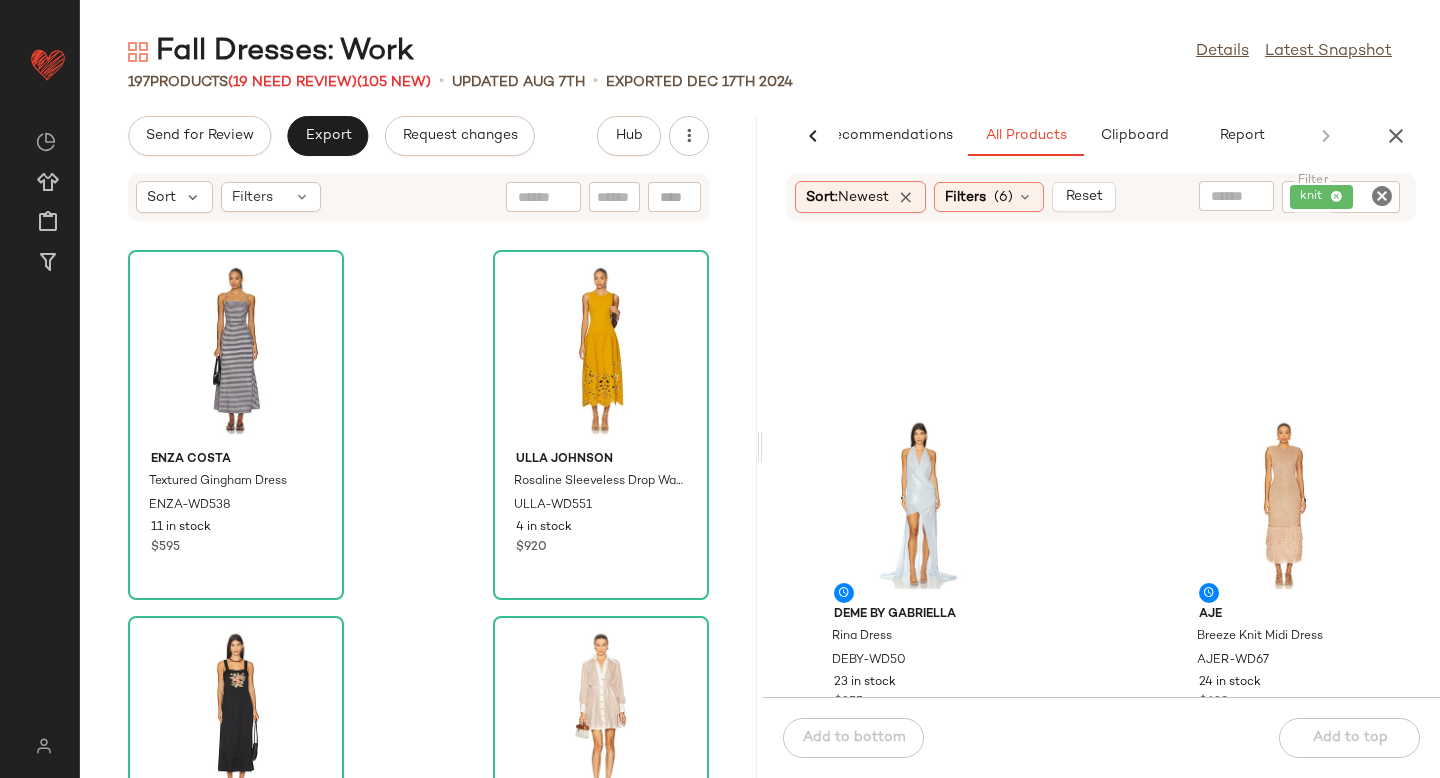 scroll, scrollTop: 228, scrollLeft: 0, axis: vertical 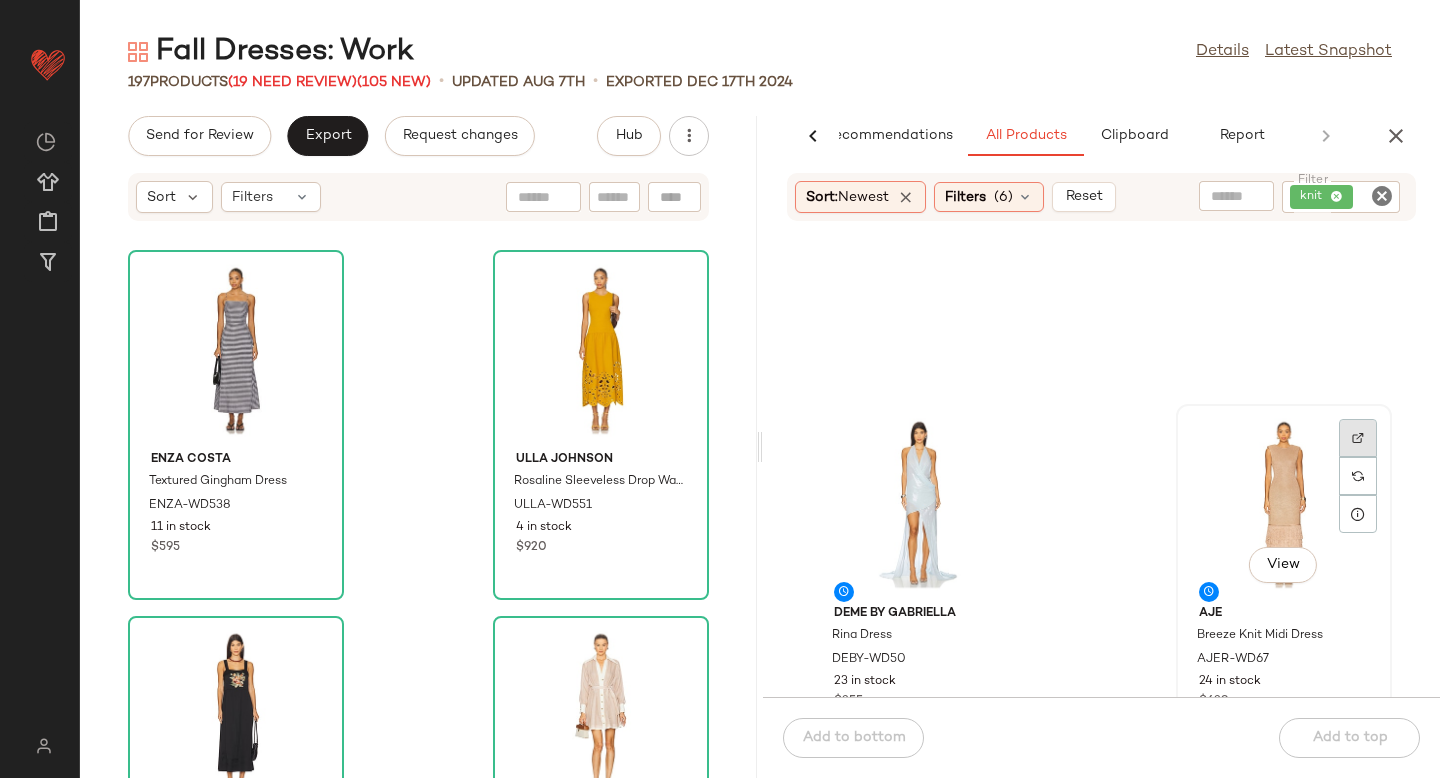 click 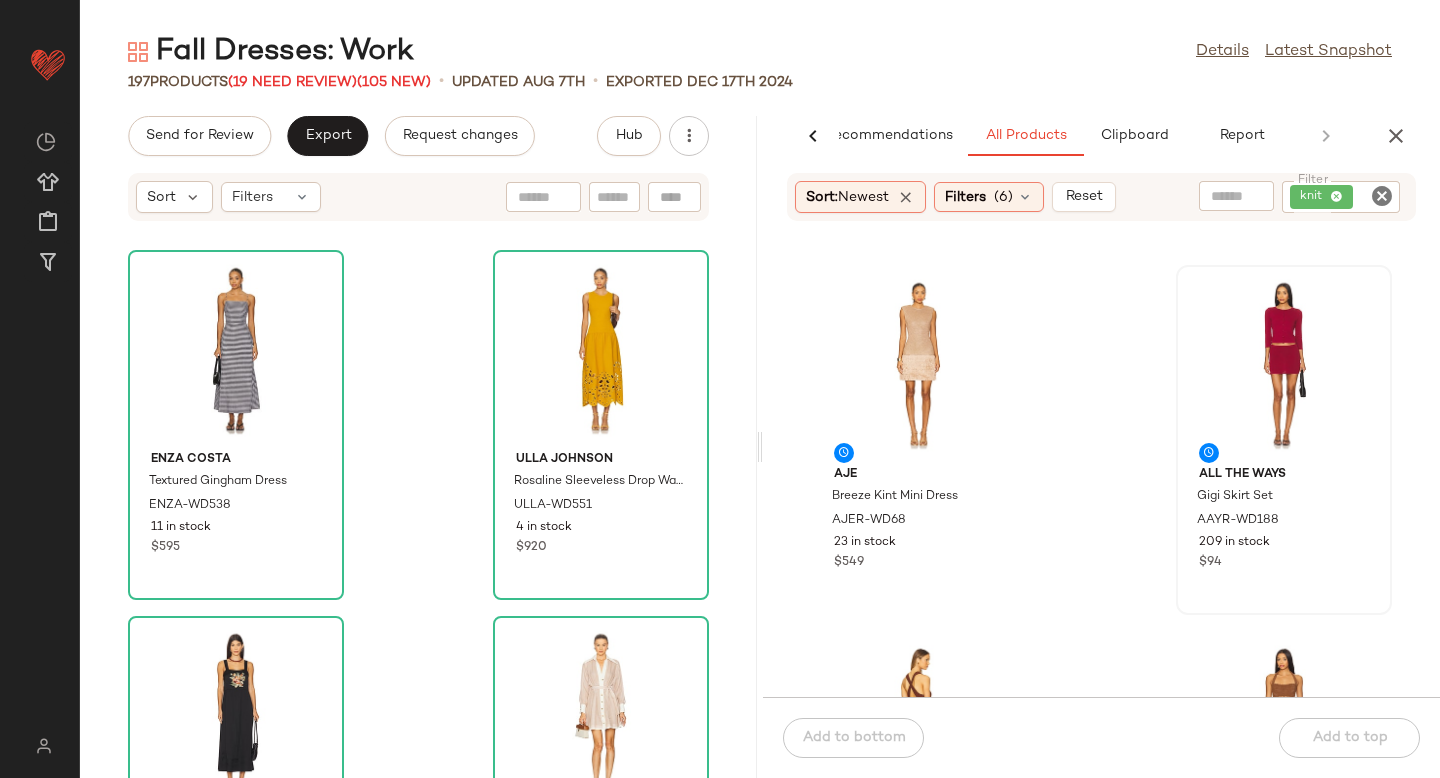 scroll, scrollTop: 733, scrollLeft: 0, axis: vertical 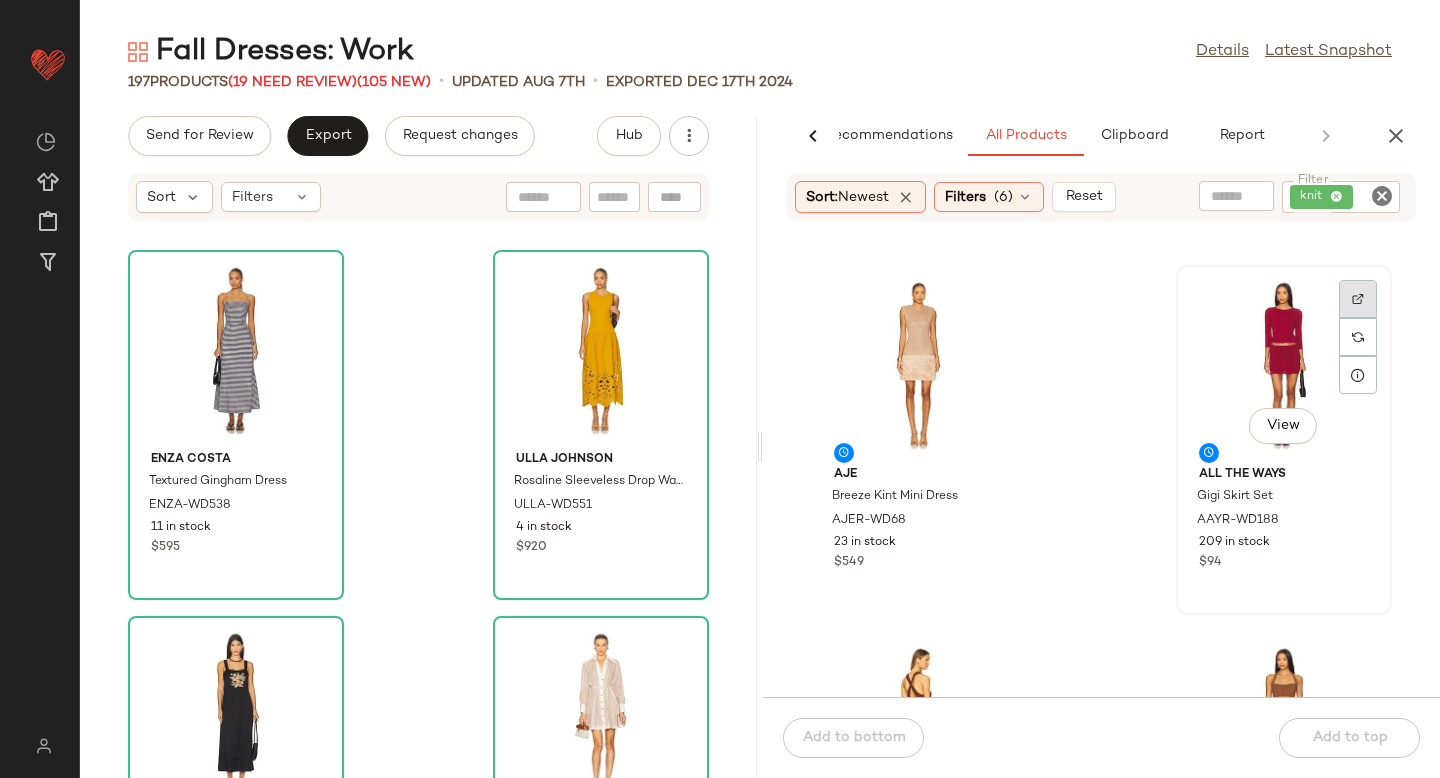 click 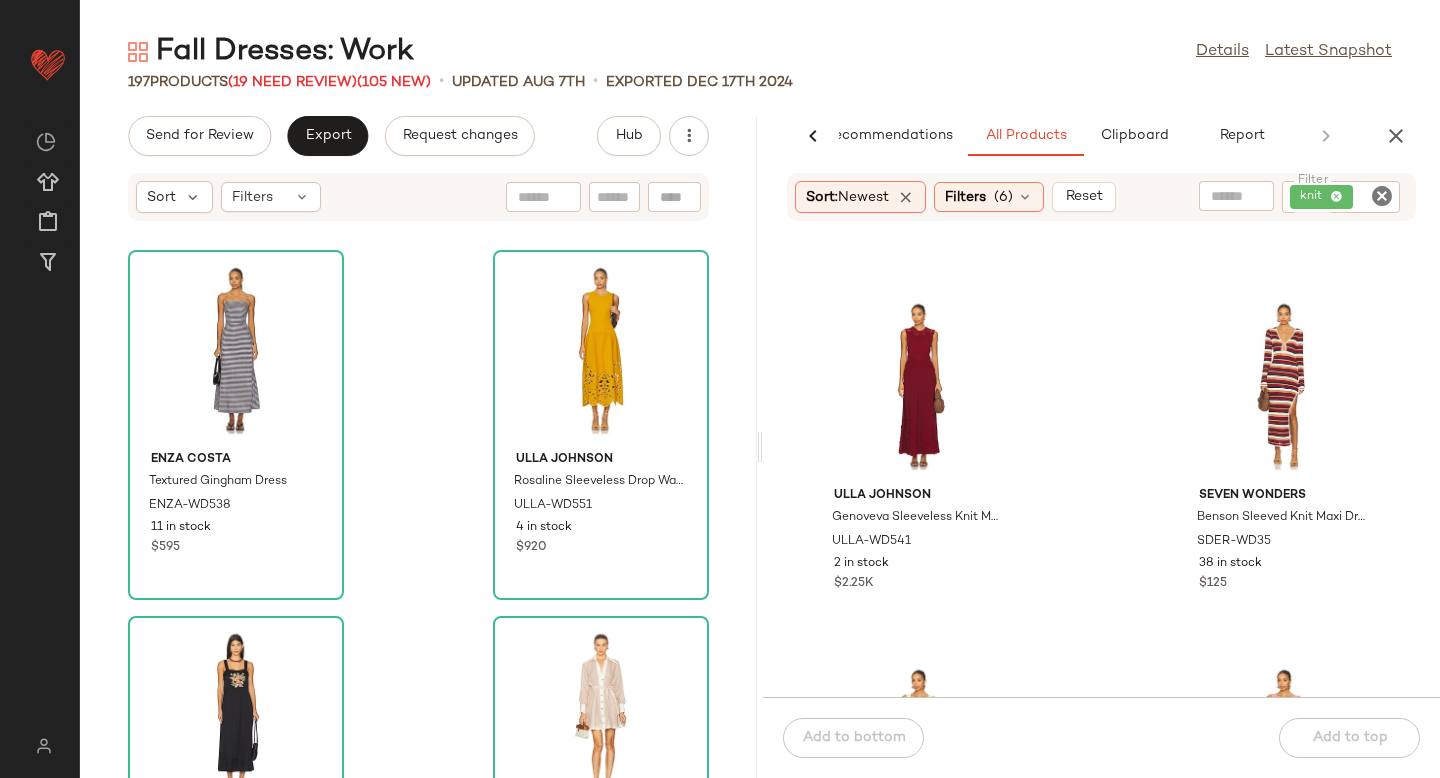 scroll, scrollTop: 16815, scrollLeft: 0, axis: vertical 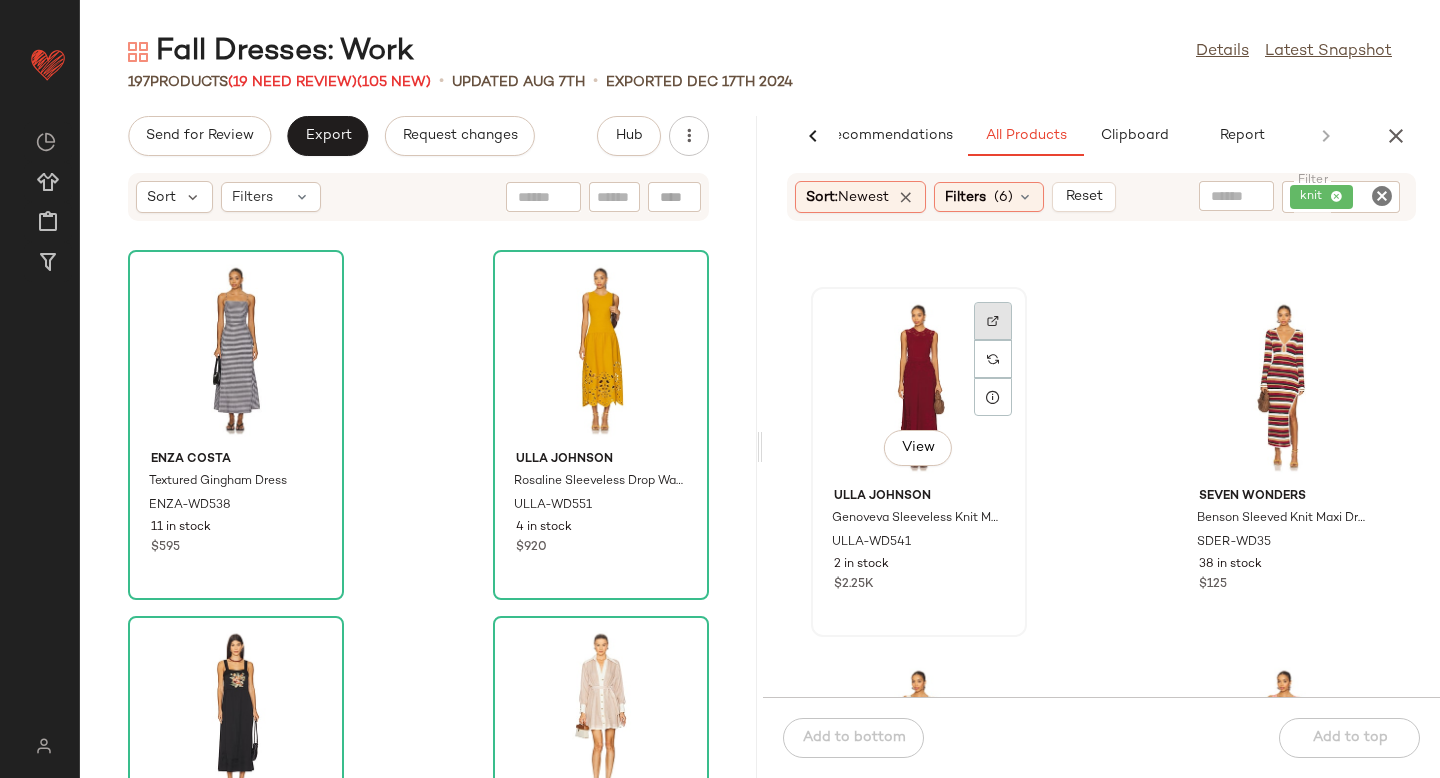 click 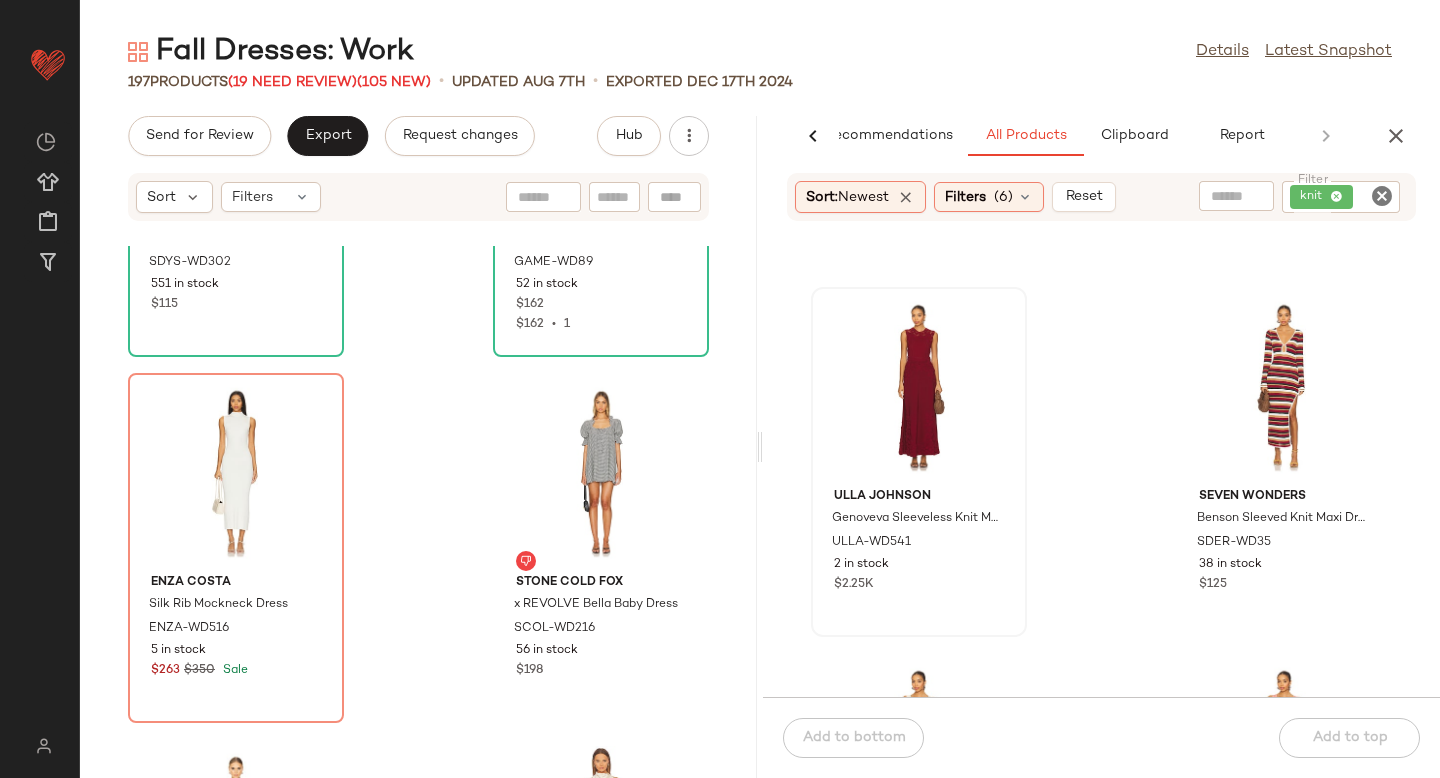 scroll, scrollTop: 29903, scrollLeft: 0, axis: vertical 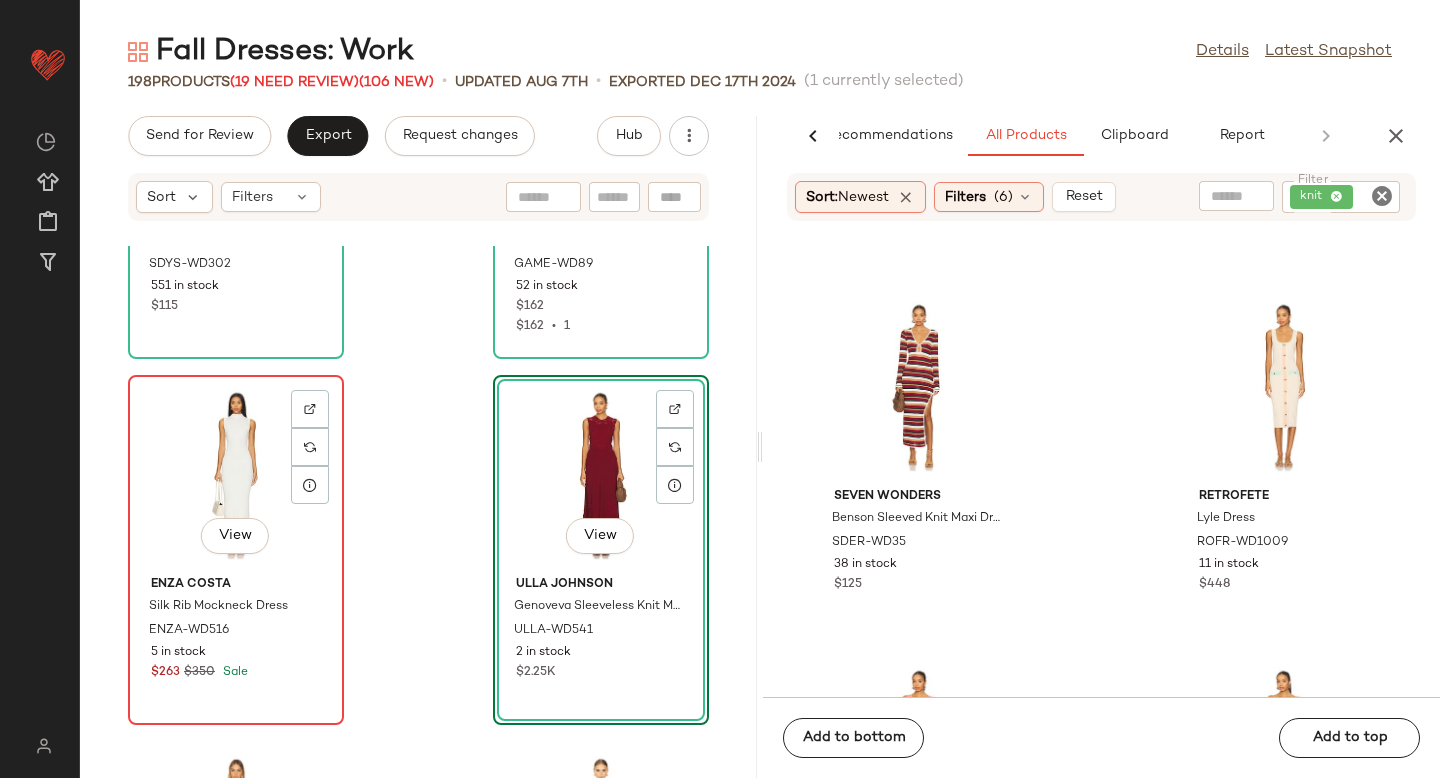 click on "View" 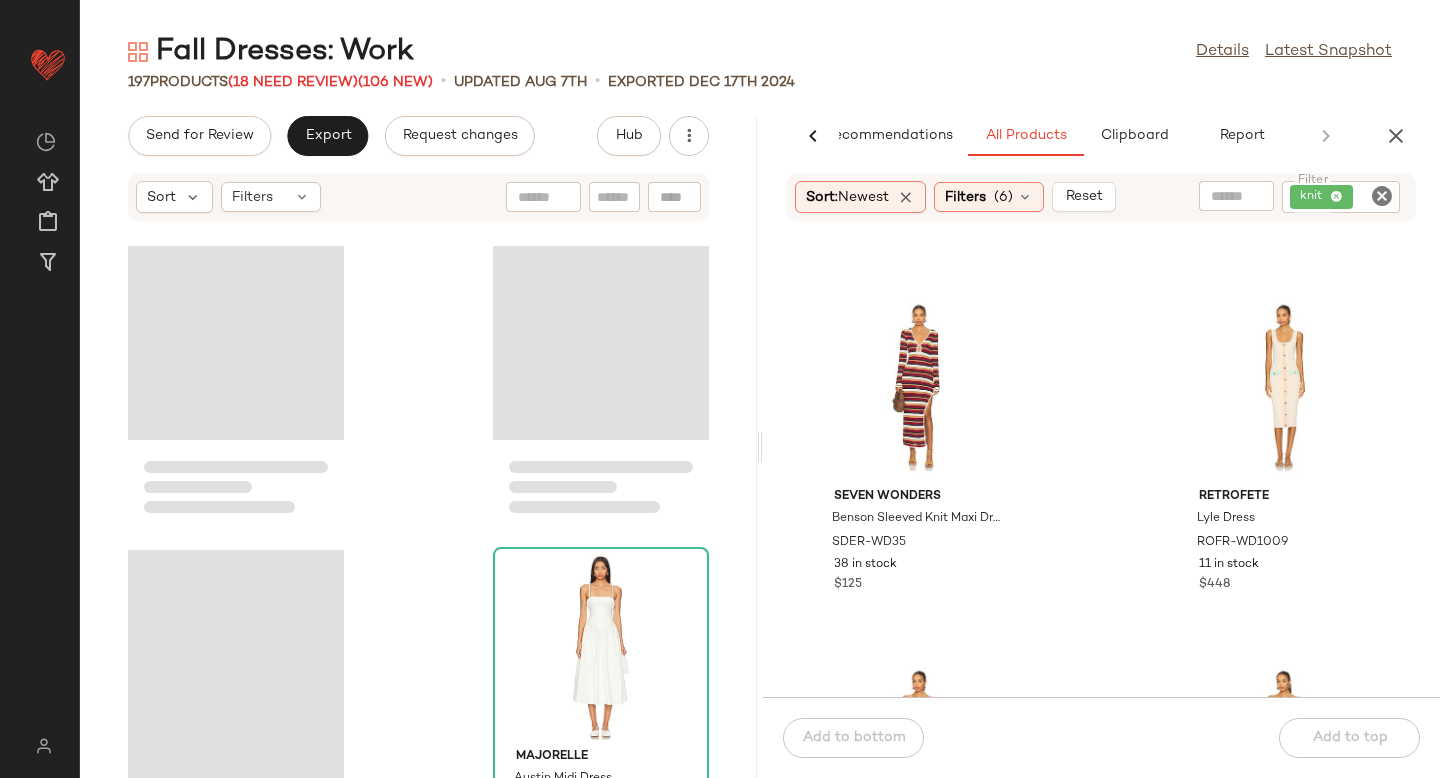 scroll, scrollTop: 26292, scrollLeft: 0, axis: vertical 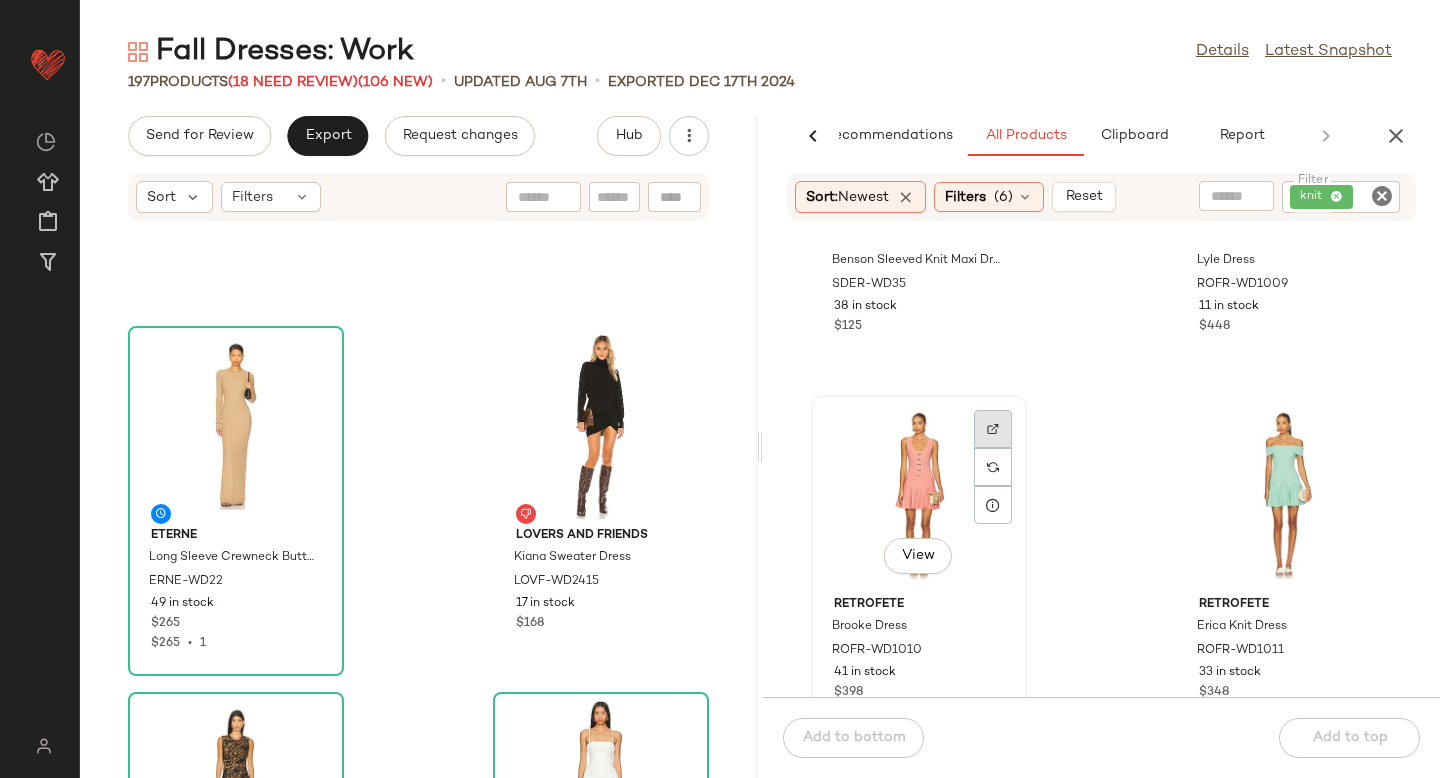 click 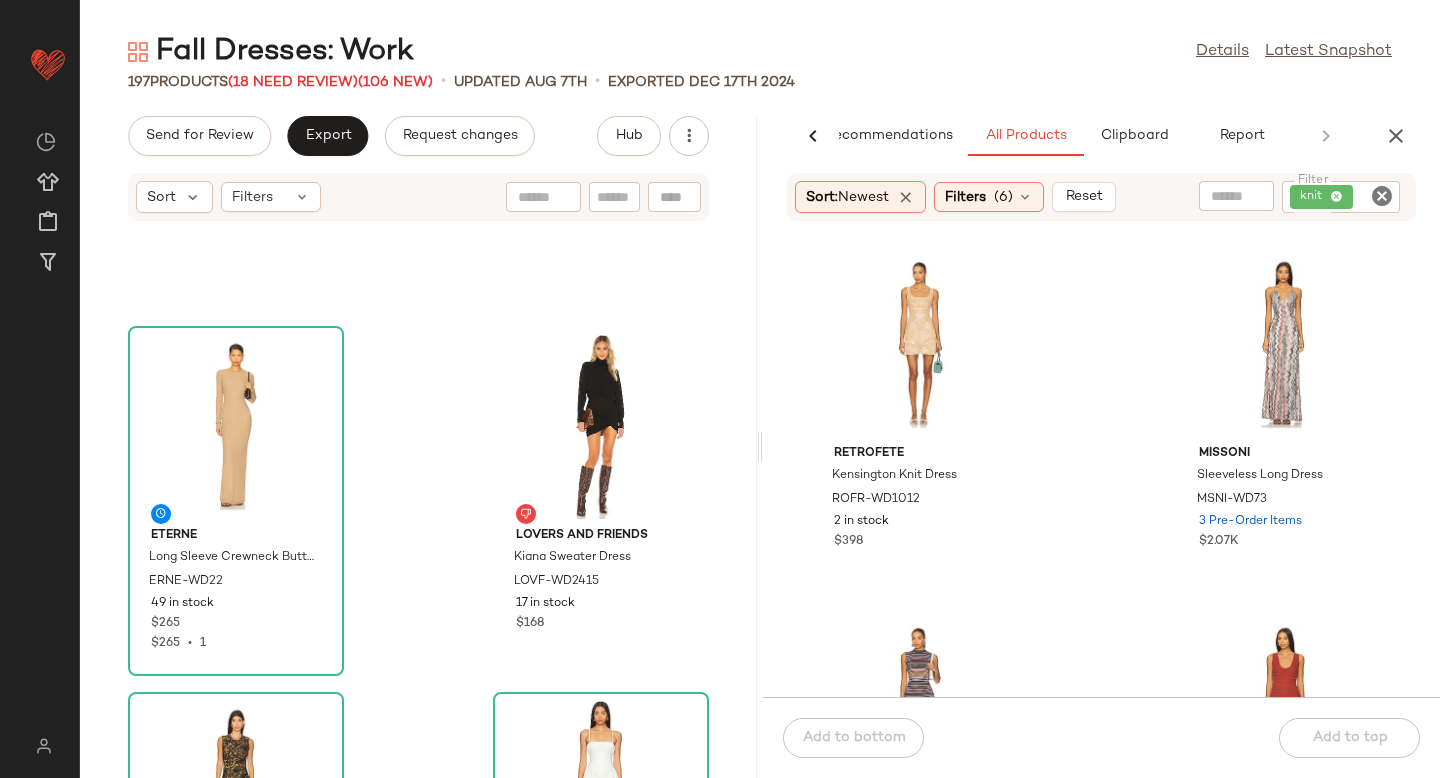 scroll, scrollTop: 17801, scrollLeft: 0, axis: vertical 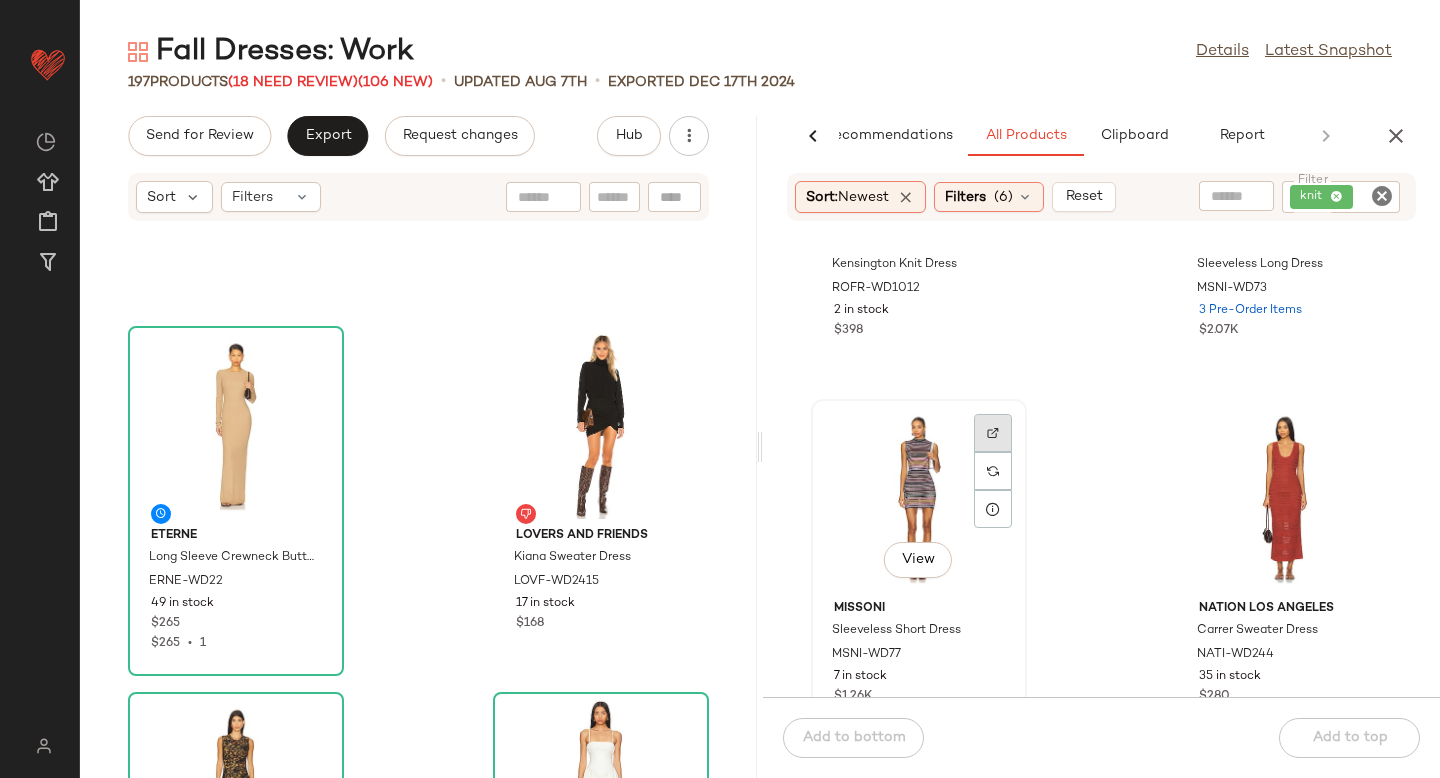 click 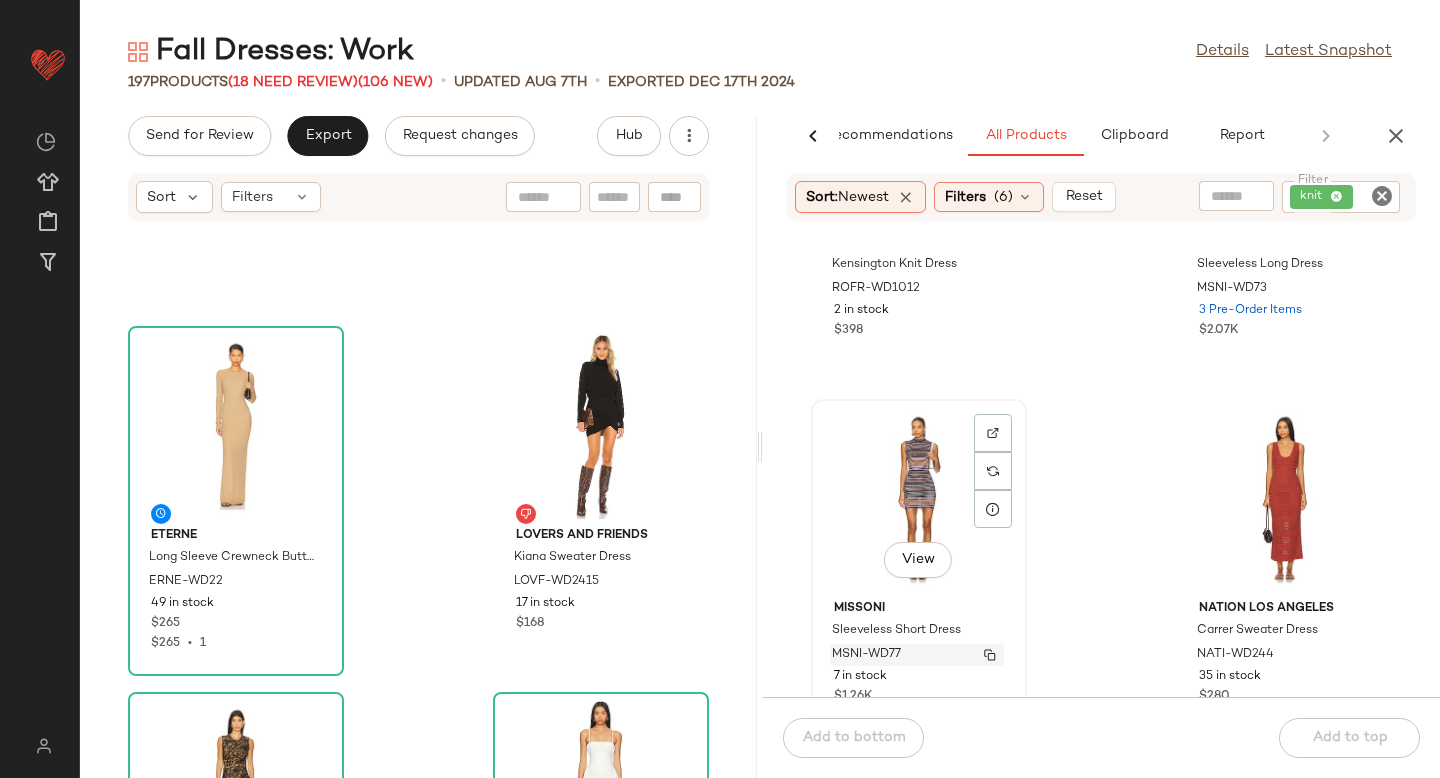 click on "MSNI-WD77" at bounding box center (866, 655) 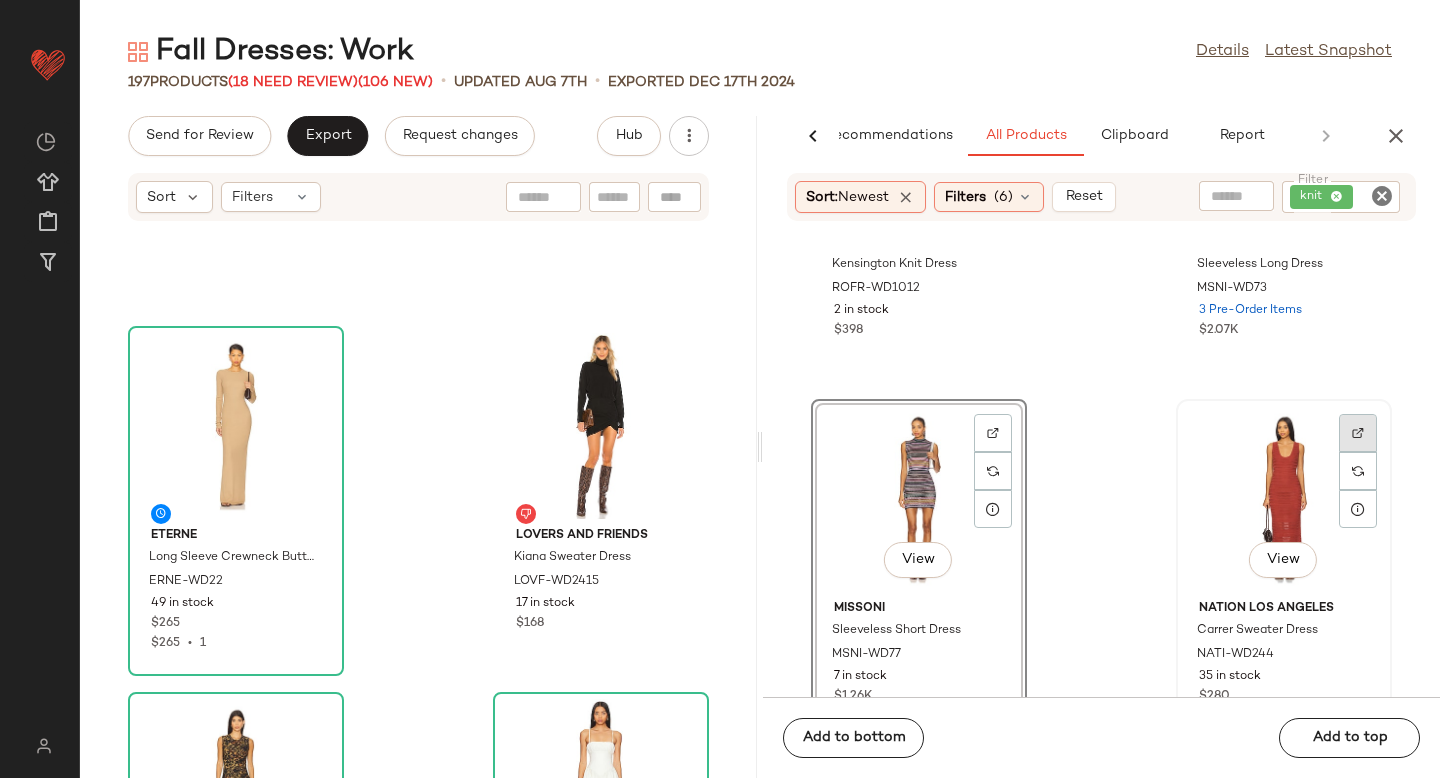 click 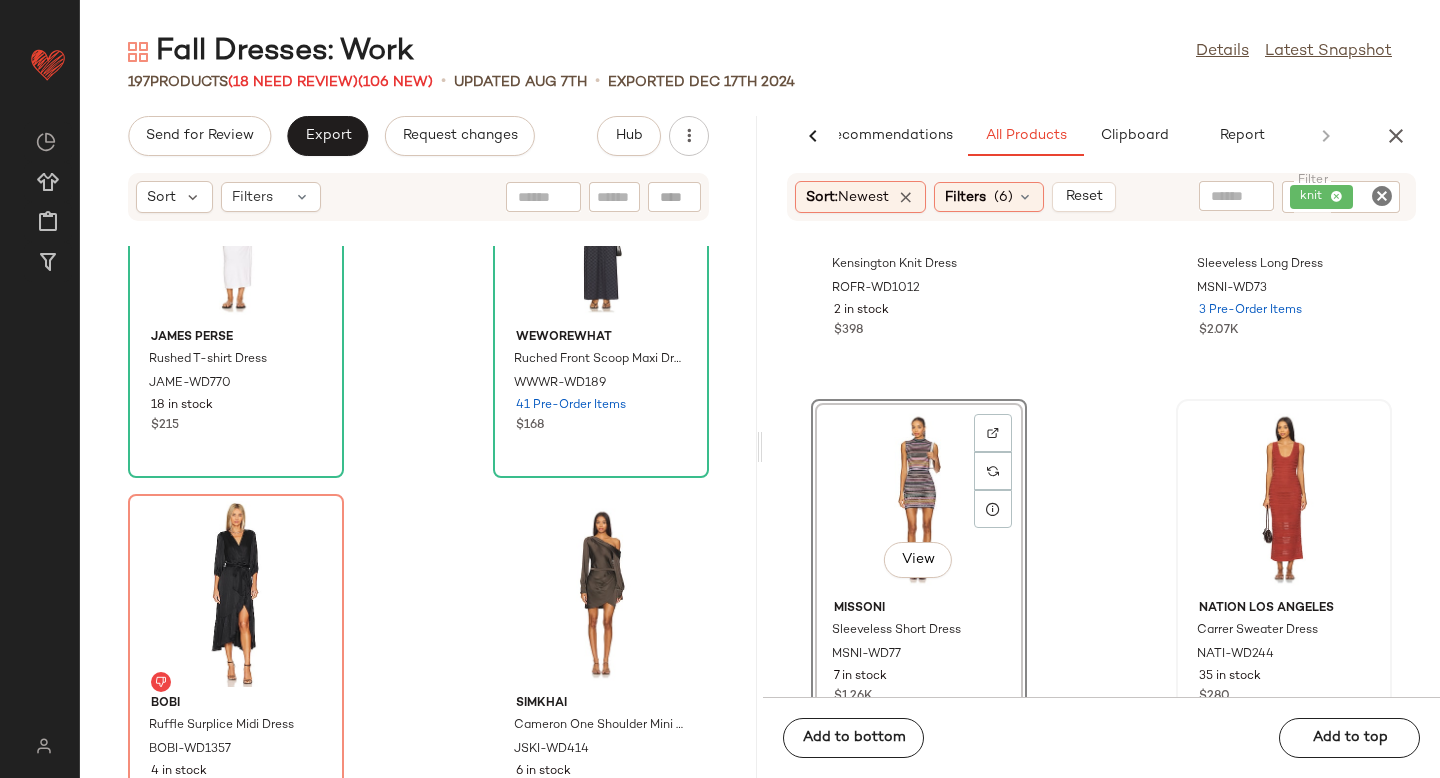 scroll, scrollTop: 28328, scrollLeft: 0, axis: vertical 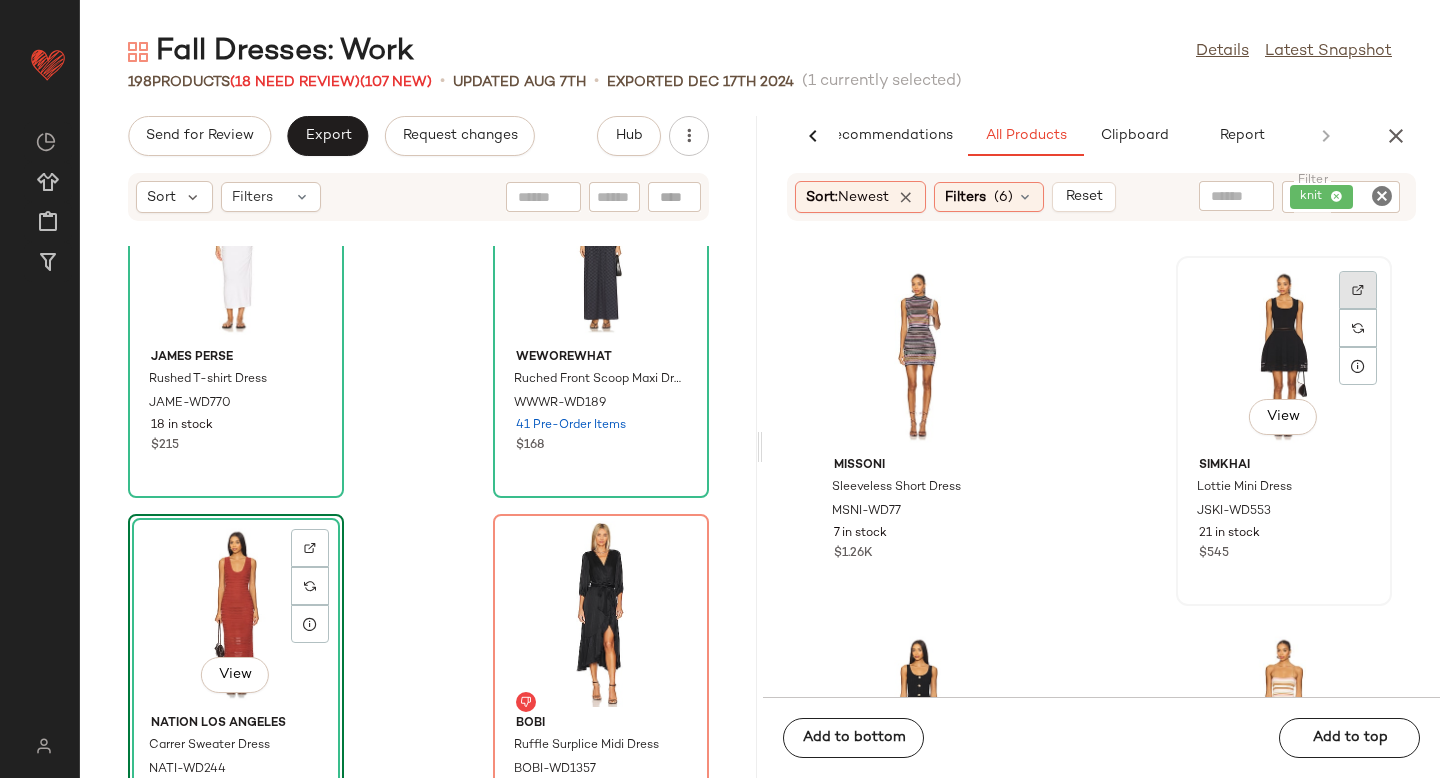 click 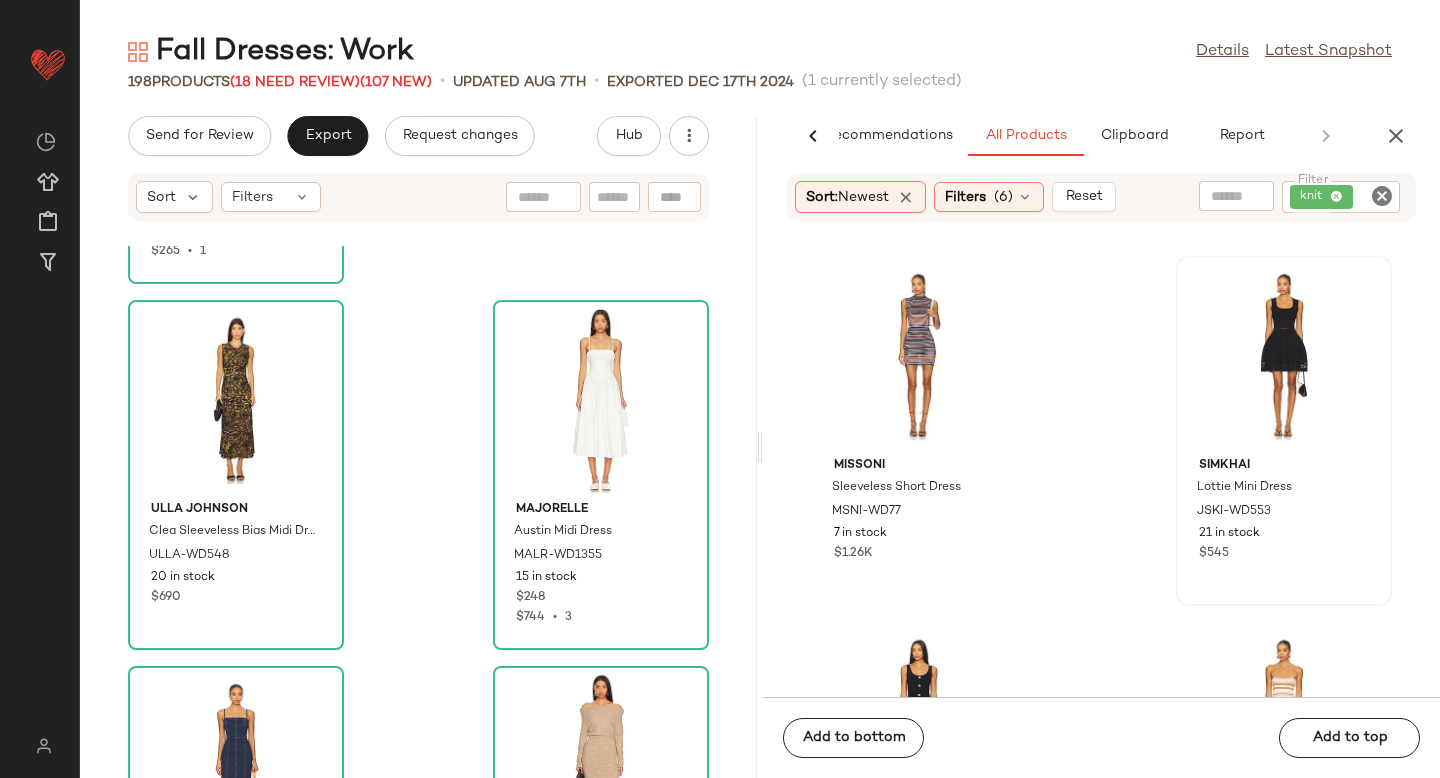 scroll, scrollTop: 26706, scrollLeft: 0, axis: vertical 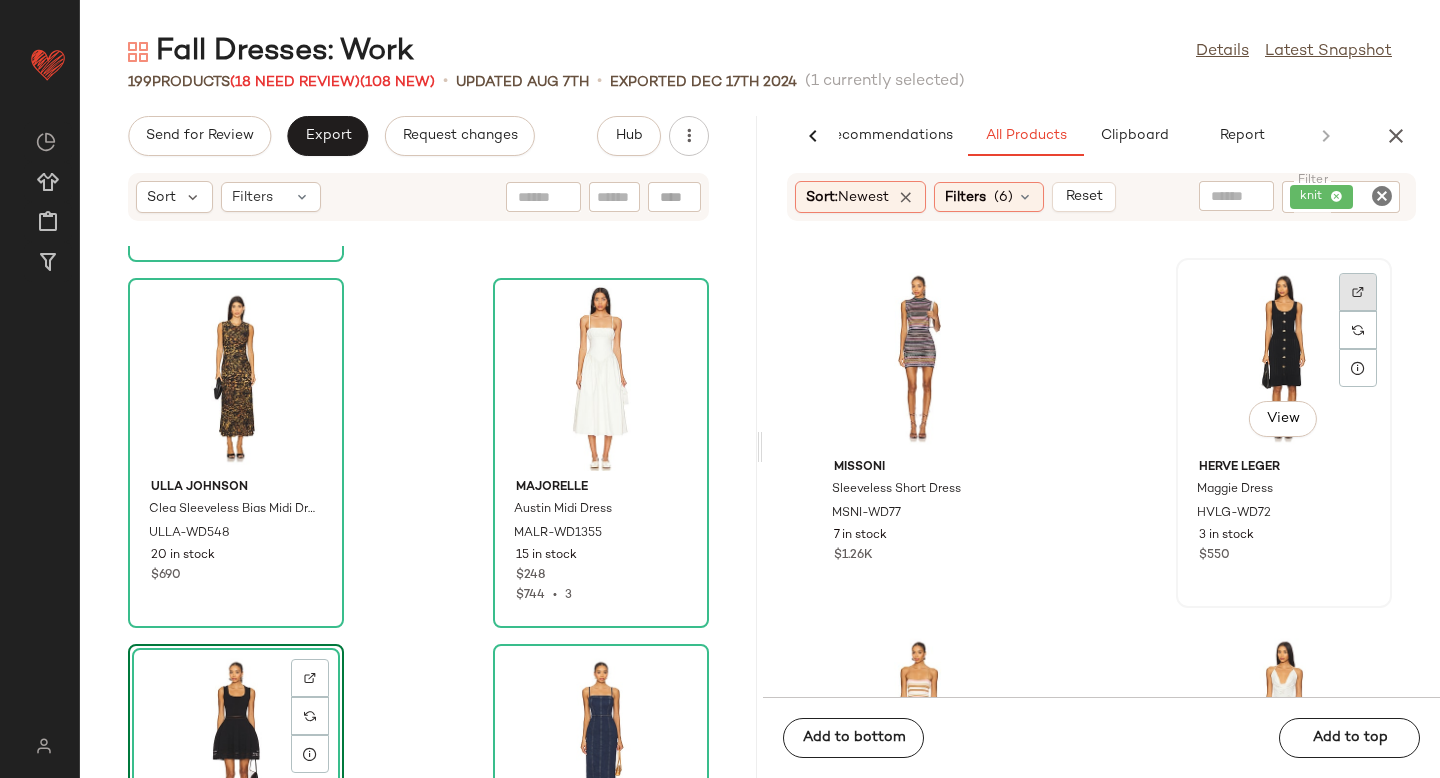 click 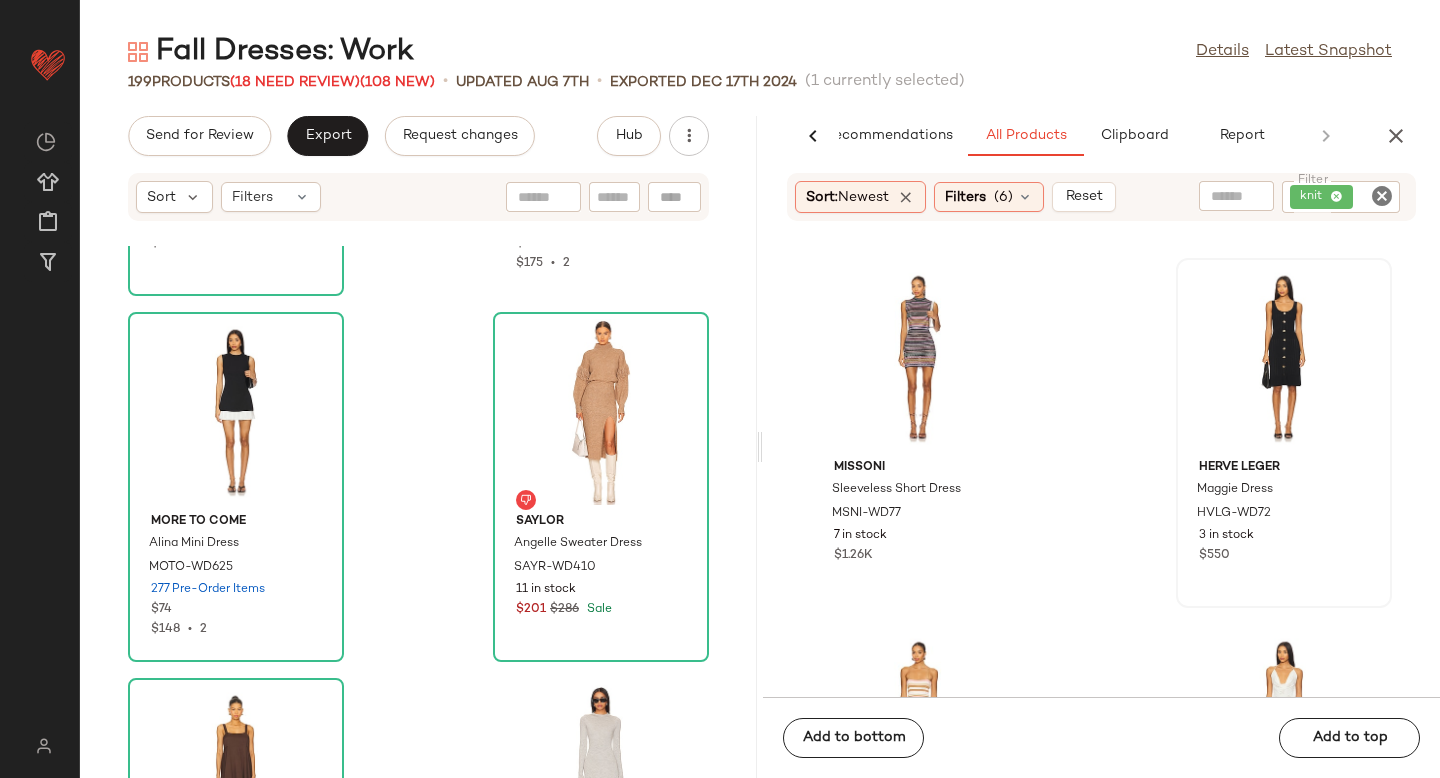 scroll, scrollTop: 22652, scrollLeft: 0, axis: vertical 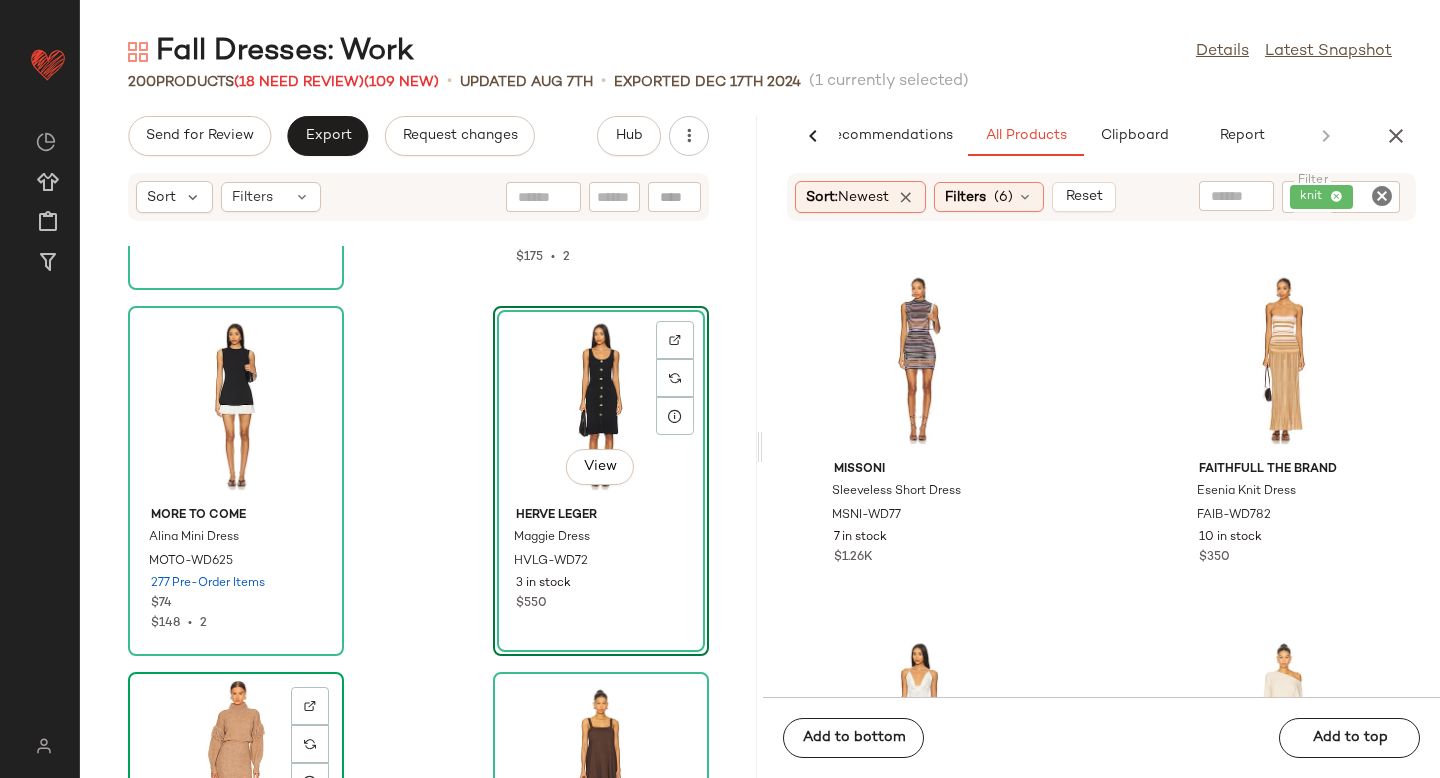 click on "View" 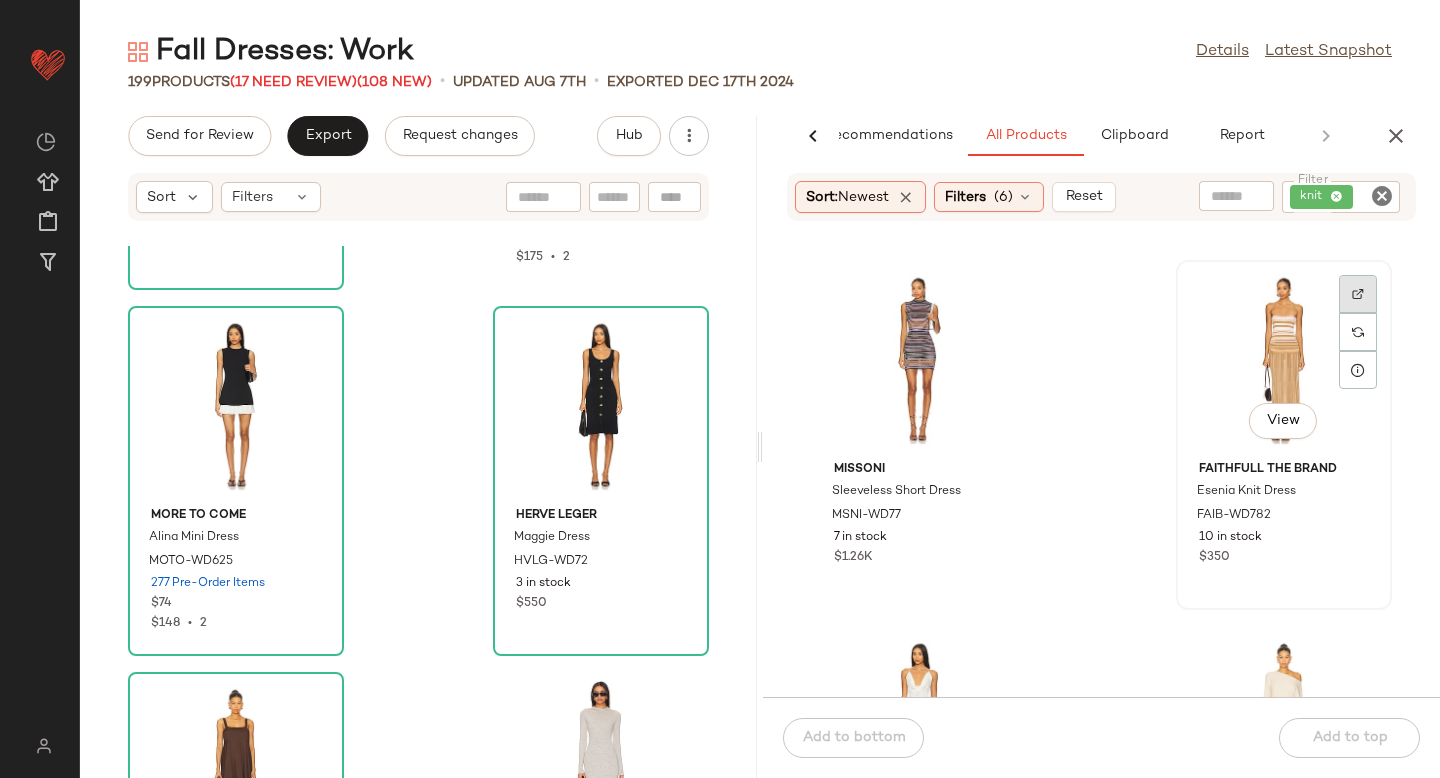 click 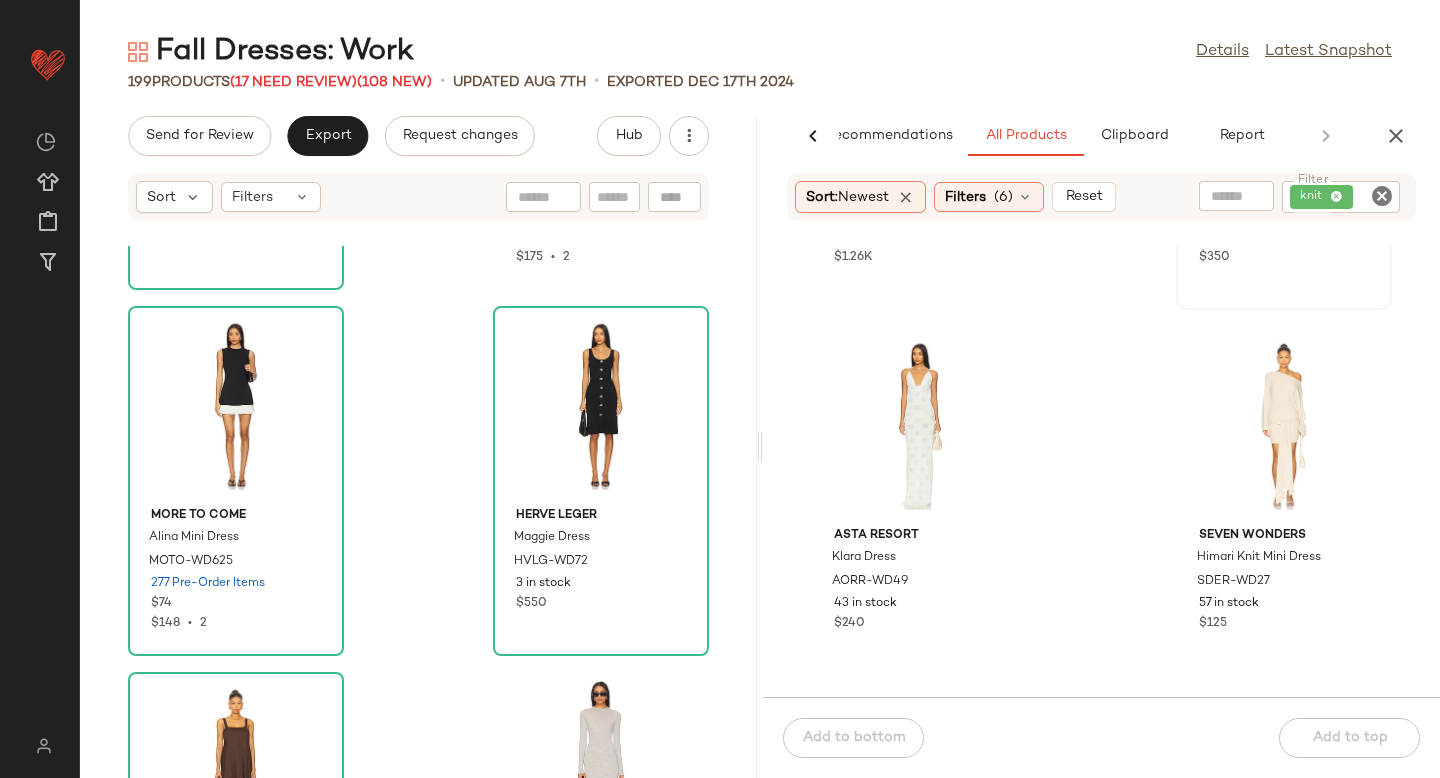 scroll, scrollTop: 18239, scrollLeft: 0, axis: vertical 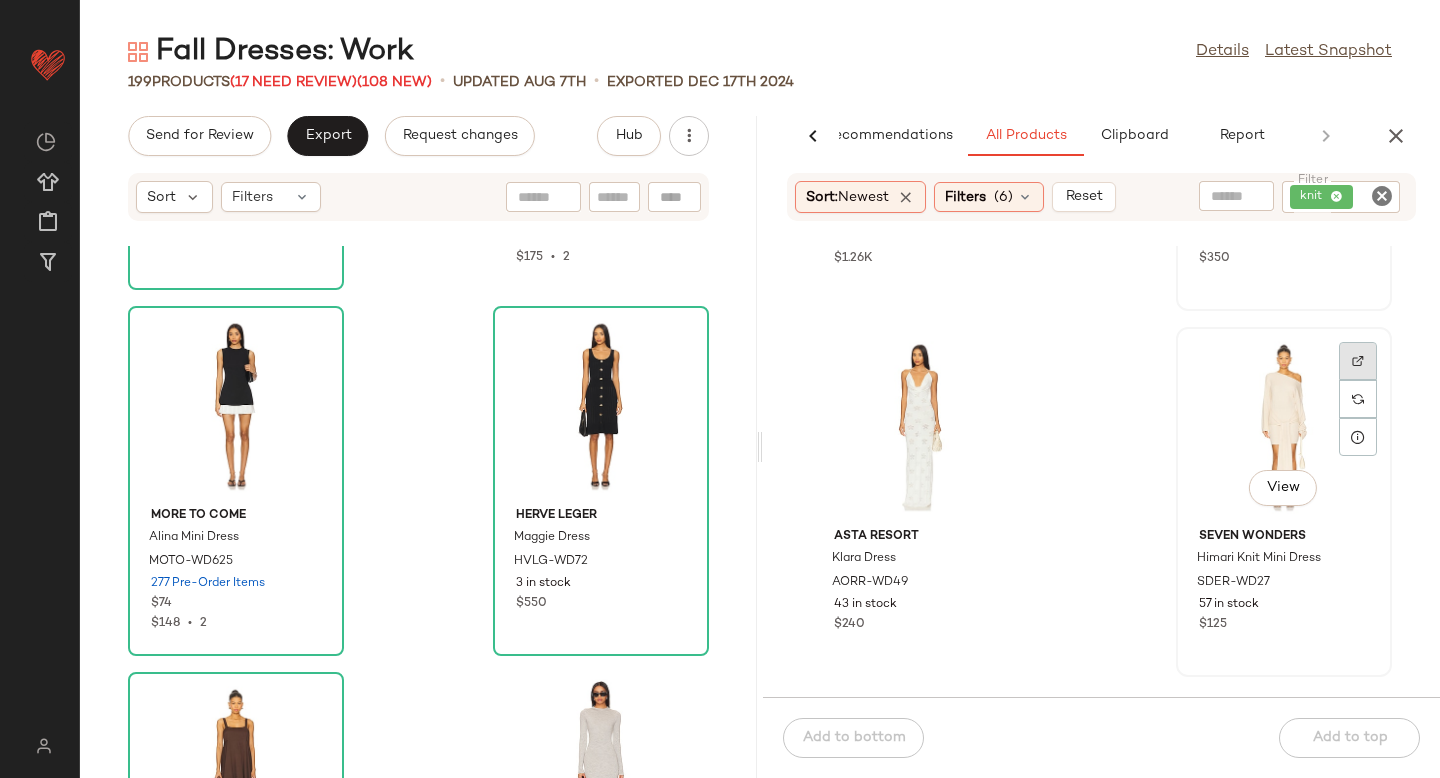 click 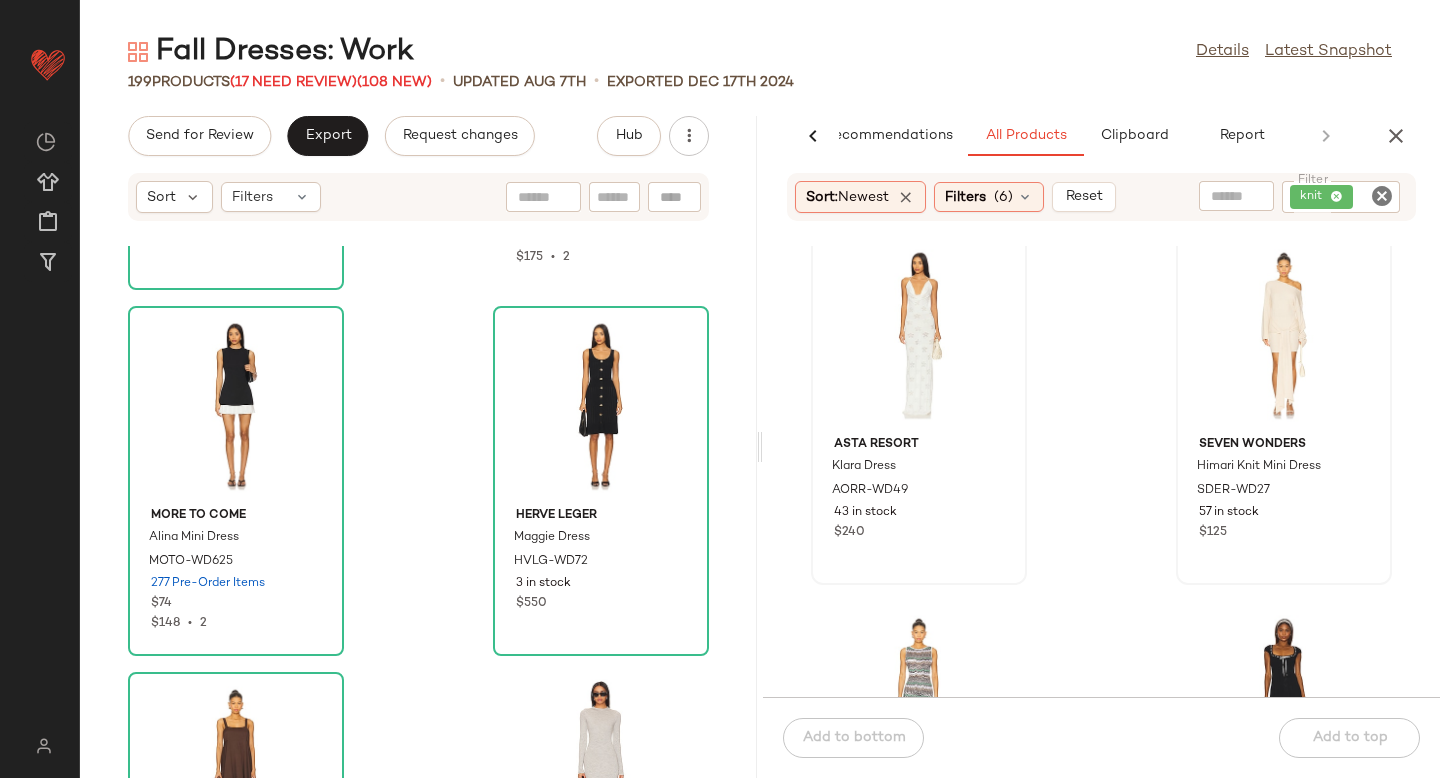 scroll, scrollTop: 18322, scrollLeft: 0, axis: vertical 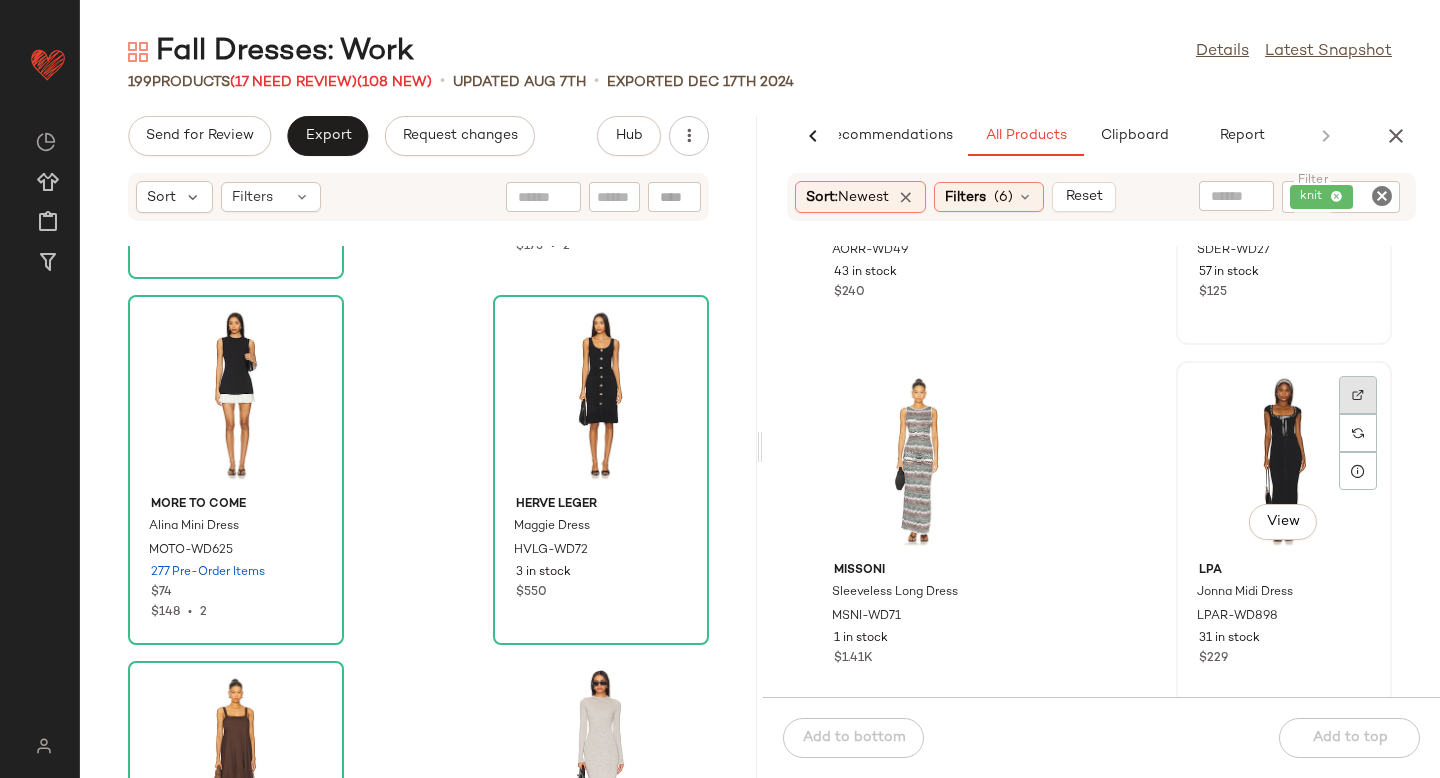 click 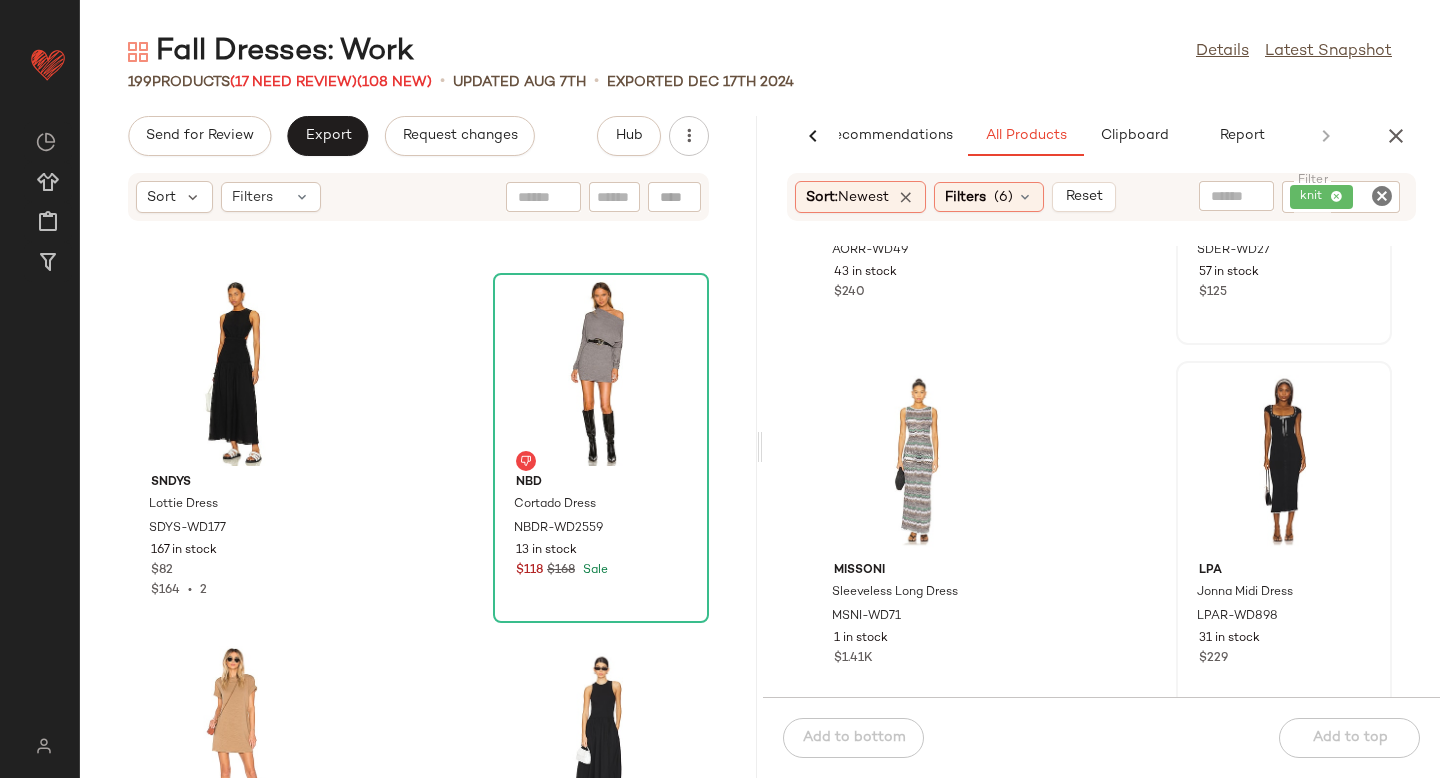 scroll, scrollTop: 19746, scrollLeft: 0, axis: vertical 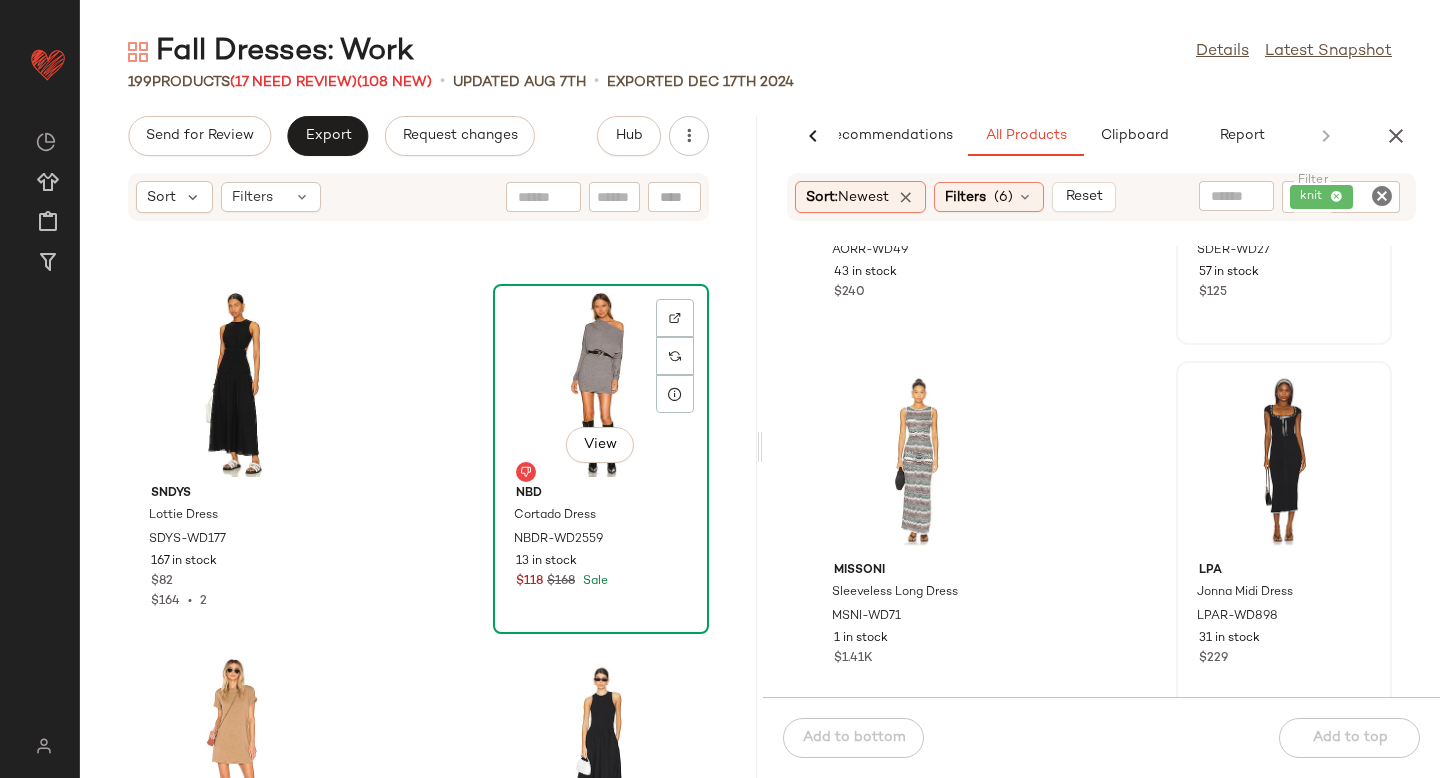 click on "View" 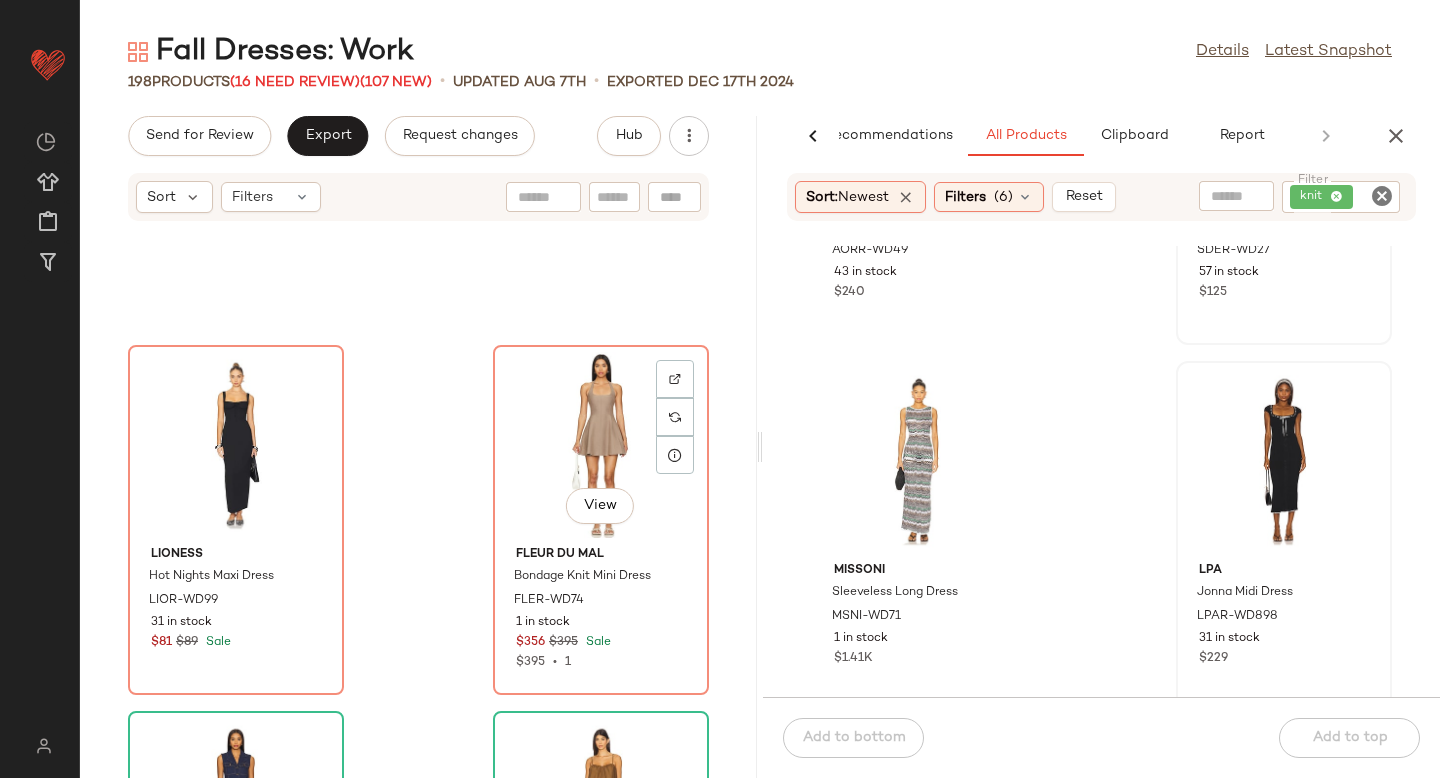 scroll, scrollTop: 18556, scrollLeft: 0, axis: vertical 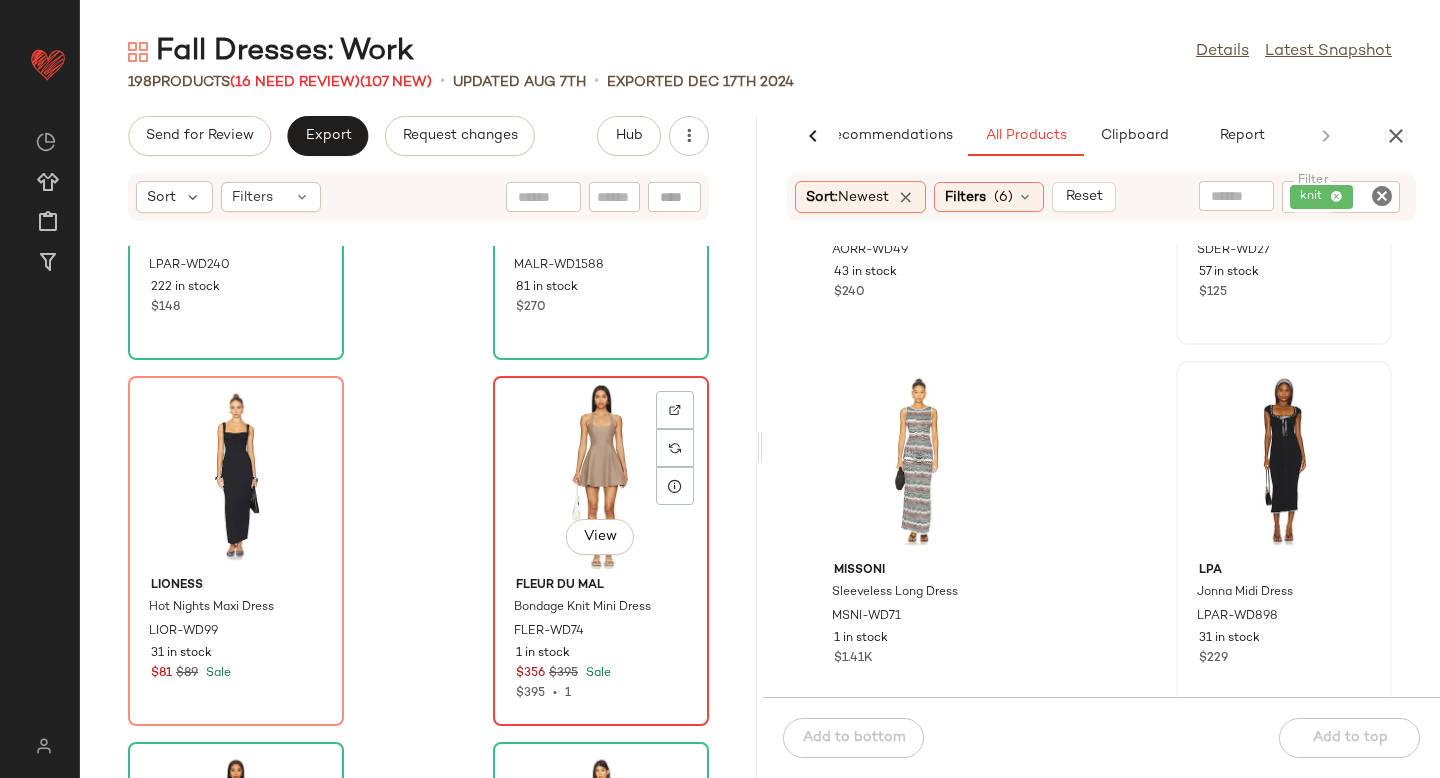 click on "View" 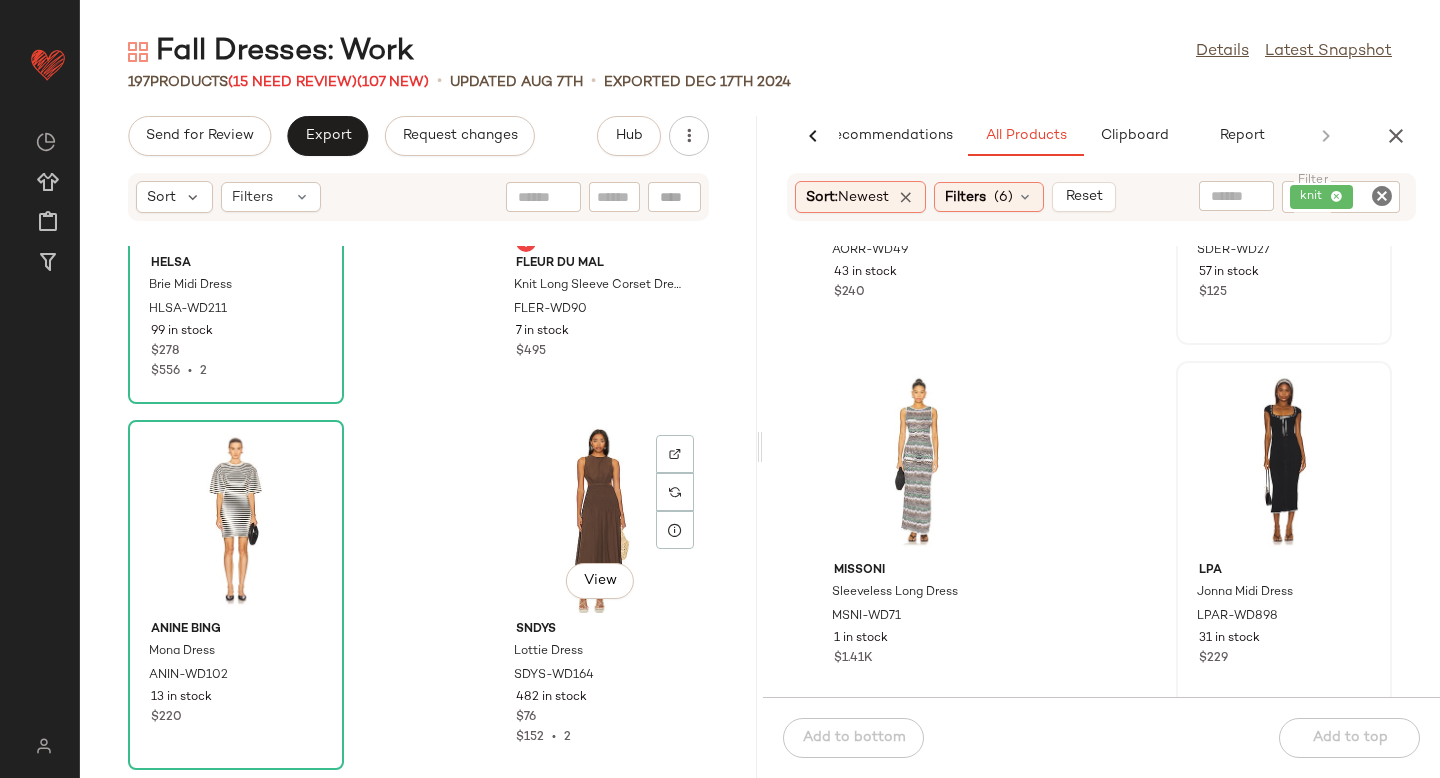 scroll, scrollTop: 16762, scrollLeft: 0, axis: vertical 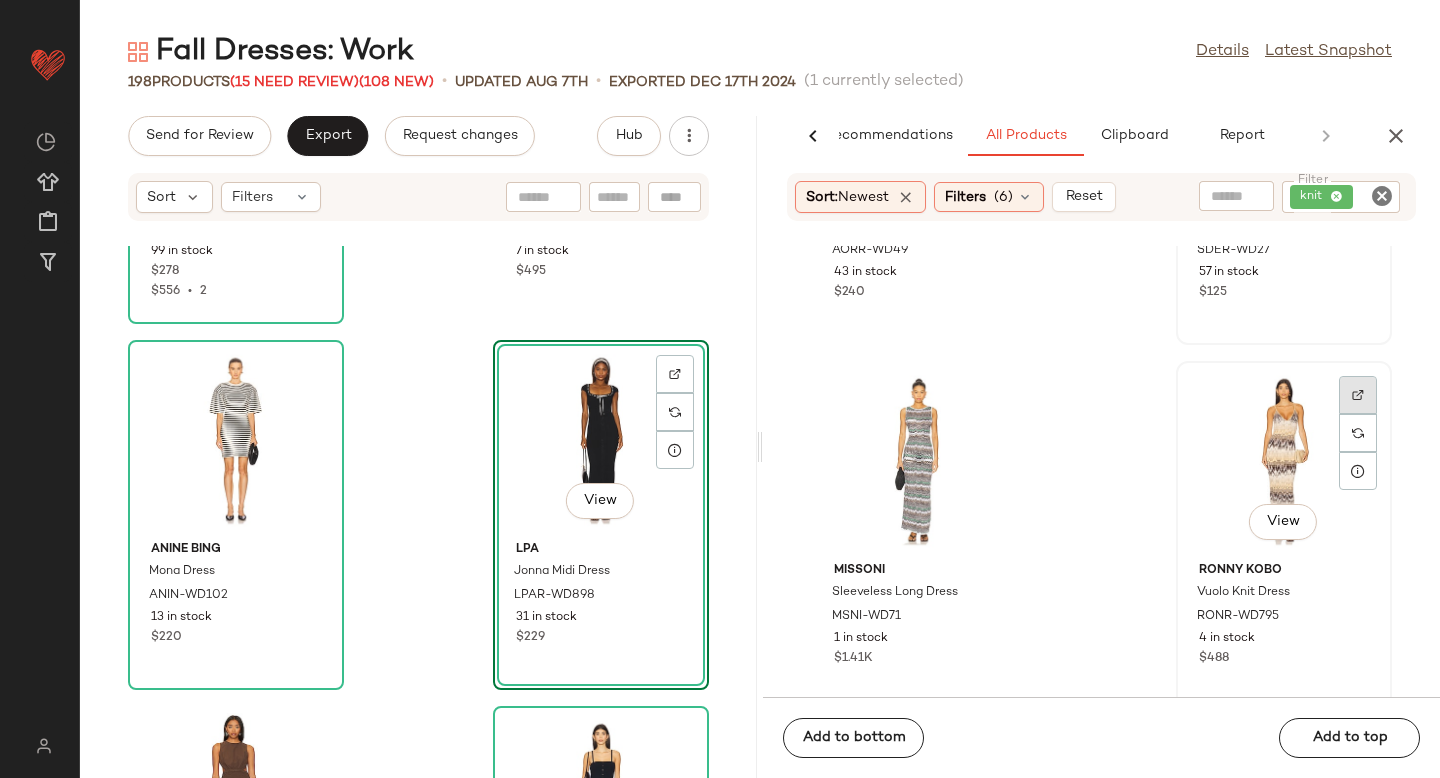 click 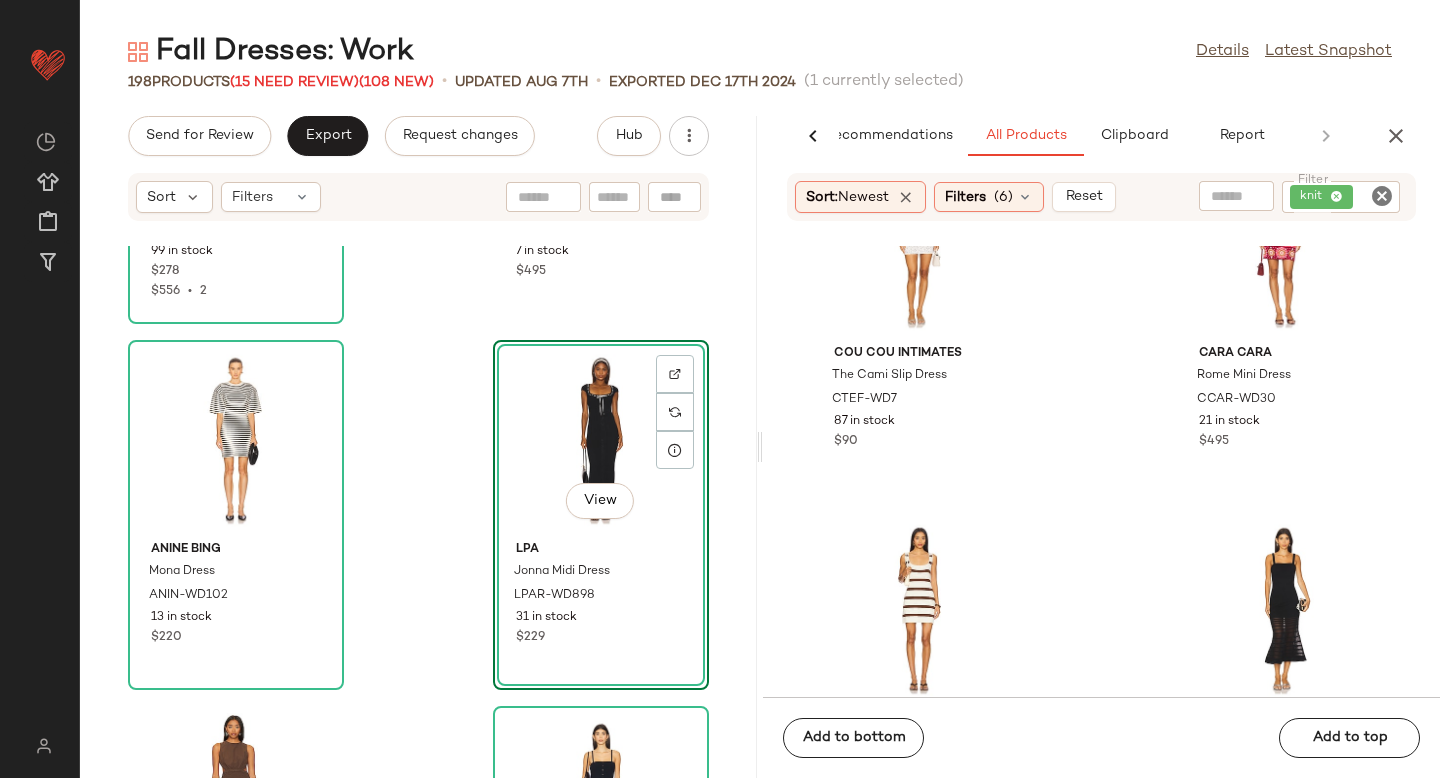 scroll, scrollTop: 20046, scrollLeft: 0, axis: vertical 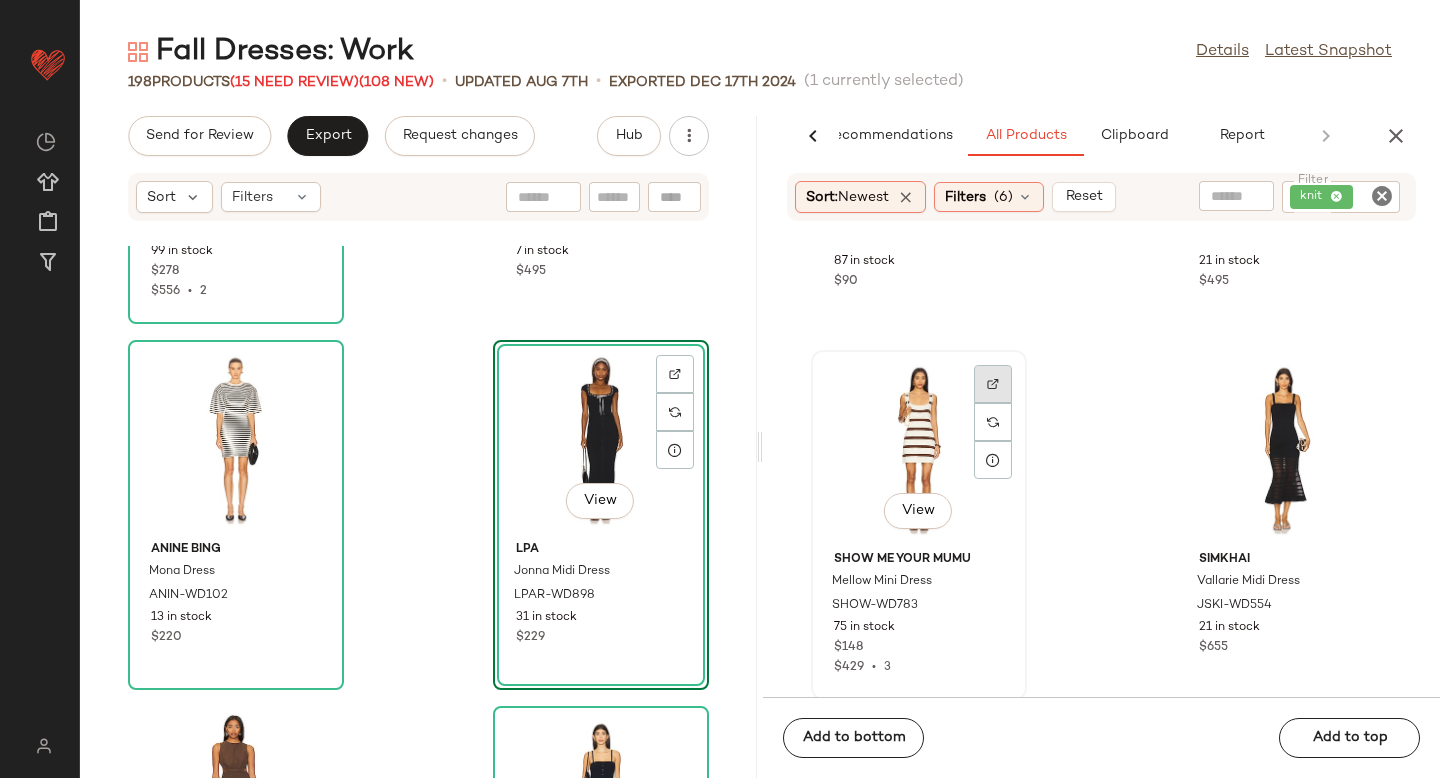 click 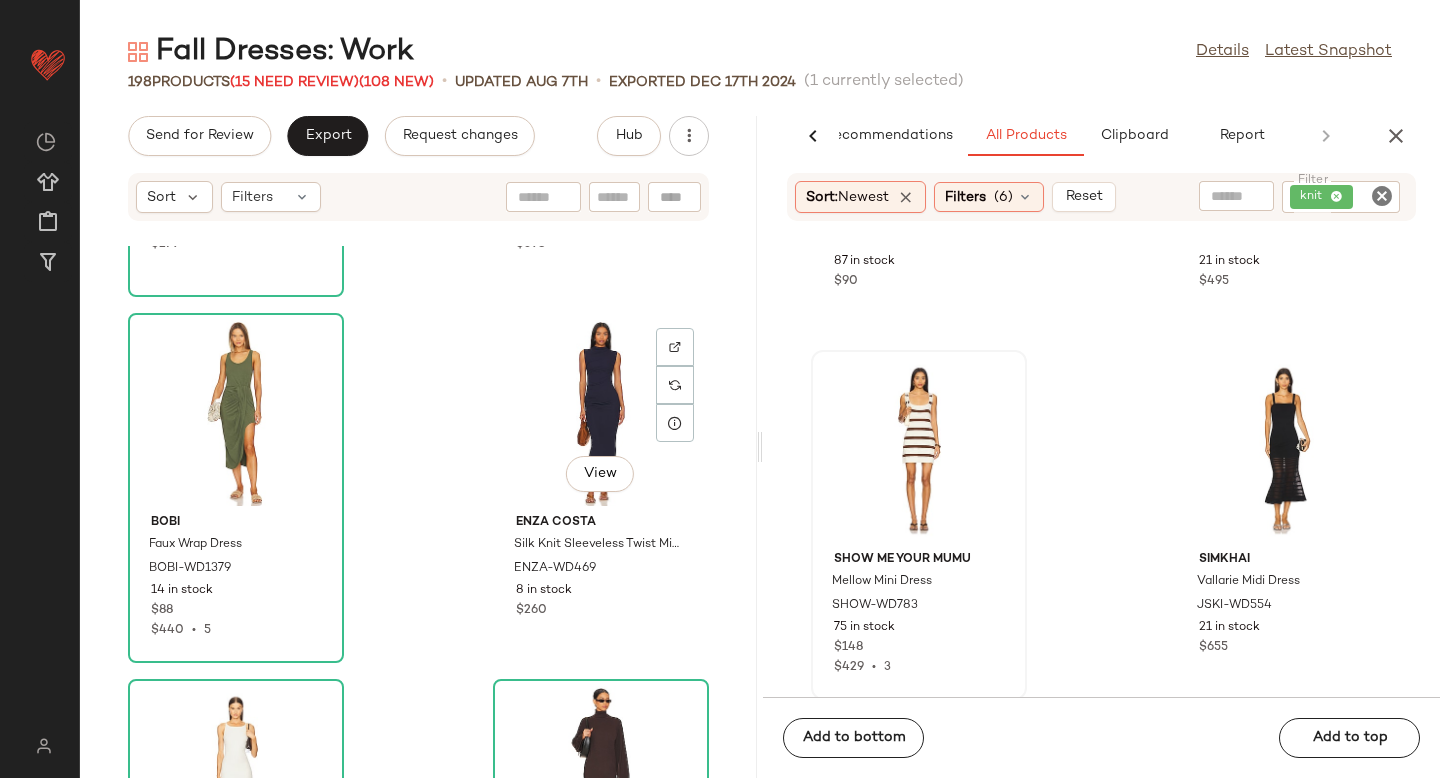 scroll, scrollTop: 13885, scrollLeft: 0, axis: vertical 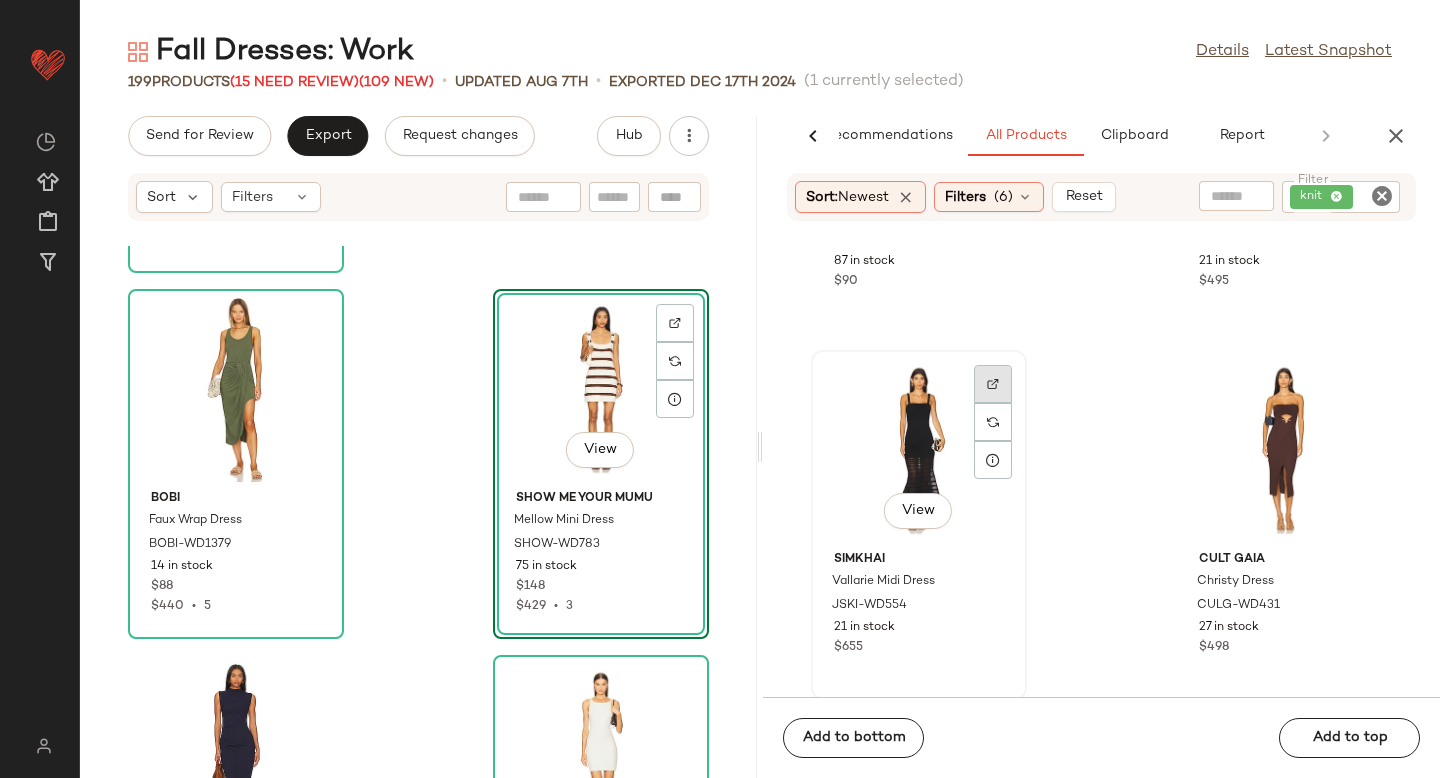 click 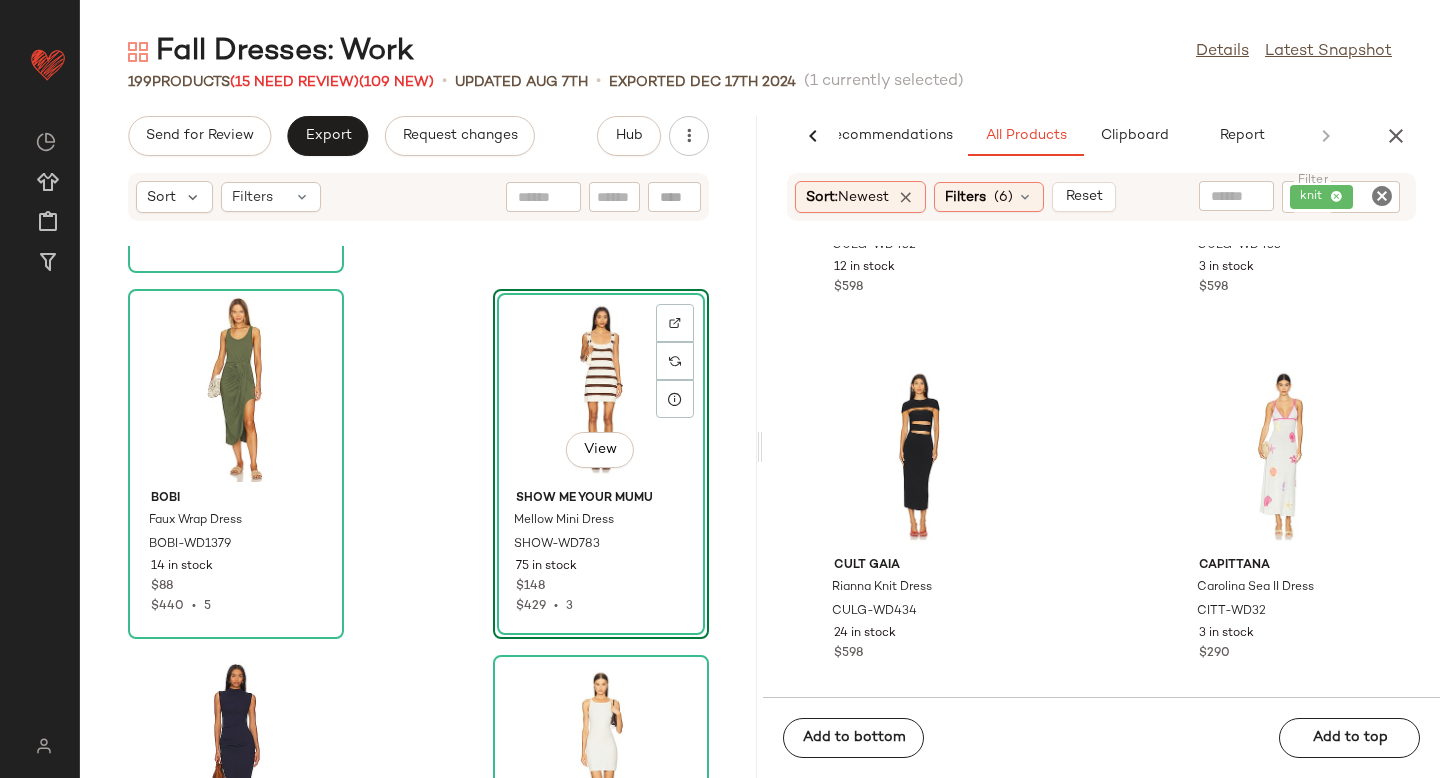 scroll, scrollTop: 21175, scrollLeft: 0, axis: vertical 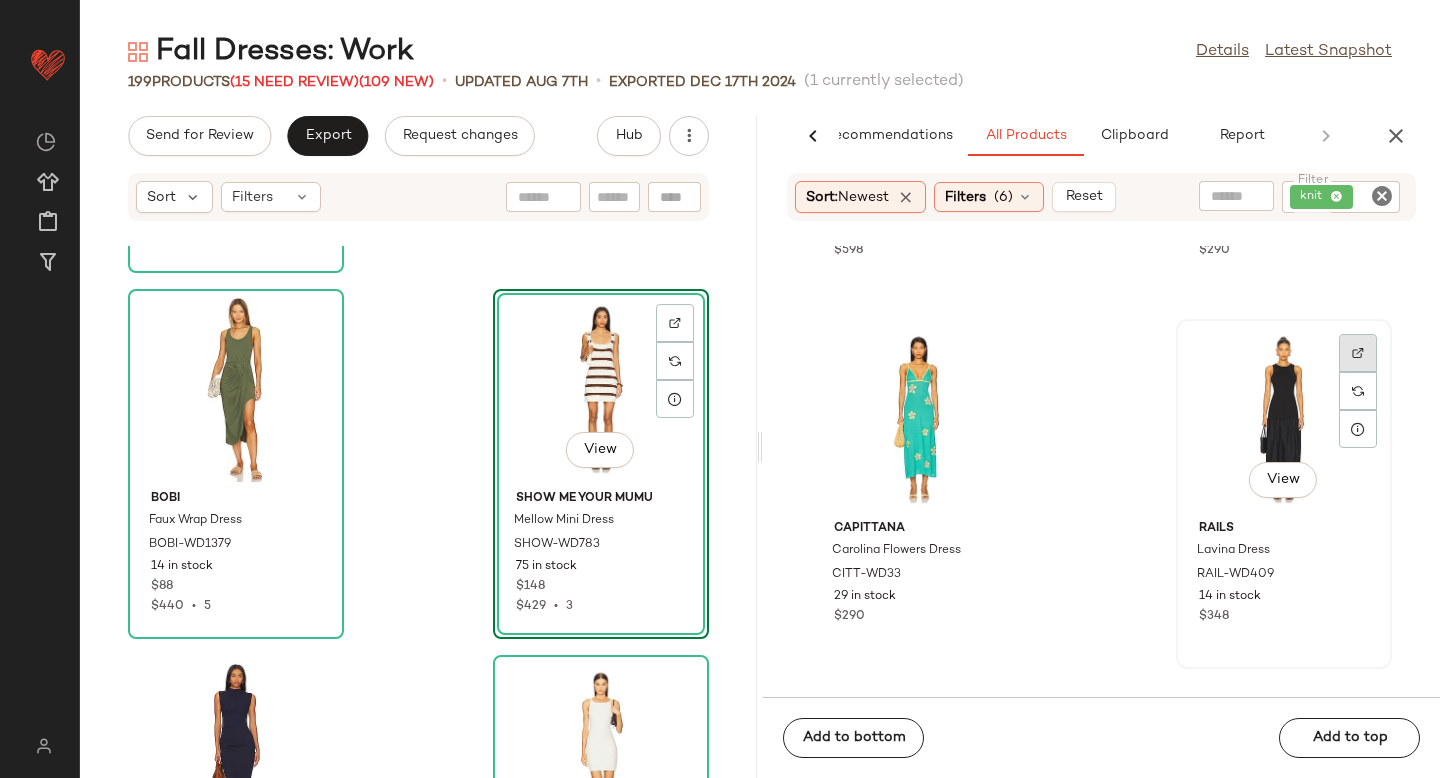click 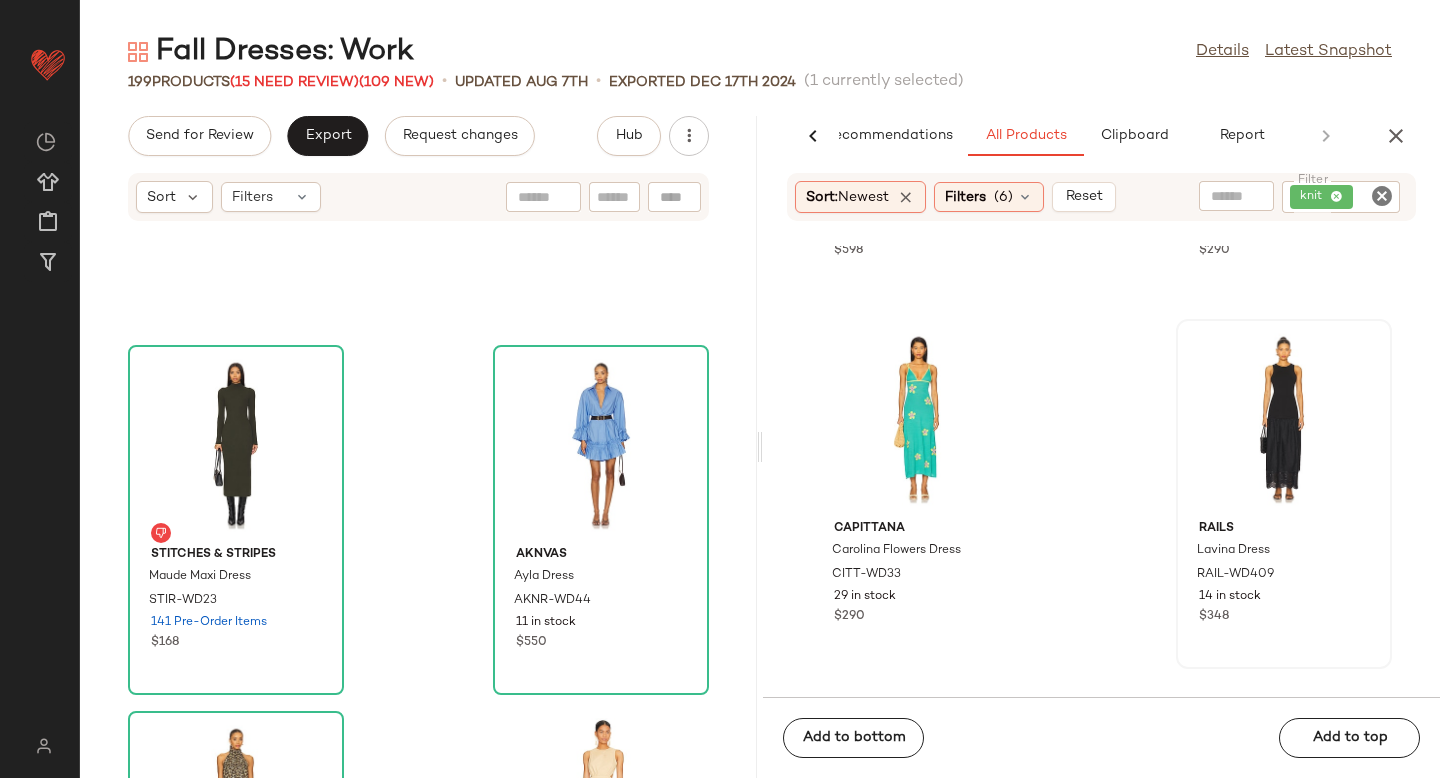 scroll, scrollTop: 12164, scrollLeft: 0, axis: vertical 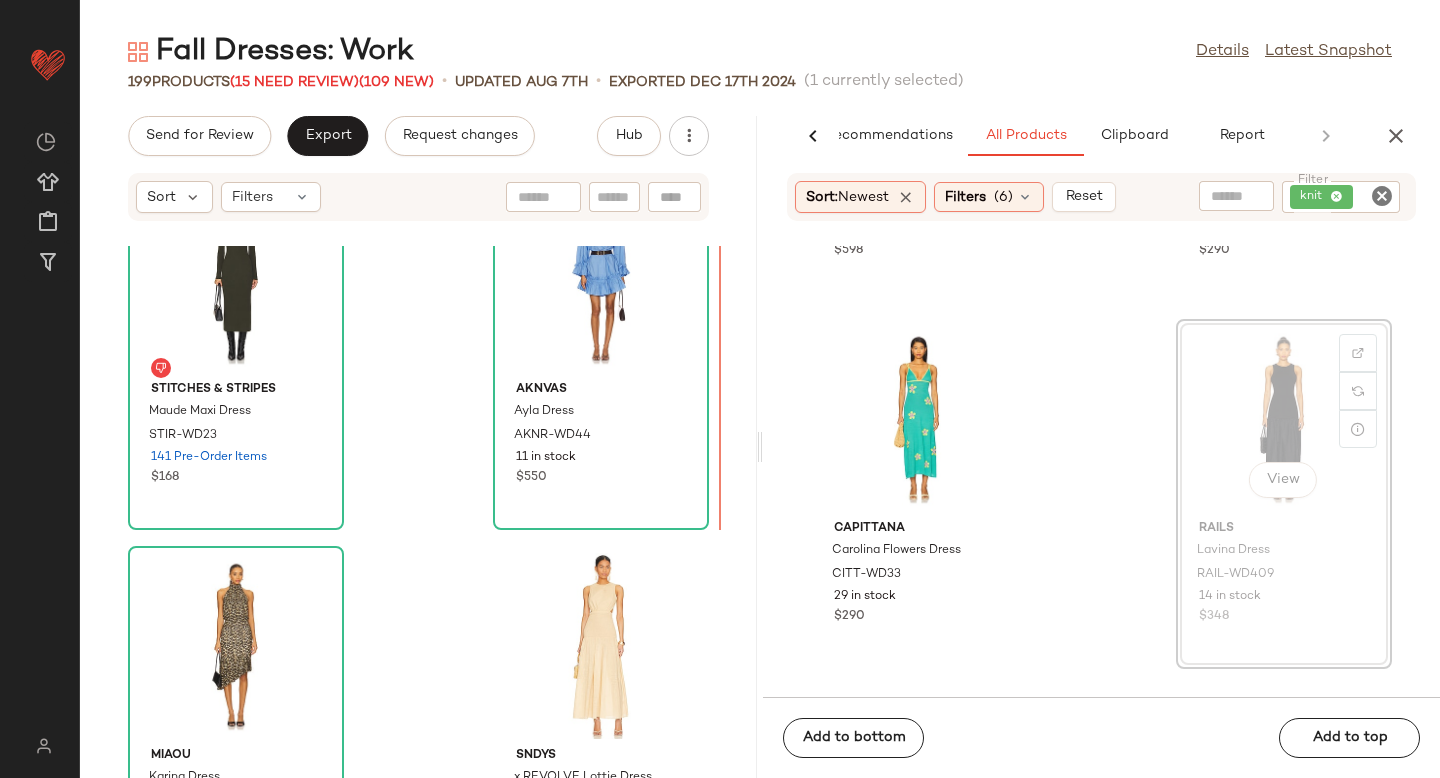 drag, startPoint x: 1252, startPoint y: 435, endPoint x: 1241, endPoint y: 435, distance: 11 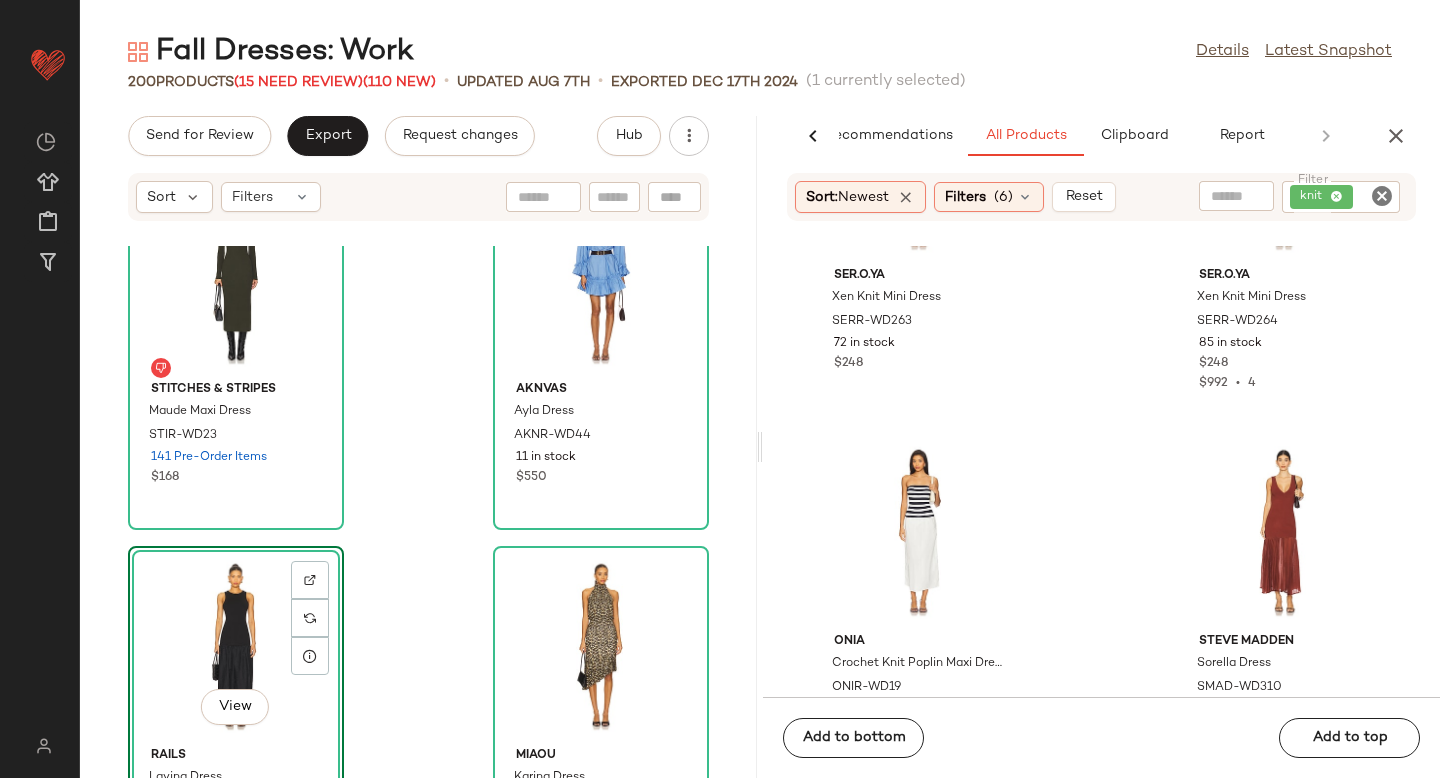 scroll, scrollTop: 21859, scrollLeft: 0, axis: vertical 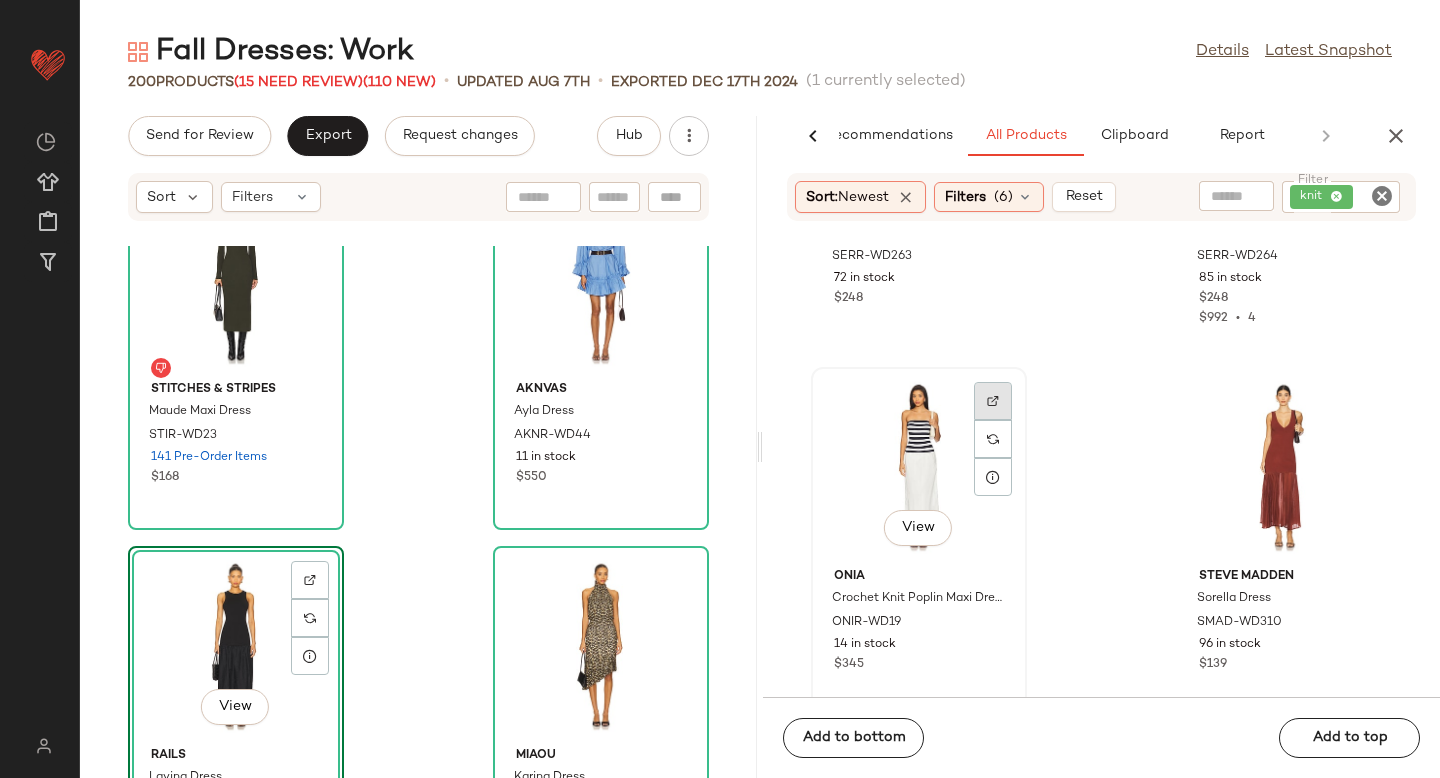 click 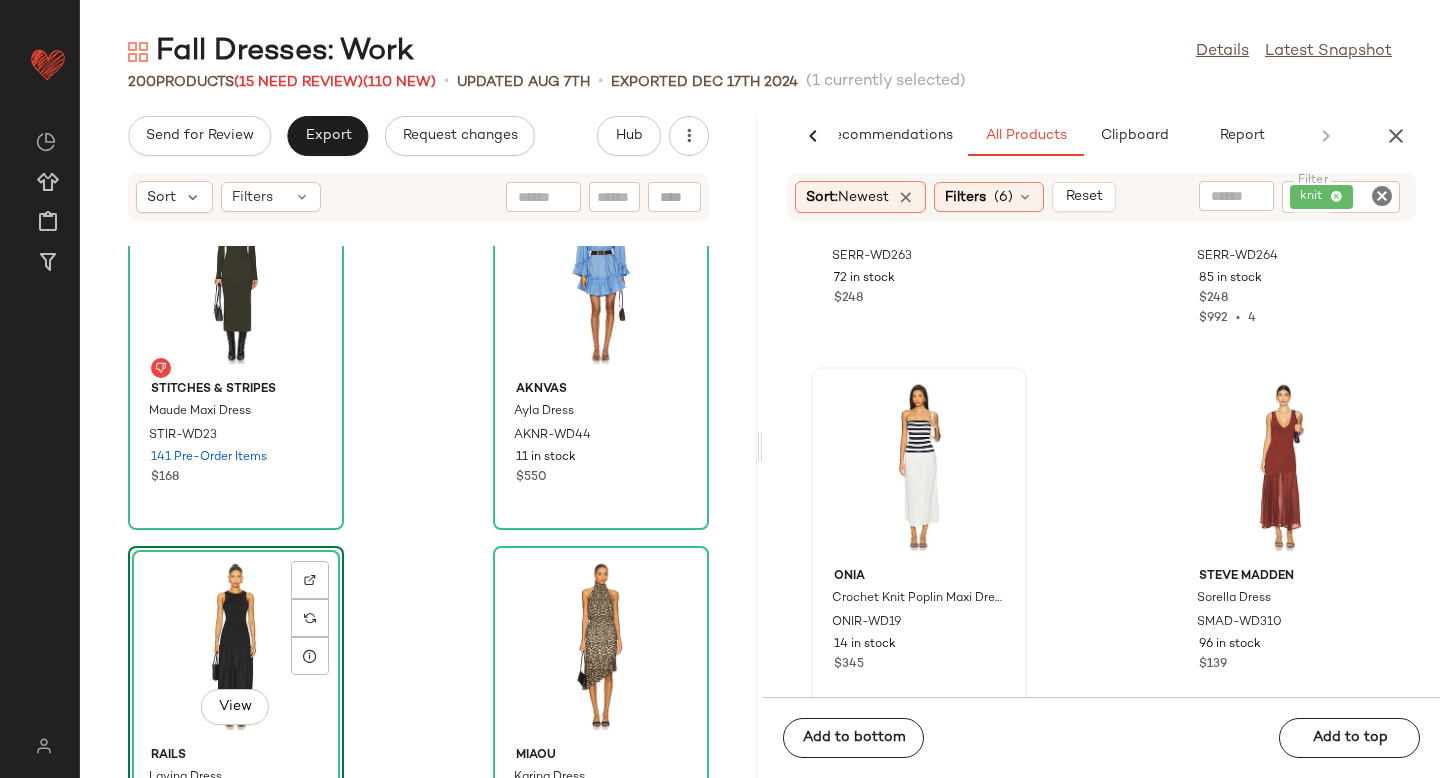 click on "Stitches & Stripes Maude Maxi Dress STIR-WD23 141 Pre-Order Items $168 AKNVAS Ayla Dress AKNR-WD44 11 in stock $550  View  Rails Lavina Dress RAIL-WD409 14 in stock $348 Miaou Karina Dress MAOU-WD91 29 in stock $295 SNDYS x REVOLVE Lottie Dress SDYS-WD110 629 in stock $89 $508  •  6 retrofete Audrina Dress ROFR-WD772 38 in stock $314 $348 Sale L'Academie by Marianna Ashleigh Stretch Cotton Cargo Mini Dress LCDE-WD869 11 in stock $238 Free People Via Midi Dress FREE-WD2992 84 Pre-Order Items $128 $499  •  4" 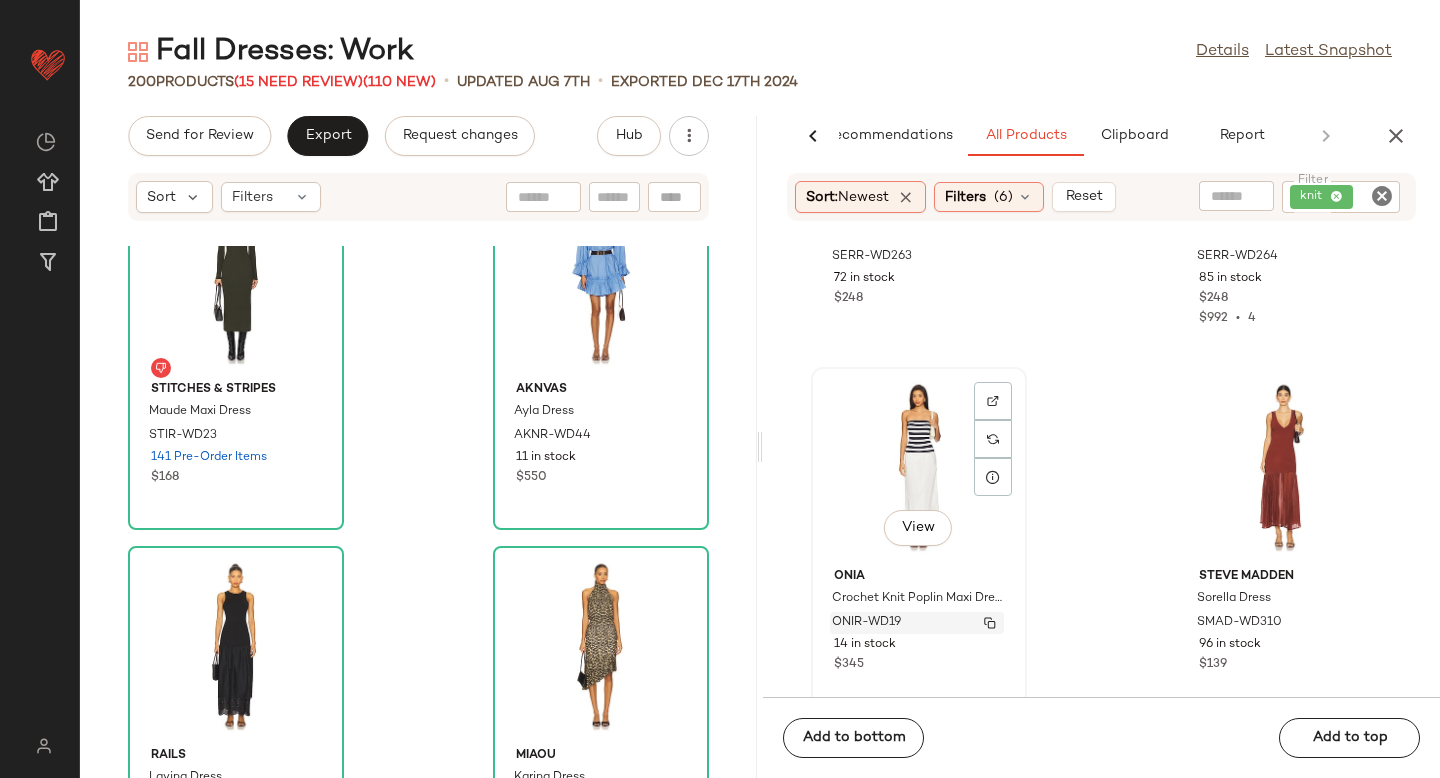 click on "ONIR-WD19" at bounding box center (866, 623) 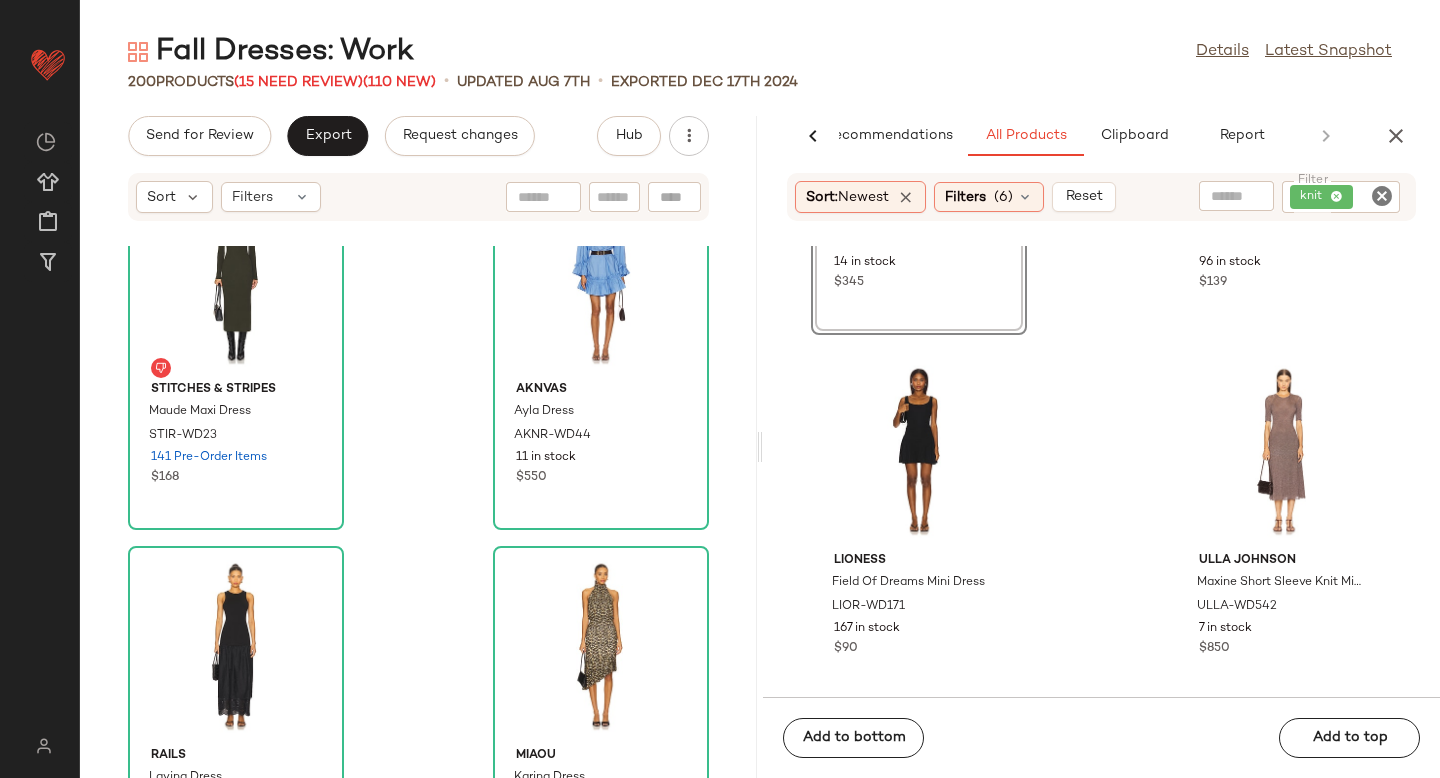 scroll, scrollTop: 22236, scrollLeft: 0, axis: vertical 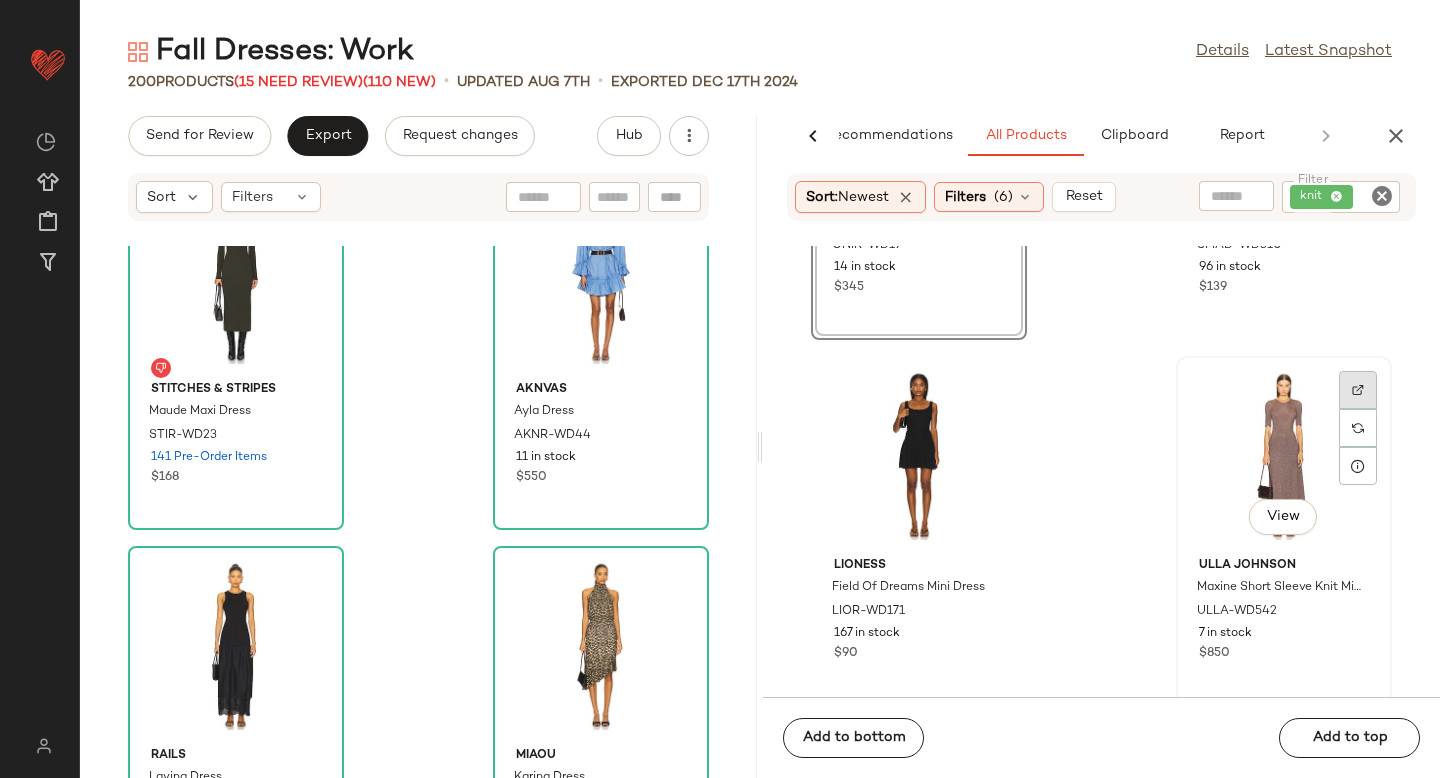 click 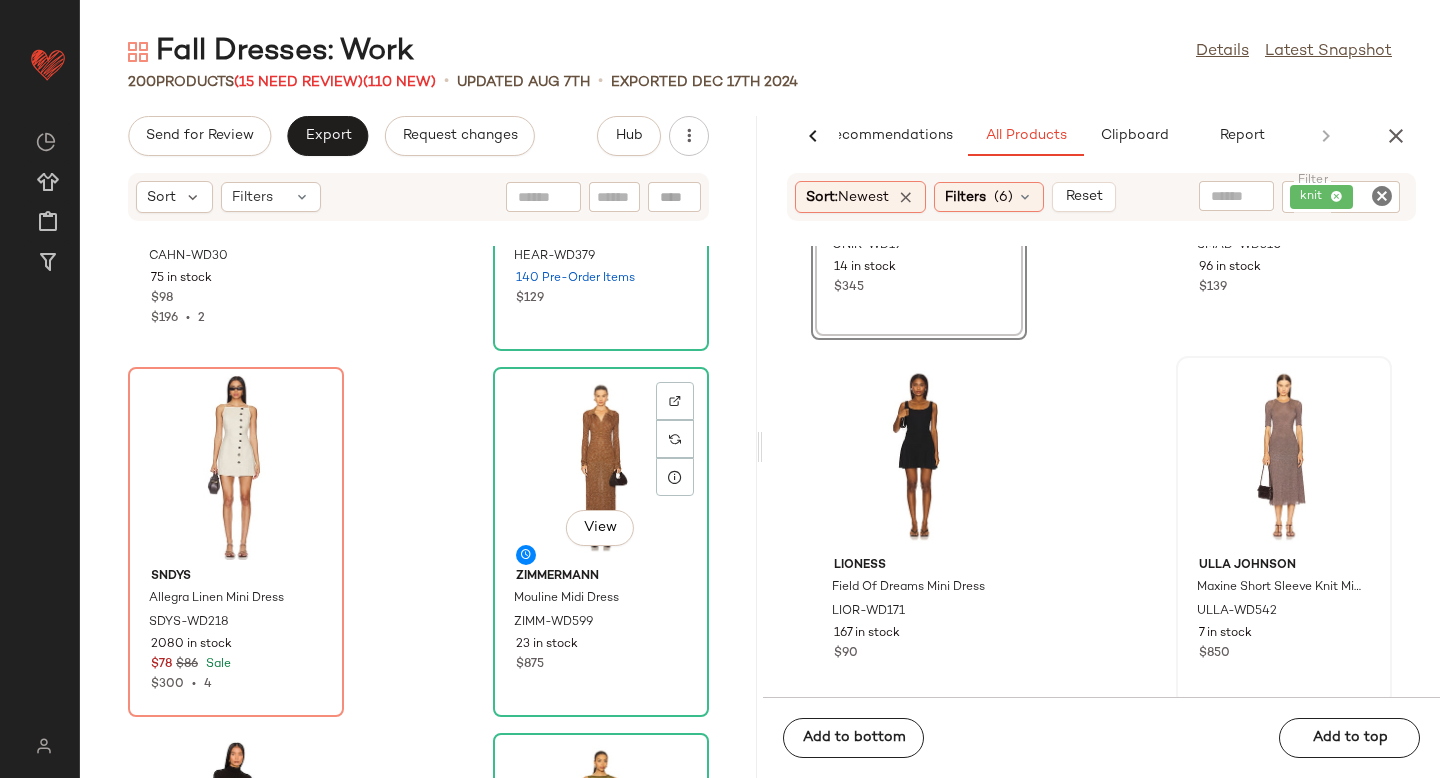 scroll, scrollTop: 10512, scrollLeft: 0, axis: vertical 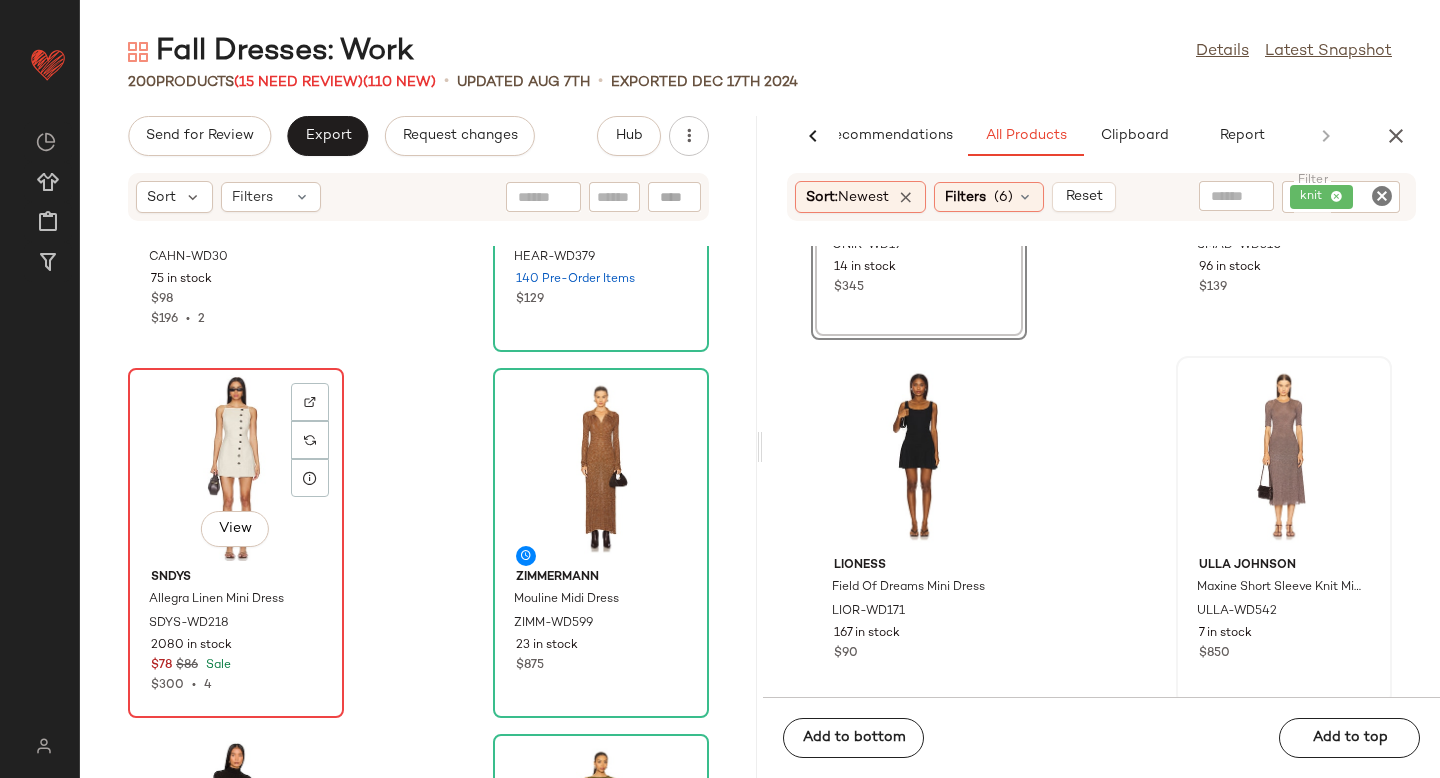 click on "View" 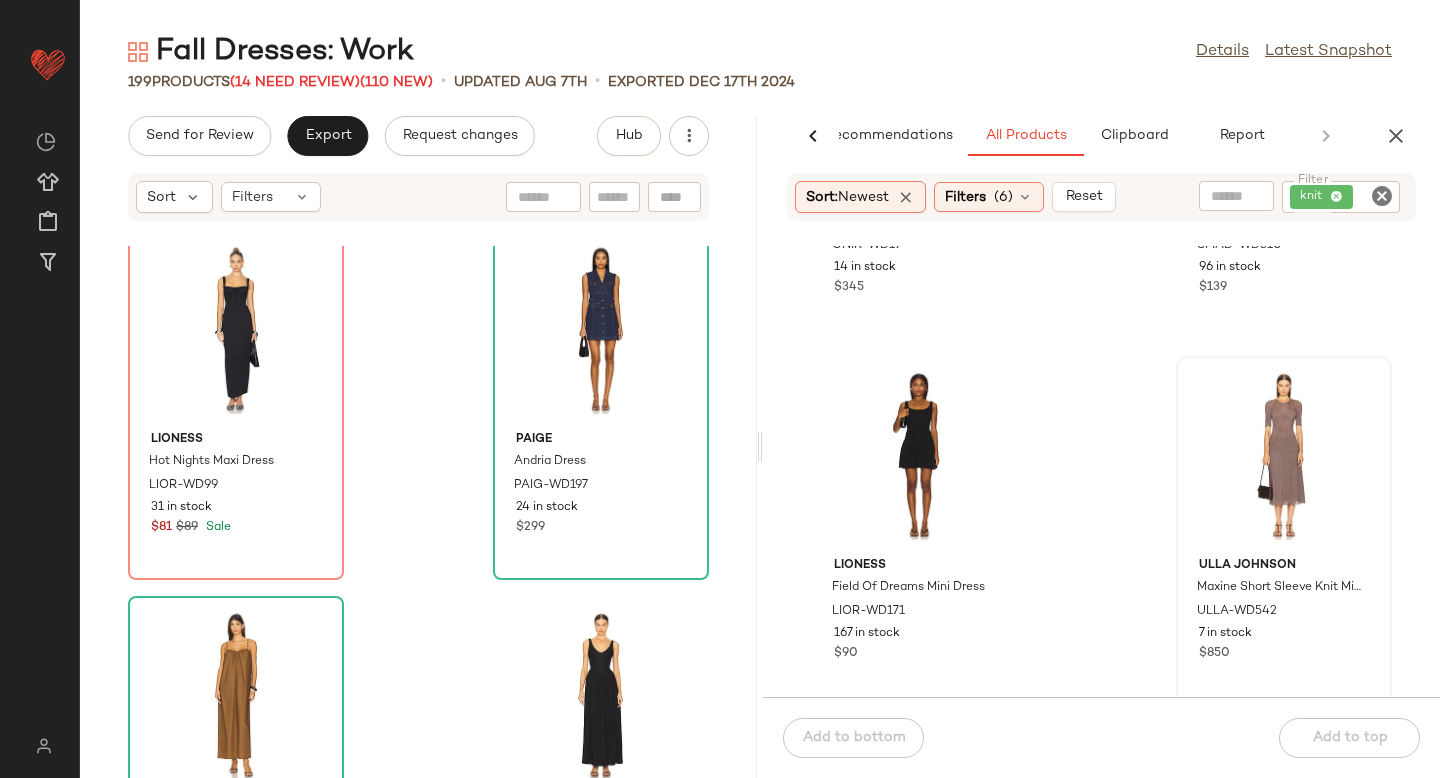 scroll, scrollTop: 19070, scrollLeft: 0, axis: vertical 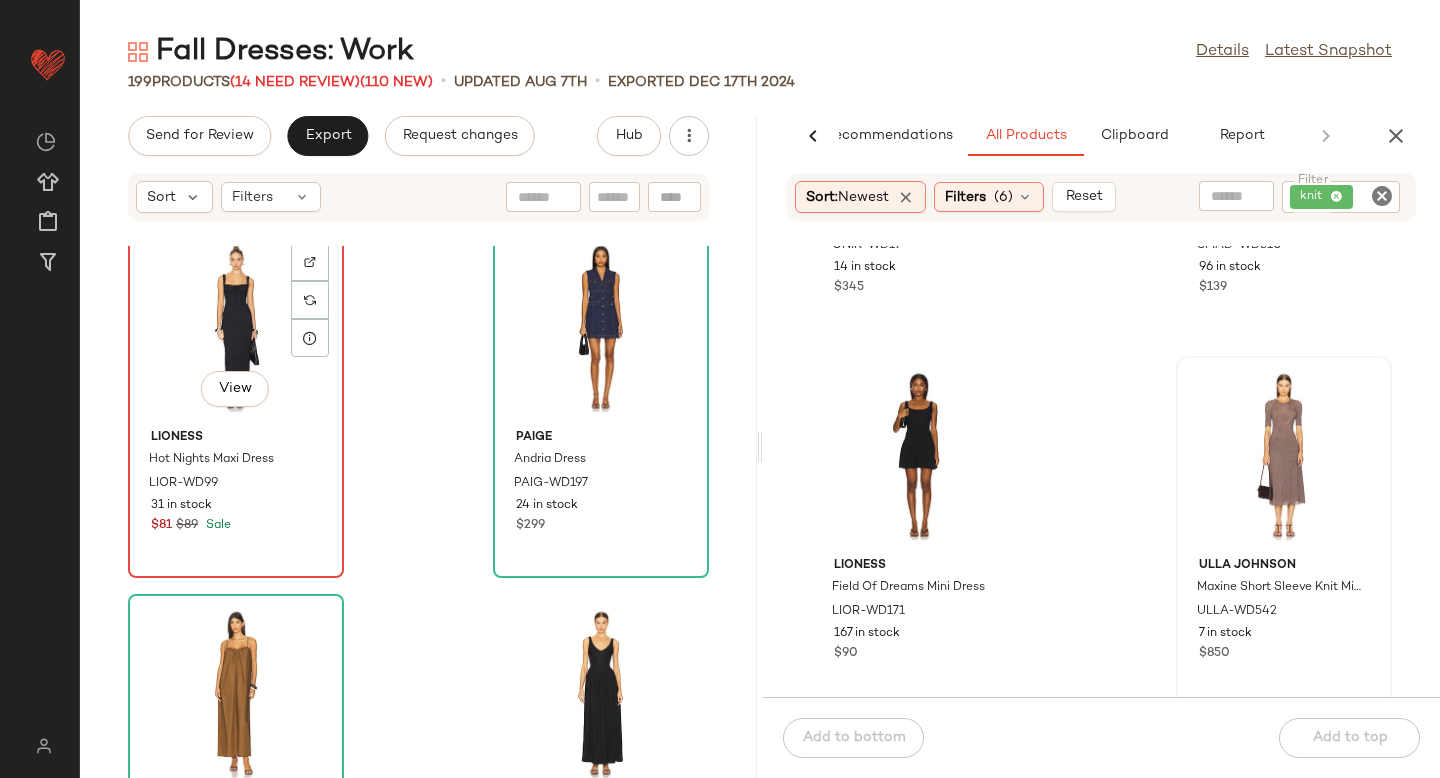 click on "View" 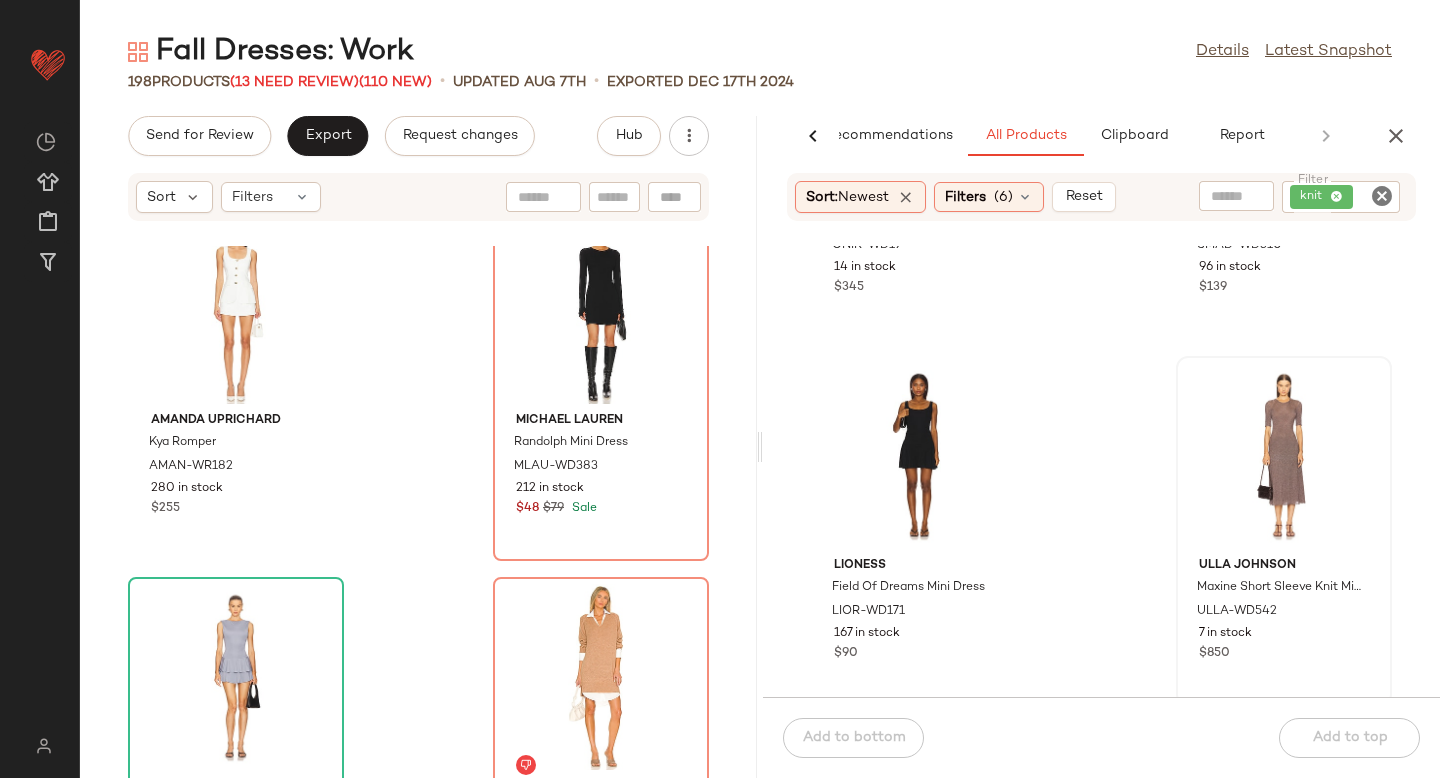 scroll, scrollTop: 21202, scrollLeft: 0, axis: vertical 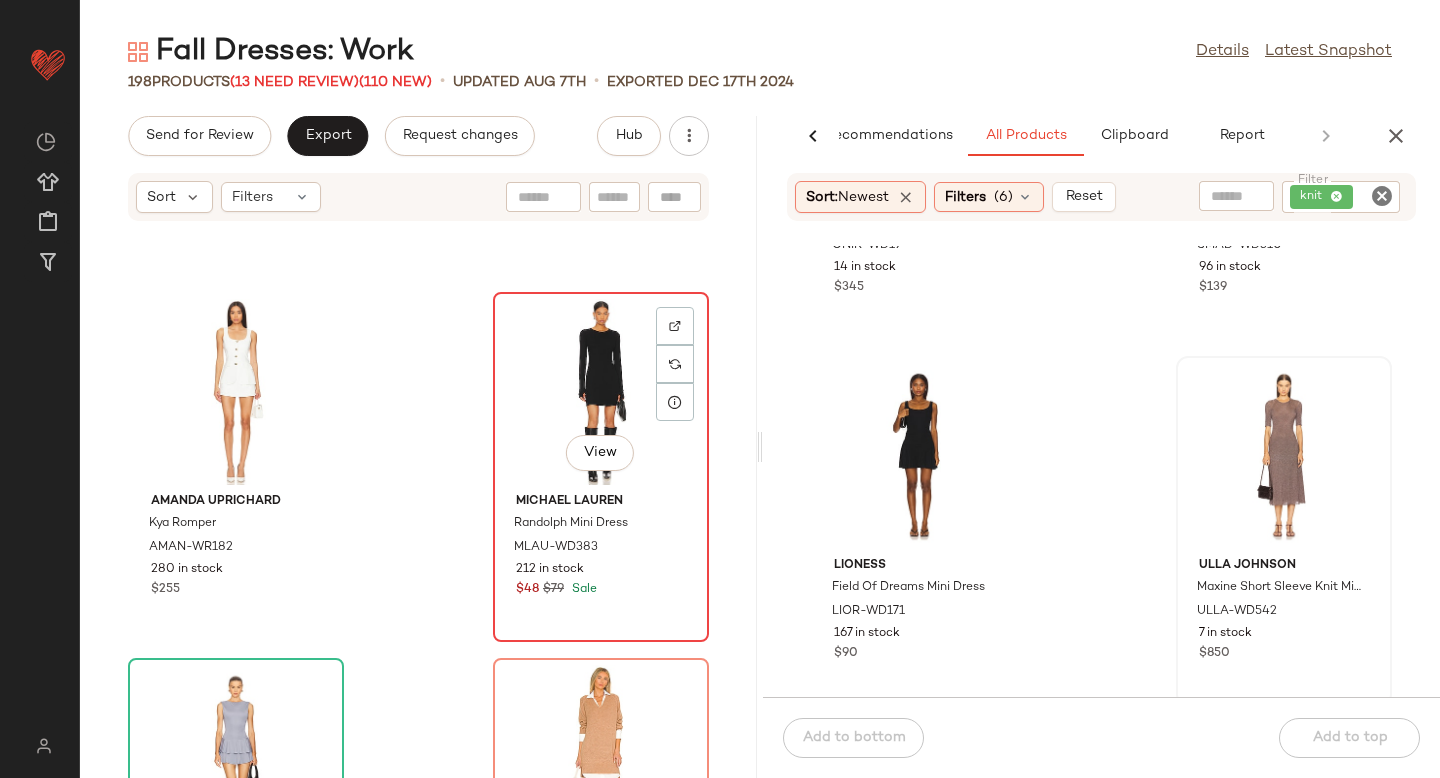 click on "View" 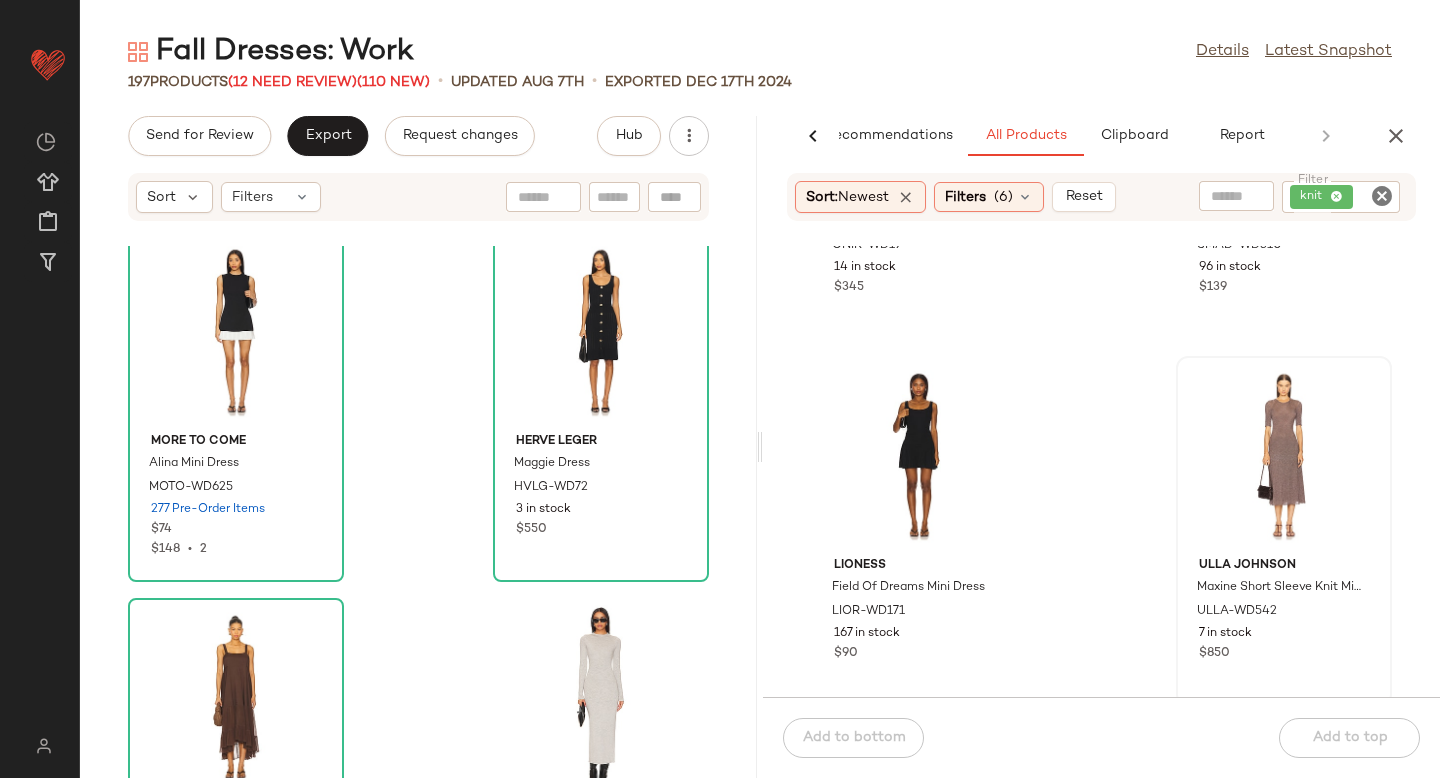 scroll, scrollTop: 22383, scrollLeft: 0, axis: vertical 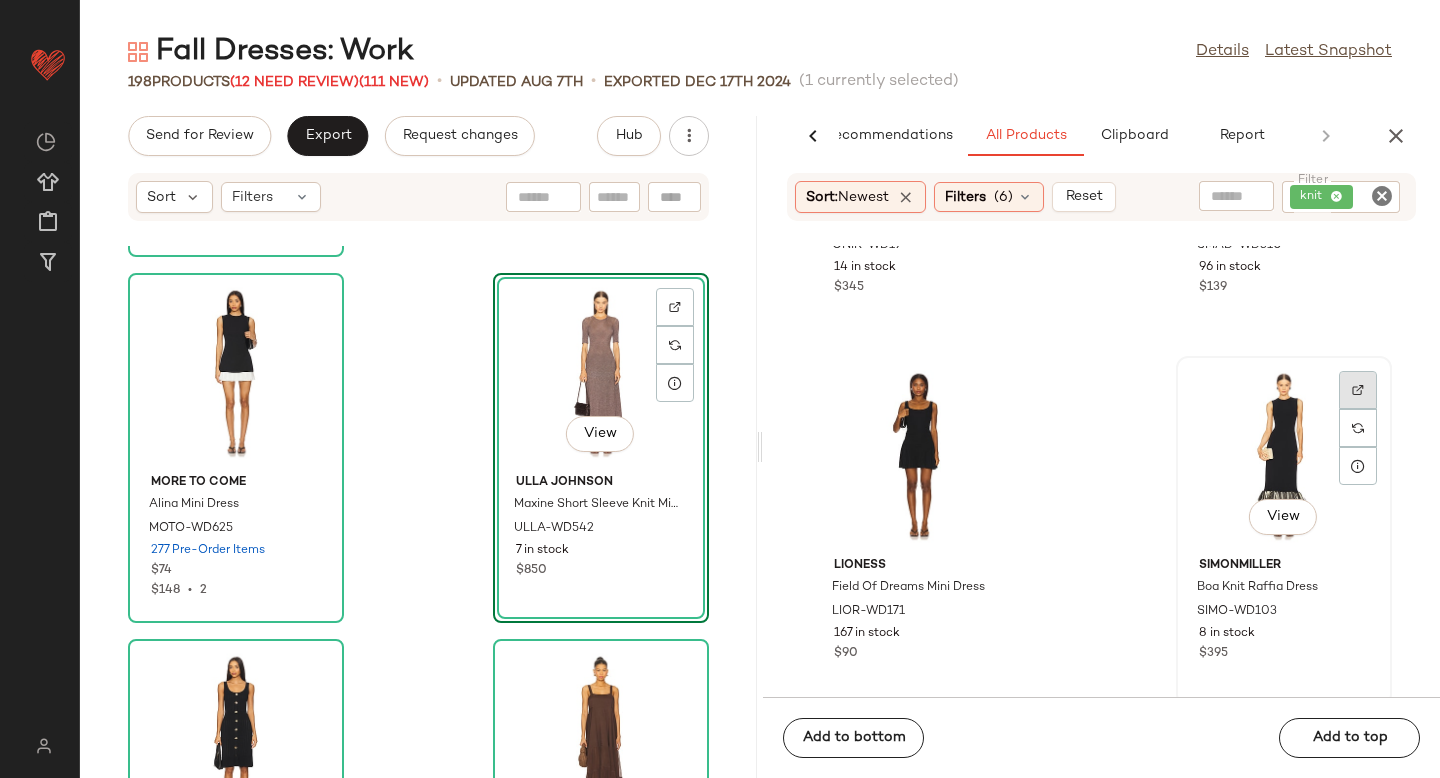 click 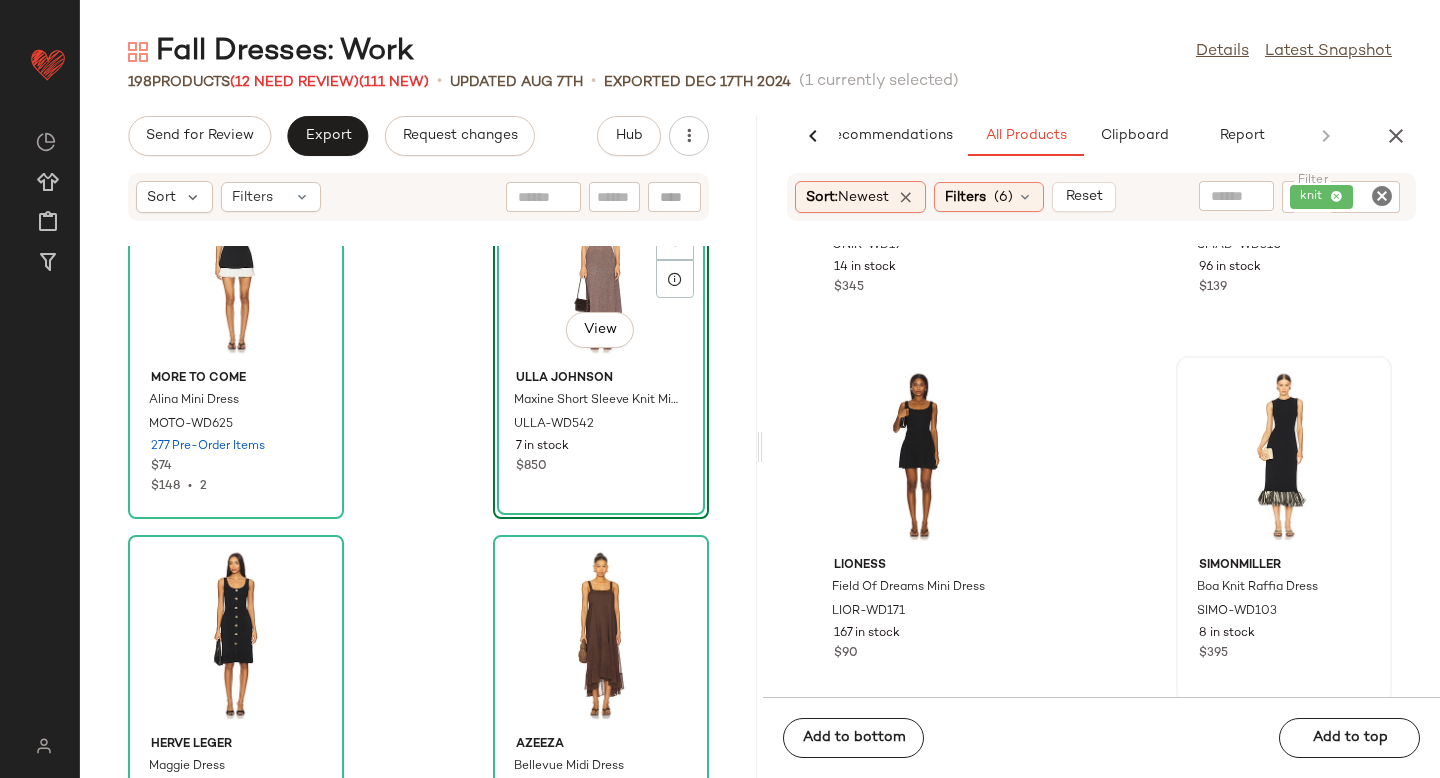 scroll, scrollTop: 22387, scrollLeft: 0, axis: vertical 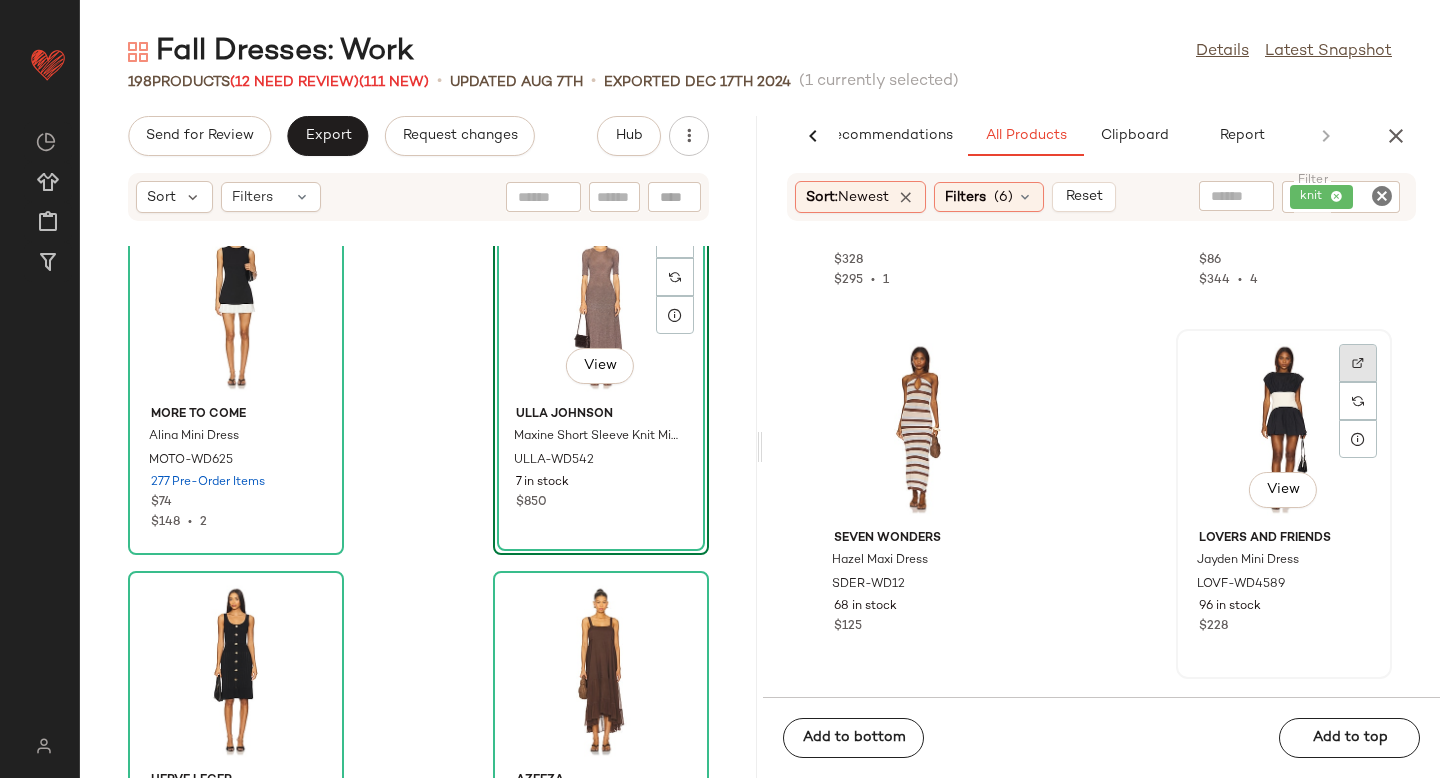 click 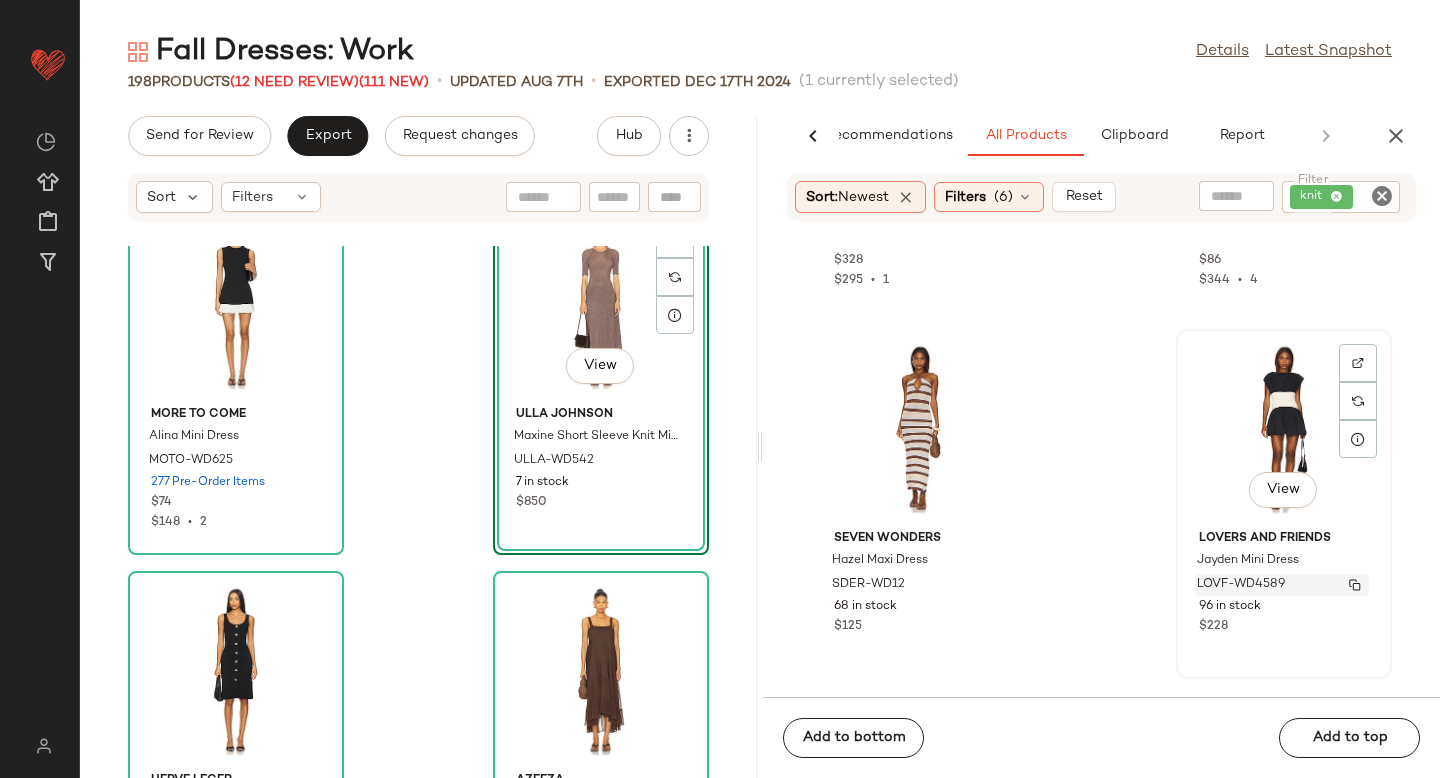 click on "LOVF-WD4589" at bounding box center [1241, 585] 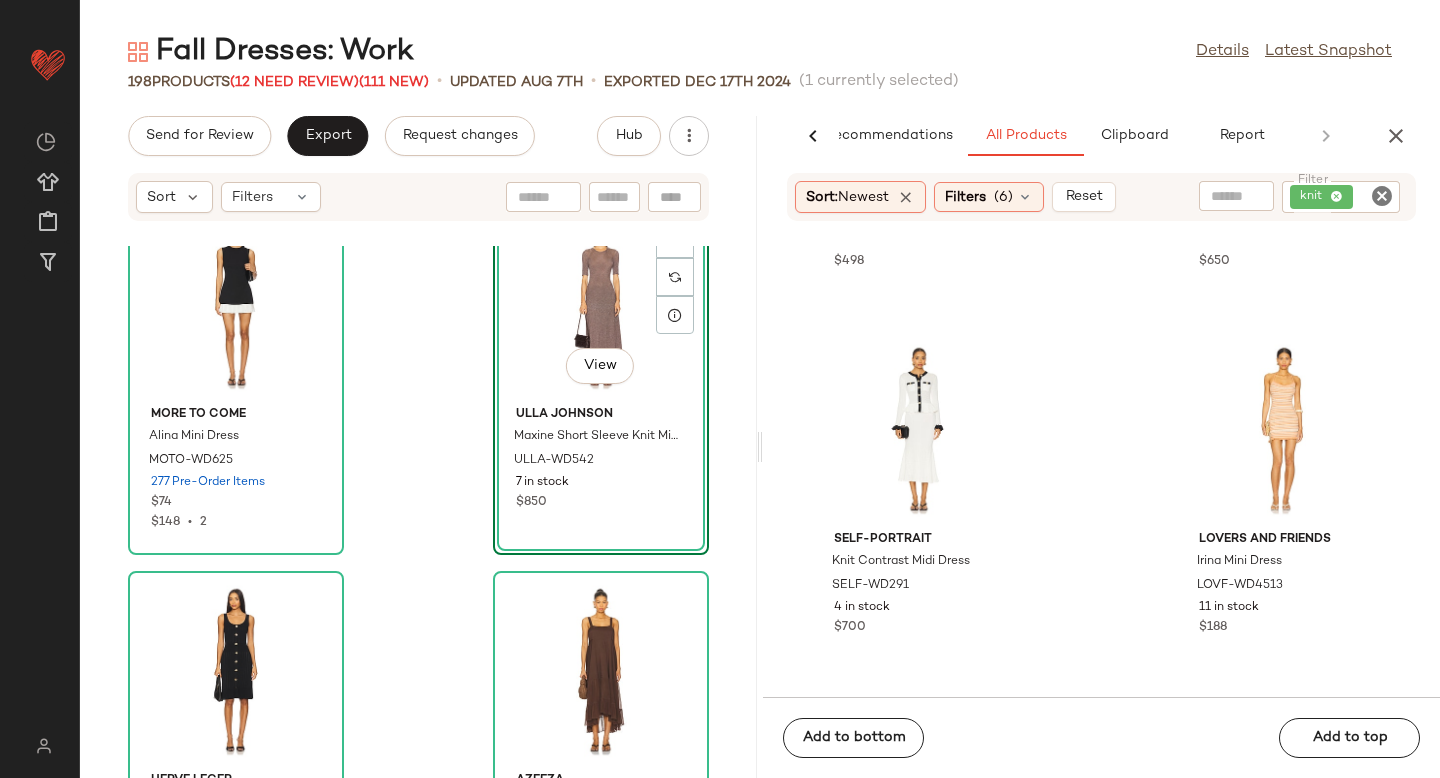 scroll, scrollTop: 24457, scrollLeft: 0, axis: vertical 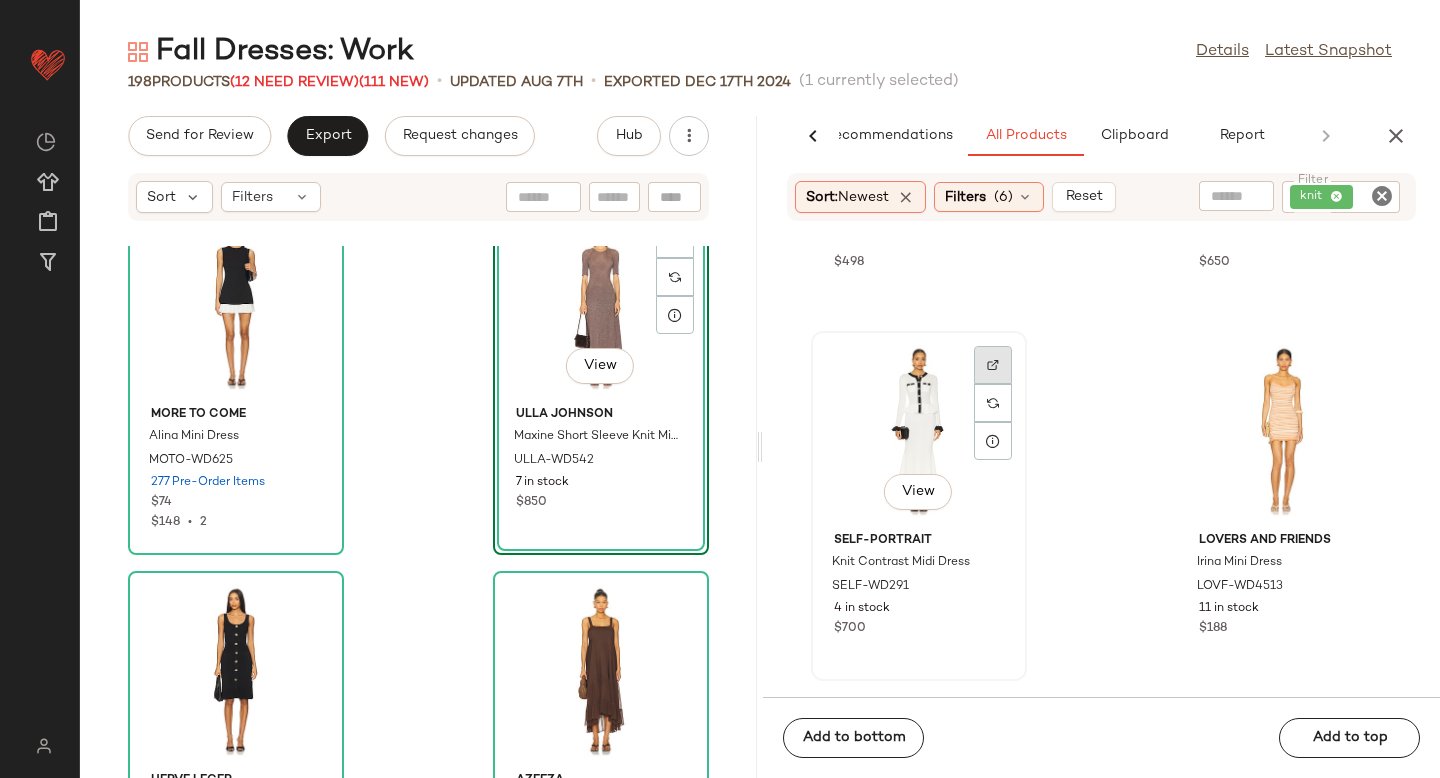 click 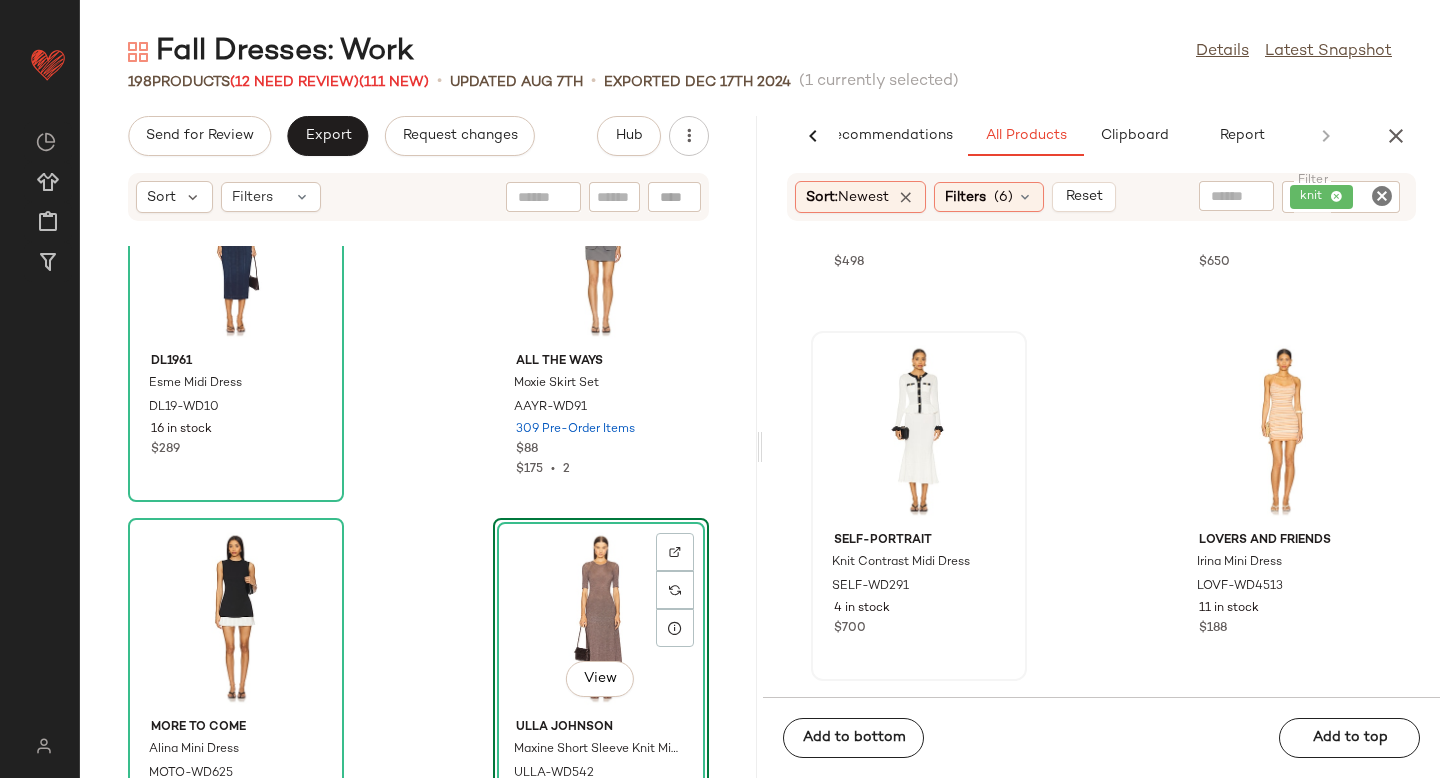 scroll, scrollTop: 22008, scrollLeft: 0, axis: vertical 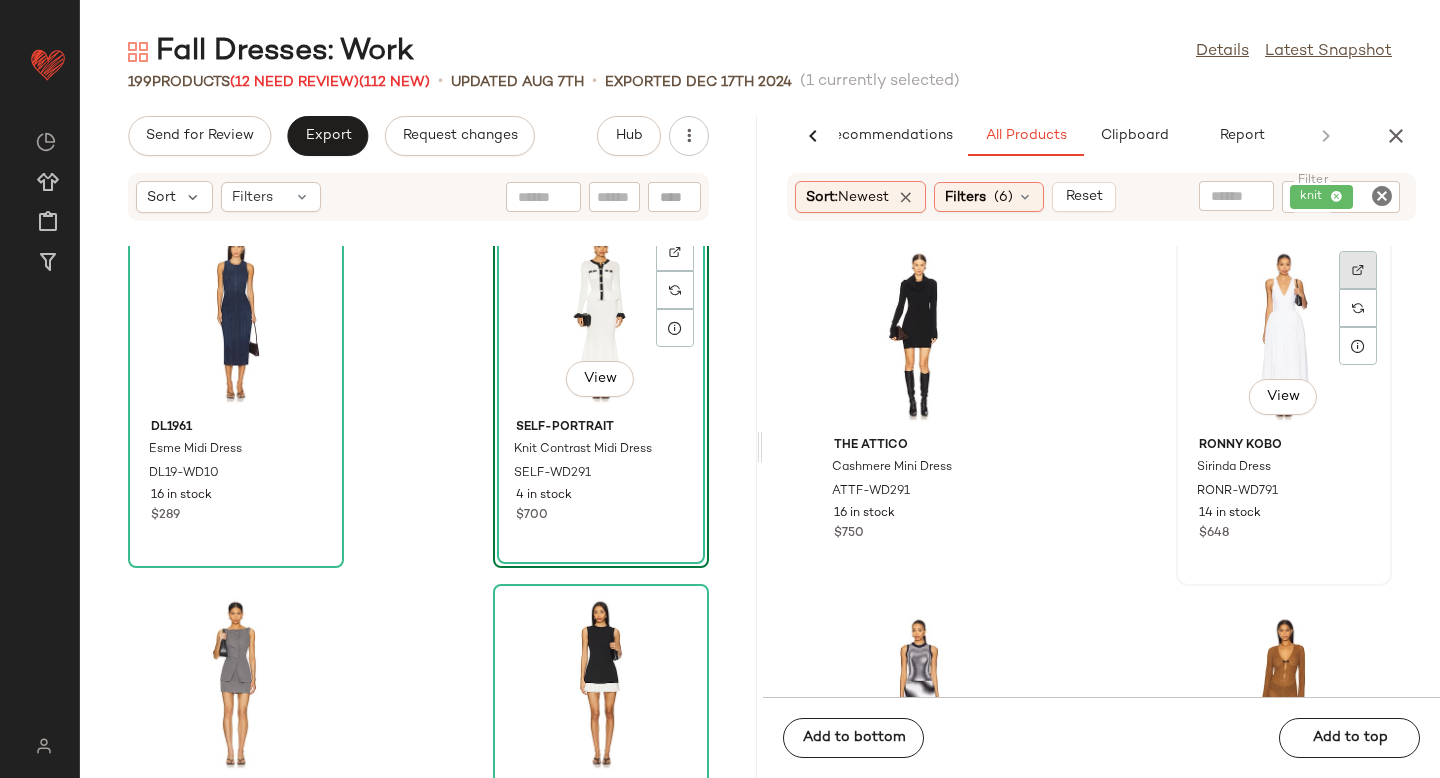click 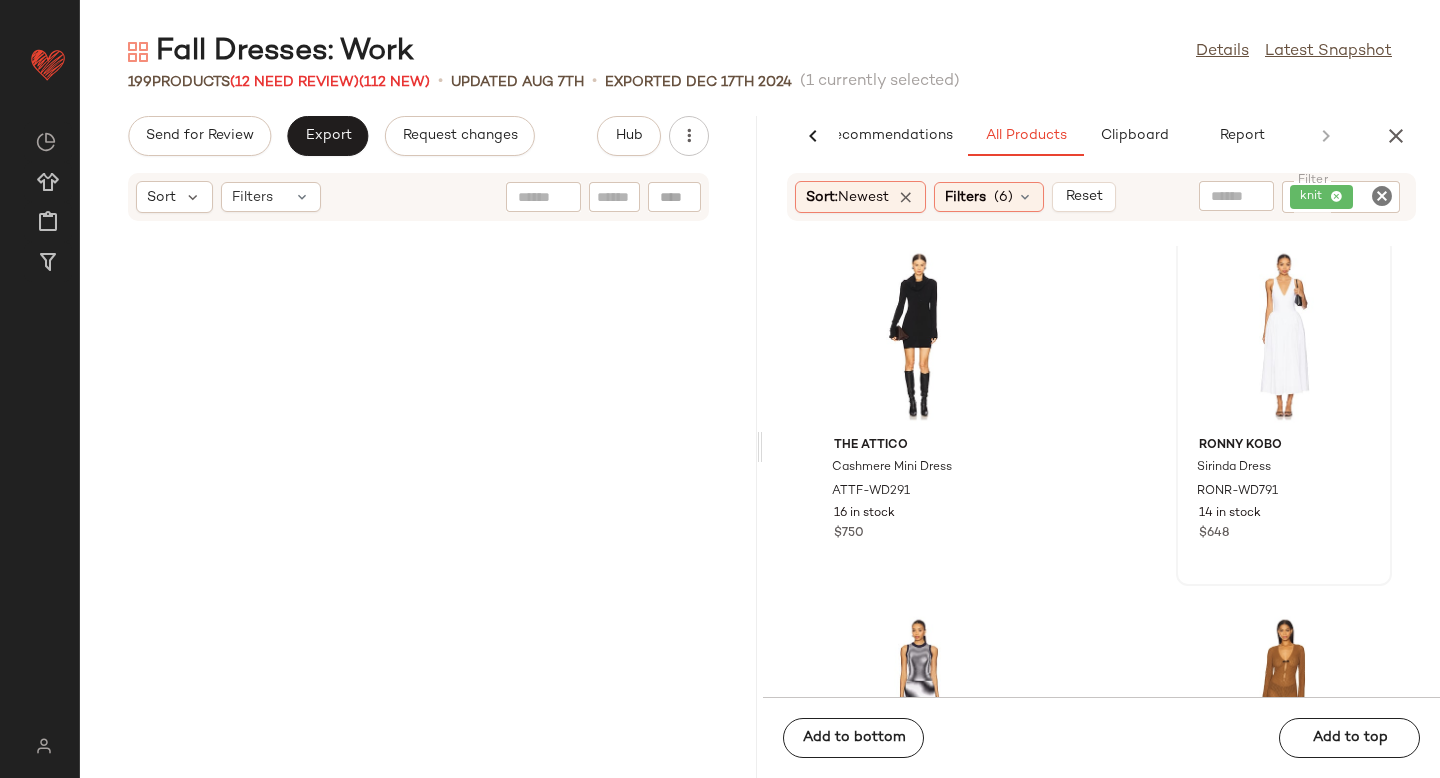 scroll, scrollTop: 0, scrollLeft: 0, axis: both 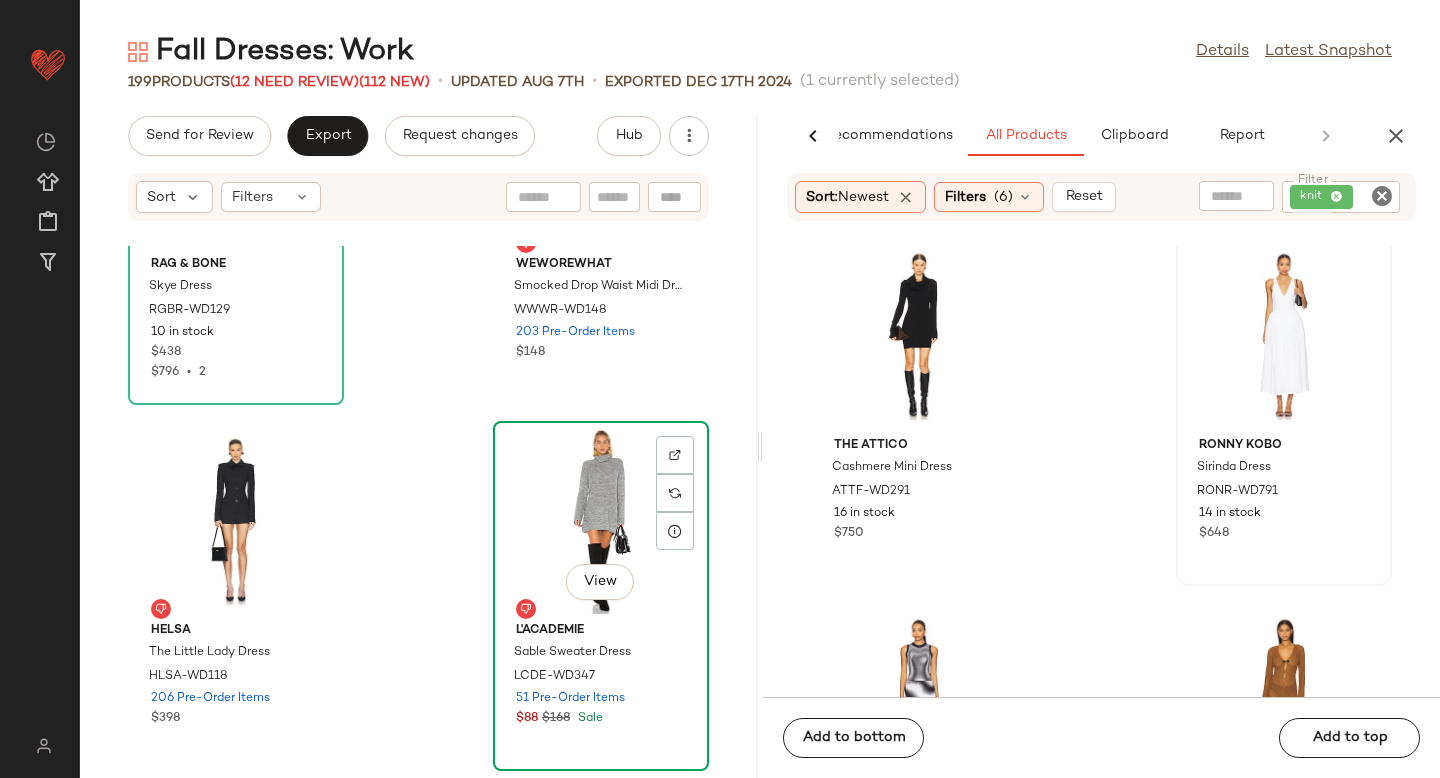click on "View" 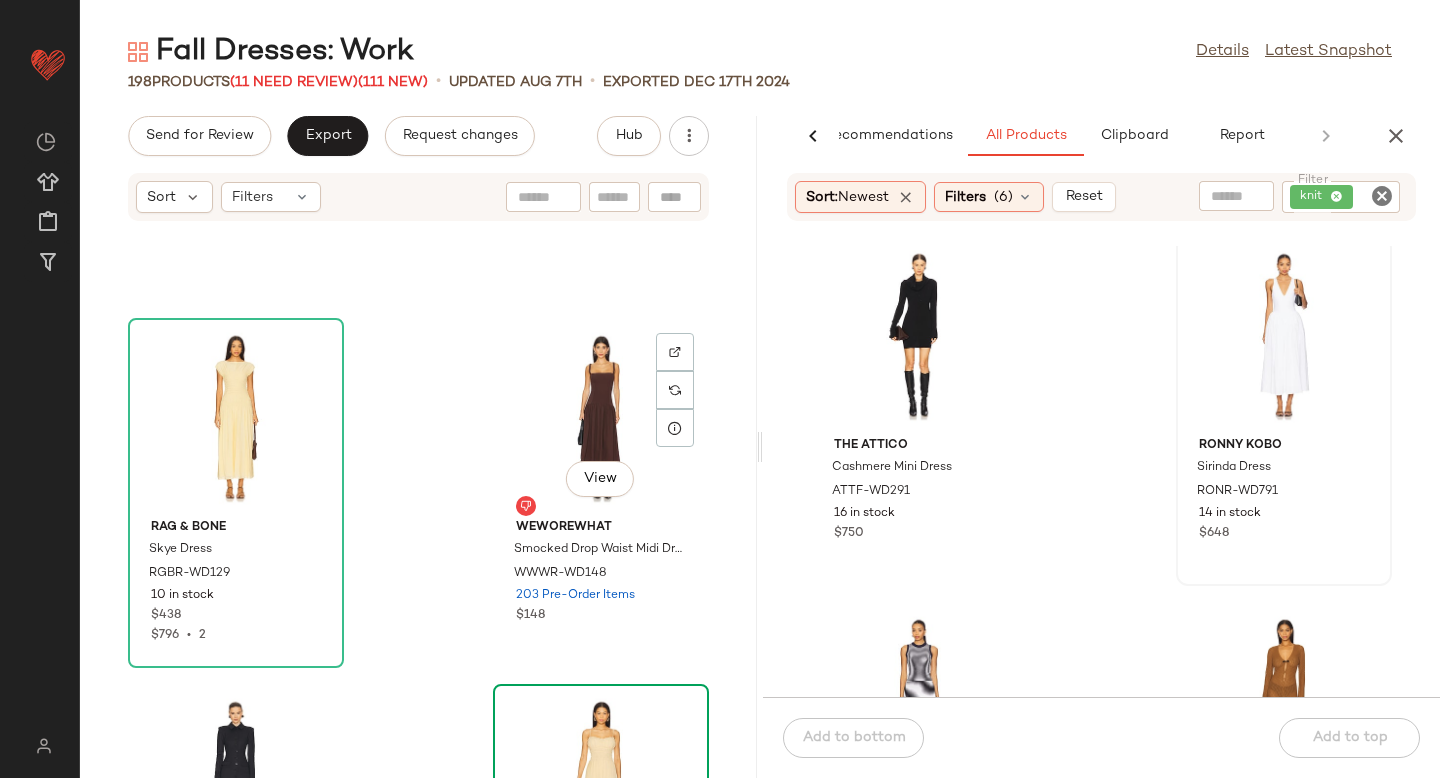 scroll, scrollTop: 6141, scrollLeft: 0, axis: vertical 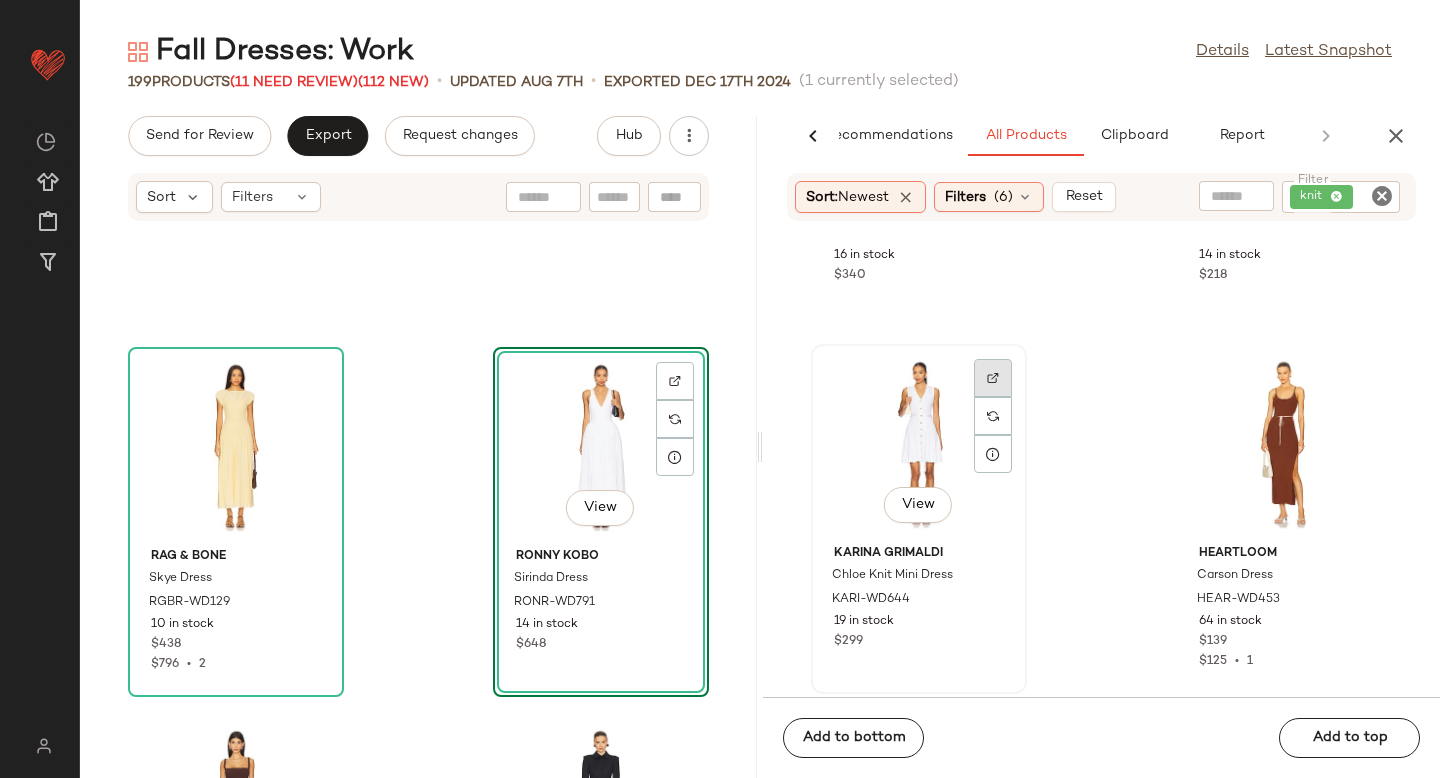 click 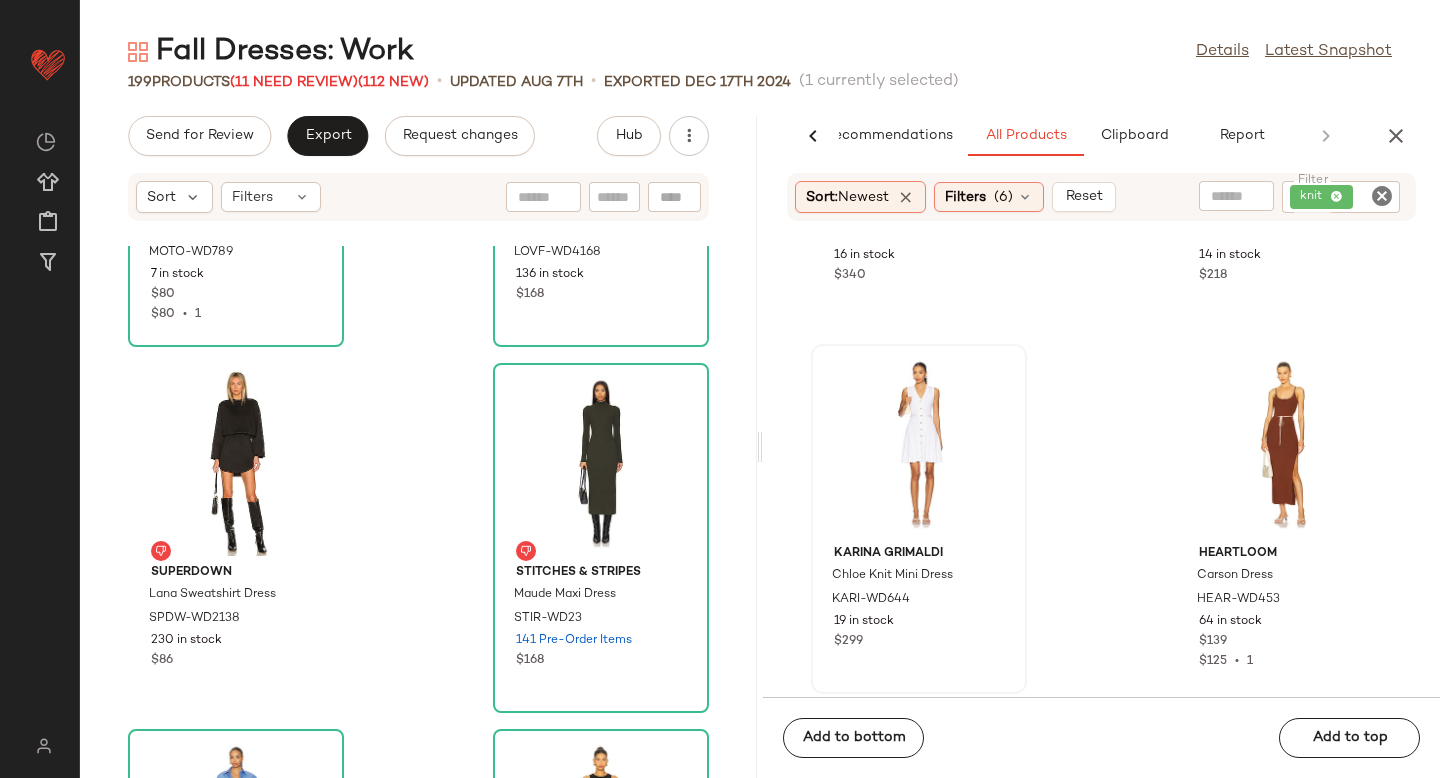 scroll, scrollTop: 11701, scrollLeft: 0, axis: vertical 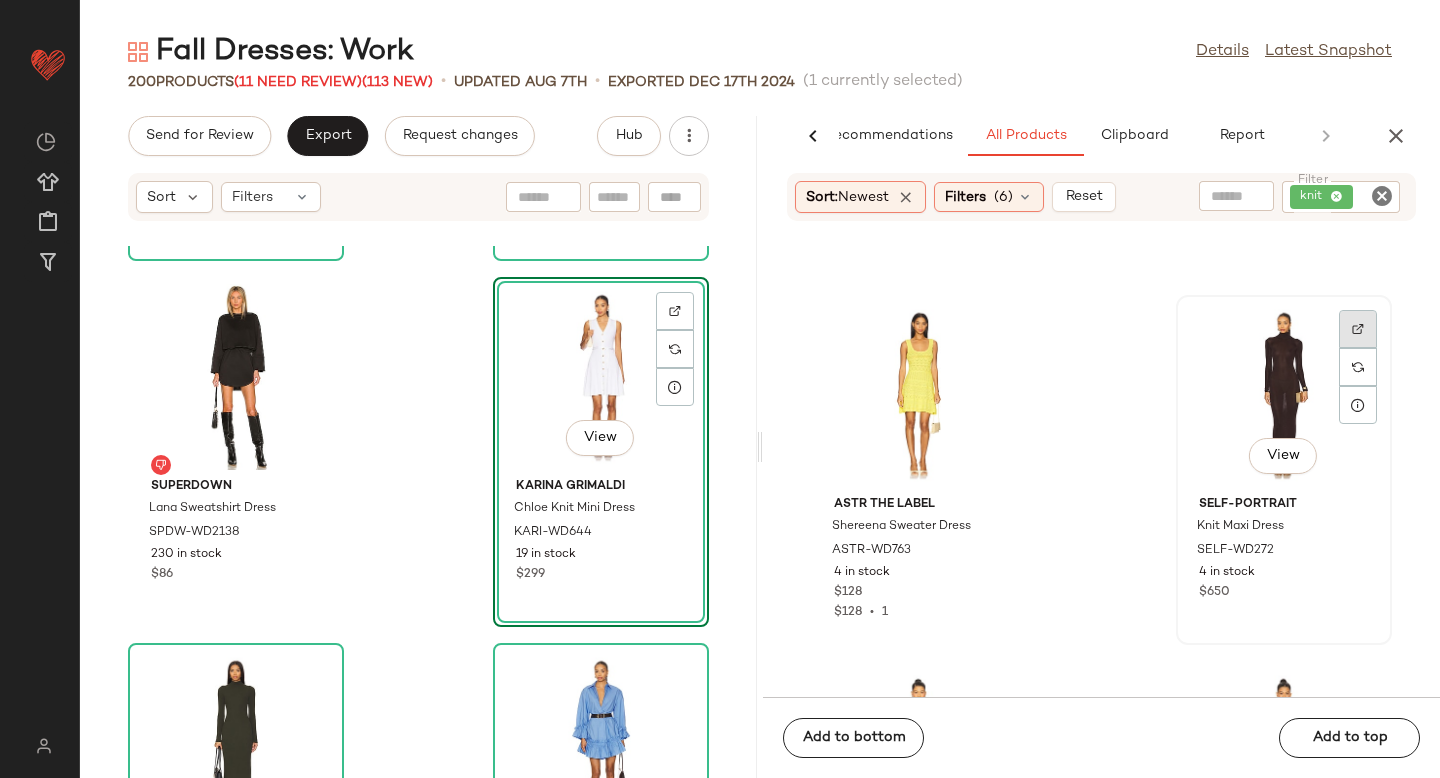 click 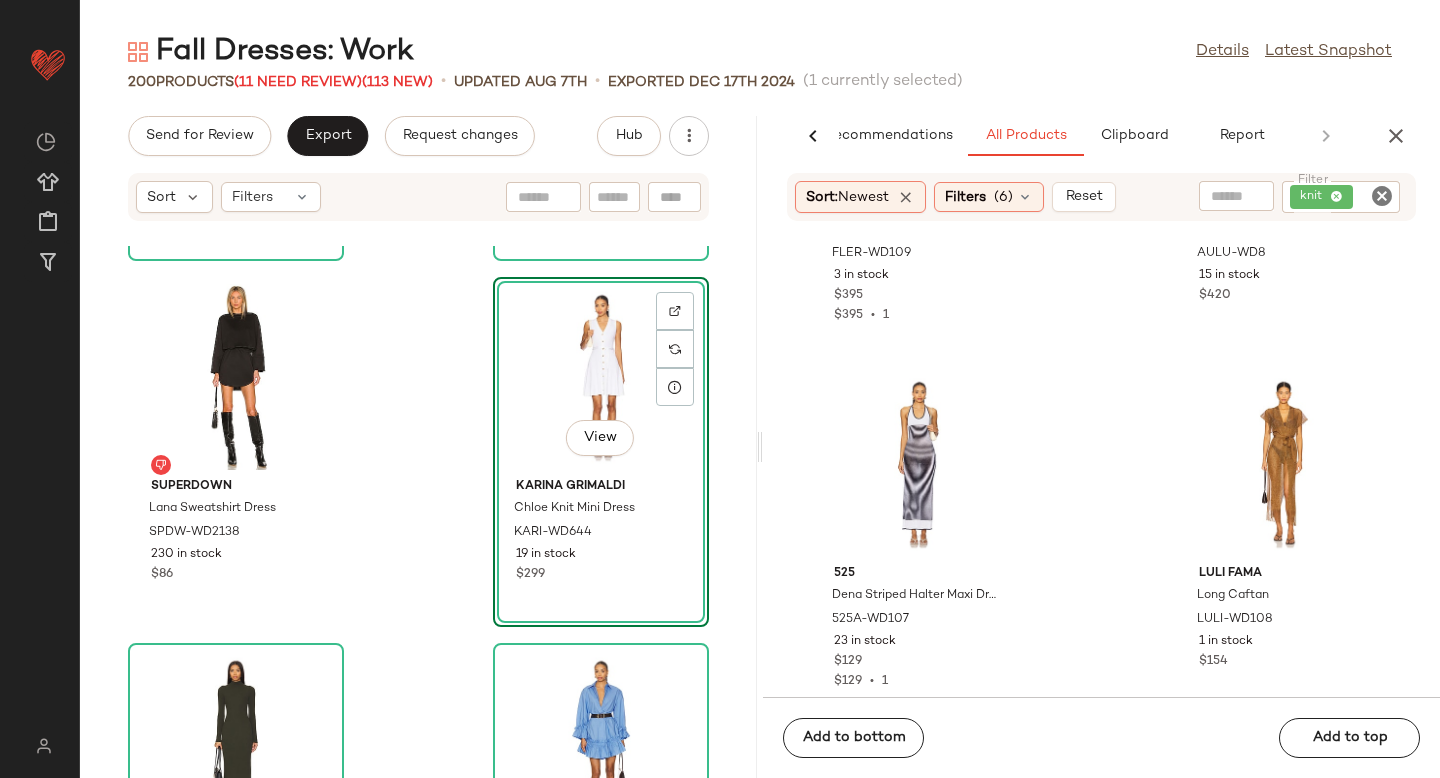 scroll, scrollTop: 29615, scrollLeft: 0, axis: vertical 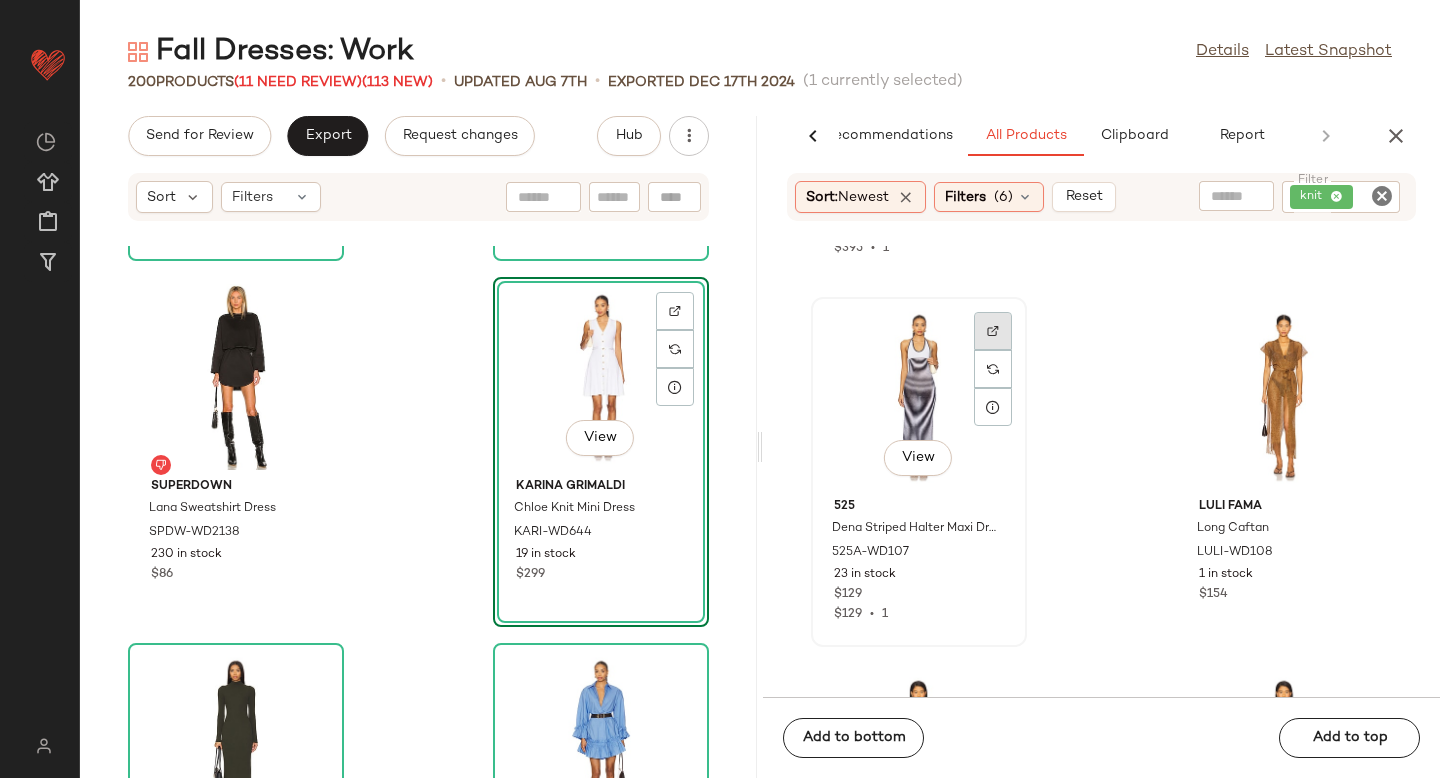 click 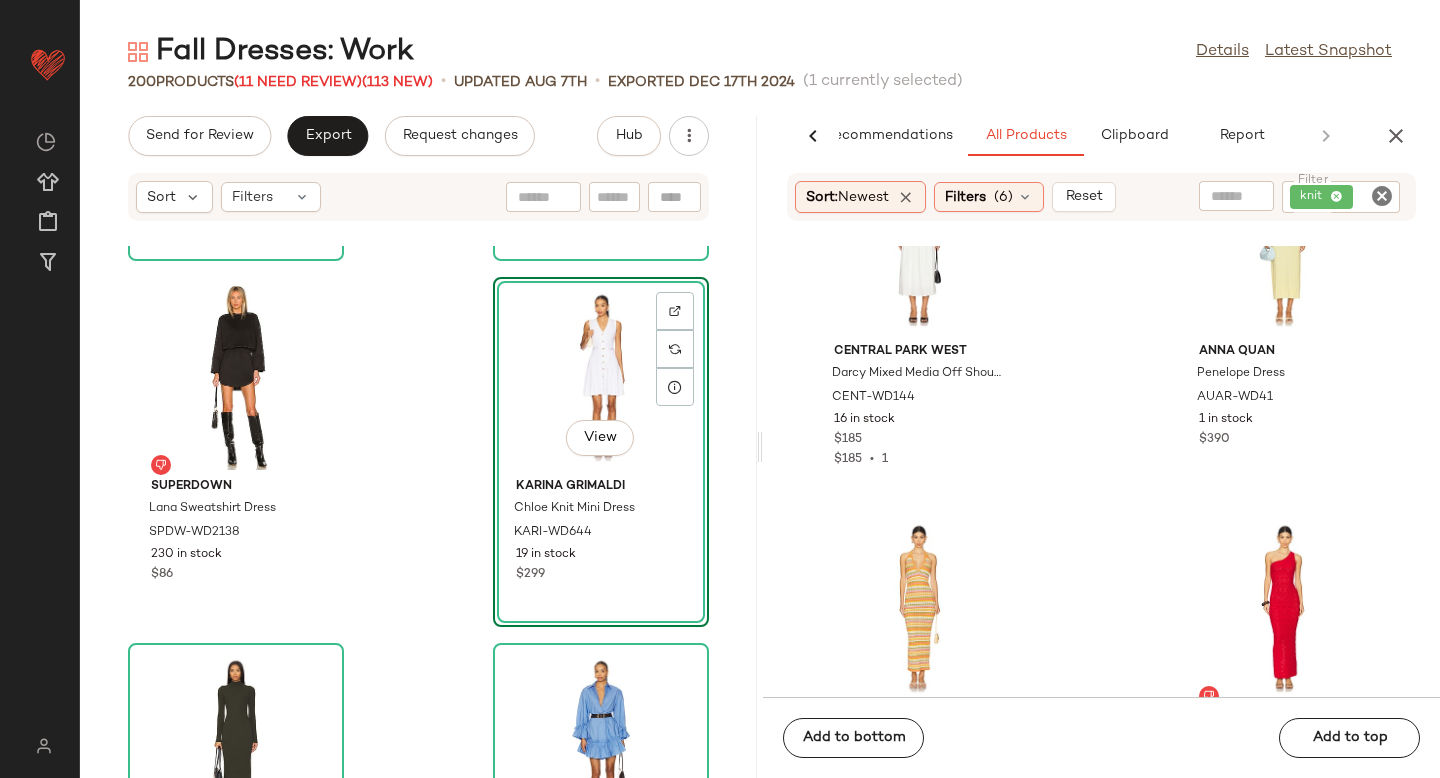 scroll, scrollTop: 34764, scrollLeft: 0, axis: vertical 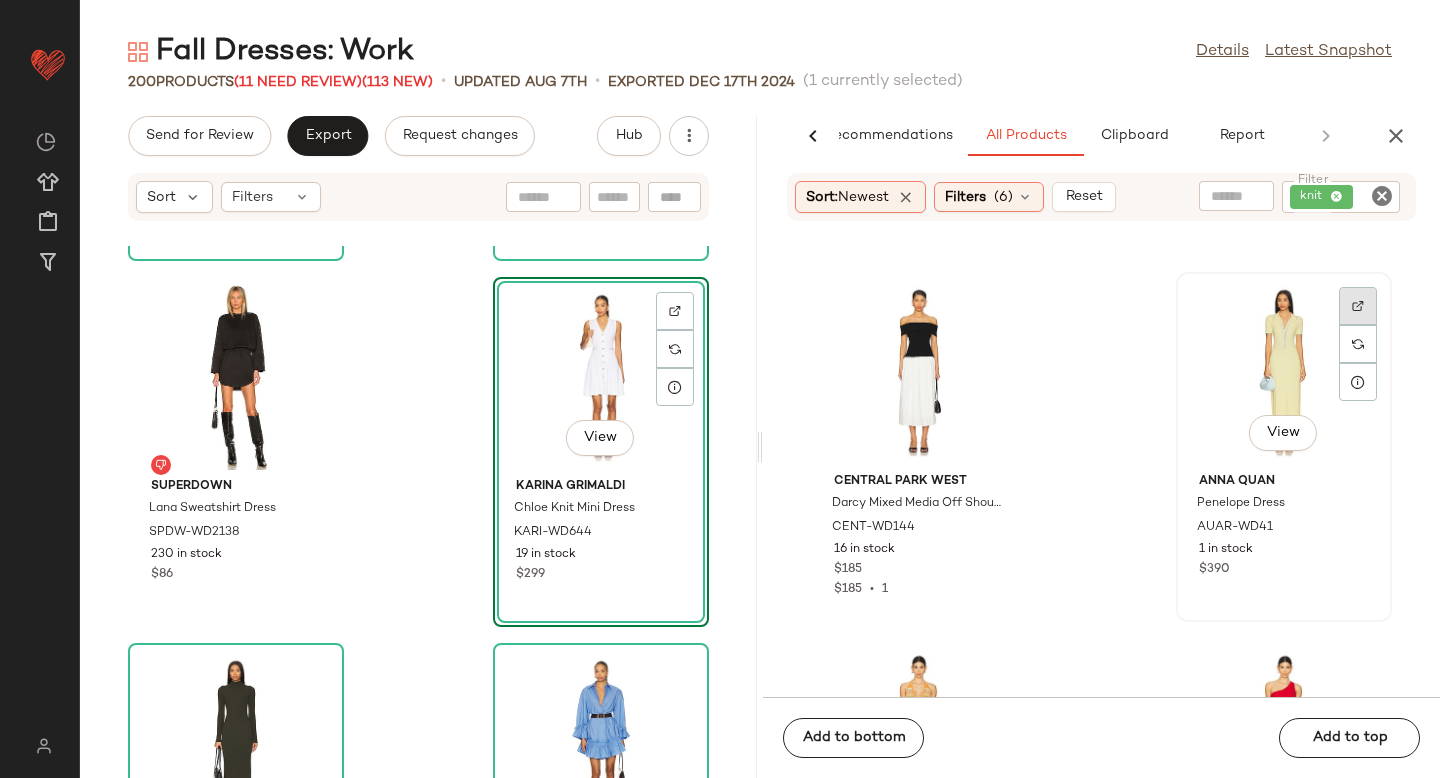 click 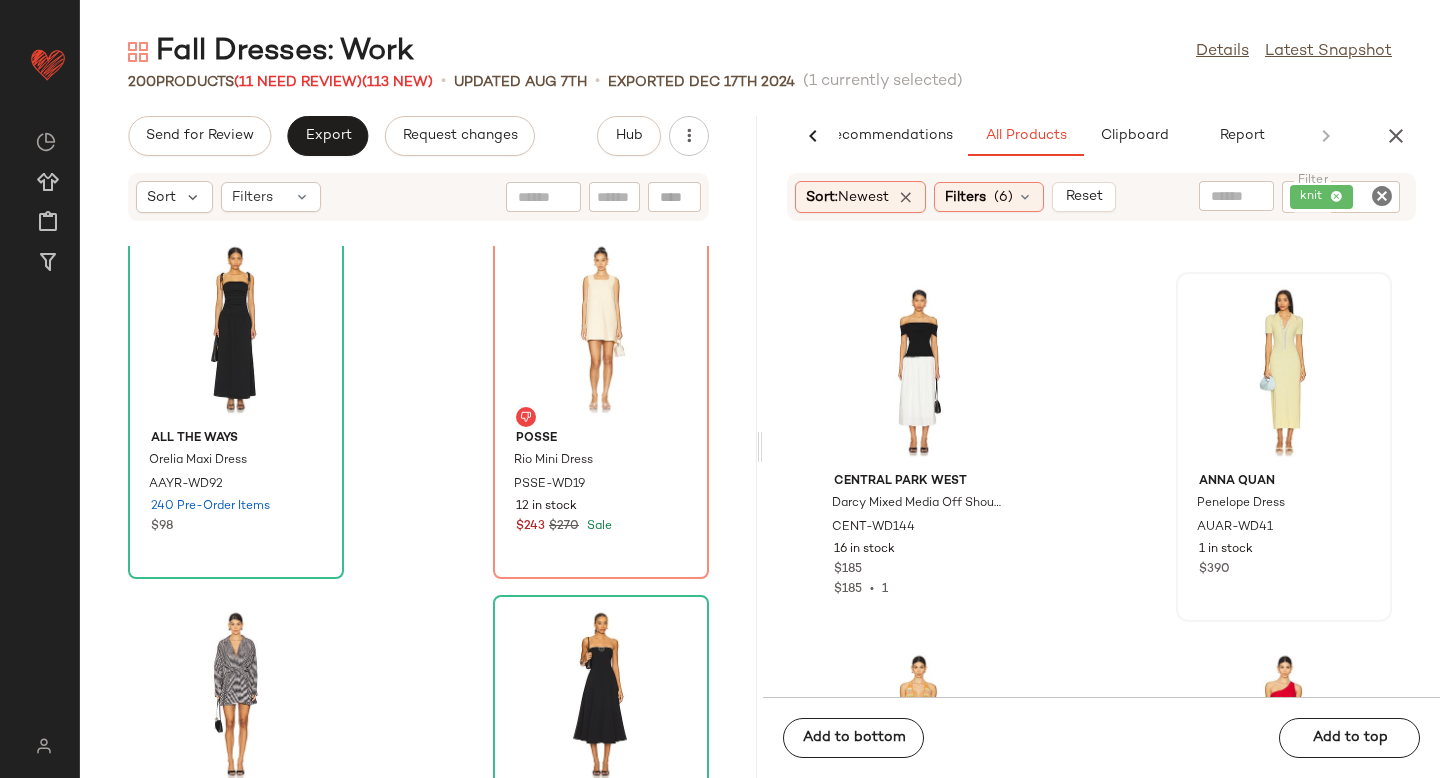 scroll, scrollTop: 1436, scrollLeft: 0, axis: vertical 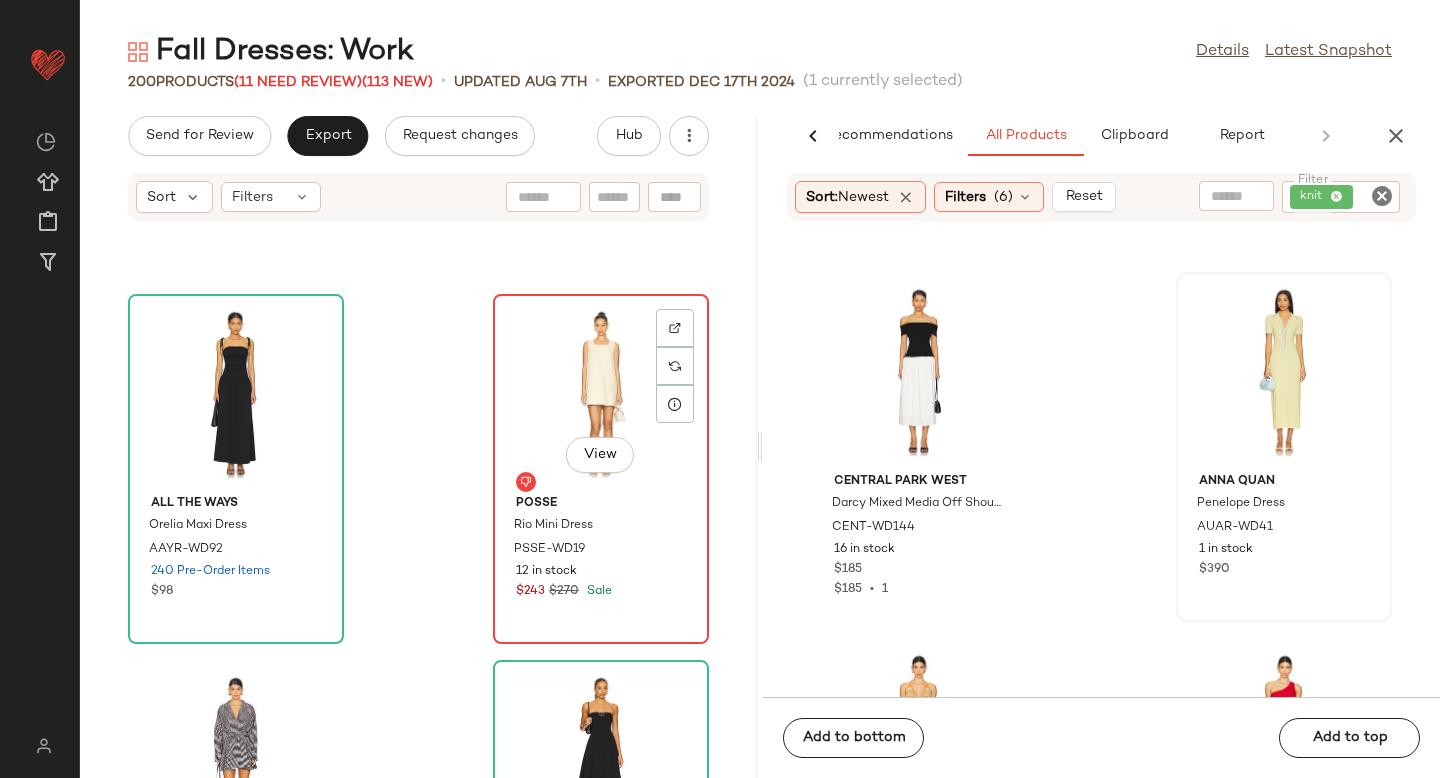 click on "View" 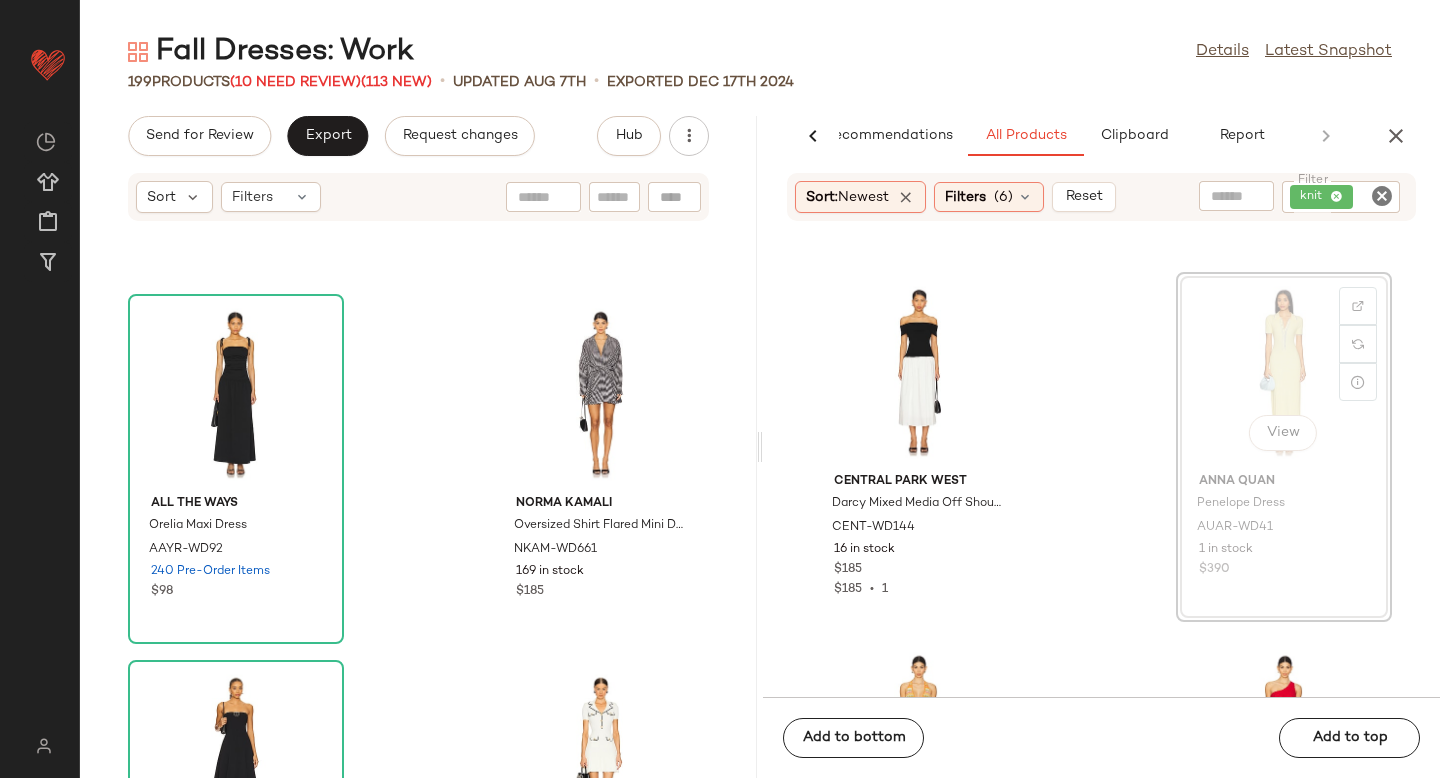 scroll, scrollTop: 34757, scrollLeft: 0, axis: vertical 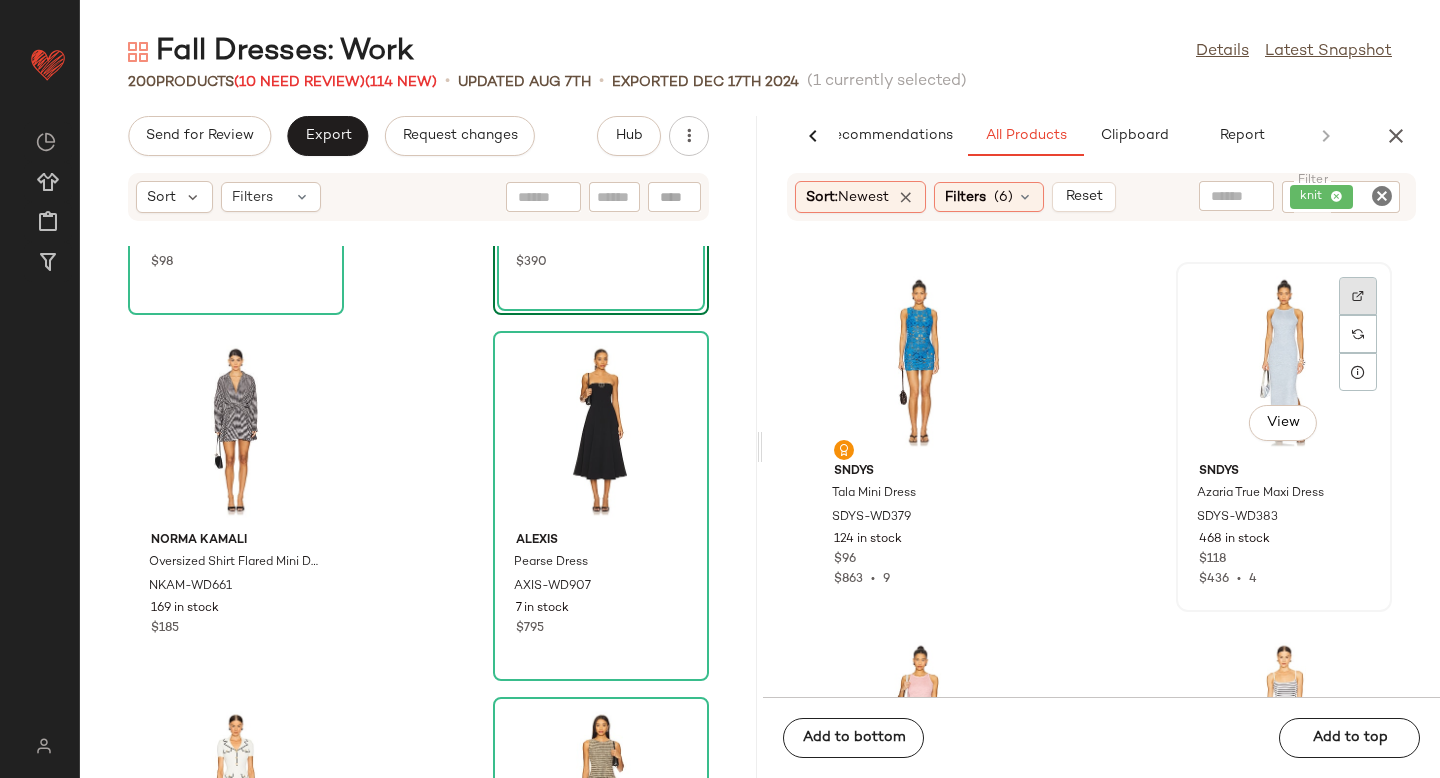 click 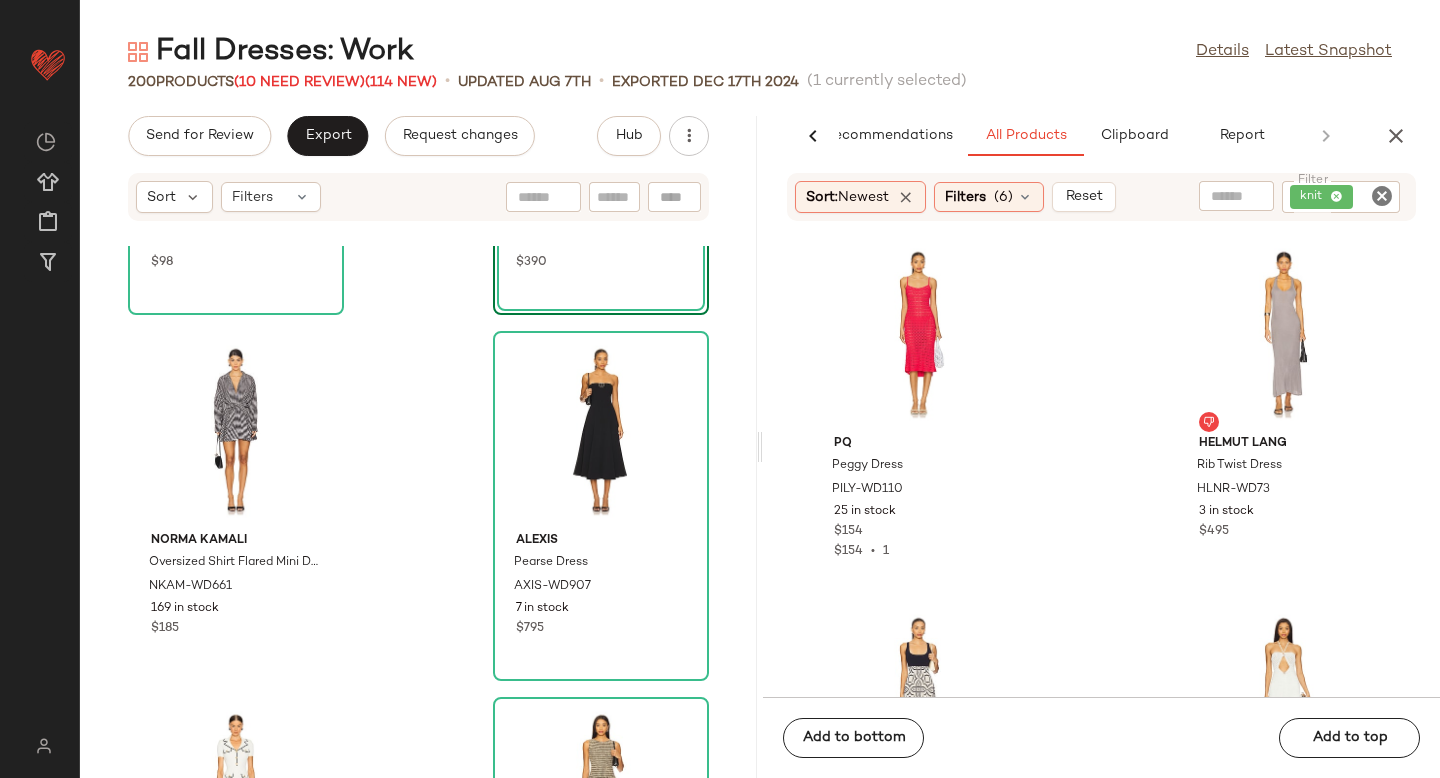 scroll, scrollTop: 43930, scrollLeft: 0, axis: vertical 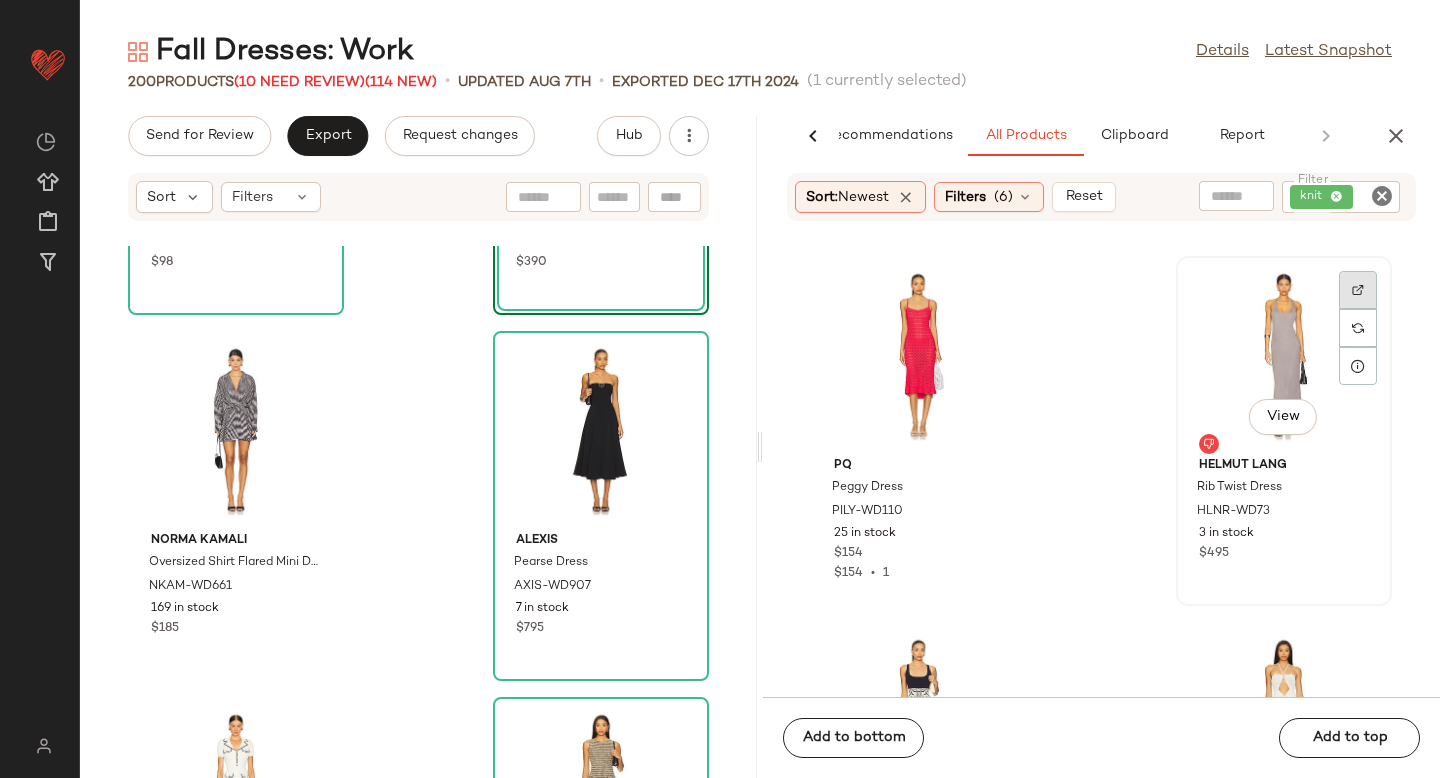 click 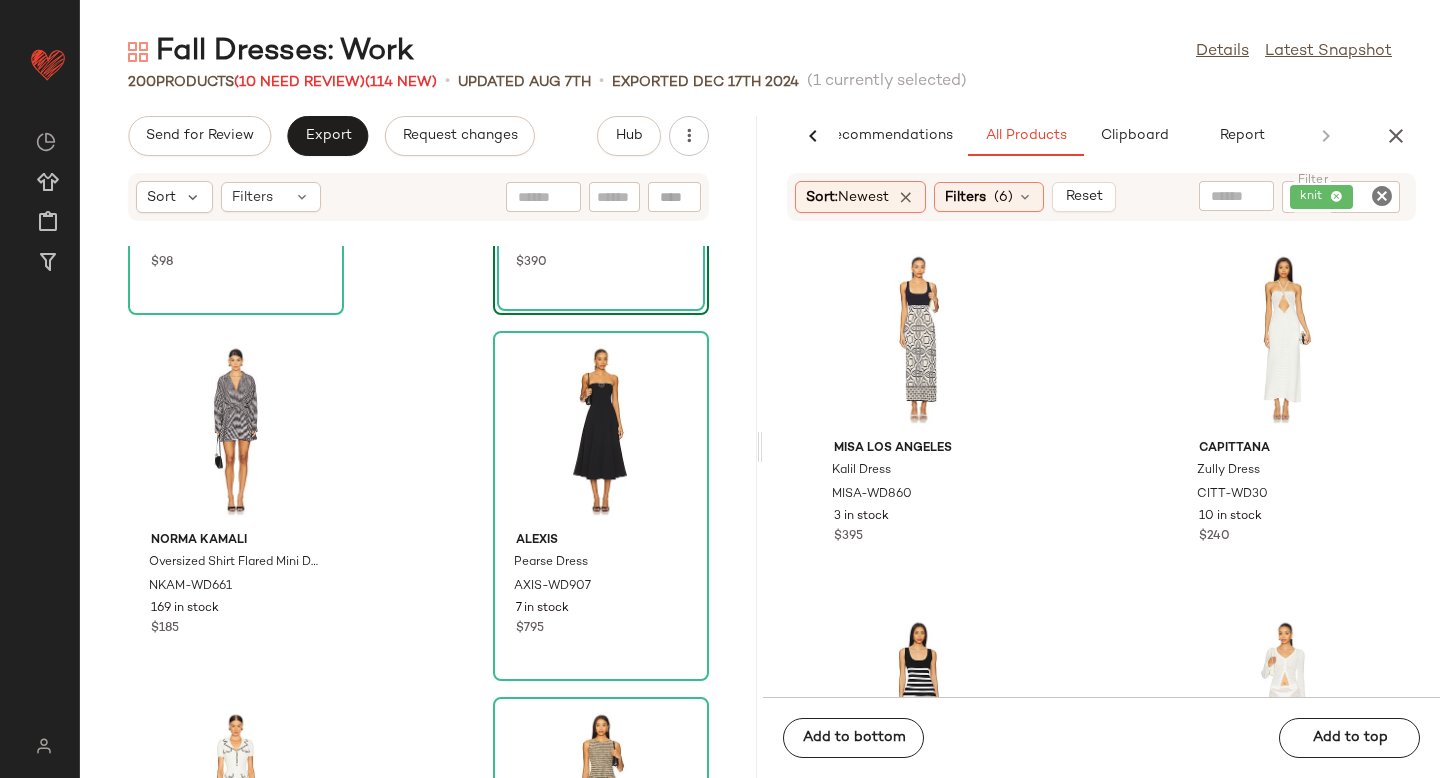 scroll, scrollTop: 44281, scrollLeft: 0, axis: vertical 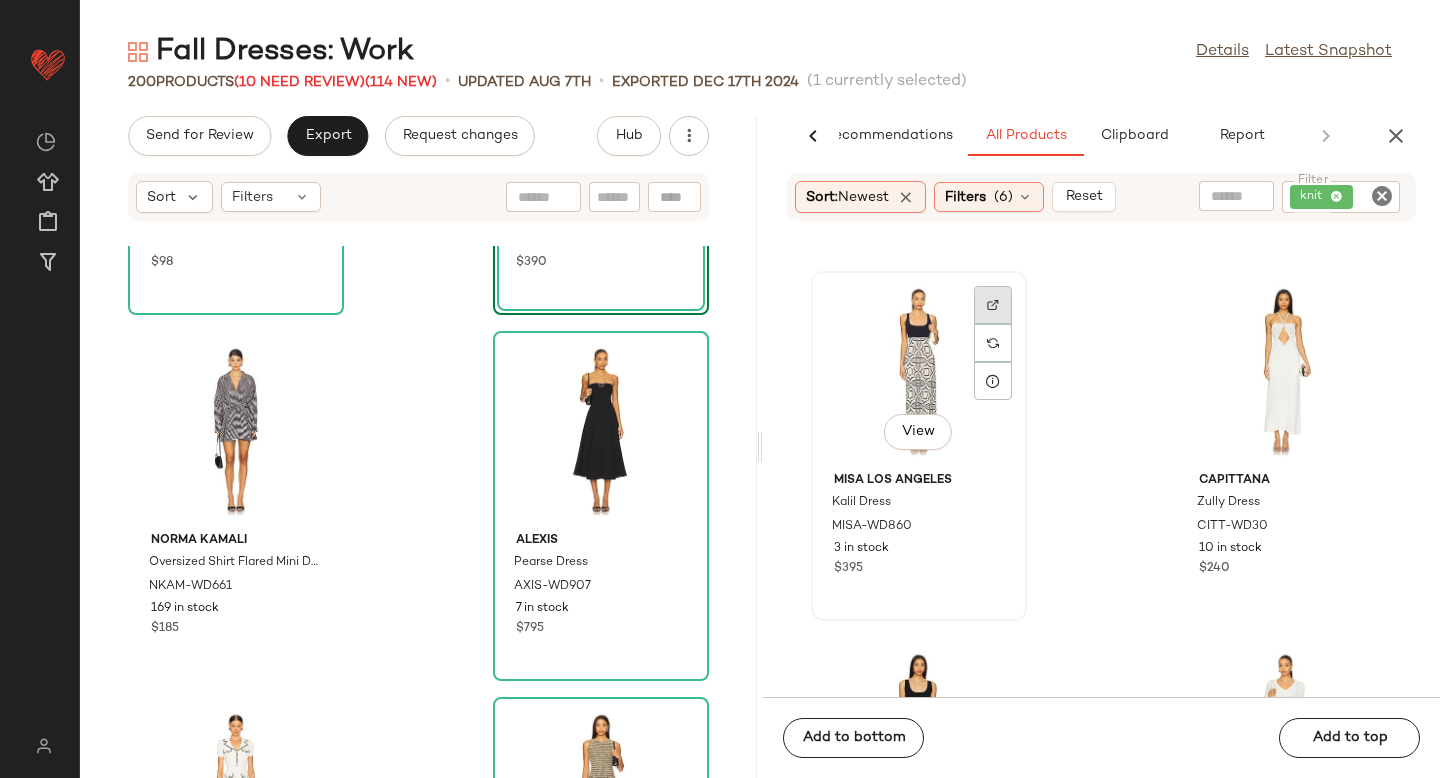 click 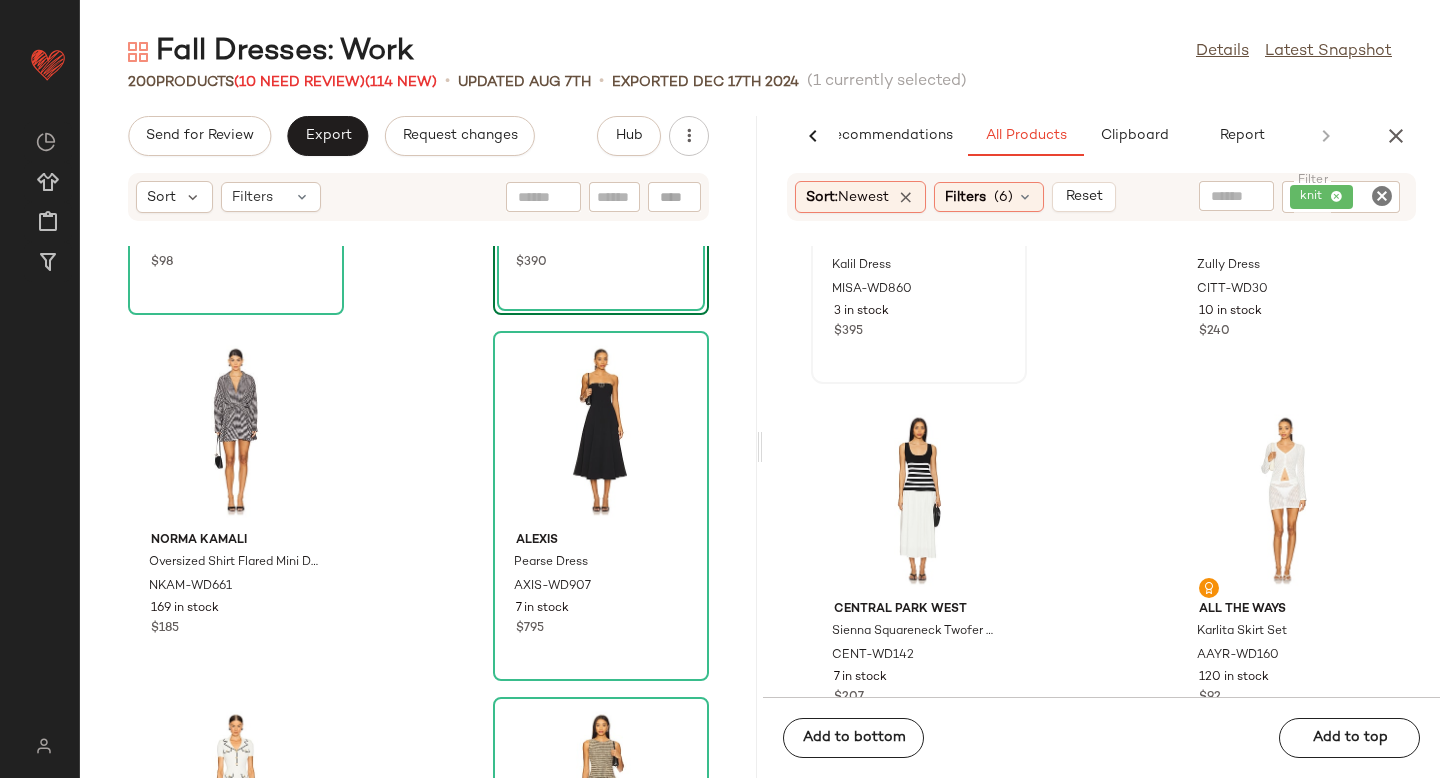 scroll, scrollTop: 44562, scrollLeft: 0, axis: vertical 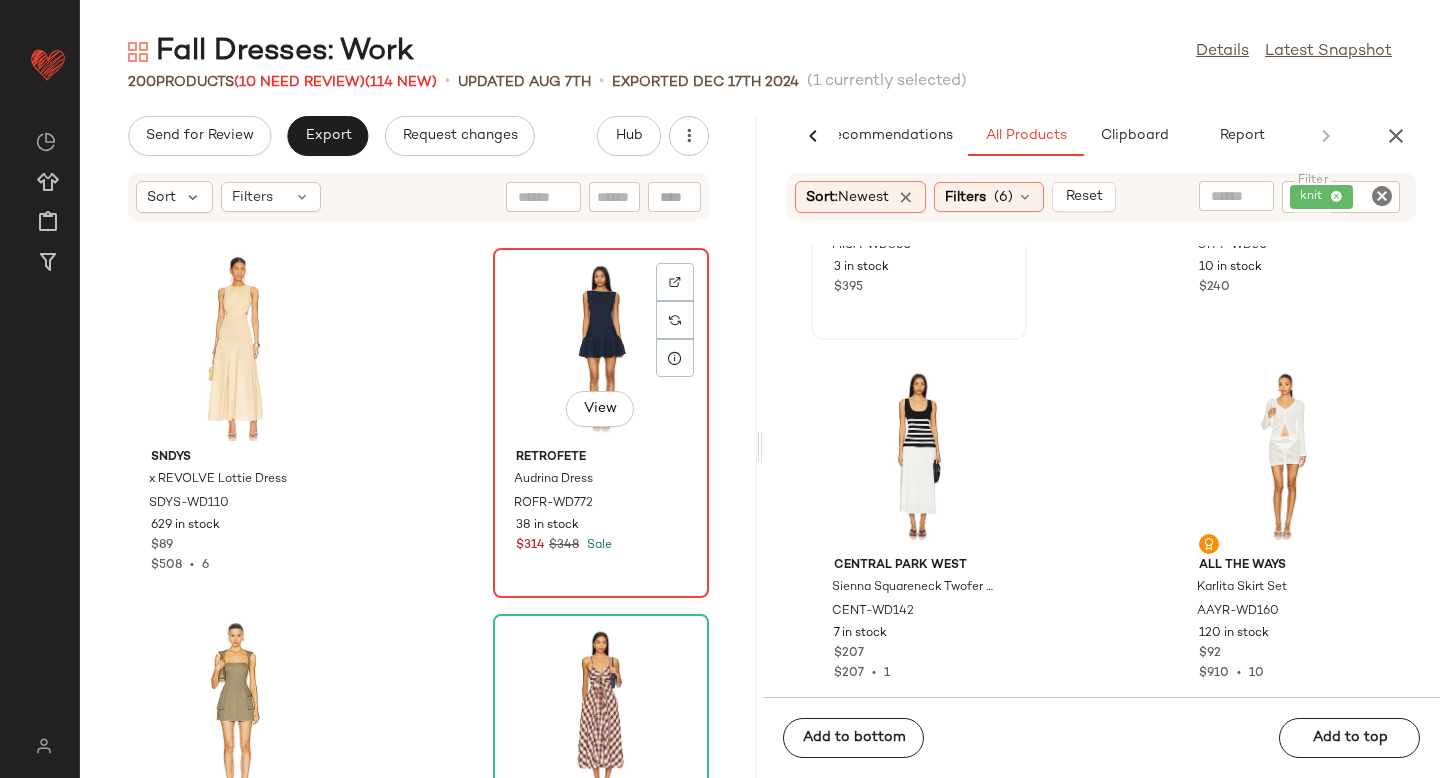click on "View" 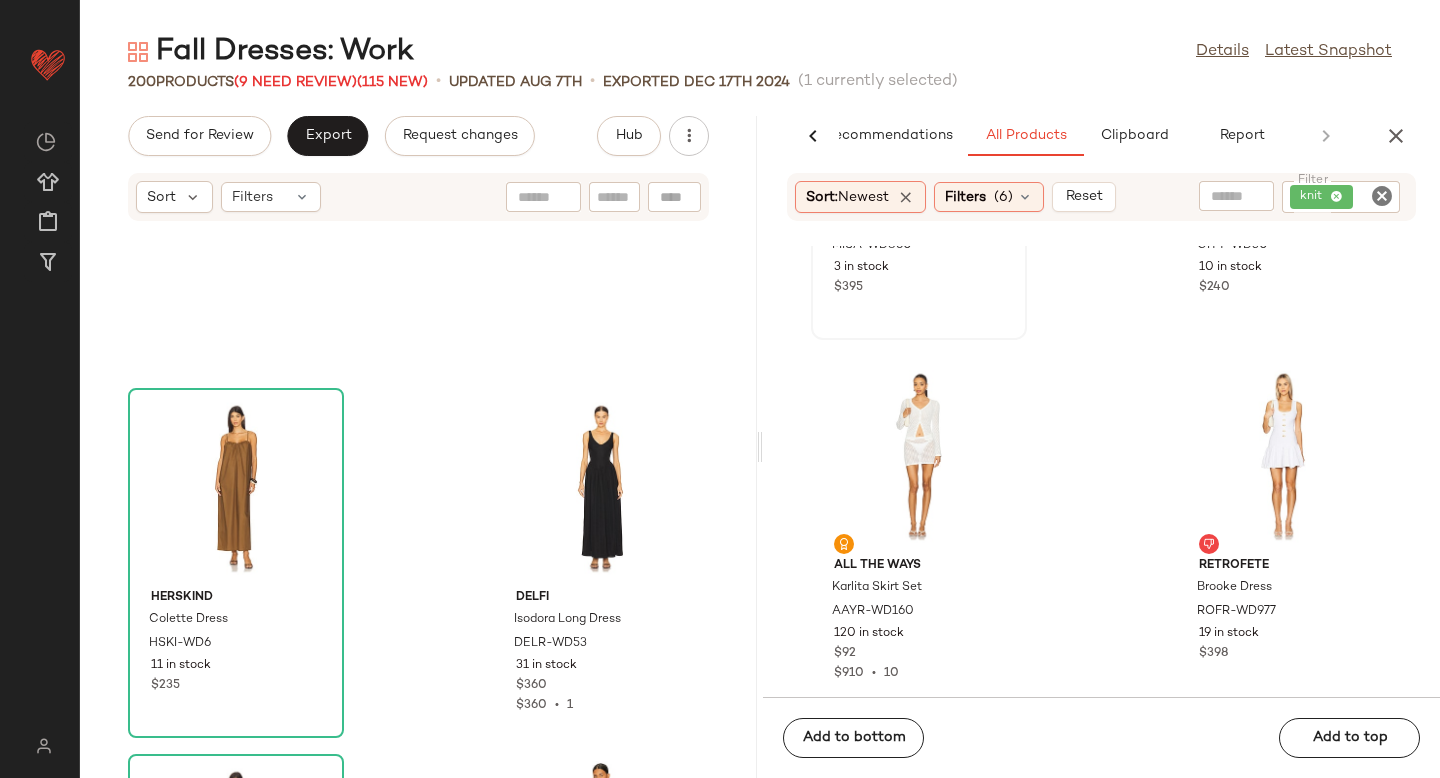 scroll, scrollTop: 20125, scrollLeft: 0, axis: vertical 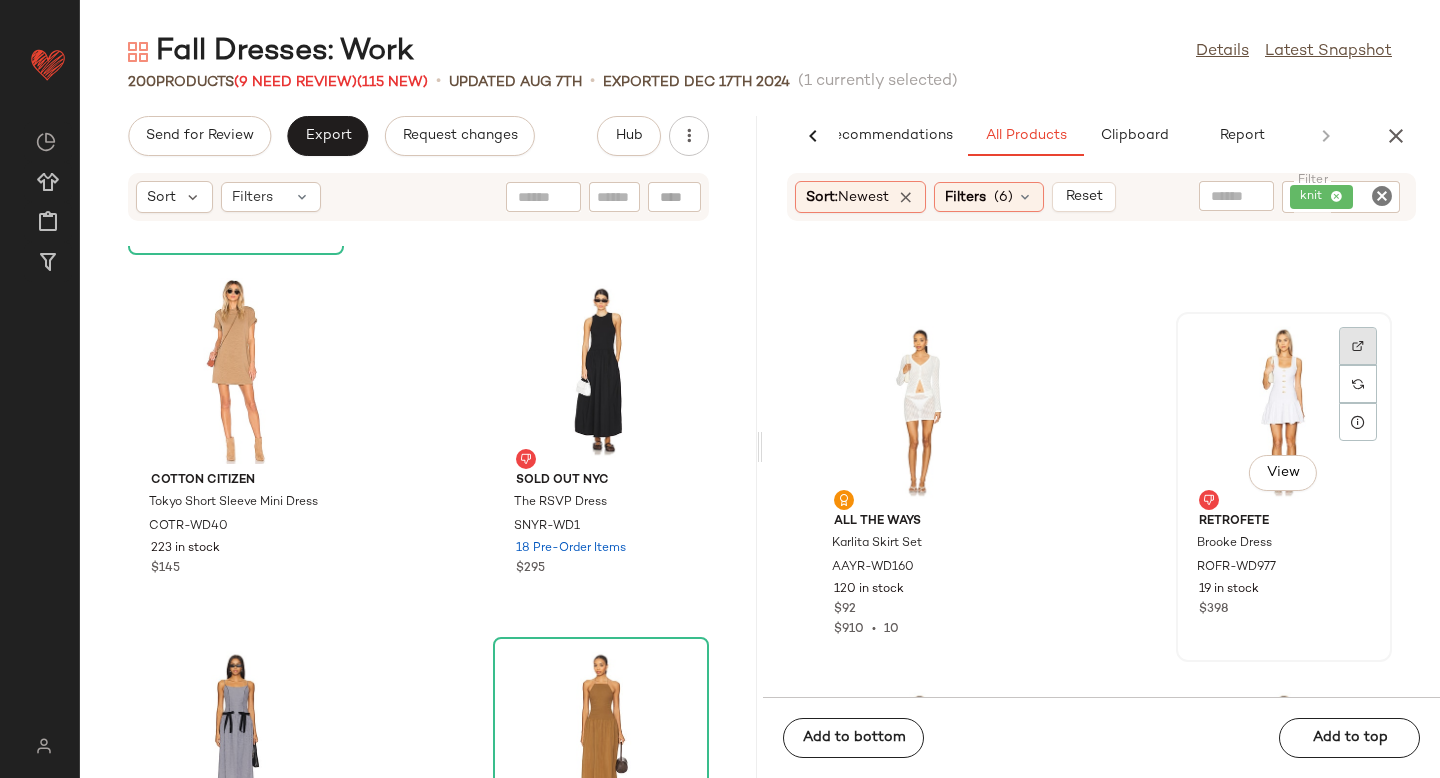 click 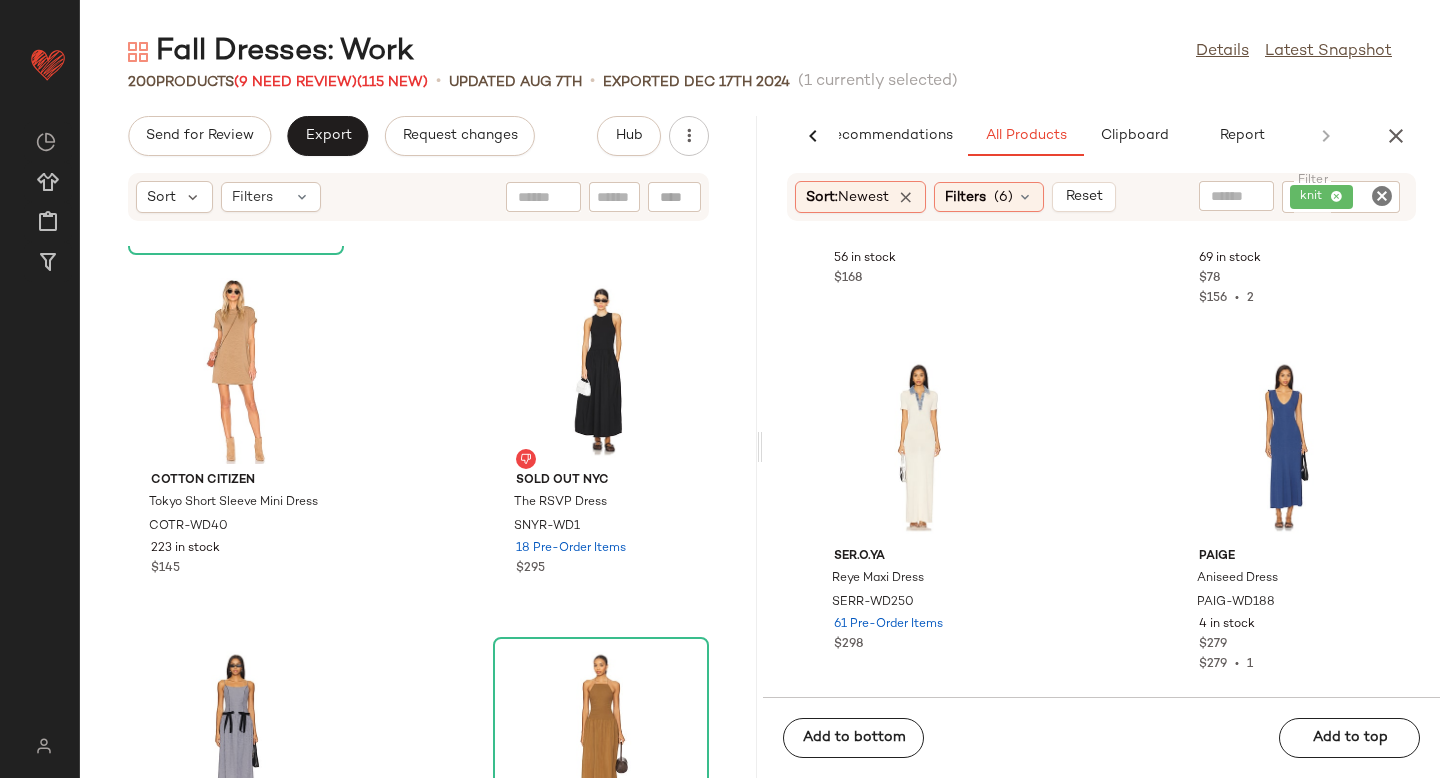 scroll, scrollTop: 46036, scrollLeft: 0, axis: vertical 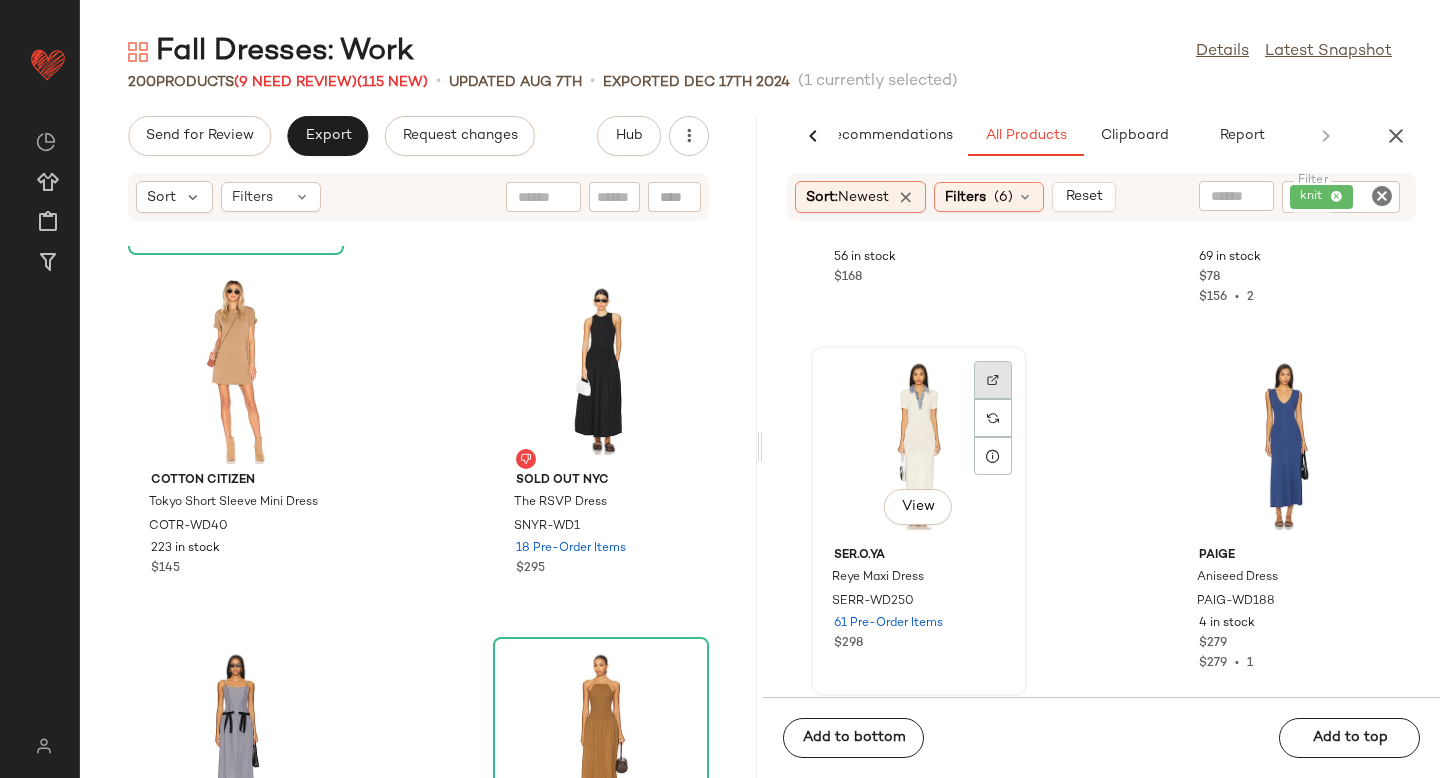 click 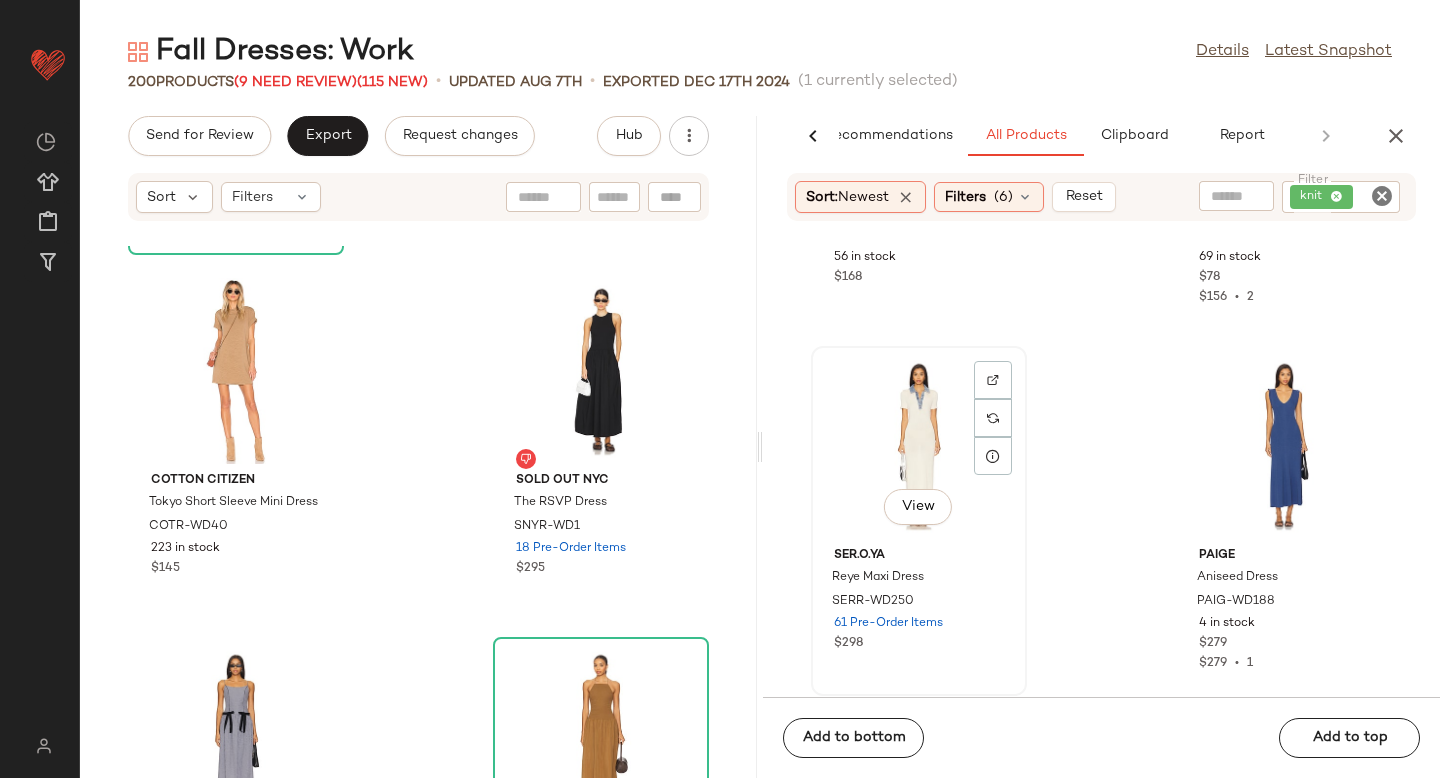 click on "SER.O.YA Reye Maxi Dress SERR-WD250 61 Pre-Order Items $298" at bounding box center [919, 597] 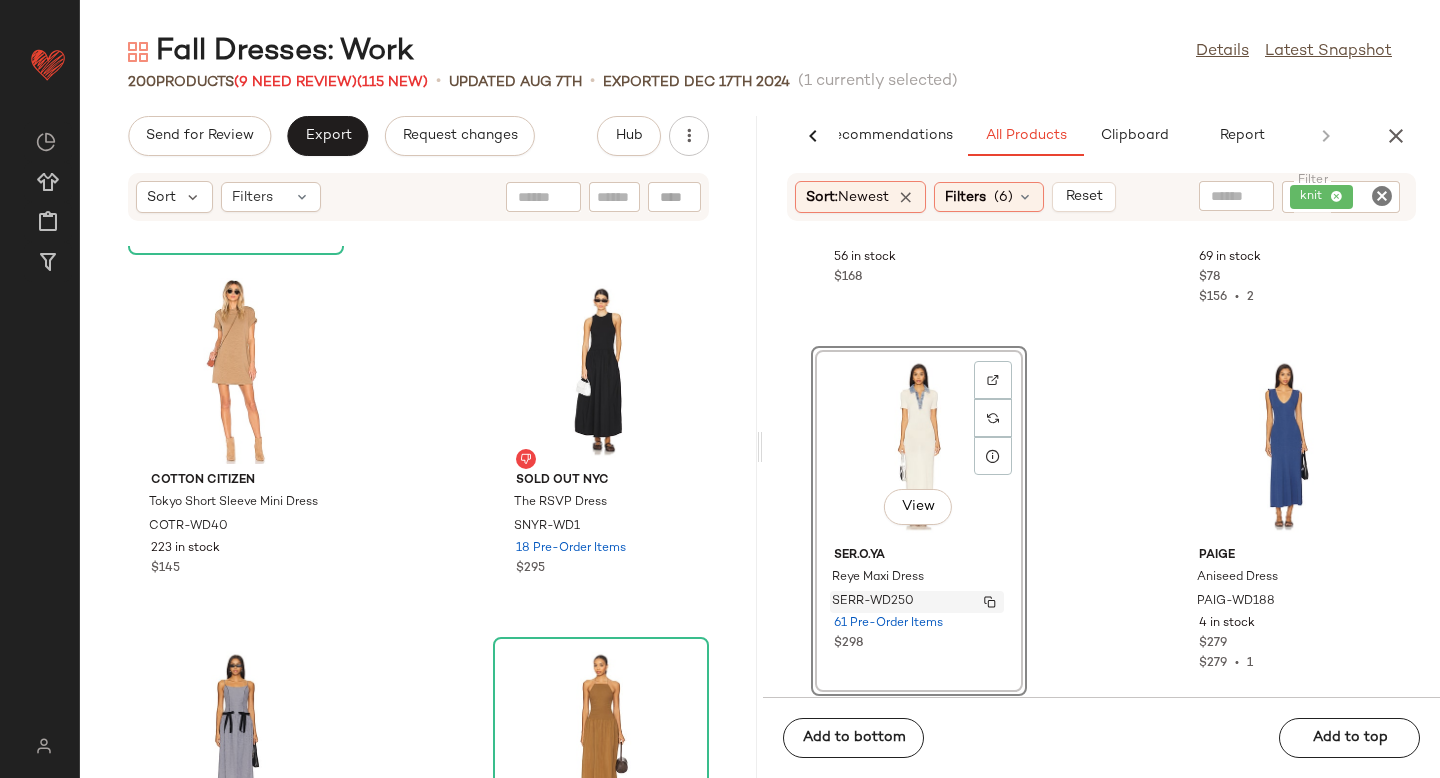 click on "SERR-WD250" at bounding box center (873, 602) 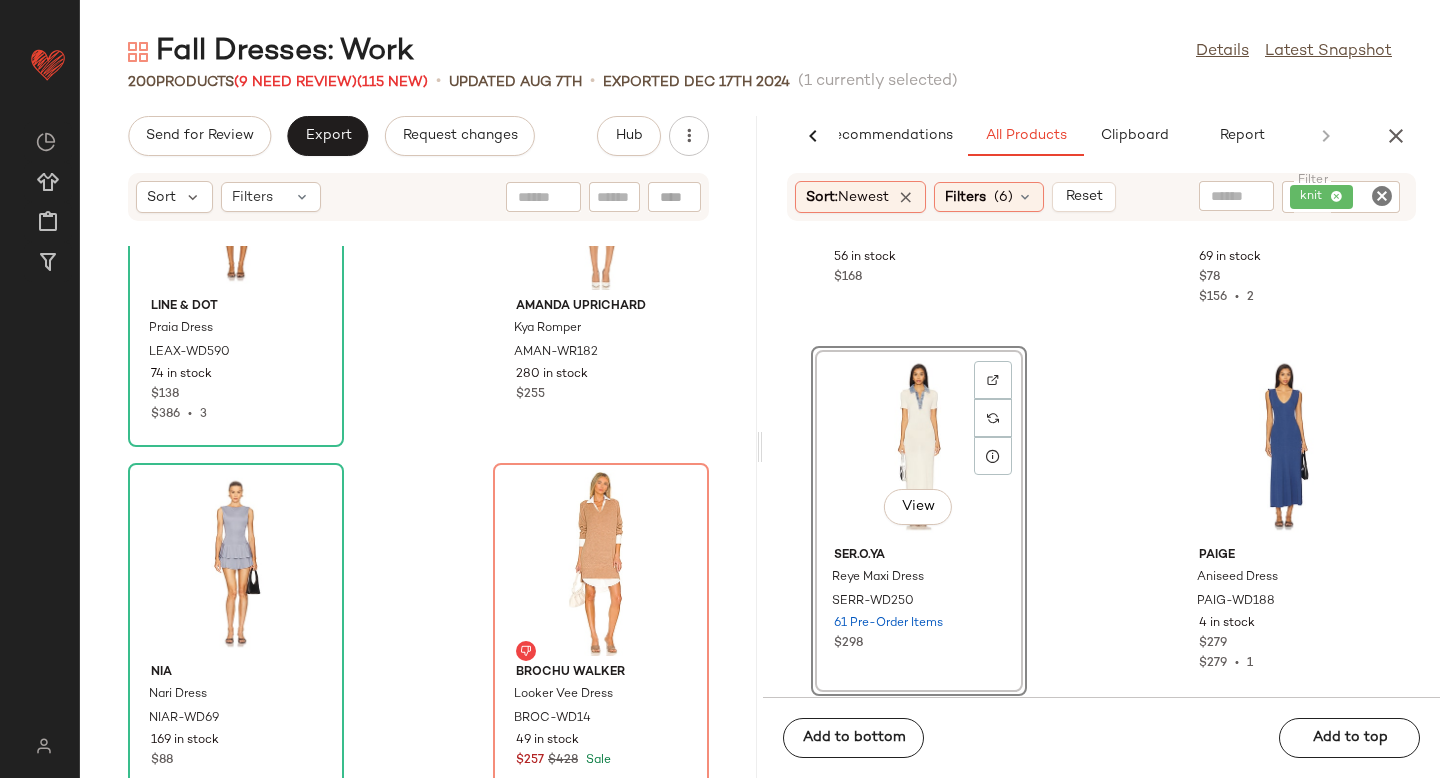 scroll, scrollTop: 21669, scrollLeft: 0, axis: vertical 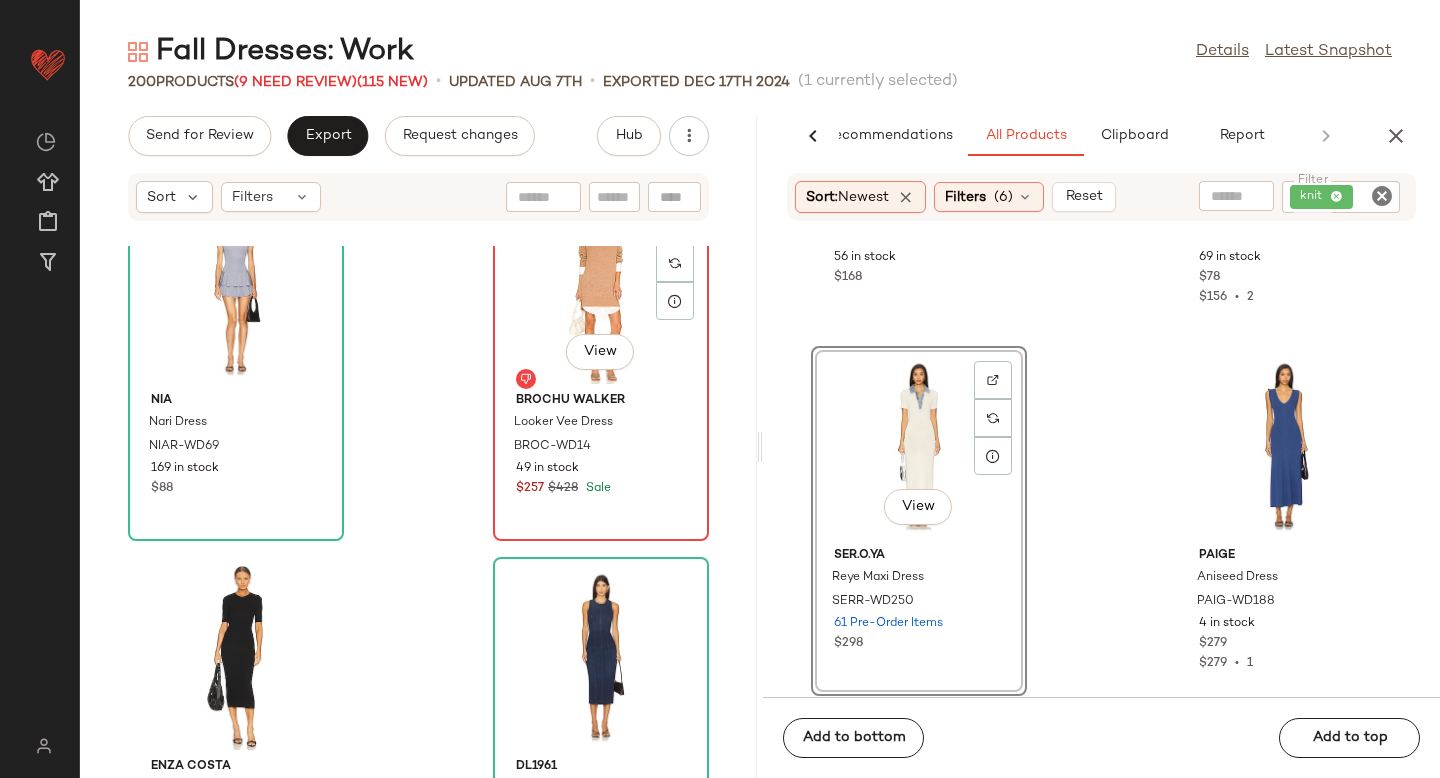 click on "View" 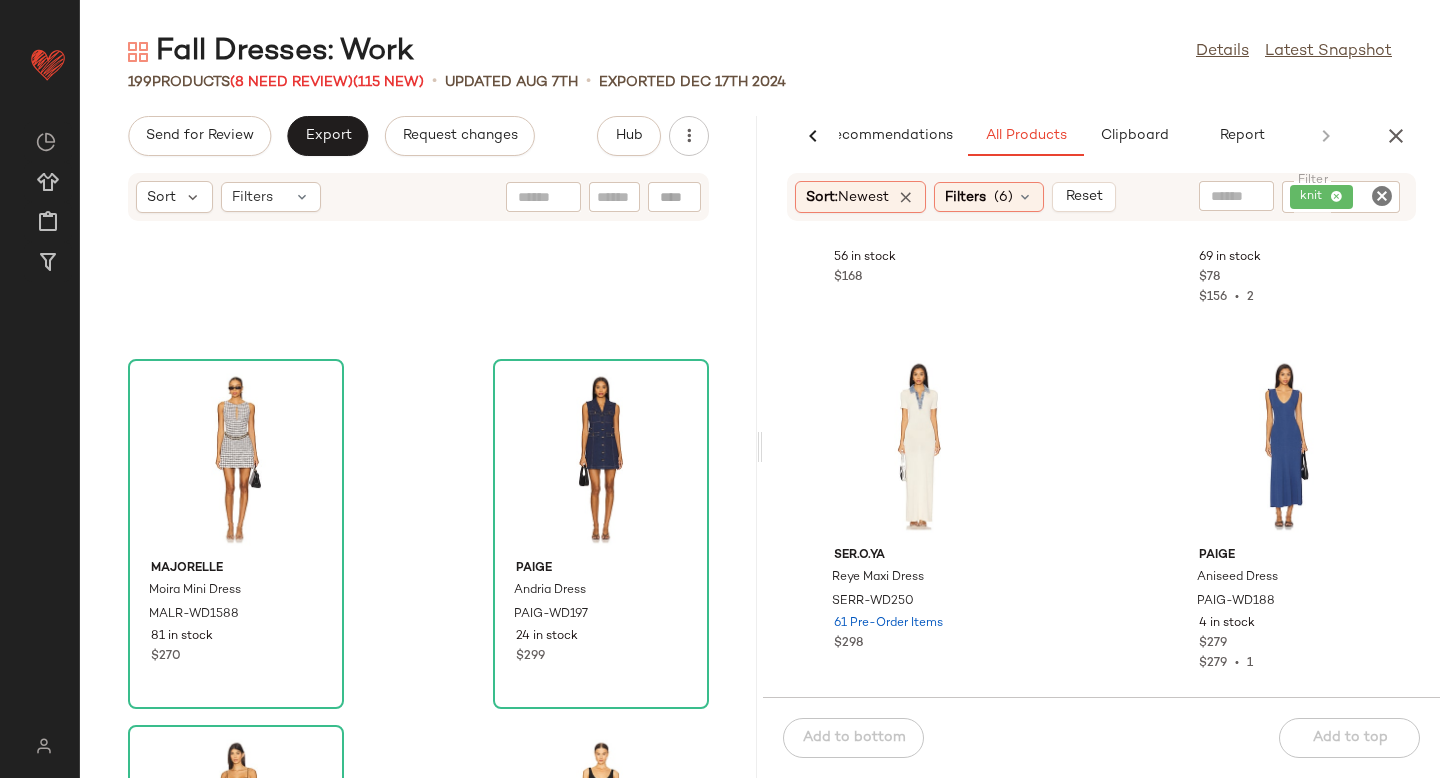 scroll, scrollTop: 18931, scrollLeft: 0, axis: vertical 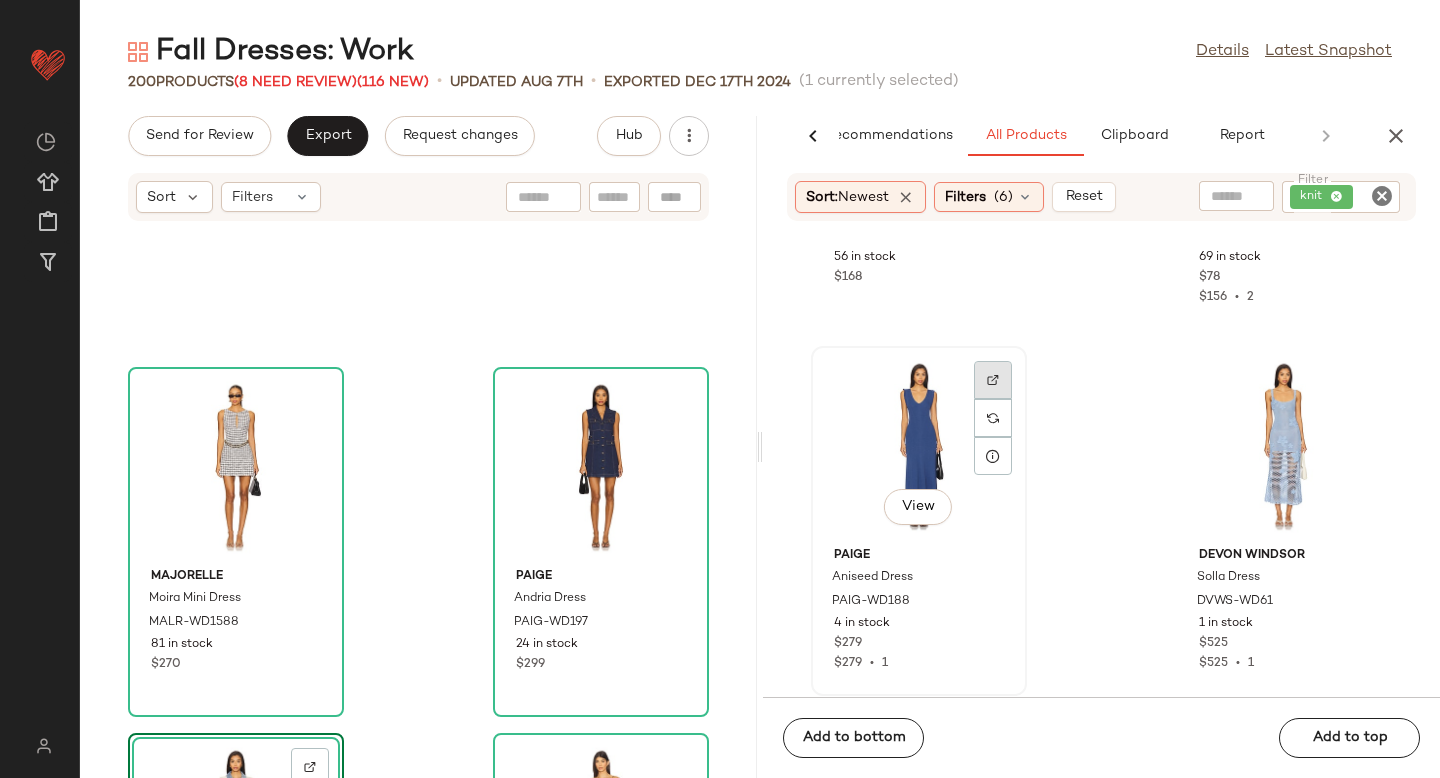 click 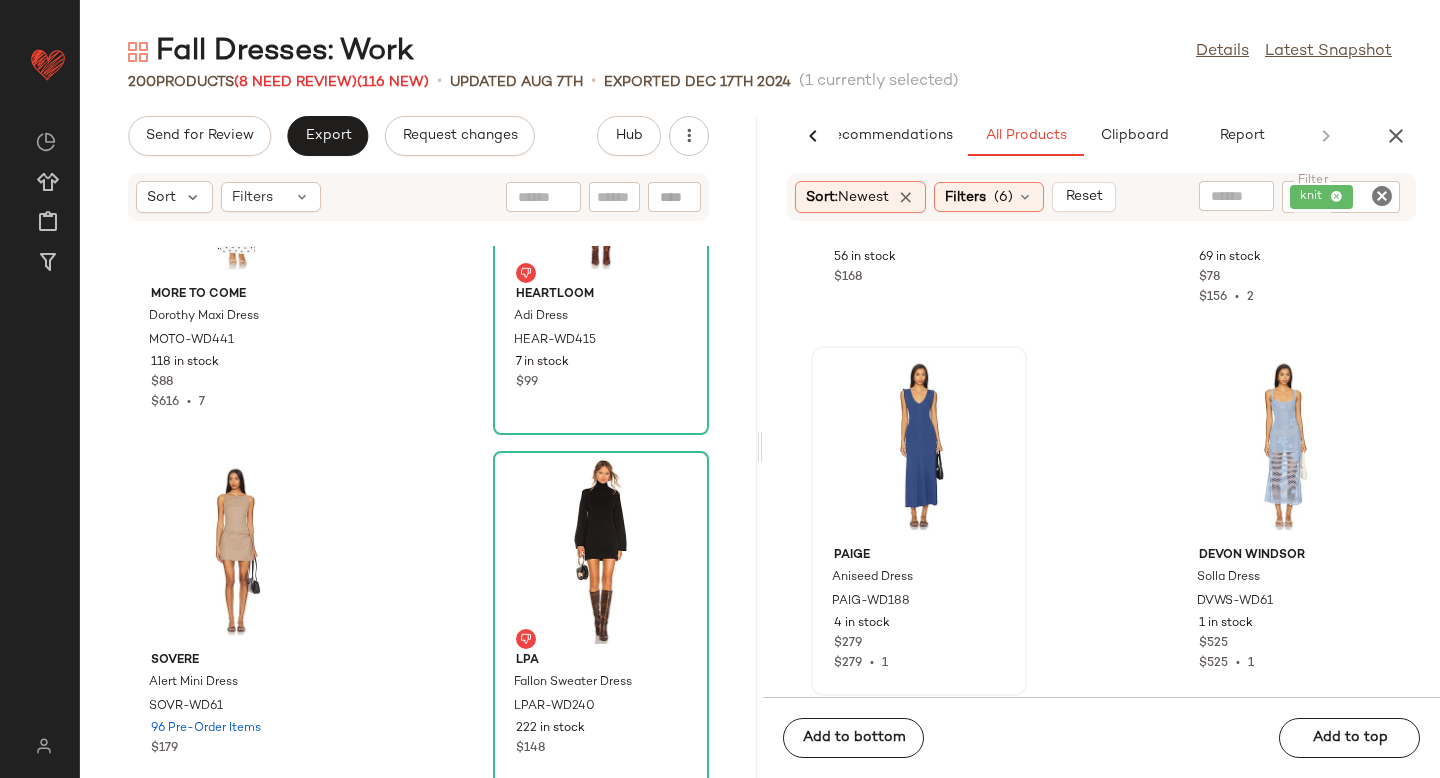 scroll, scrollTop: 18316, scrollLeft: 0, axis: vertical 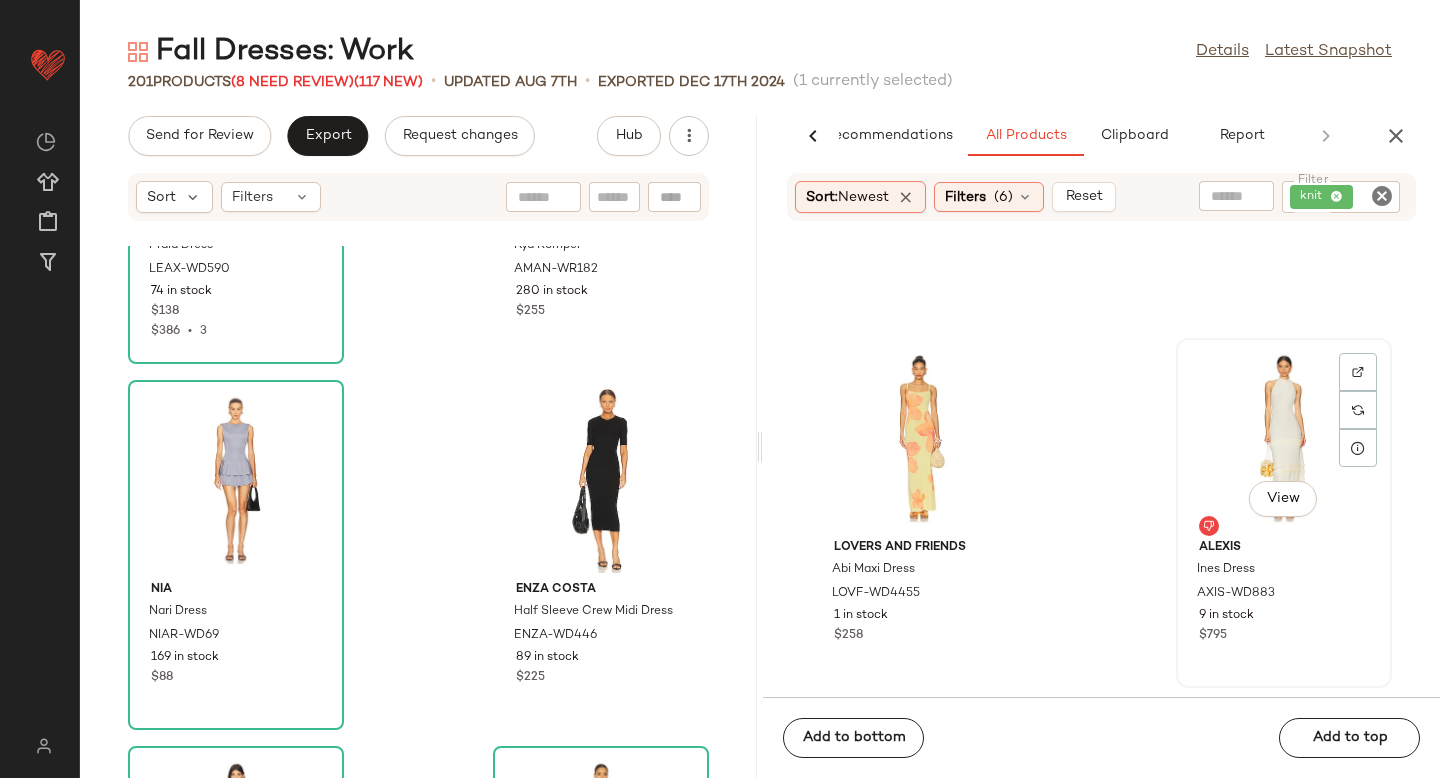 click 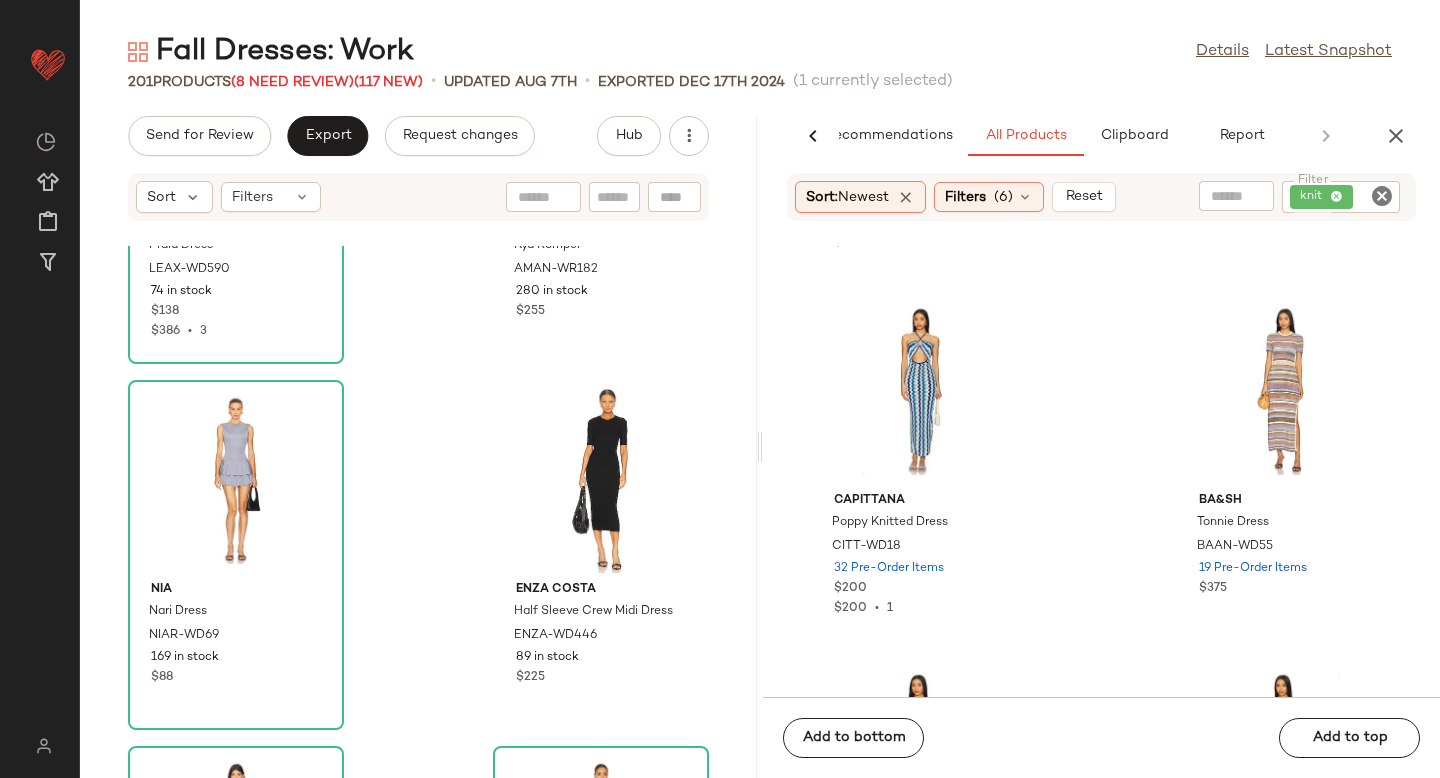 scroll, scrollTop: 49749, scrollLeft: 0, axis: vertical 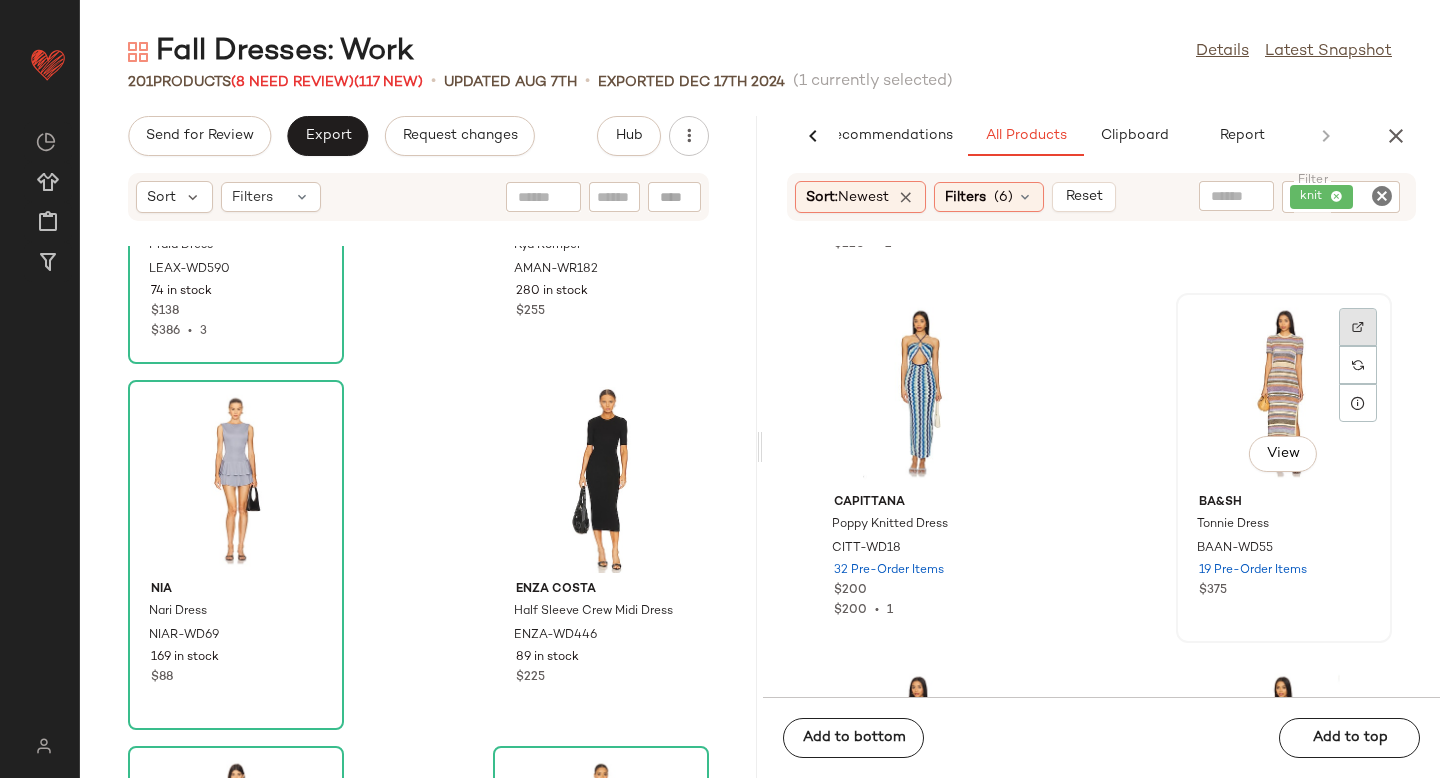 click 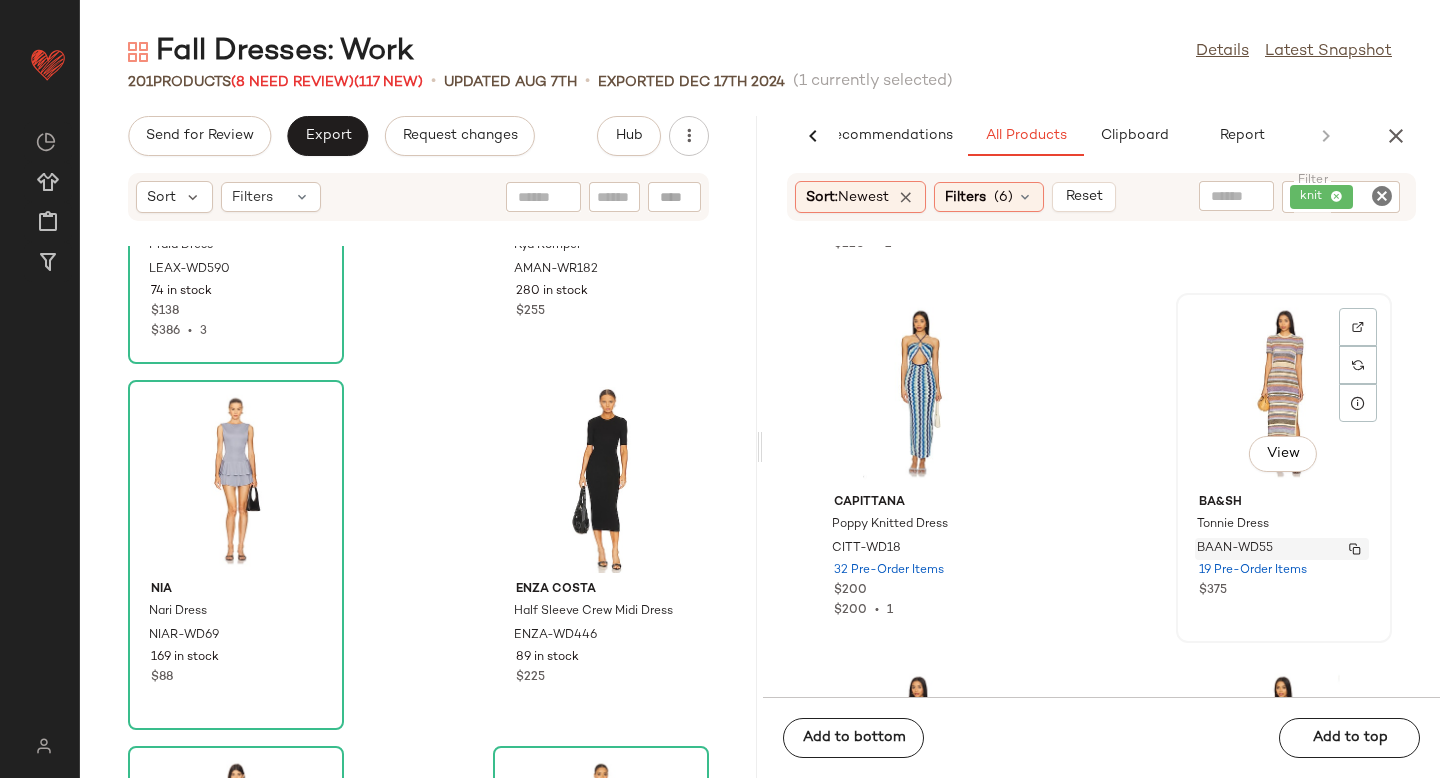 click on "BAAN-WD55" at bounding box center (1235, 549) 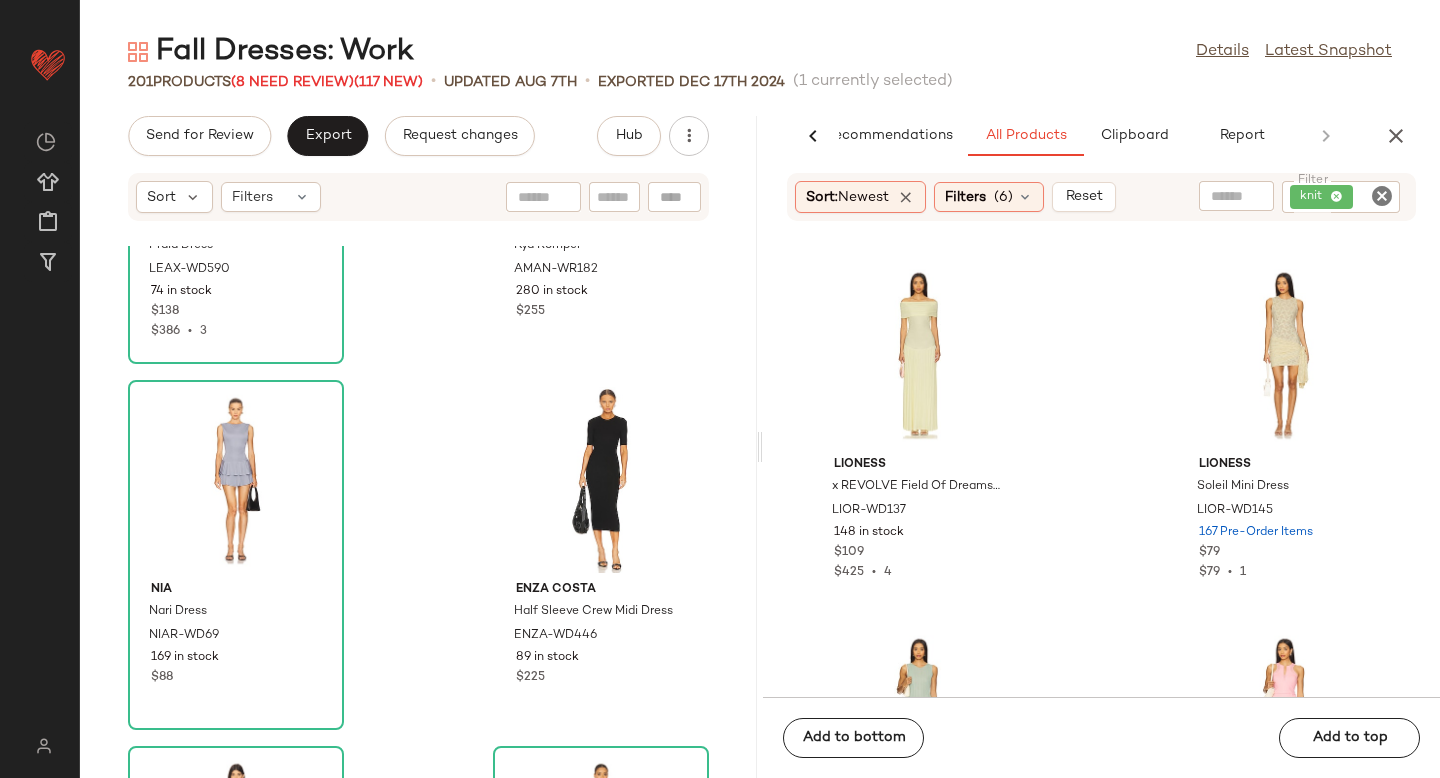scroll, scrollTop: 51589, scrollLeft: 0, axis: vertical 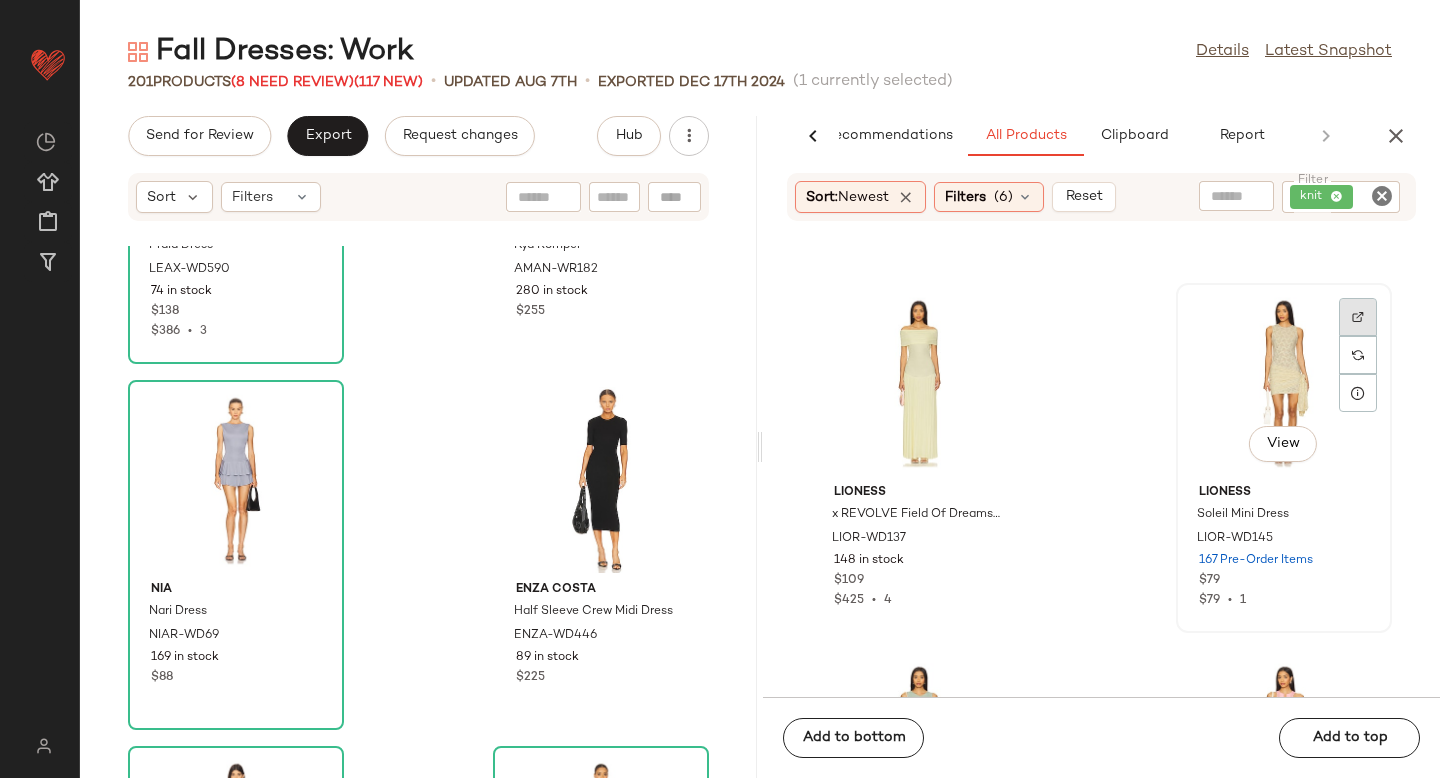 click 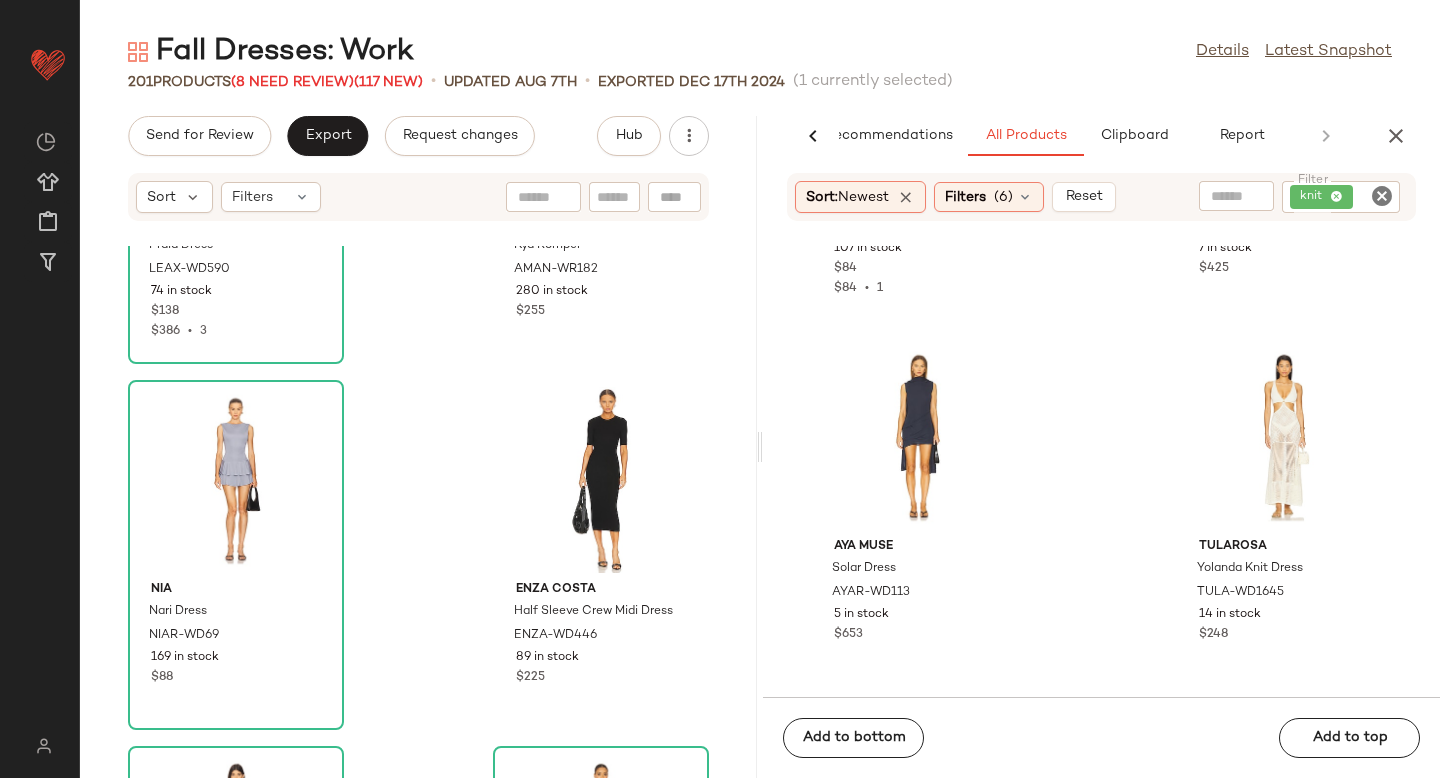 scroll, scrollTop: 53009, scrollLeft: 0, axis: vertical 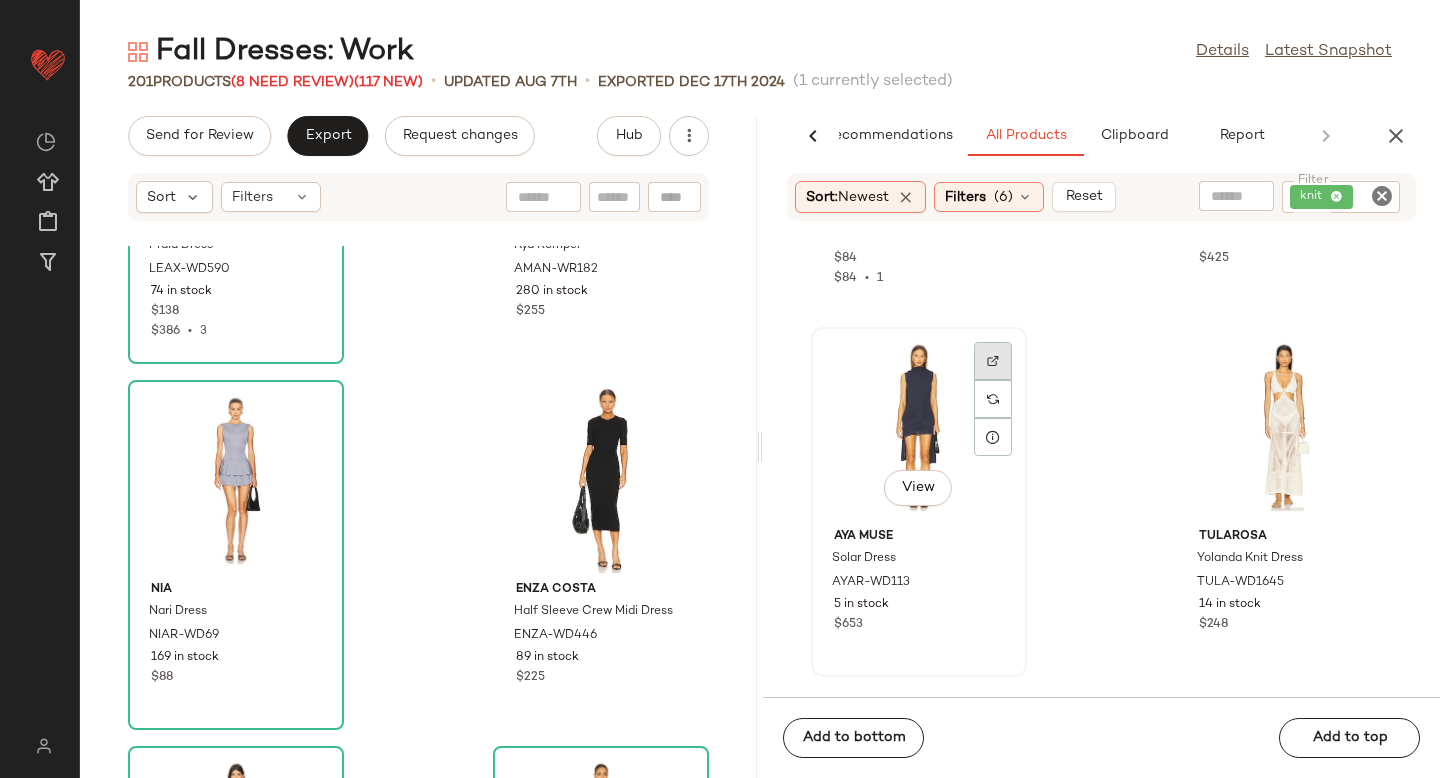 click 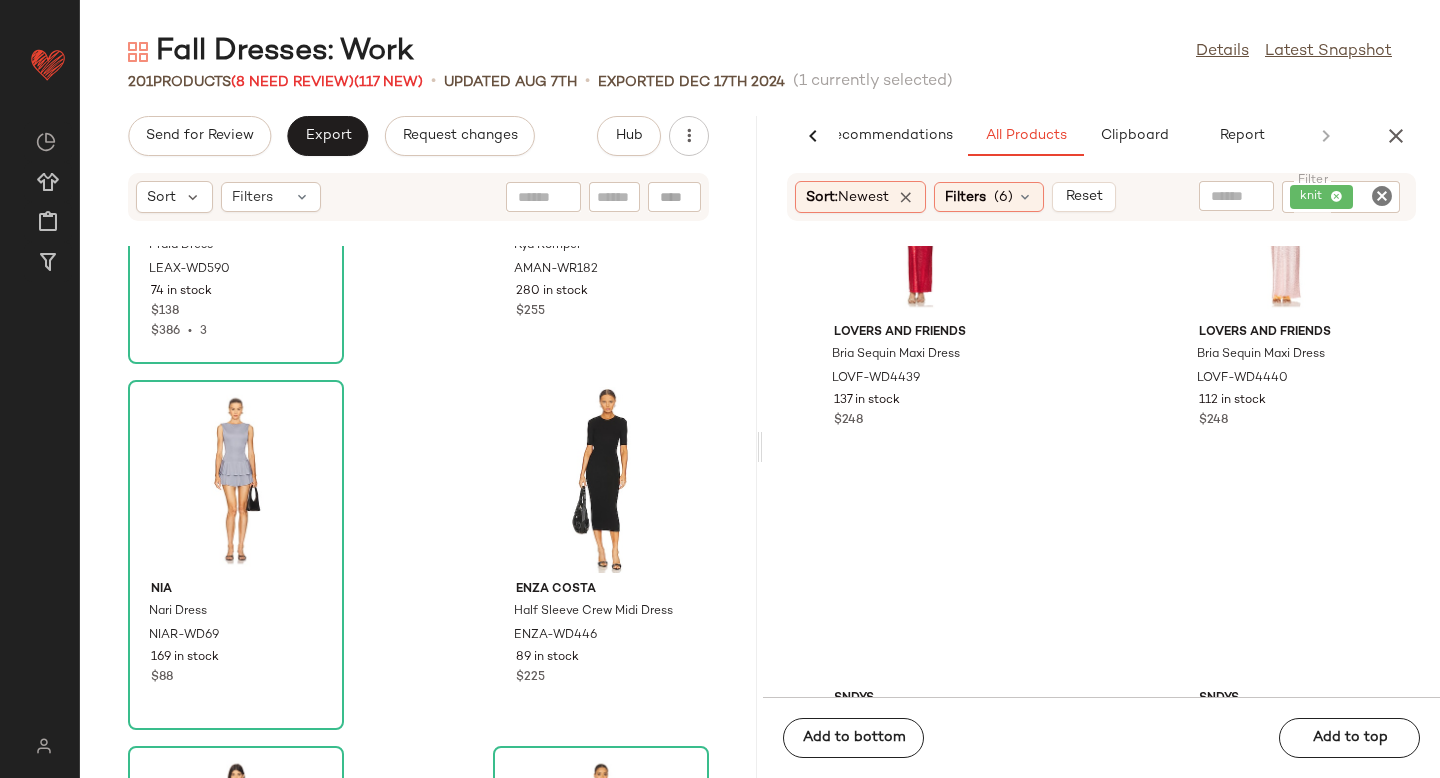 scroll, scrollTop: 53733, scrollLeft: 0, axis: vertical 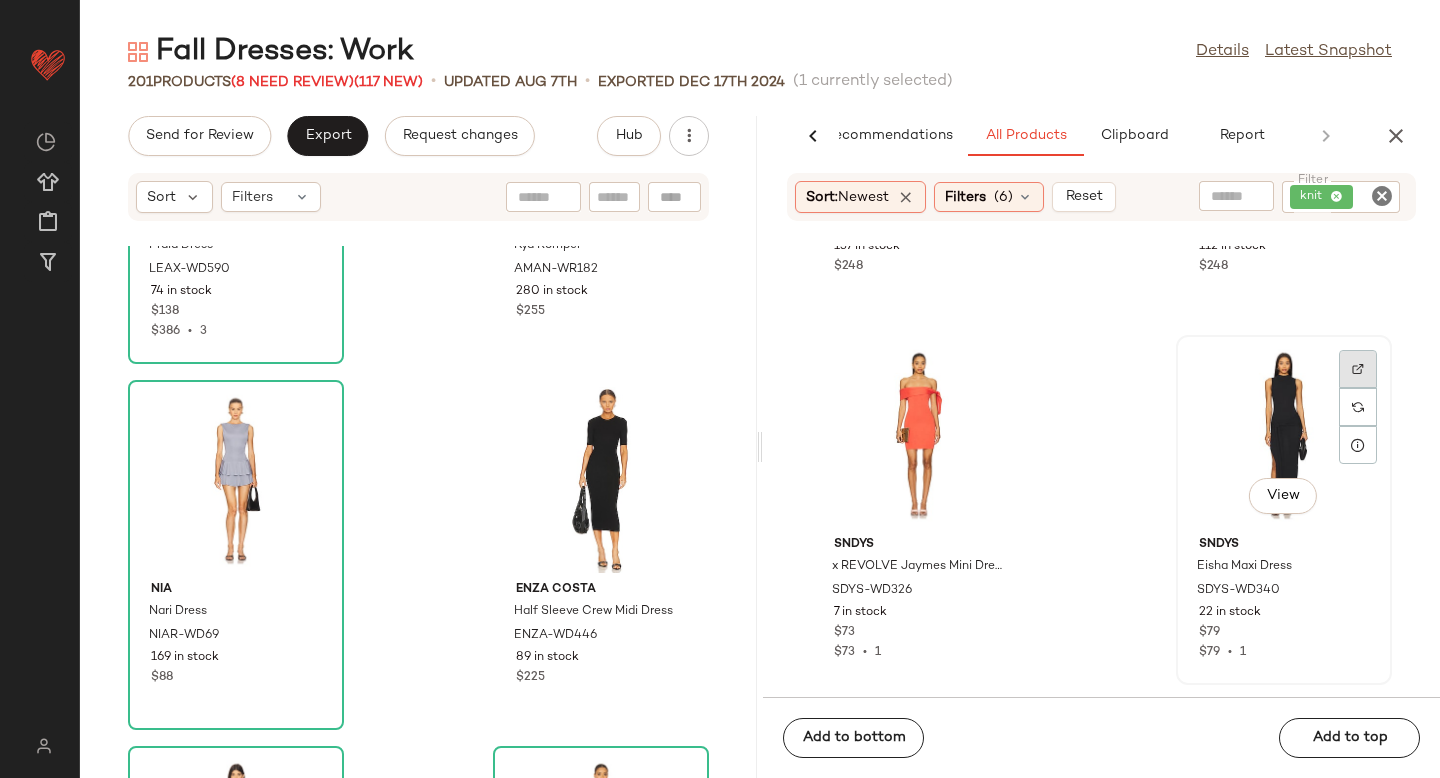 click 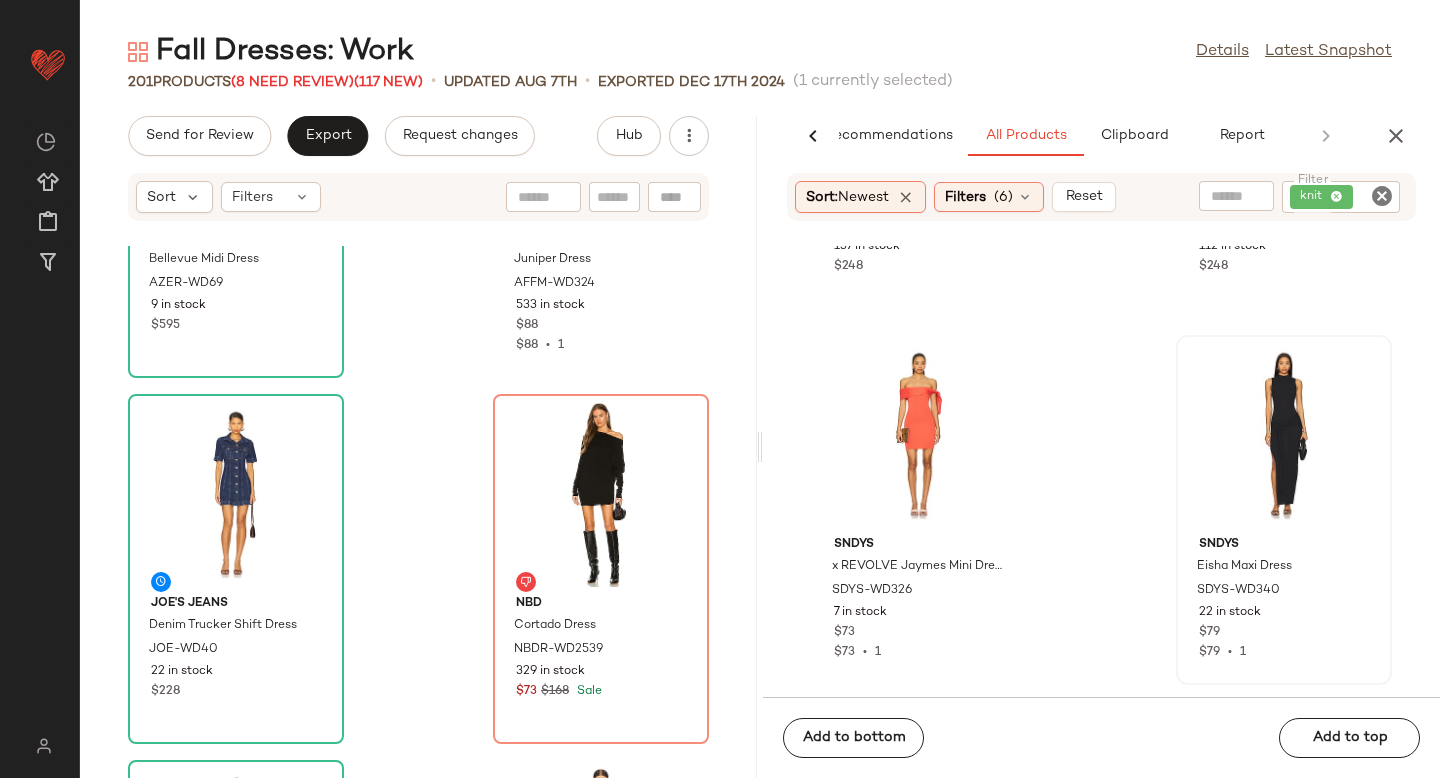 scroll, scrollTop: 23698, scrollLeft: 0, axis: vertical 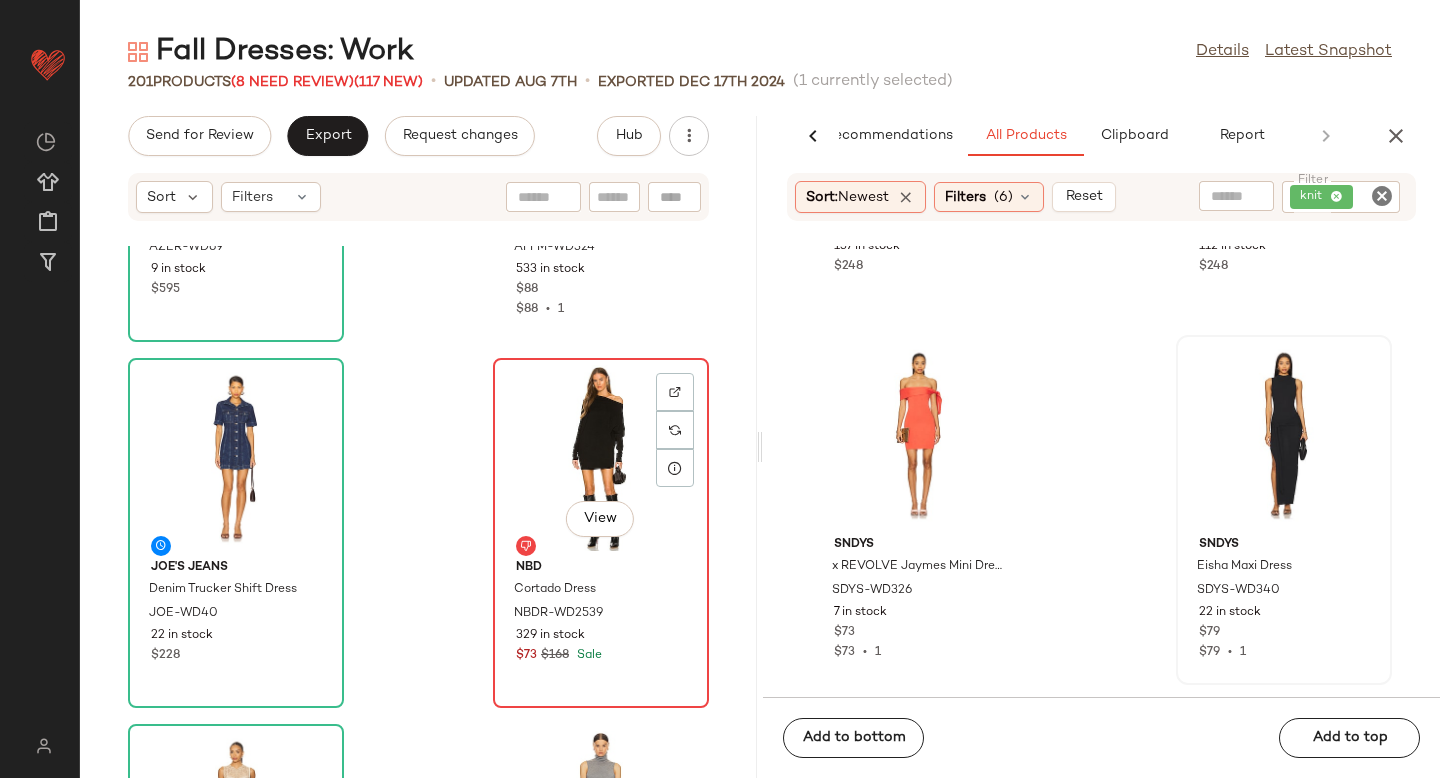 click on "View" 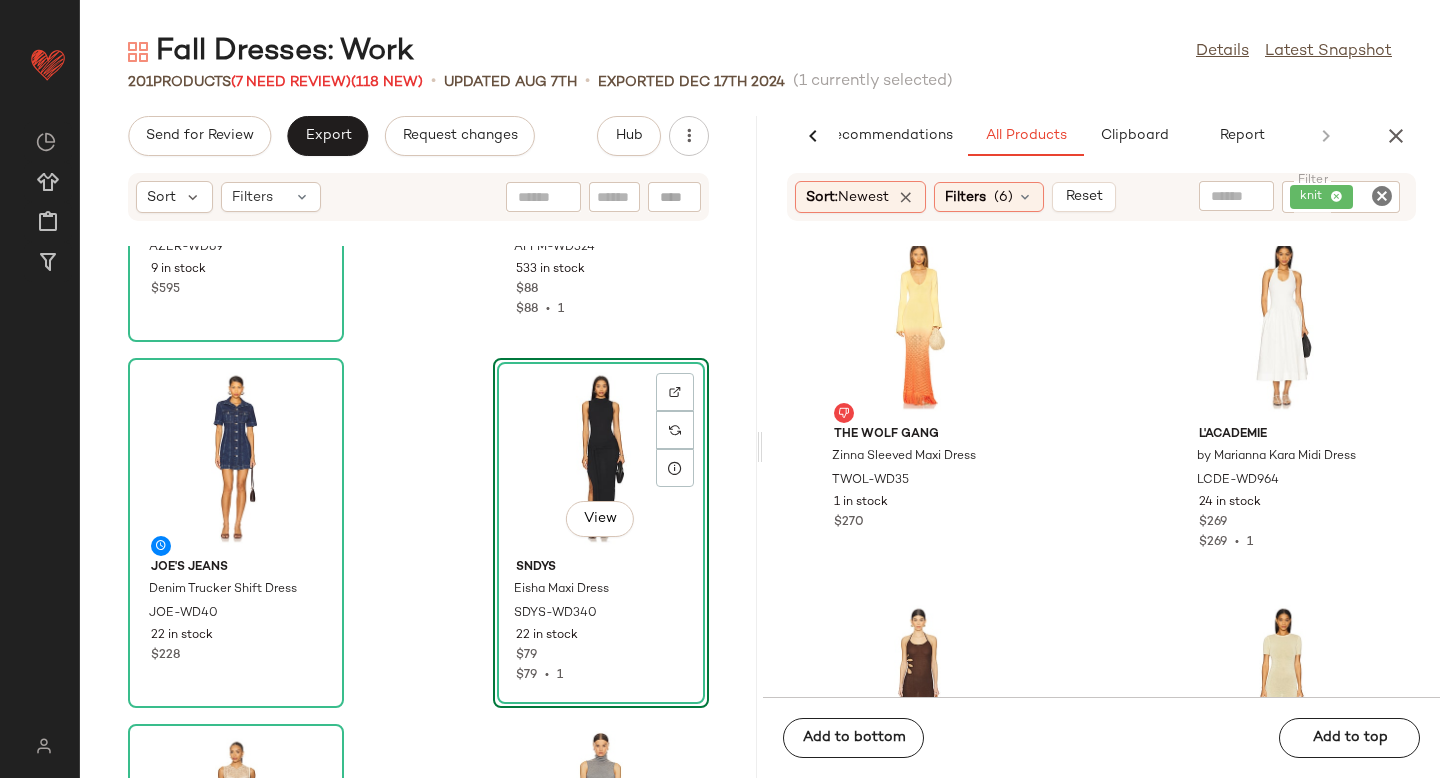 scroll, scrollTop: 54140, scrollLeft: 0, axis: vertical 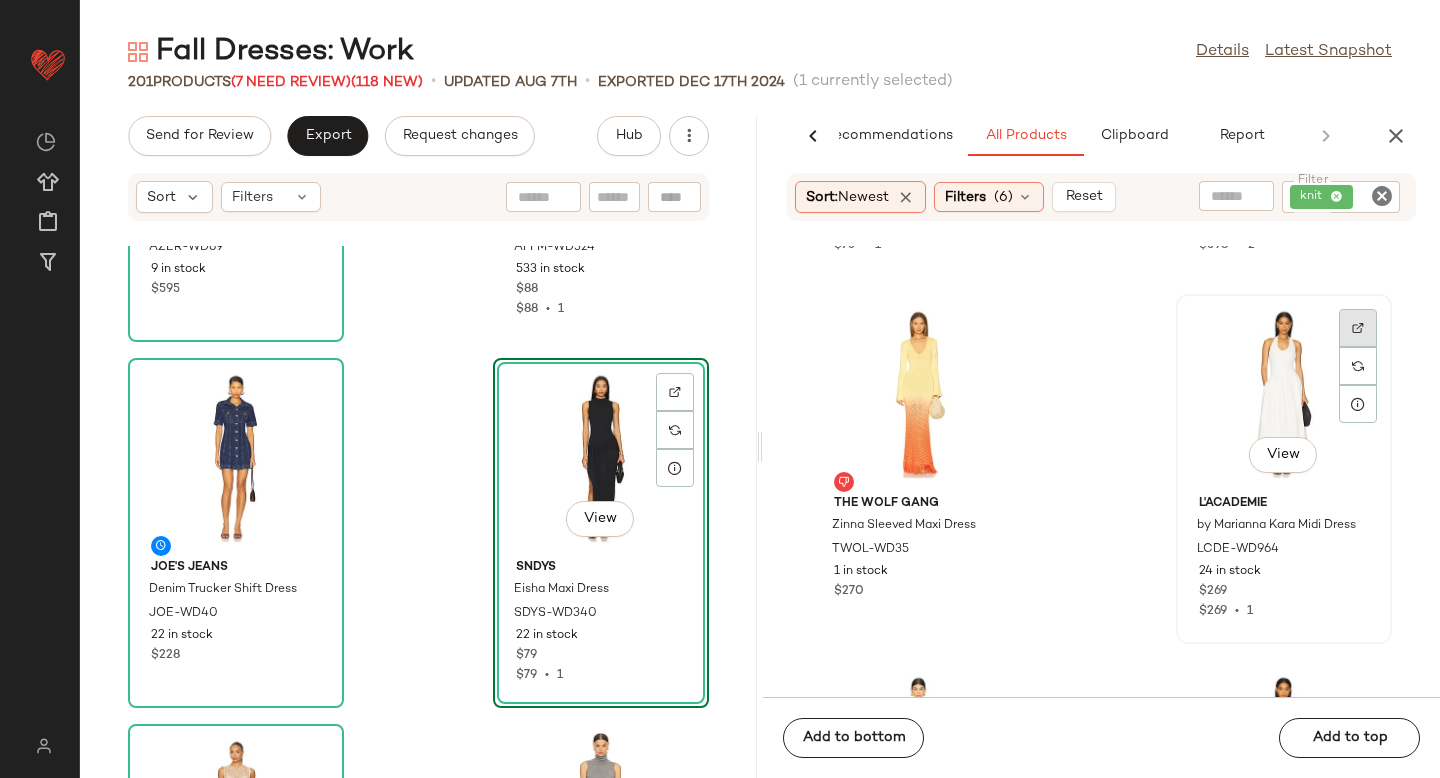 click 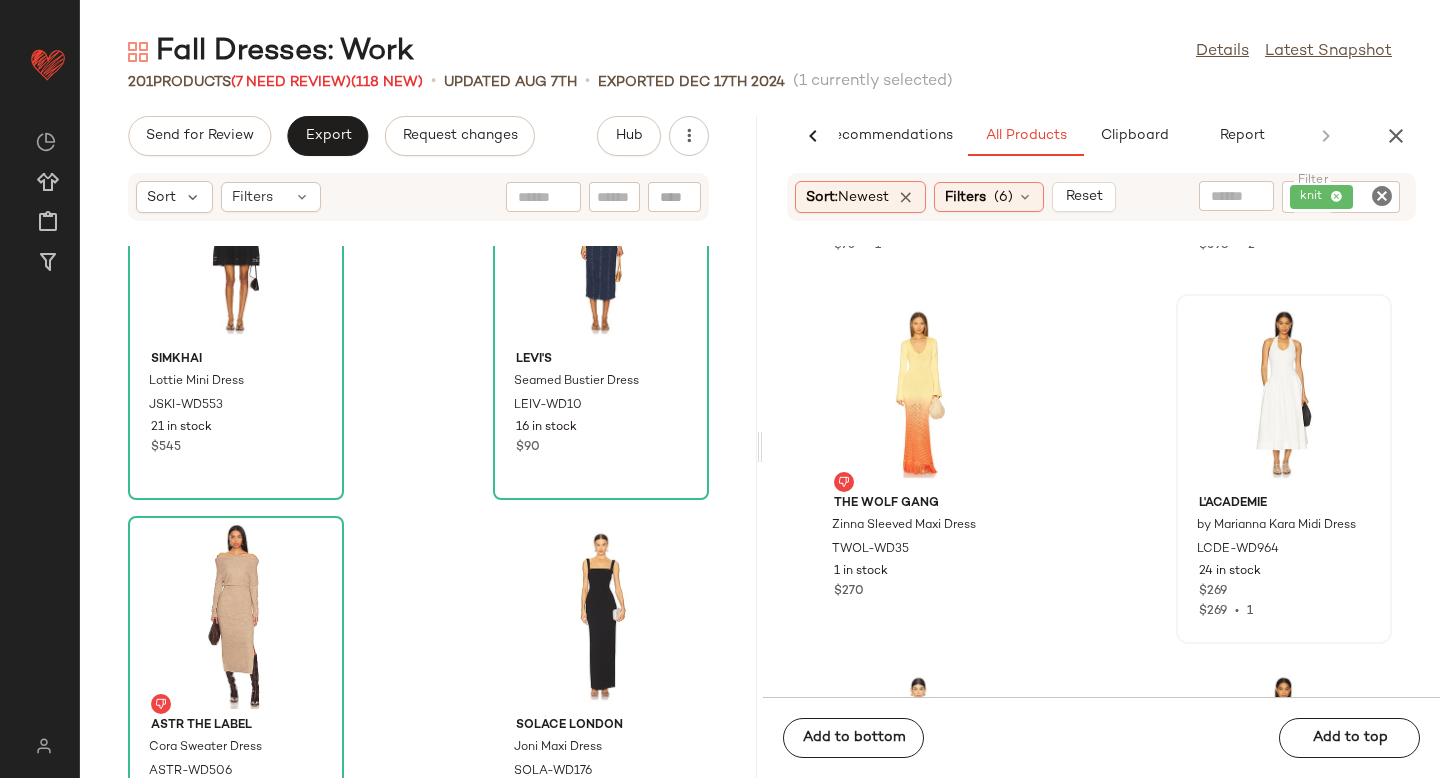 scroll, scrollTop: 27557, scrollLeft: 0, axis: vertical 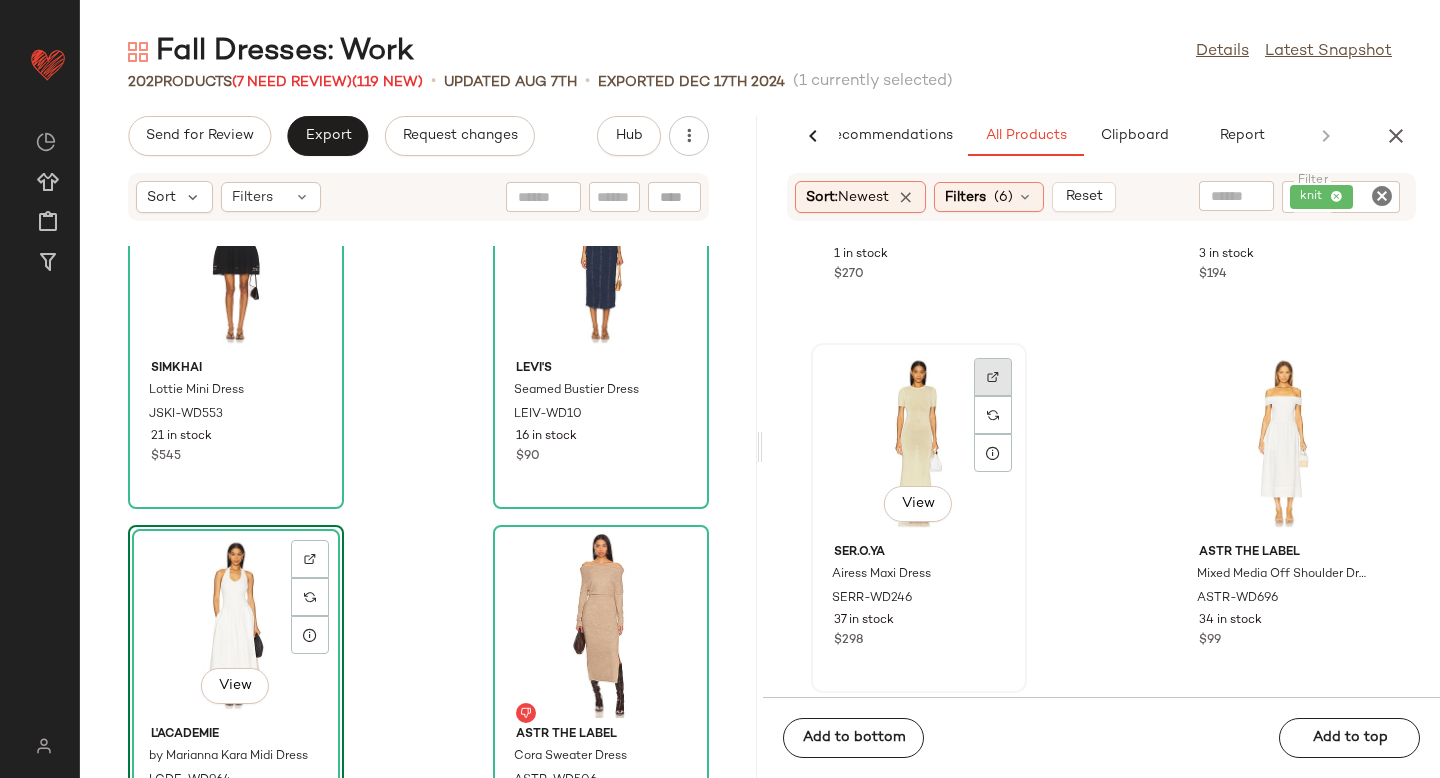 click 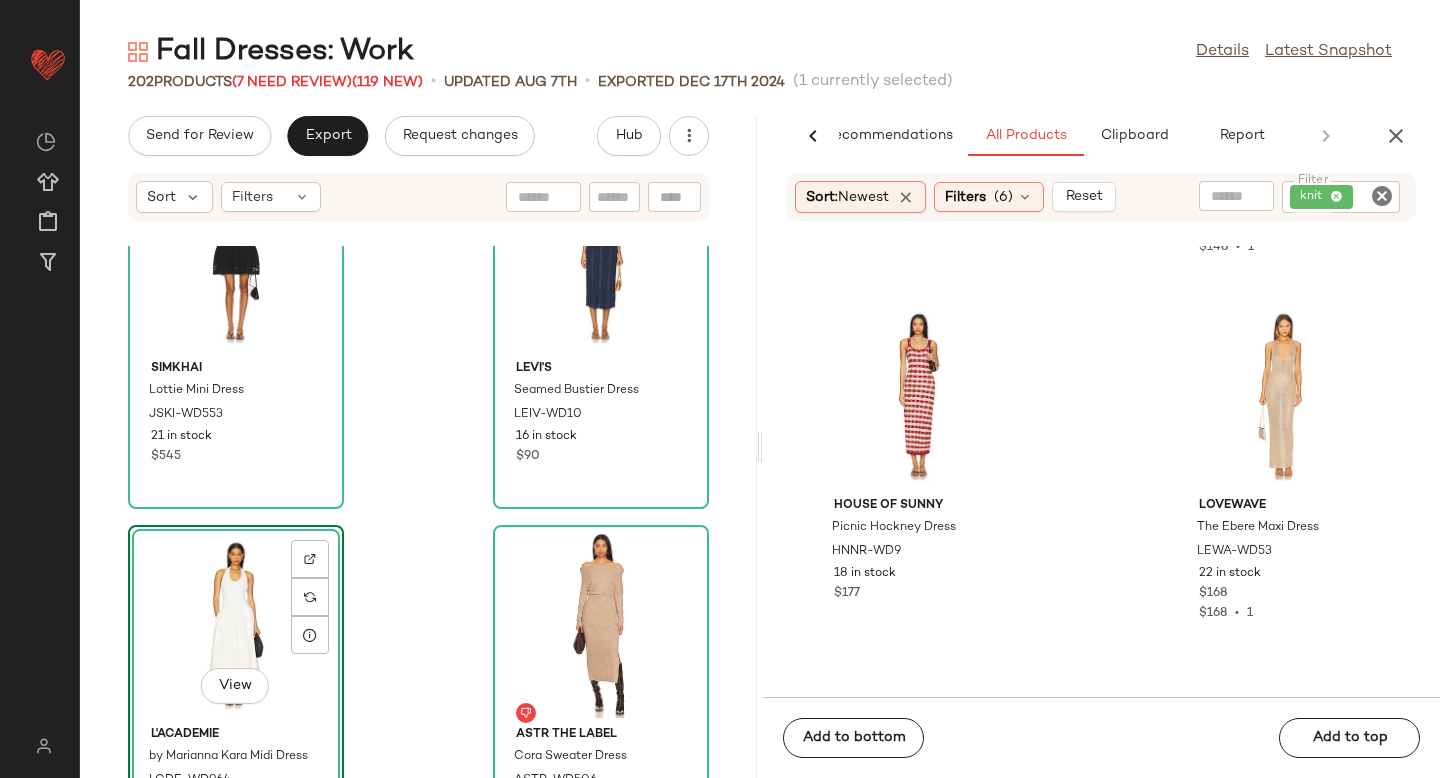 scroll, scrollTop: 55978, scrollLeft: 0, axis: vertical 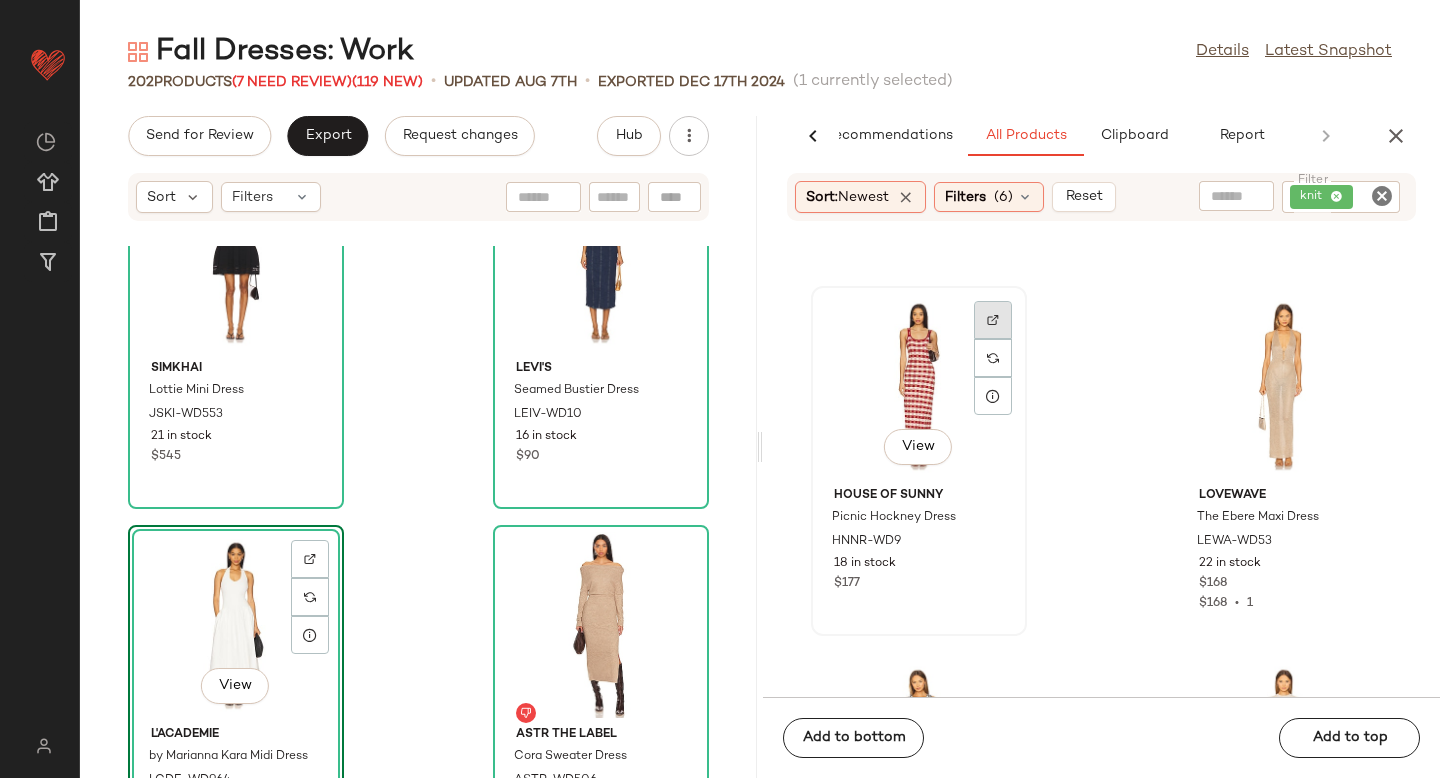 click 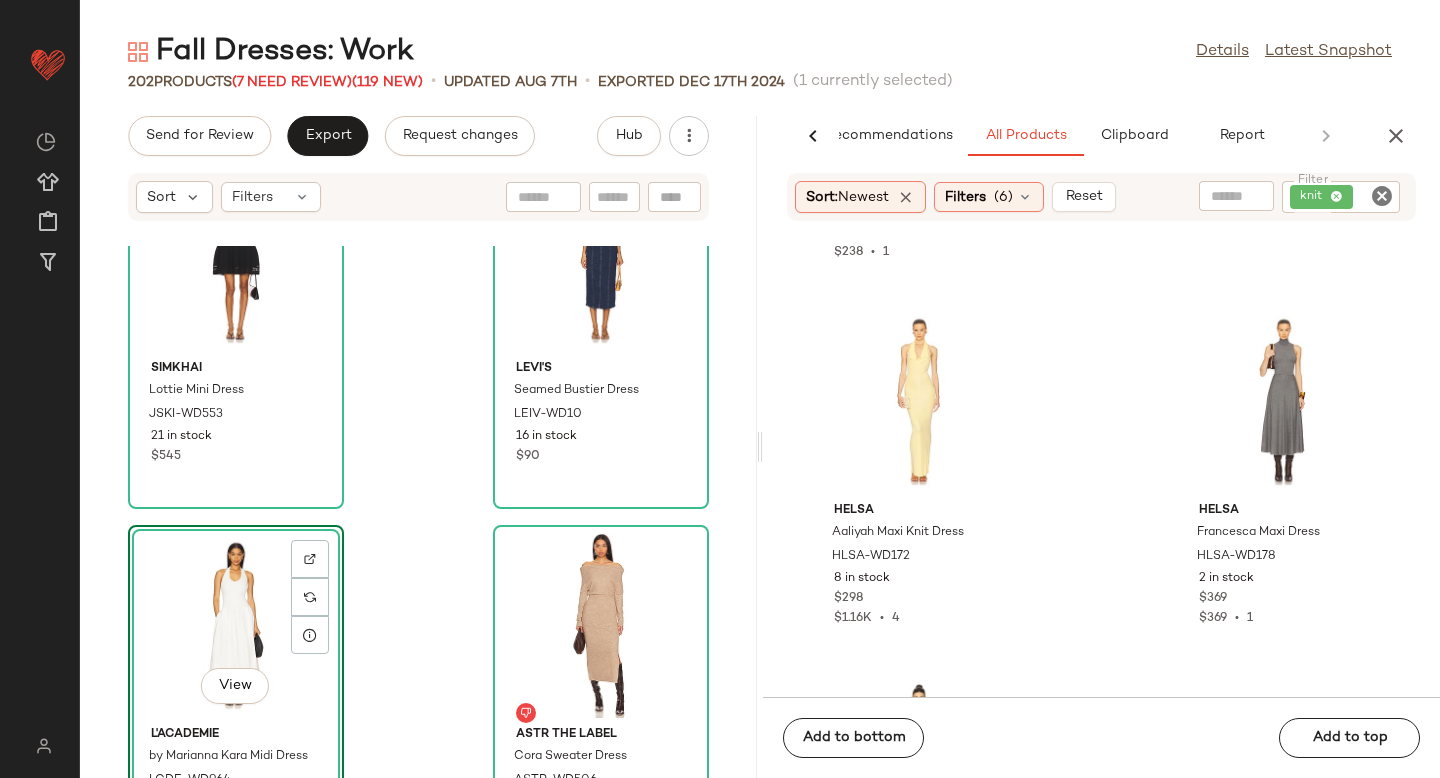 scroll, scrollTop: 58524, scrollLeft: 0, axis: vertical 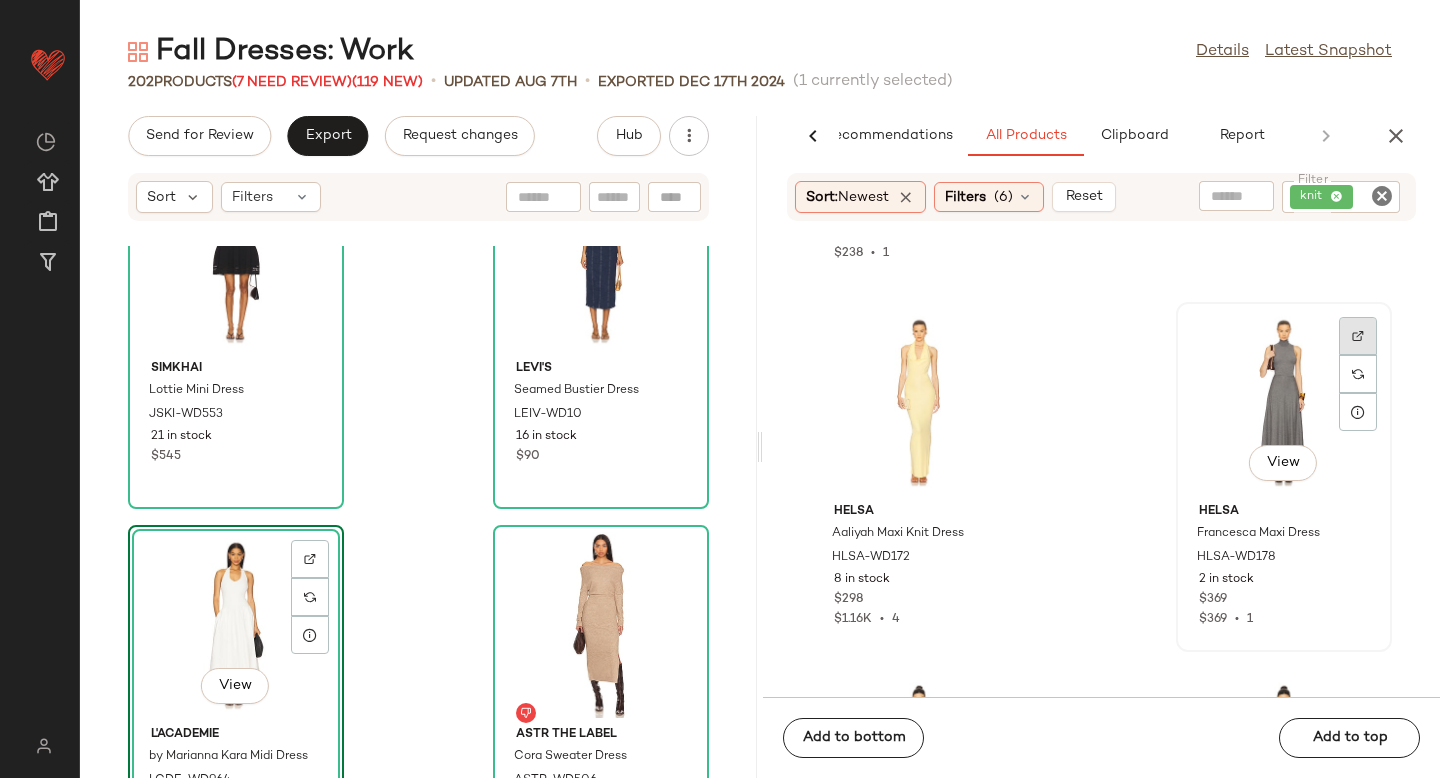 click 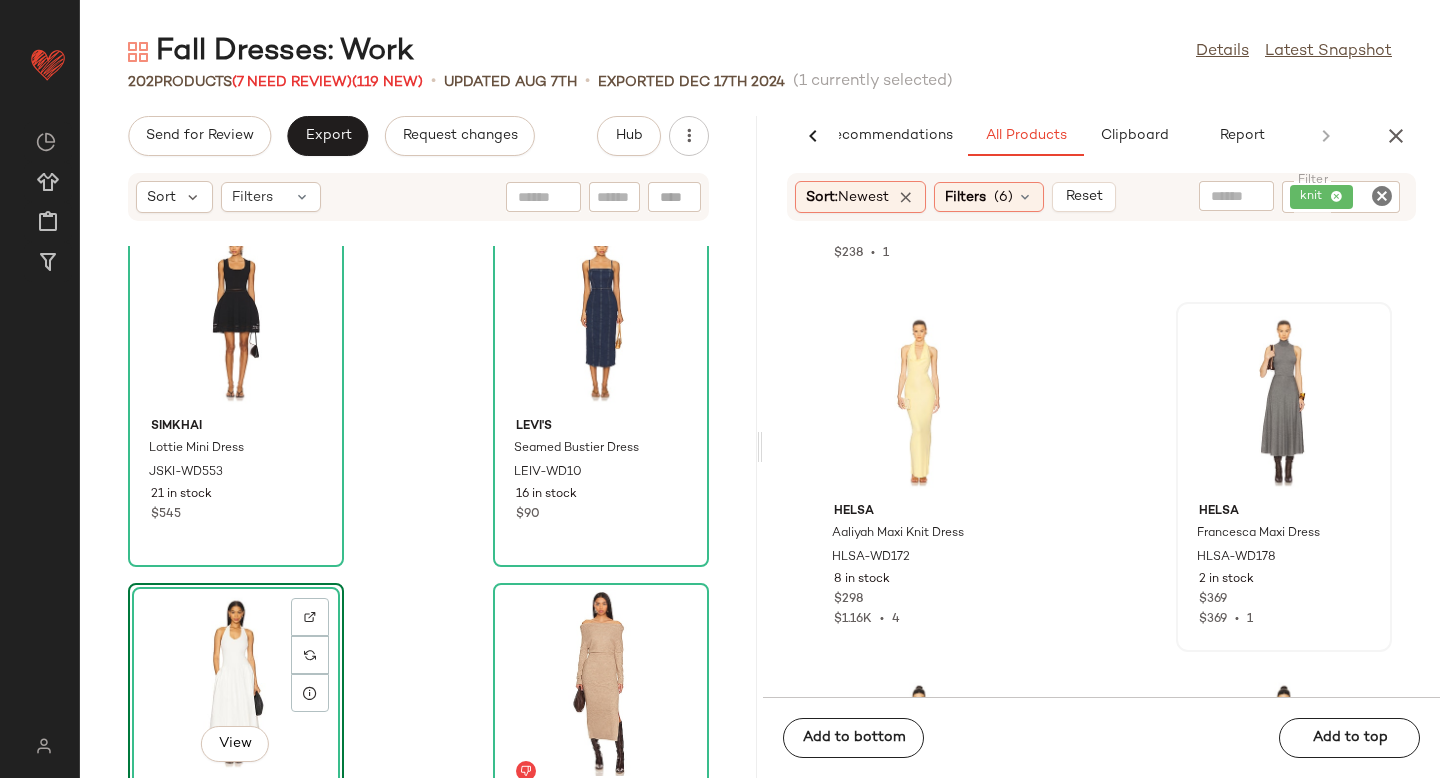 scroll, scrollTop: 27506, scrollLeft: 0, axis: vertical 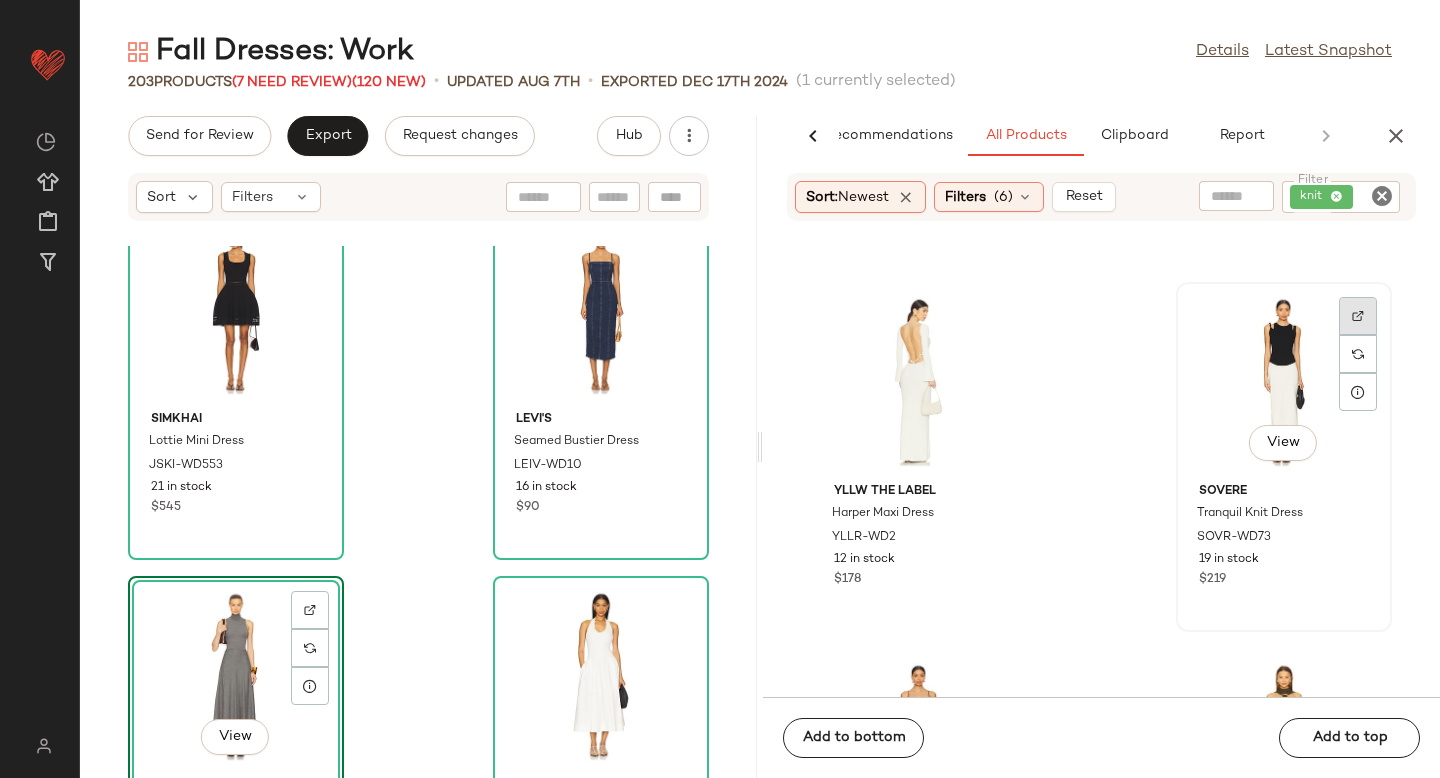 click 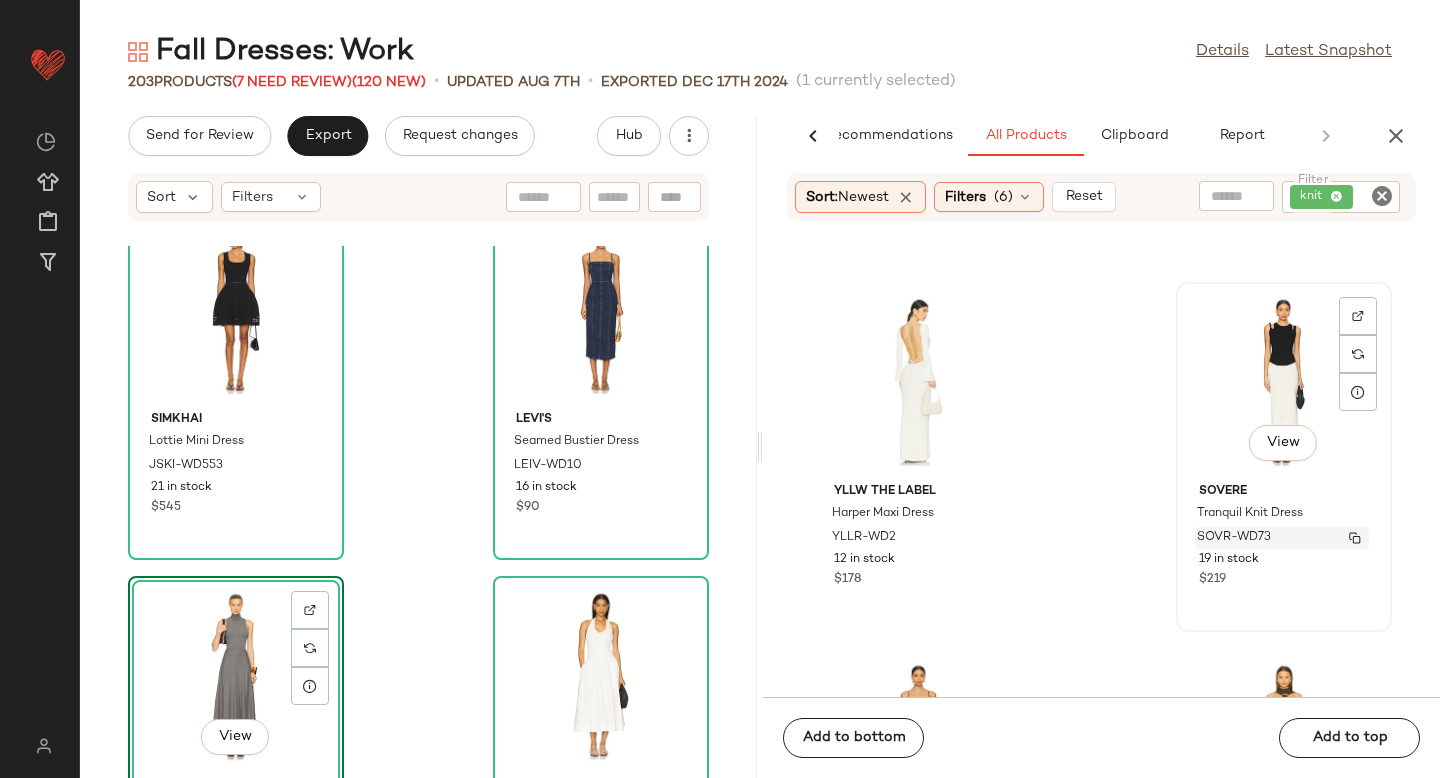 click on "SOVR-WD73" at bounding box center [1234, 538] 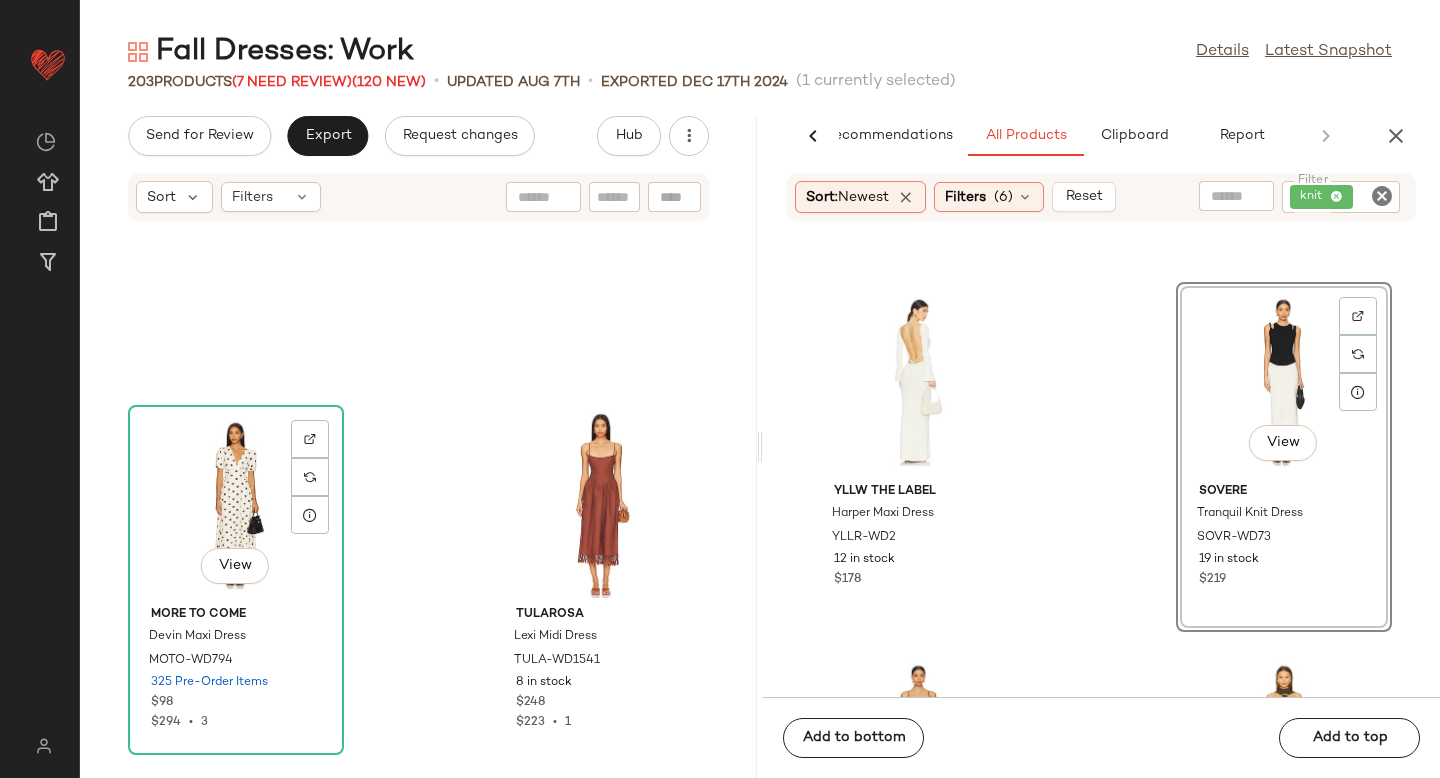 scroll, scrollTop: 29689, scrollLeft: 0, axis: vertical 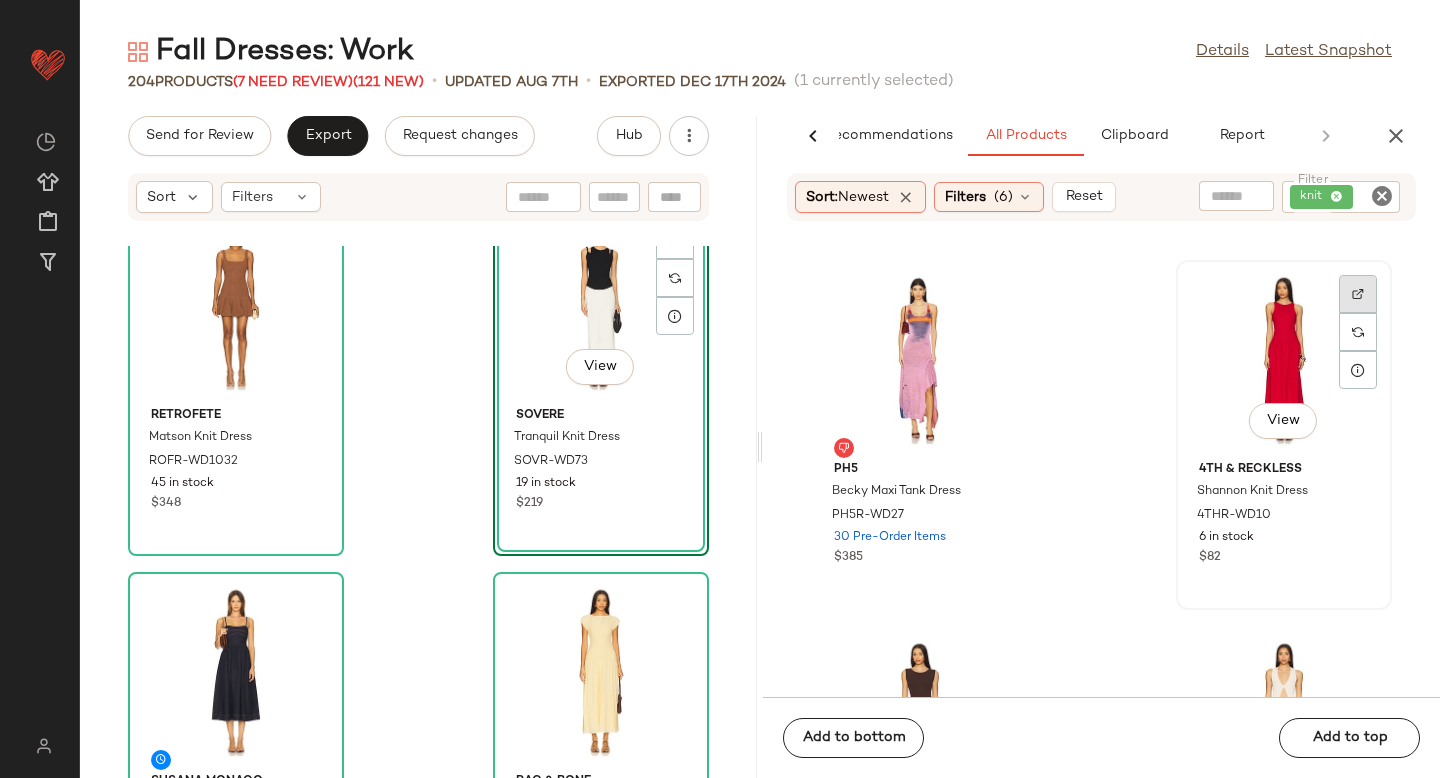 click 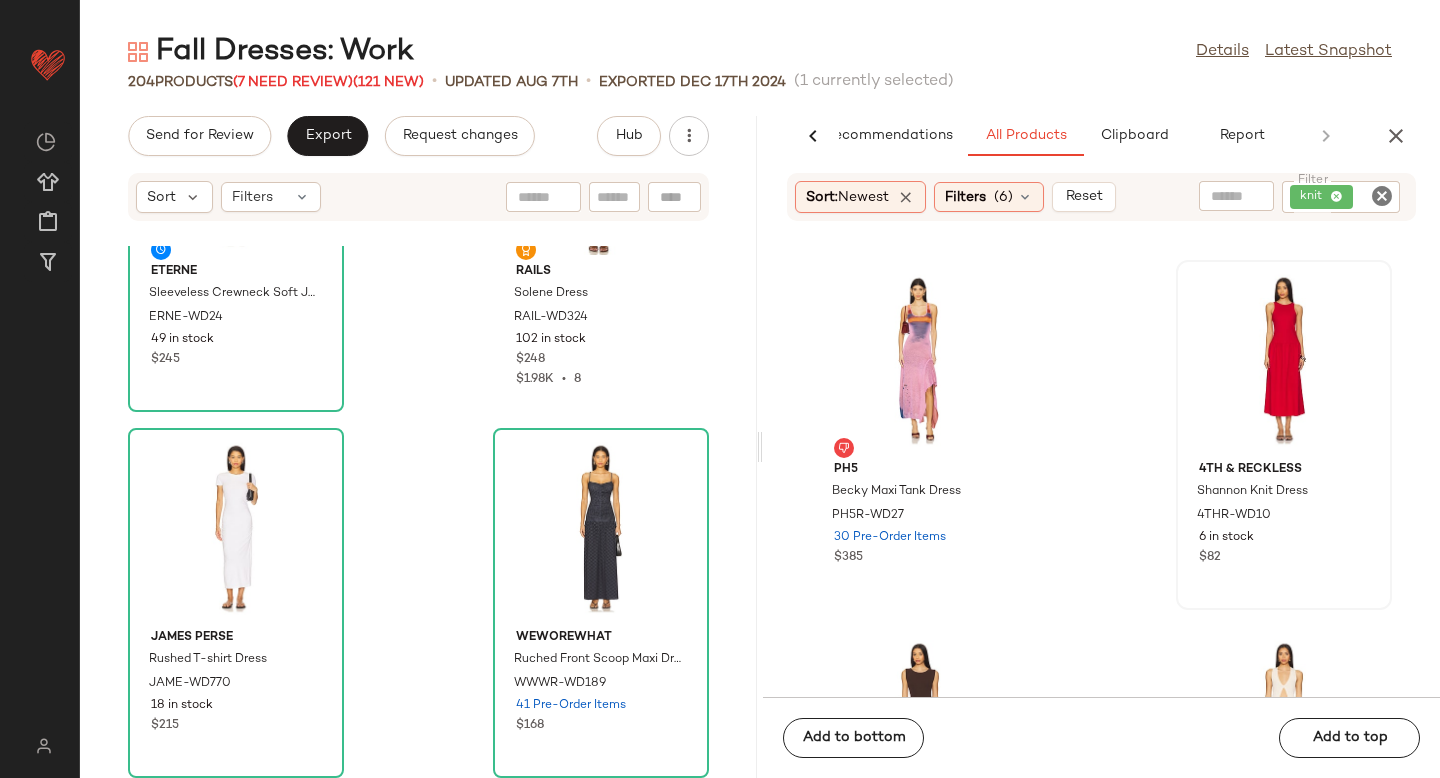 scroll, scrollTop: 29041, scrollLeft: 0, axis: vertical 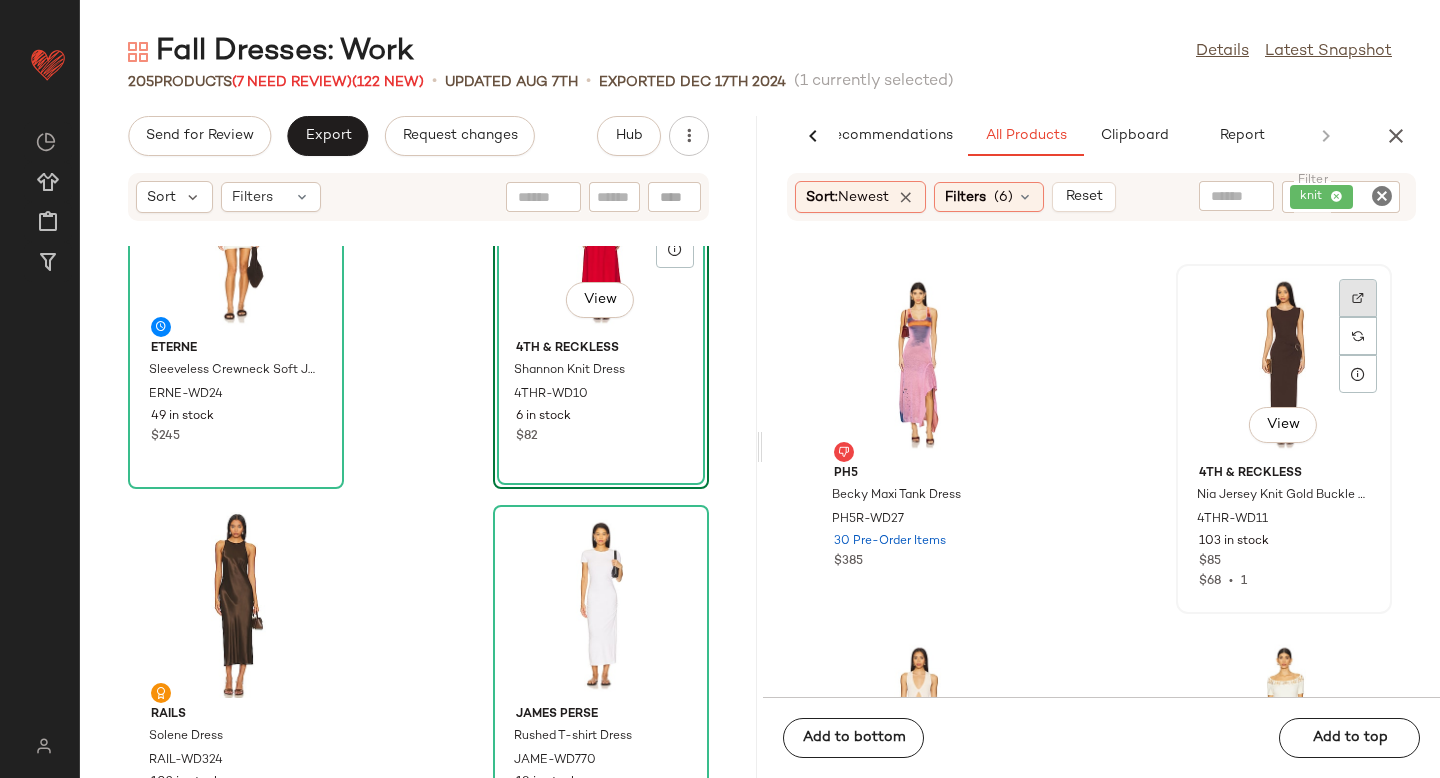 click 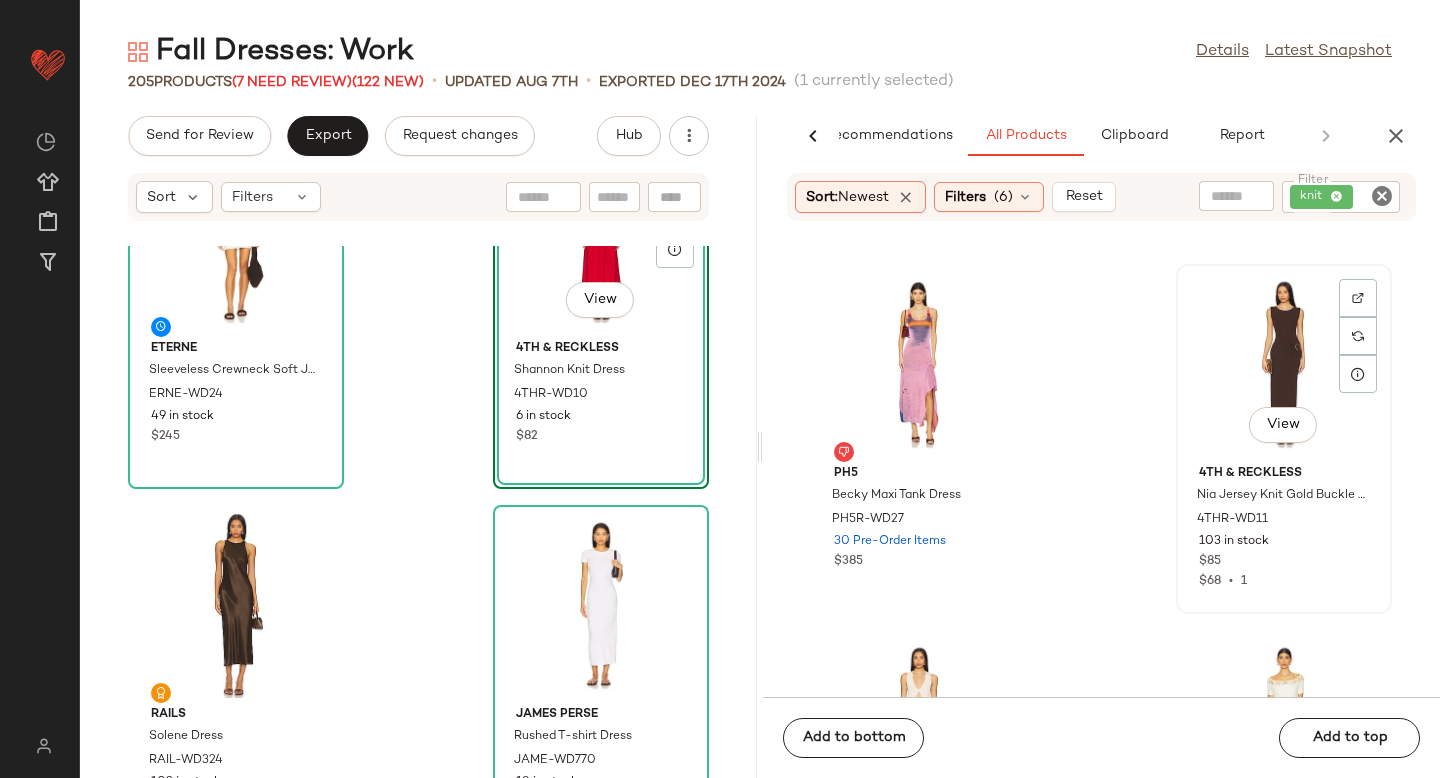 click on "4th & Reckless Nia Jersey Knit Gold Buckle Dress 4THR-WD11 103 in stock $85 $68  •  1" at bounding box center (1284, 524) 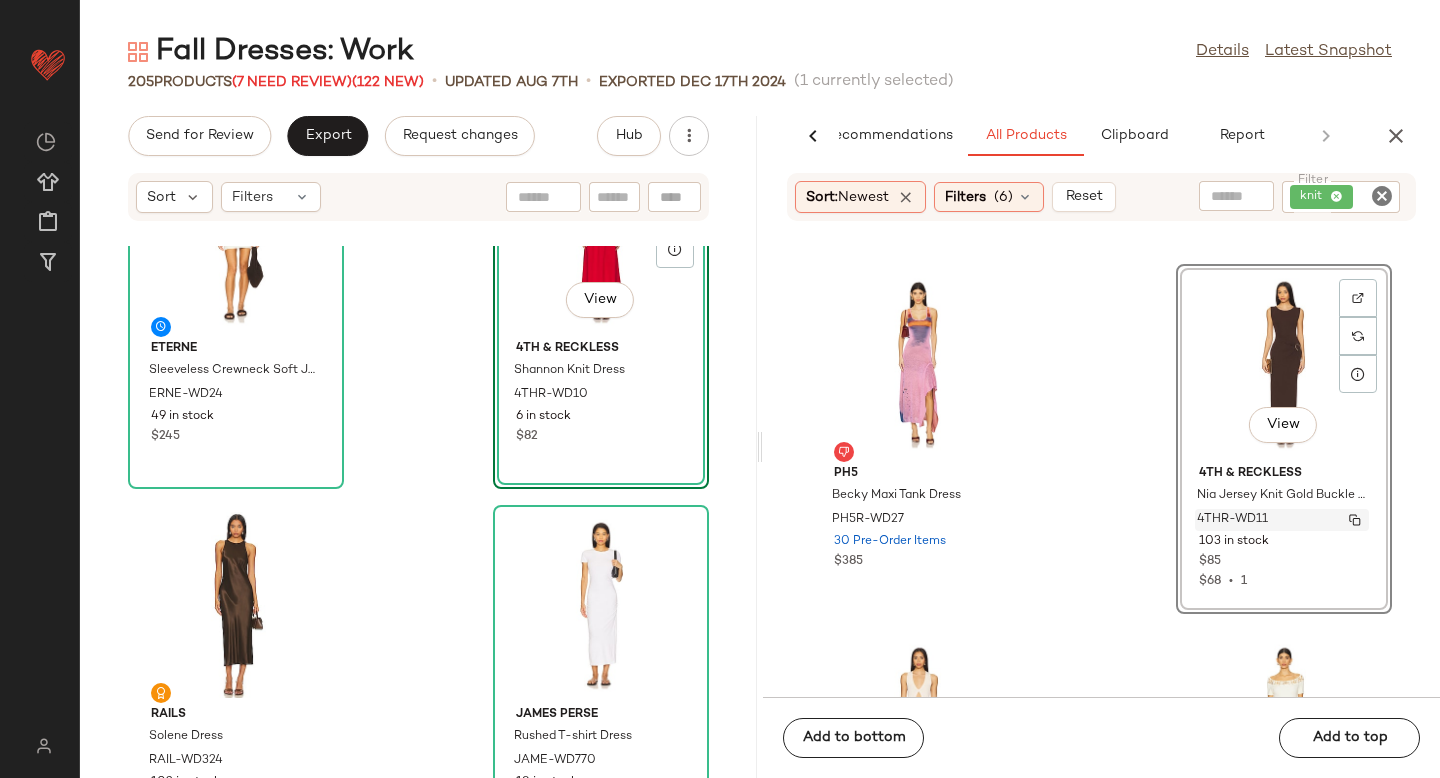 click on "4THR-WD11" at bounding box center [1232, 520] 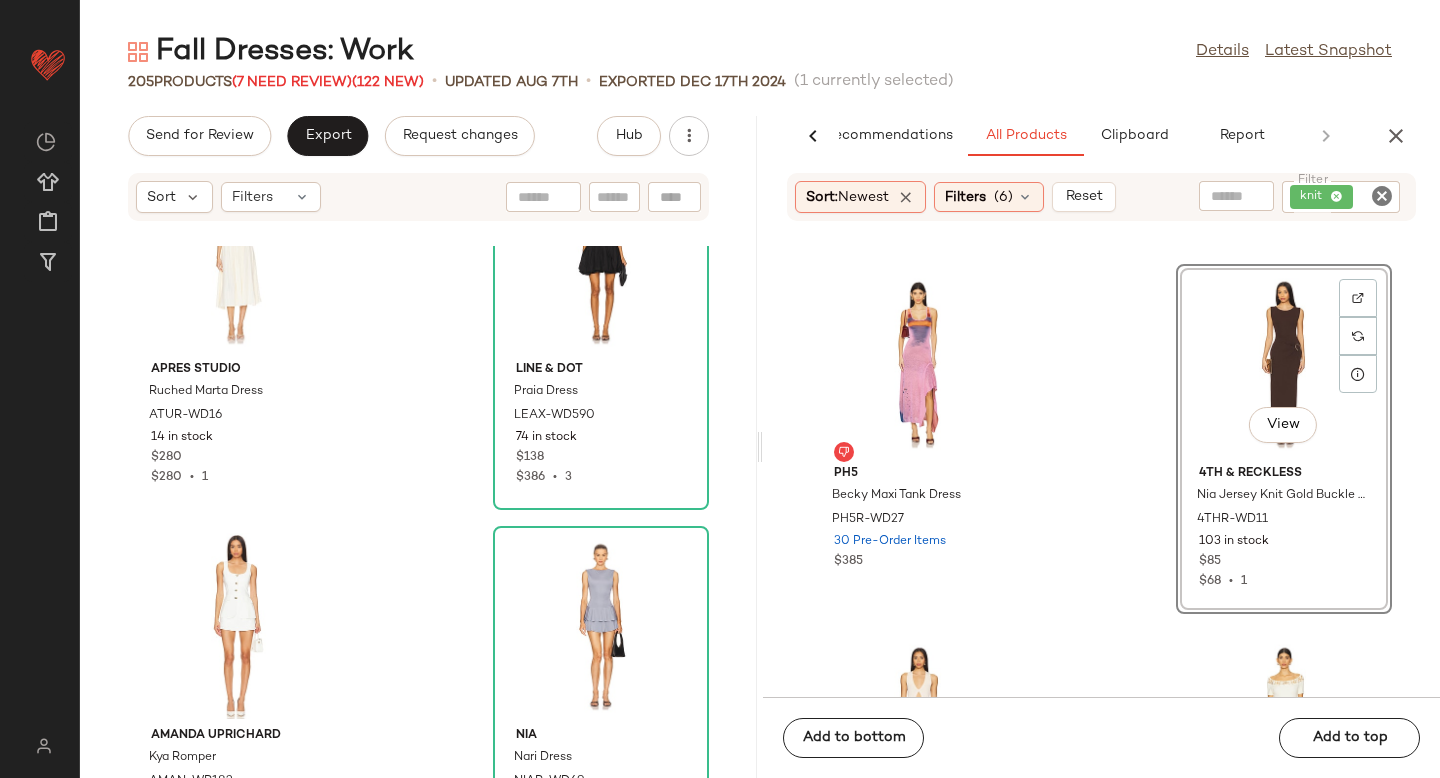 scroll, scrollTop: 21764, scrollLeft: 0, axis: vertical 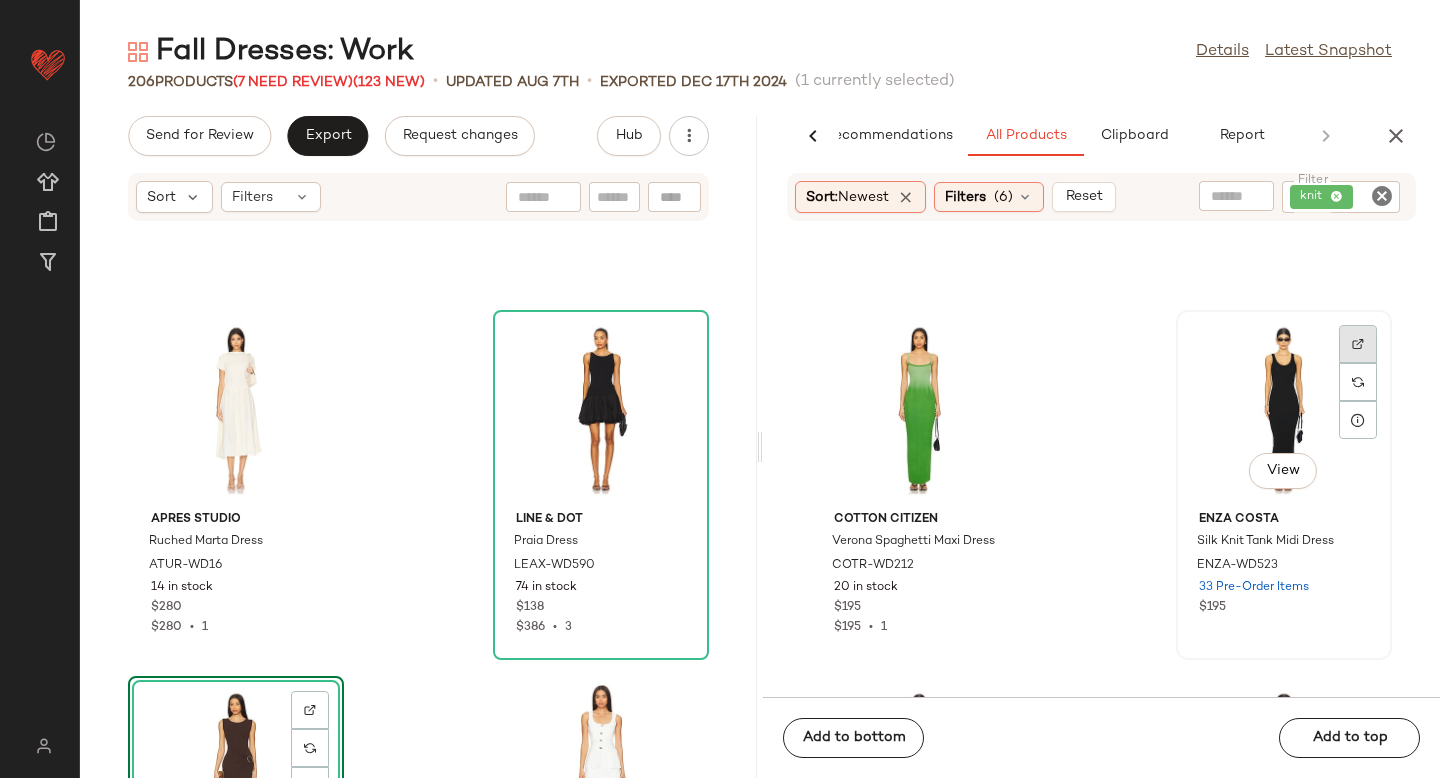click 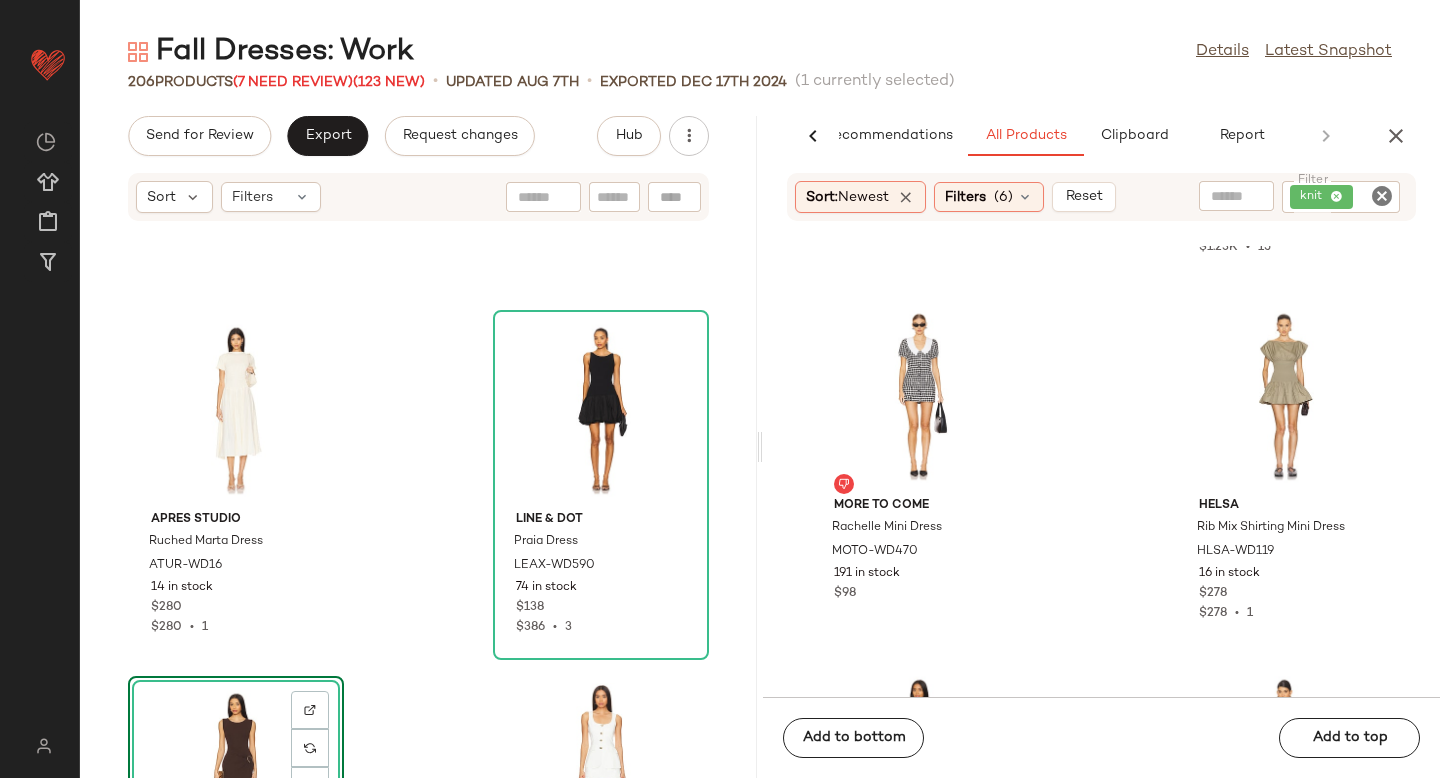 scroll, scrollTop: 79025, scrollLeft: 0, axis: vertical 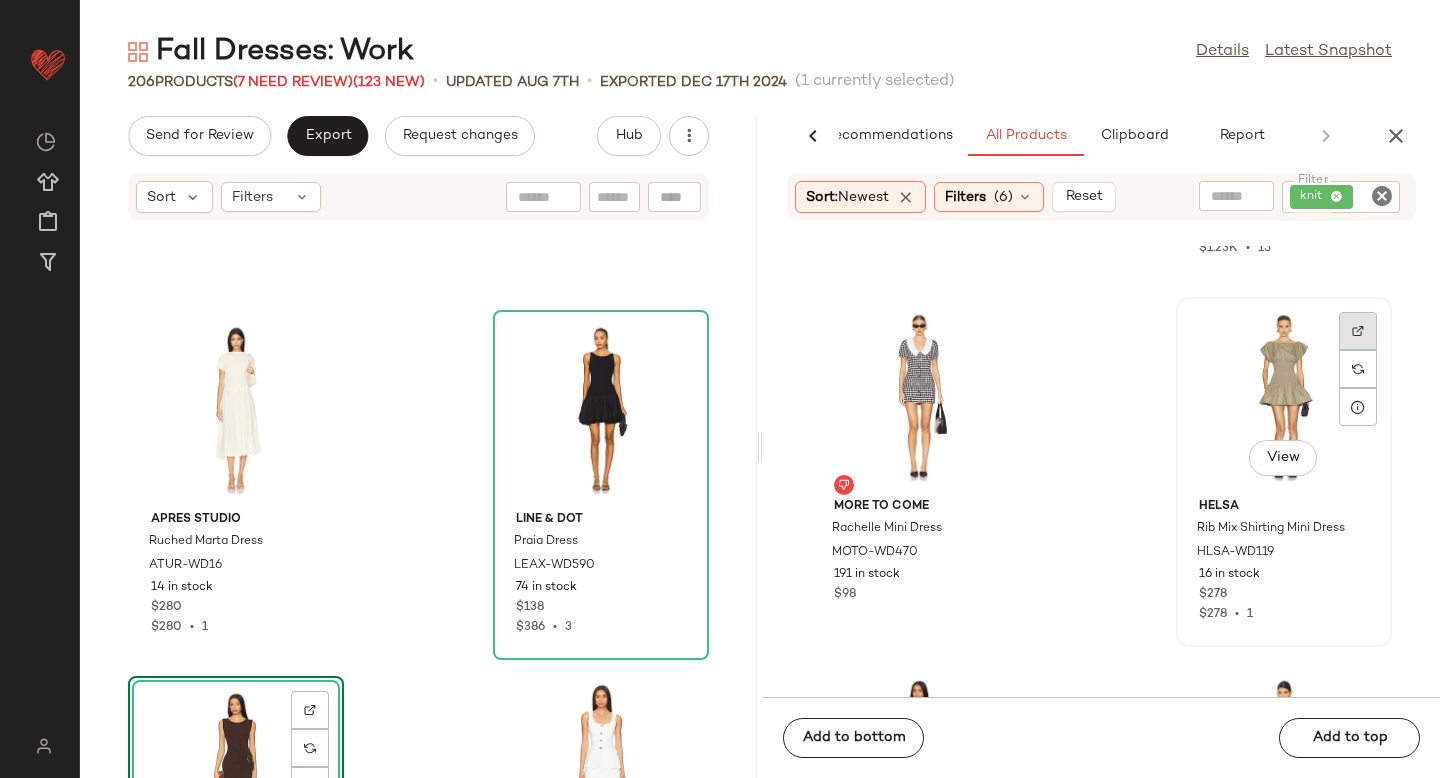 click 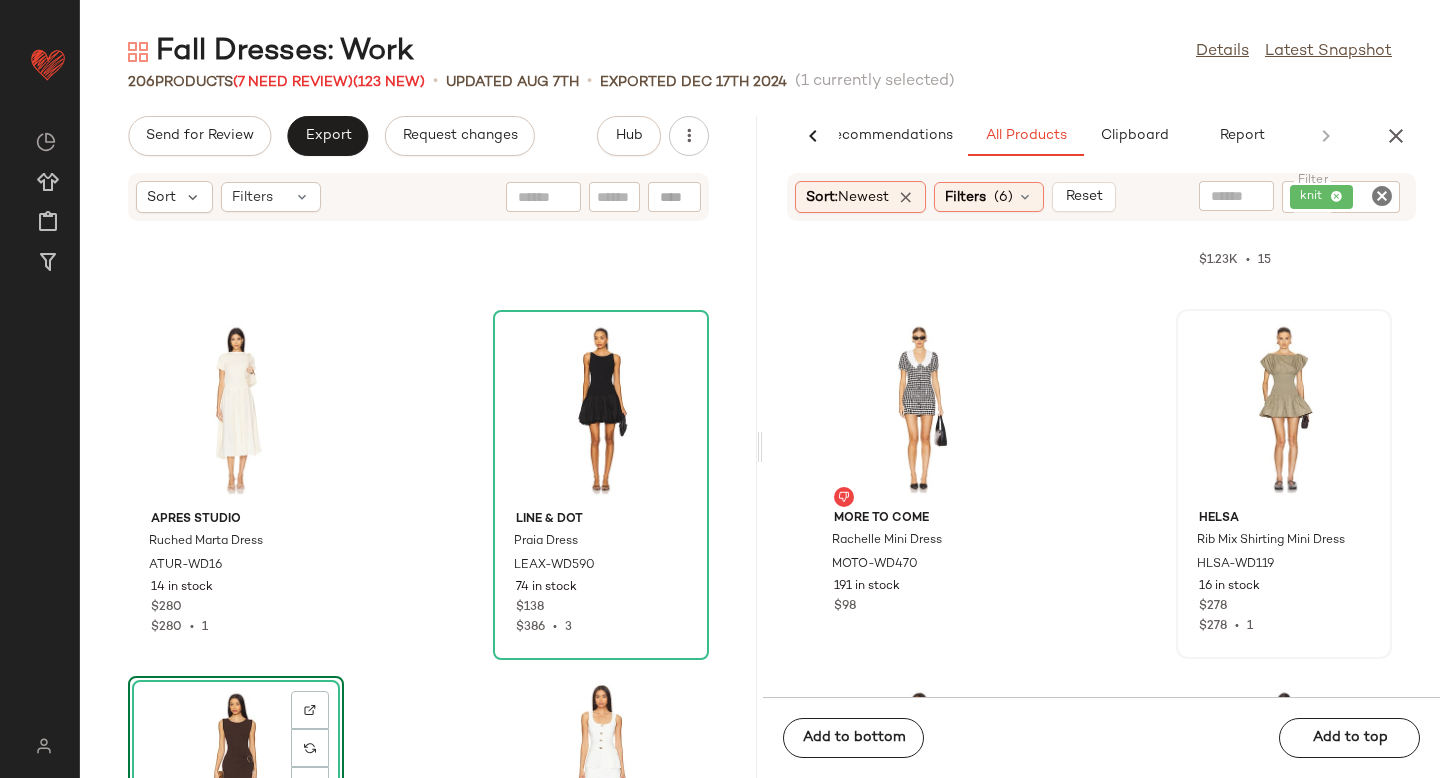 scroll, scrollTop: 79014, scrollLeft: 0, axis: vertical 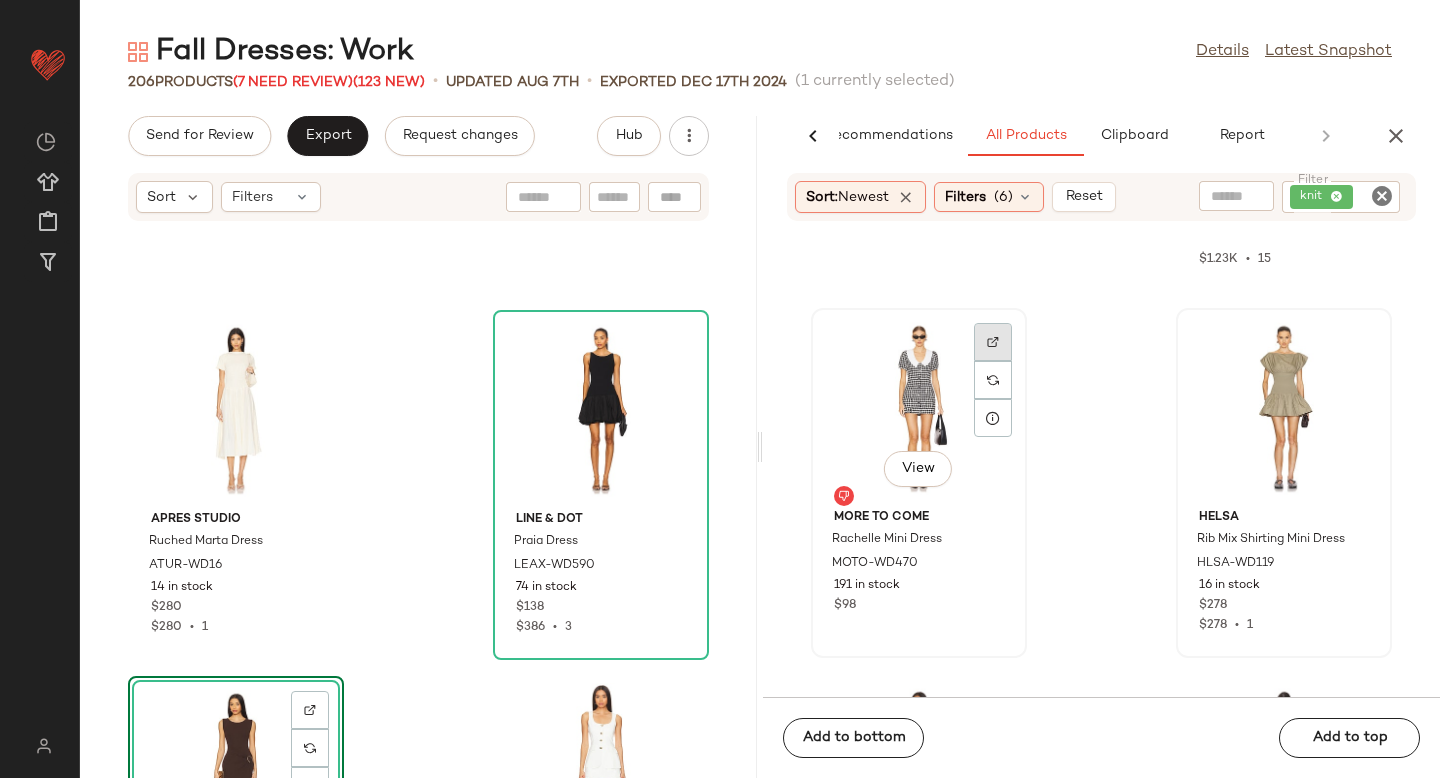 click 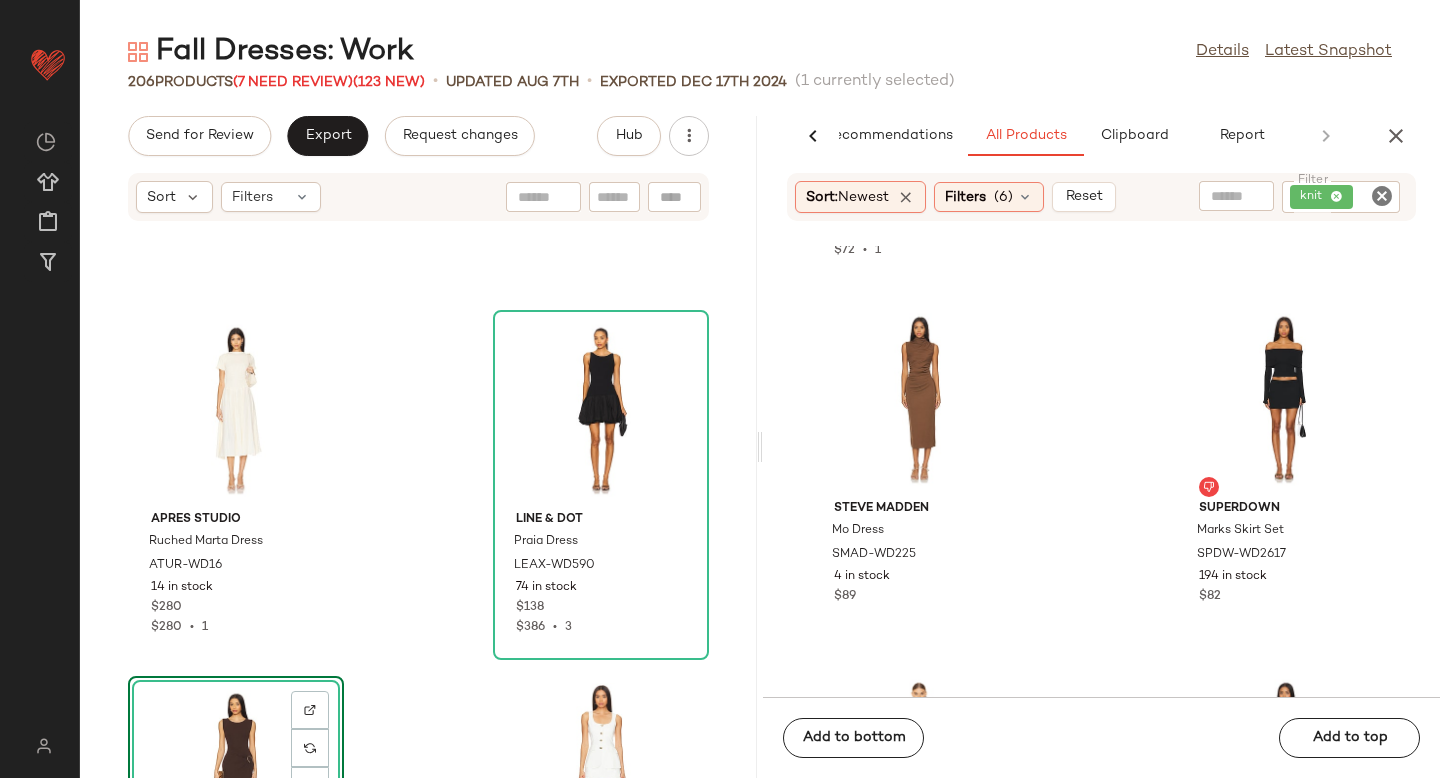 scroll, scrollTop: 80849, scrollLeft: 0, axis: vertical 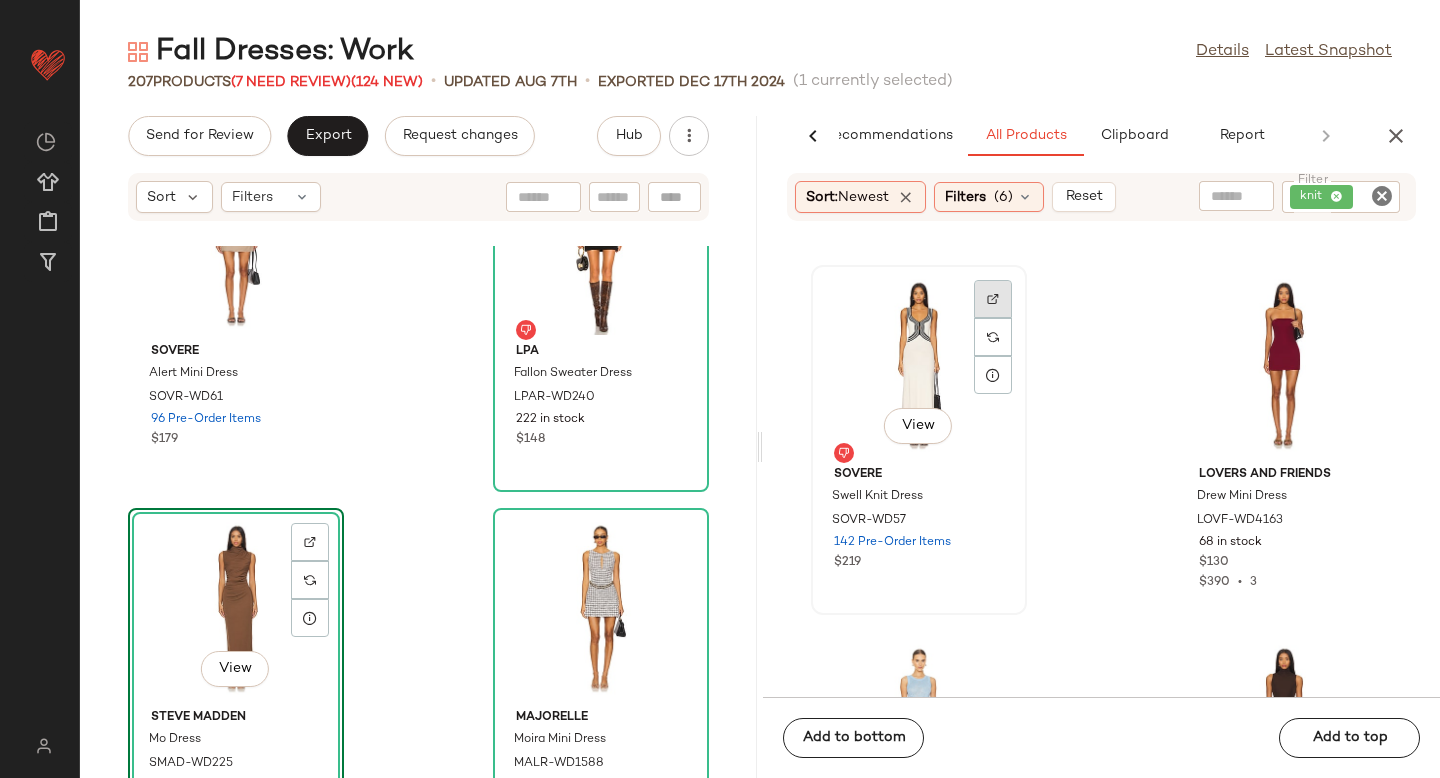 click 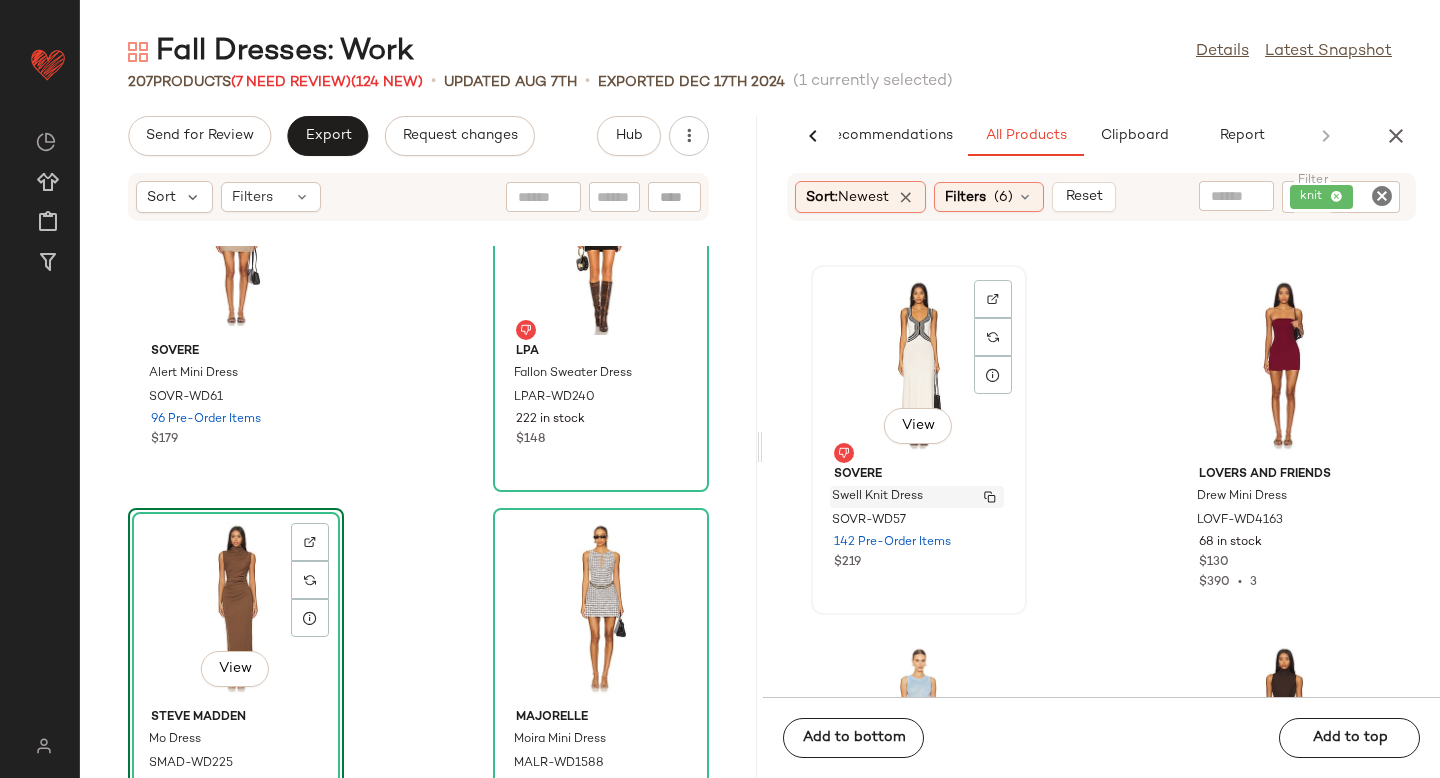 click on "Swell Knit Dress" at bounding box center (877, 497) 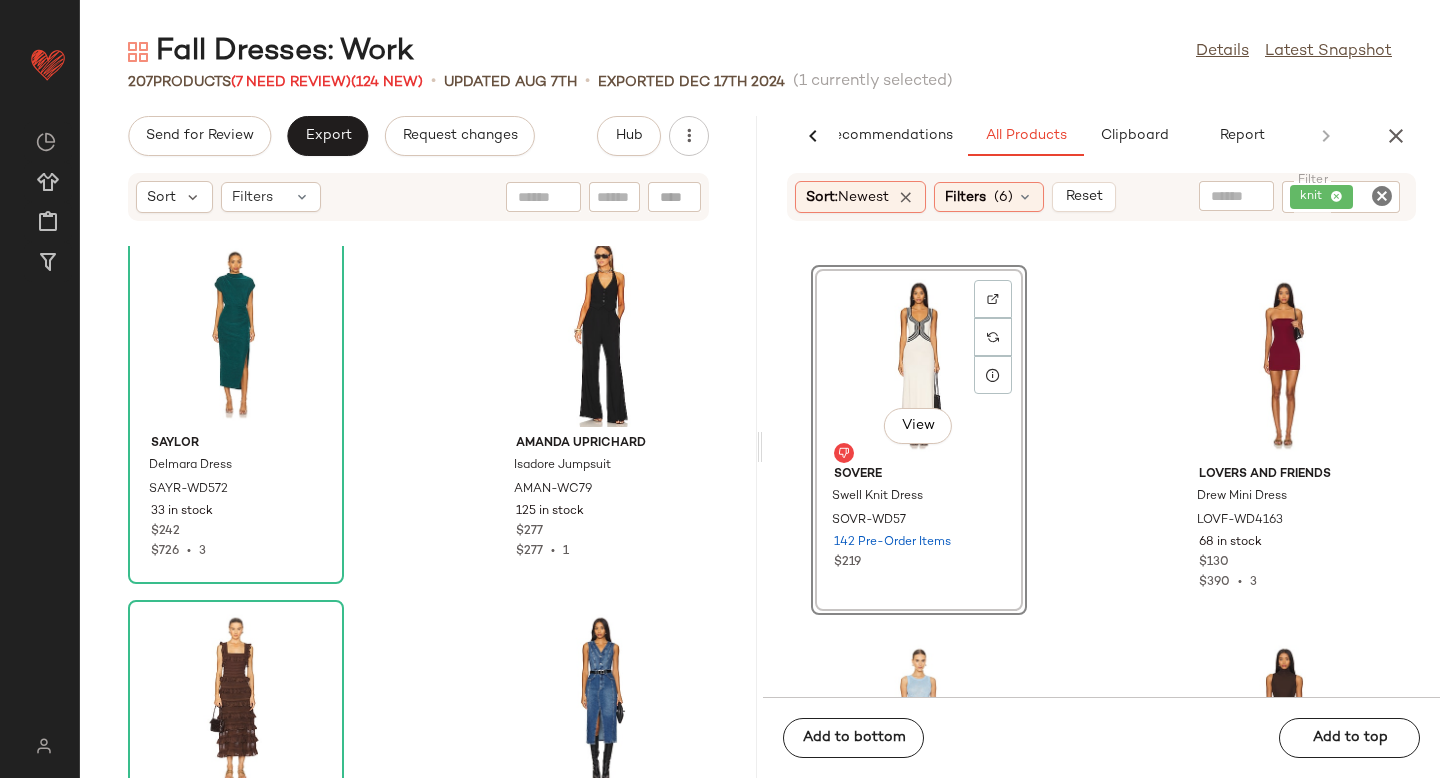 scroll, scrollTop: 15810, scrollLeft: 0, axis: vertical 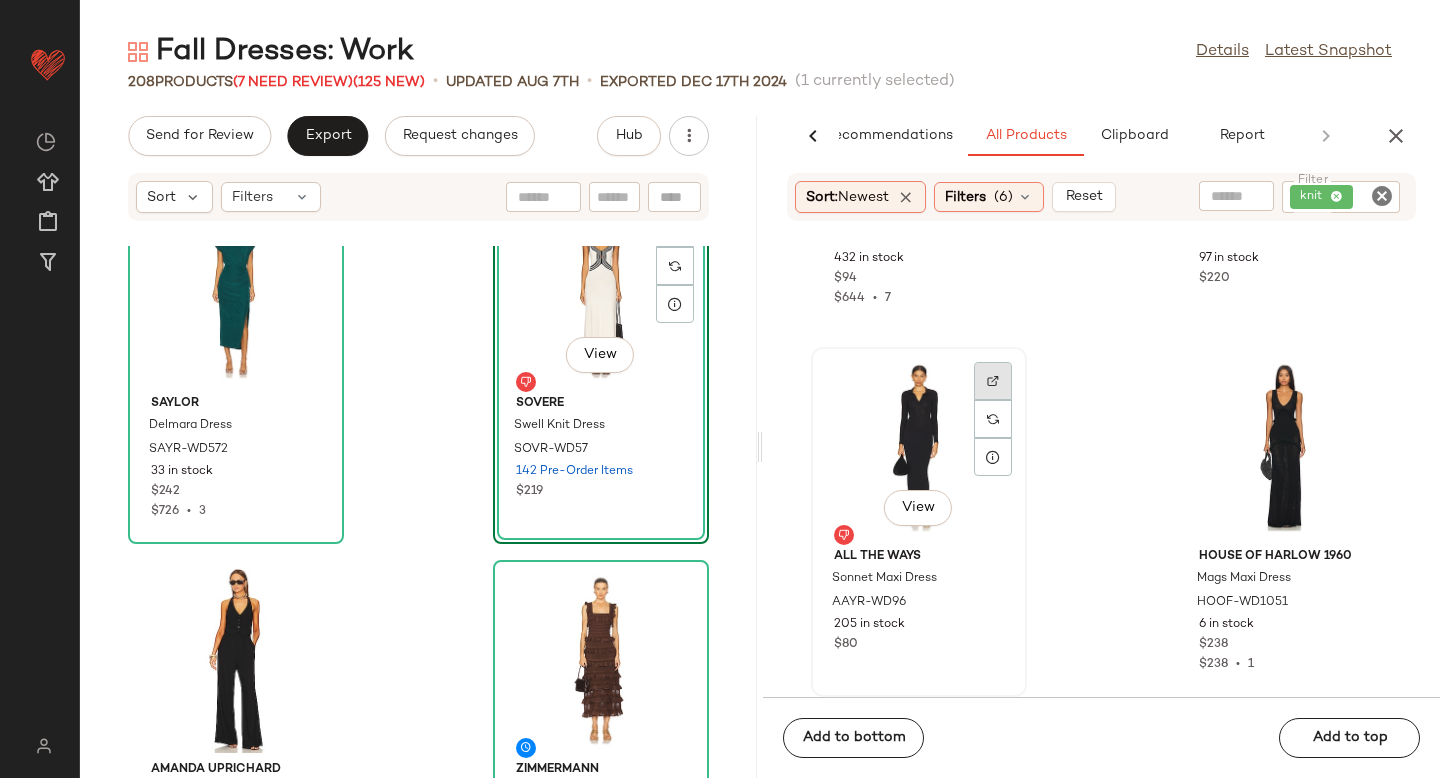 click 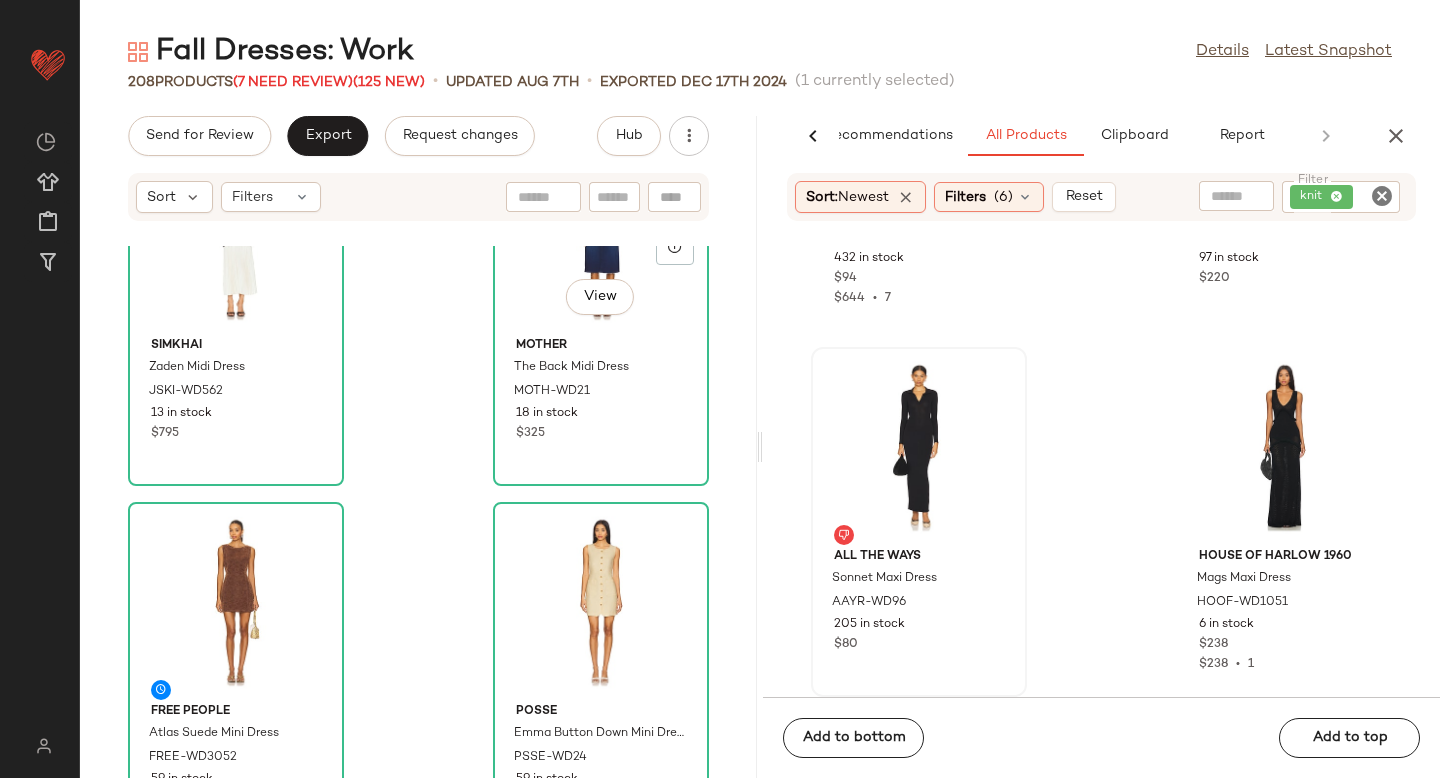 scroll, scrollTop: 7483, scrollLeft: 0, axis: vertical 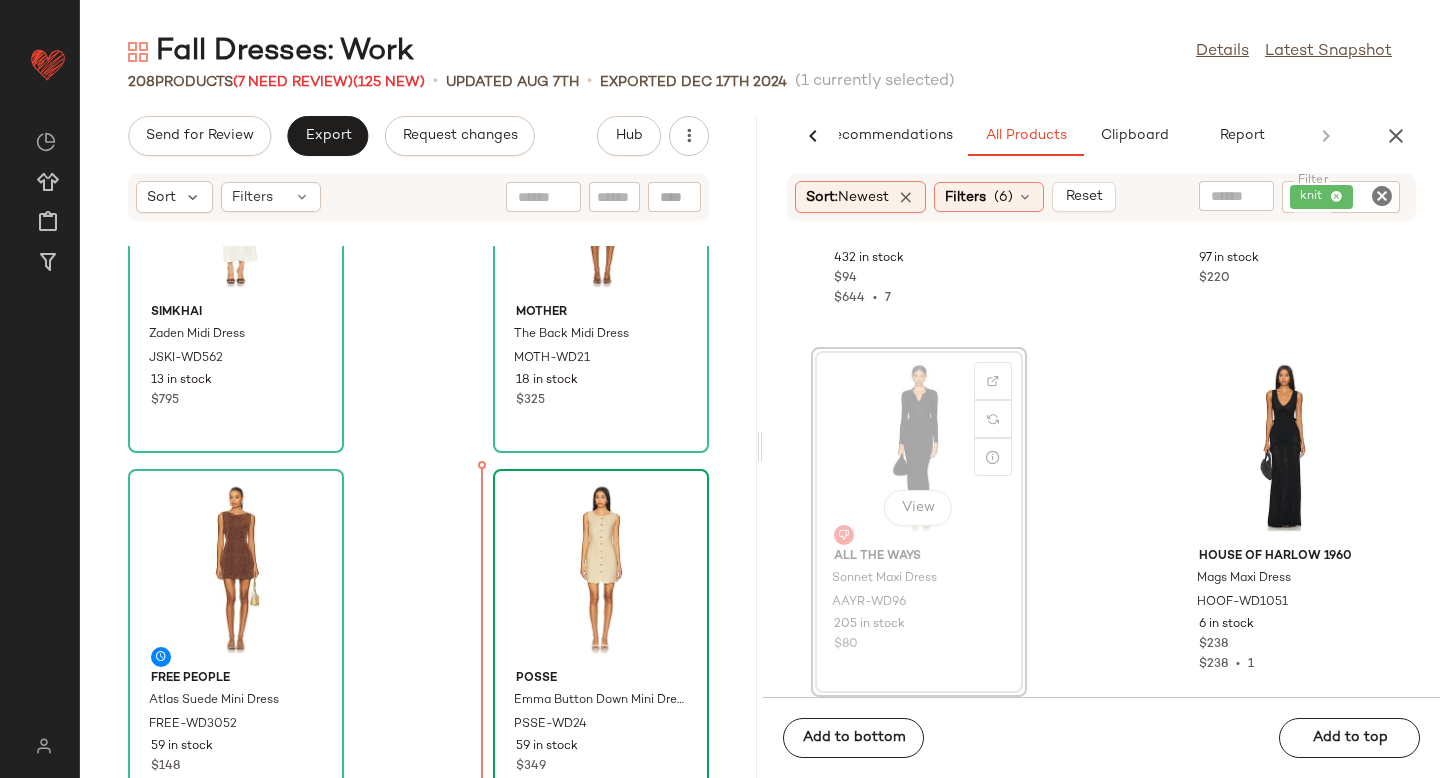 drag, startPoint x: 888, startPoint y: 402, endPoint x: 503, endPoint y: 562, distance: 416.92325 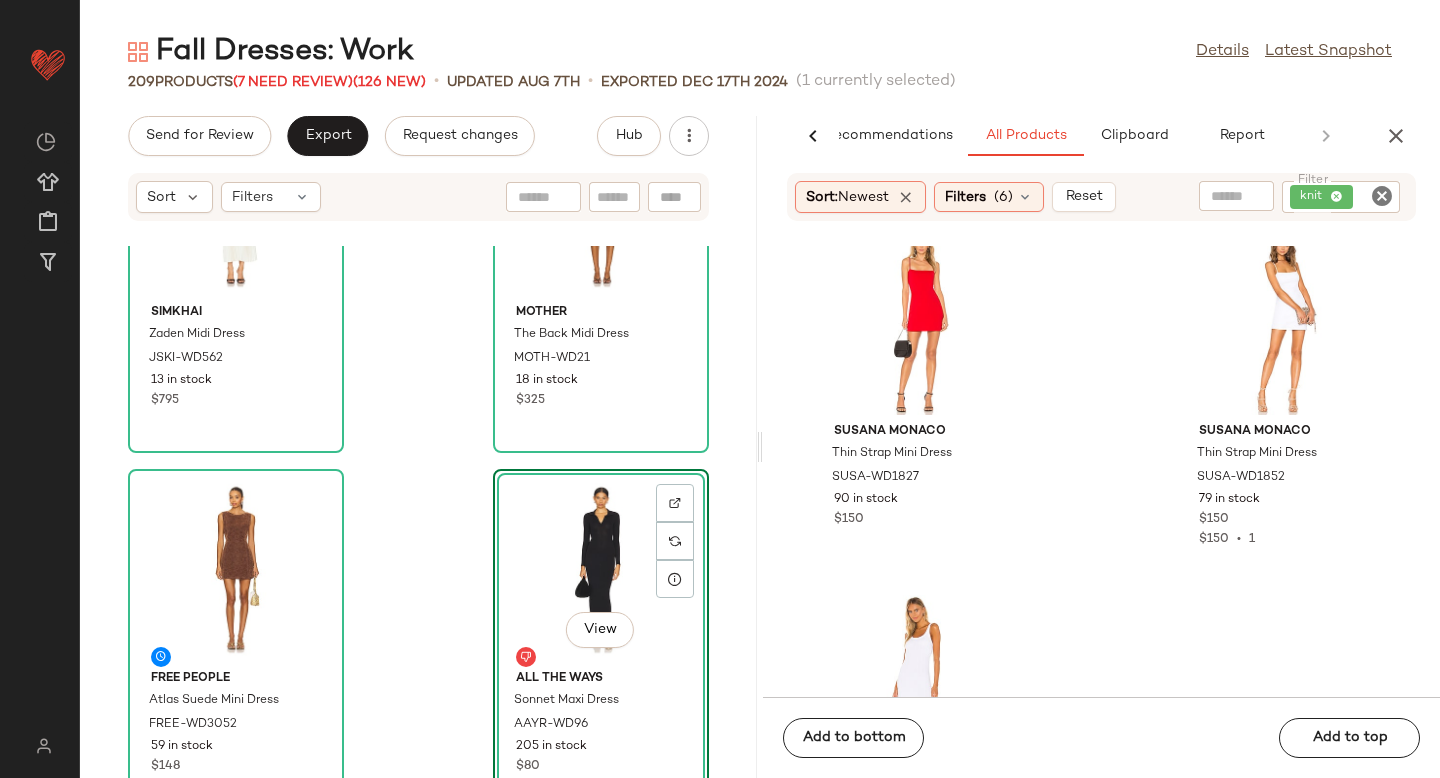 scroll, scrollTop: 113438, scrollLeft: 0, axis: vertical 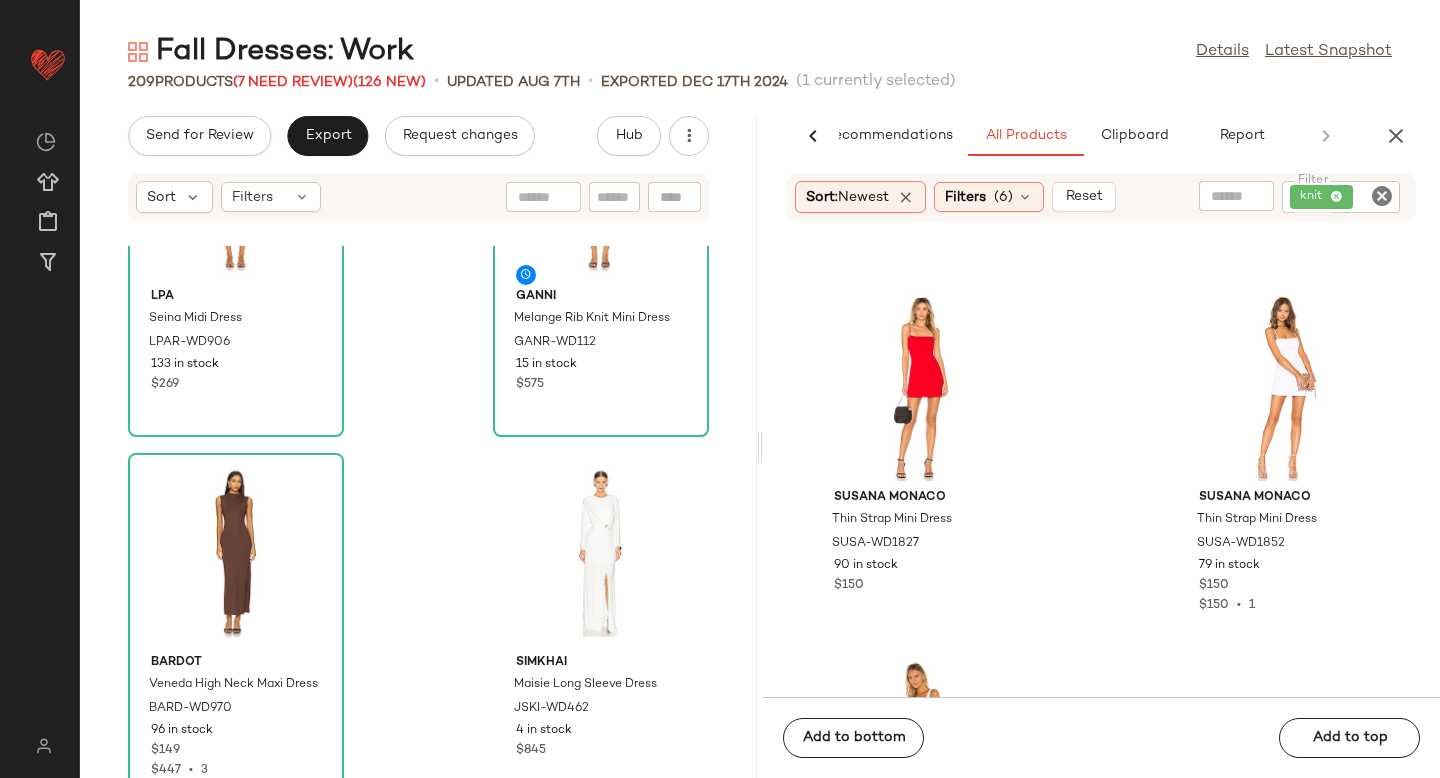 click 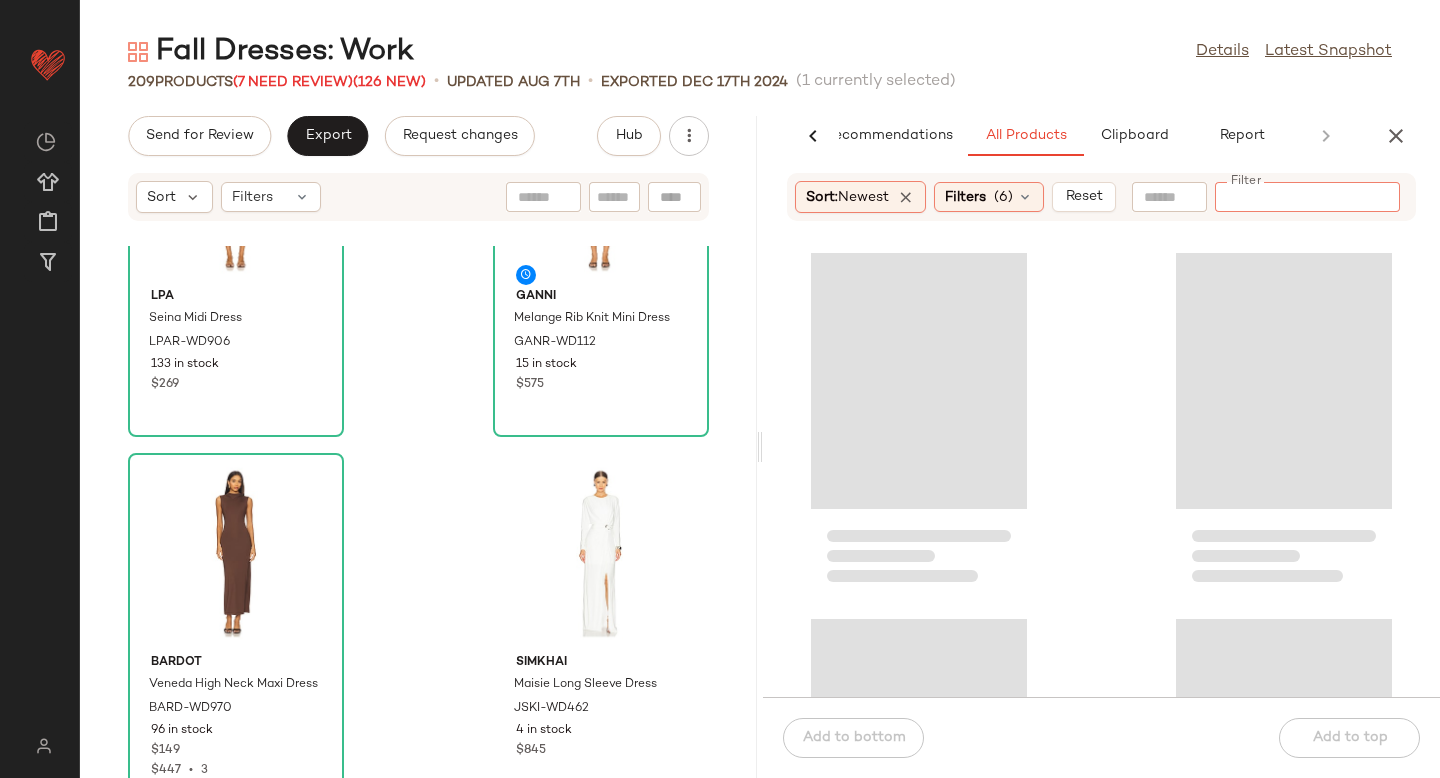 click 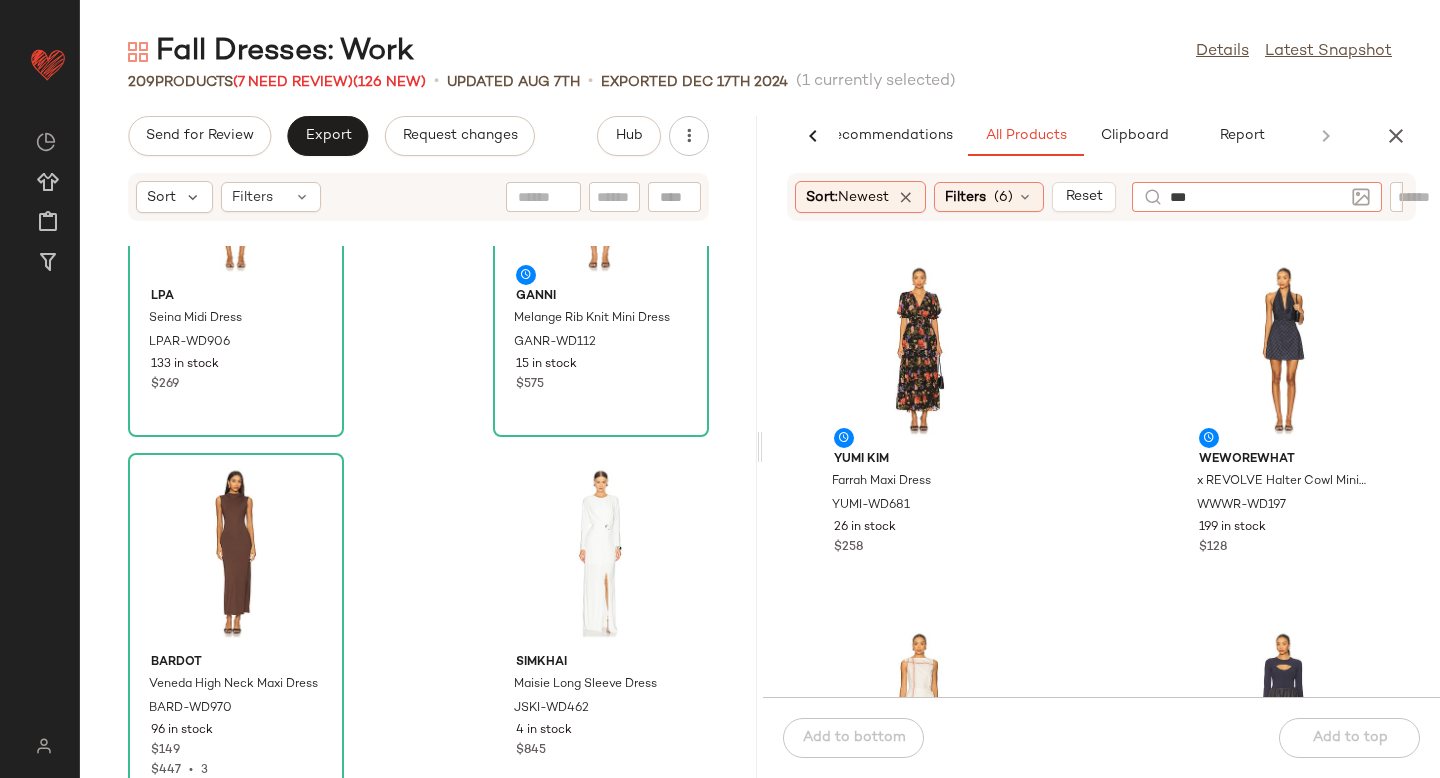 type on "****" 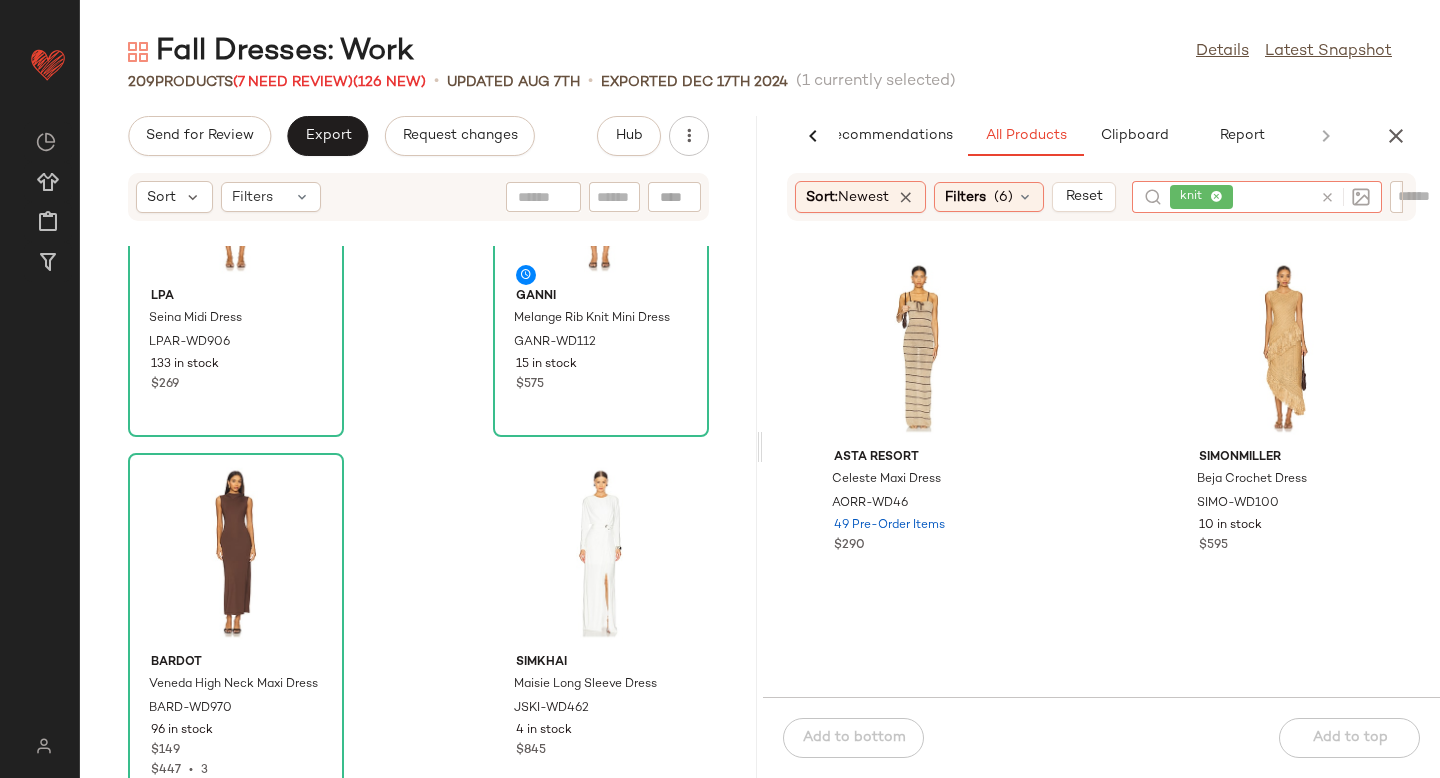 scroll, scrollTop: 3293, scrollLeft: 0, axis: vertical 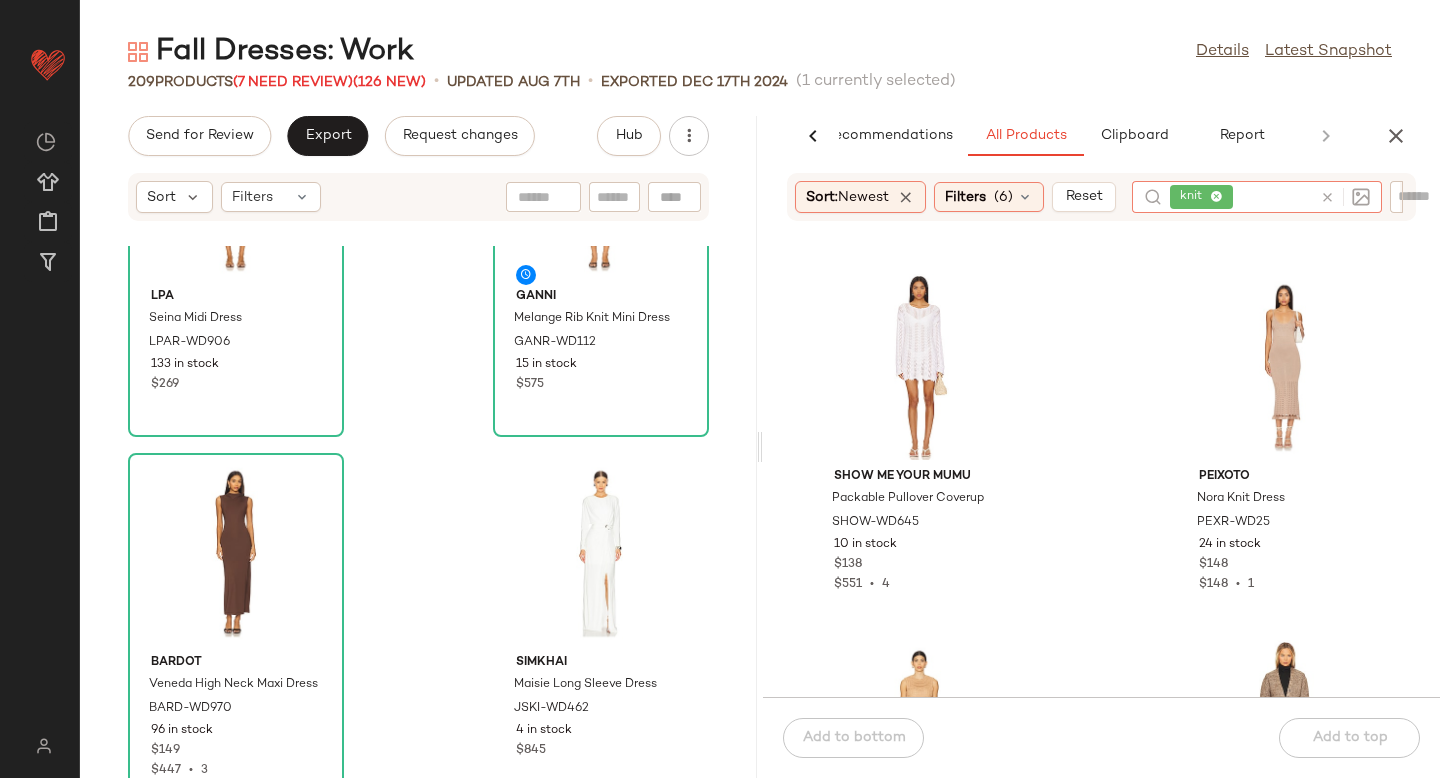 click at bounding box center [1327, 197] 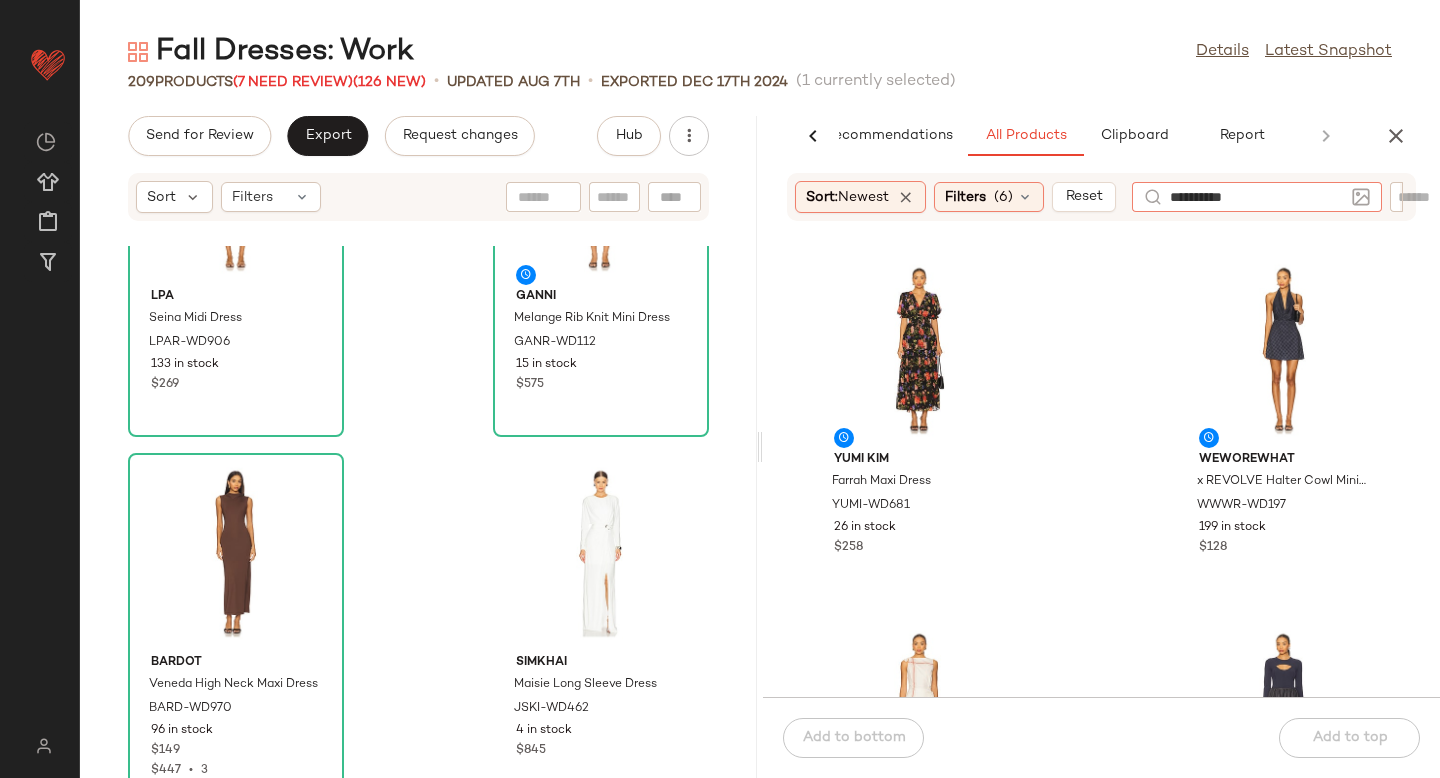 type on "**********" 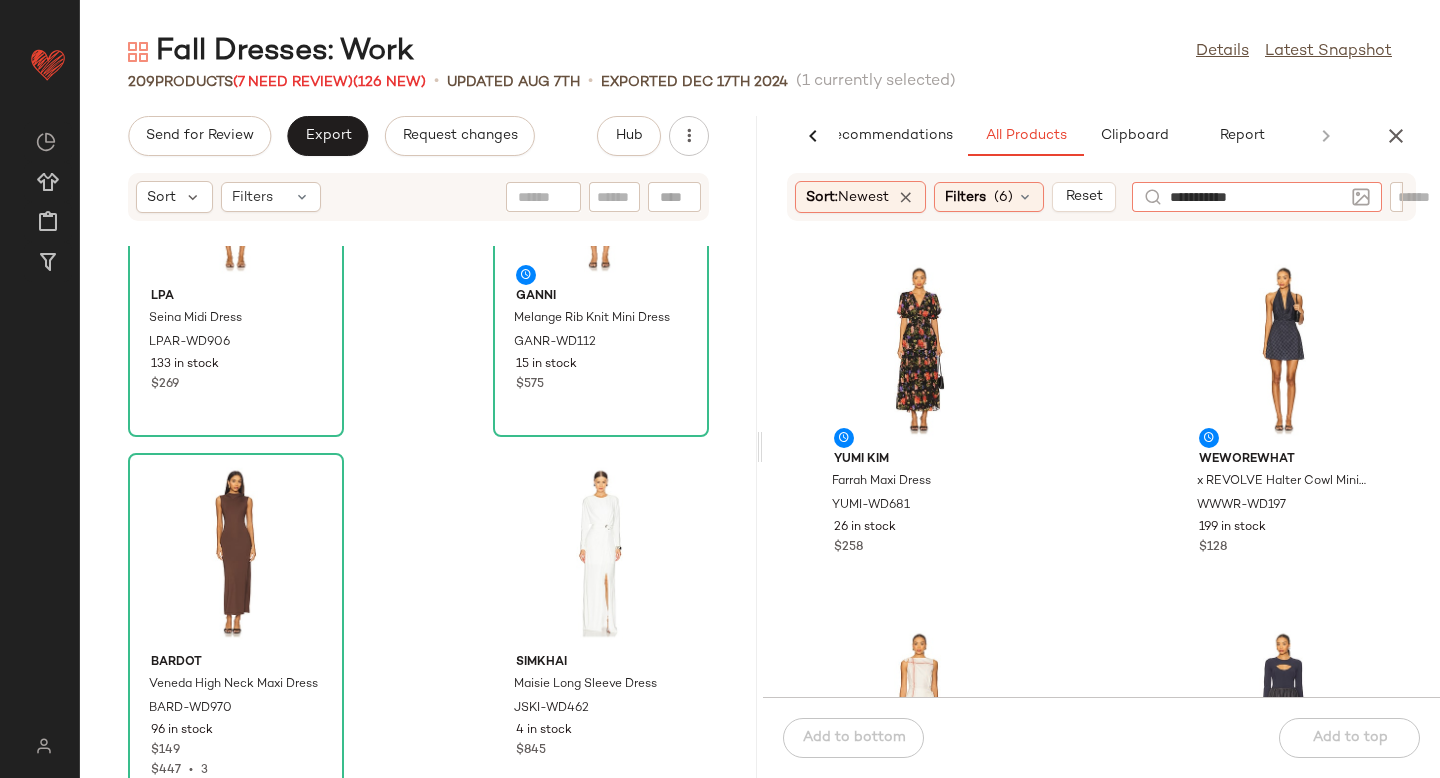 type 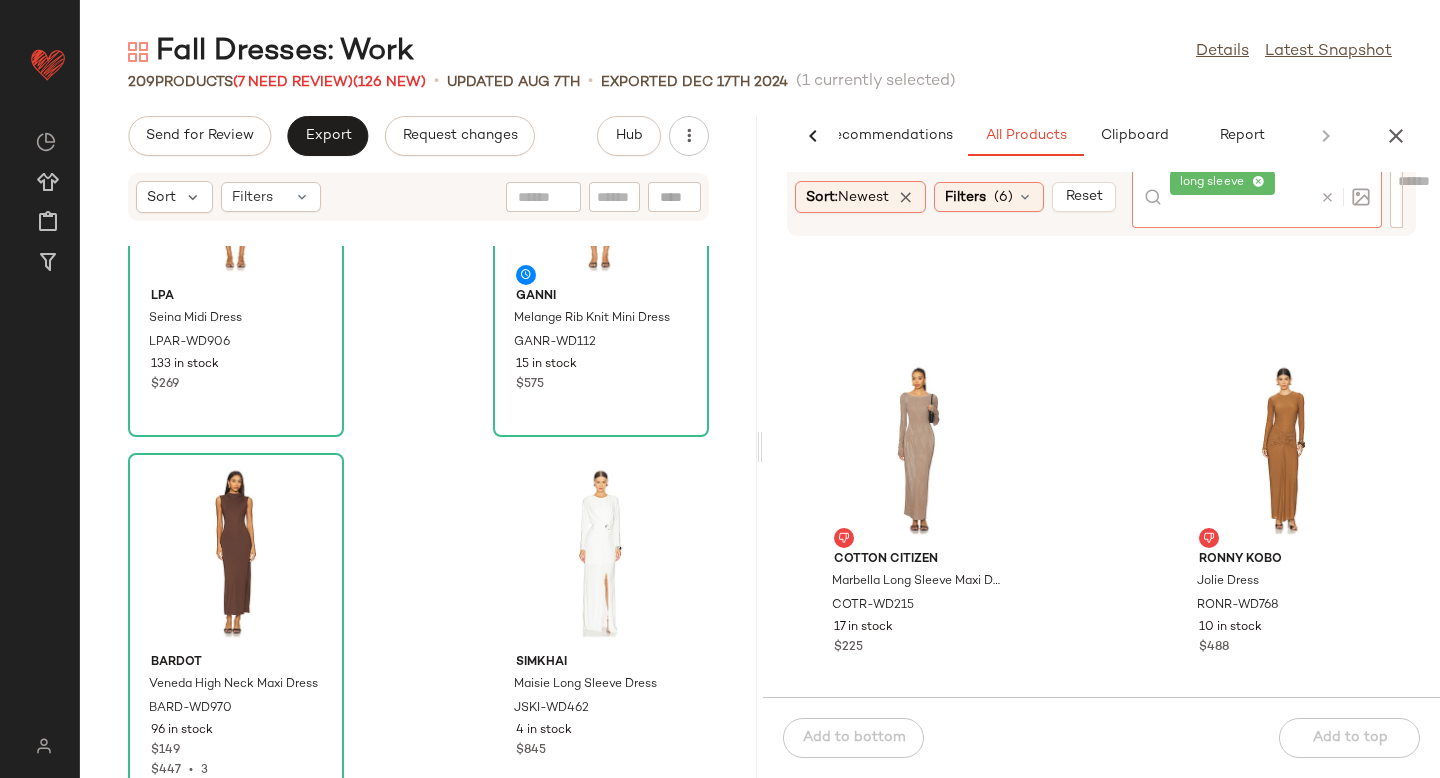 scroll, scrollTop: 284, scrollLeft: 0, axis: vertical 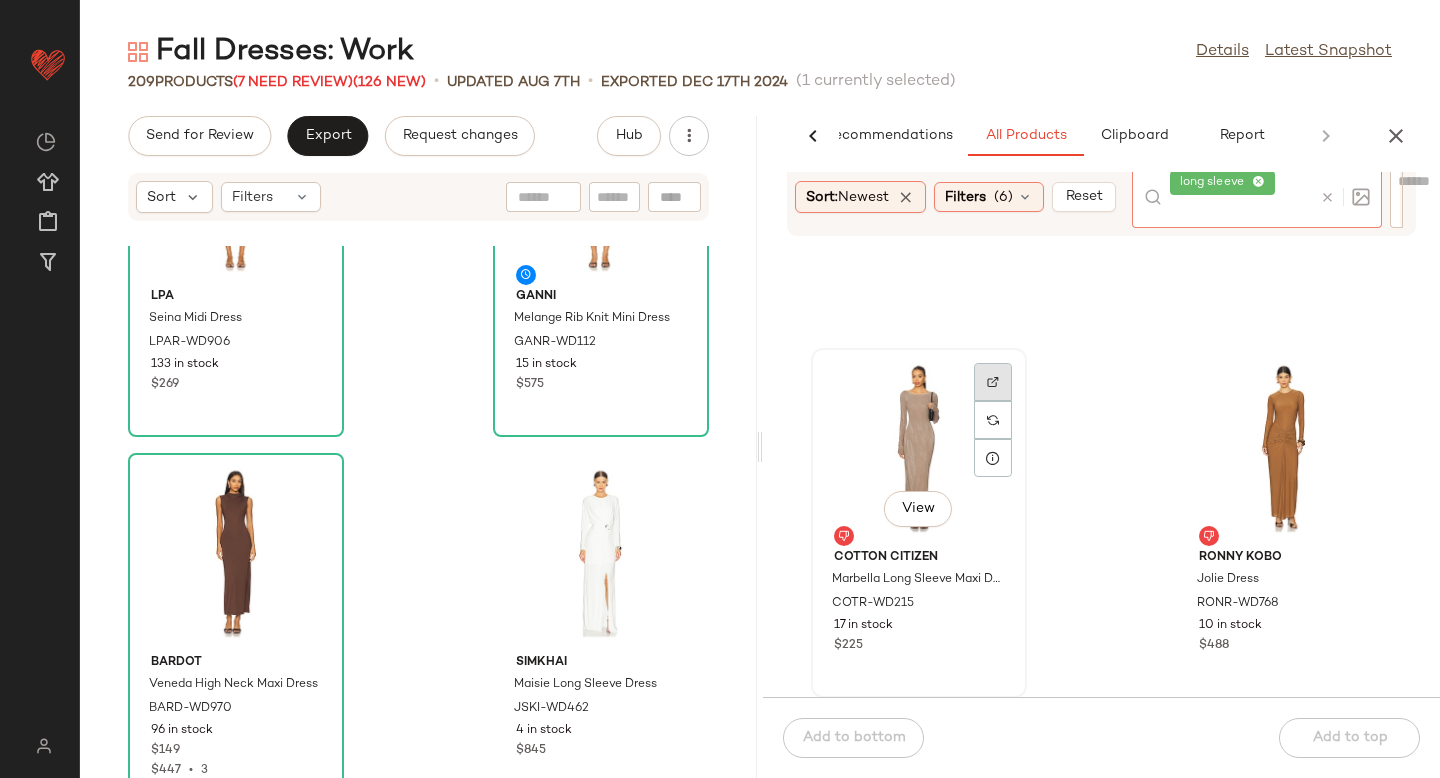 click 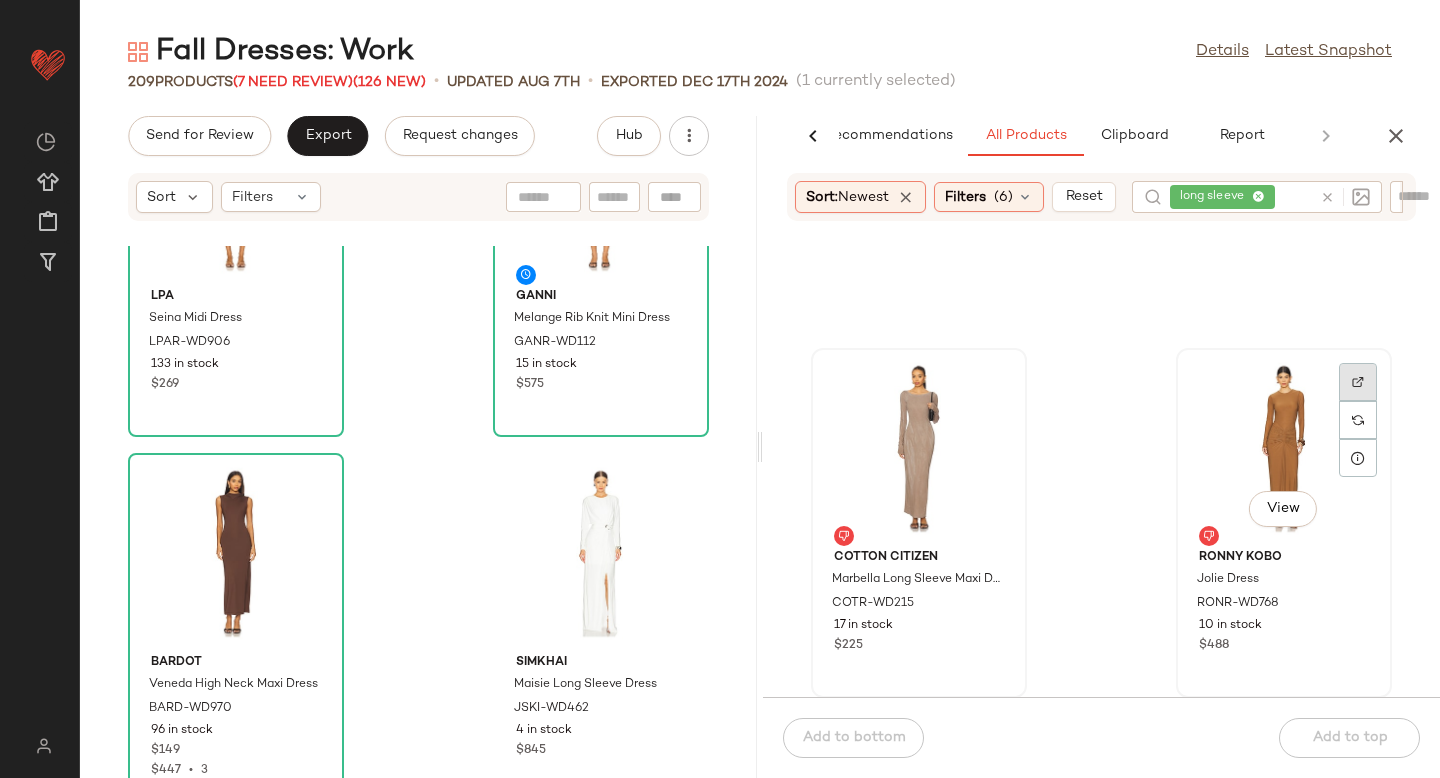click 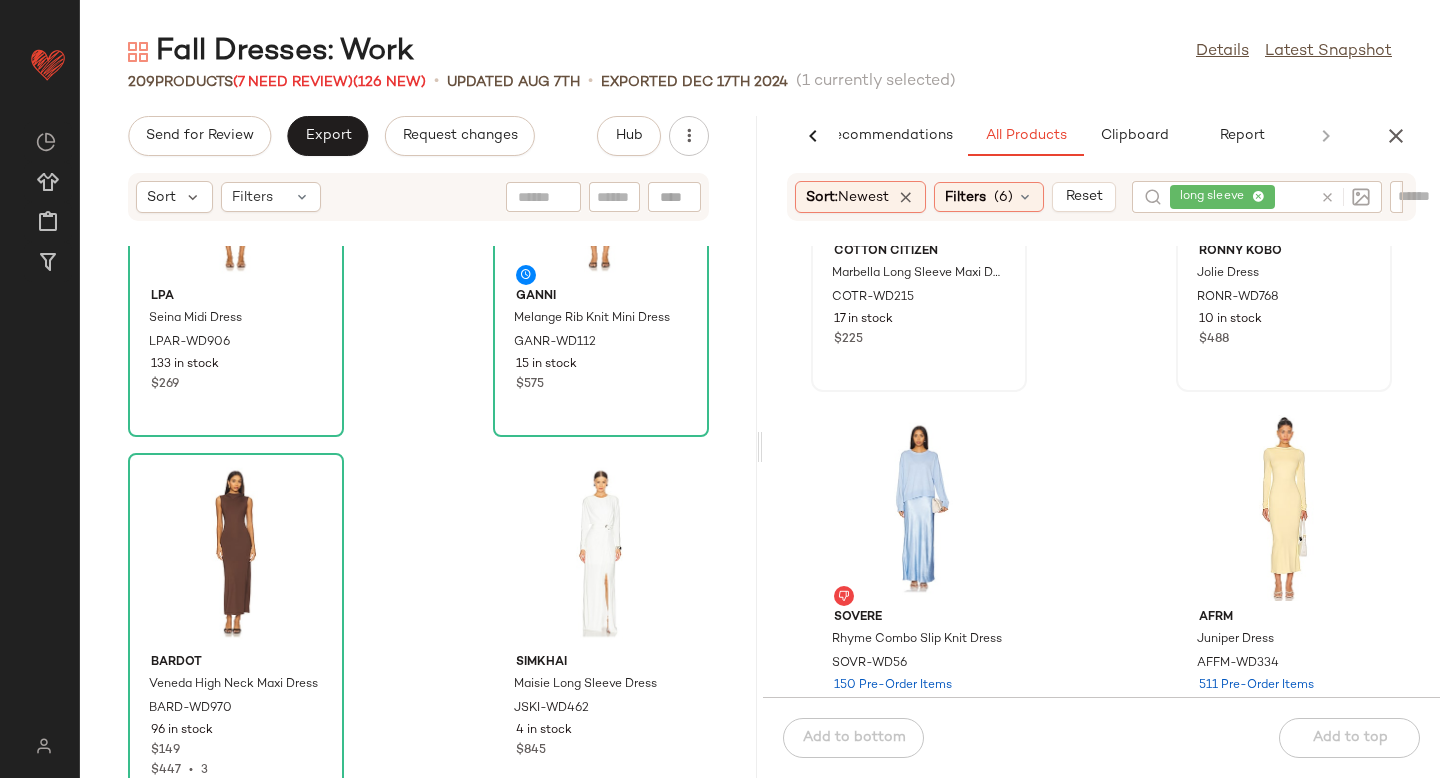 scroll, scrollTop: 599, scrollLeft: 0, axis: vertical 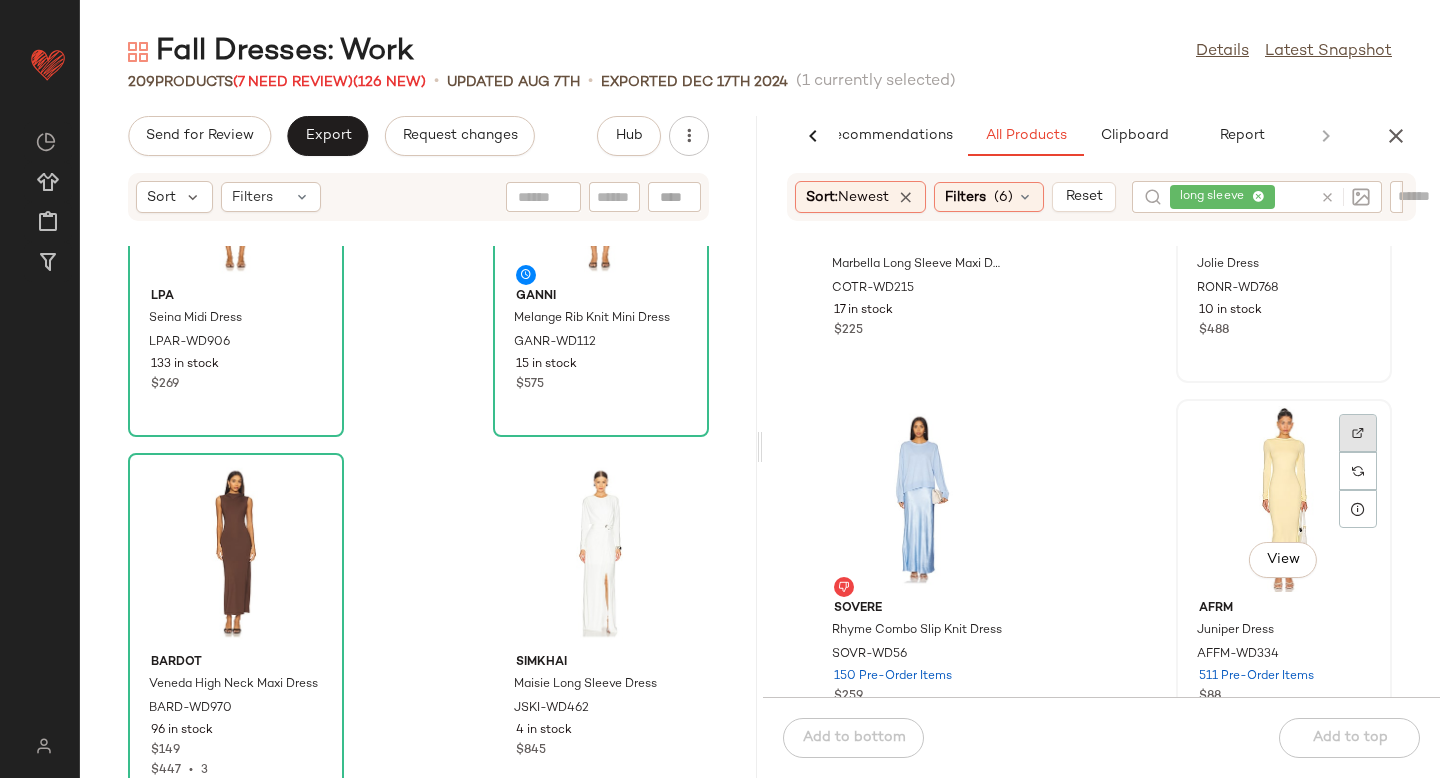click 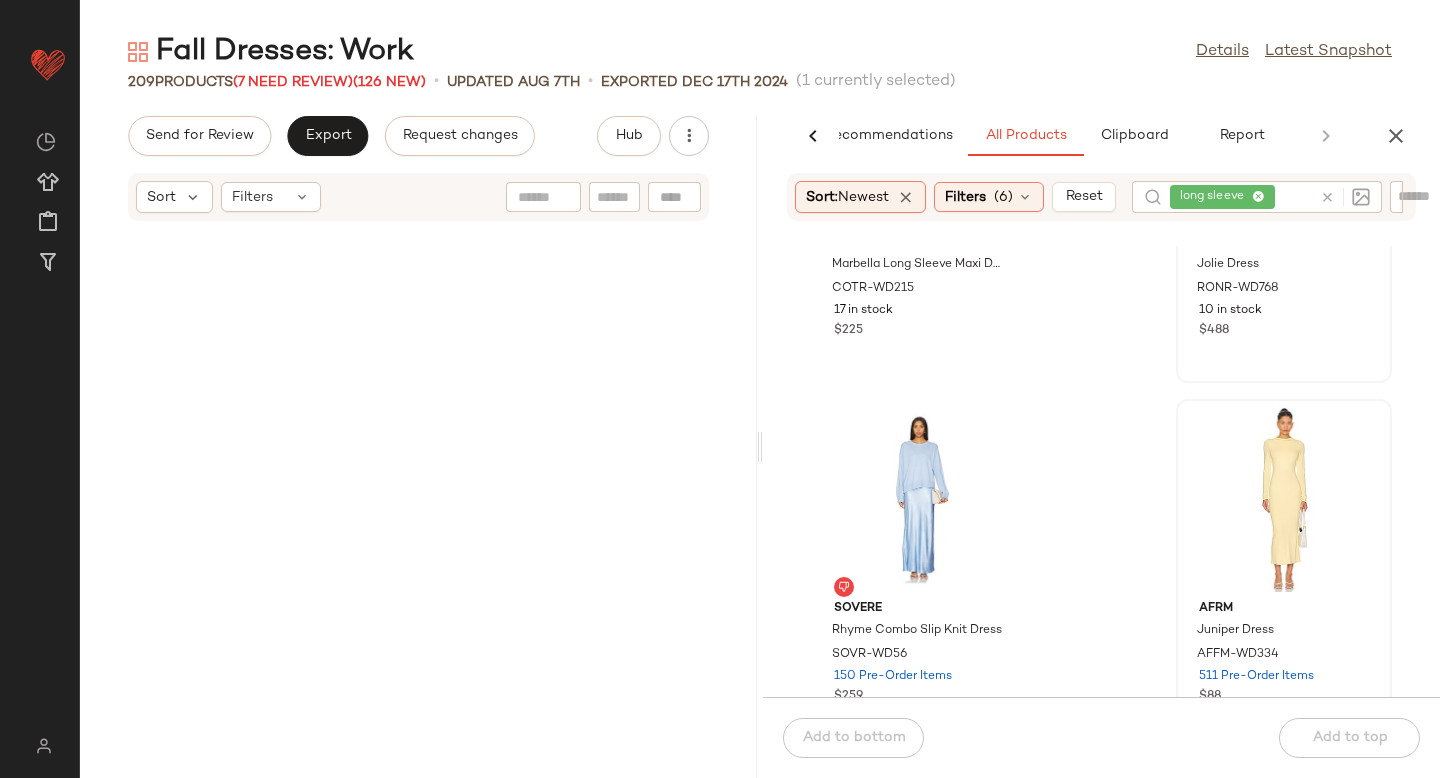 scroll, scrollTop: 0, scrollLeft: 0, axis: both 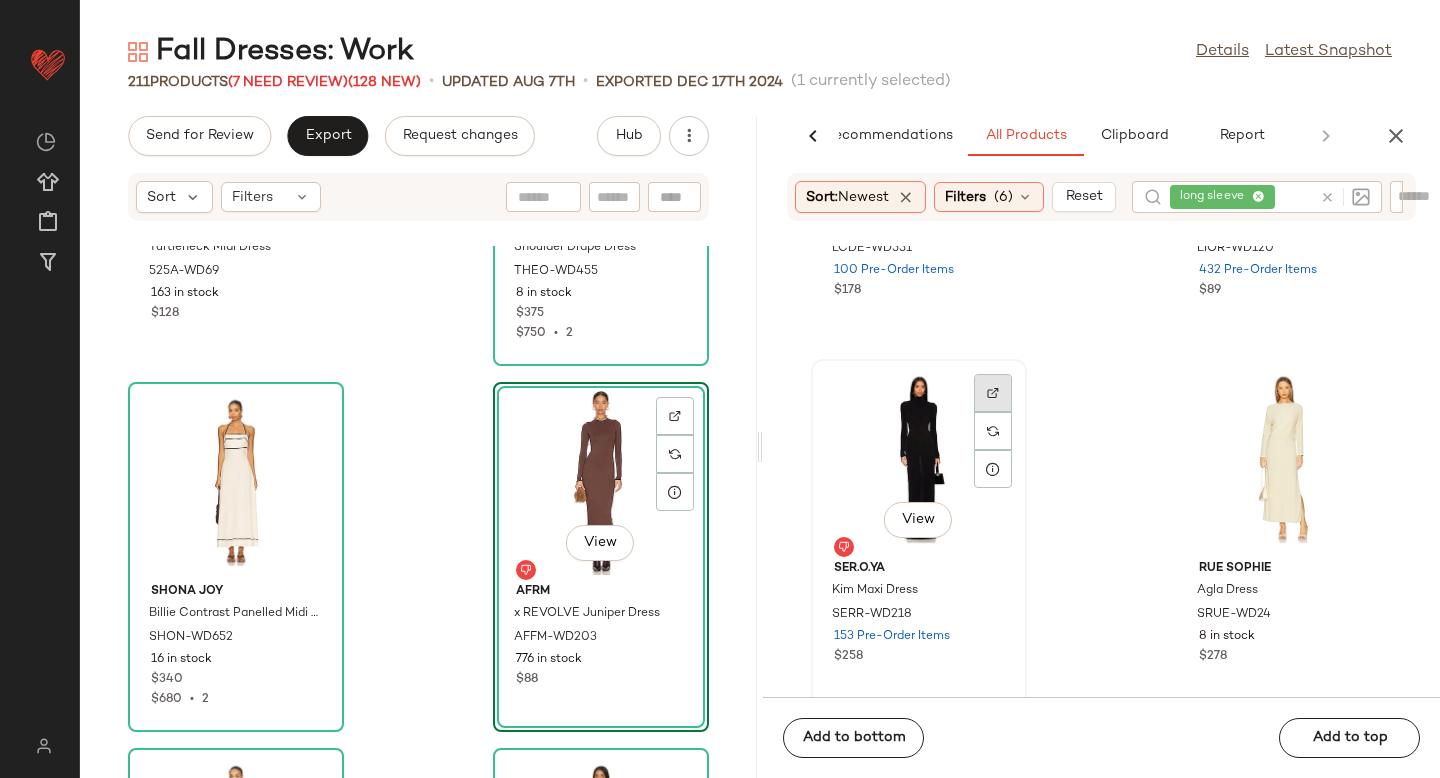 click 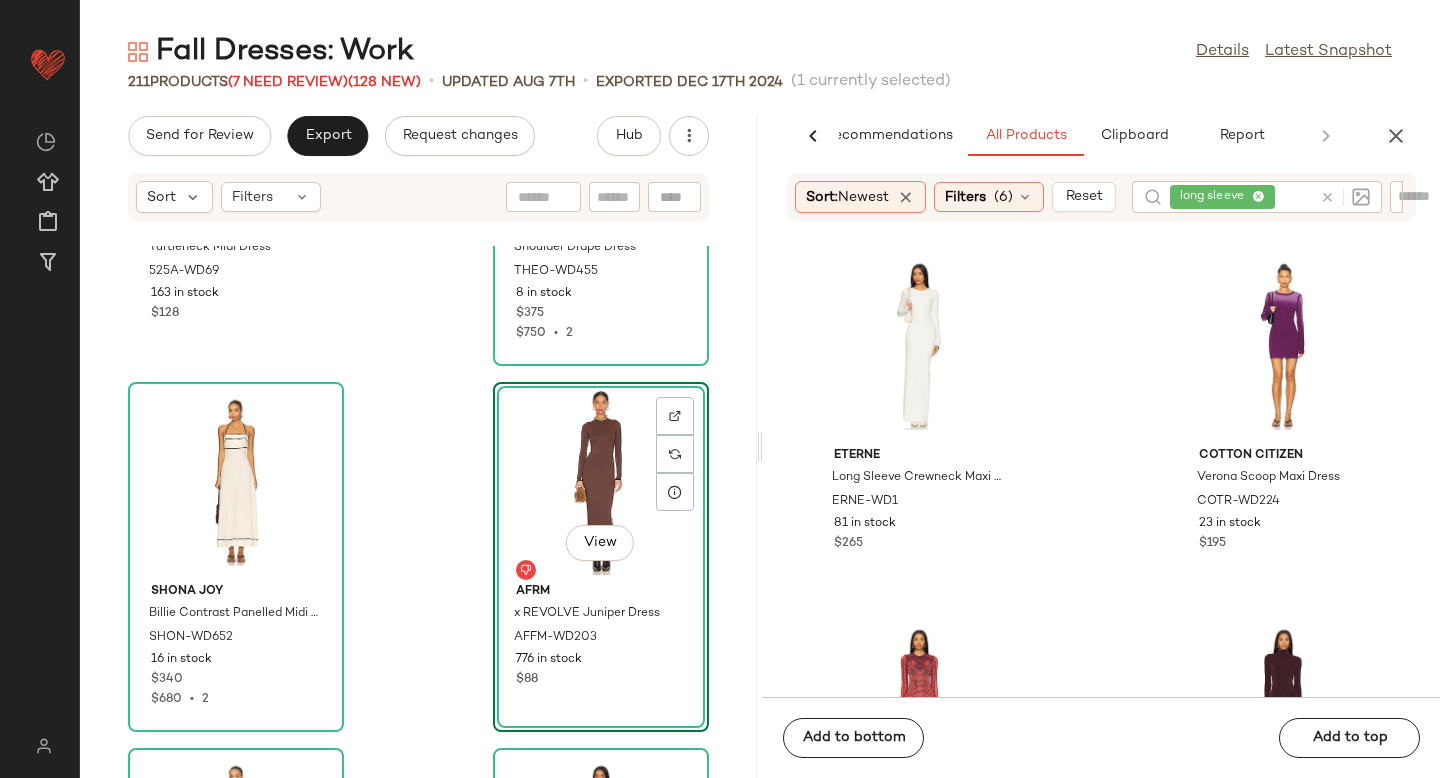 scroll, scrollTop: 1794, scrollLeft: 0, axis: vertical 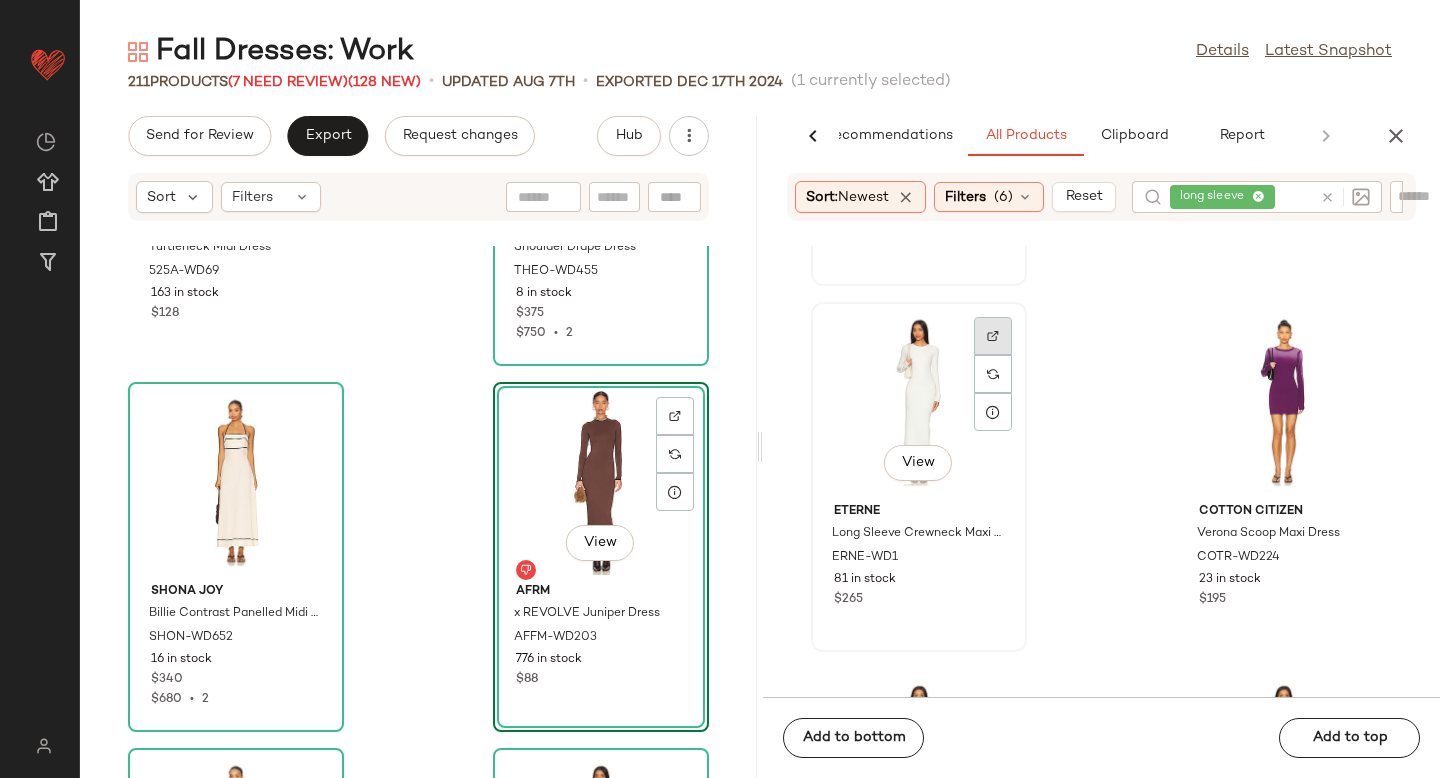 click 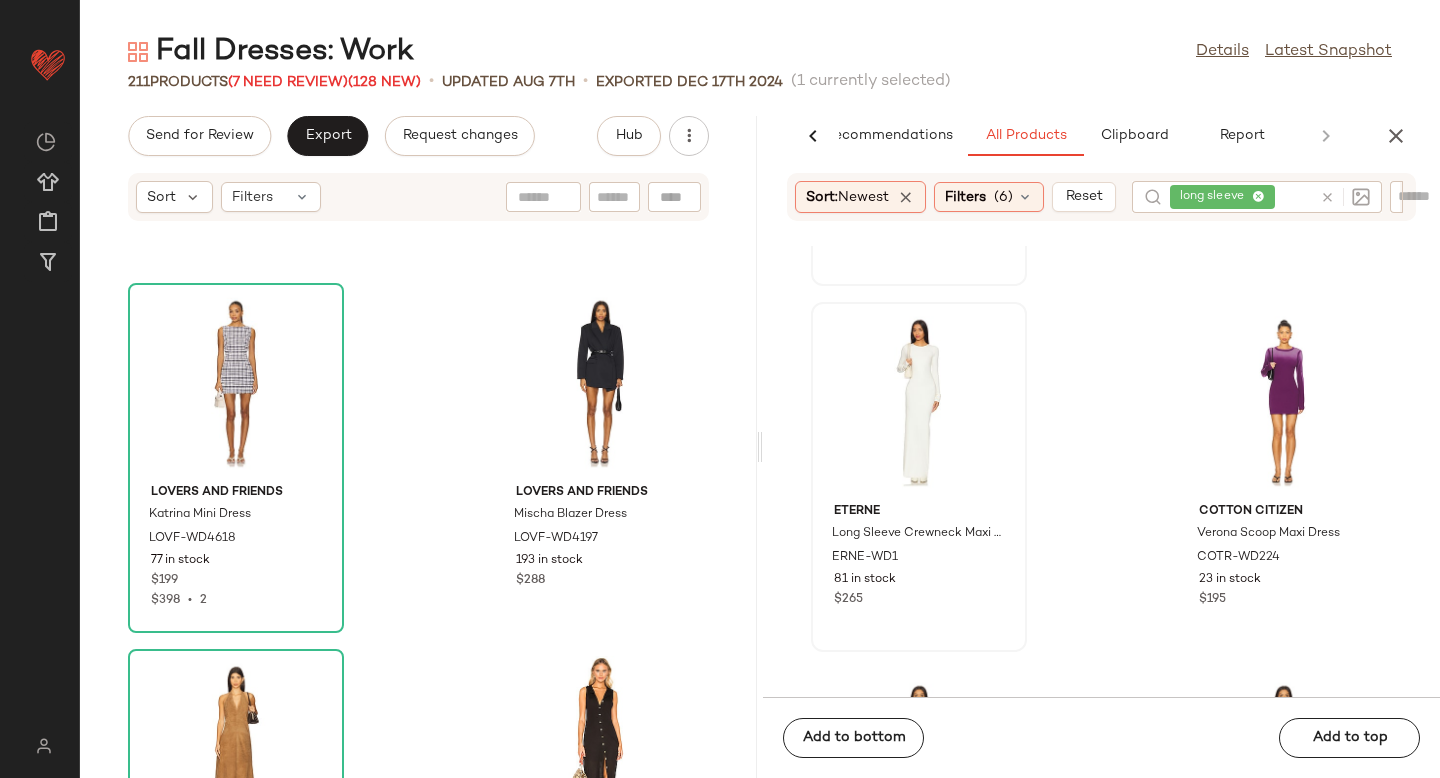 scroll, scrollTop: 10544, scrollLeft: 0, axis: vertical 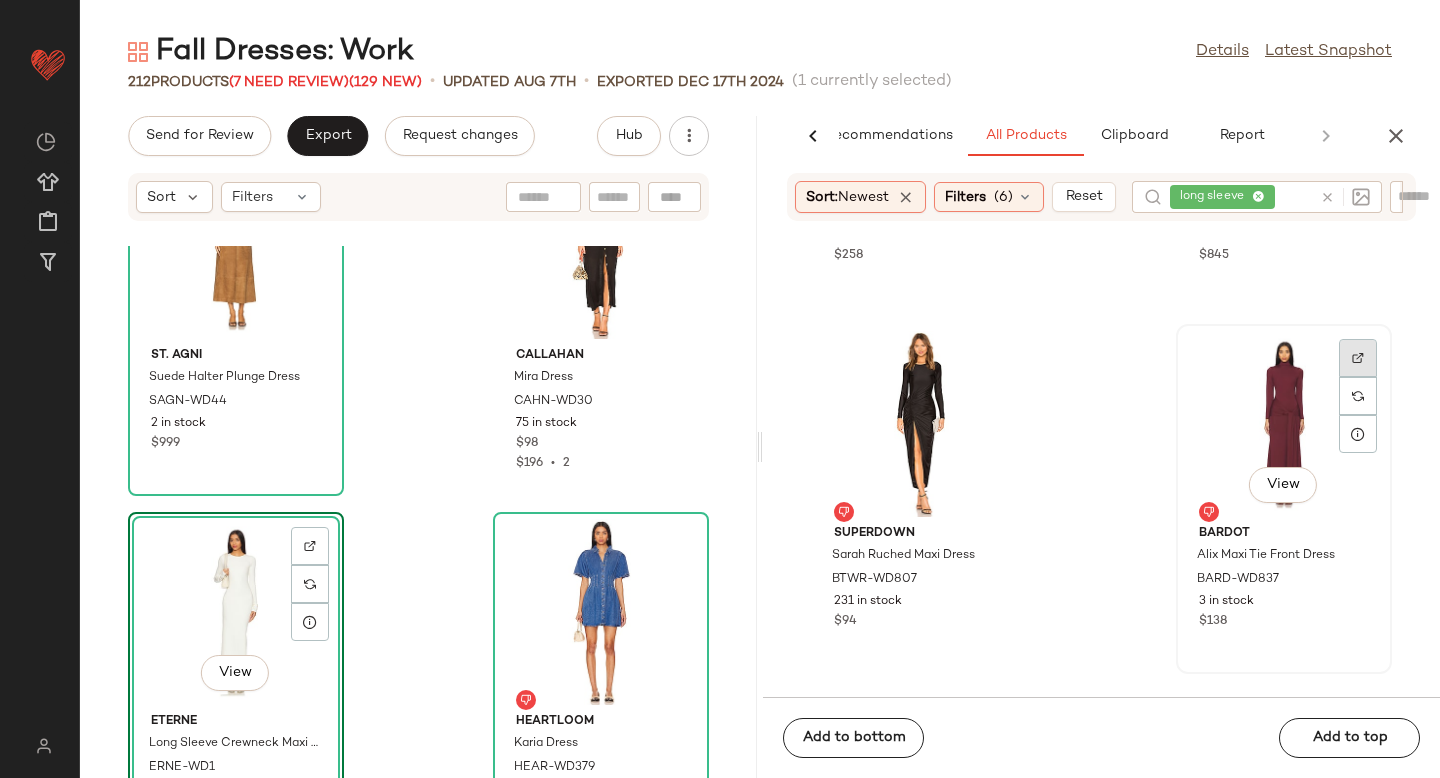 click 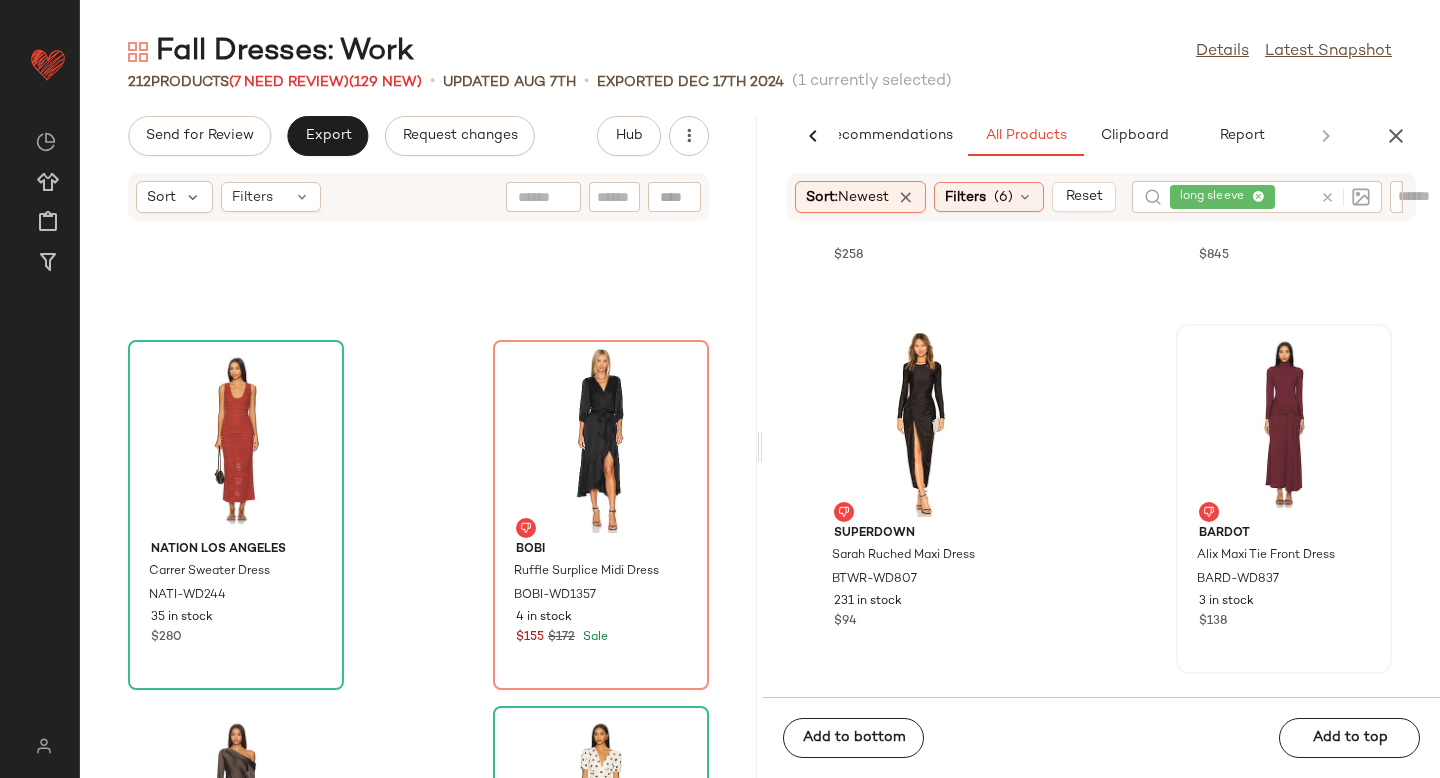 scroll, scrollTop: 31151, scrollLeft: 0, axis: vertical 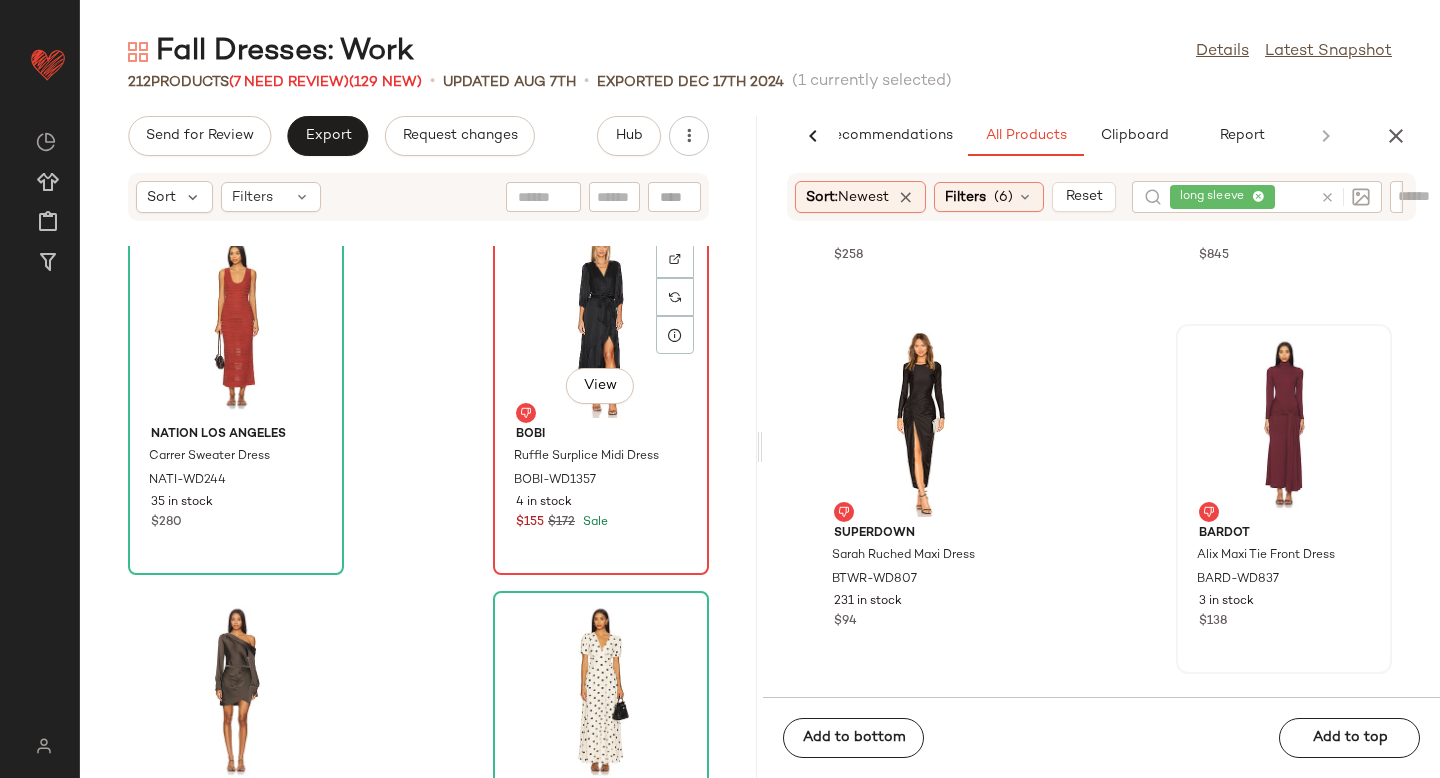 click on "View" 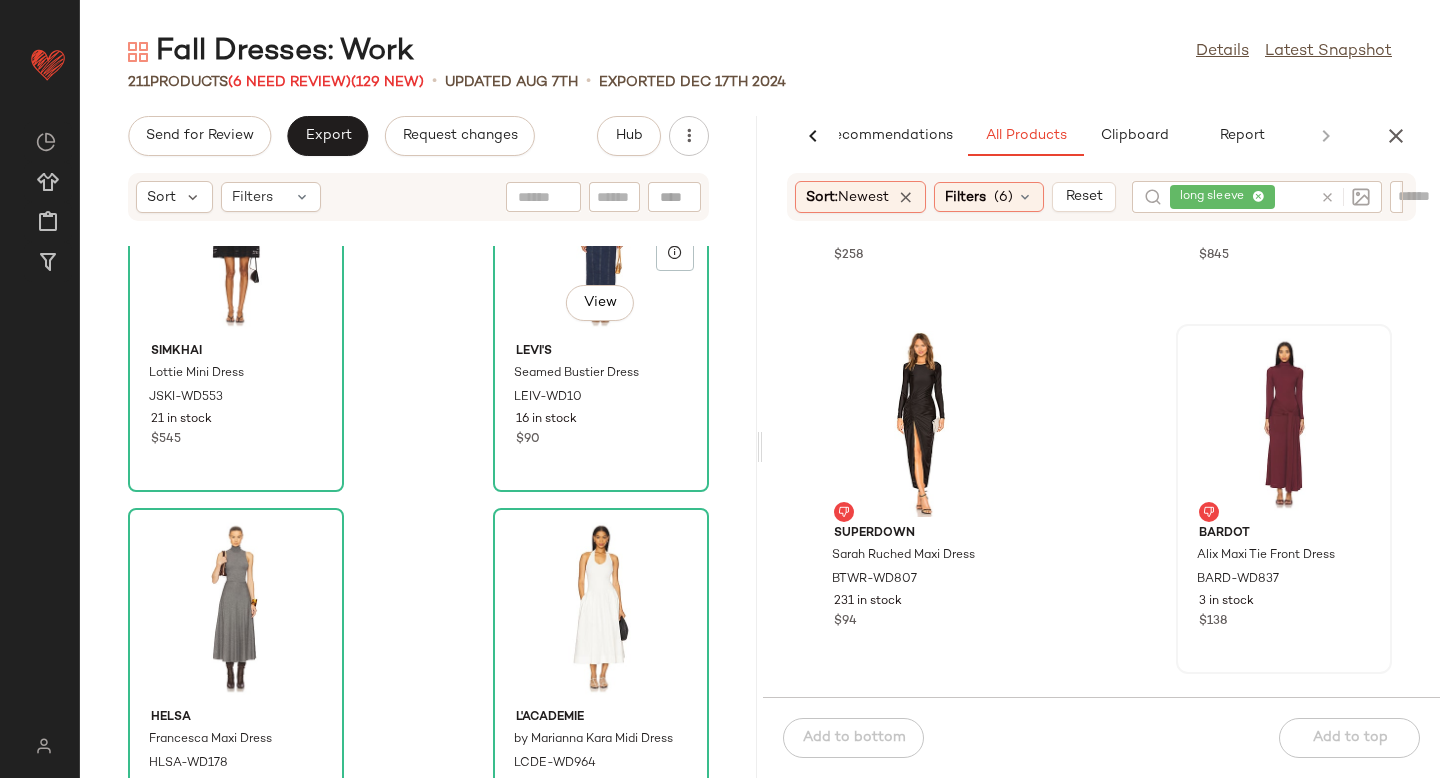 scroll, scrollTop: 29032, scrollLeft: 0, axis: vertical 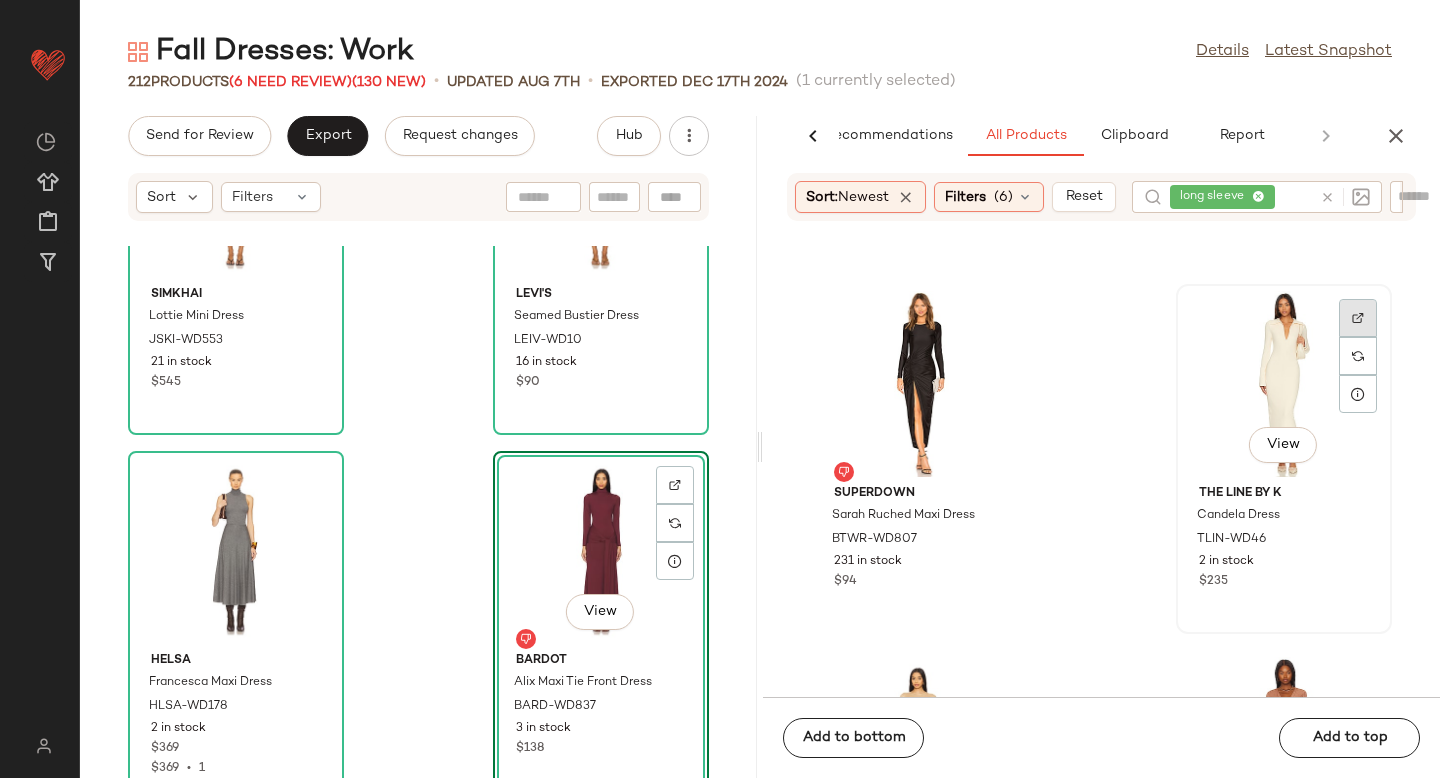 click 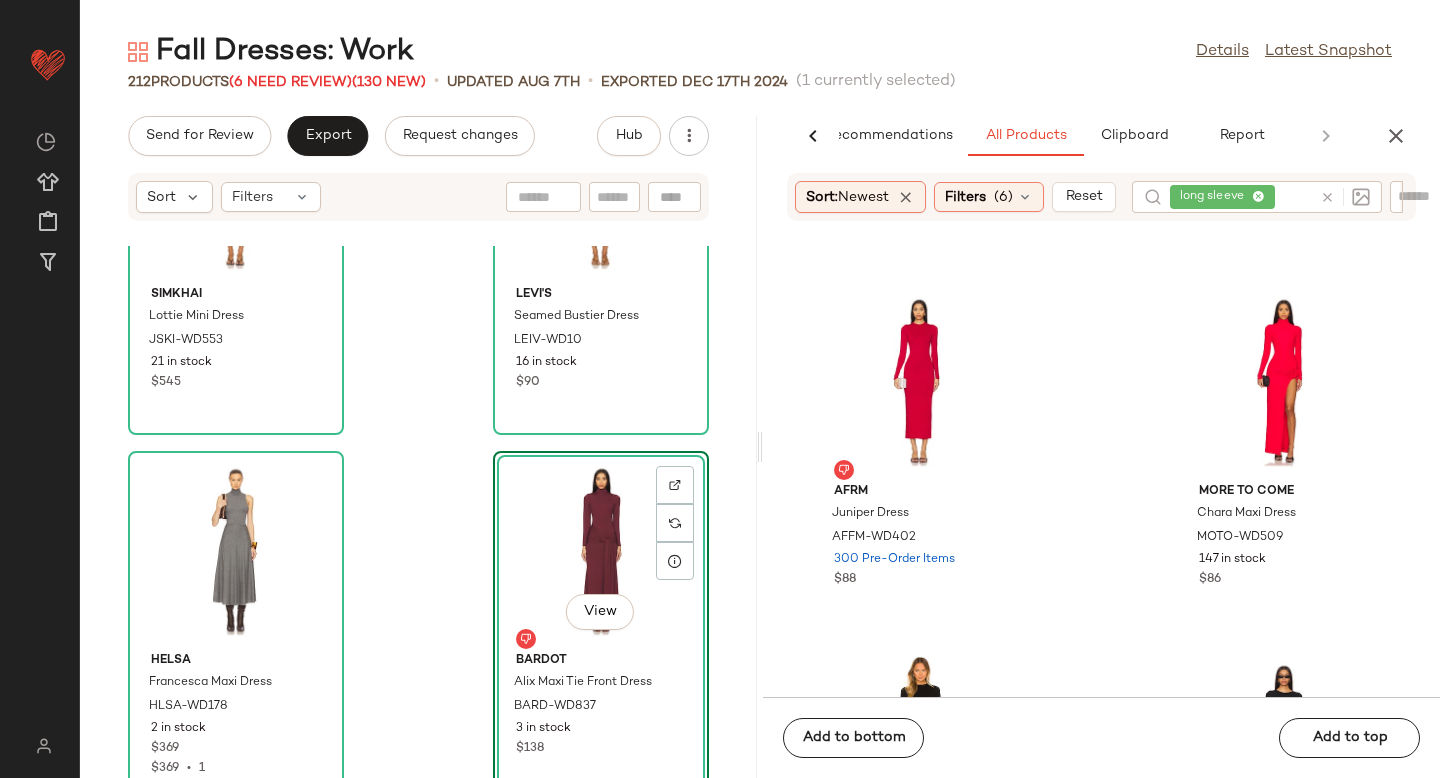 scroll, scrollTop: 3285, scrollLeft: 0, axis: vertical 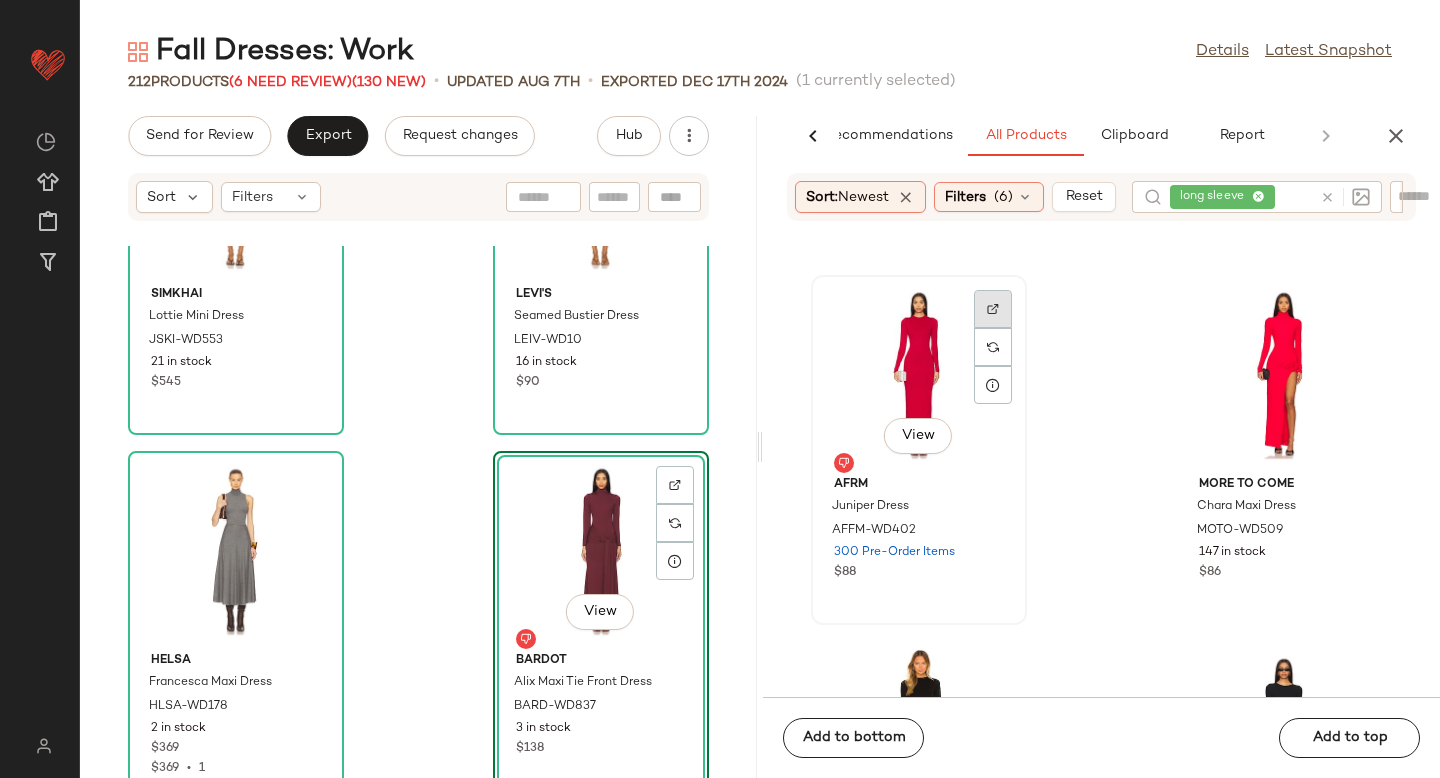click 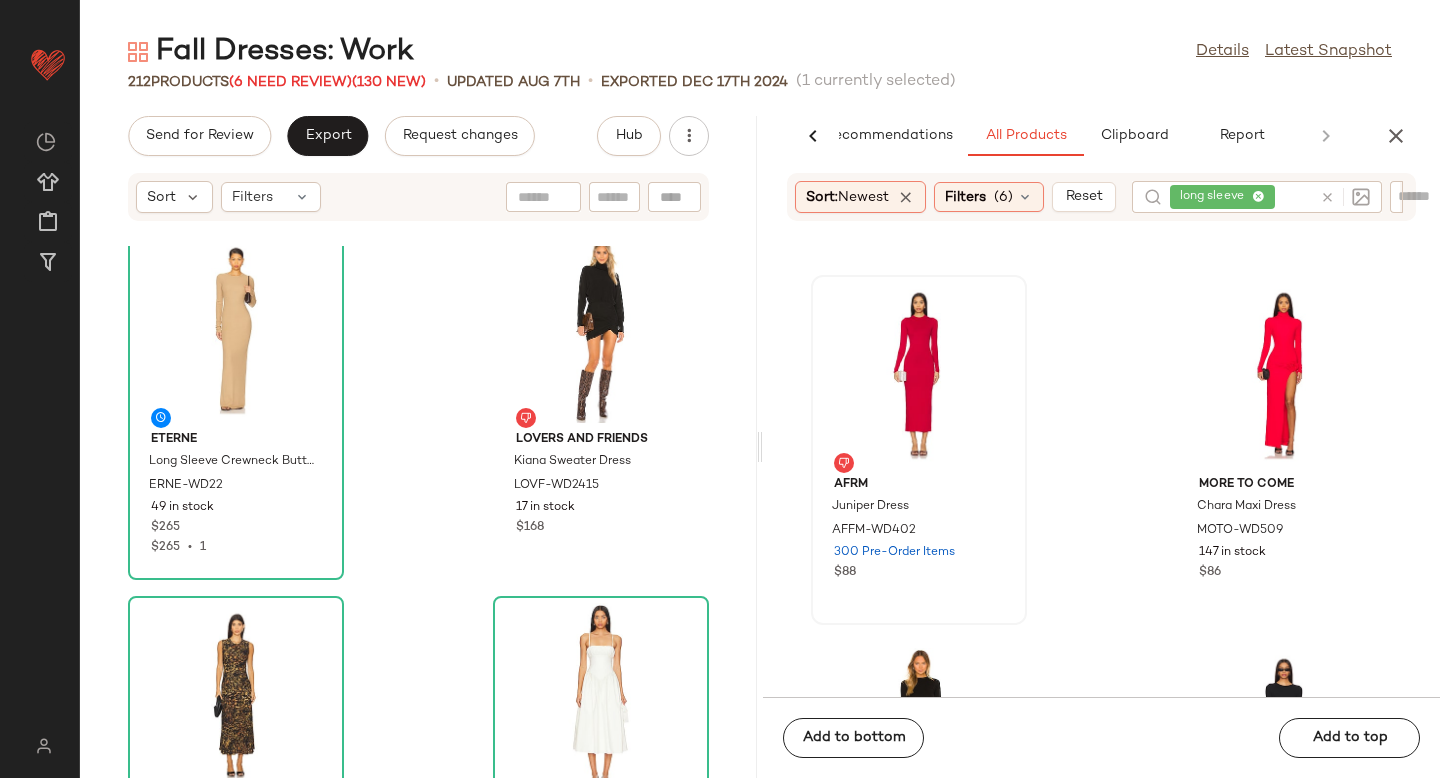 scroll, scrollTop: 28205, scrollLeft: 0, axis: vertical 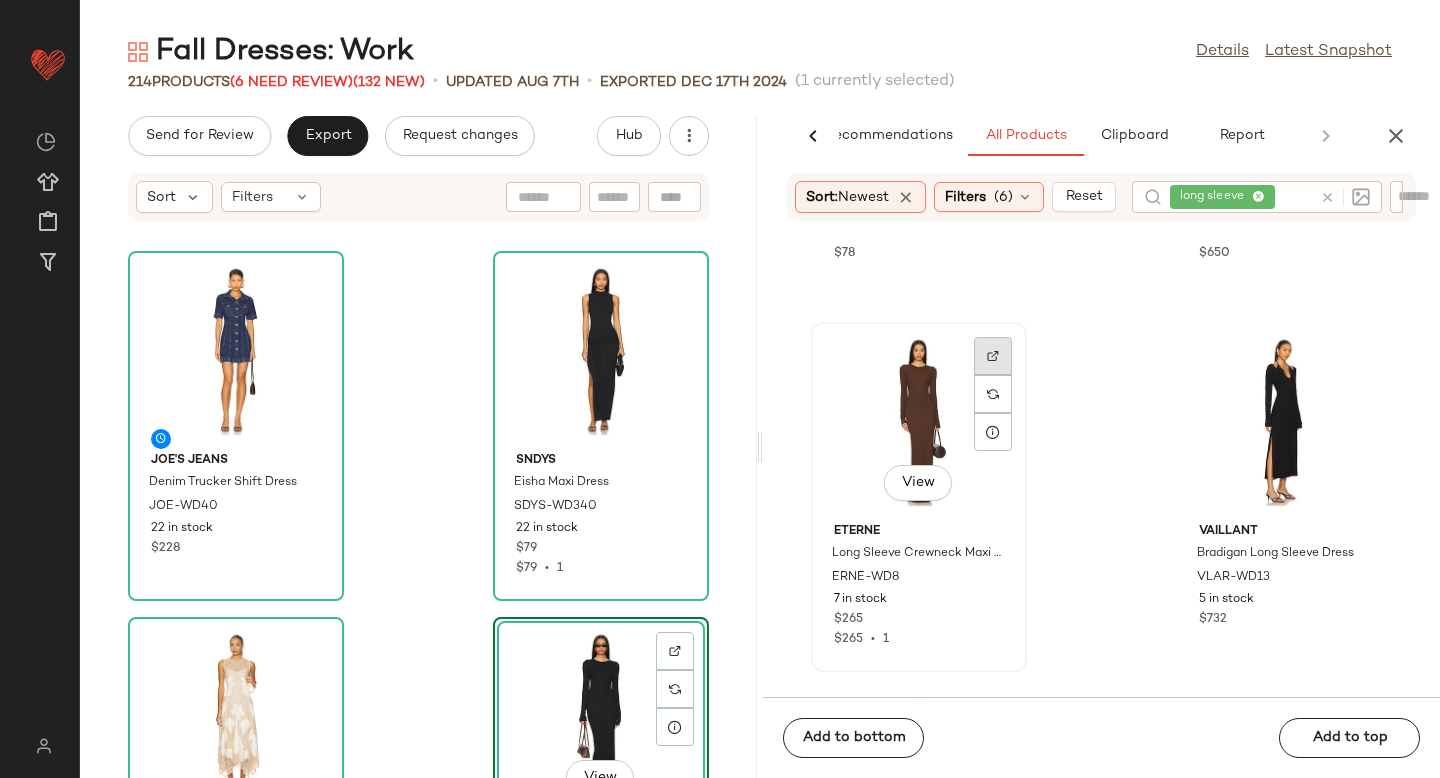 click 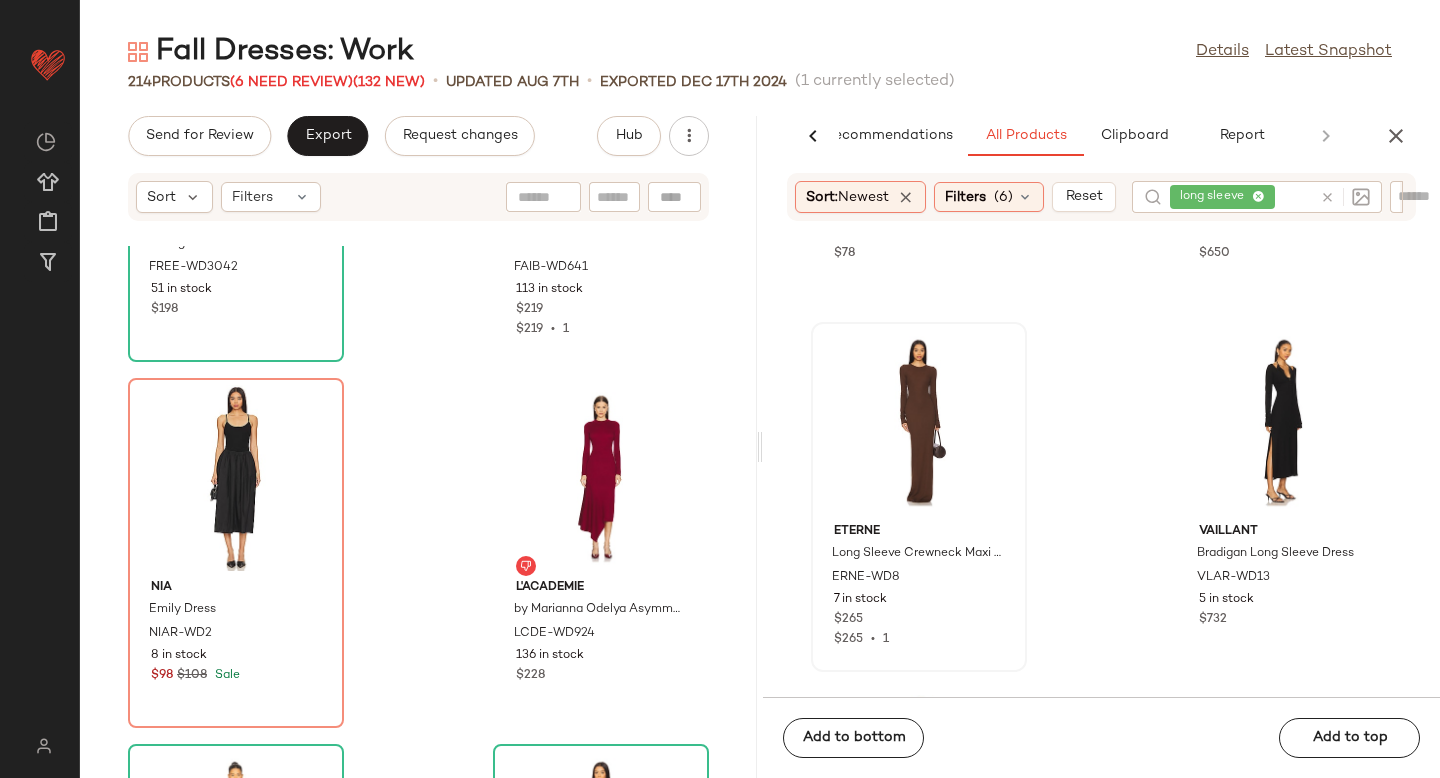 scroll, scrollTop: 36987, scrollLeft: 0, axis: vertical 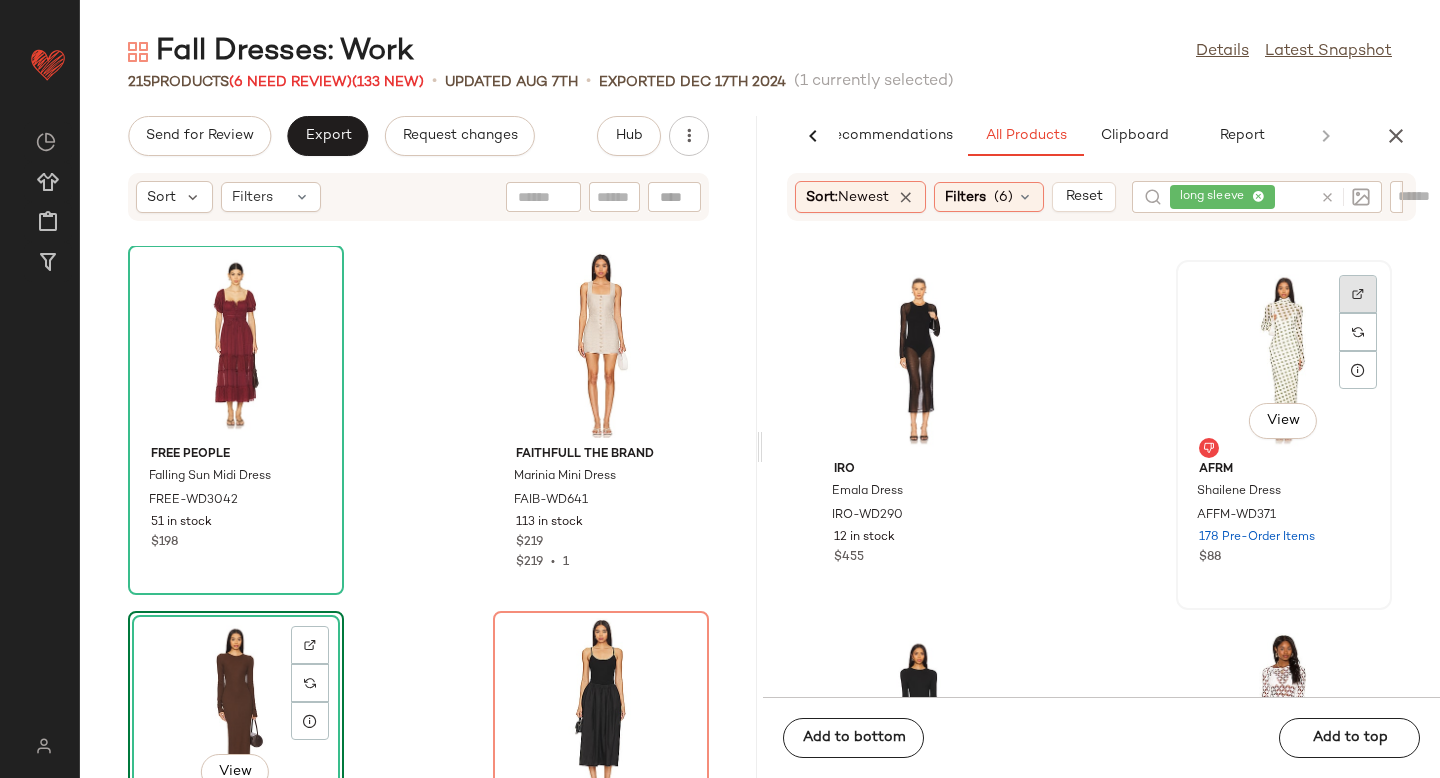 click 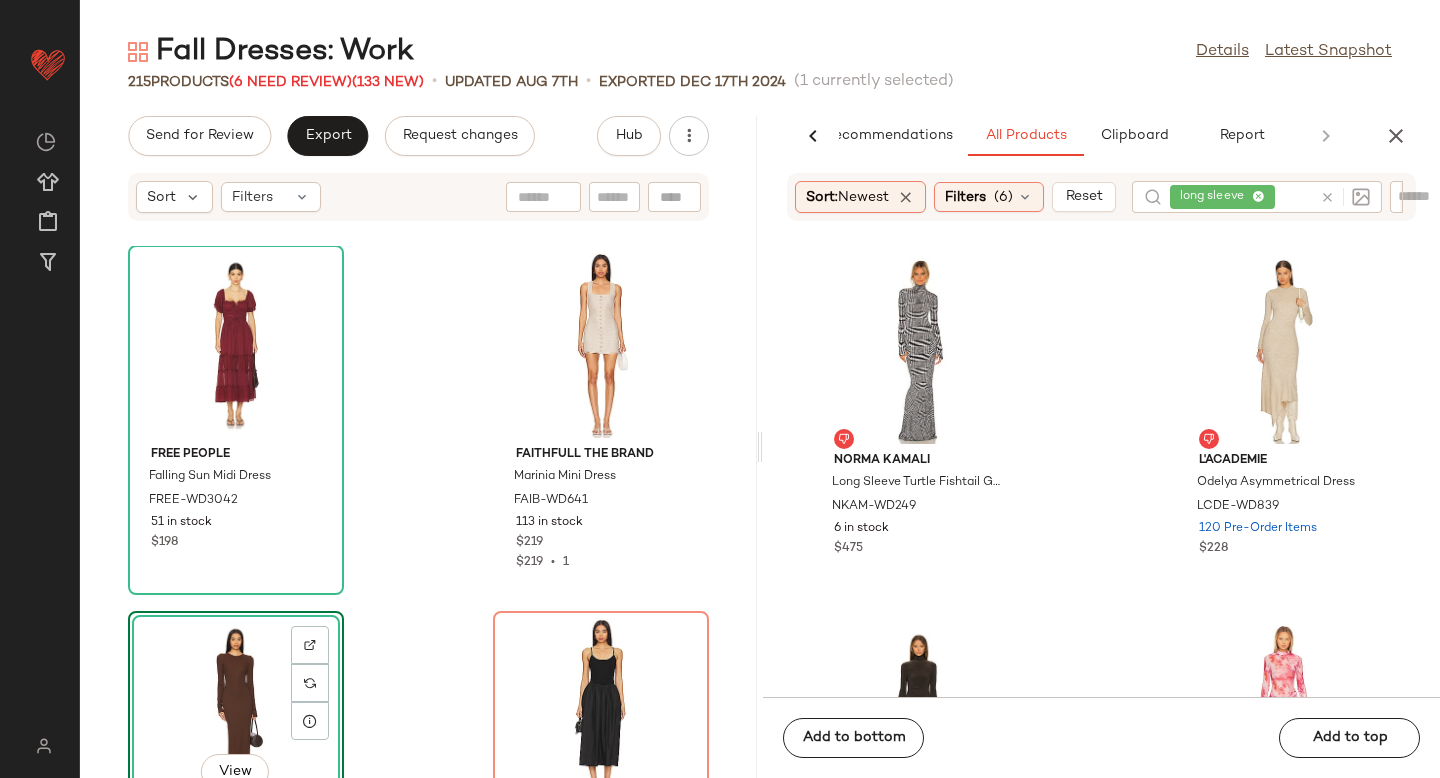 scroll, scrollTop: 8722, scrollLeft: 0, axis: vertical 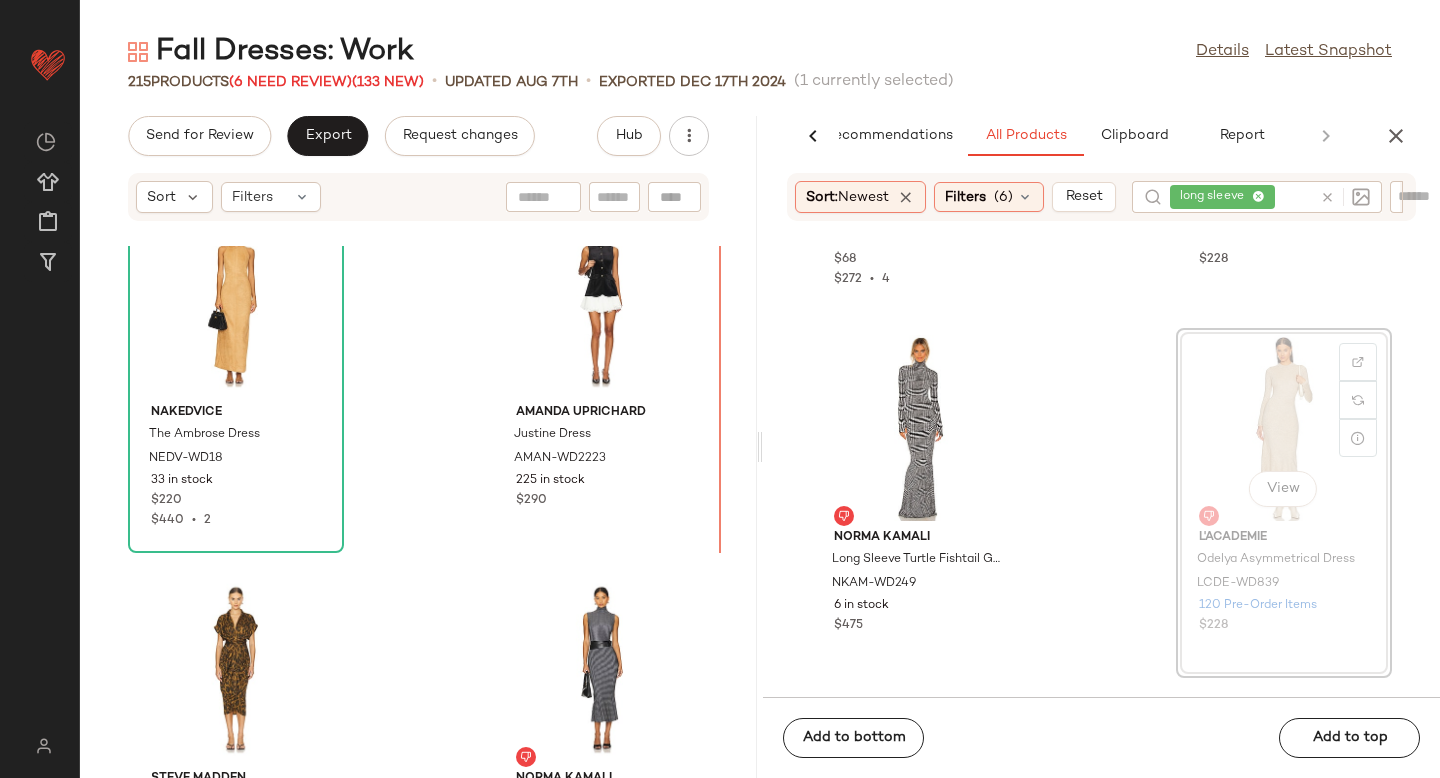 drag, startPoint x: 1260, startPoint y: 405, endPoint x: 1246, endPoint y: 406, distance: 14.035668 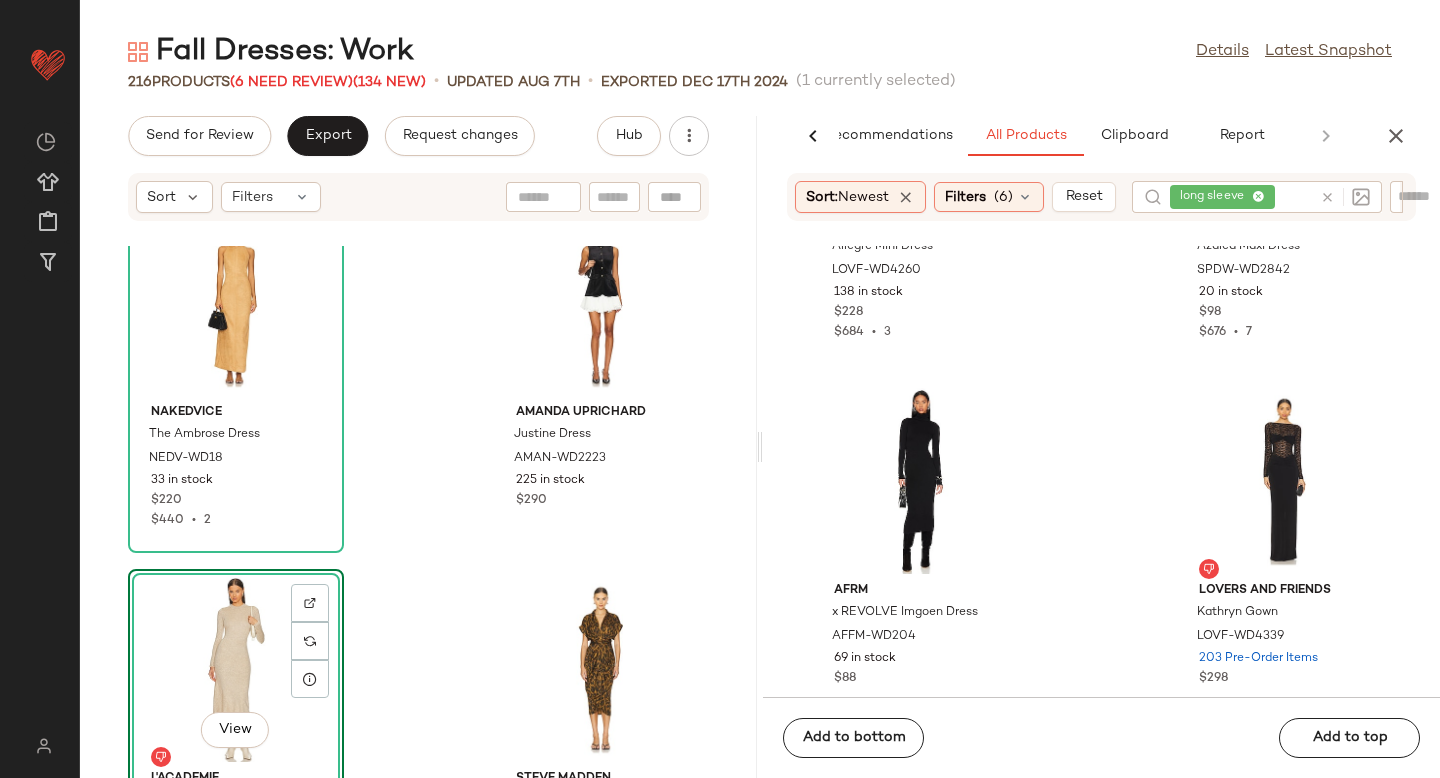 scroll, scrollTop: 10149, scrollLeft: 0, axis: vertical 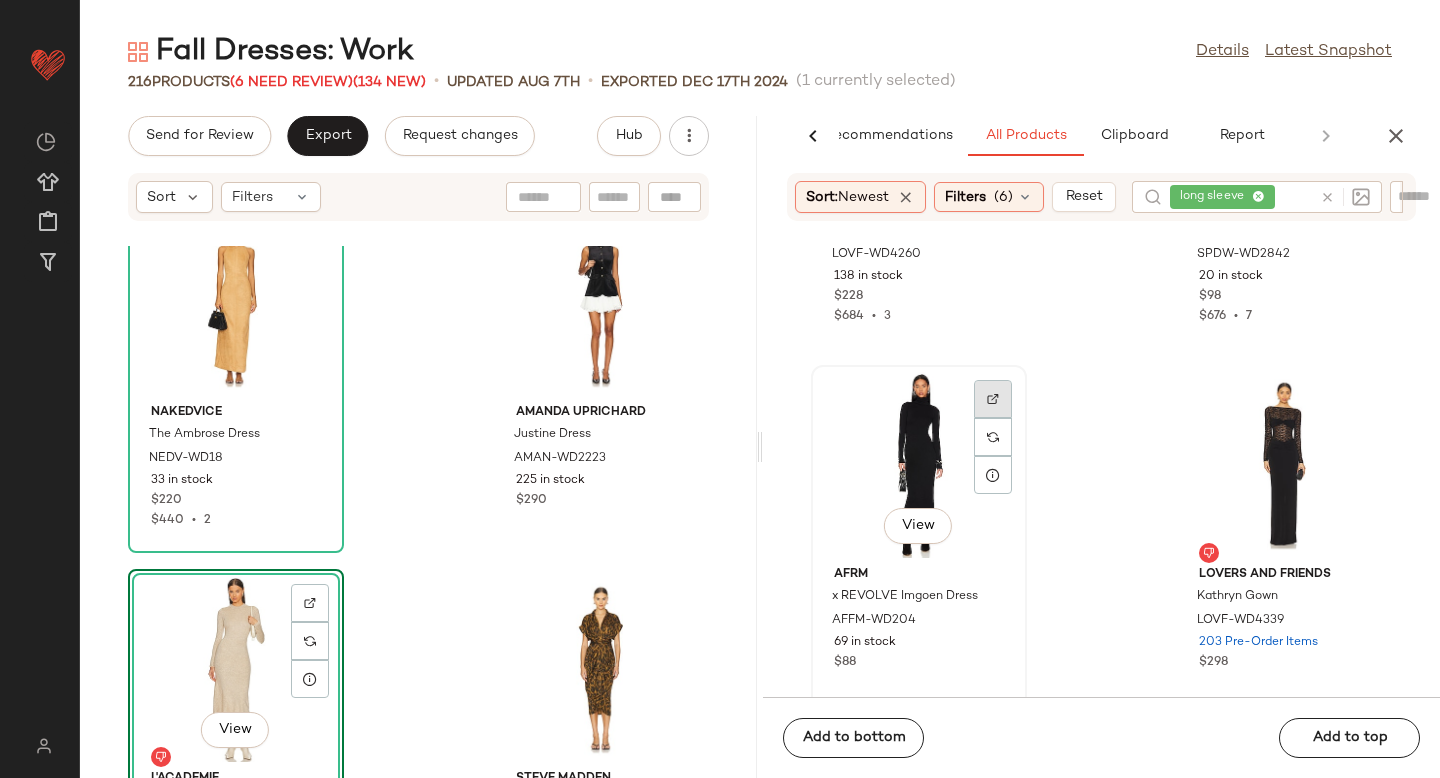 click 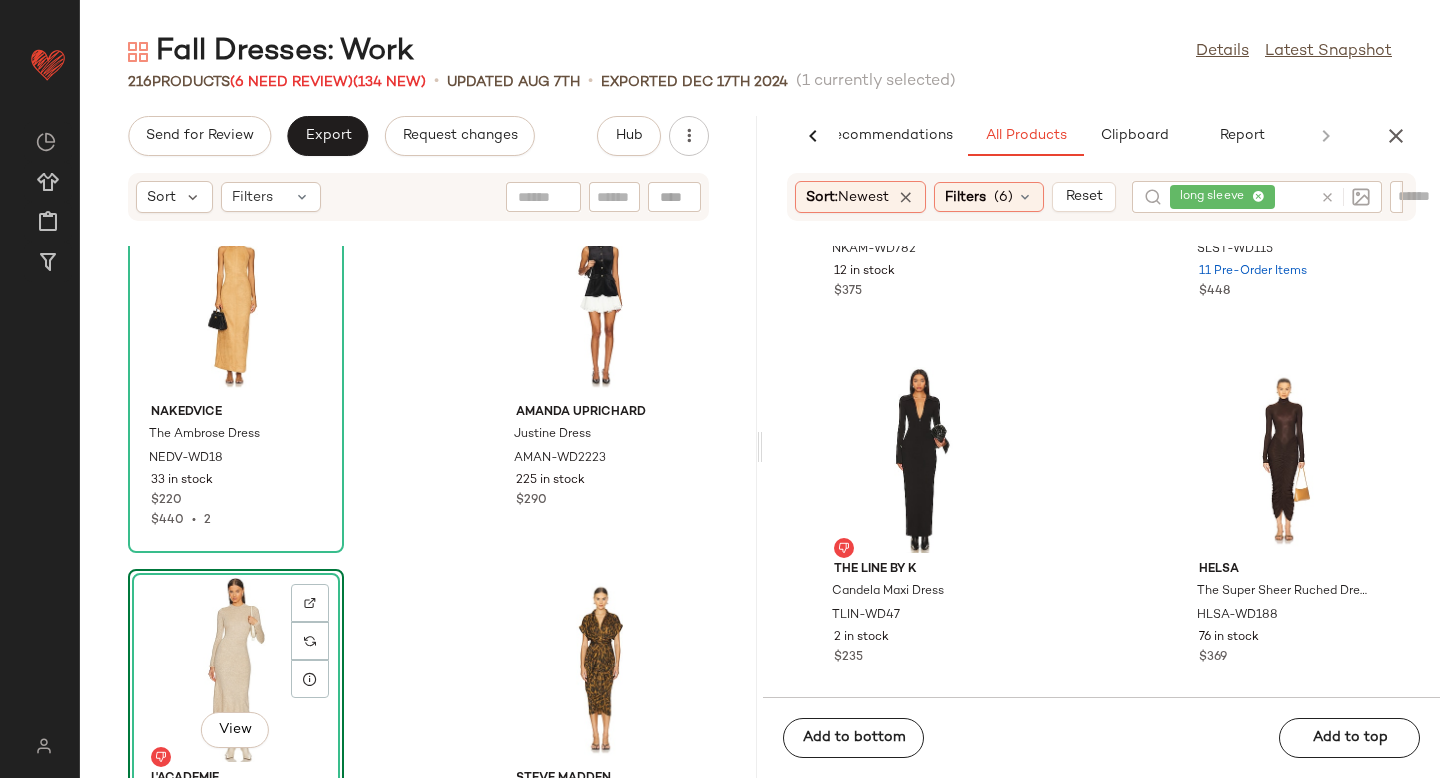 scroll, scrollTop: 14554, scrollLeft: 0, axis: vertical 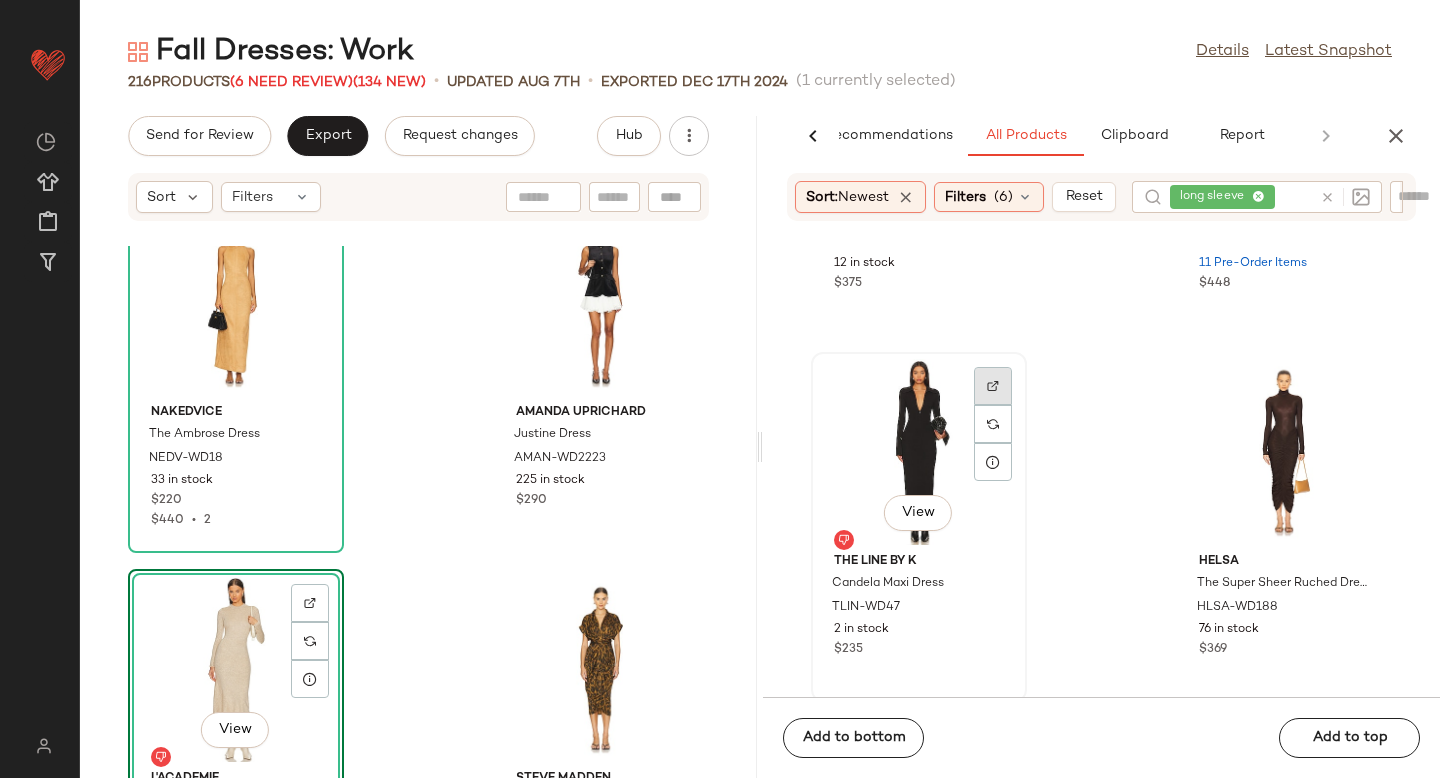 click 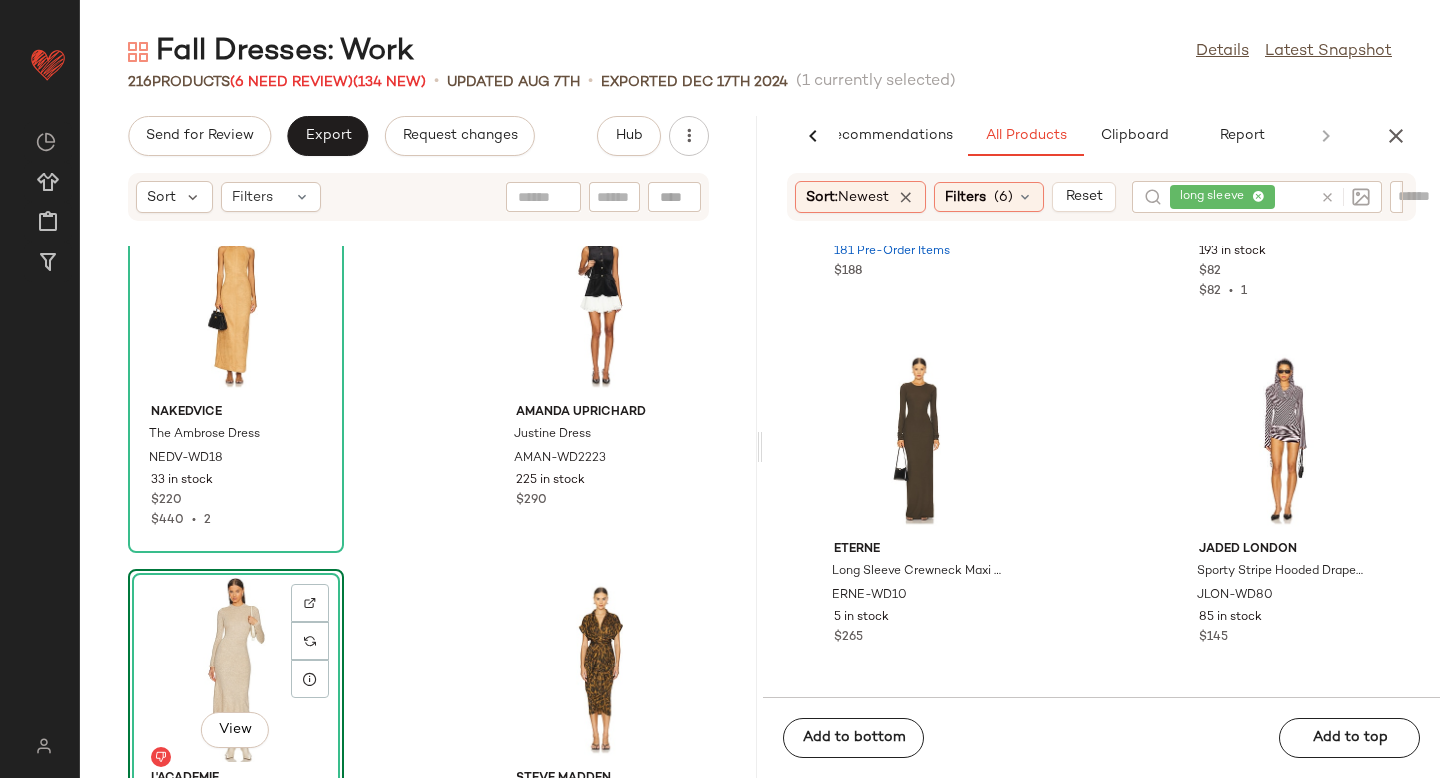 scroll, scrollTop: 17495, scrollLeft: 0, axis: vertical 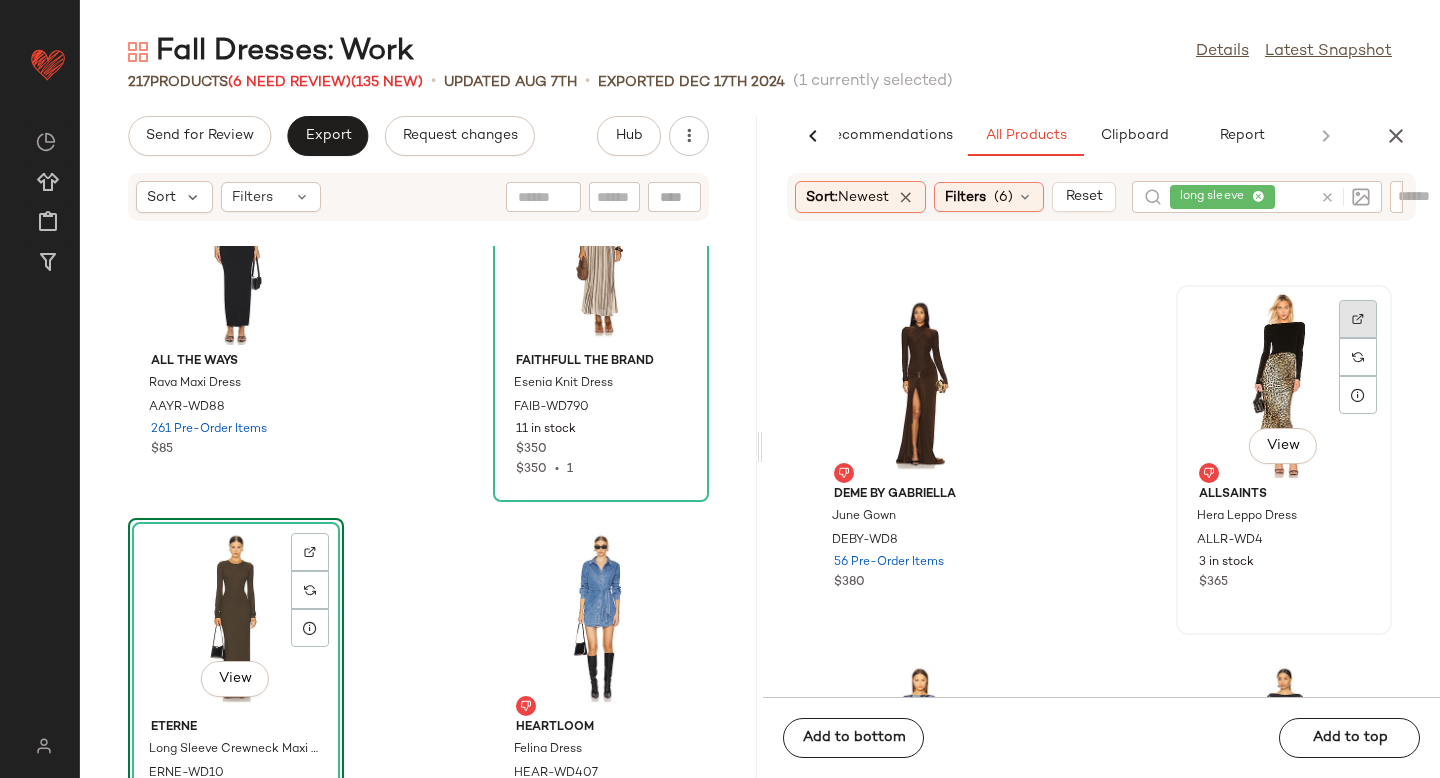 click 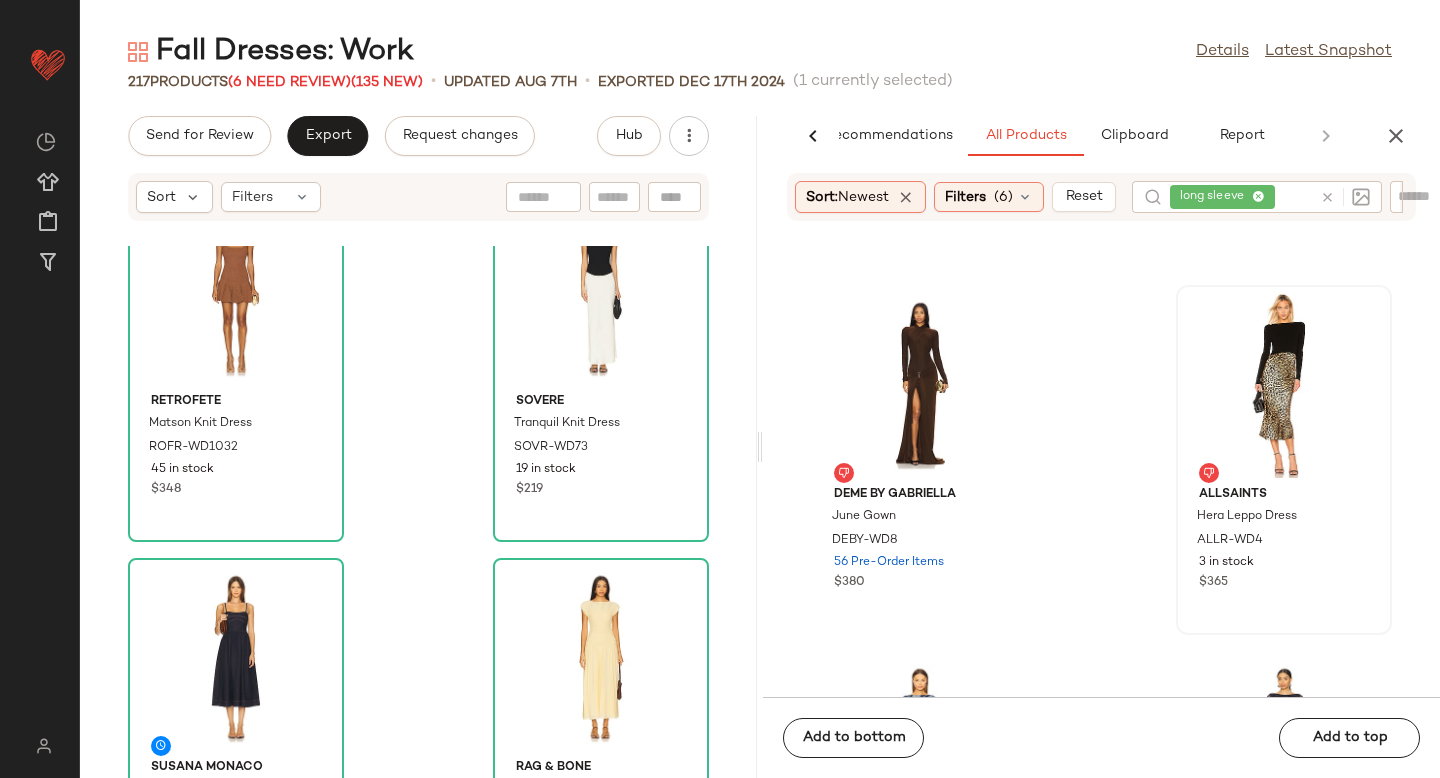 scroll, scrollTop: 6250, scrollLeft: 0, axis: vertical 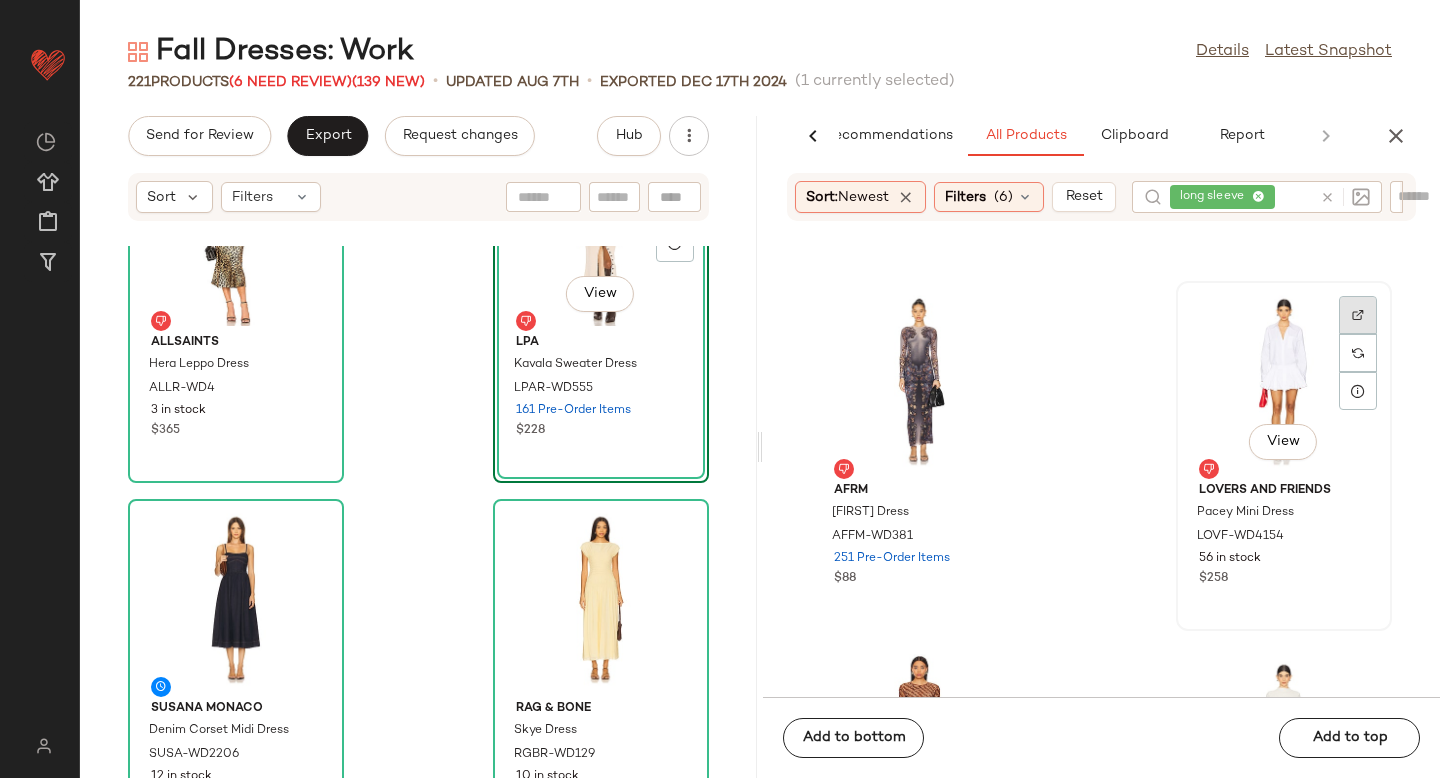 click 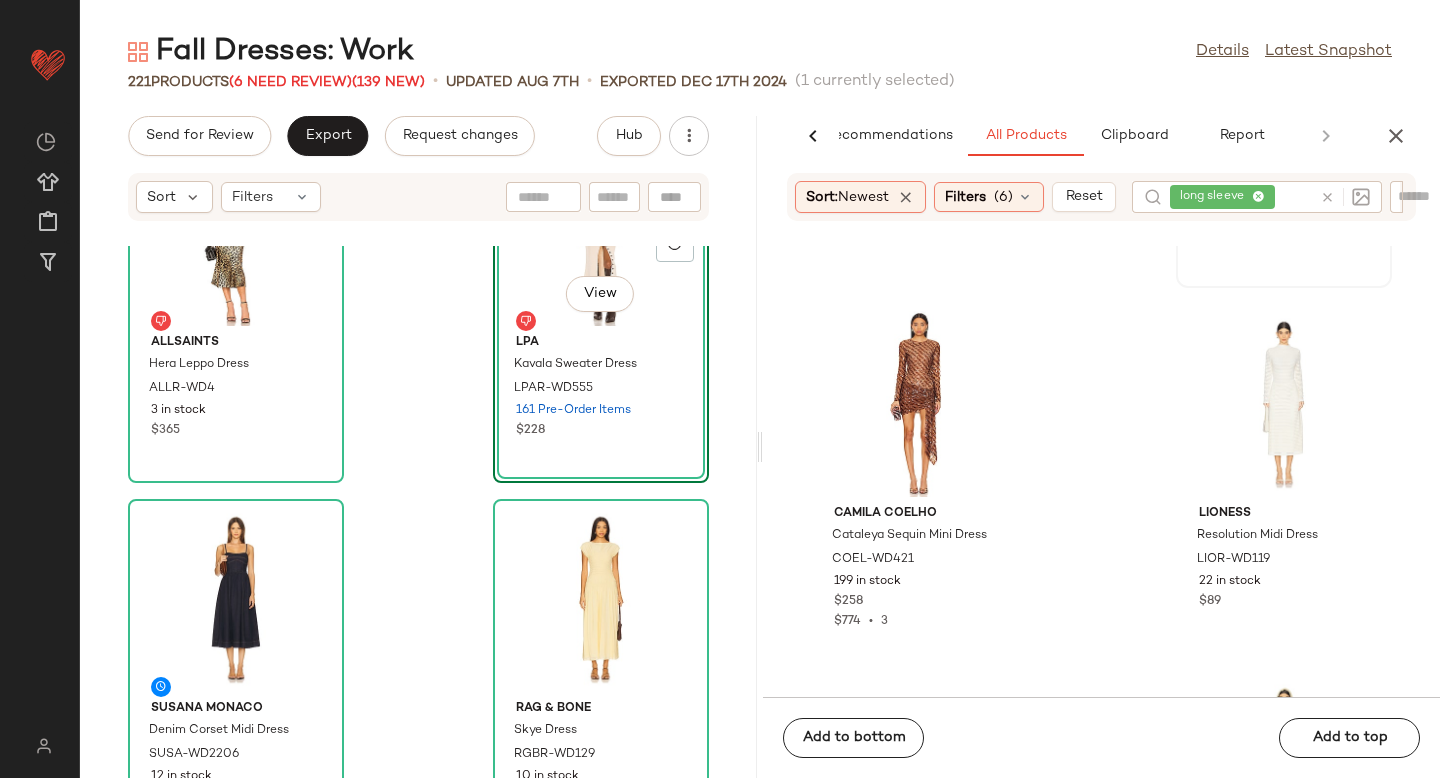 scroll, scrollTop: 35838, scrollLeft: 0, axis: vertical 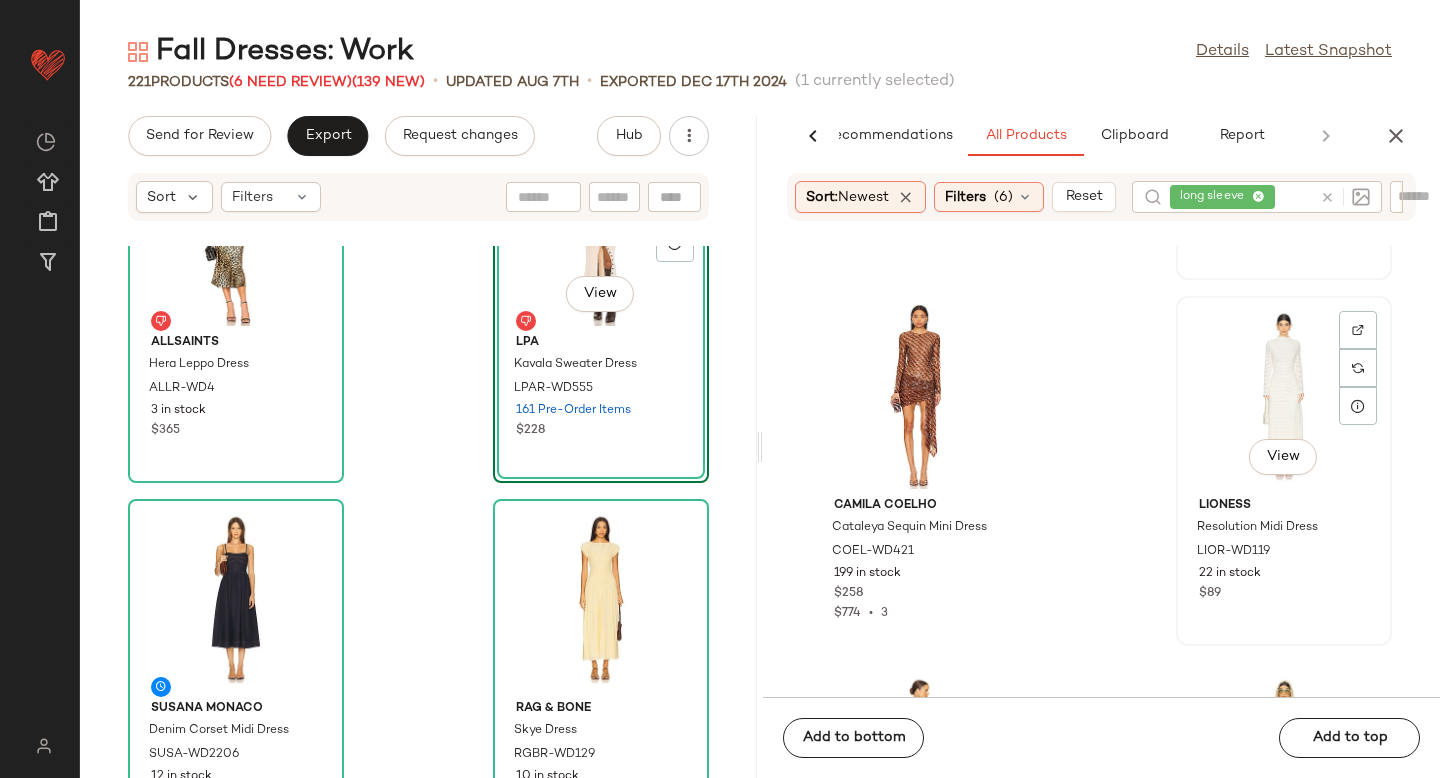 click on "View" 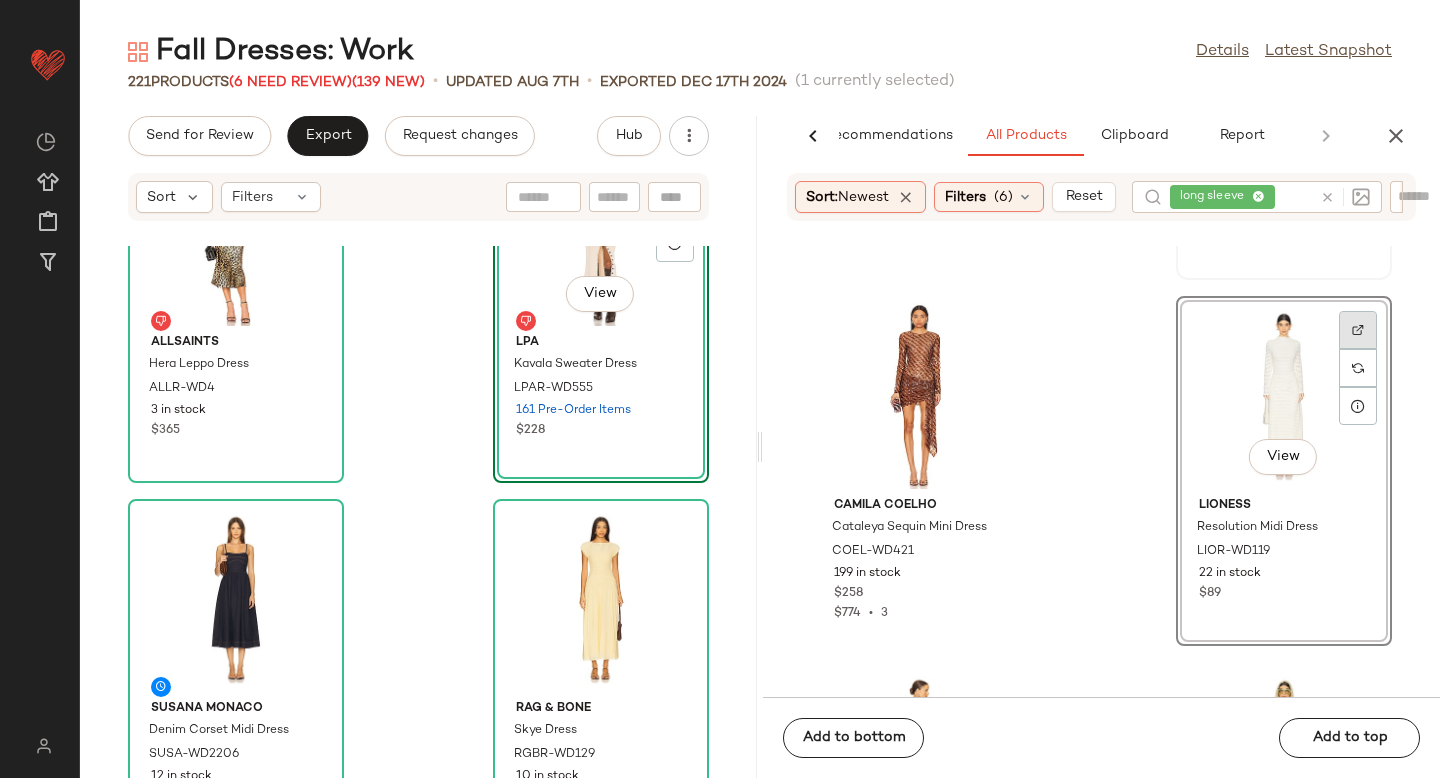 click 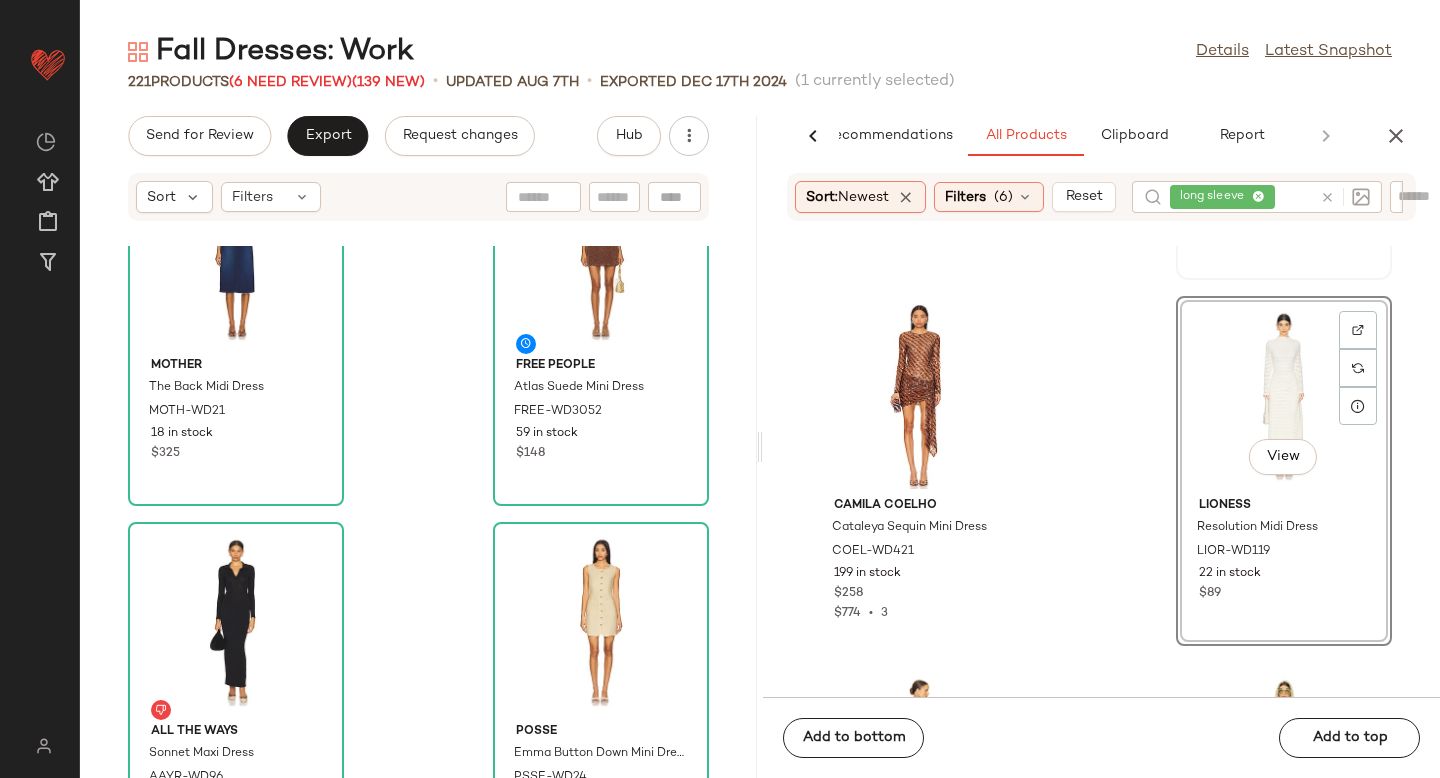 scroll, scrollTop: 8441, scrollLeft: 0, axis: vertical 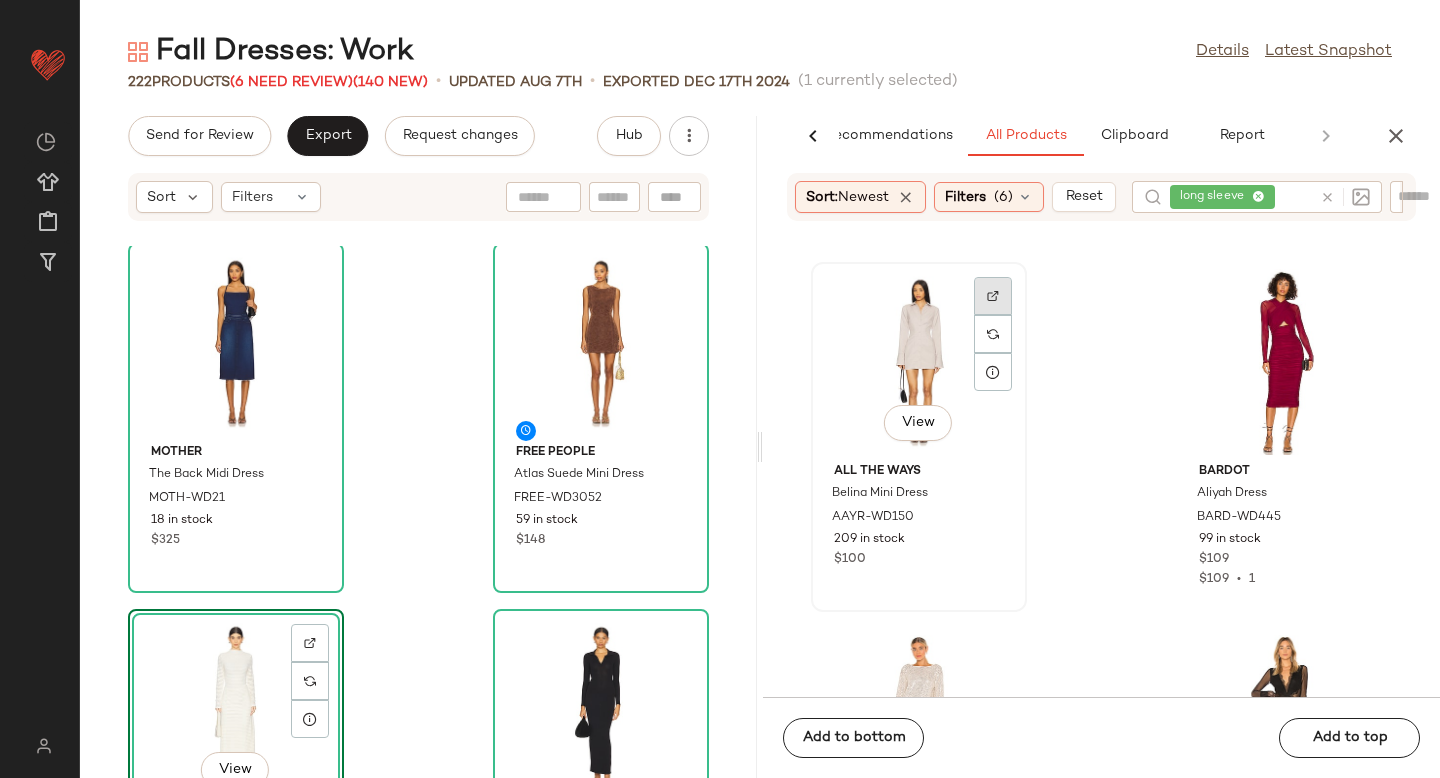 click 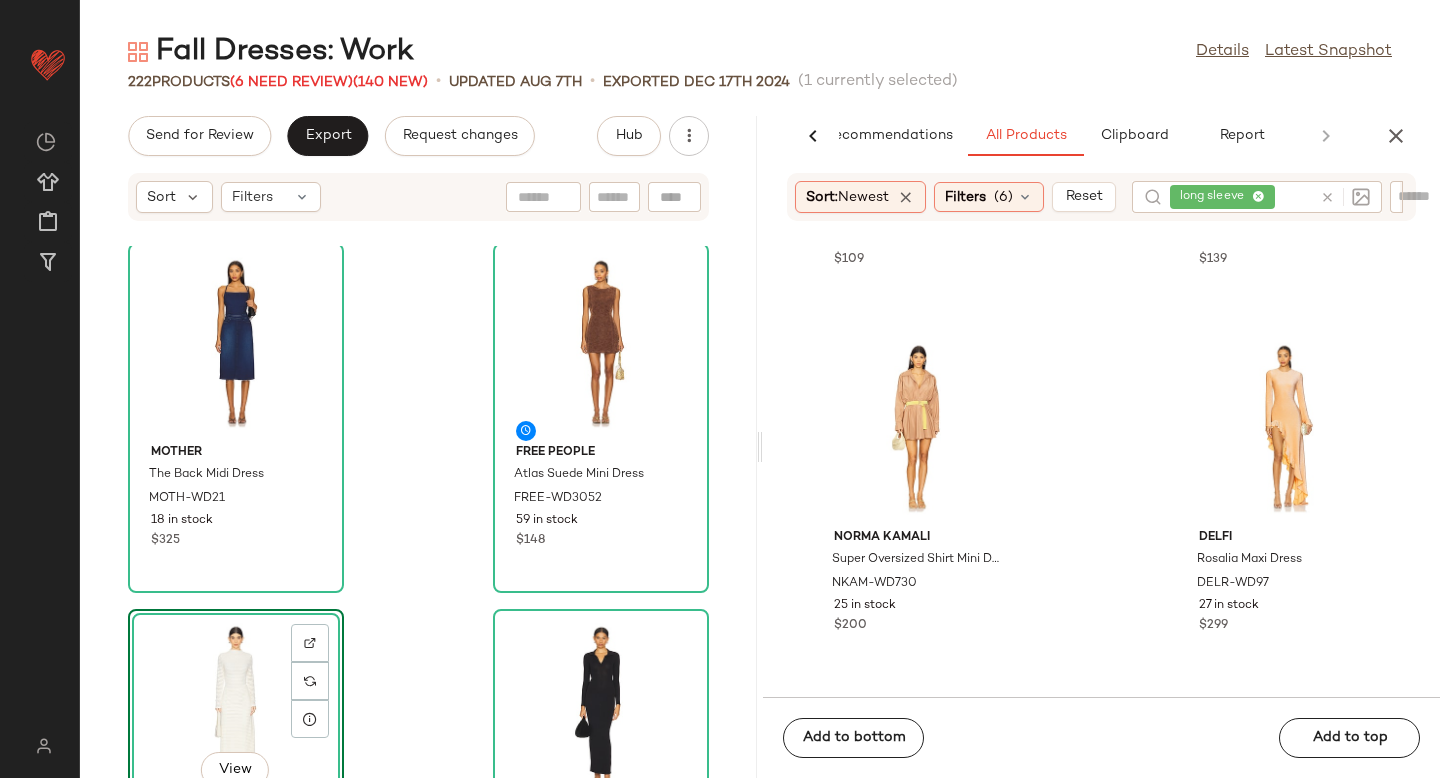 scroll, scrollTop: 45693, scrollLeft: 0, axis: vertical 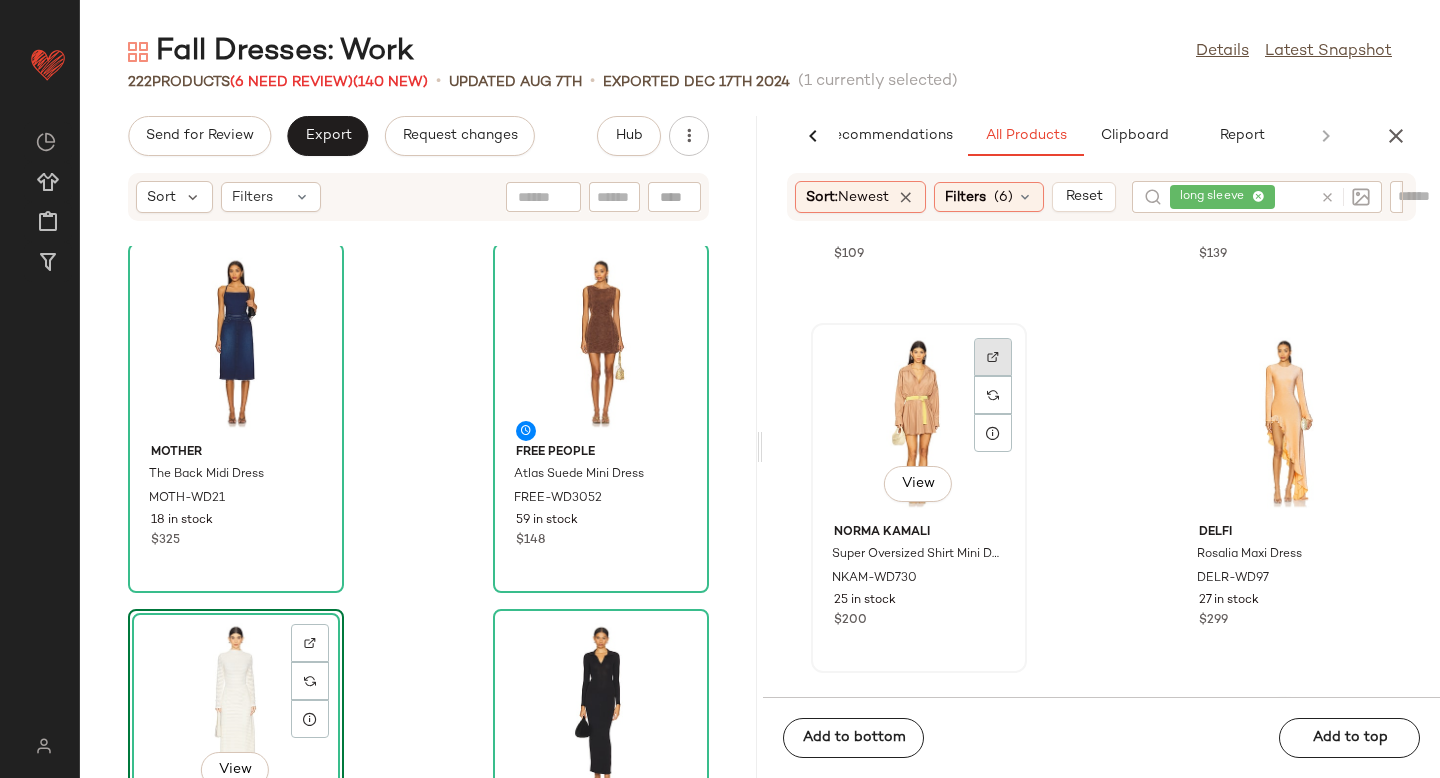 click 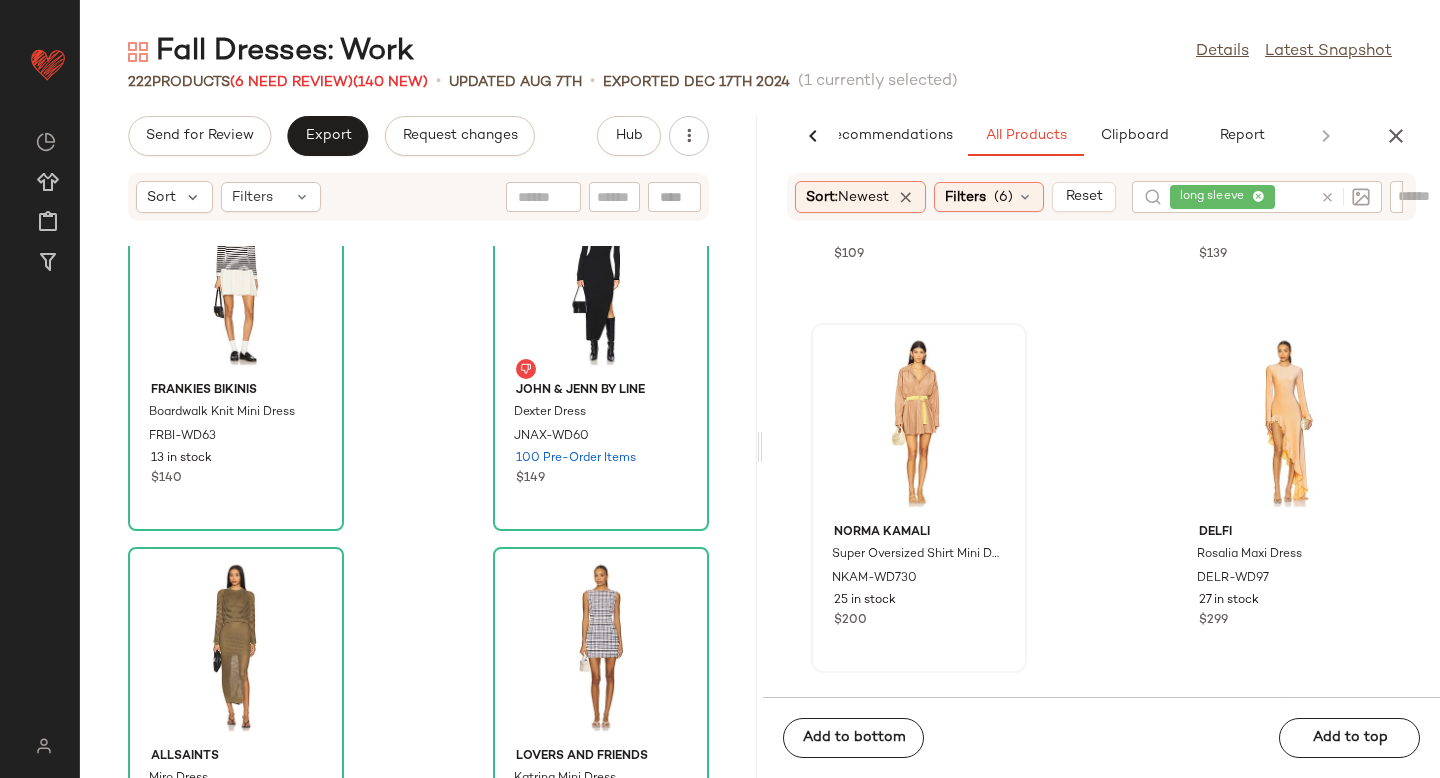 scroll, scrollTop: 10977, scrollLeft: 0, axis: vertical 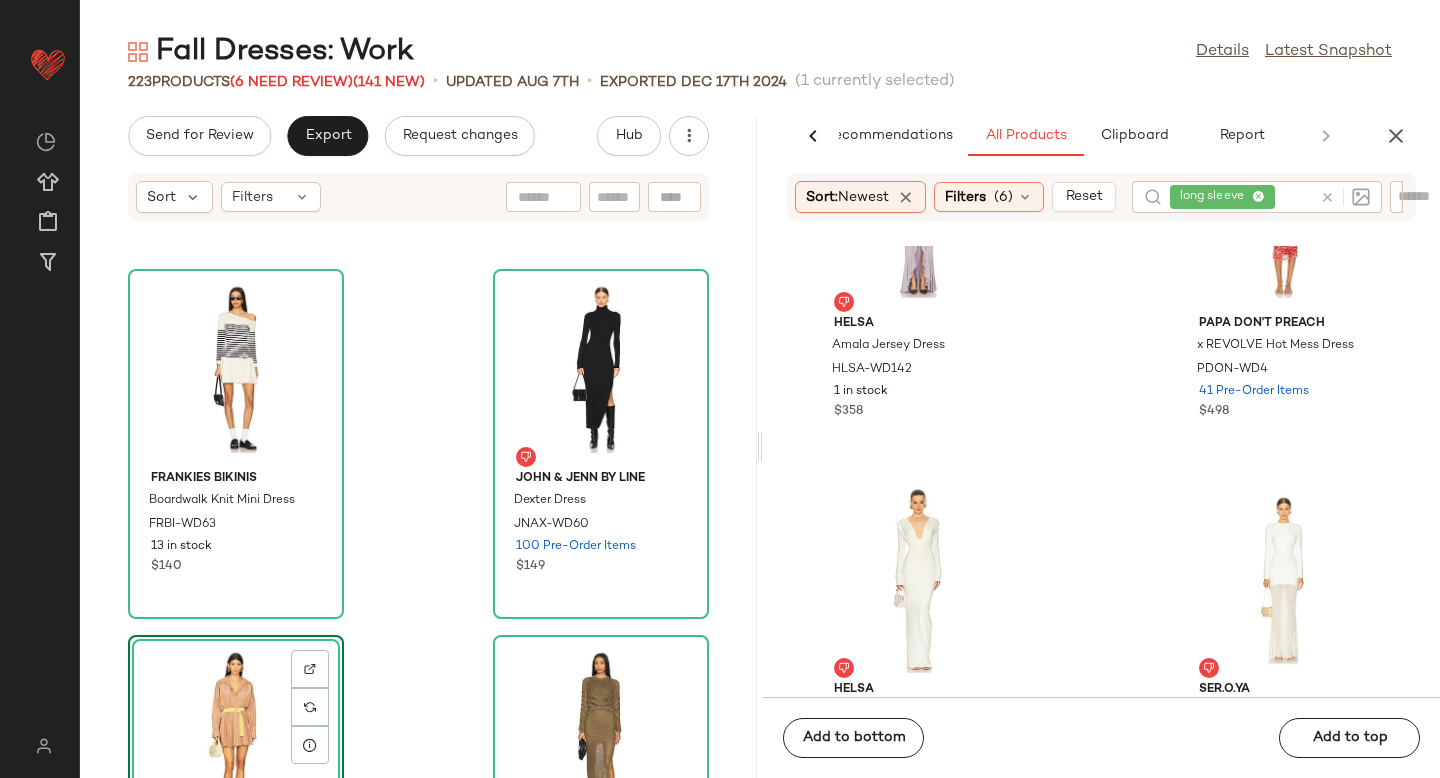 click at bounding box center (1327, 197) 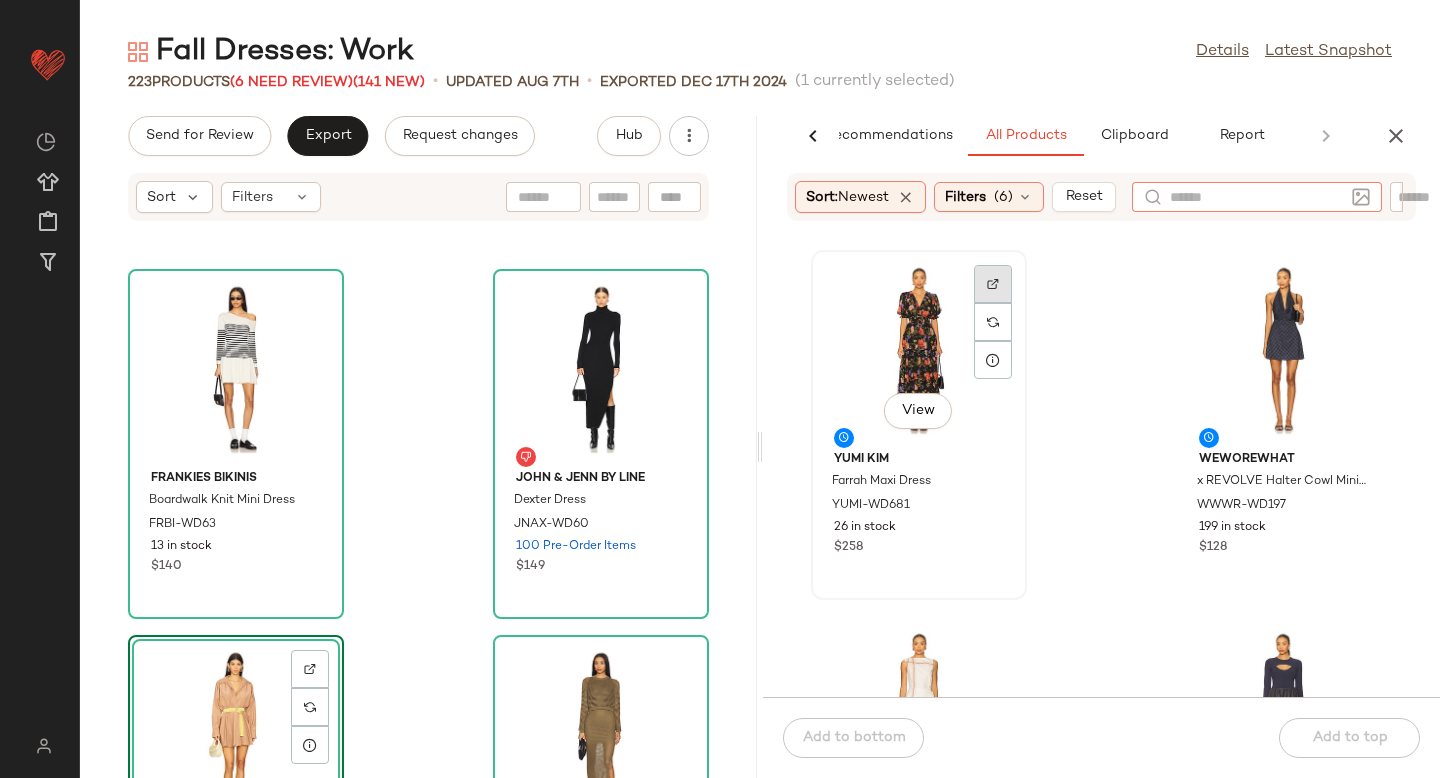 click 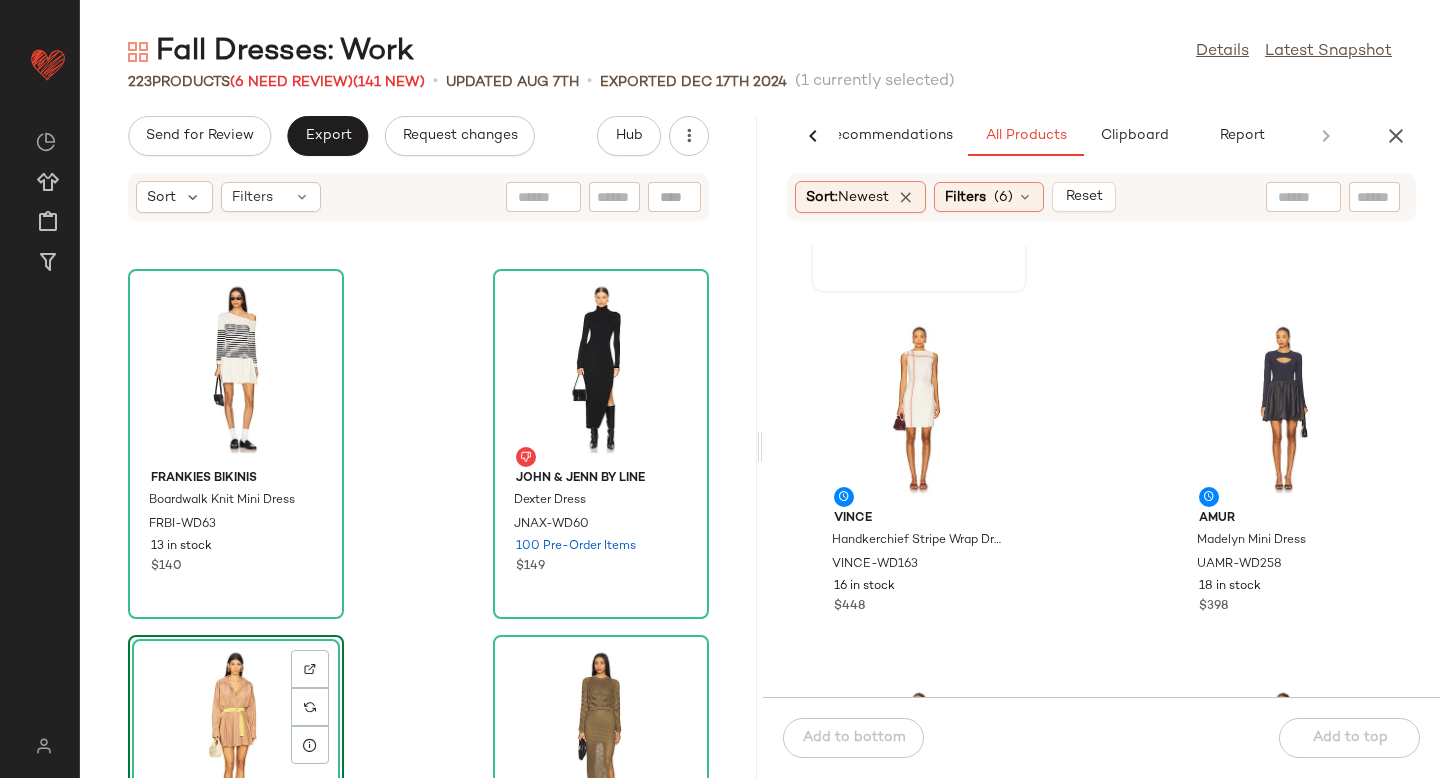 scroll, scrollTop: 285, scrollLeft: 0, axis: vertical 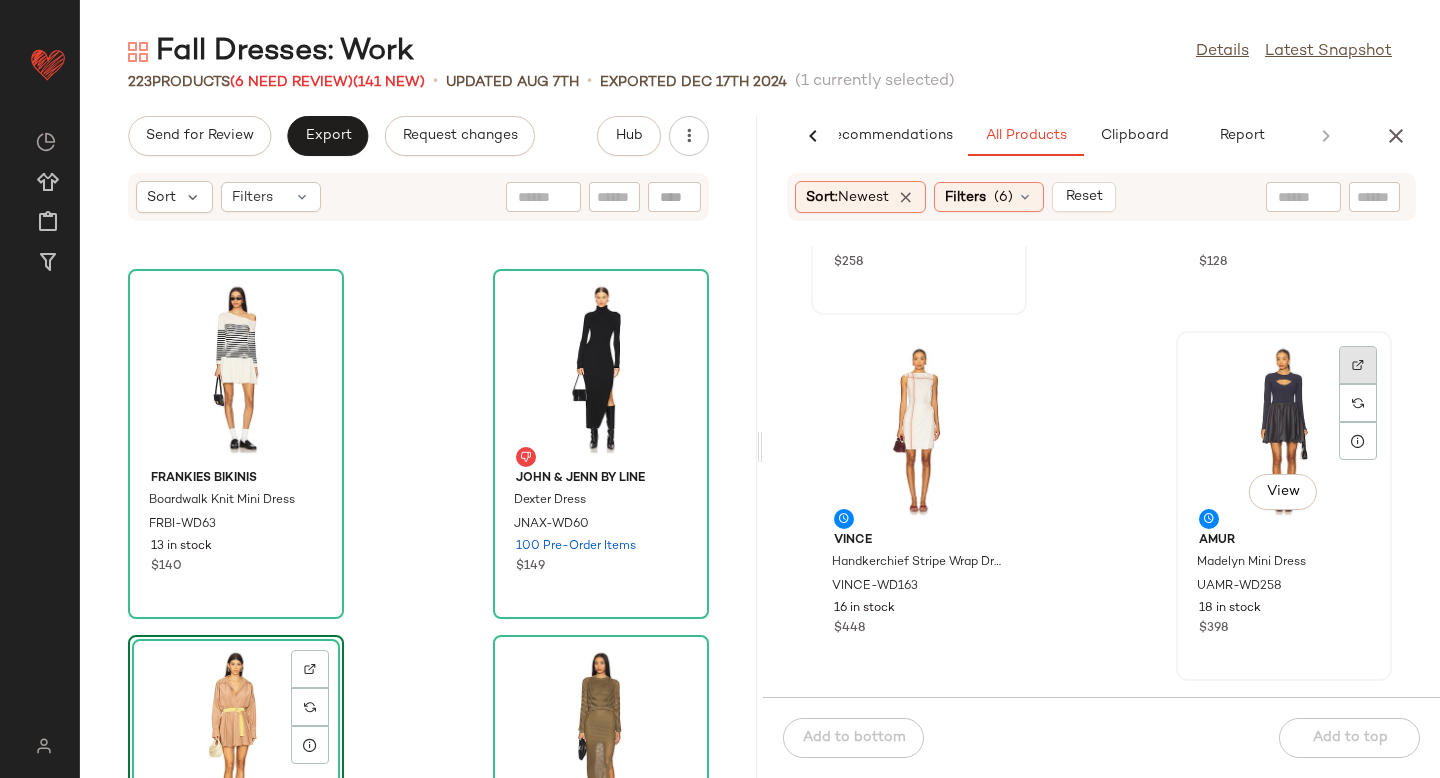 click 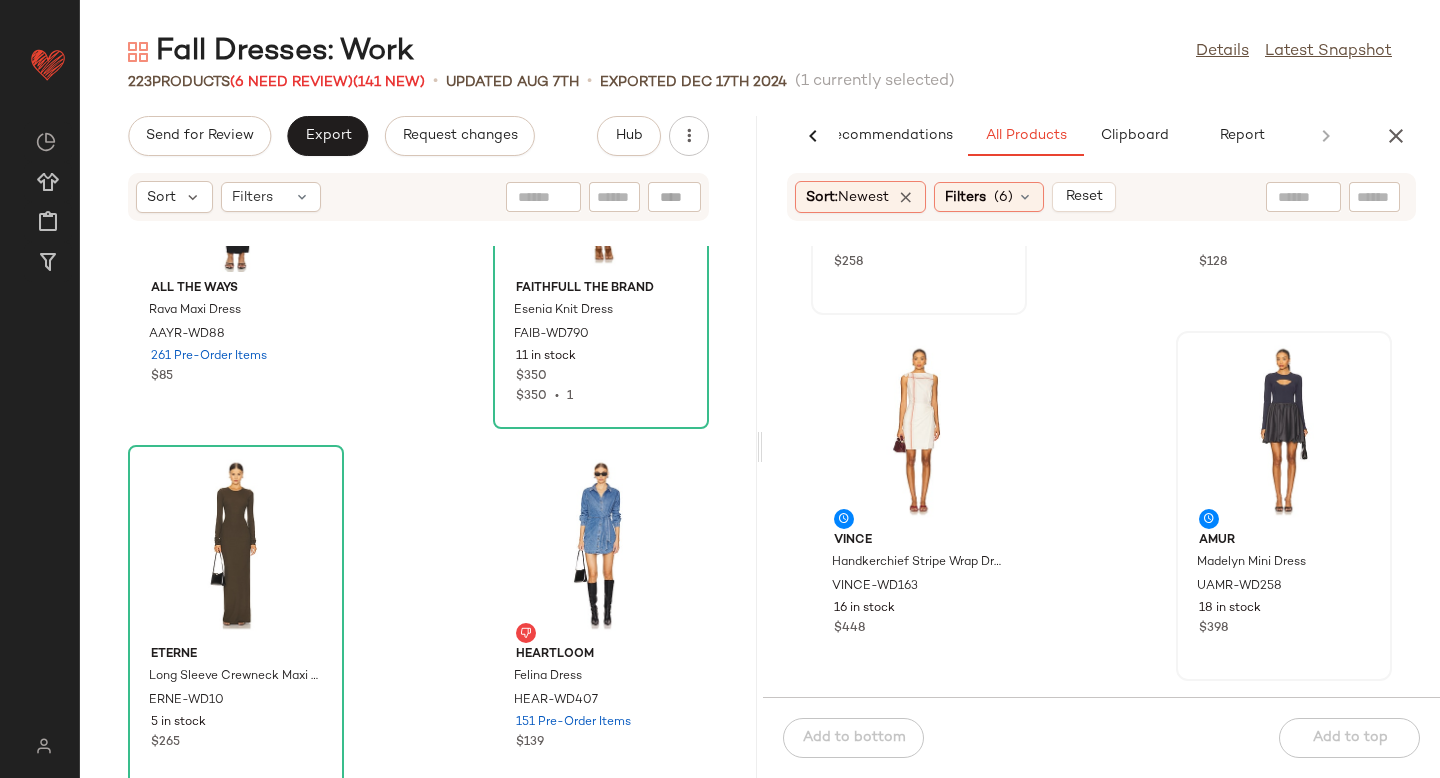 click on "ALL THE WAYS Rava Maxi Dress AAYR-WD88 261 Pre-Order Items $85 FAITHFULL THE BRAND Esenia Knit Dress FAIB-WD790 11 in stock $350 $350  •  1 Eterne Long Sleeve Crewneck Maxi Dress ERNE-WD10 5 in stock $265 HEARTLOOM Felina Dress HEAR-WD407 151 Pre-Order Items $139 Helsa Lauren Mini Knit Dress HLSA-WD135 281 in stock $258 Lovers and Friends Norina Cardigan Dress LOVF-WD3527 17 in stock $228 Frankies Bikinis Boardwalk Knit Mini Dress FRBI-WD63 13 in stock $140 John & Jenn by Line Dexter Dress JNAX-WD60 100 Pre-Order Items $149" 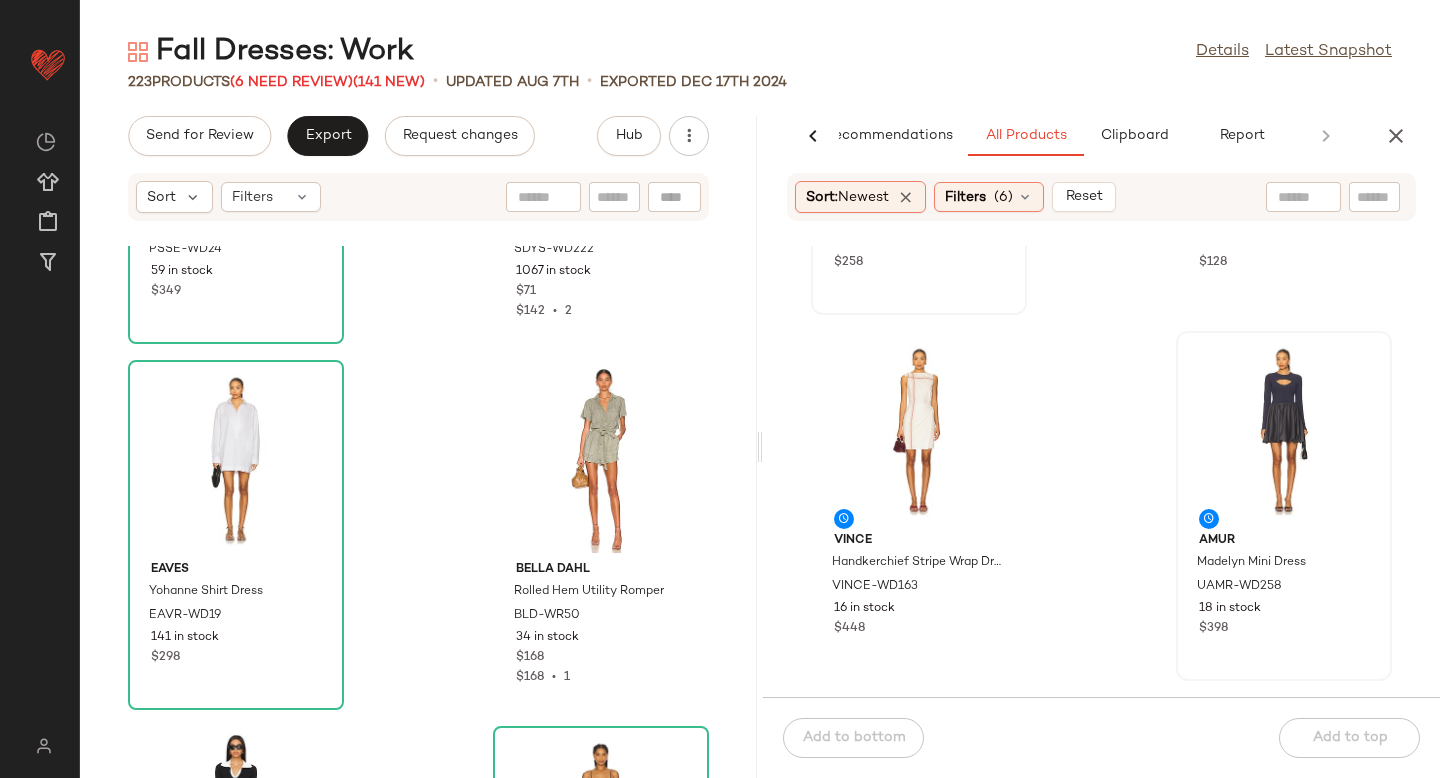scroll, scrollTop: 9435, scrollLeft: 0, axis: vertical 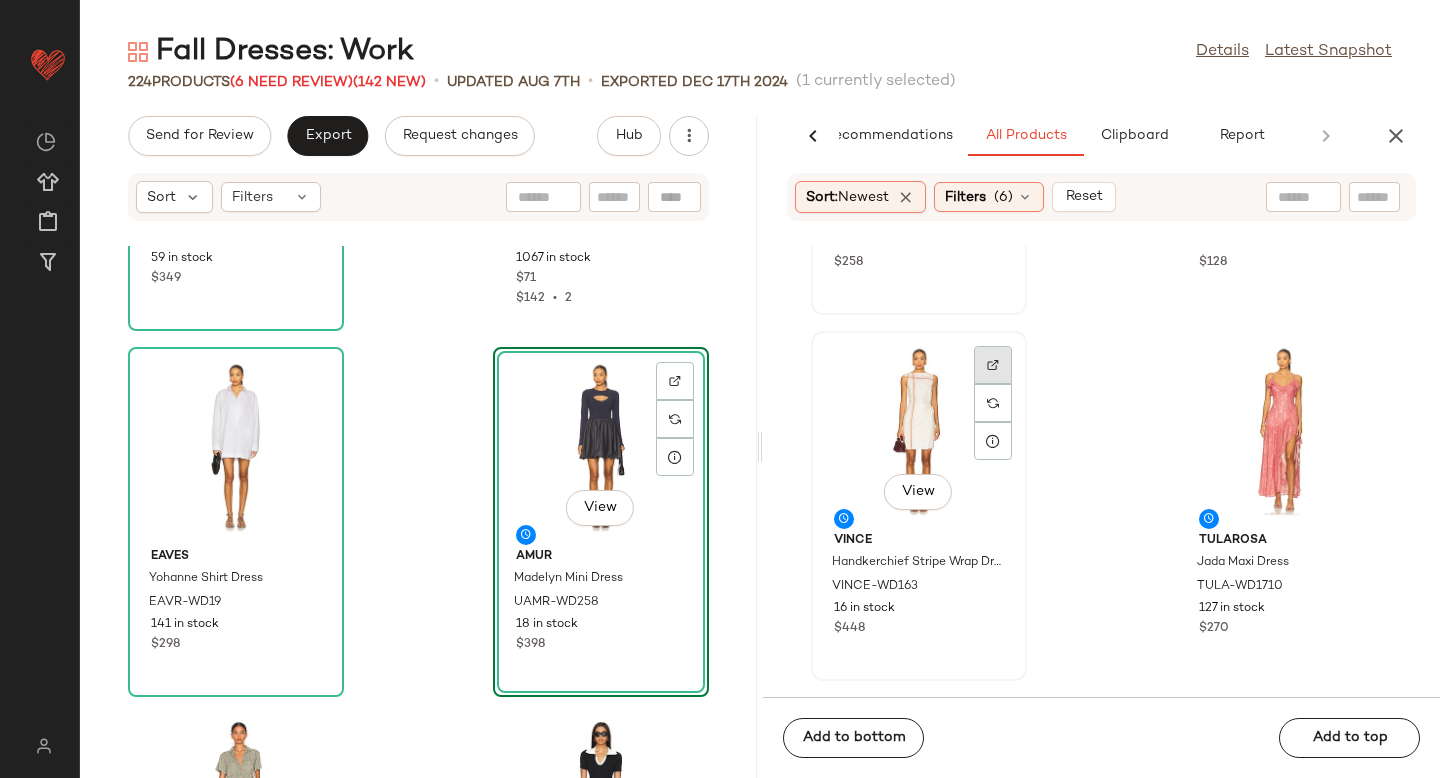 click 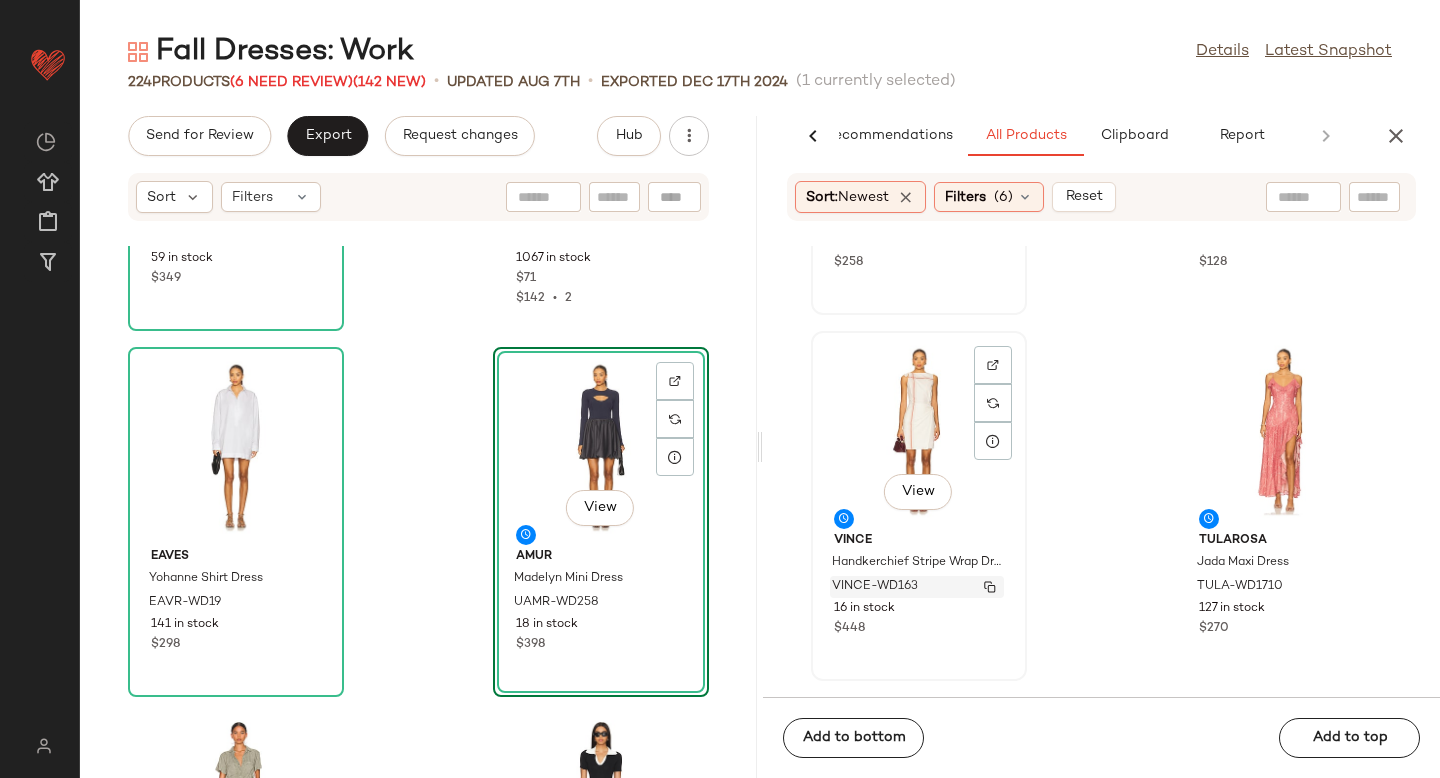 click on "VINCE-WD163" at bounding box center (875, 587) 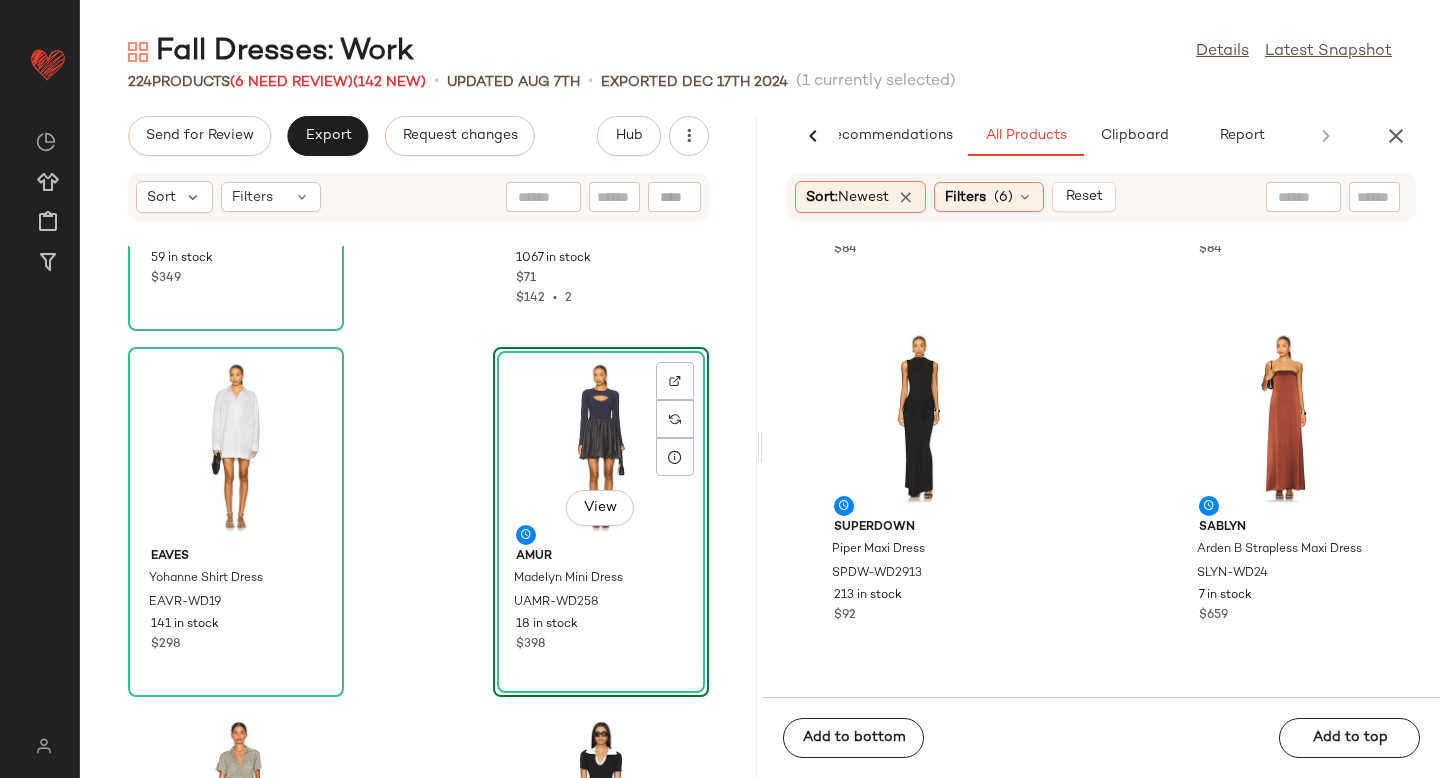 scroll, scrollTop: 1410, scrollLeft: 0, axis: vertical 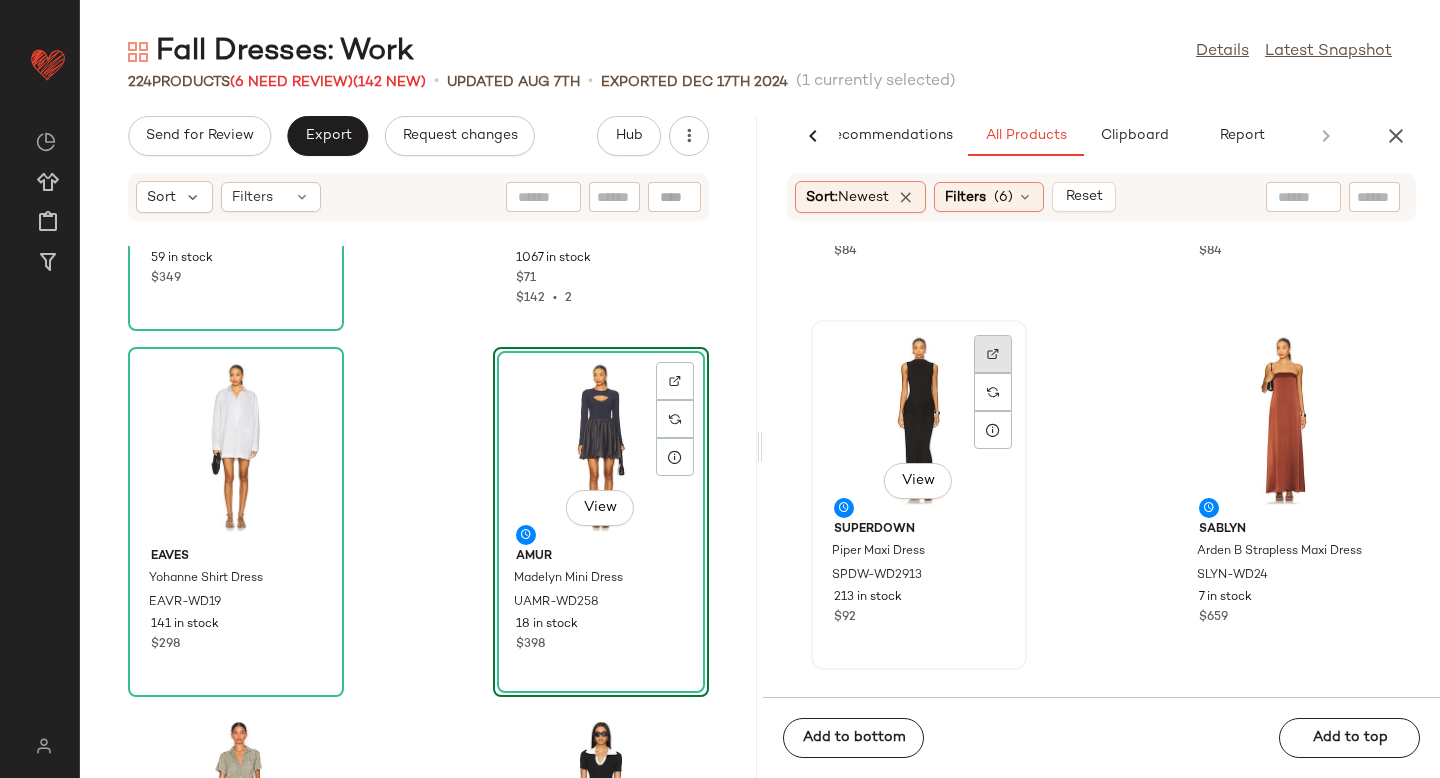 click 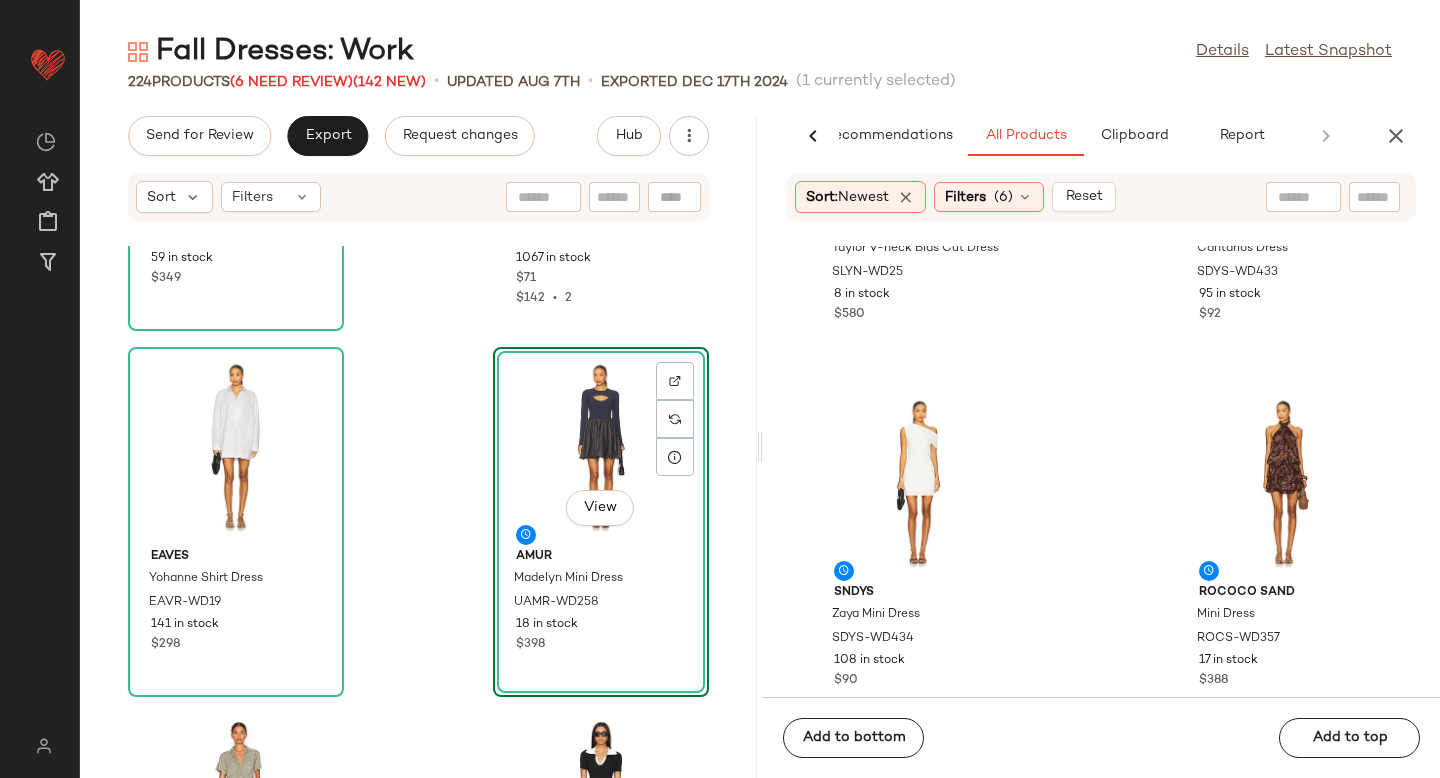 scroll, scrollTop: 2165, scrollLeft: 0, axis: vertical 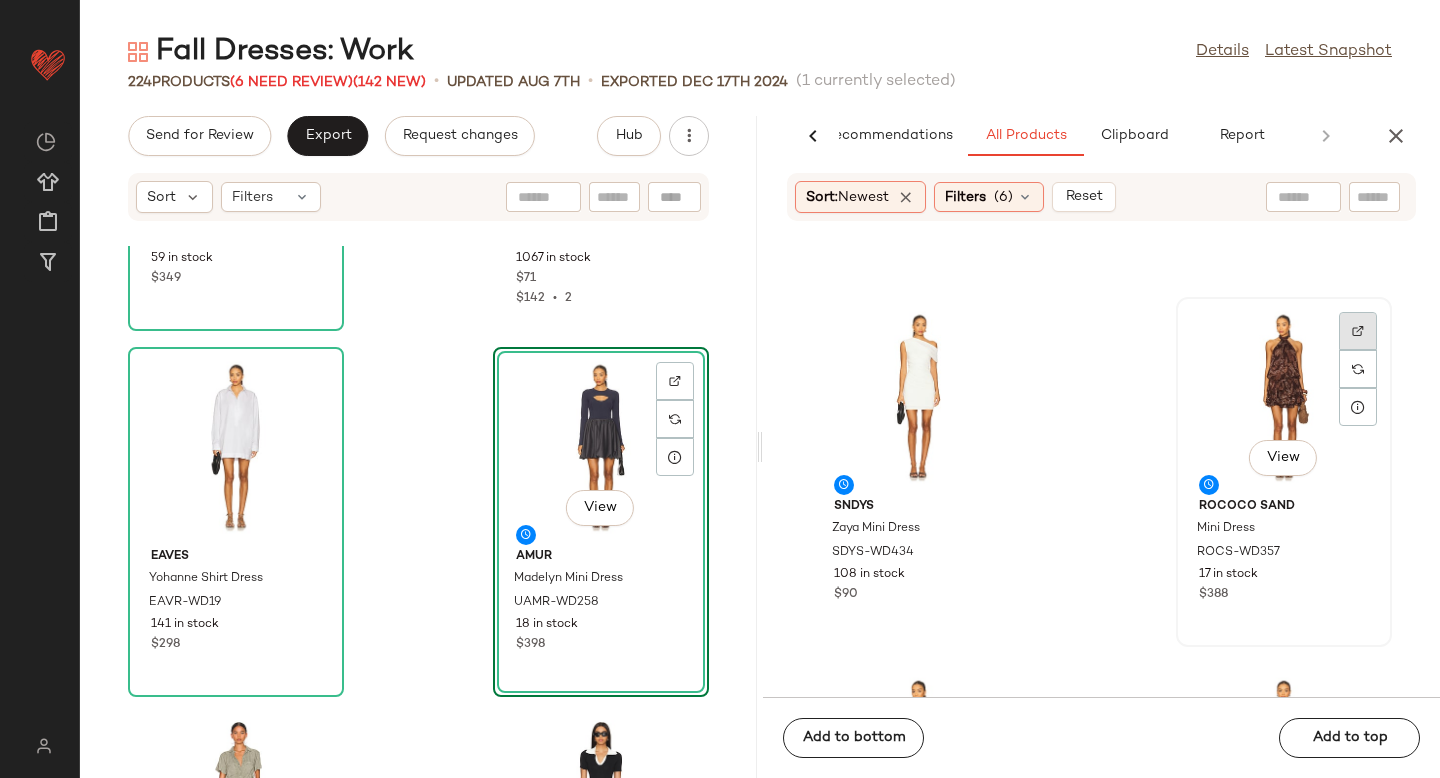 click 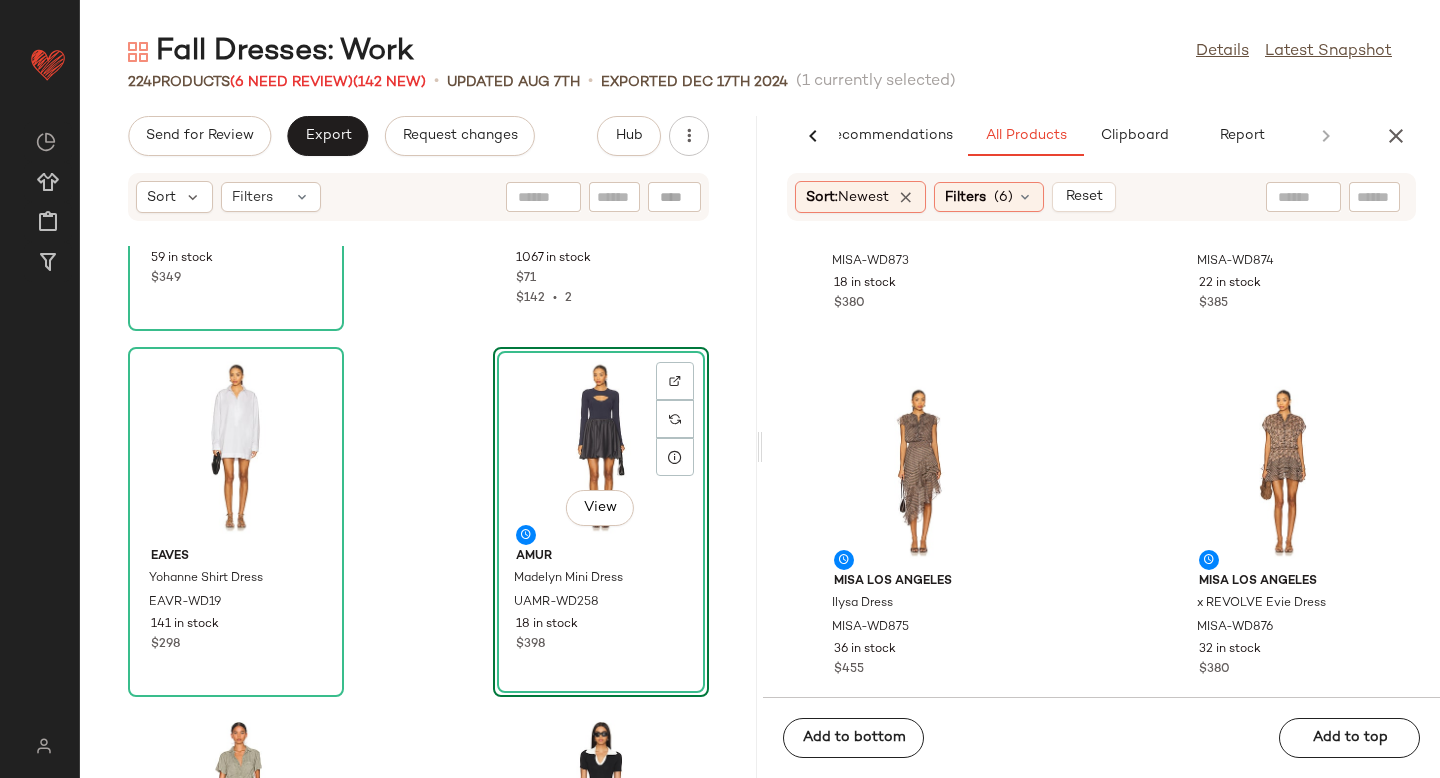 scroll, scrollTop: 4283, scrollLeft: 0, axis: vertical 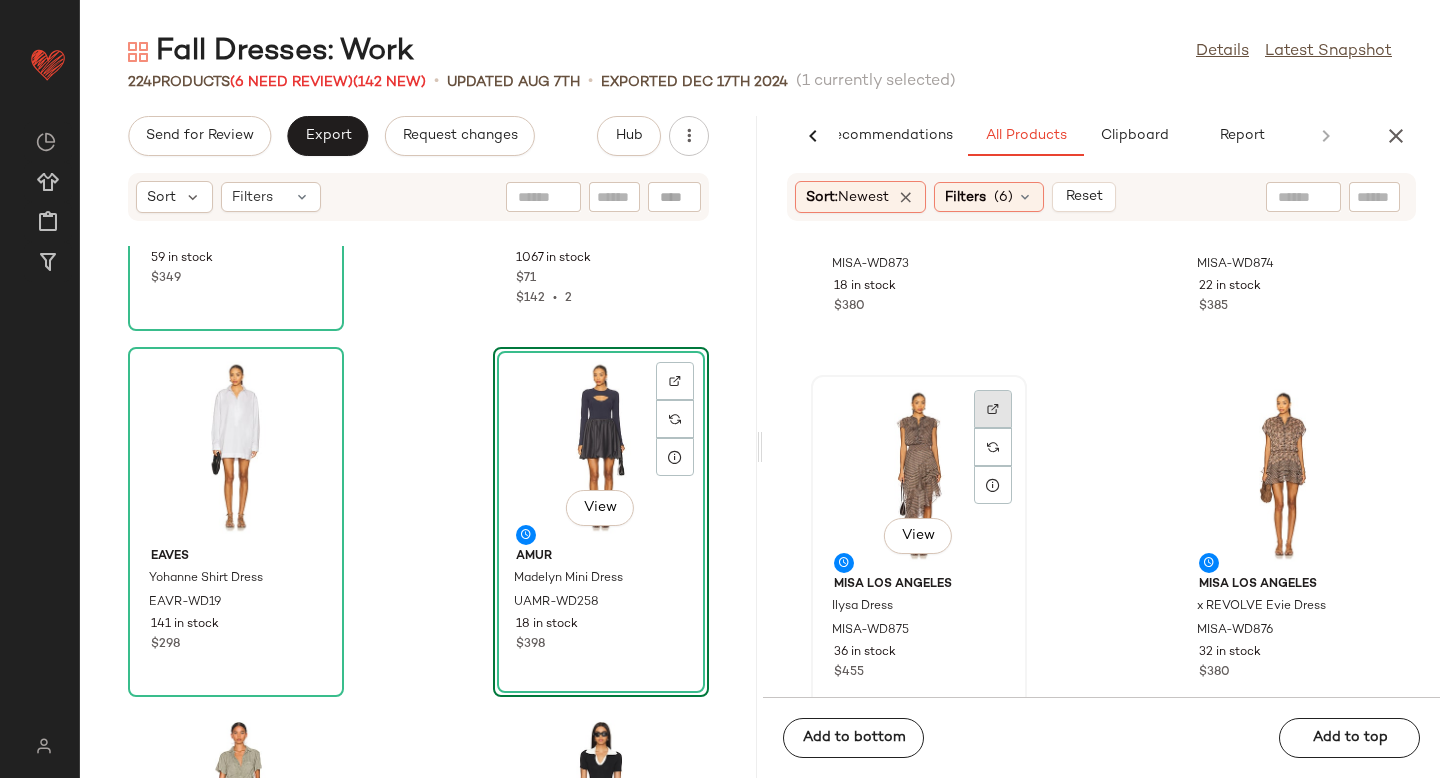 click 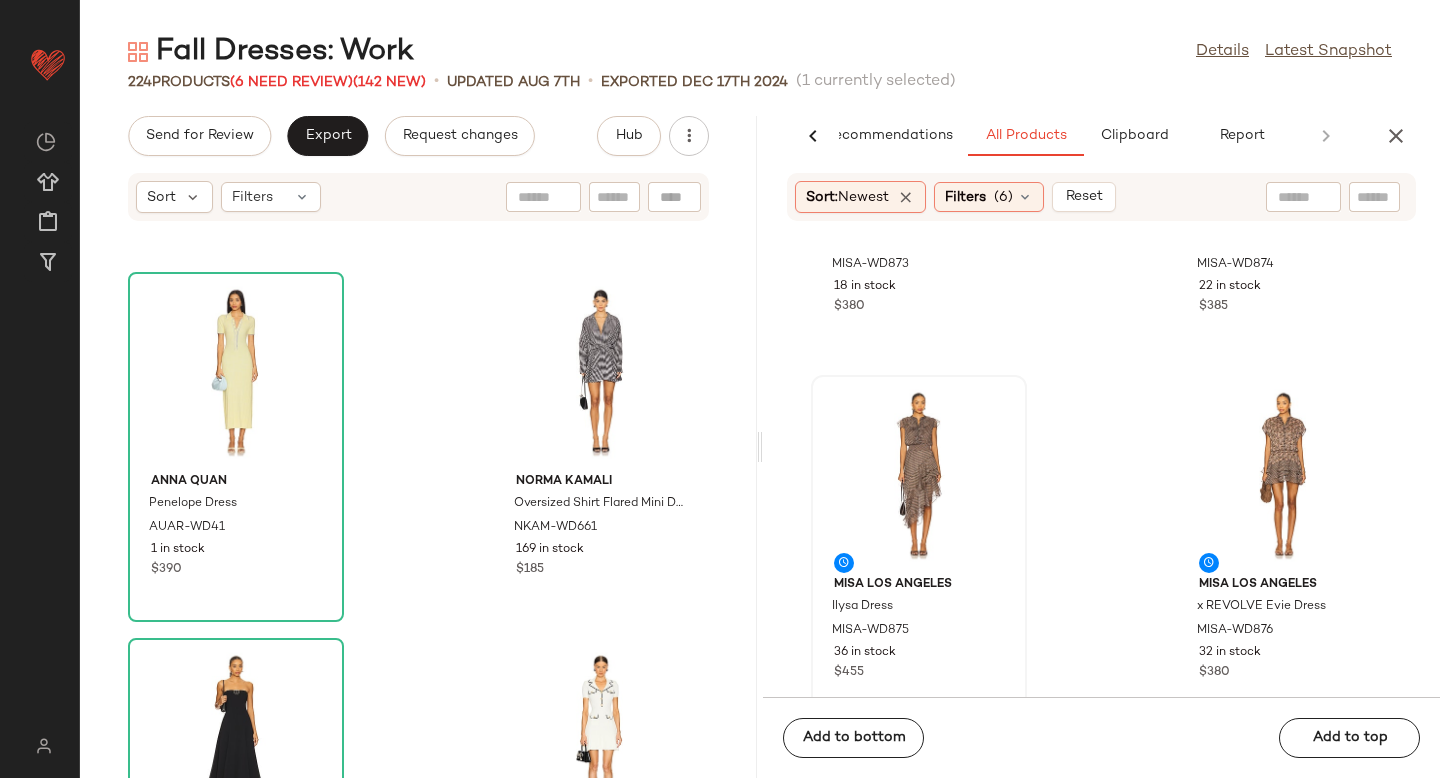 scroll, scrollTop: 1838, scrollLeft: 0, axis: vertical 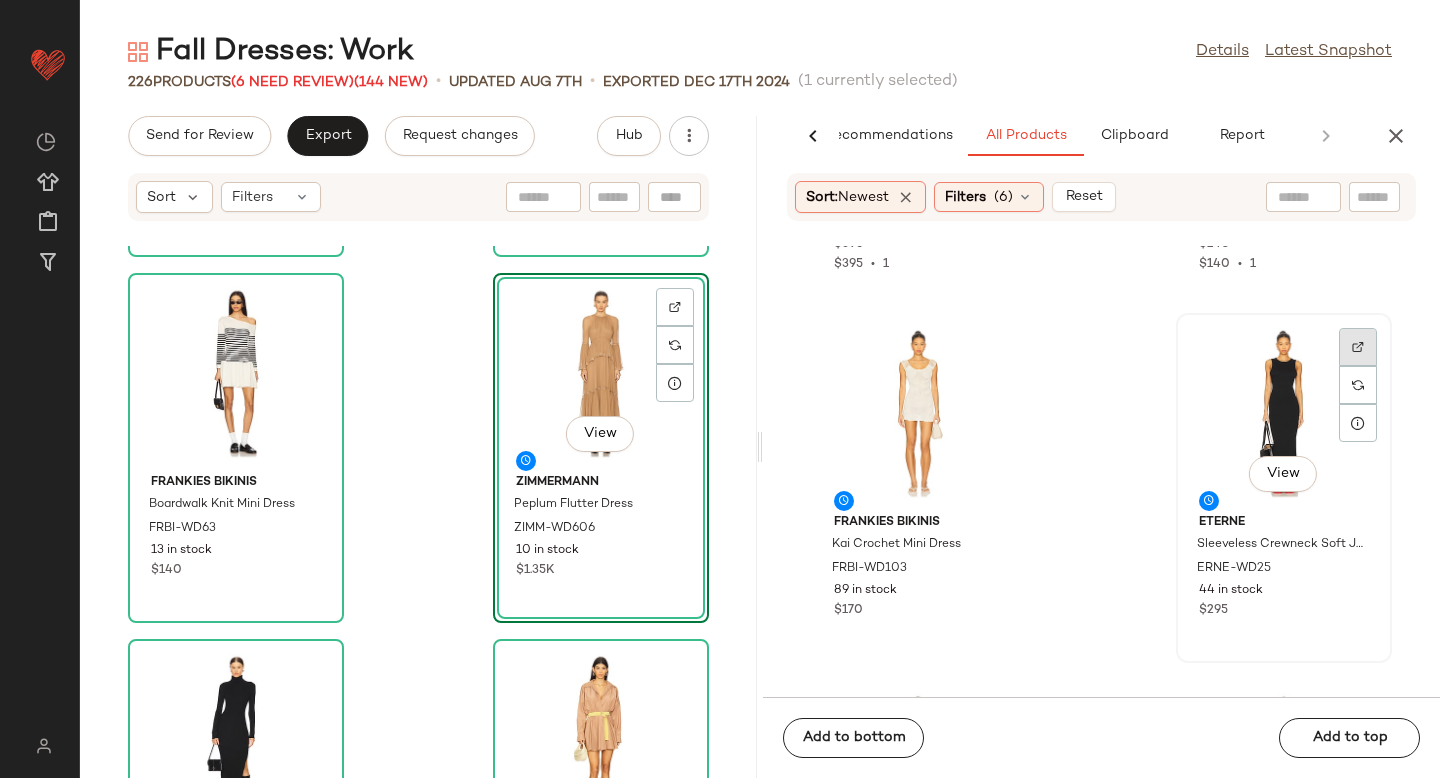 click 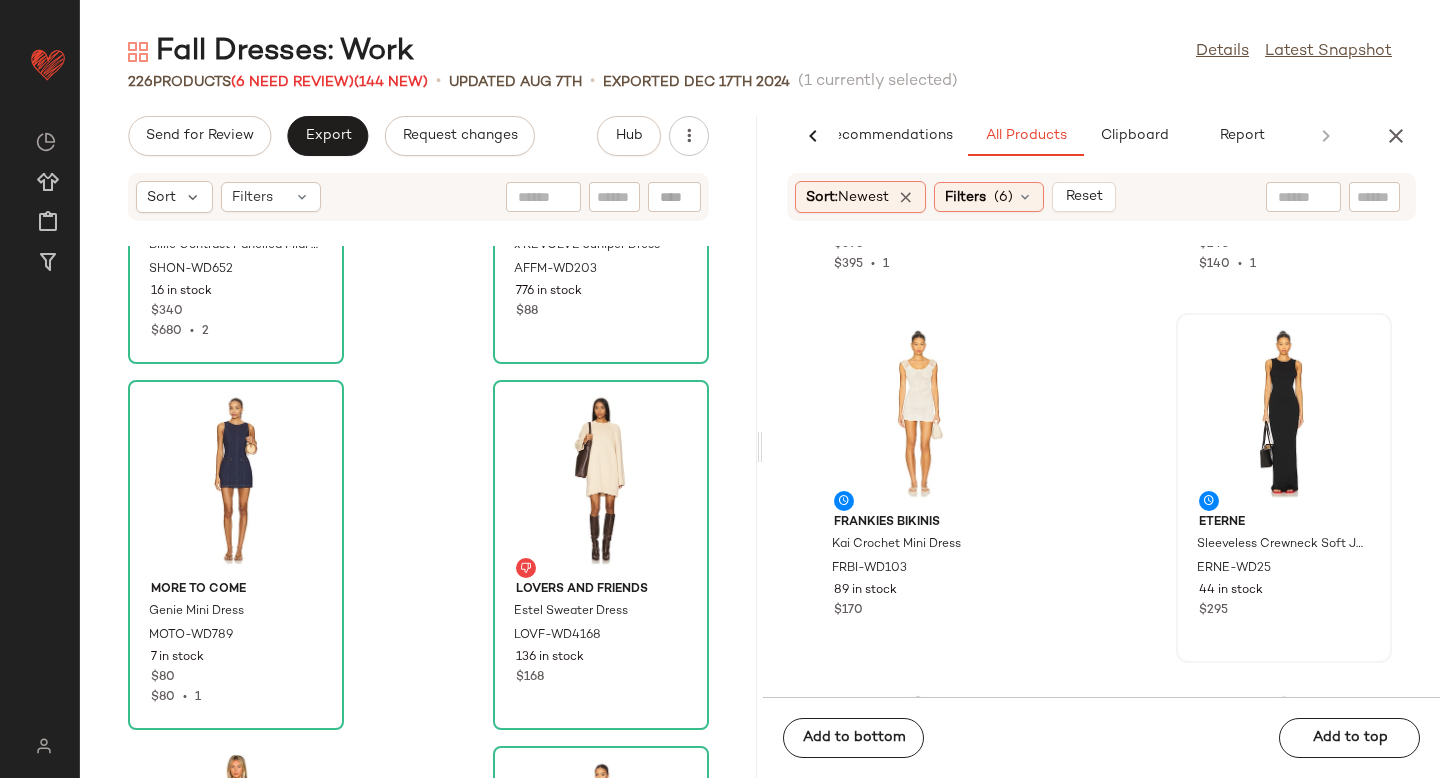 scroll, scrollTop: 13998, scrollLeft: 0, axis: vertical 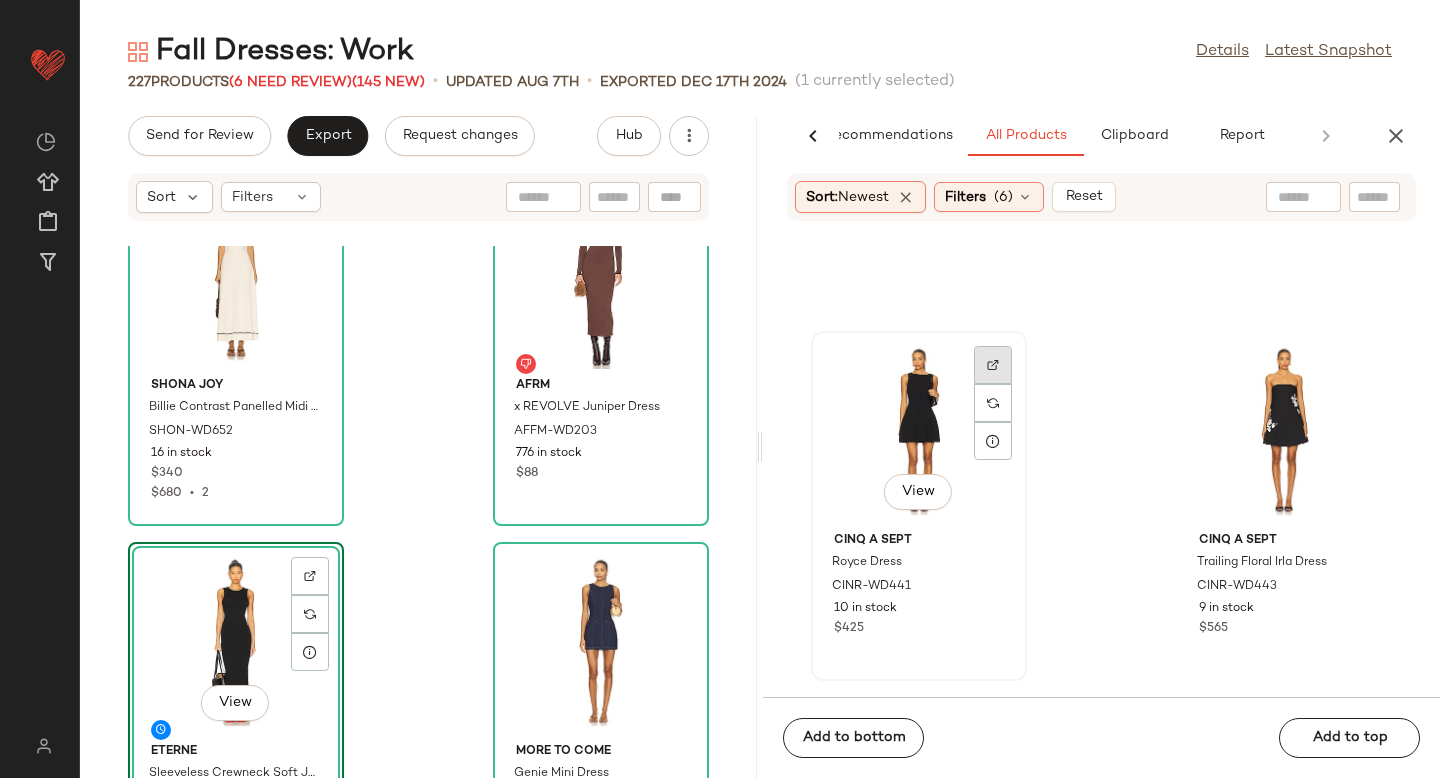 click 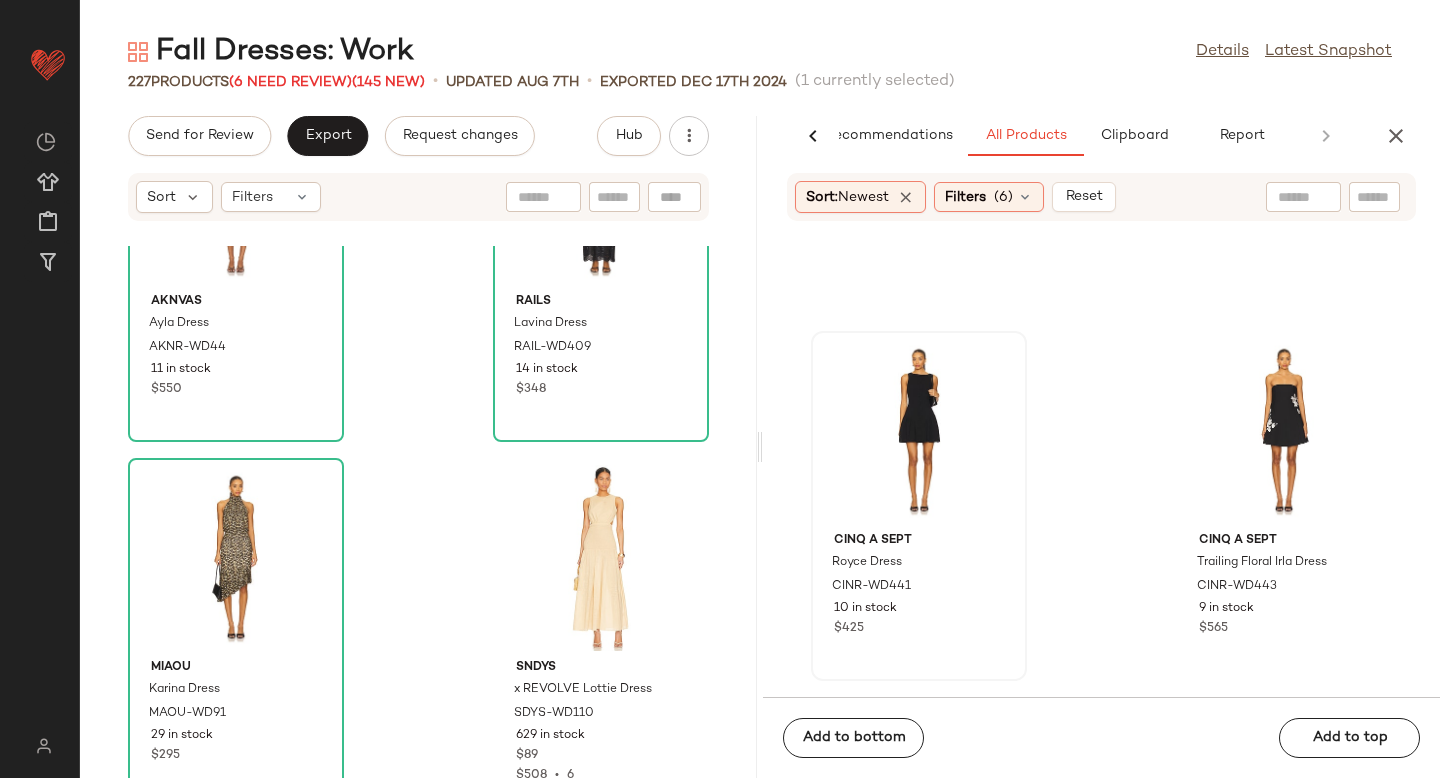 scroll, scrollTop: 15704, scrollLeft: 0, axis: vertical 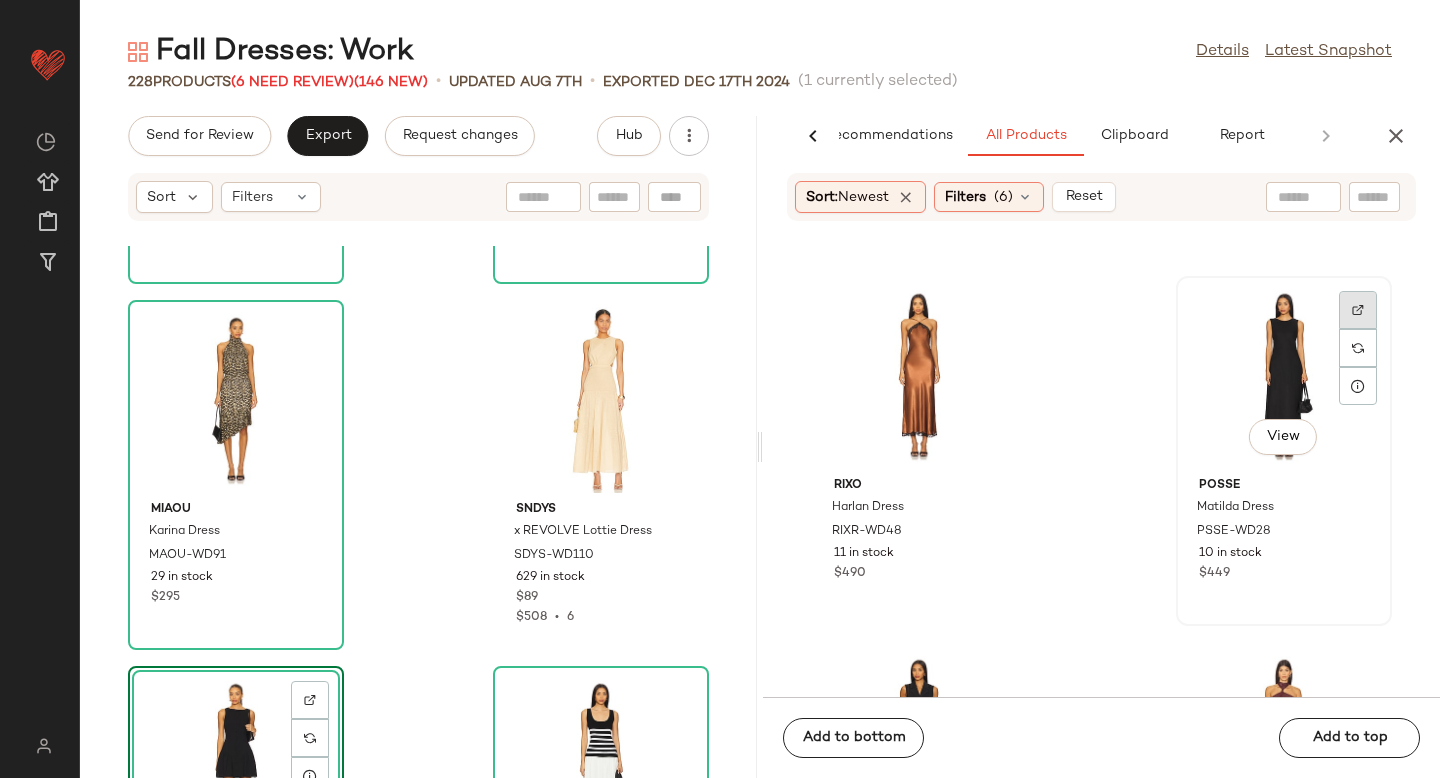 click 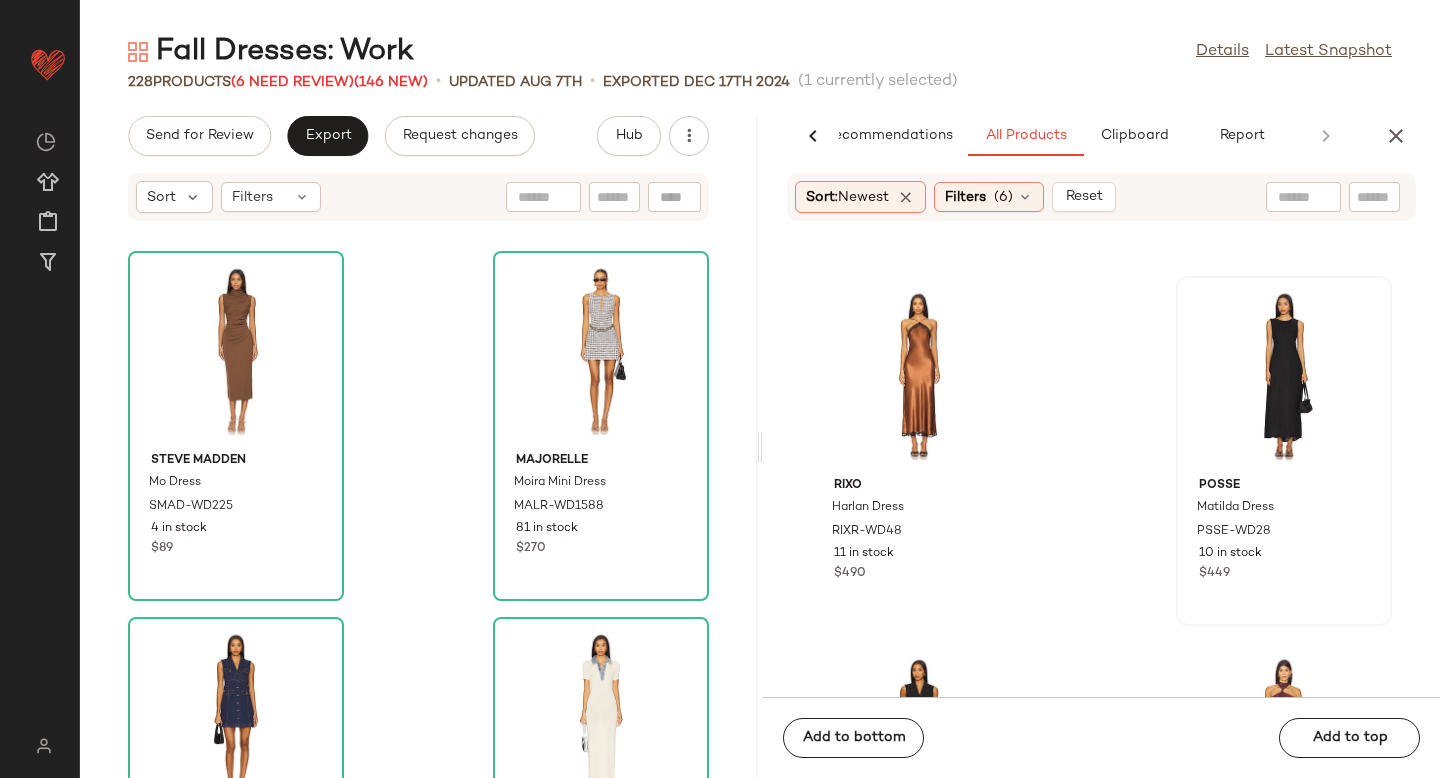 scroll, scrollTop: 22682, scrollLeft: 0, axis: vertical 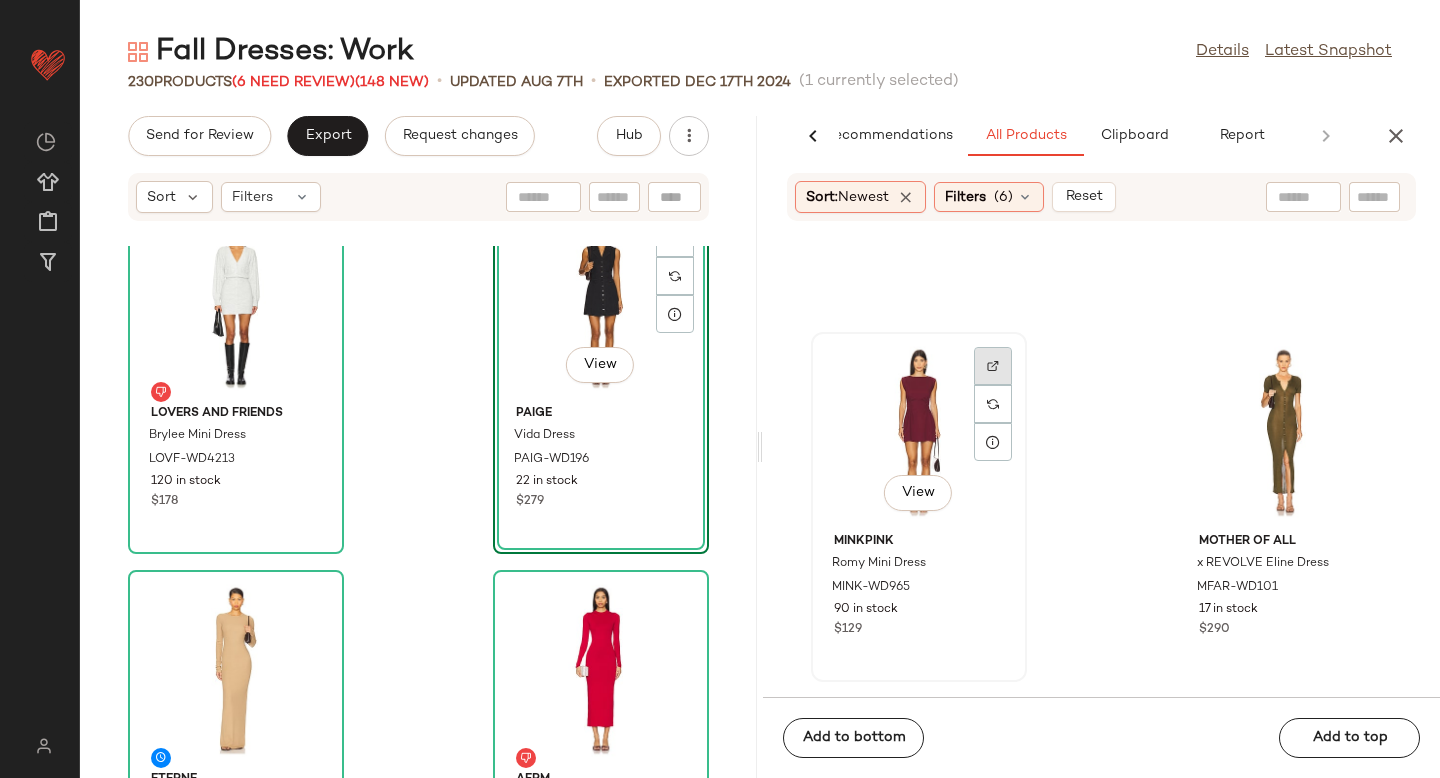 click 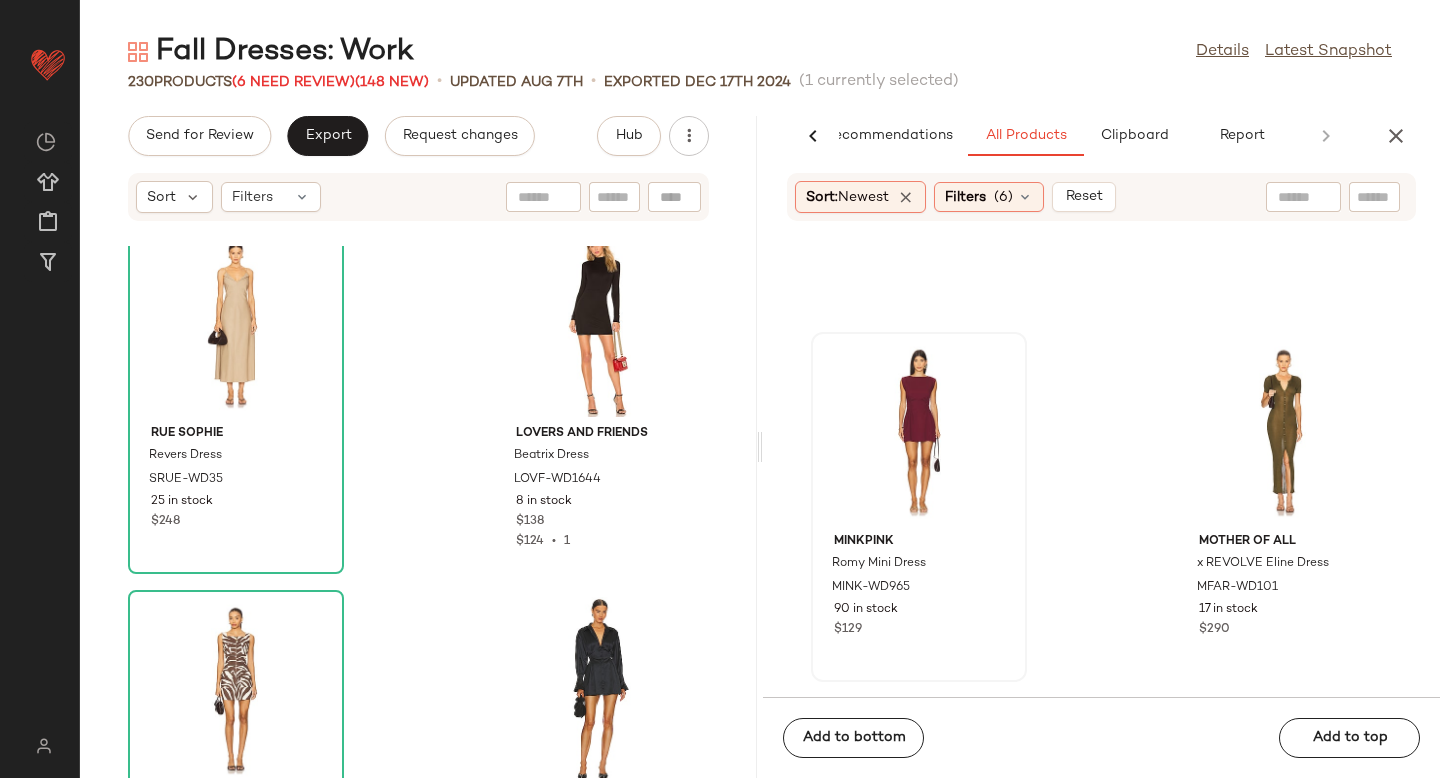scroll, scrollTop: 30044, scrollLeft: 0, axis: vertical 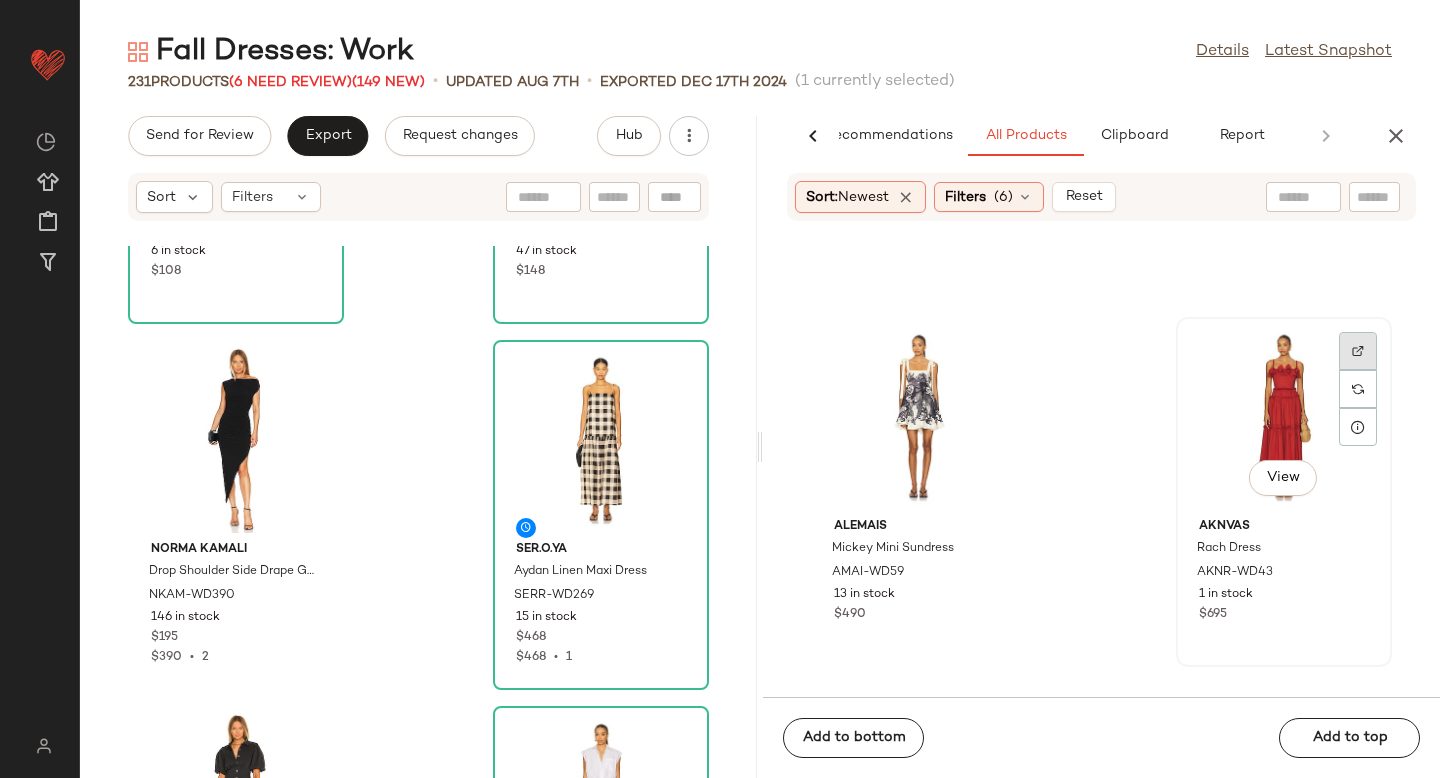click 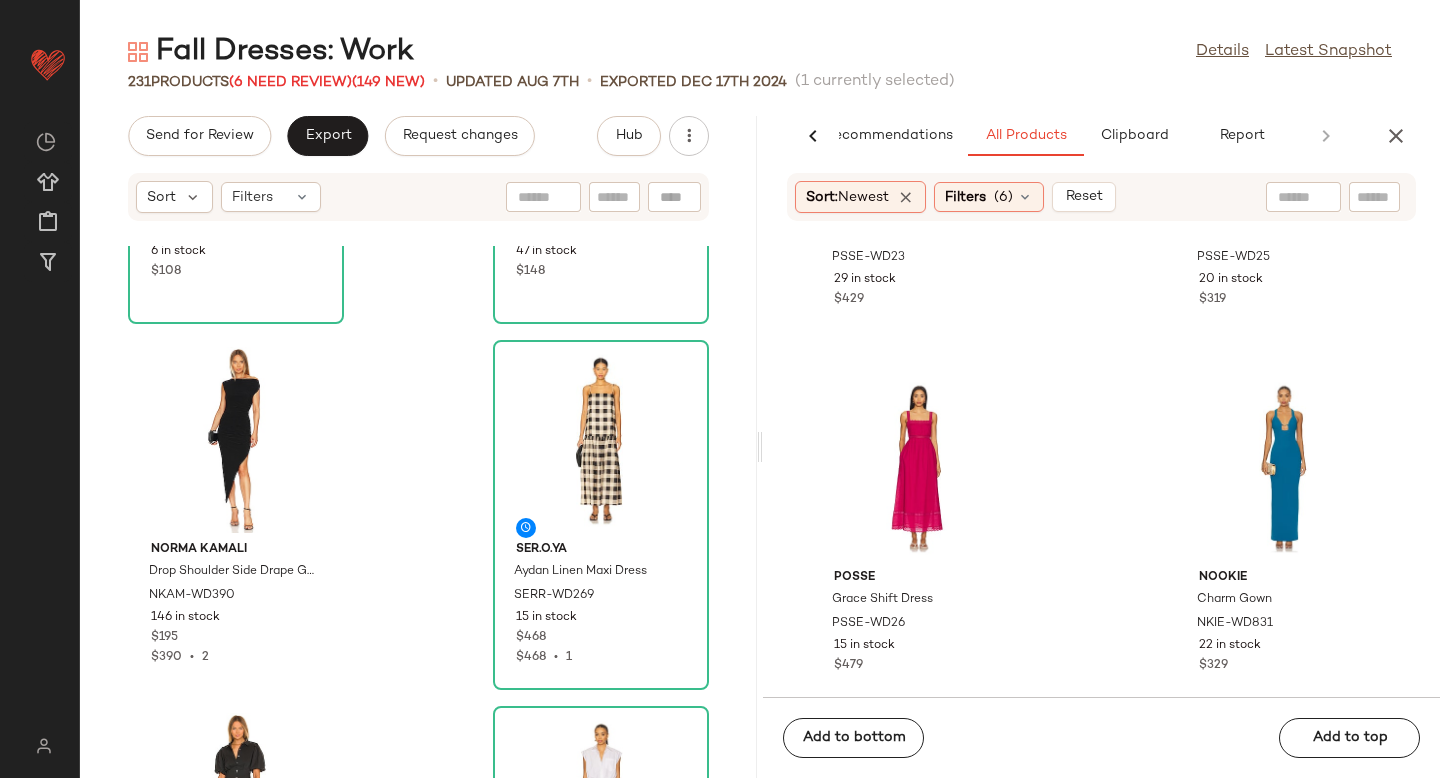 scroll, scrollTop: 134233, scrollLeft: 0, axis: vertical 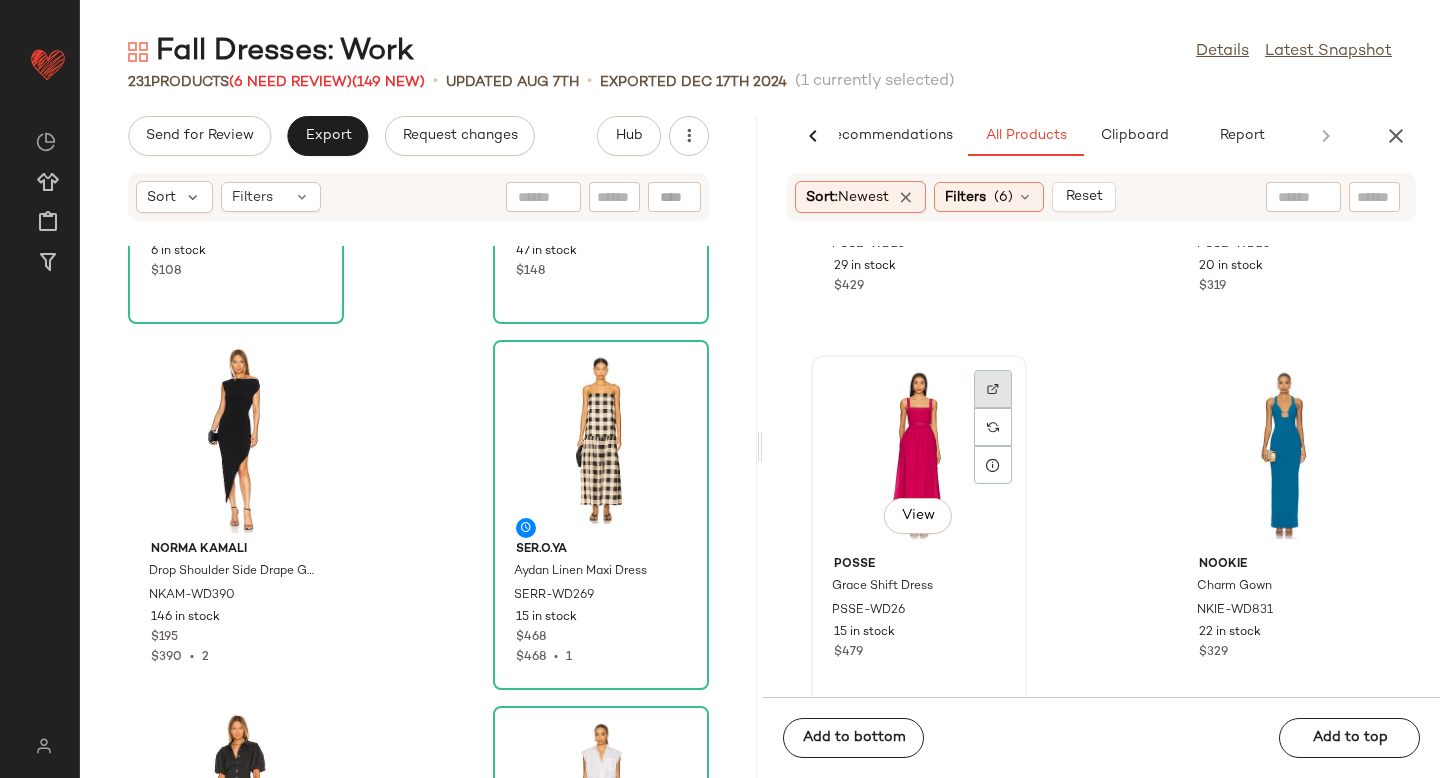 click 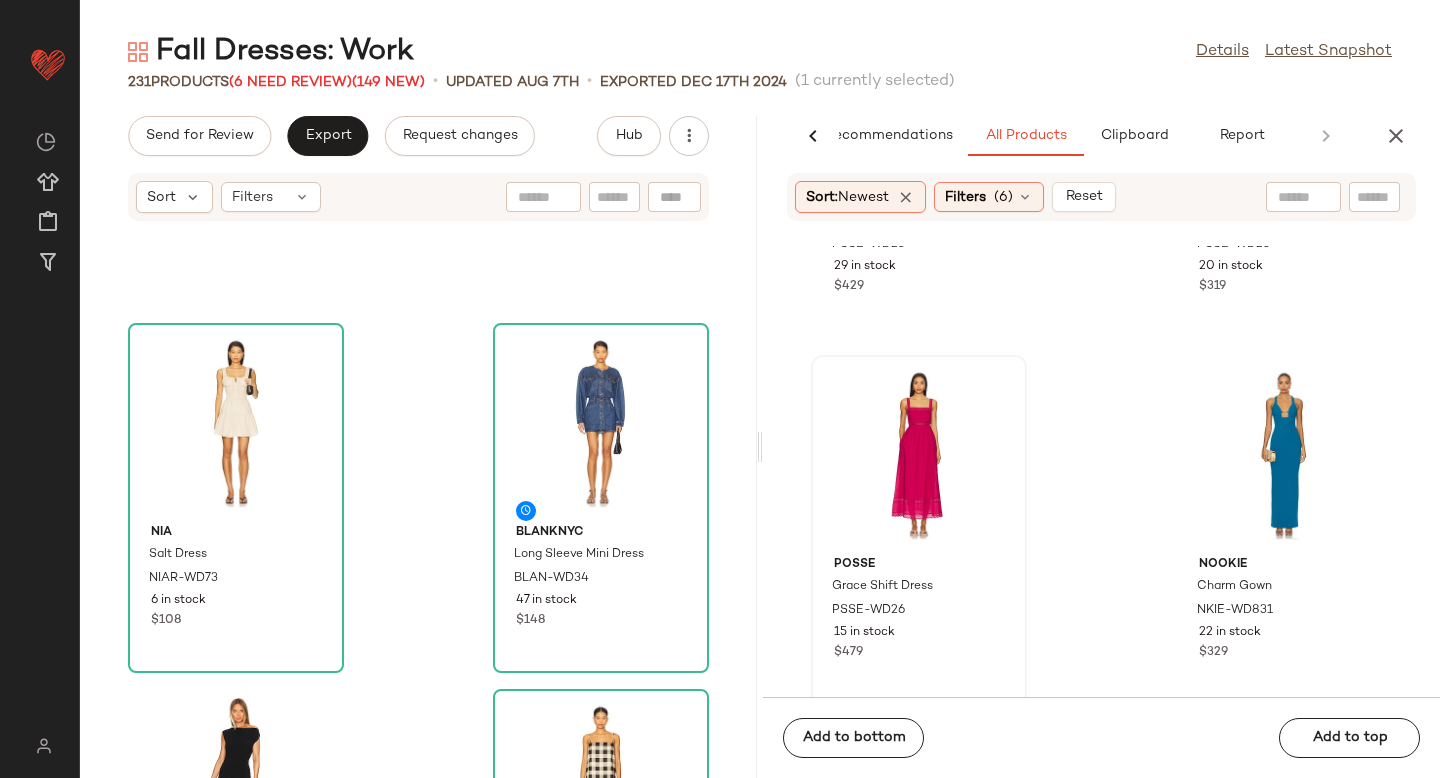 scroll, scrollTop: 28851, scrollLeft: 0, axis: vertical 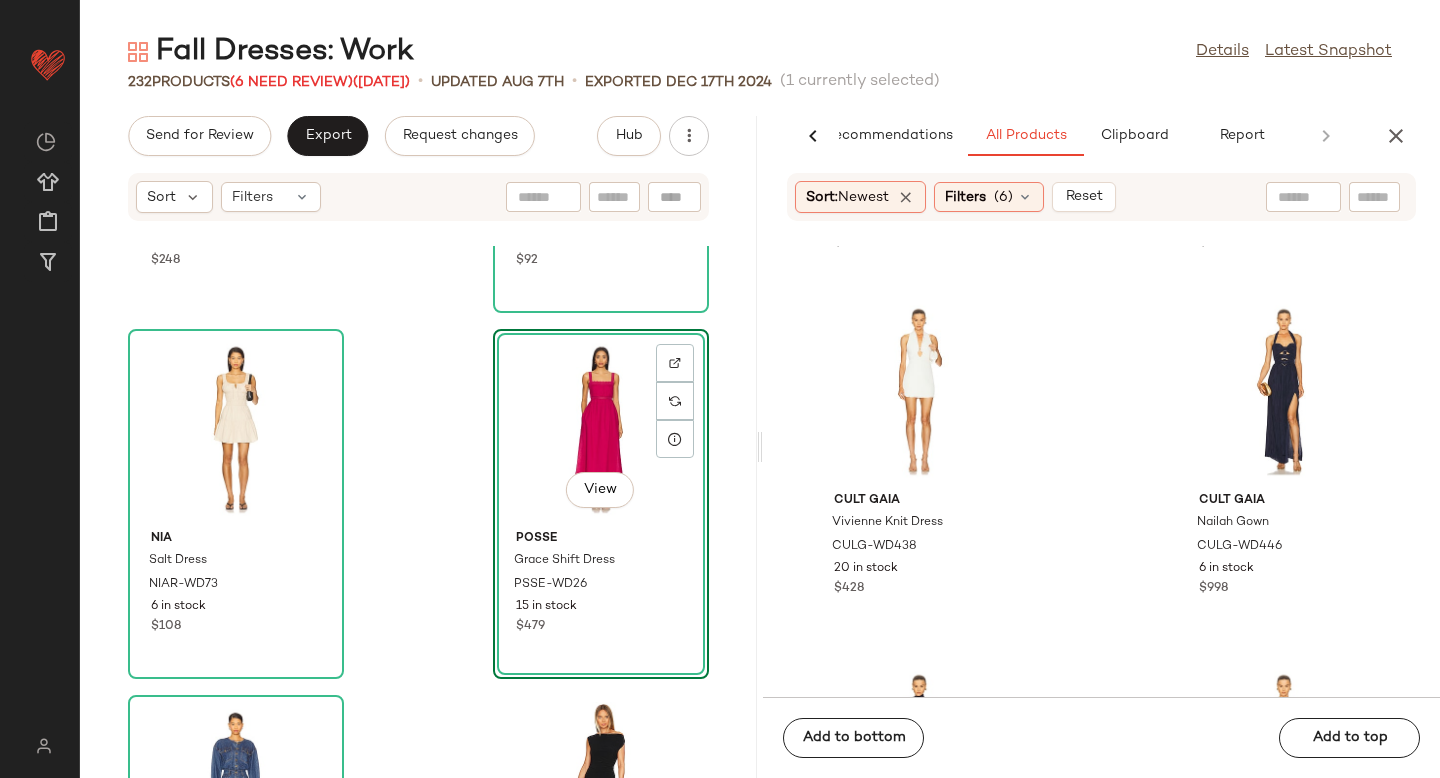 click on "Cult Gaia Akaia Dress CULG-WD435 31 Pre-Order Items $398 $1.19K  •  3 Cult Gaia Rozalia Gown CULG-WD437 6 in stock $1.3K $2.6K  •  2 Cult Gaia Vivienne Knit Dress CULG-WD438 20 in stock $428 Cult Gaia Nailah Gown CULG-WD446 6 in stock $998 Cult Gaia Caia Knit Dress CULG-WD447 10 in stock $598 Cult Gaia Morgan Knit Dress CULG-WD448 1 in stock $2.6K Cult Gaia Chimi Knit Dress CULG-WD449 14 in stock $658 $2.63K  •  4 Cult Gaia Coreline Knit Dress CULG-WD450 22 in stock $658" 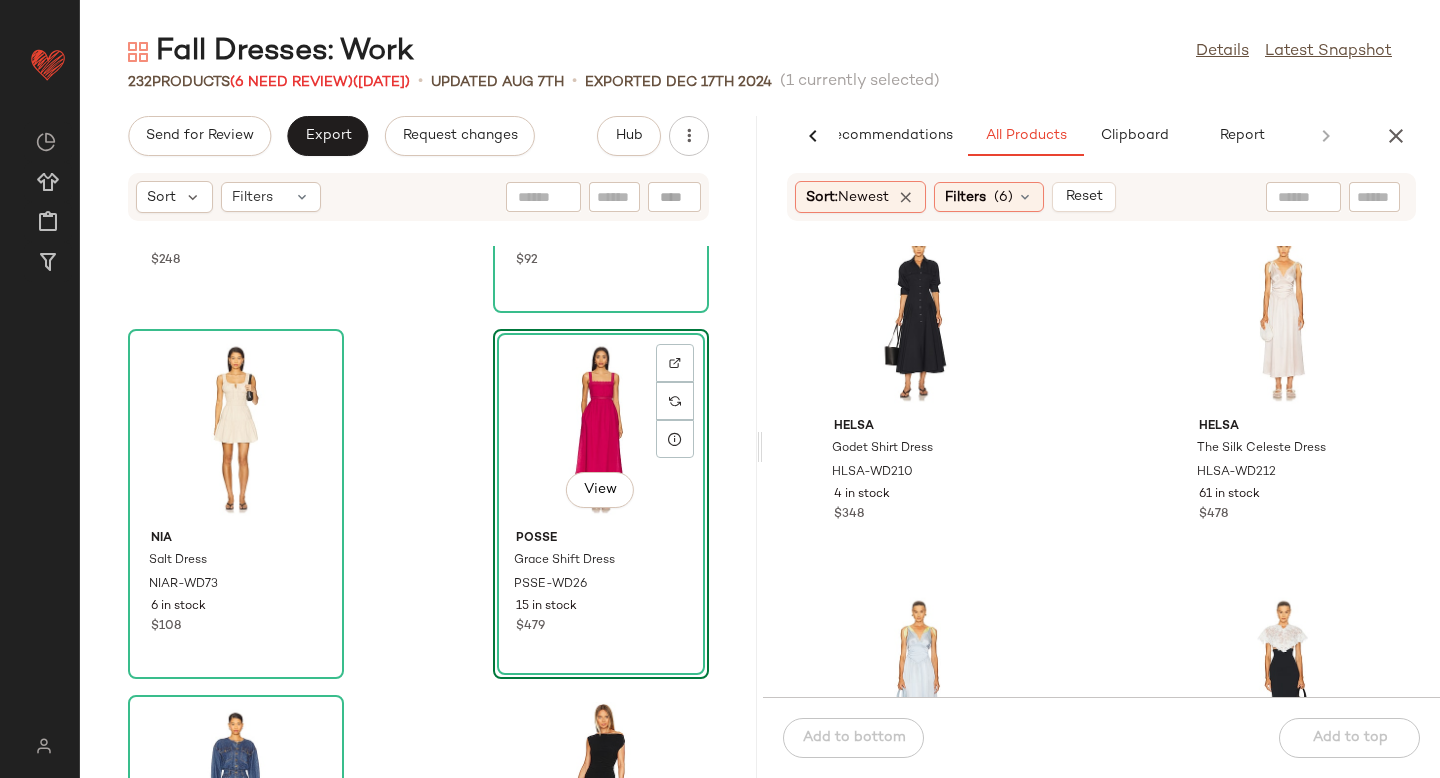 scroll, scrollTop: 152245, scrollLeft: 0, axis: vertical 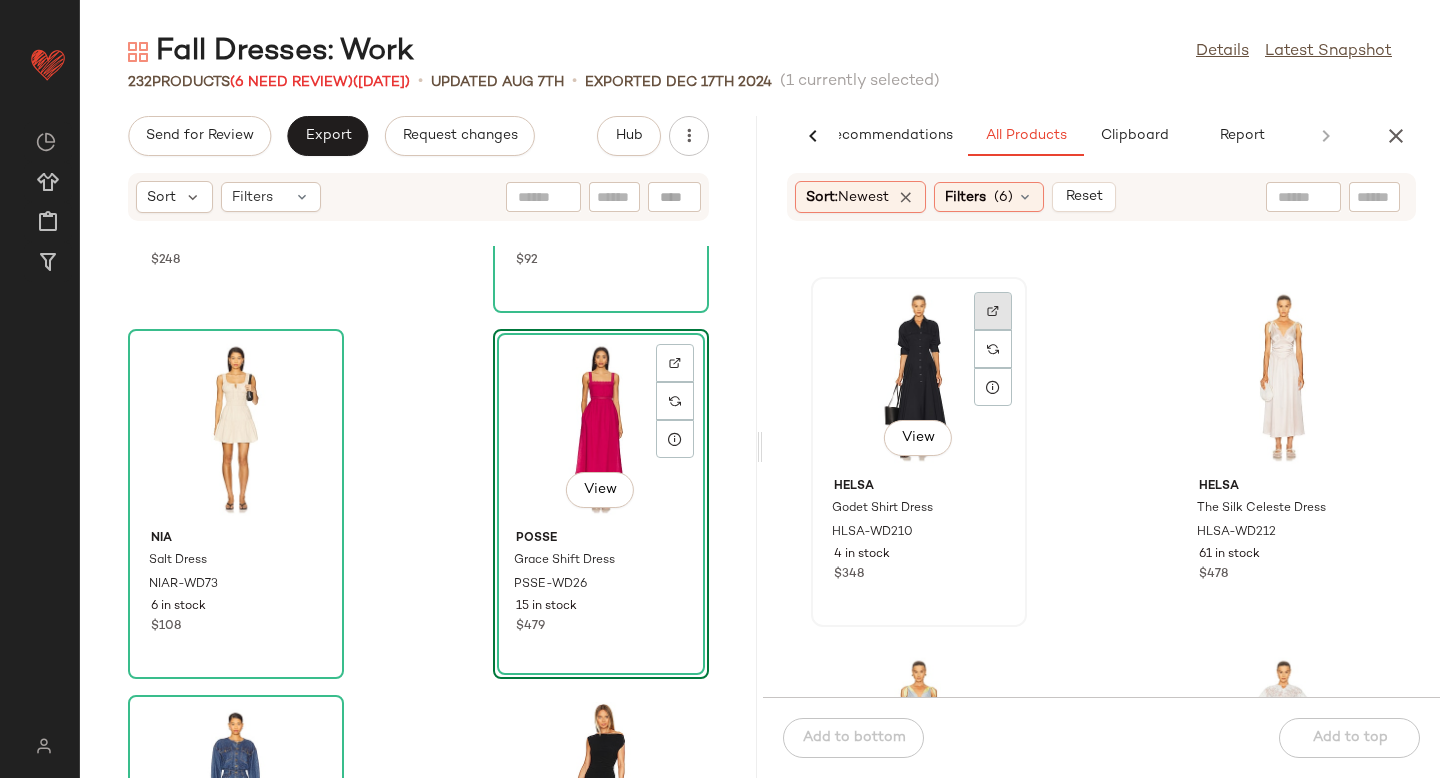 click 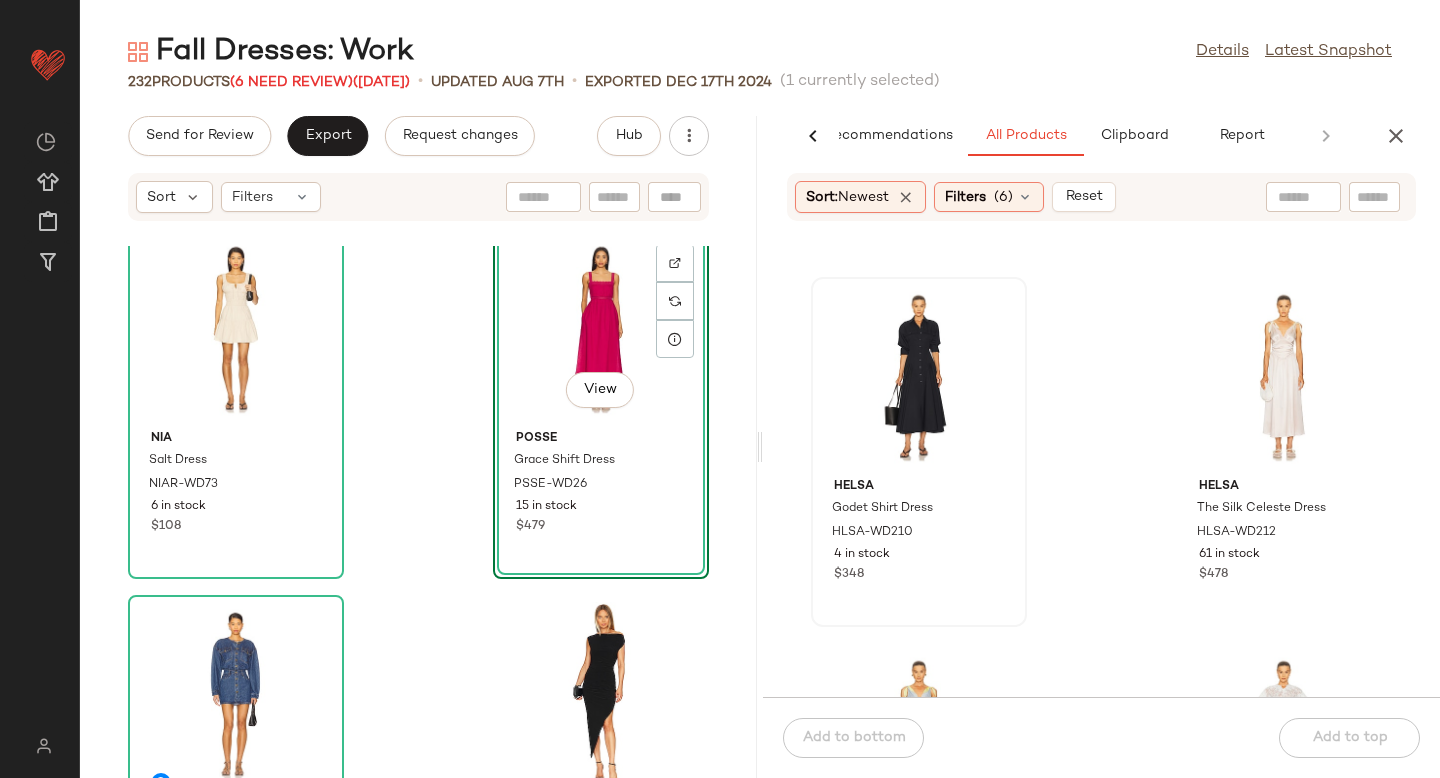 scroll, scrollTop: 28957, scrollLeft: 0, axis: vertical 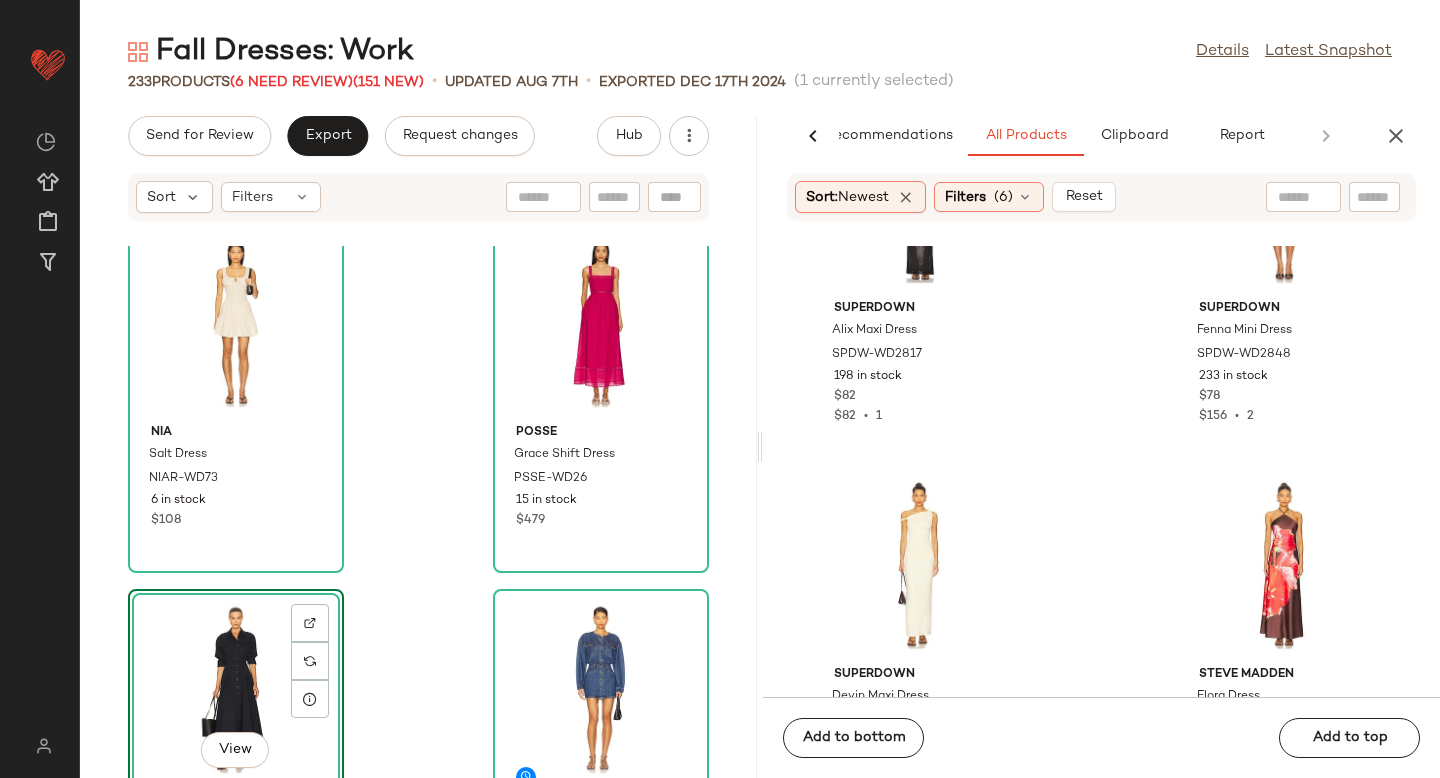 click on "View" 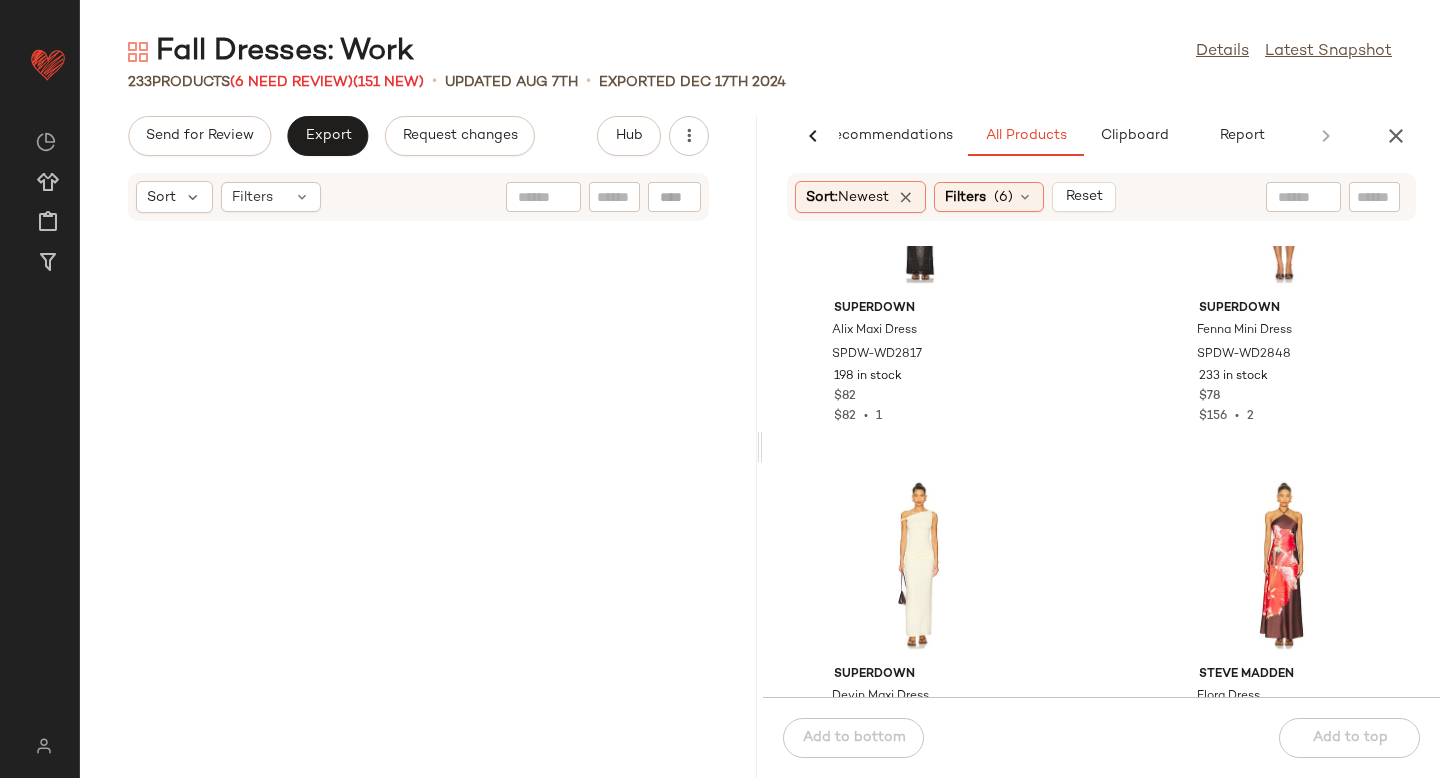 scroll, scrollTop: 0, scrollLeft: 0, axis: both 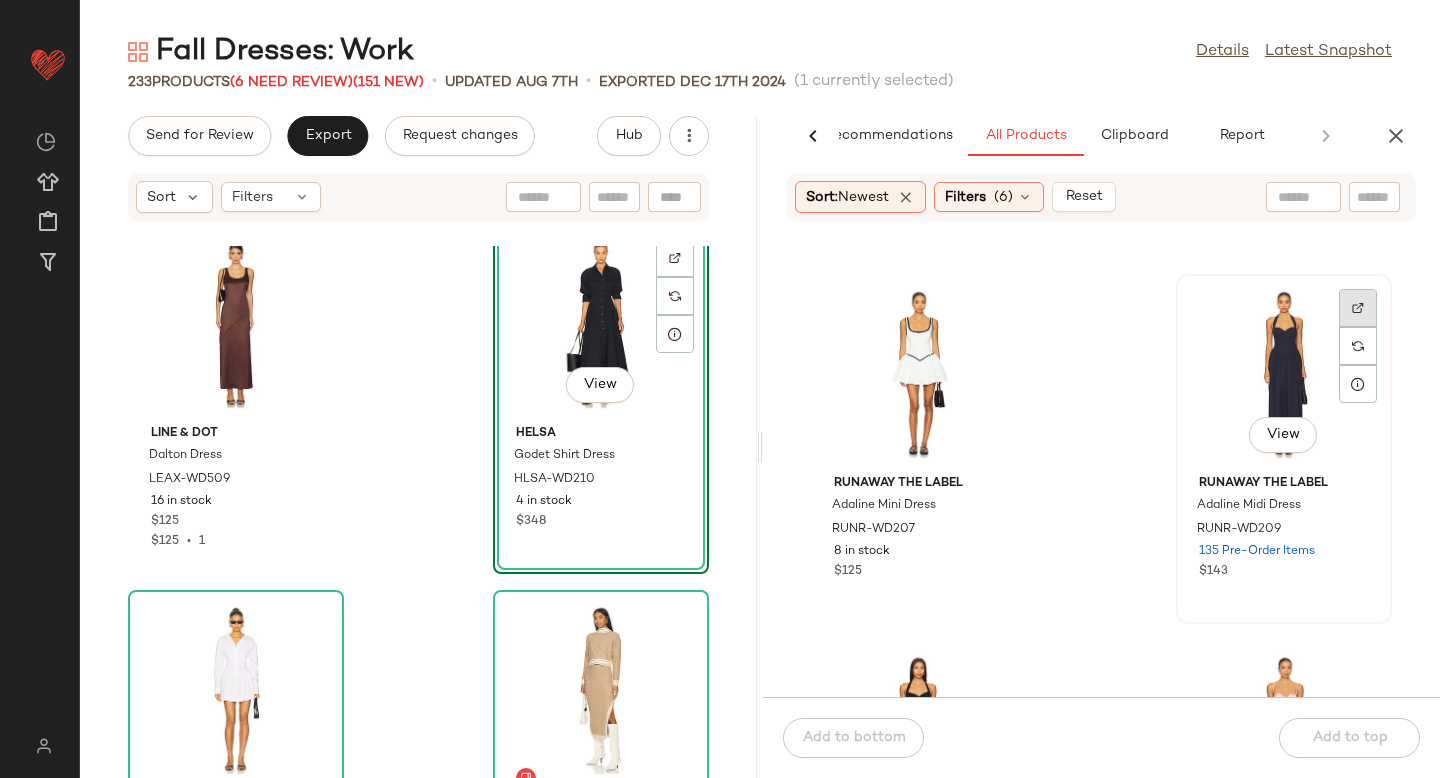 click 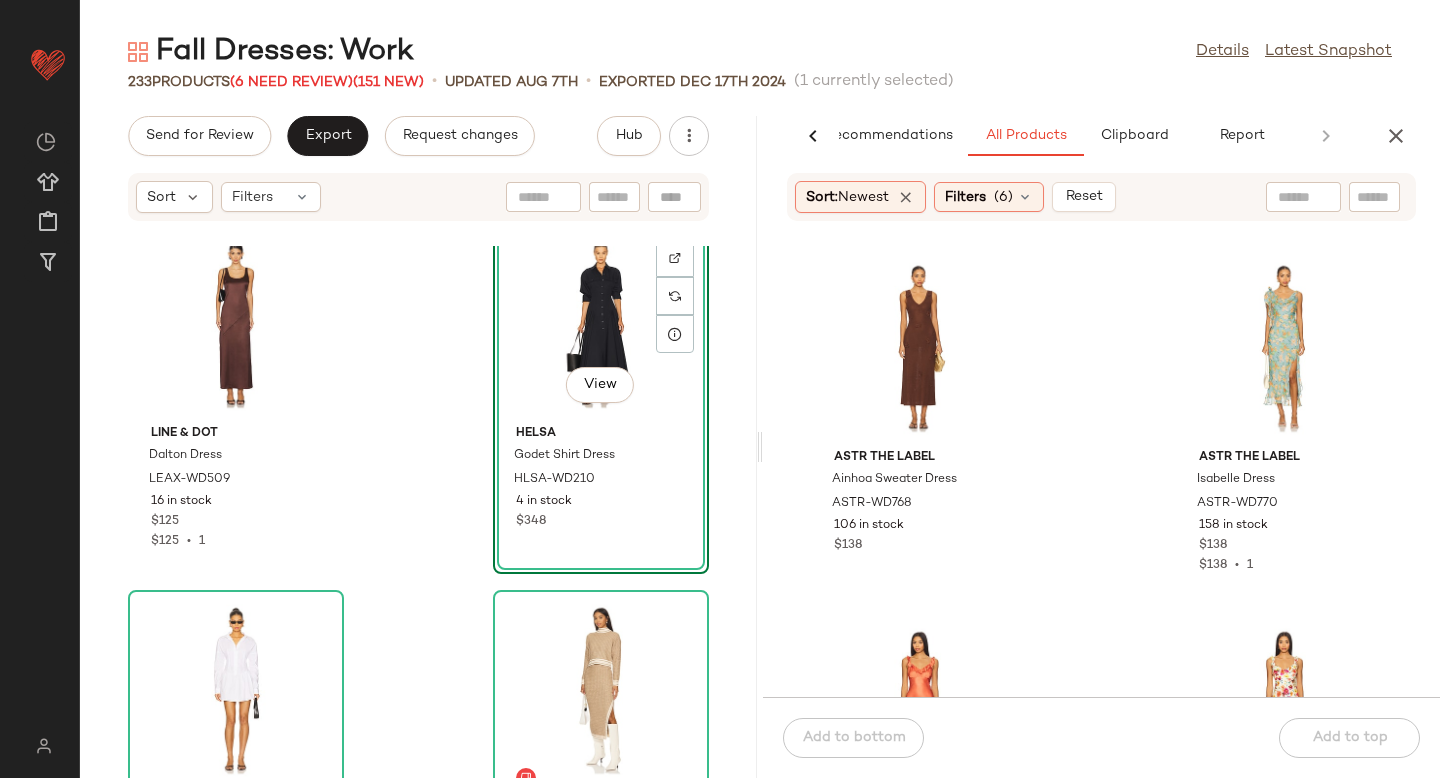 scroll, scrollTop: 185576, scrollLeft: 0, axis: vertical 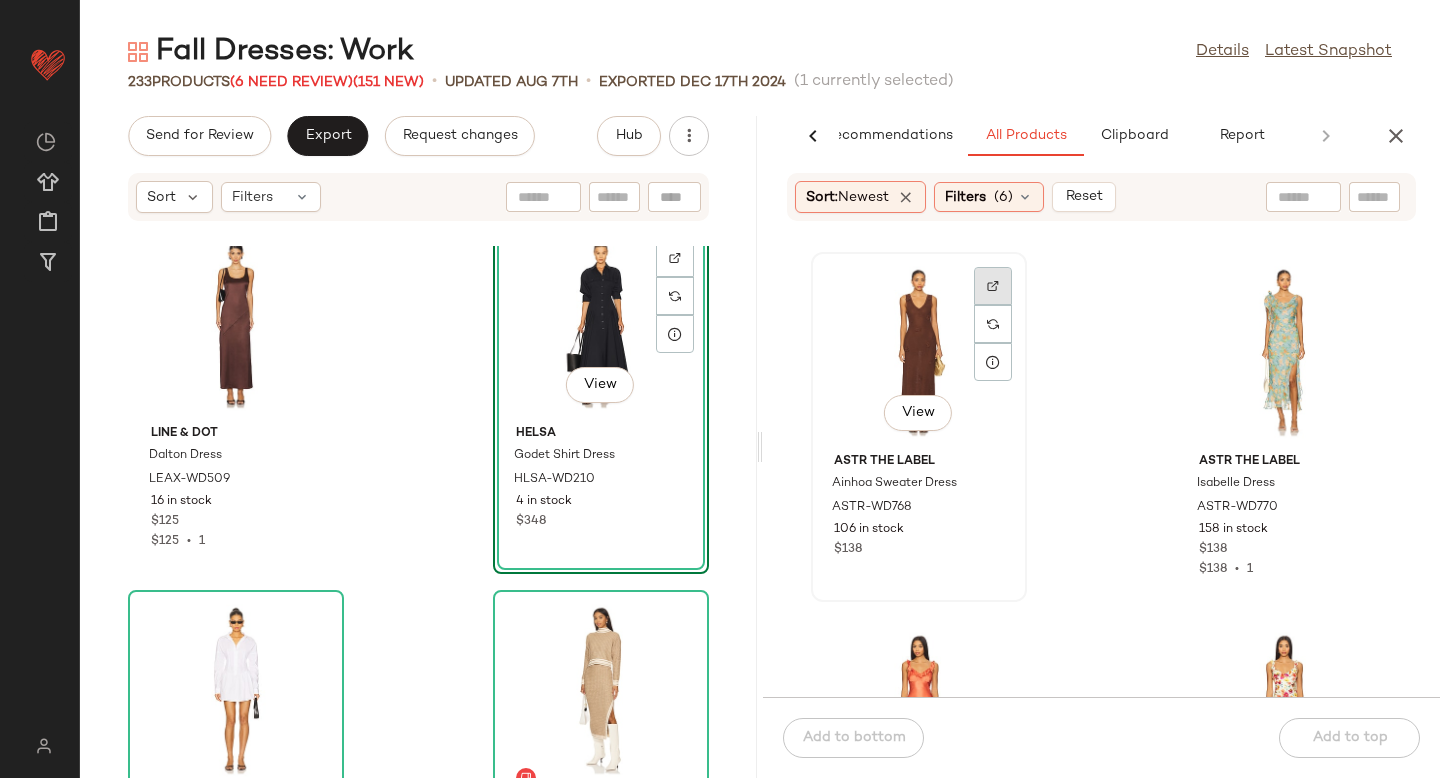 click 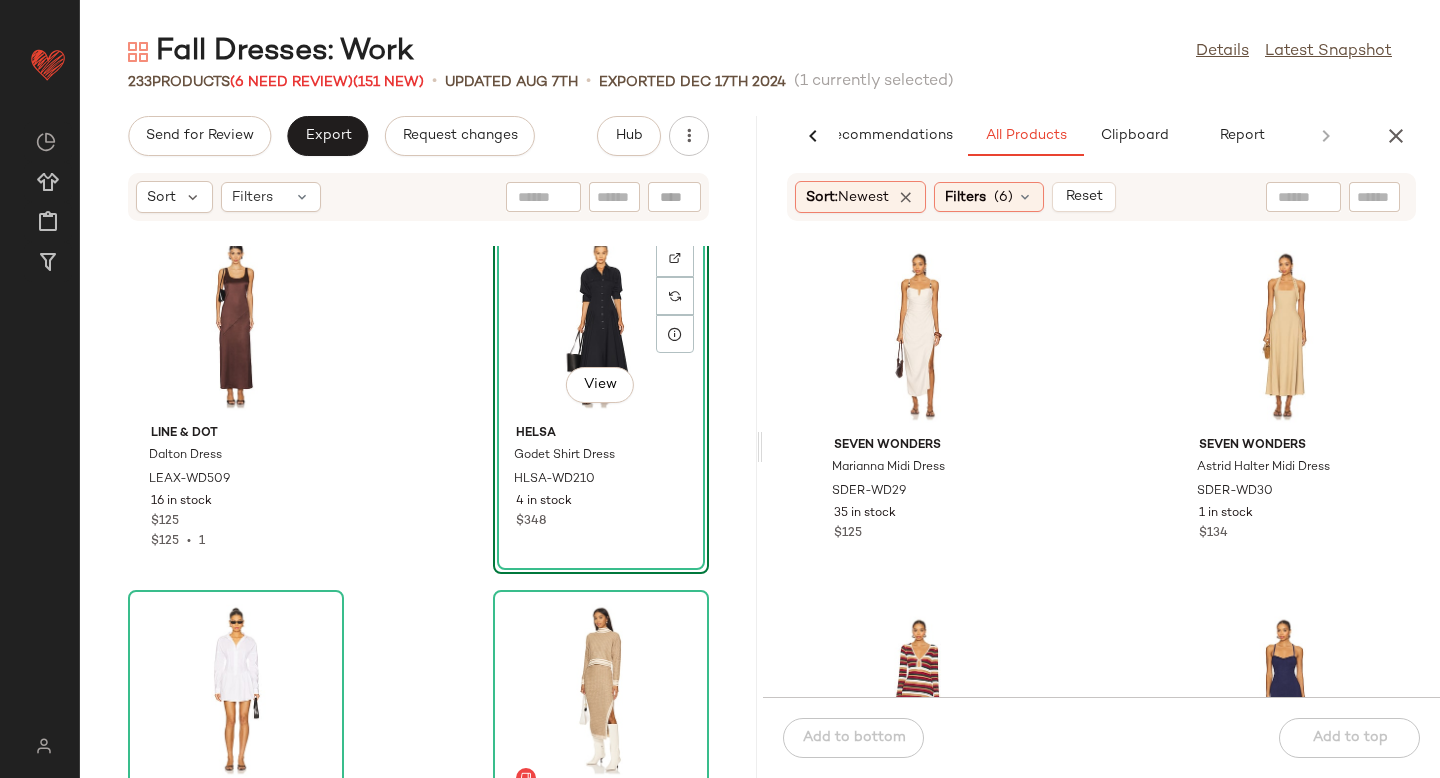 scroll, scrollTop: 188052, scrollLeft: 0, axis: vertical 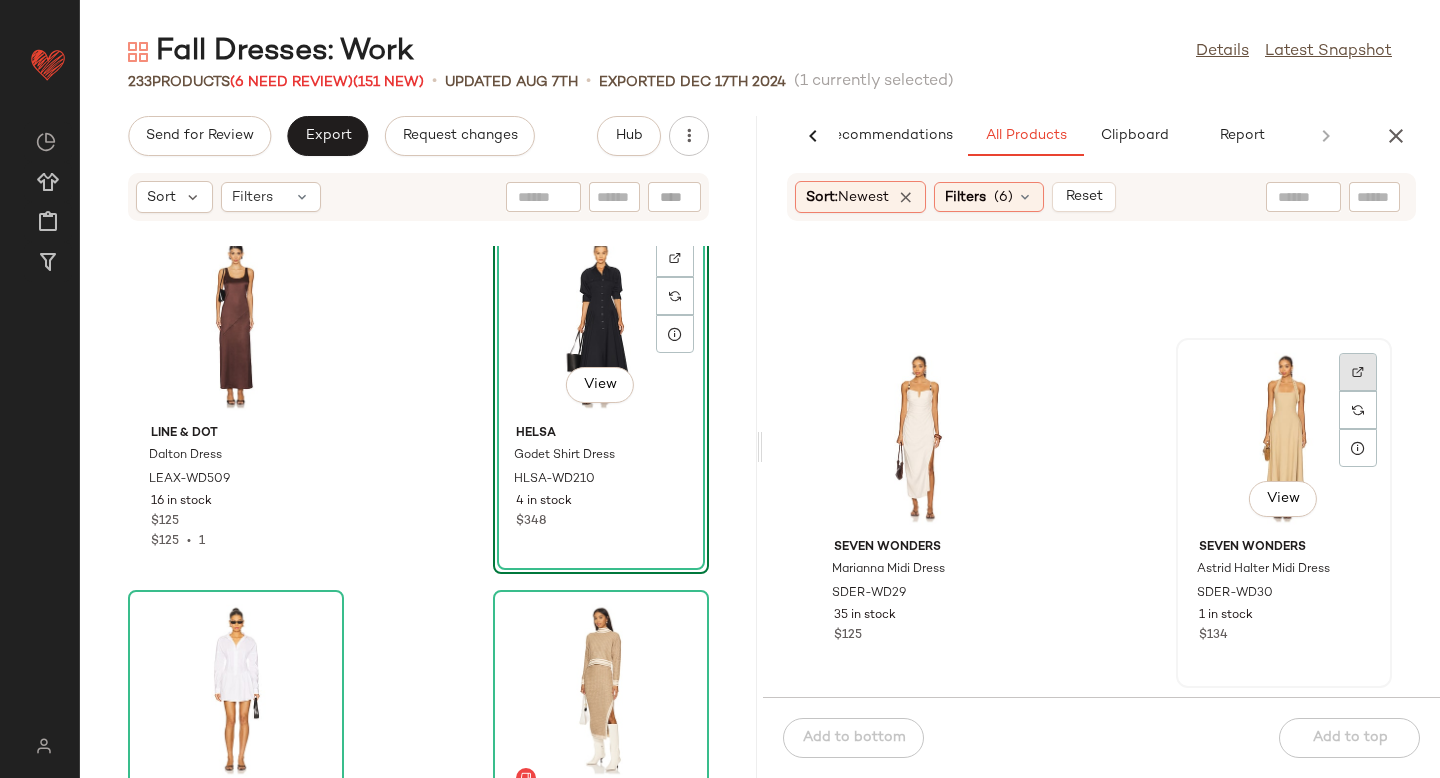click 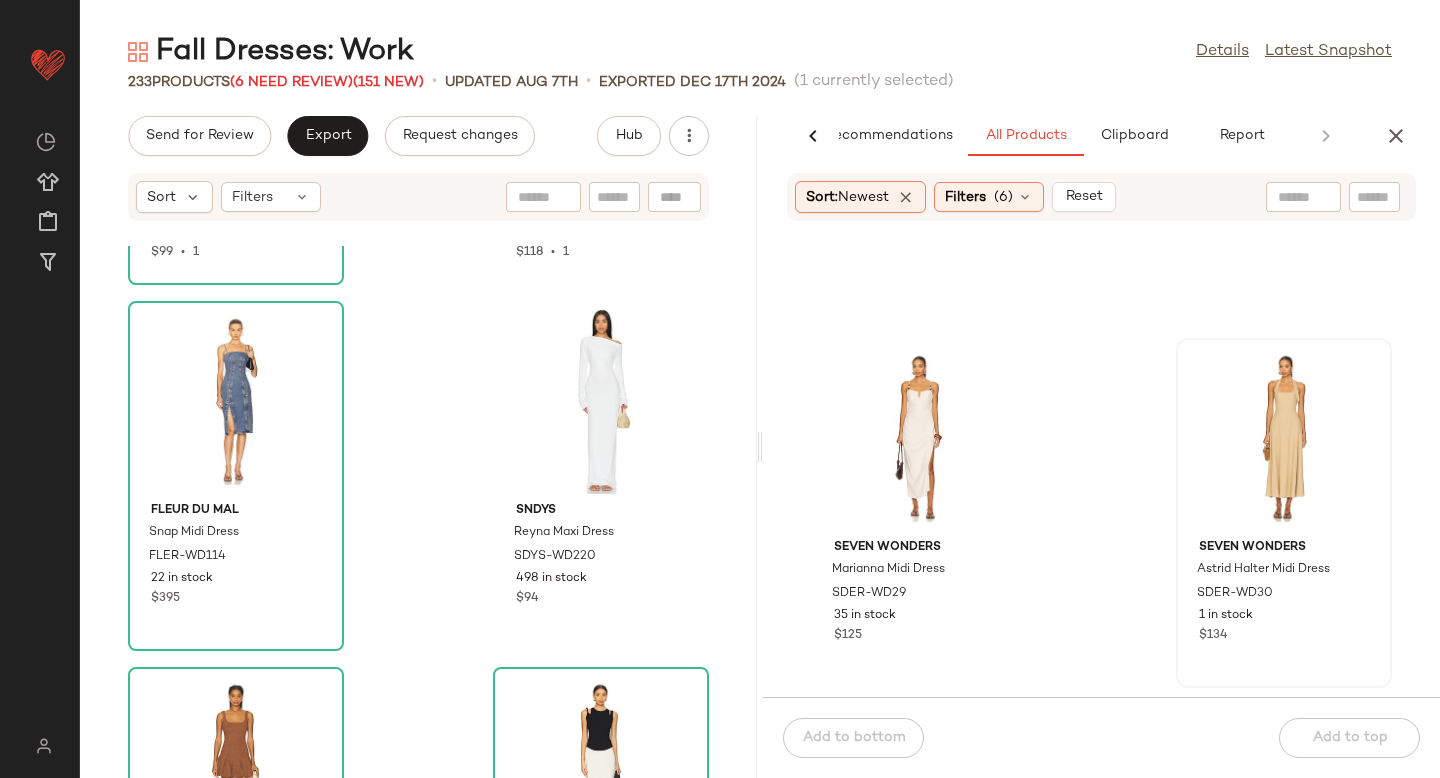scroll, scrollTop: 6274, scrollLeft: 0, axis: vertical 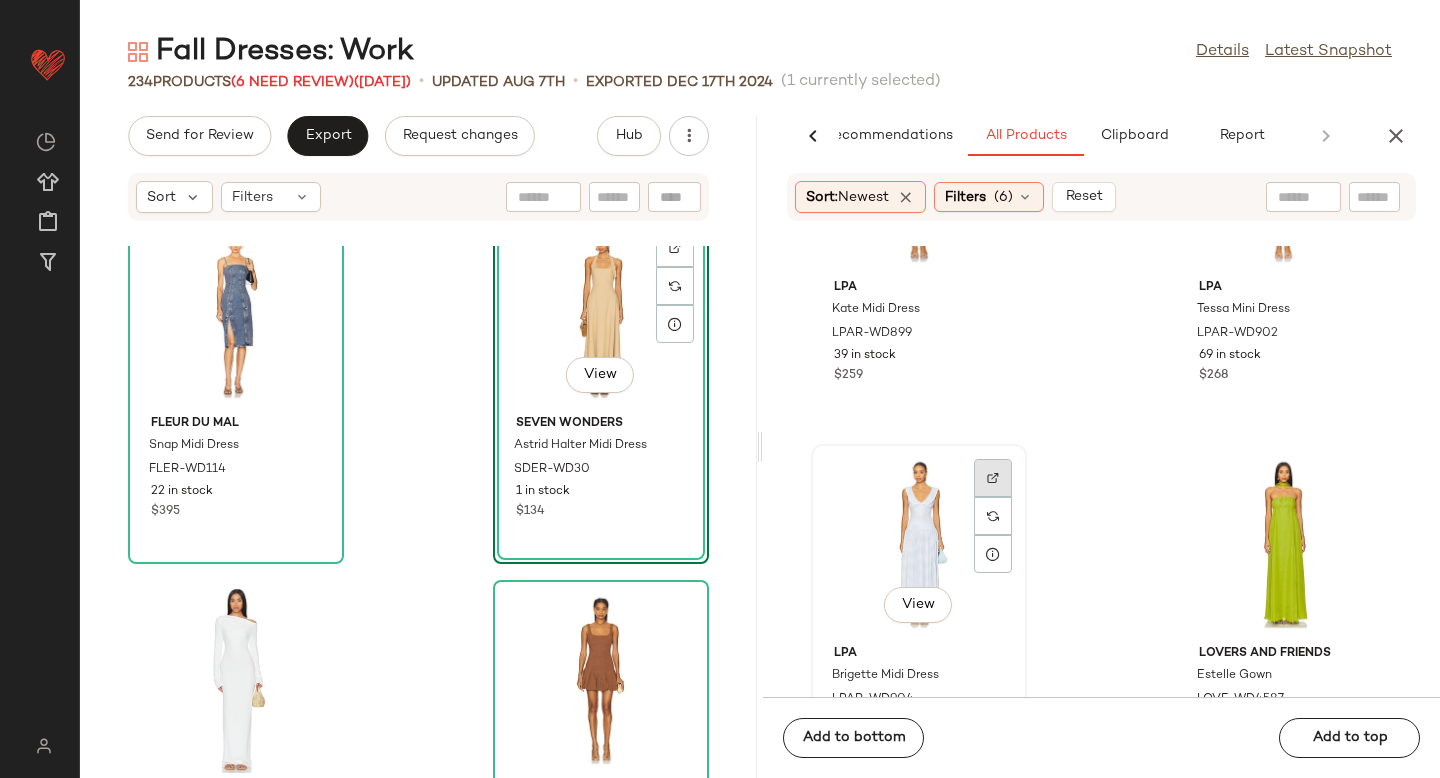 click 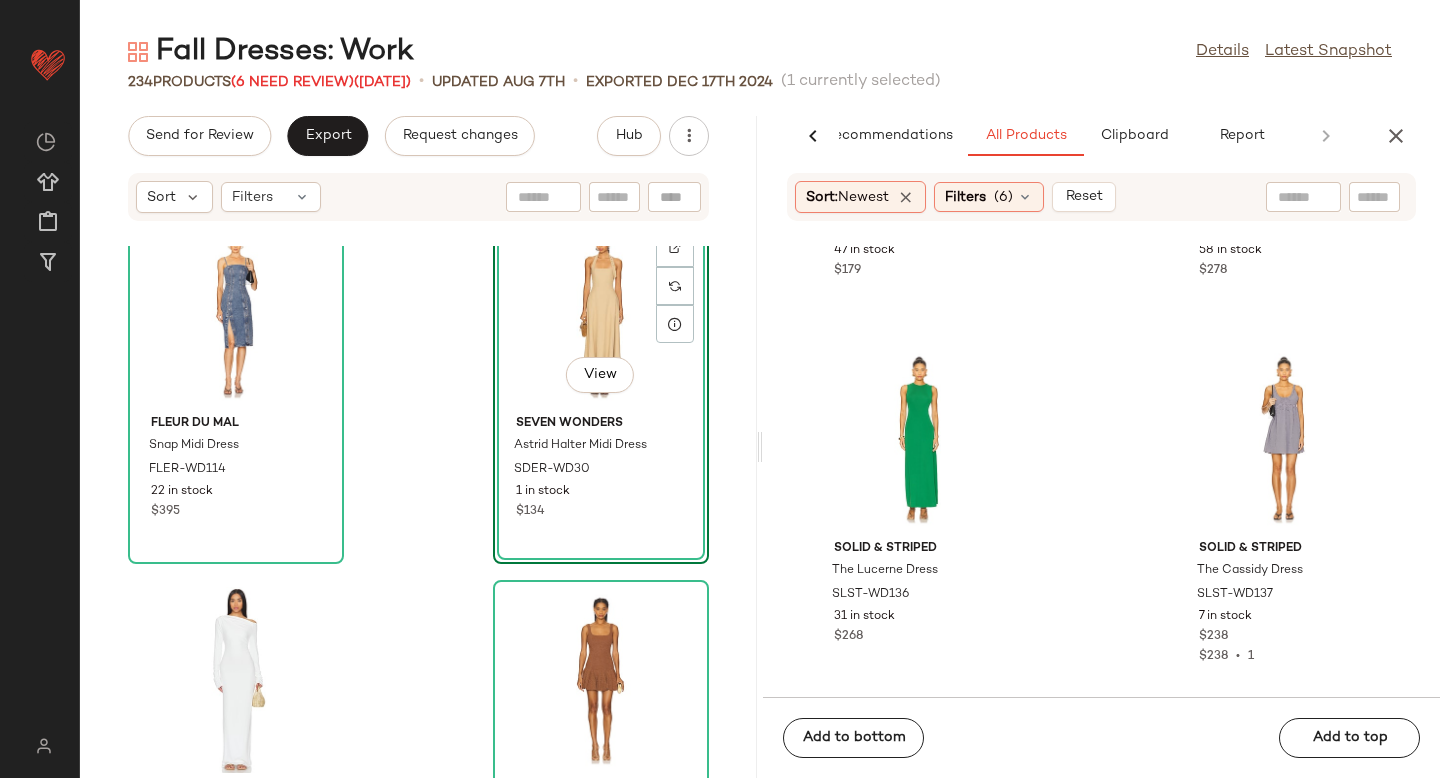 scroll, scrollTop: 204527, scrollLeft: 0, axis: vertical 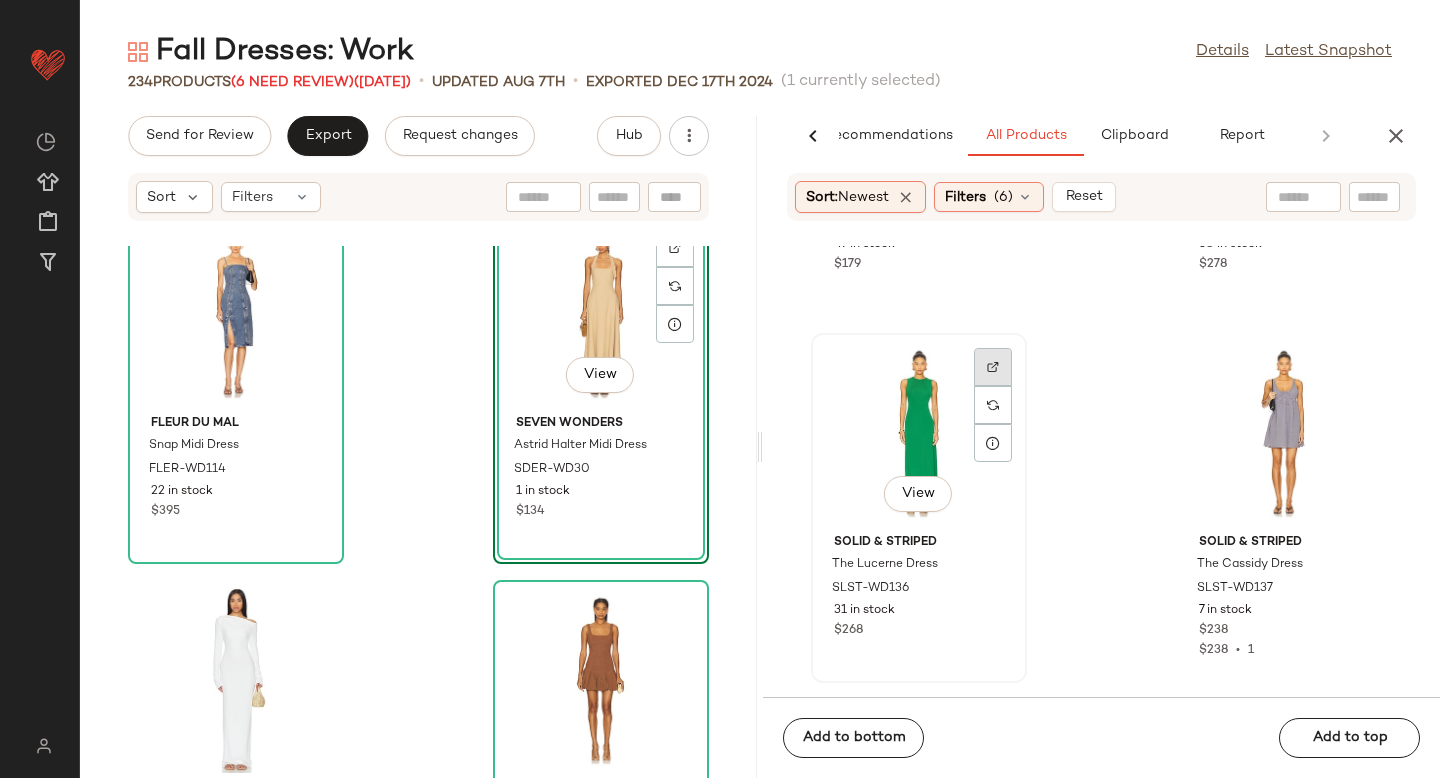 click 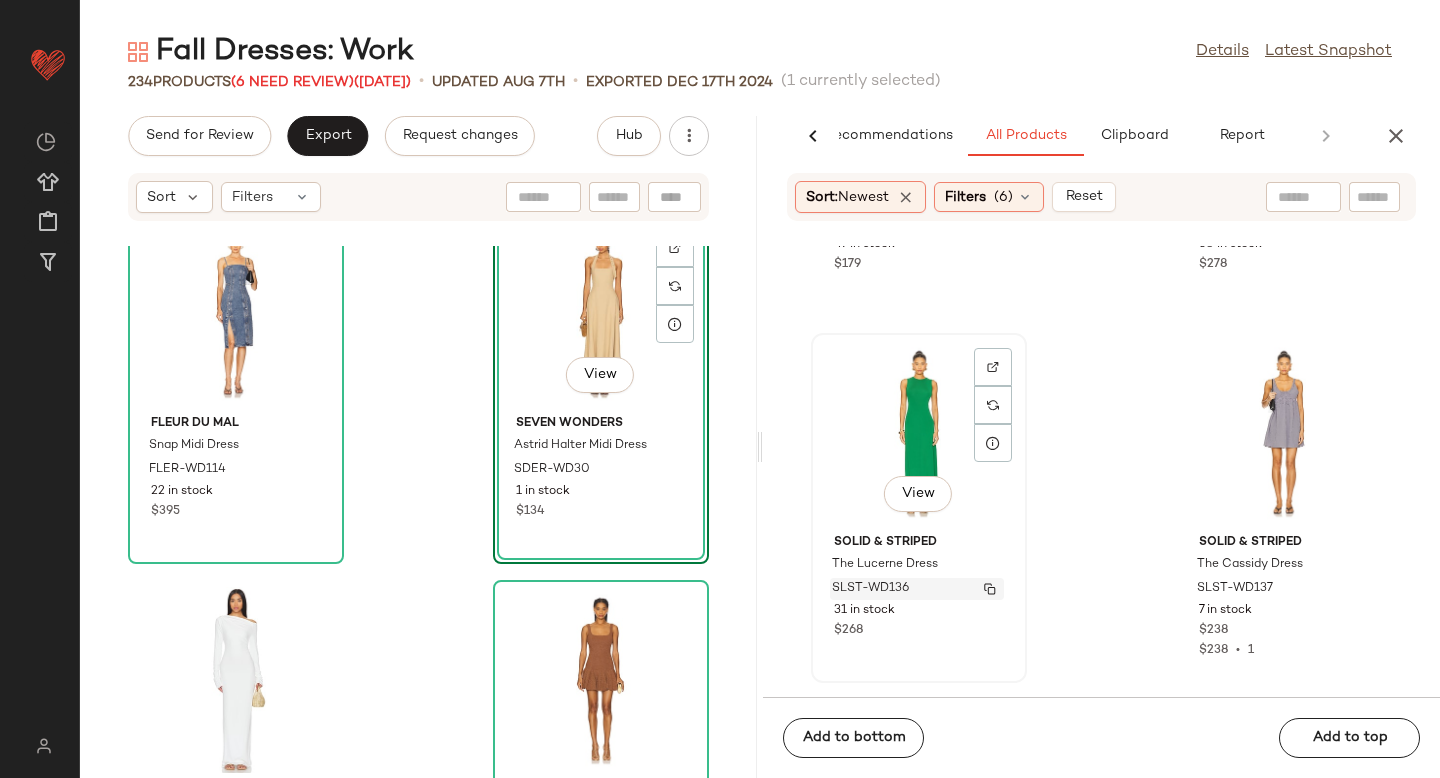 click on "SLST-WD136" at bounding box center (870, 589) 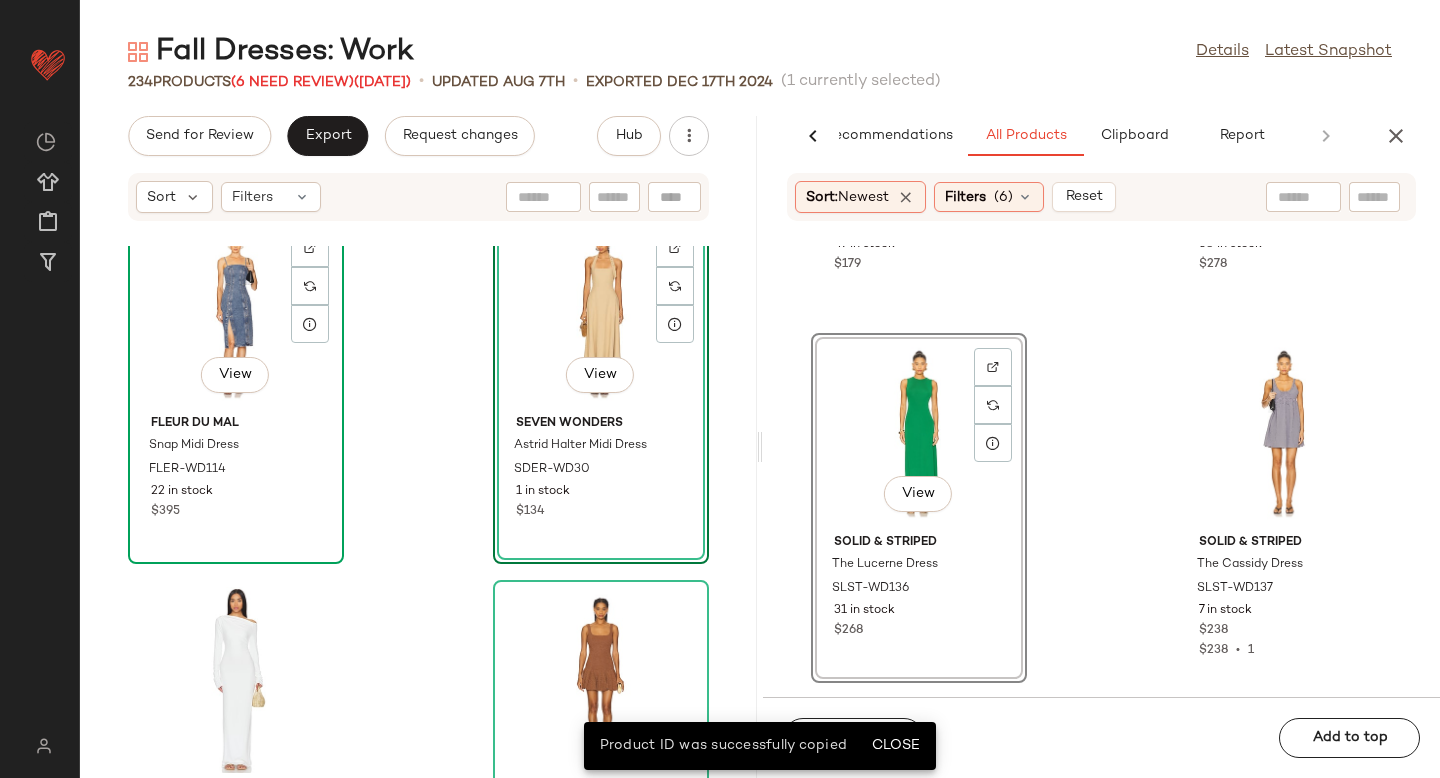 scroll, scrollTop: 6187, scrollLeft: 0, axis: vertical 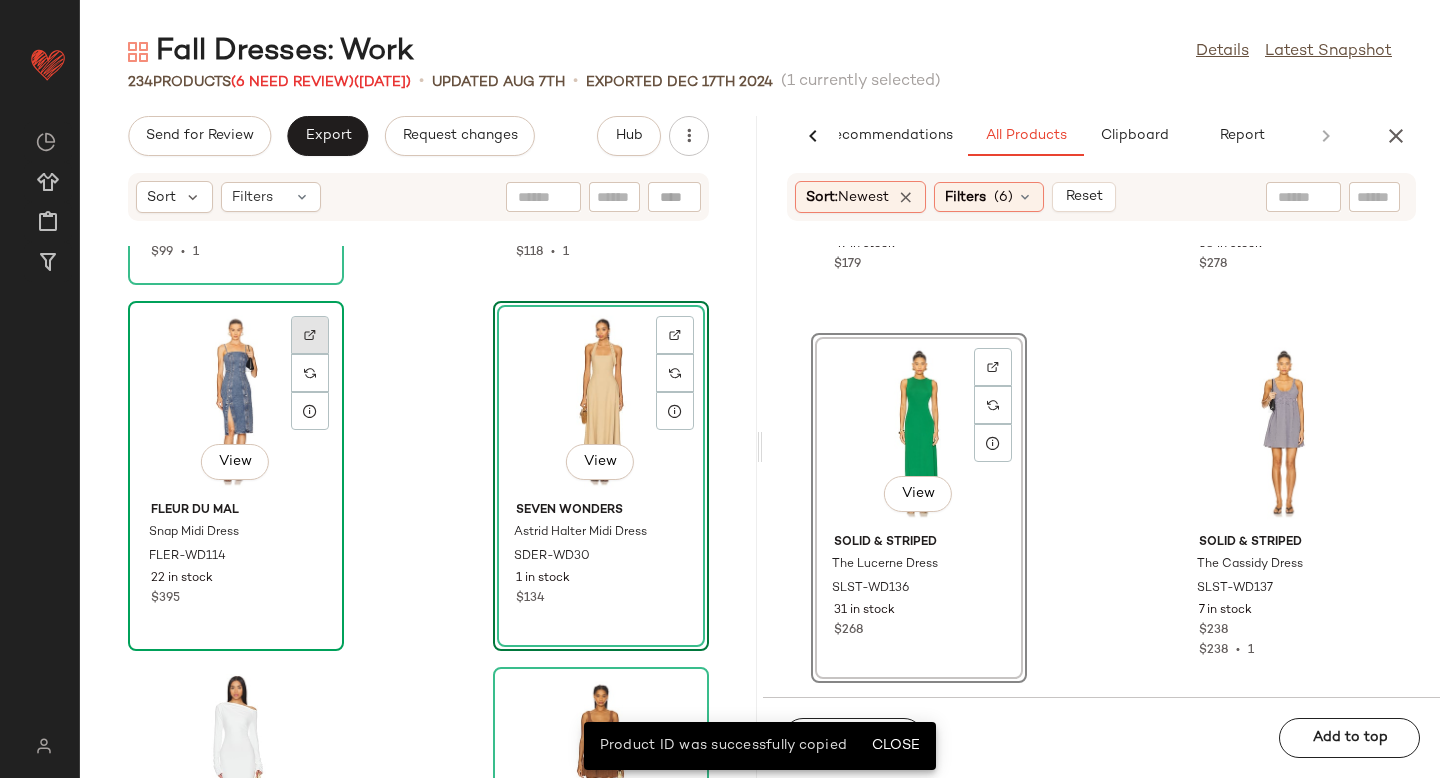click 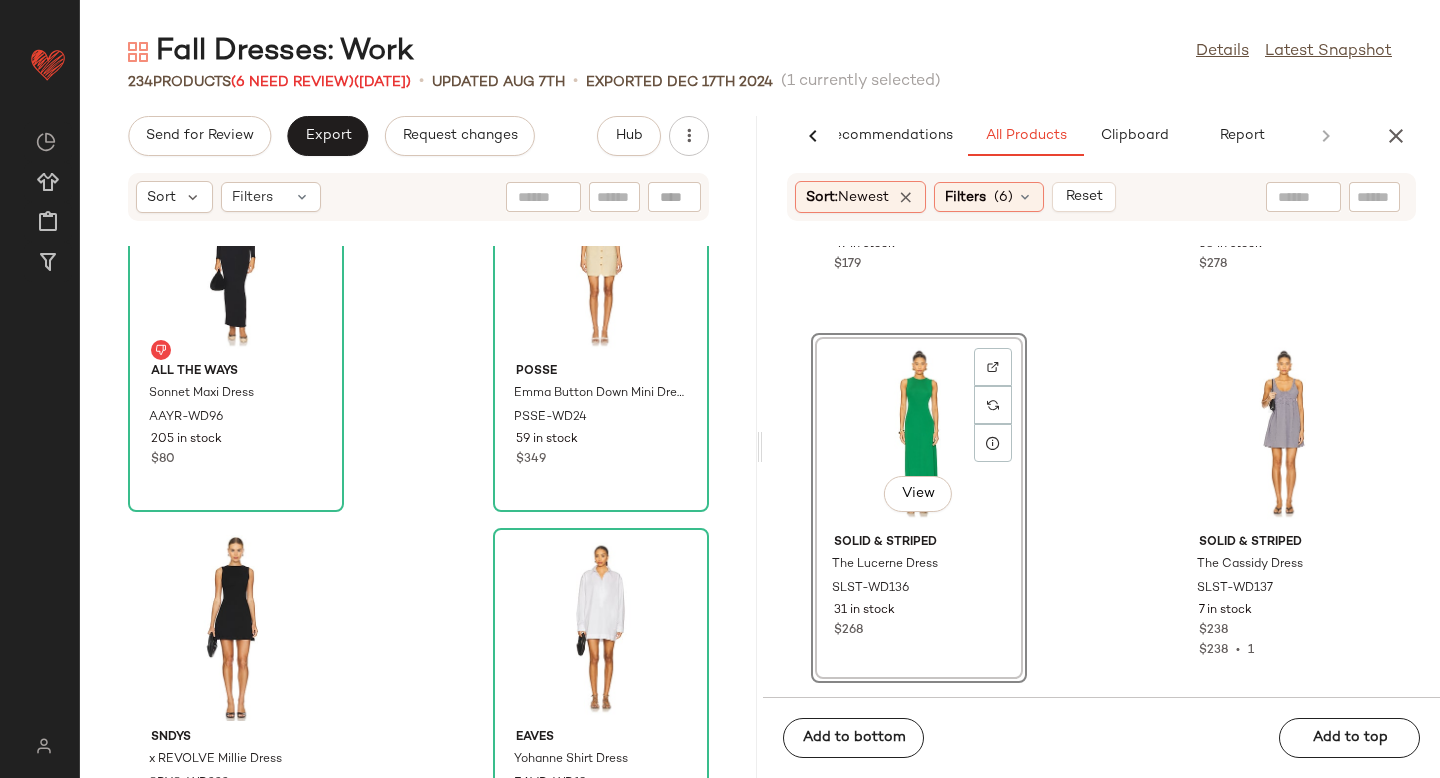 scroll, scrollTop: 9513, scrollLeft: 0, axis: vertical 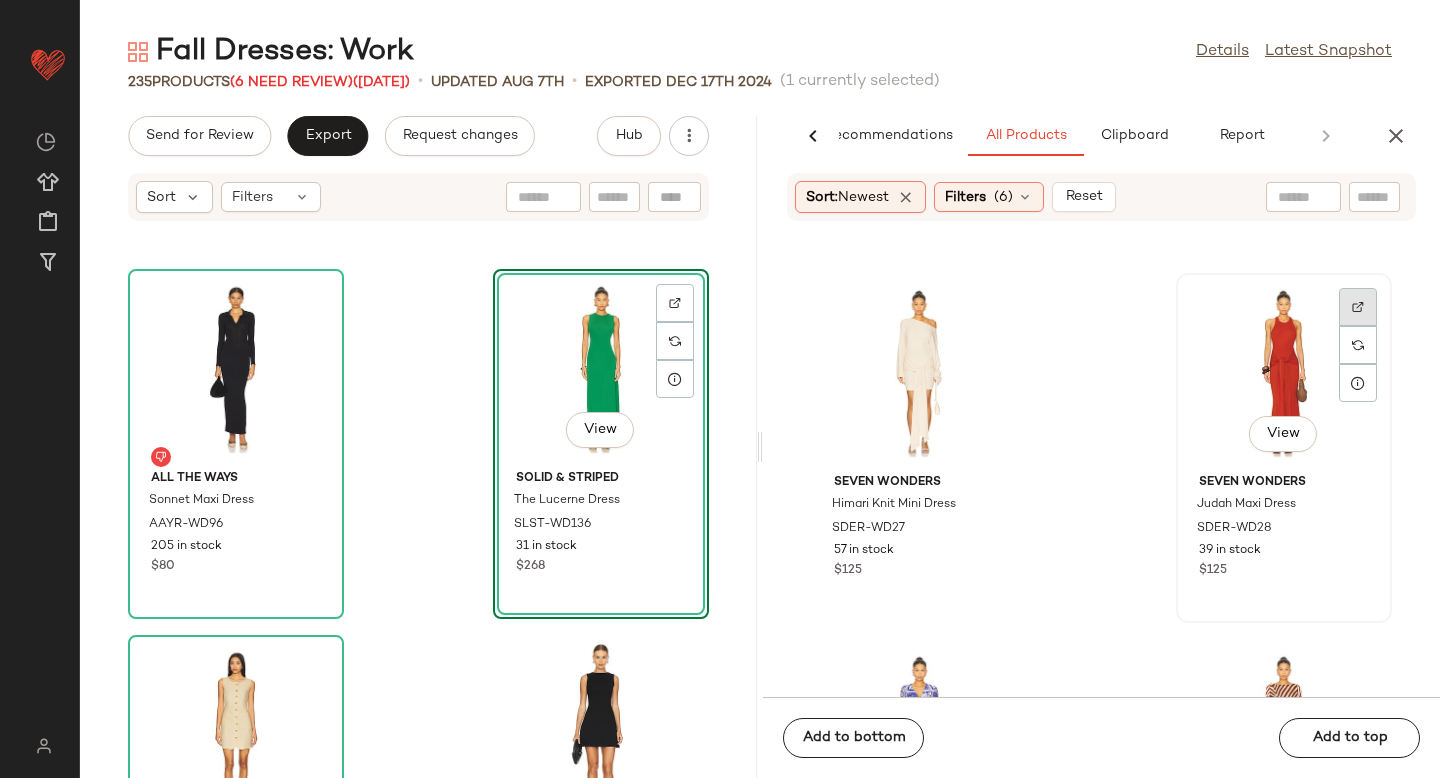 click 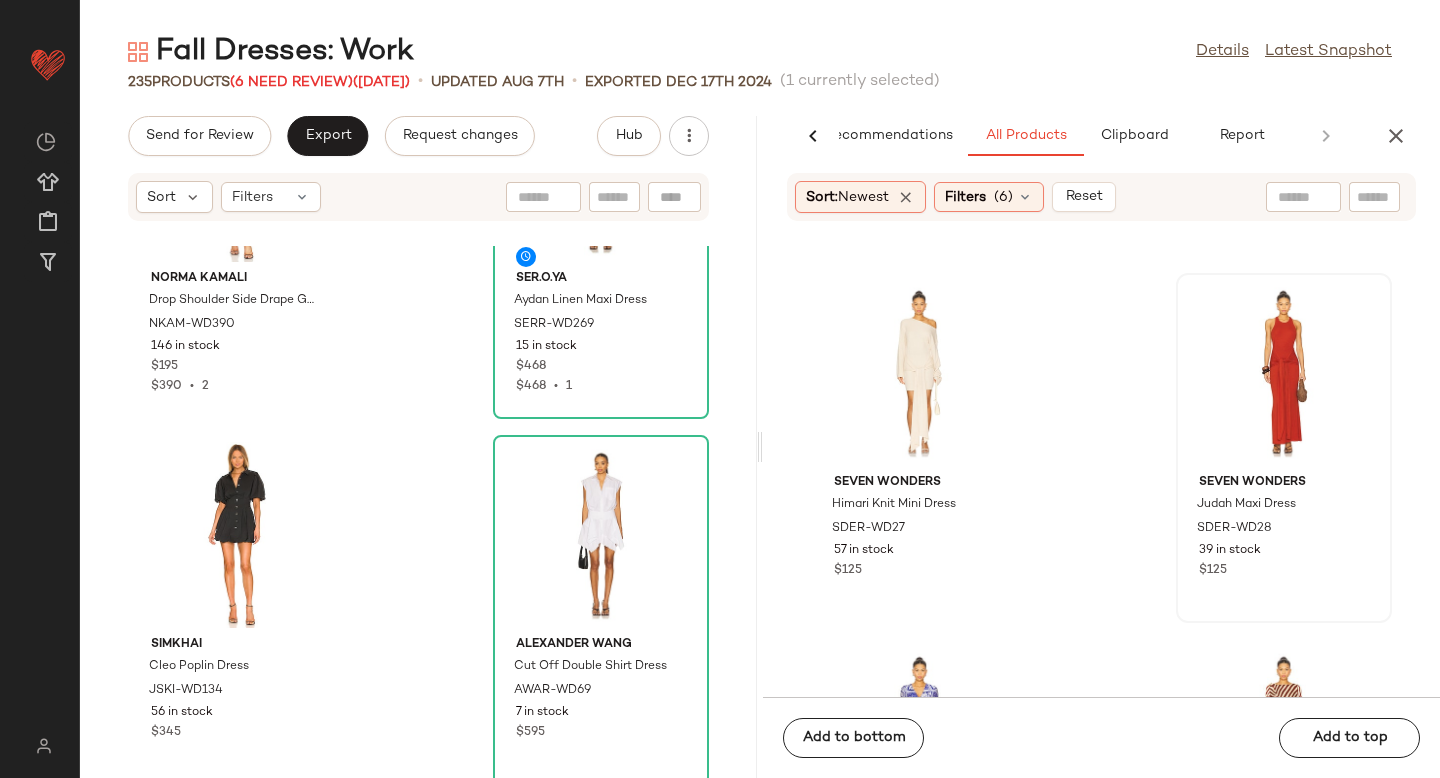 scroll, scrollTop: 30144, scrollLeft: 0, axis: vertical 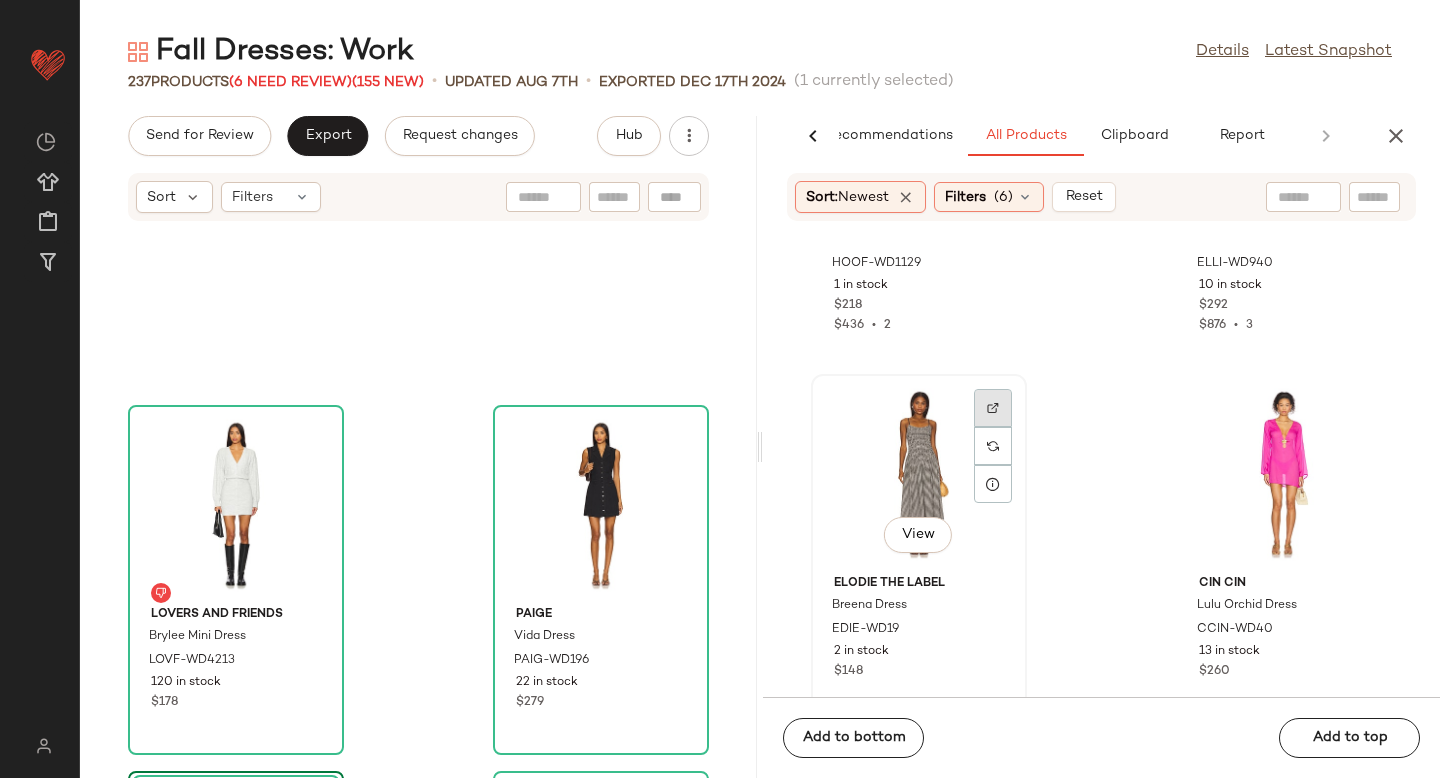 click 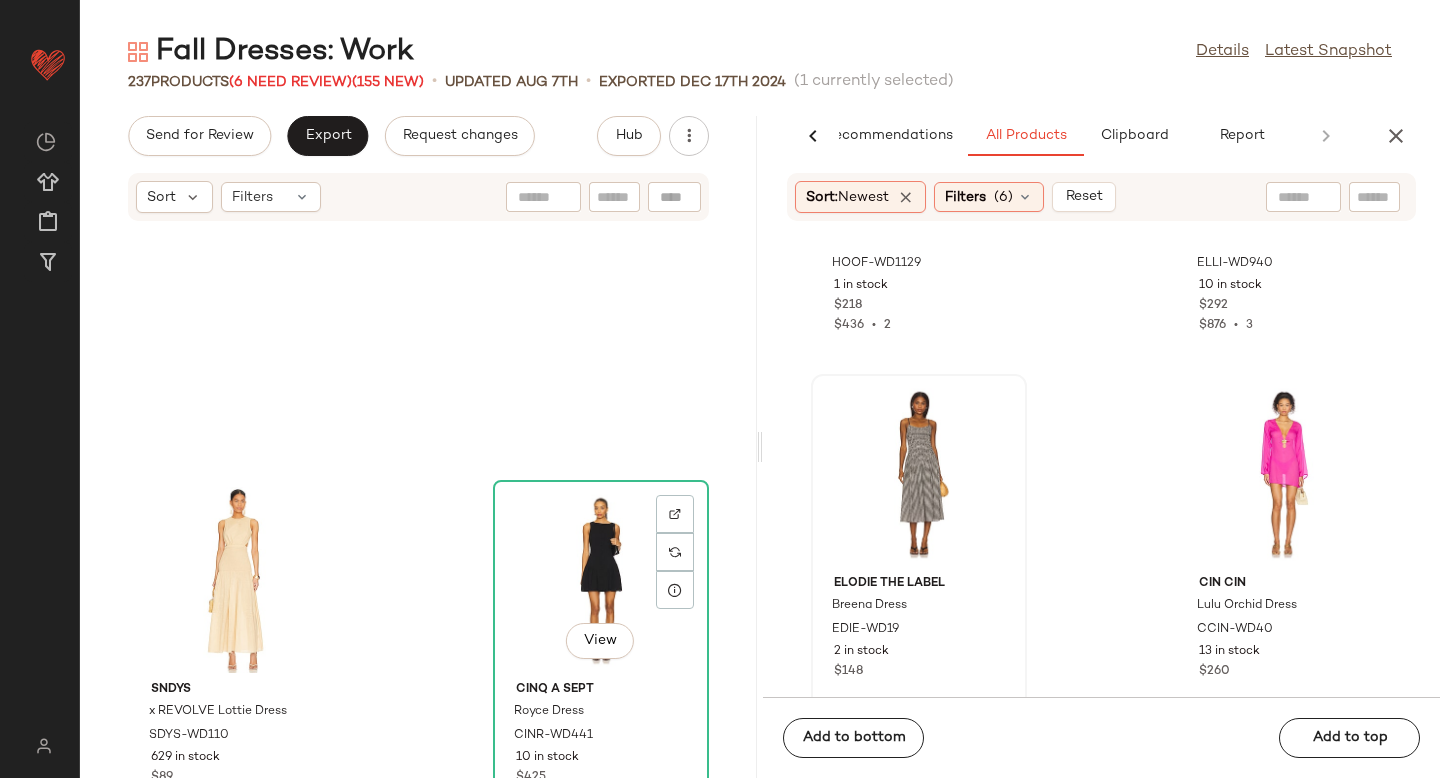 scroll, scrollTop: 16180, scrollLeft: 0, axis: vertical 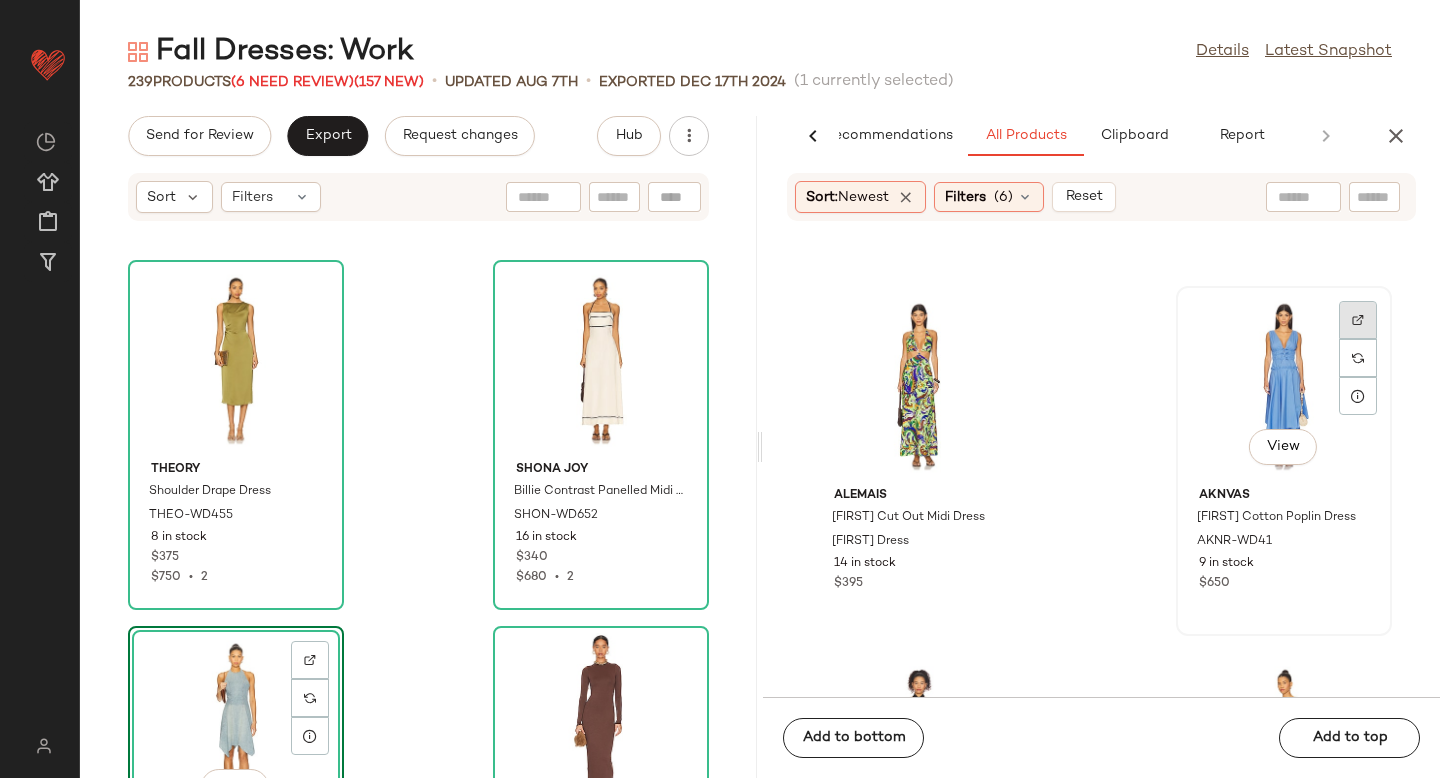 click 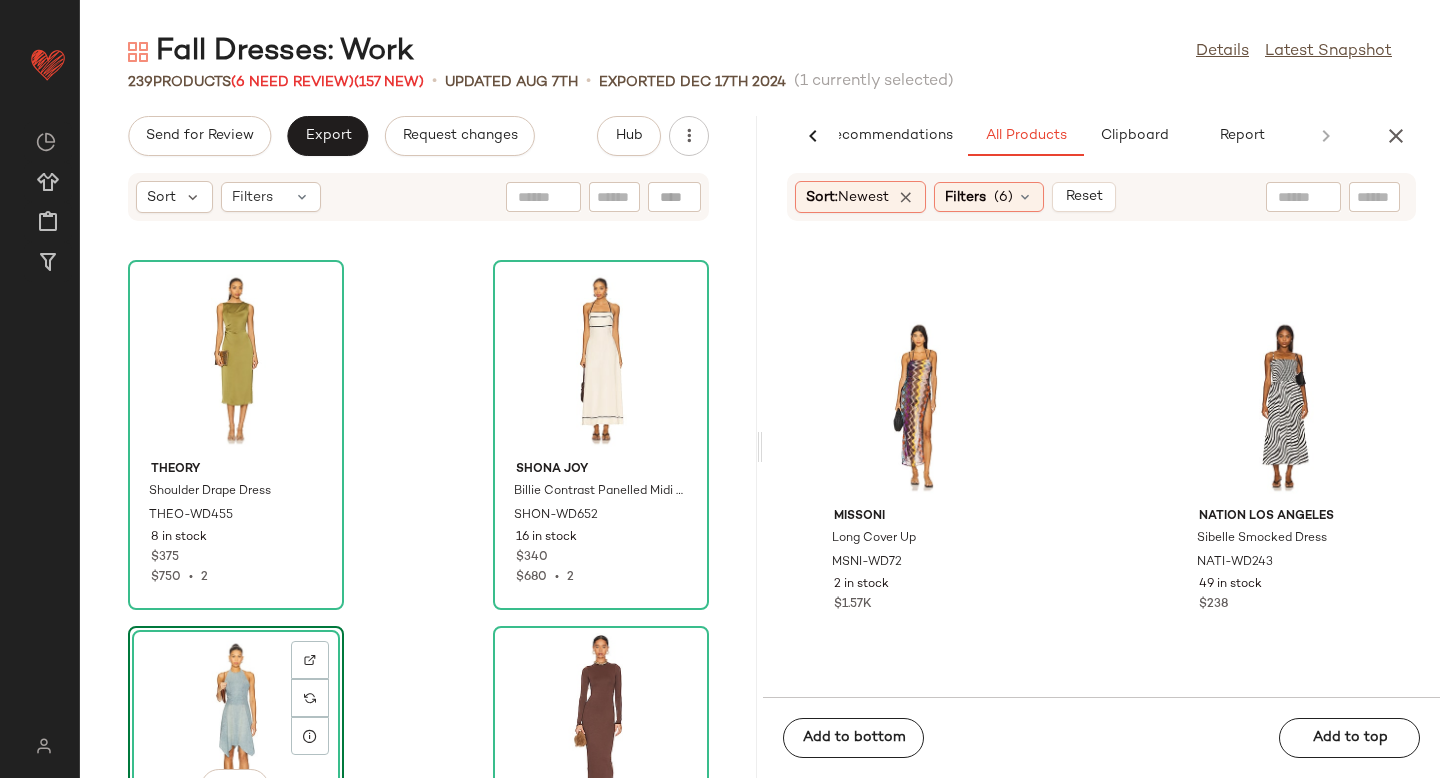 scroll, scrollTop: 233845, scrollLeft: 0, axis: vertical 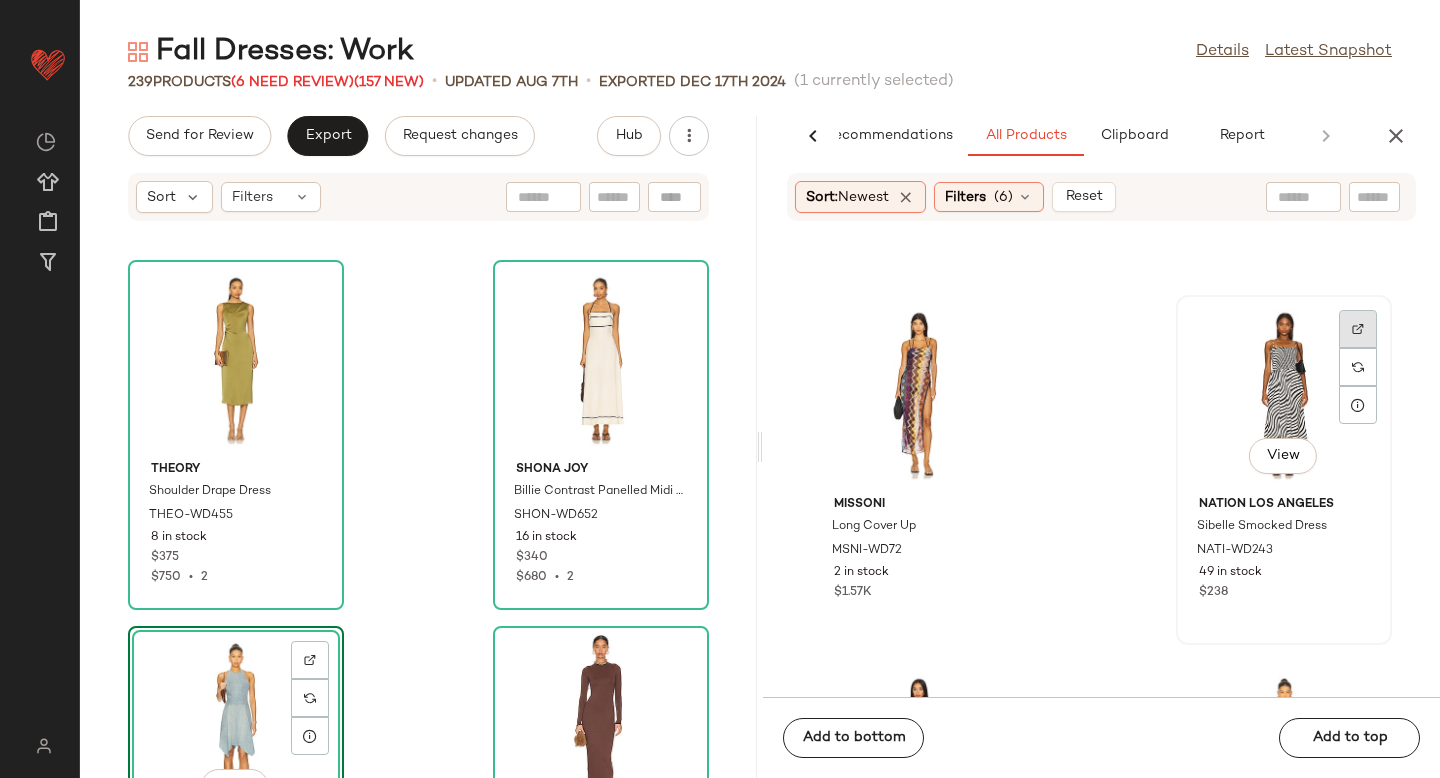 click 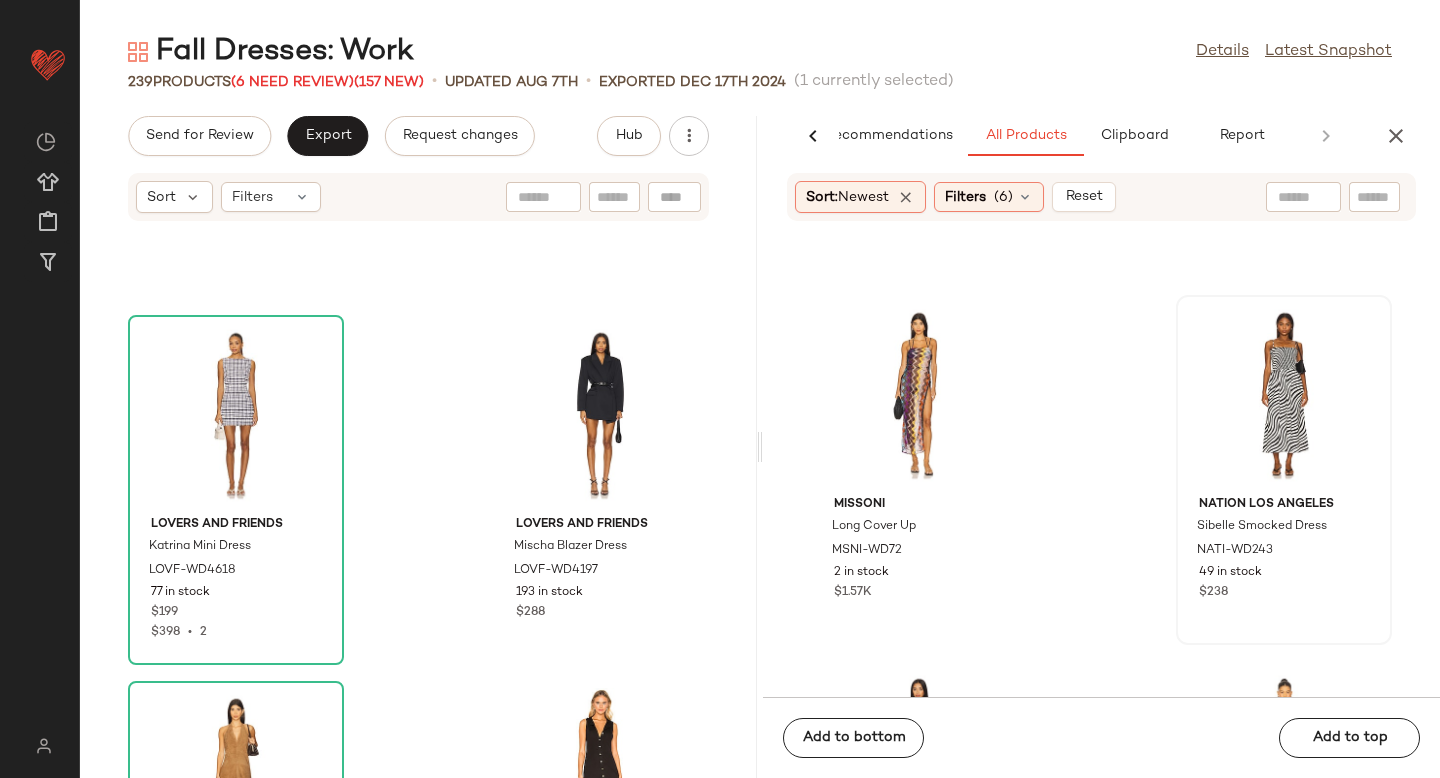 scroll, scrollTop: 12802, scrollLeft: 0, axis: vertical 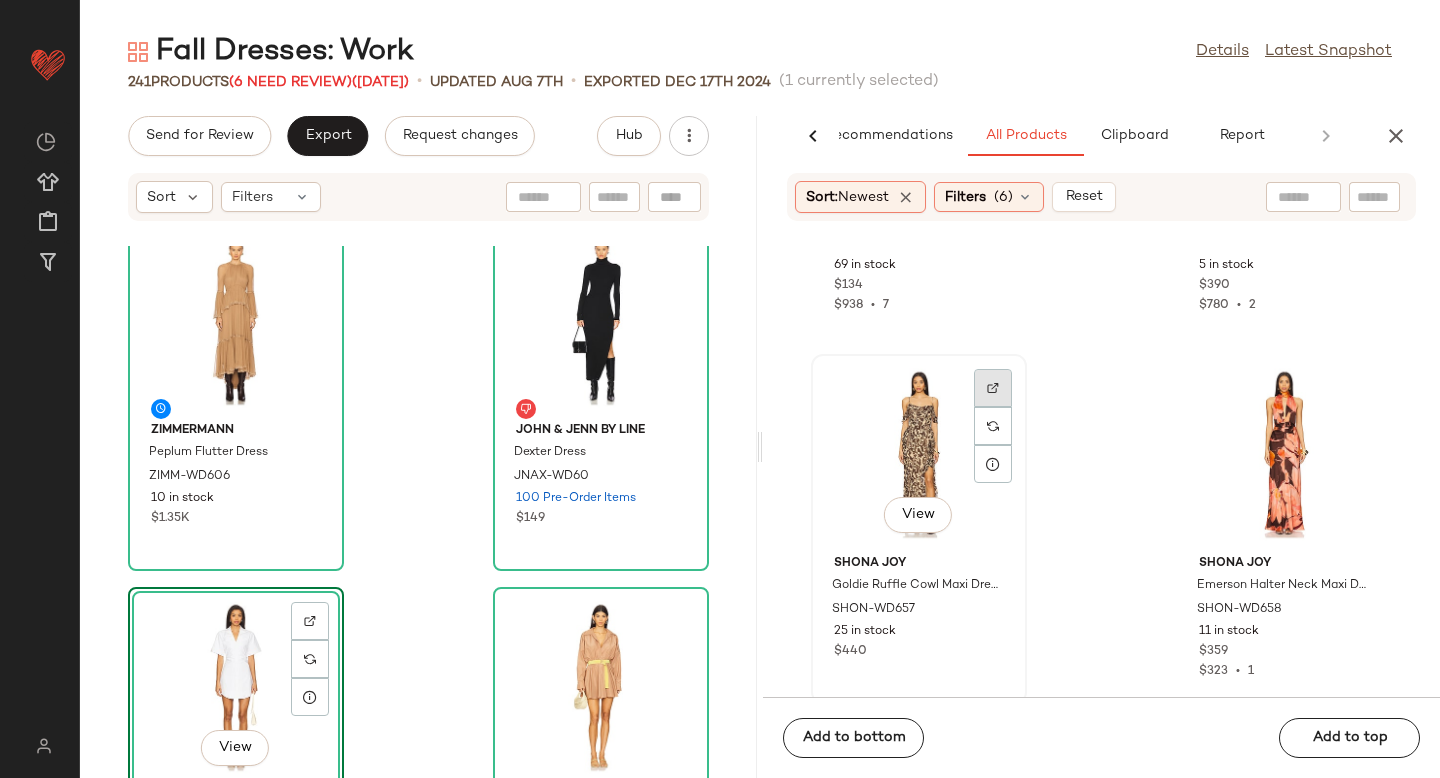 click 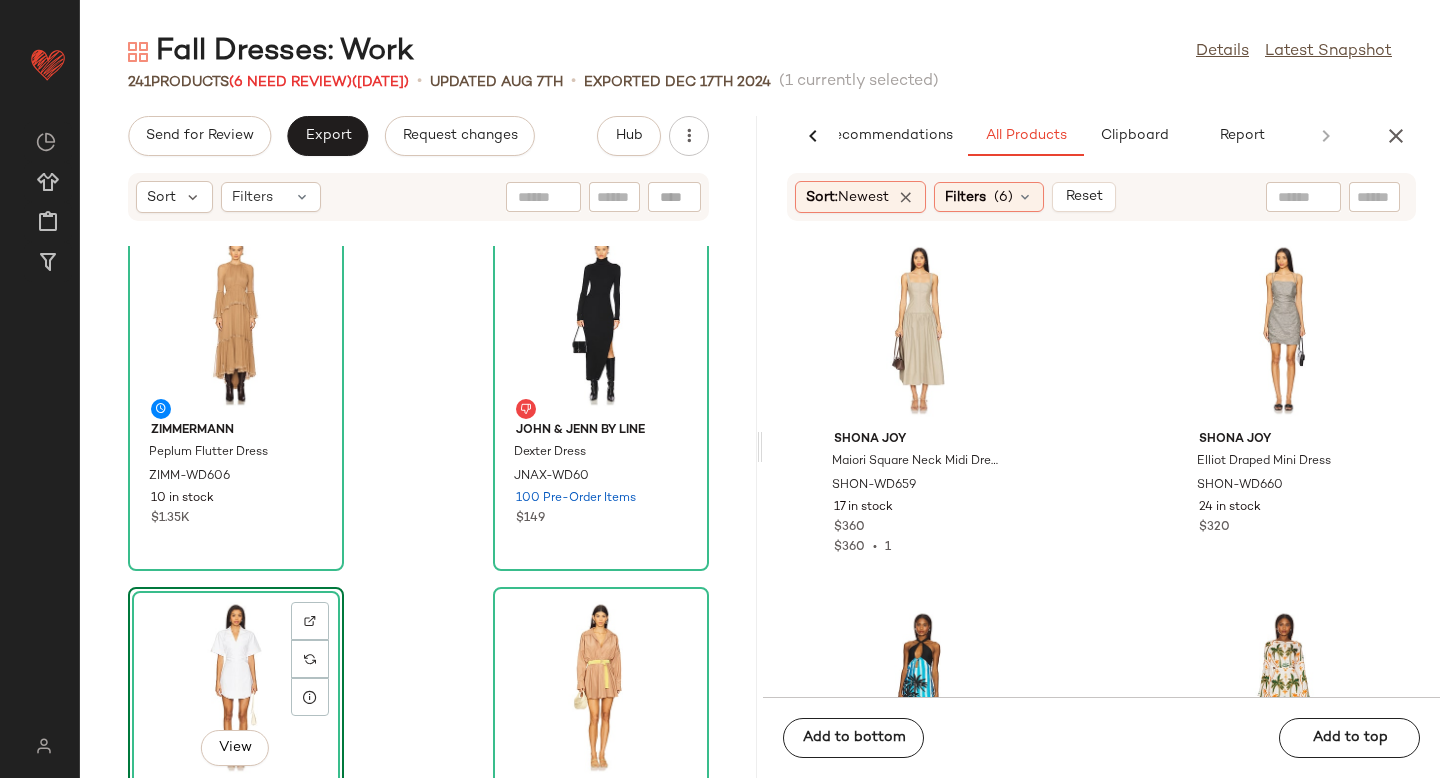 scroll, scrollTop: 253192, scrollLeft: 0, axis: vertical 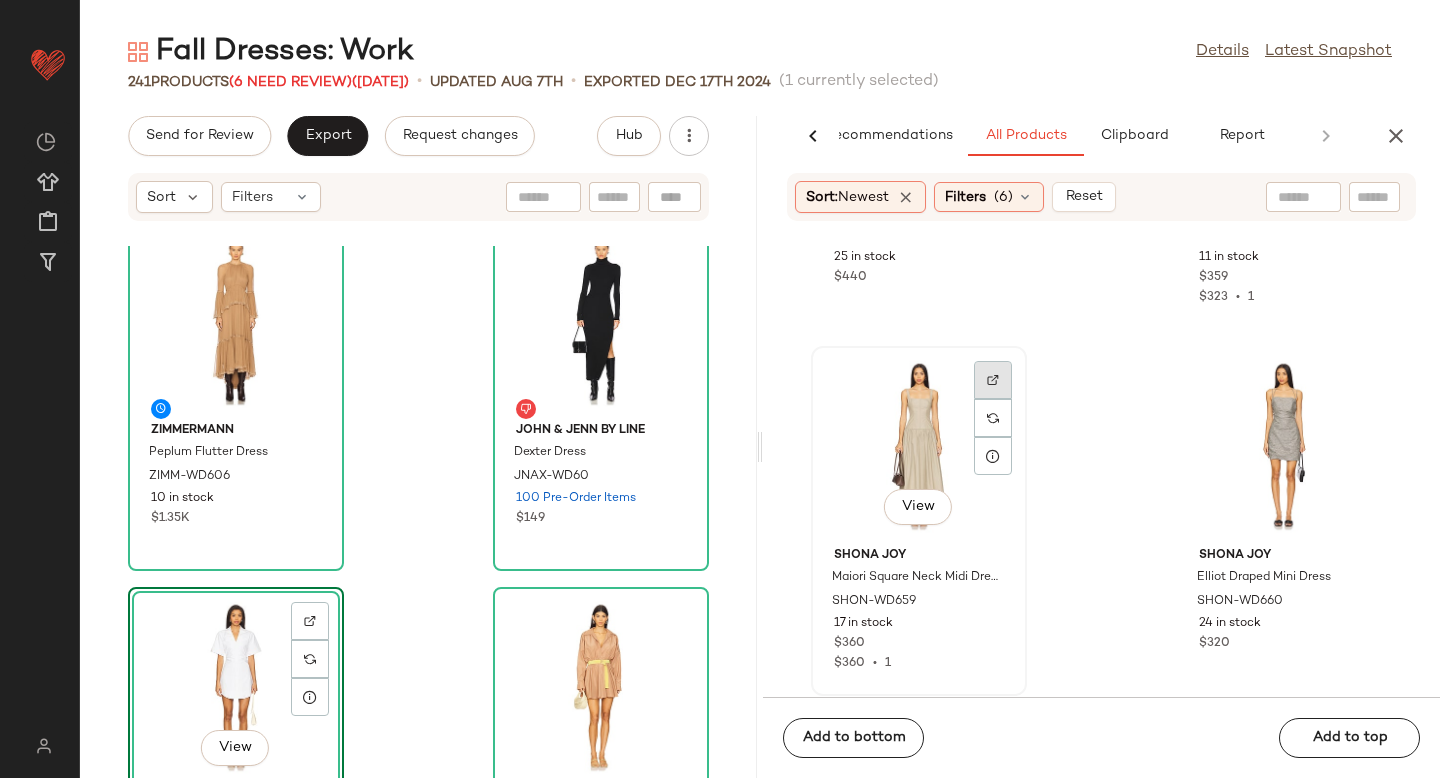 click 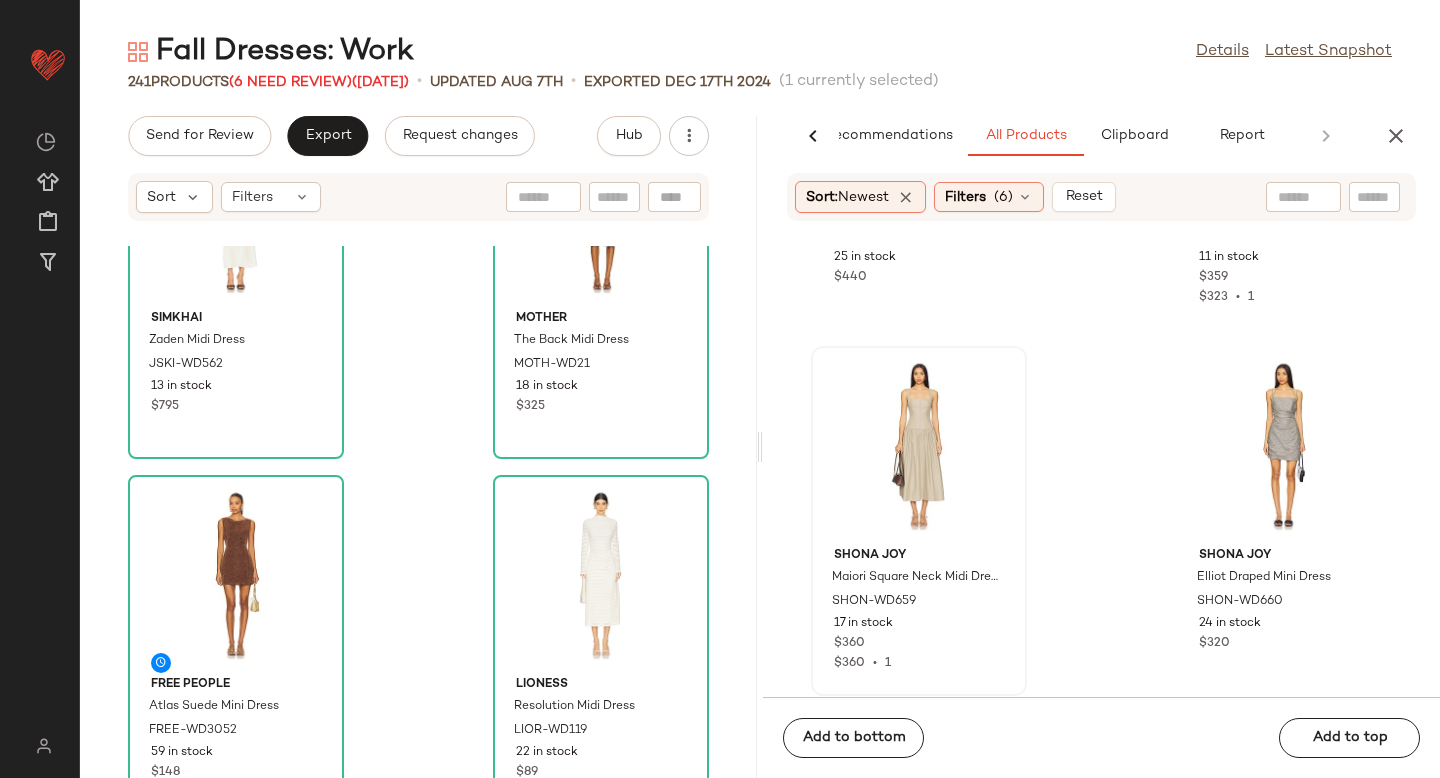 scroll, scrollTop: 8850, scrollLeft: 0, axis: vertical 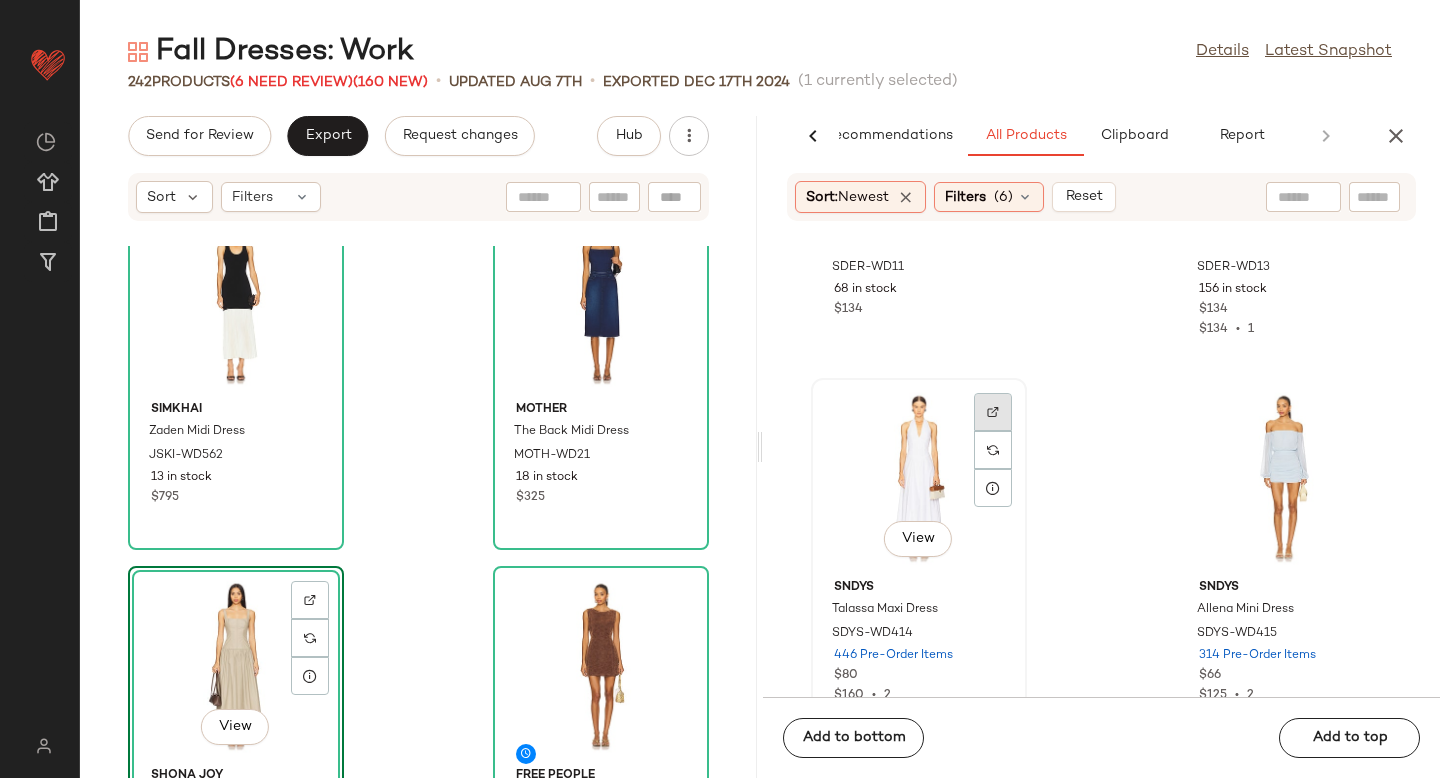 click 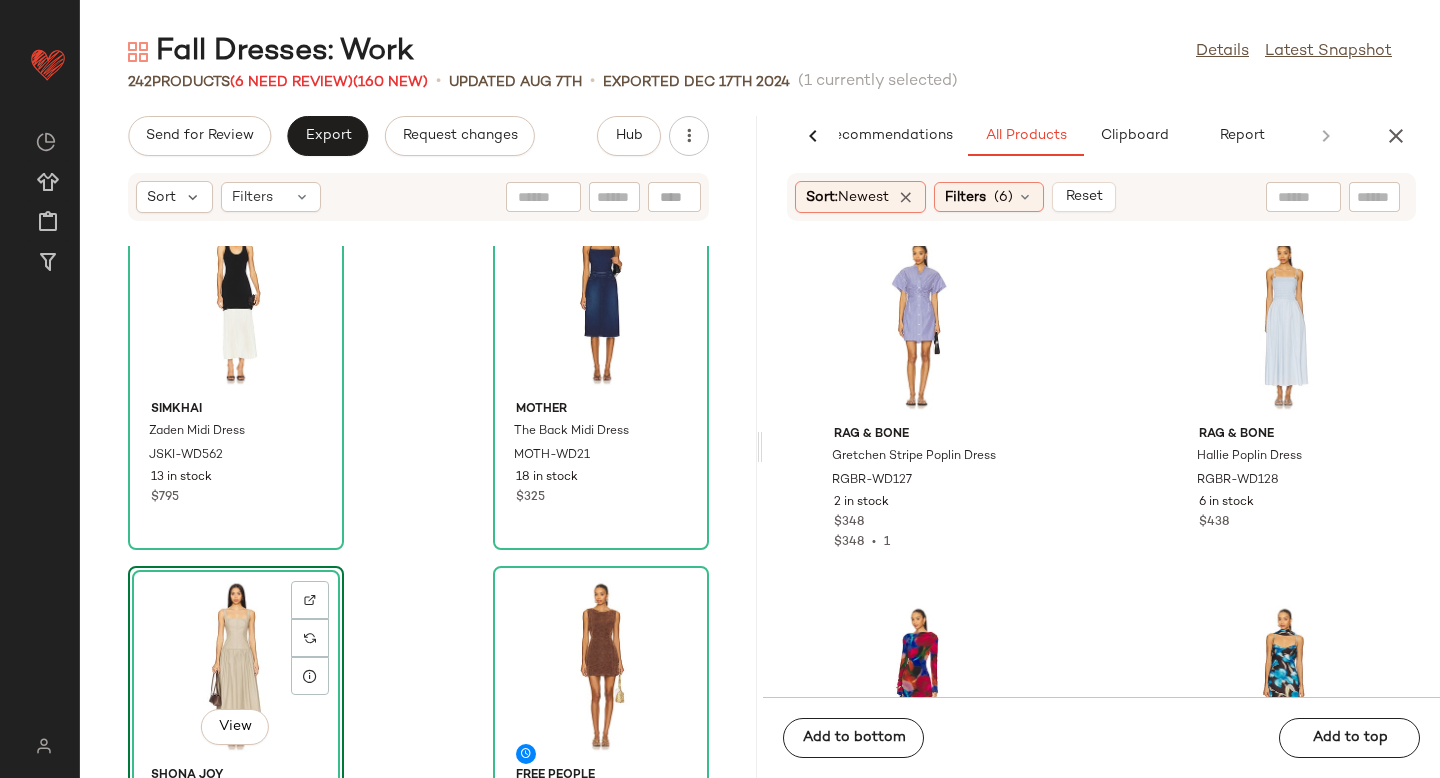 scroll, scrollTop: 261366, scrollLeft: 0, axis: vertical 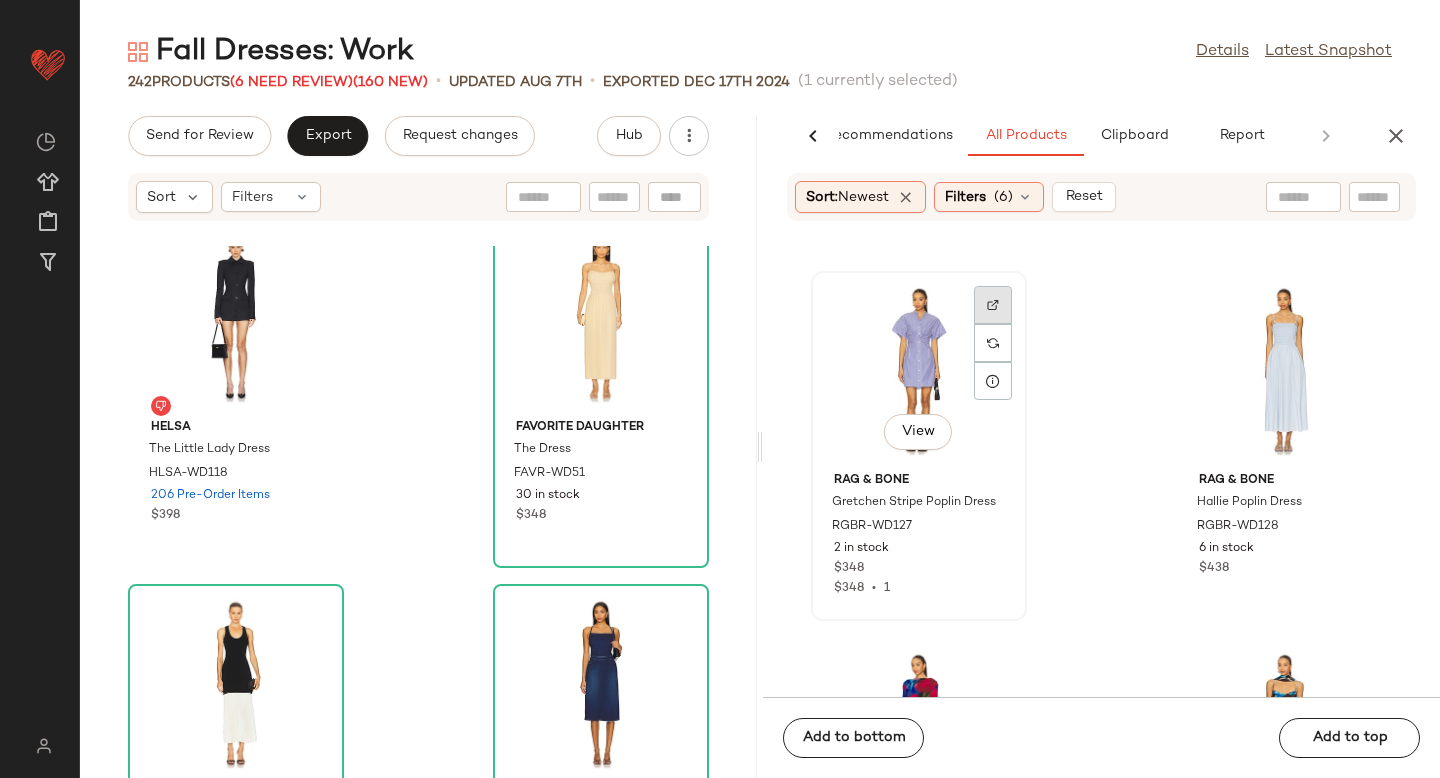 click 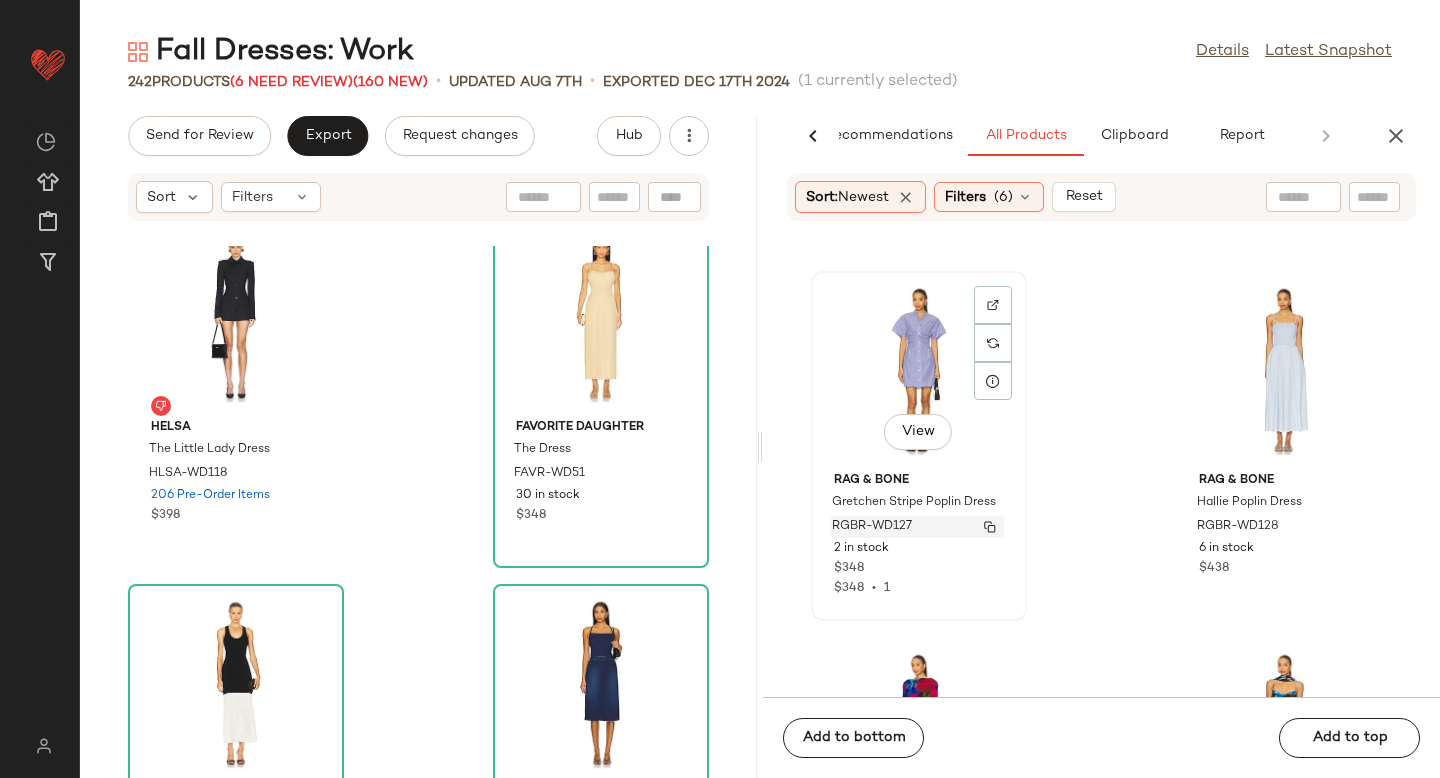 click on "RGBR-WD127" at bounding box center (872, 527) 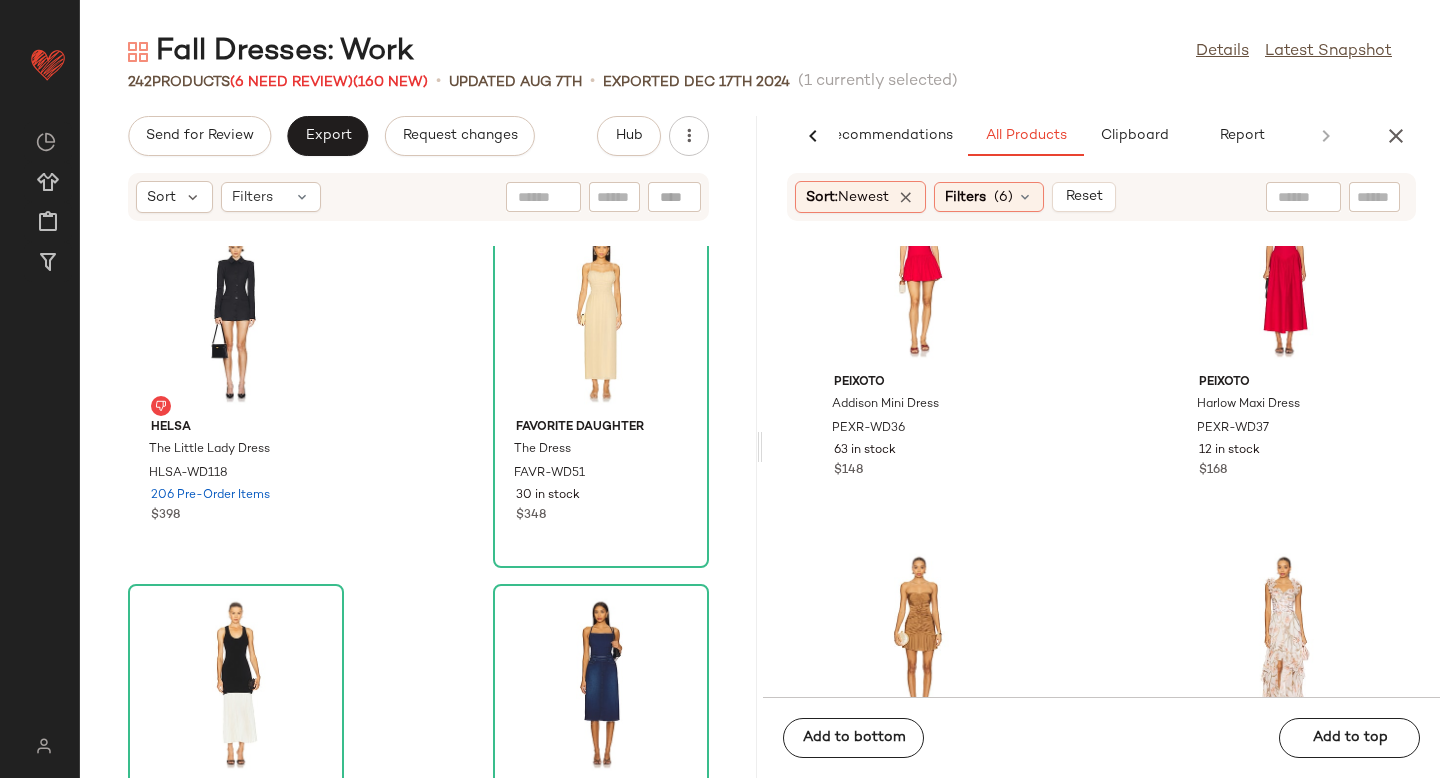 scroll, scrollTop: 262778, scrollLeft: 0, axis: vertical 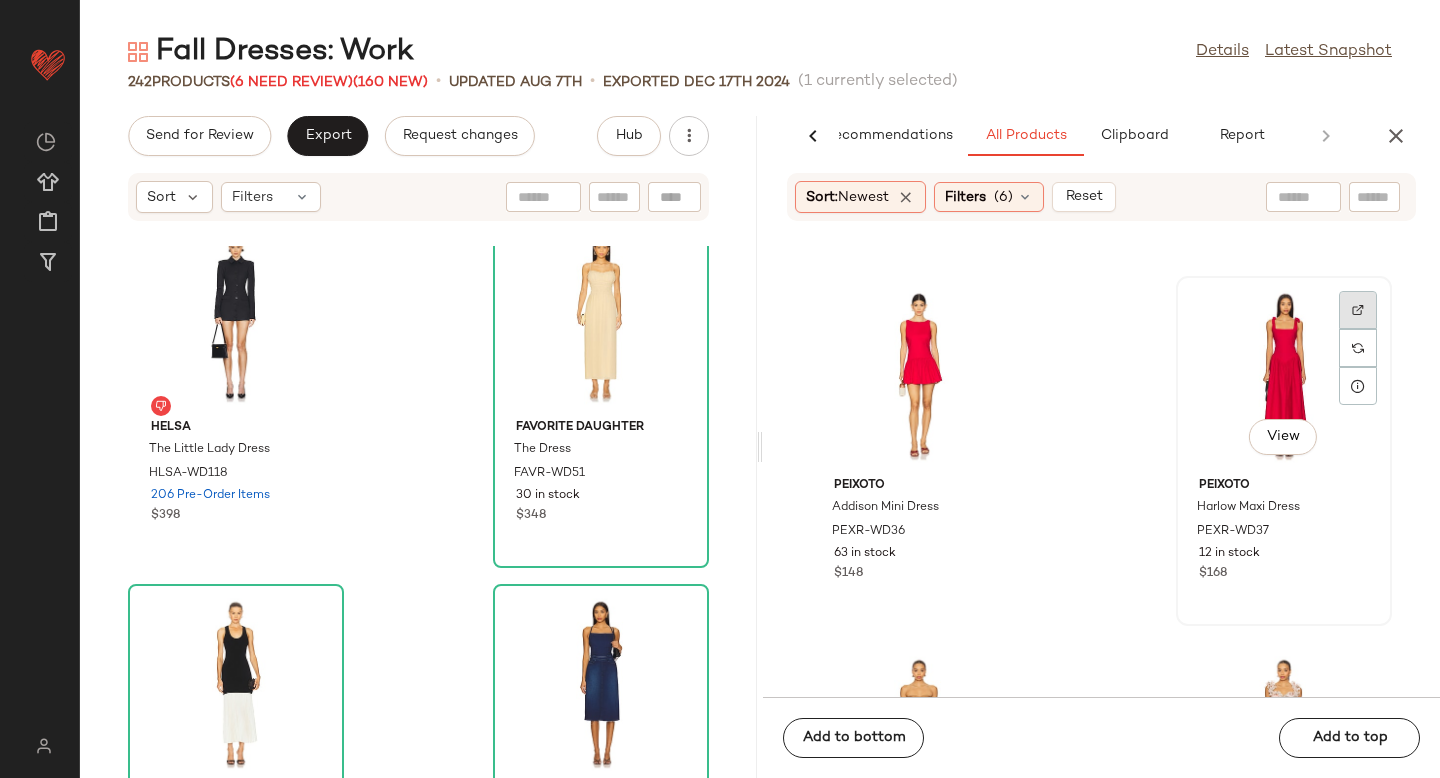 click 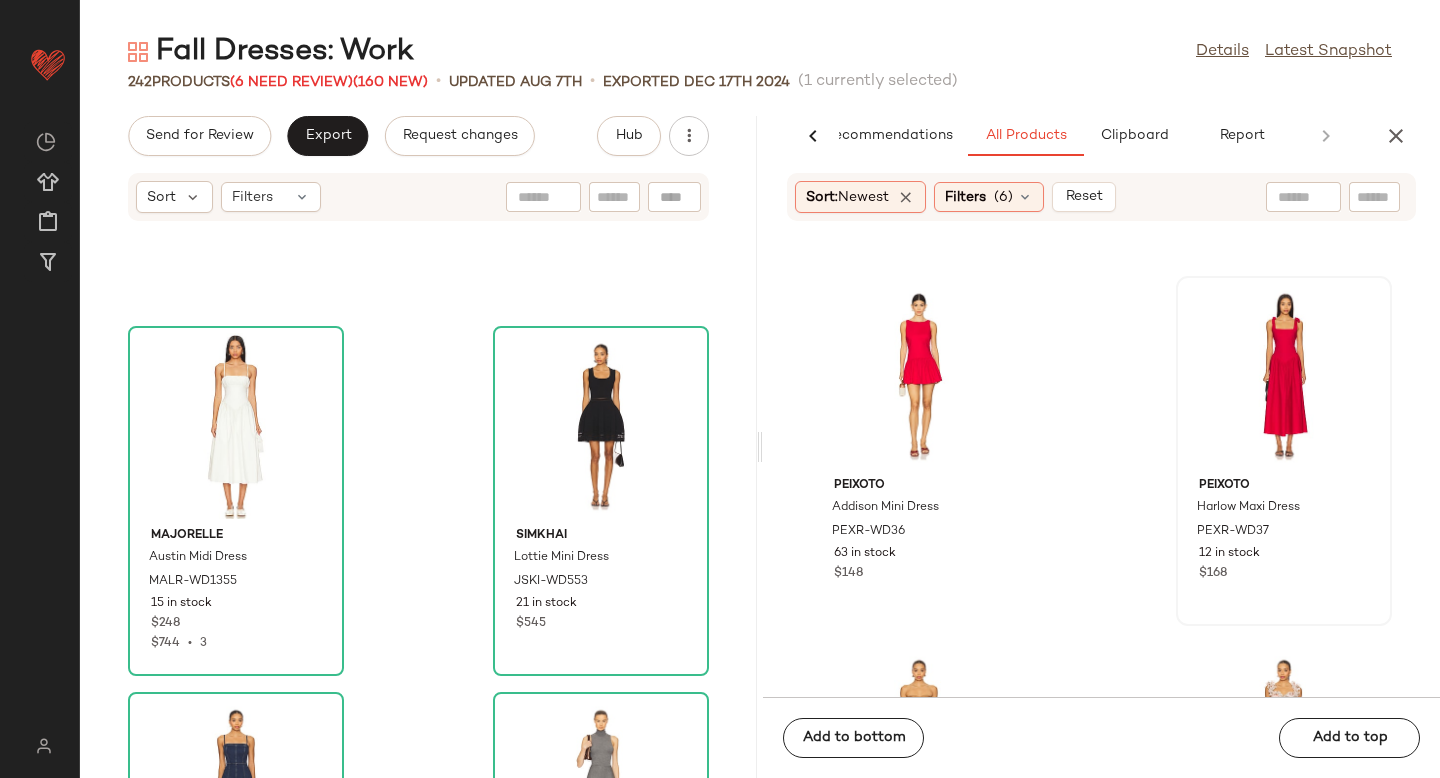 scroll, scrollTop: 33972, scrollLeft: 0, axis: vertical 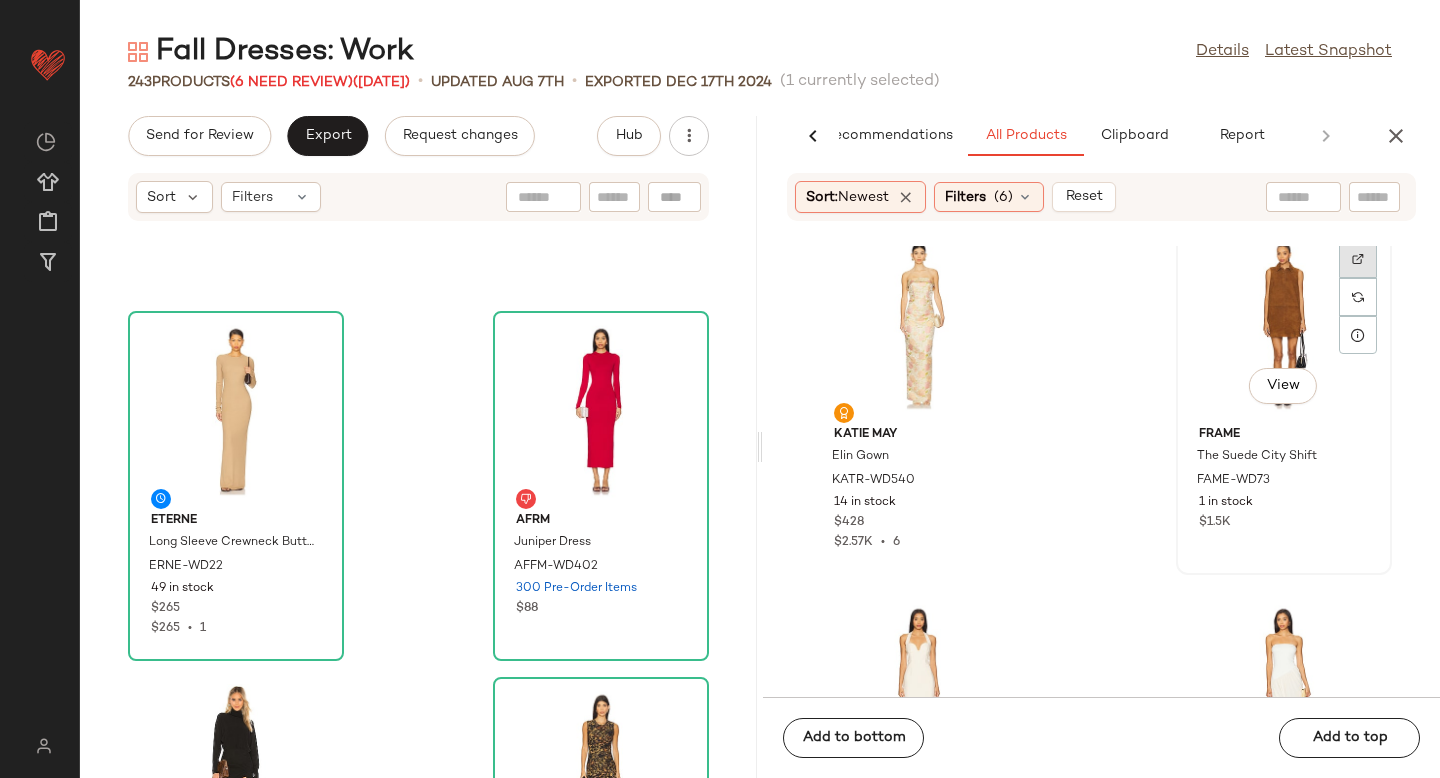 click 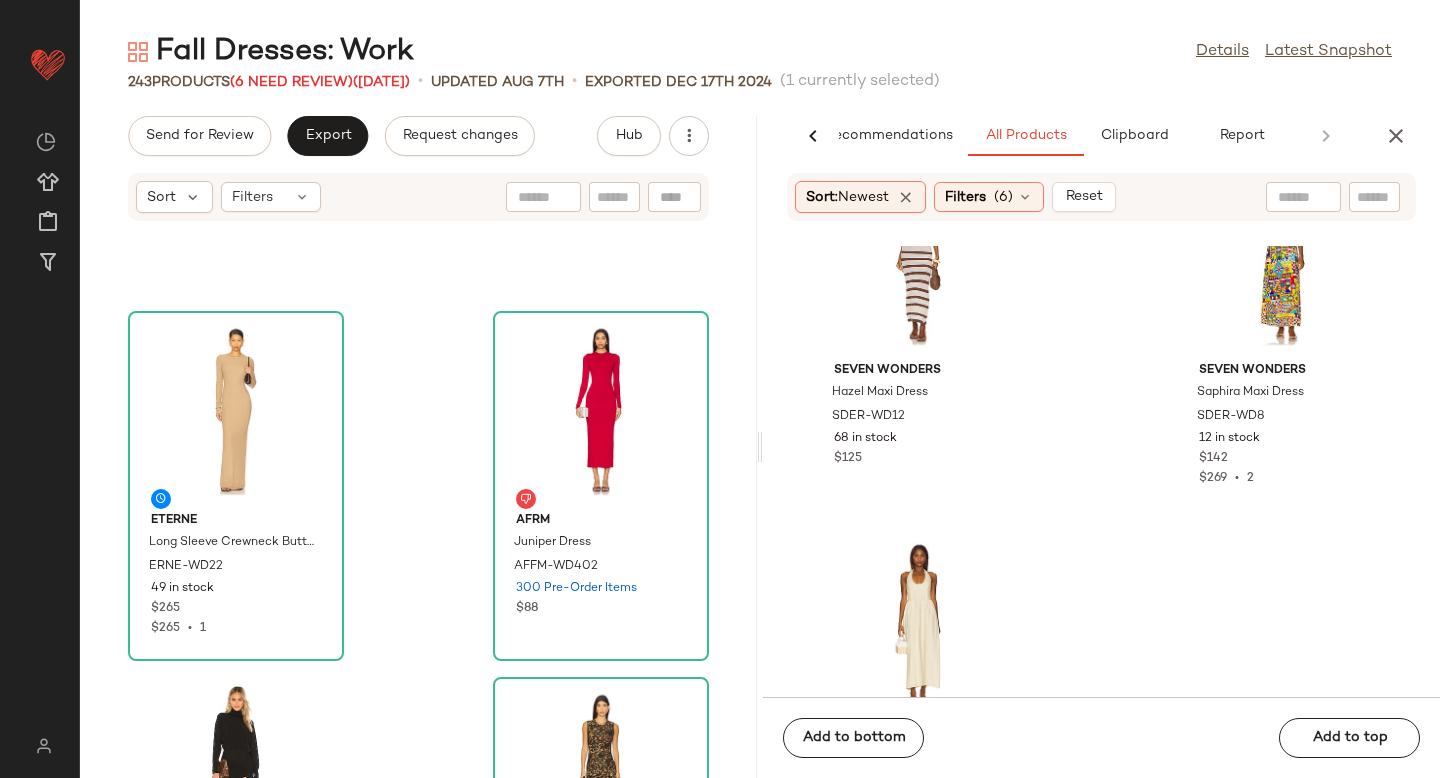 scroll, scrollTop: 277715, scrollLeft: 0, axis: vertical 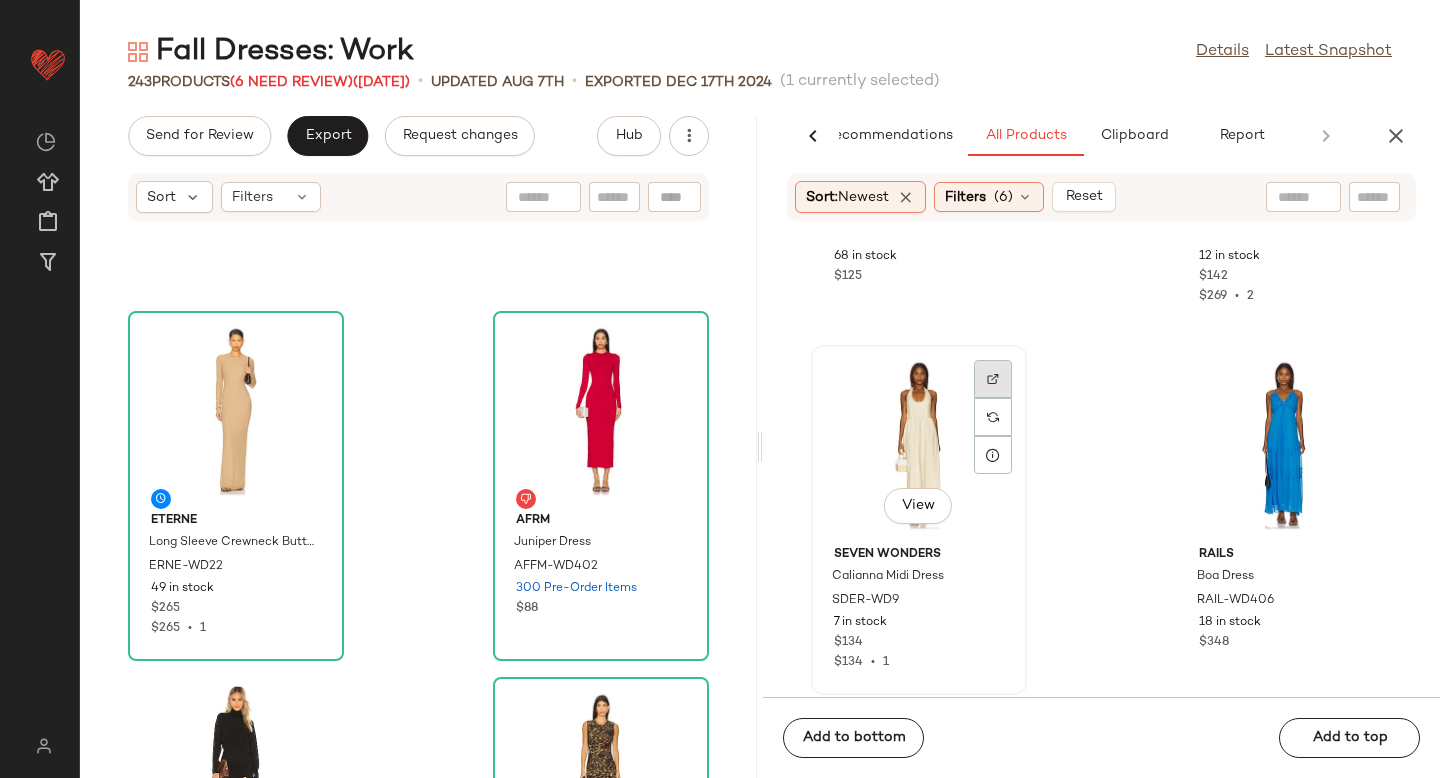 click 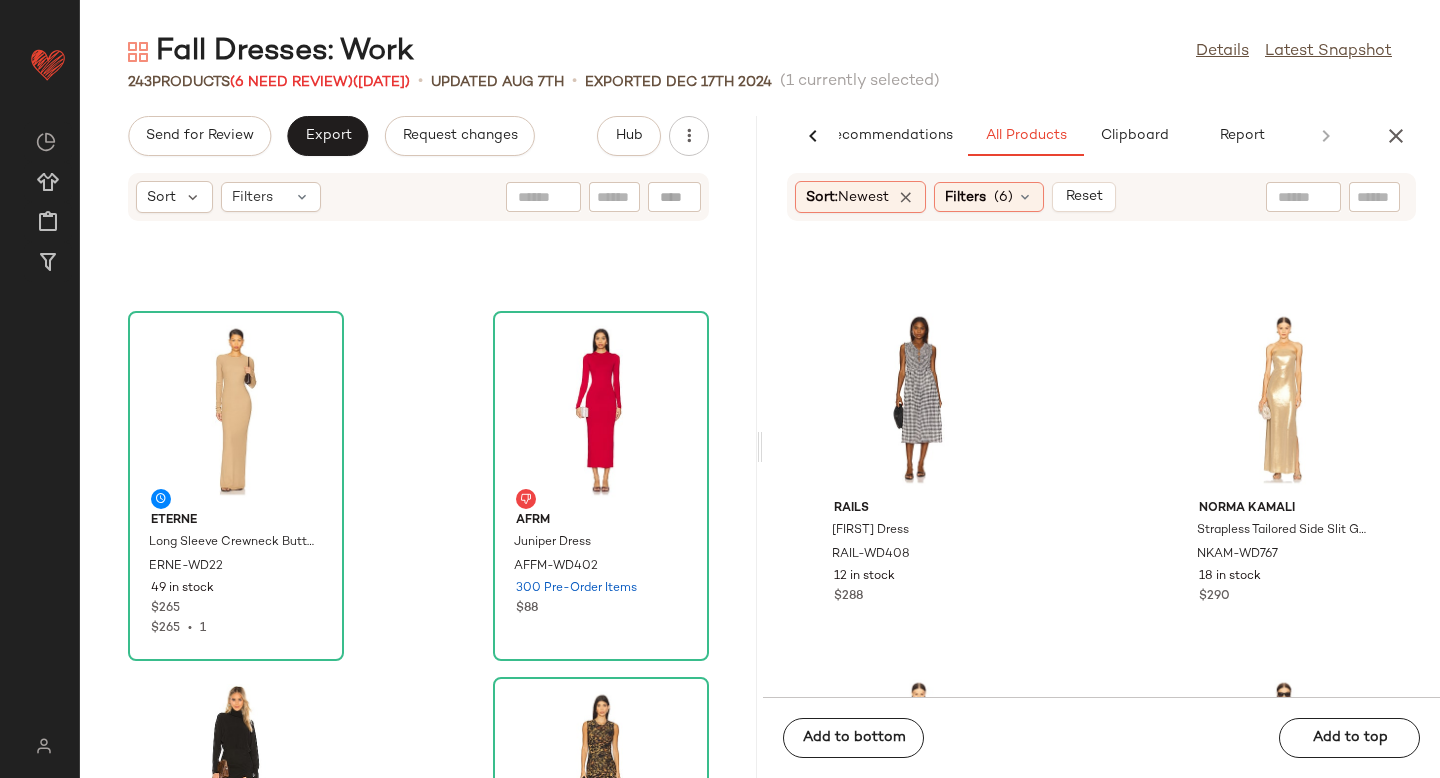 scroll, scrollTop: 278051, scrollLeft: 0, axis: vertical 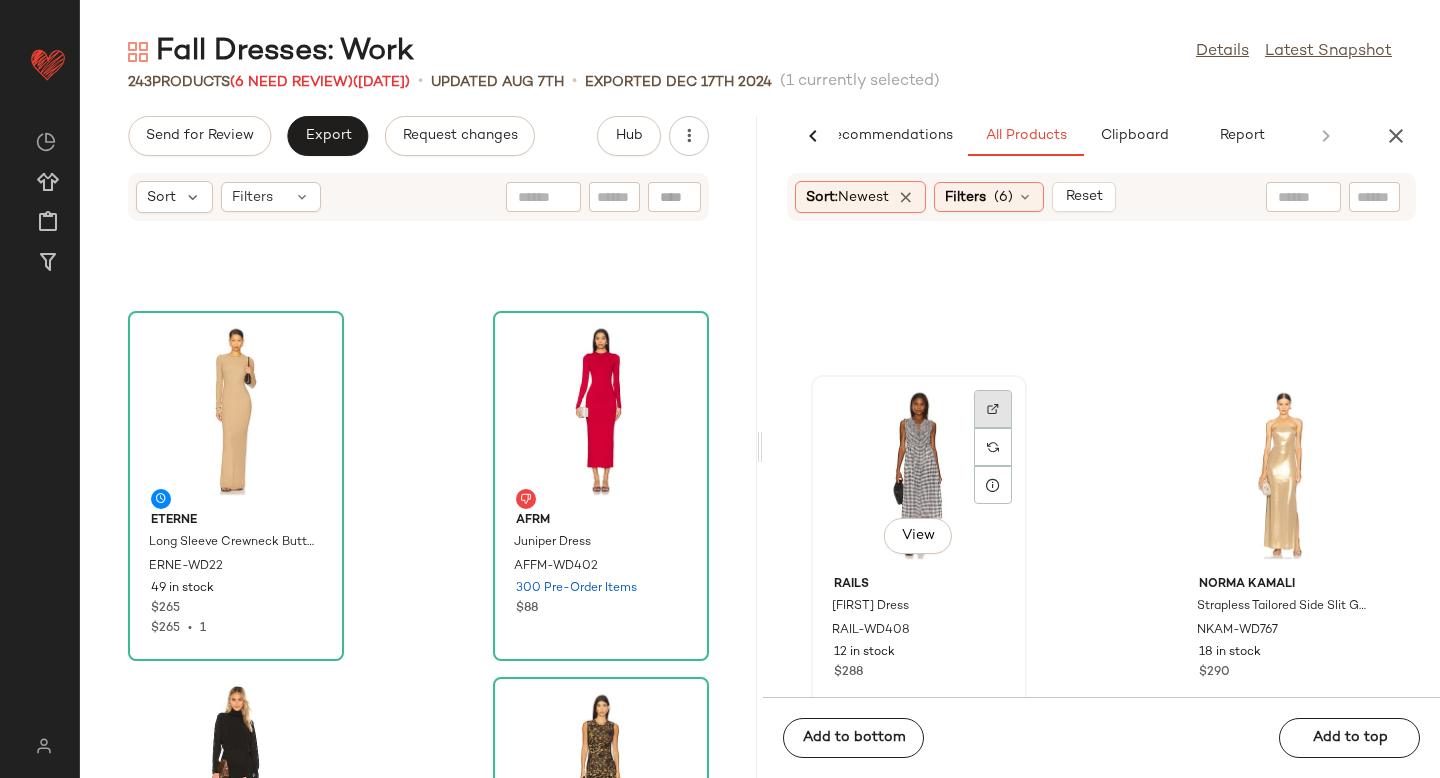 click 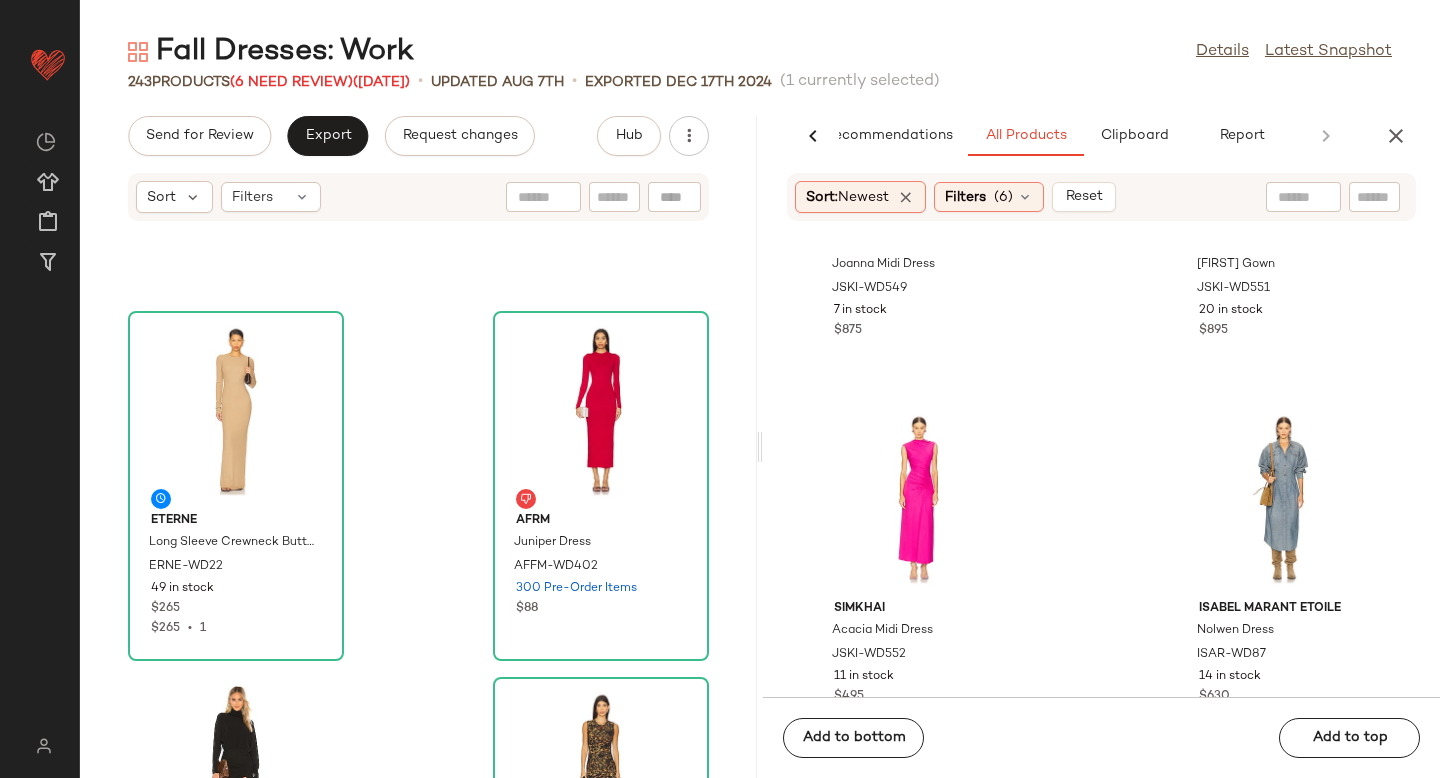 scroll, scrollTop: 282872, scrollLeft: 0, axis: vertical 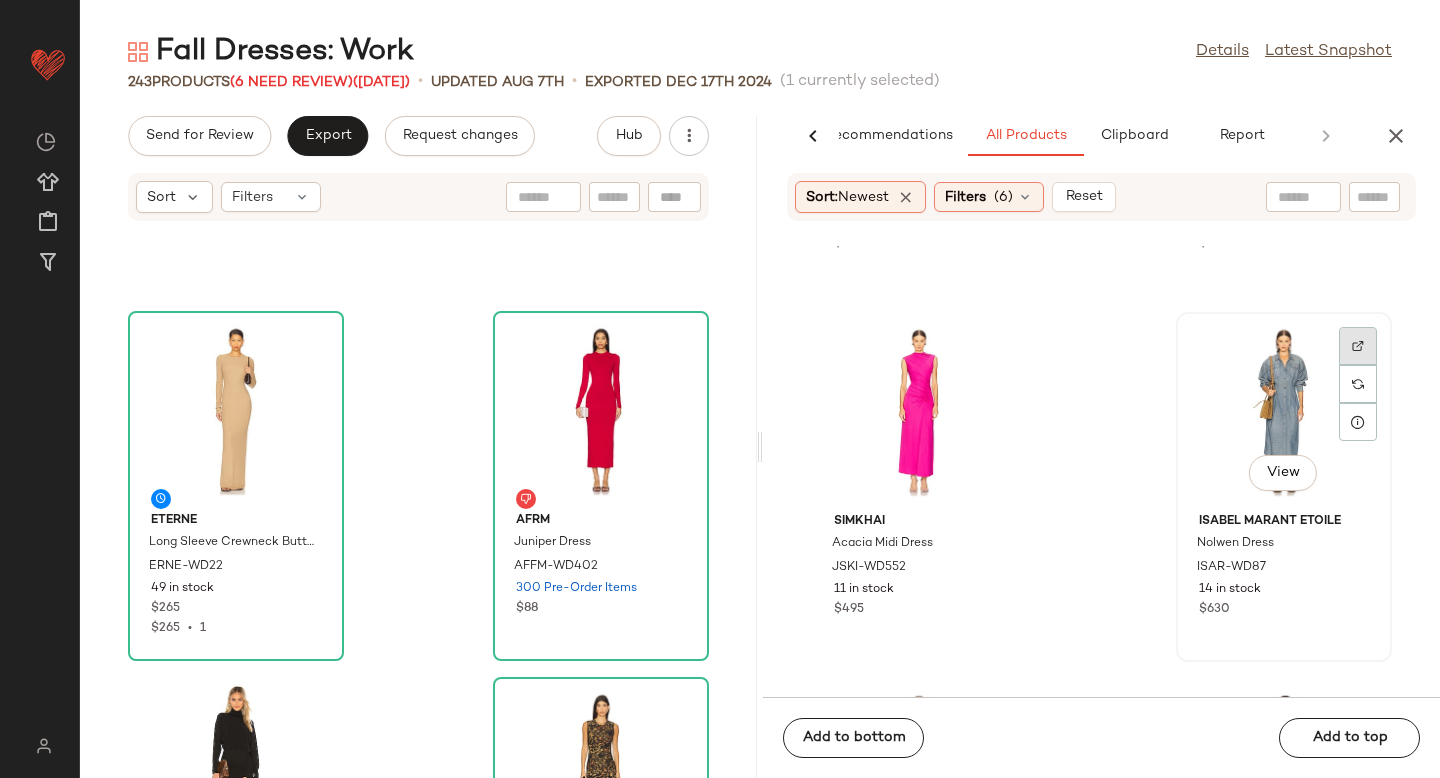 click 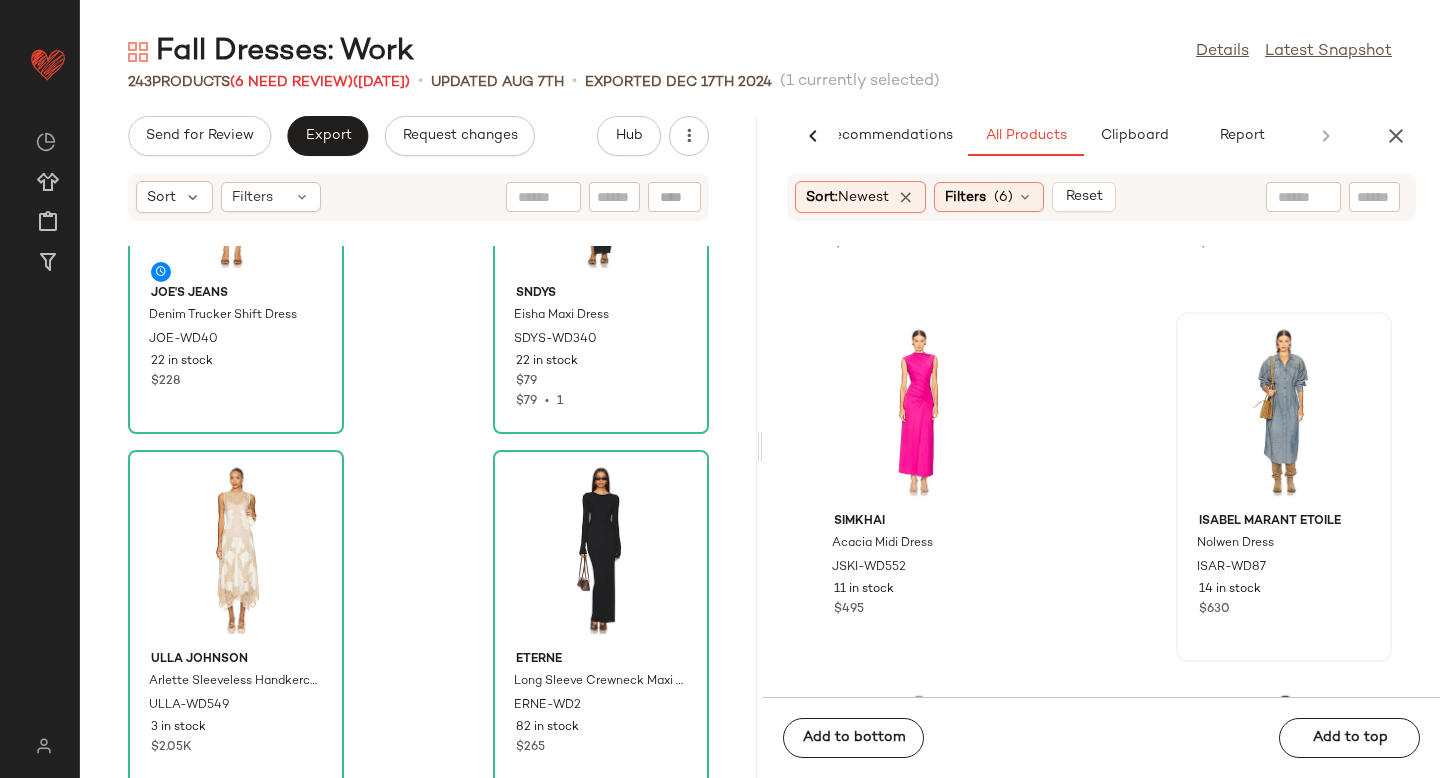 scroll, scrollTop: 29485, scrollLeft: 0, axis: vertical 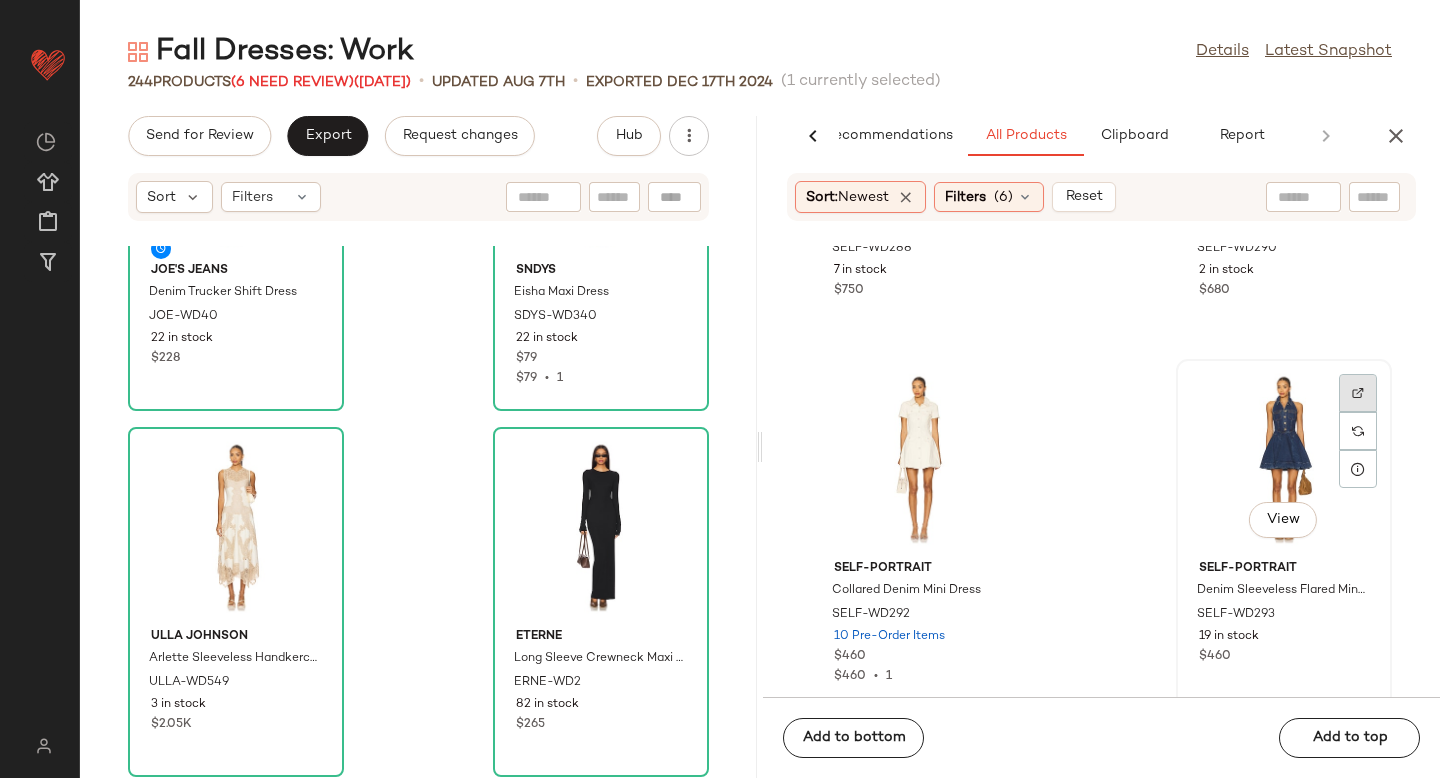 click 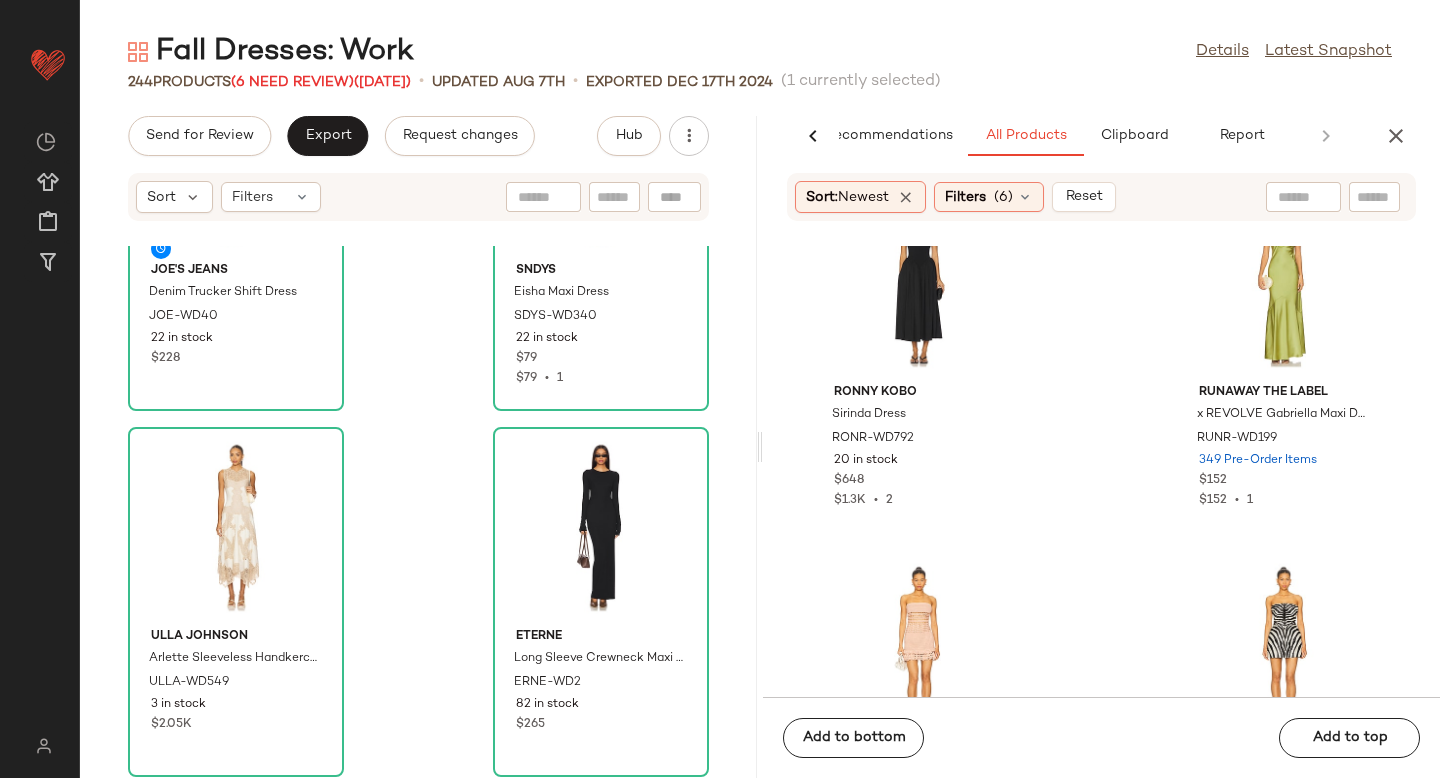 scroll, scrollTop: 291678, scrollLeft: 0, axis: vertical 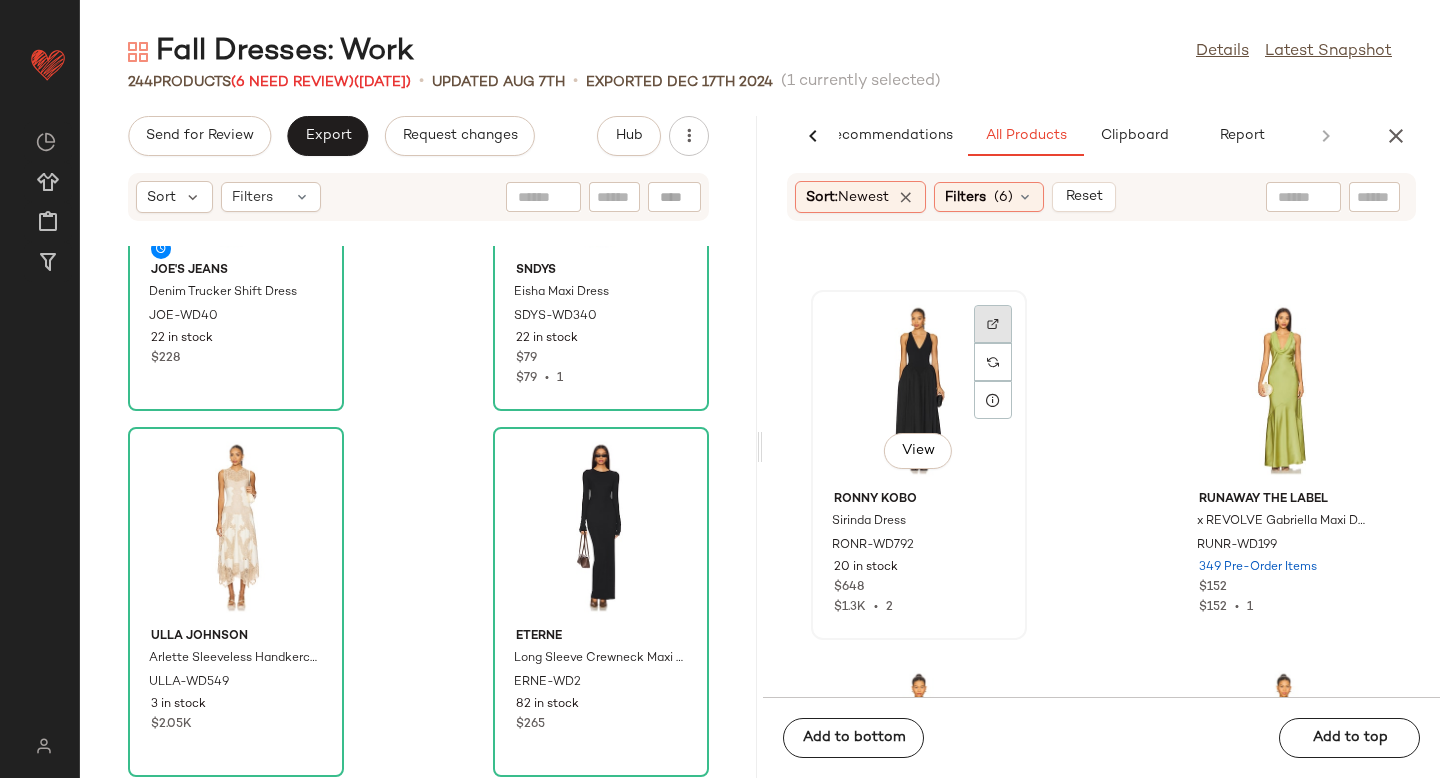 click 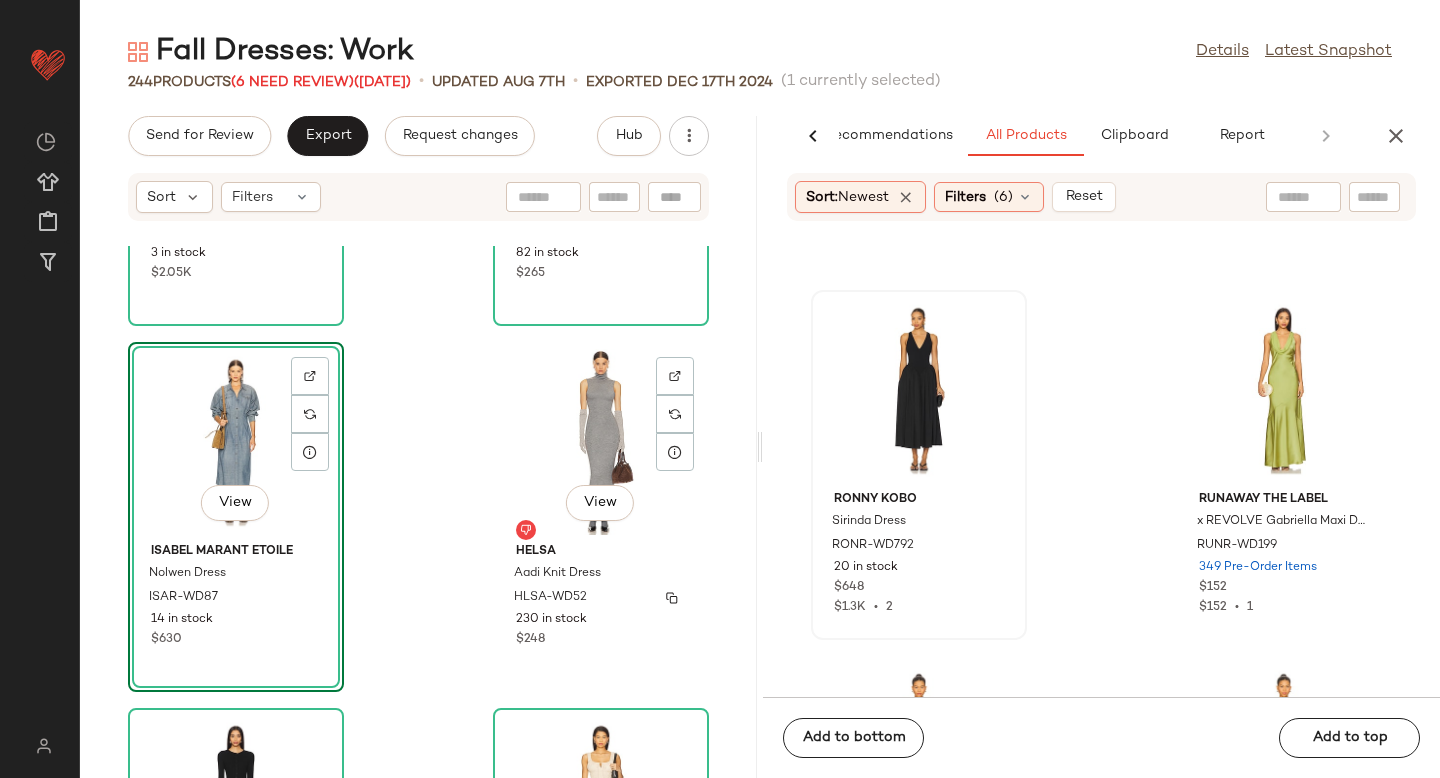 scroll, scrollTop: 29979, scrollLeft: 0, axis: vertical 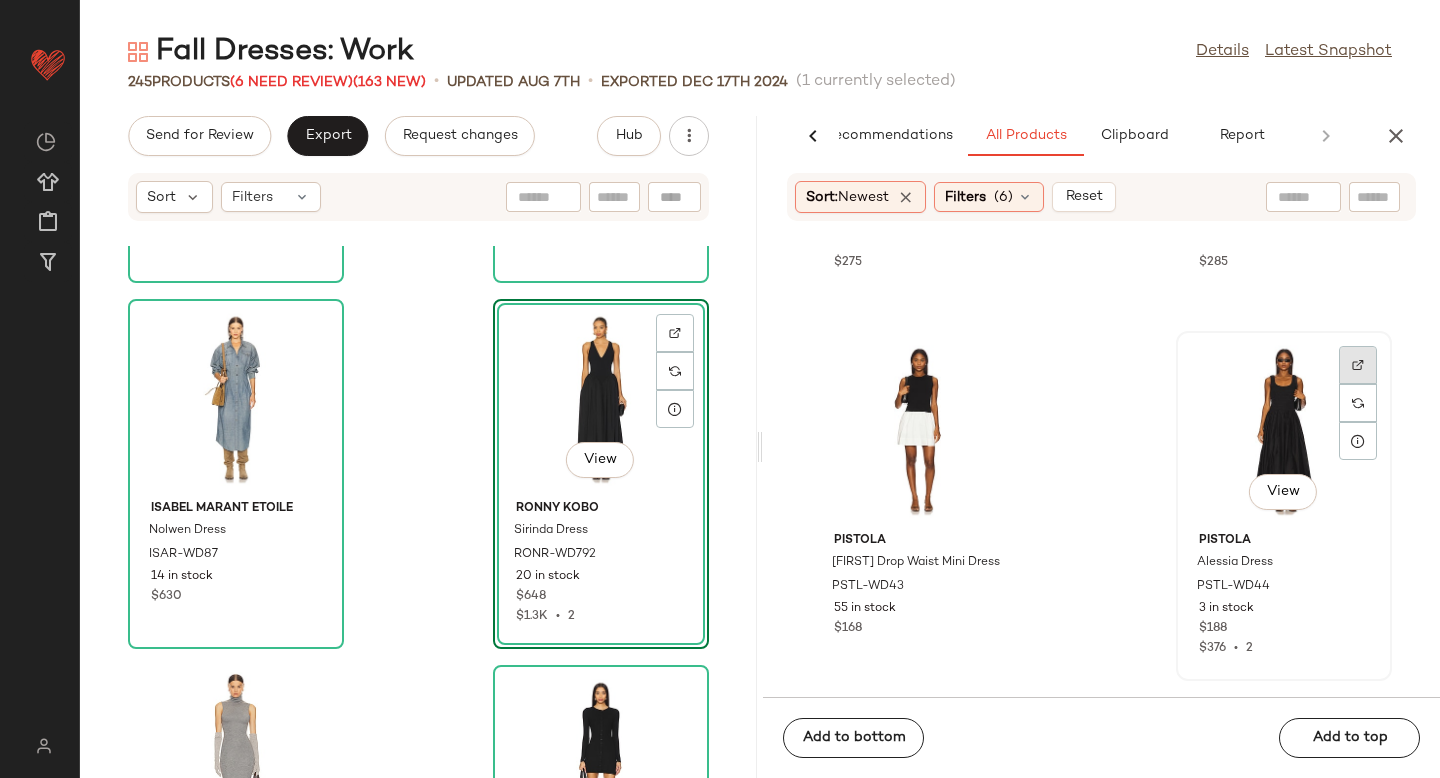 click 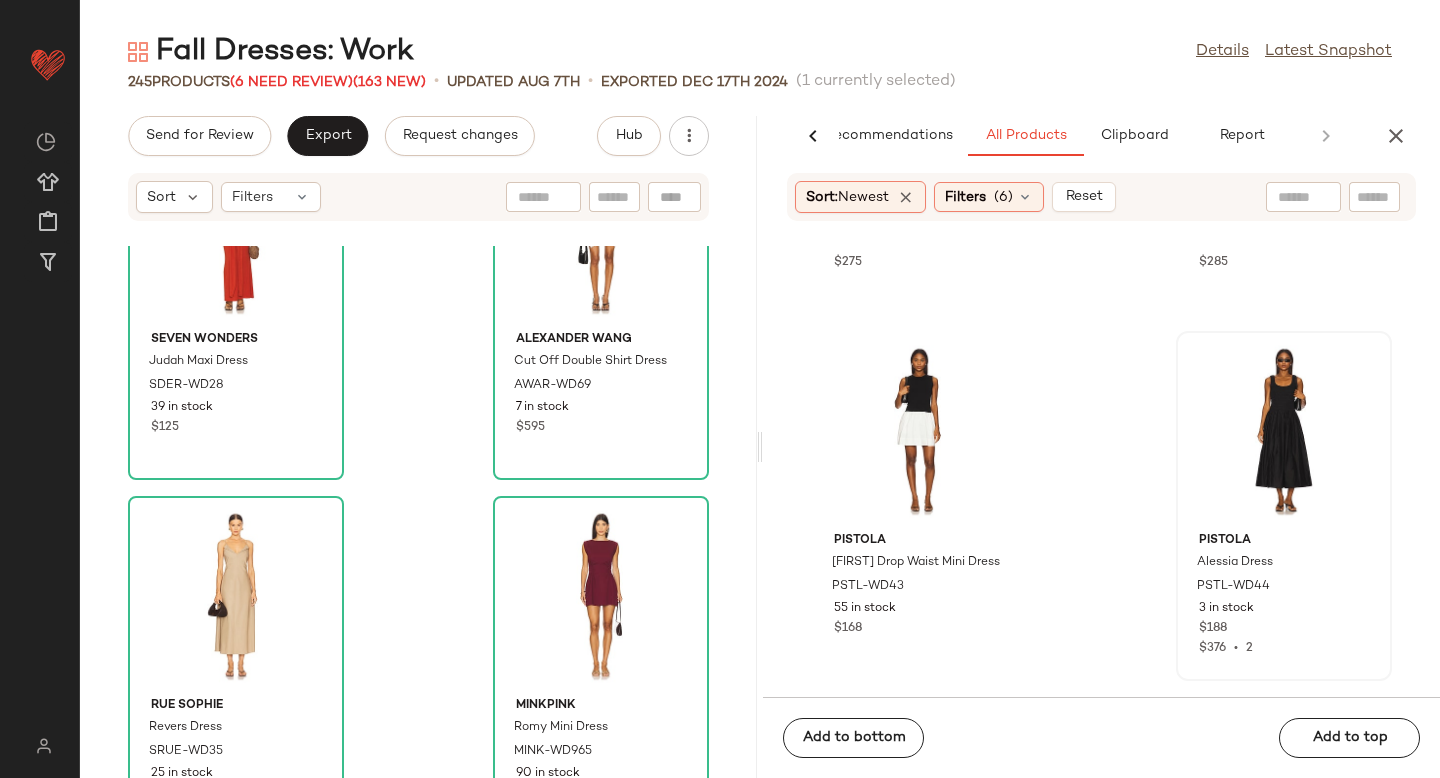 scroll, scrollTop: 31975, scrollLeft: 0, axis: vertical 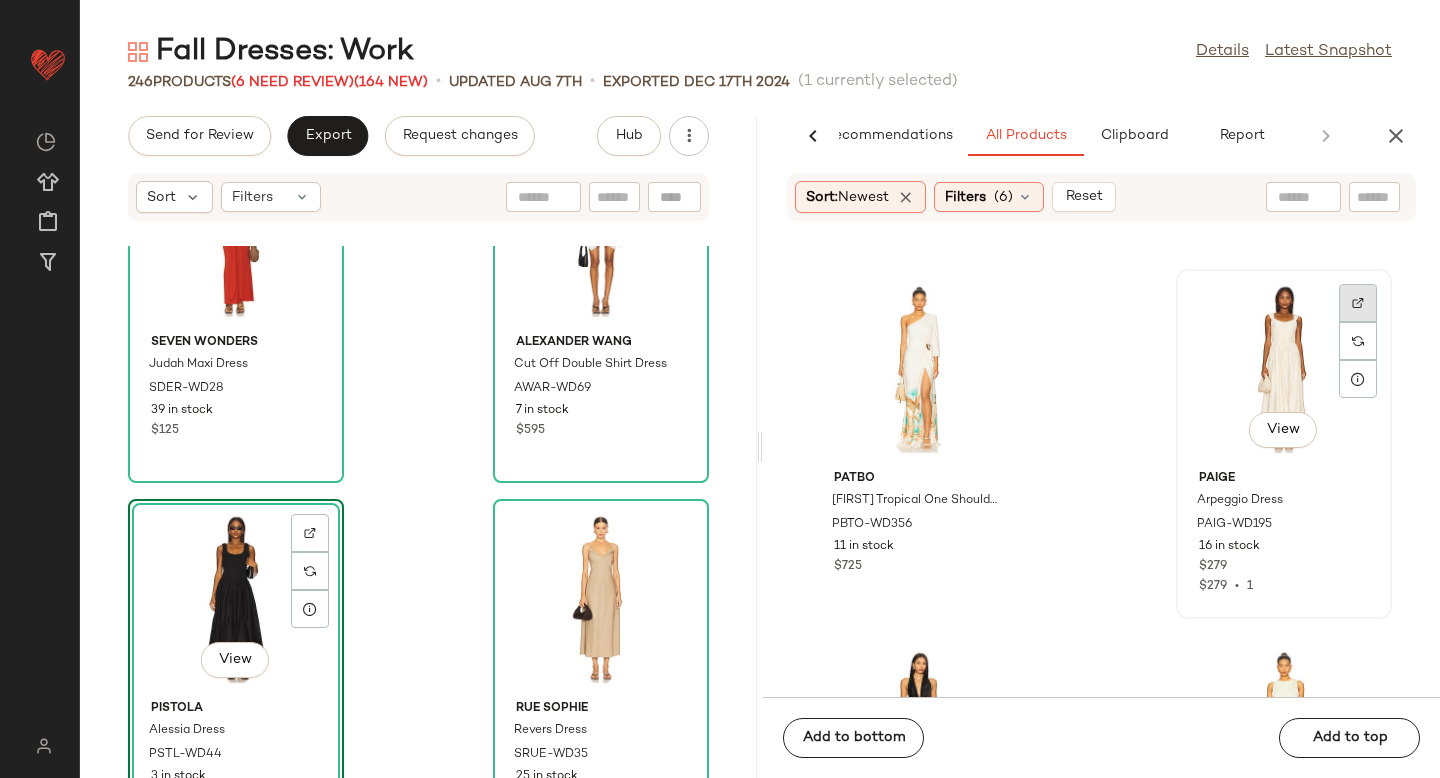 click 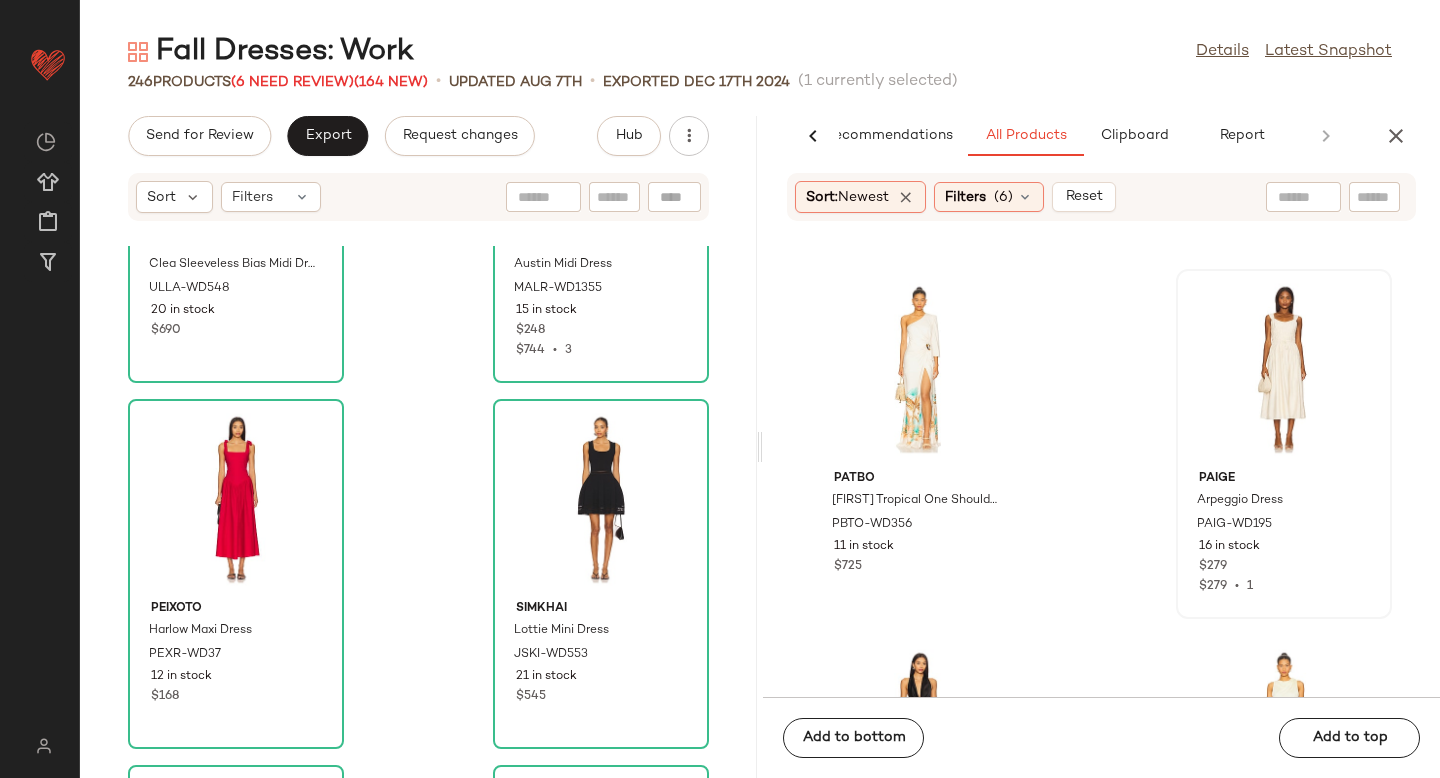 scroll, scrollTop: 35177, scrollLeft: 0, axis: vertical 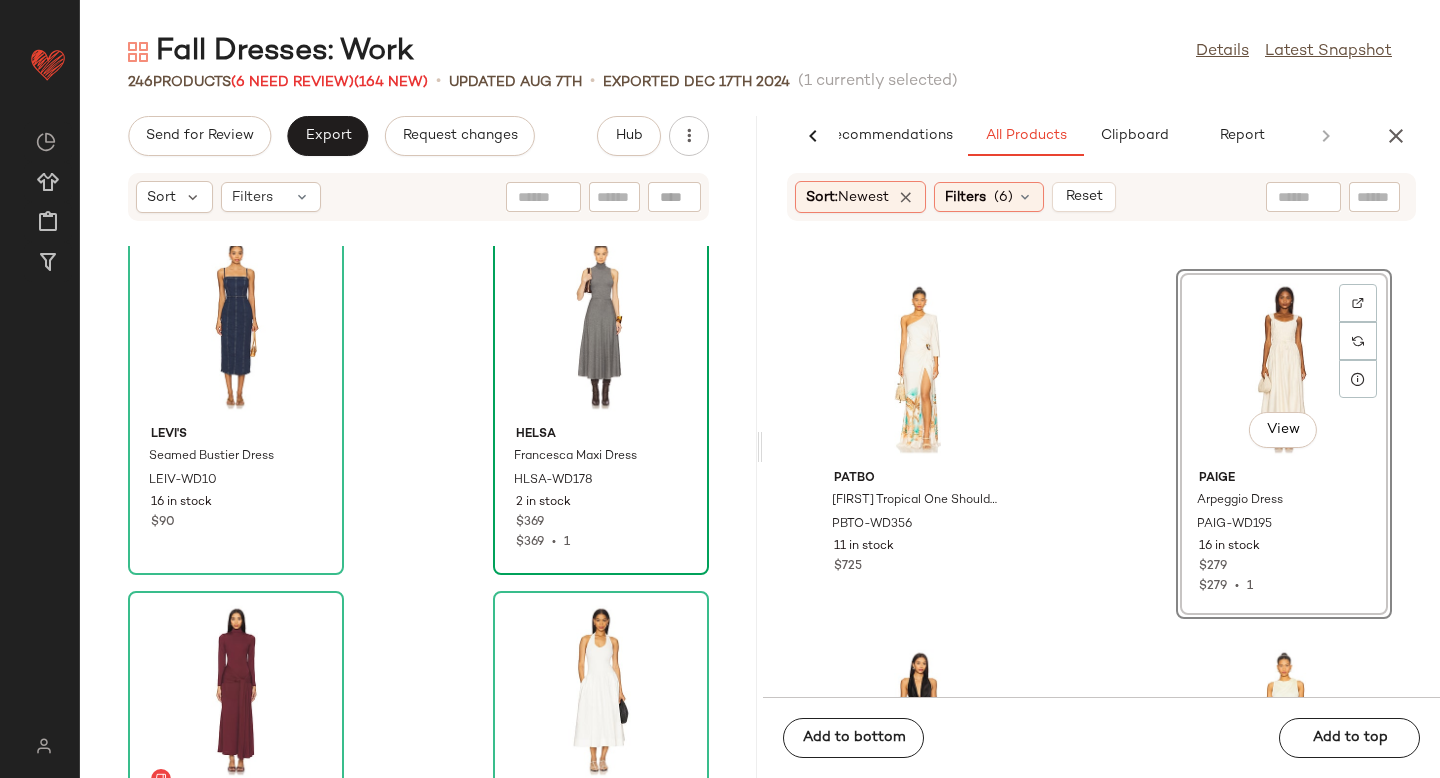 drag, startPoint x: 1258, startPoint y: 399, endPoint x: 483, endPoint y: 455, distance: 777.02057 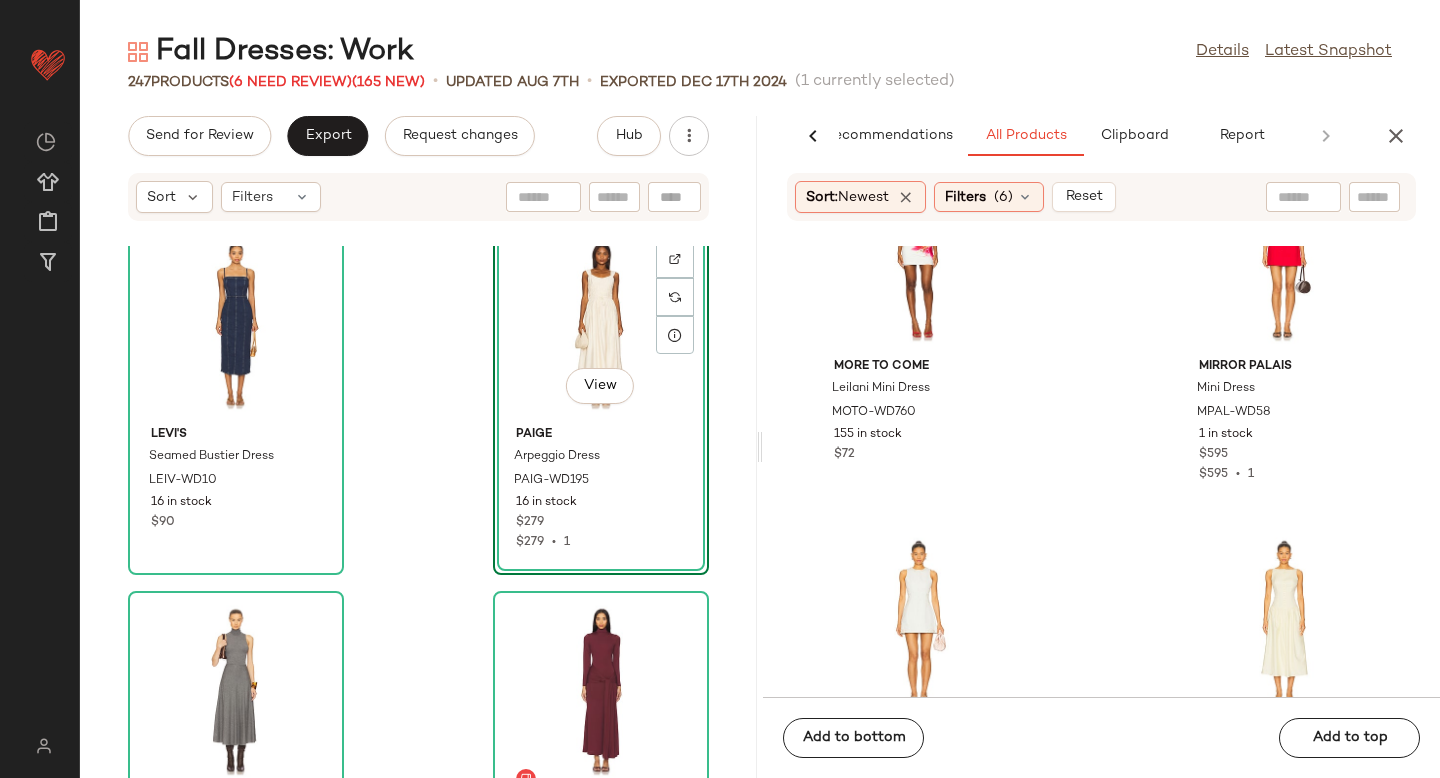 scroll, scrollTop: 295727, scrollLeft: 0, axis: vertical 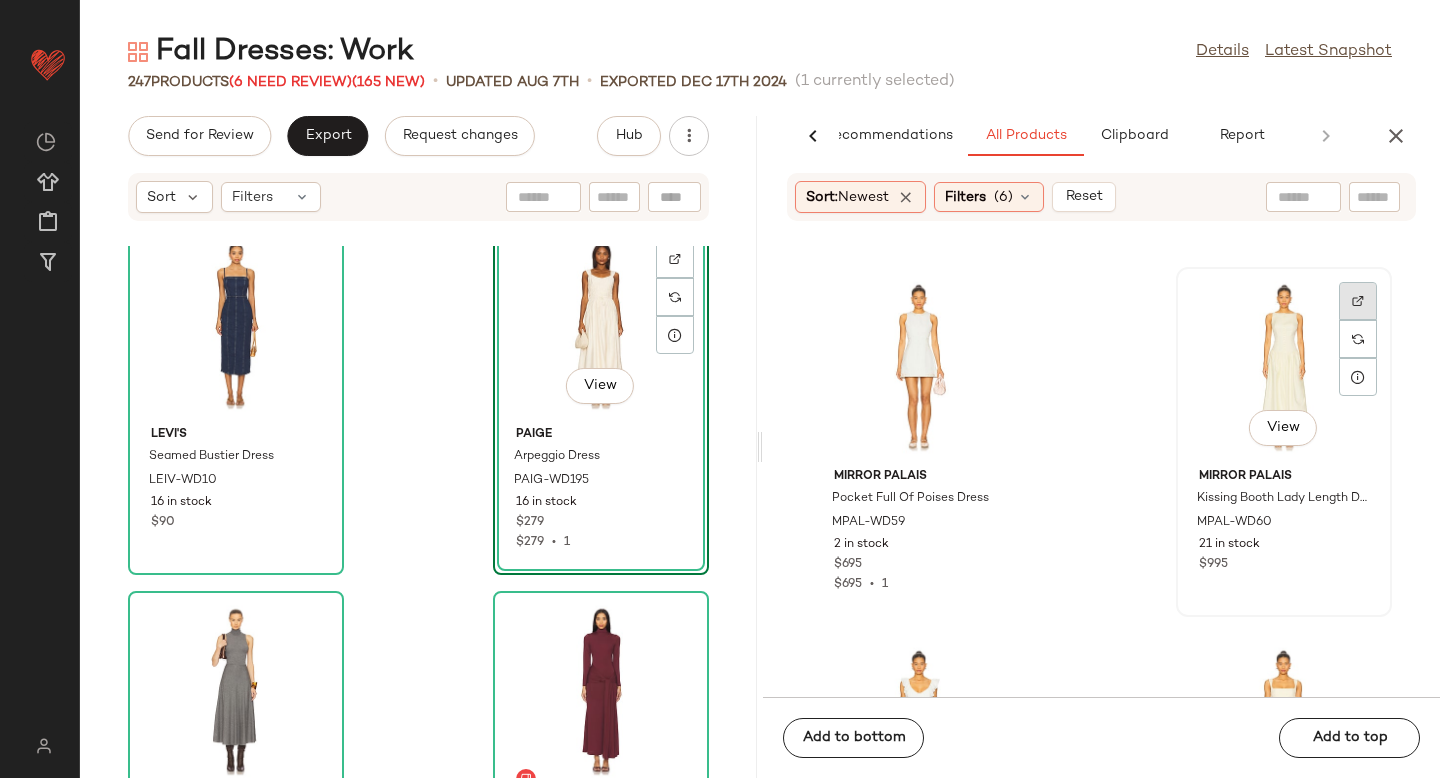 click 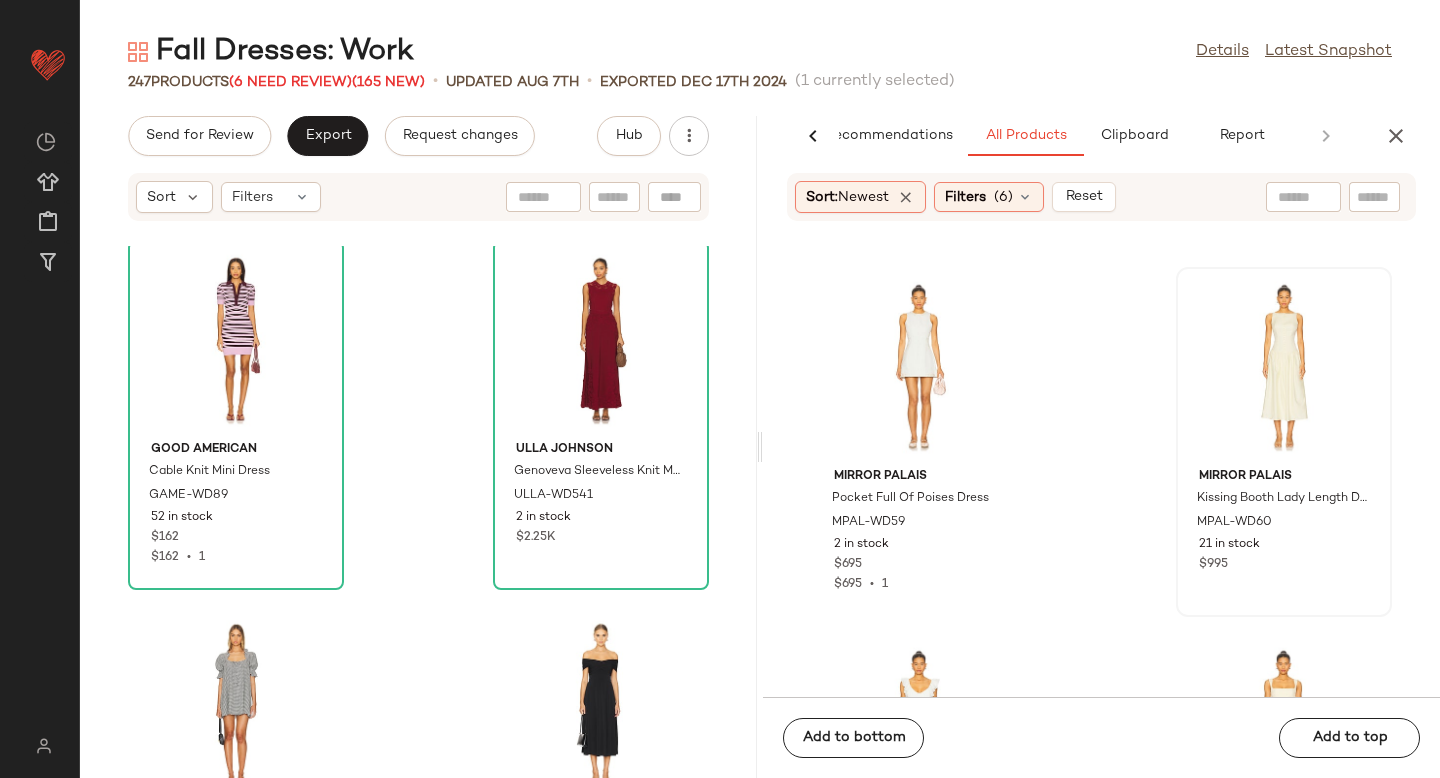 scroll, scrollTop: 38909, scrollLeft: 0, axis: vertical 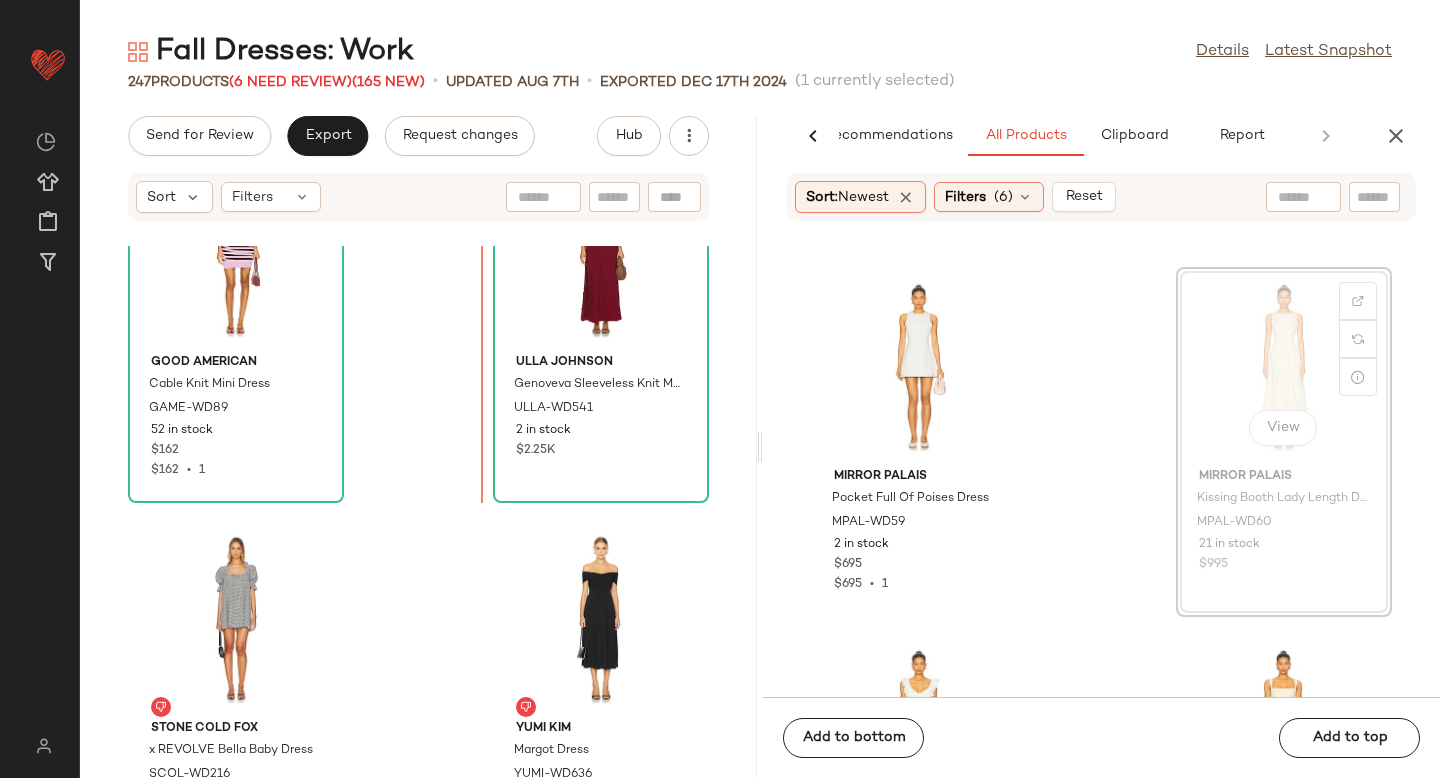 drag, startPoint x: 1263, startPoint y: 363, endPoint x: 1249, endPoint y: 363, distance: 14 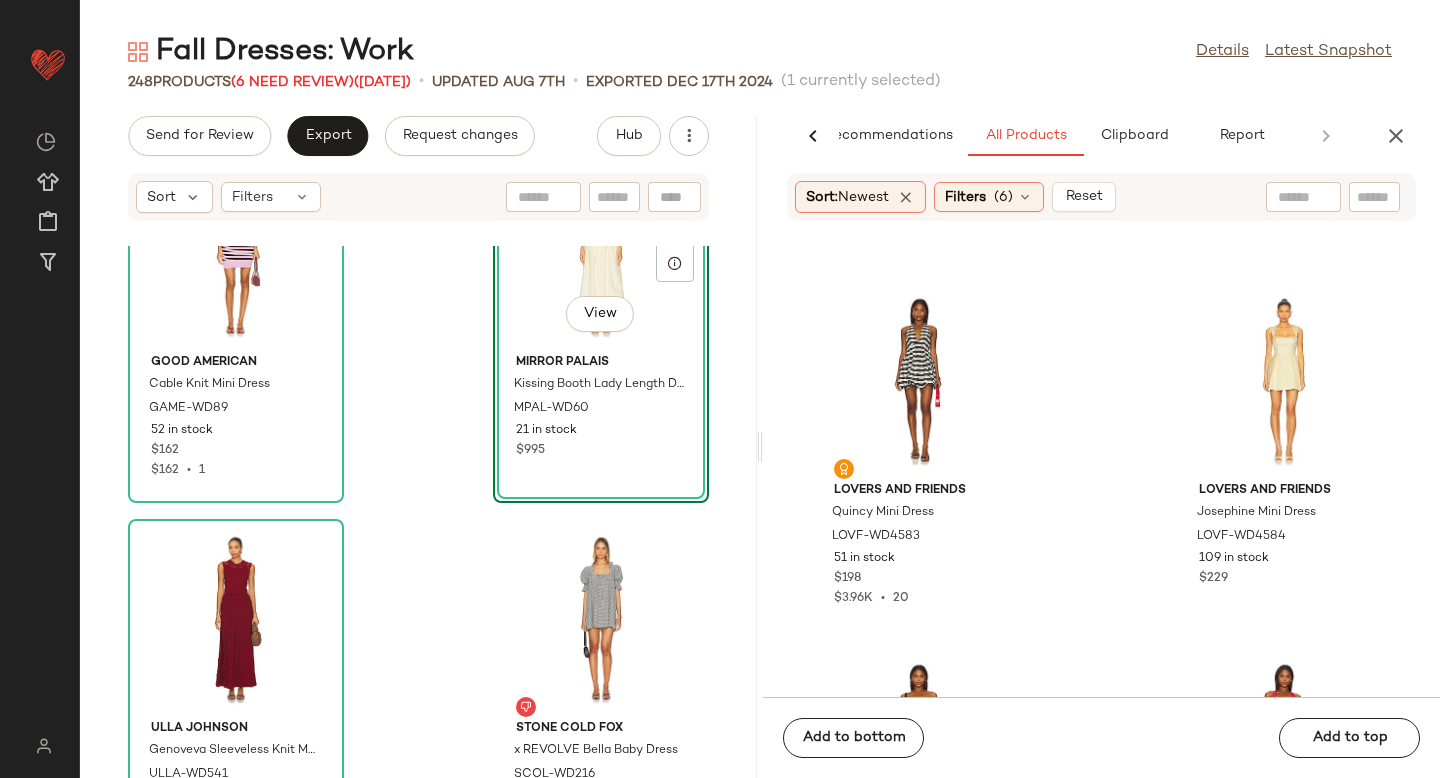 scroll, scrollTop: 302931, scrollLeft: 0, axis: vertical 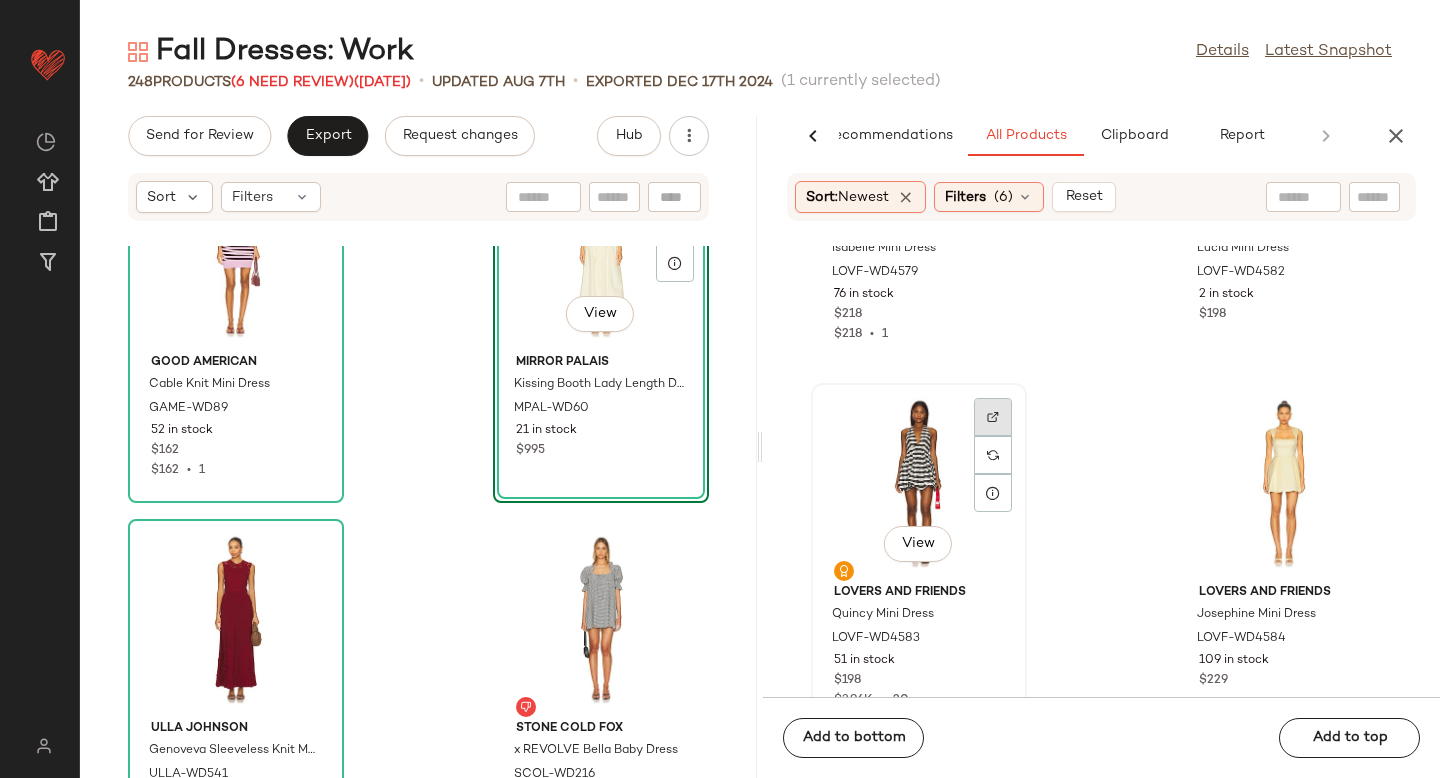 click 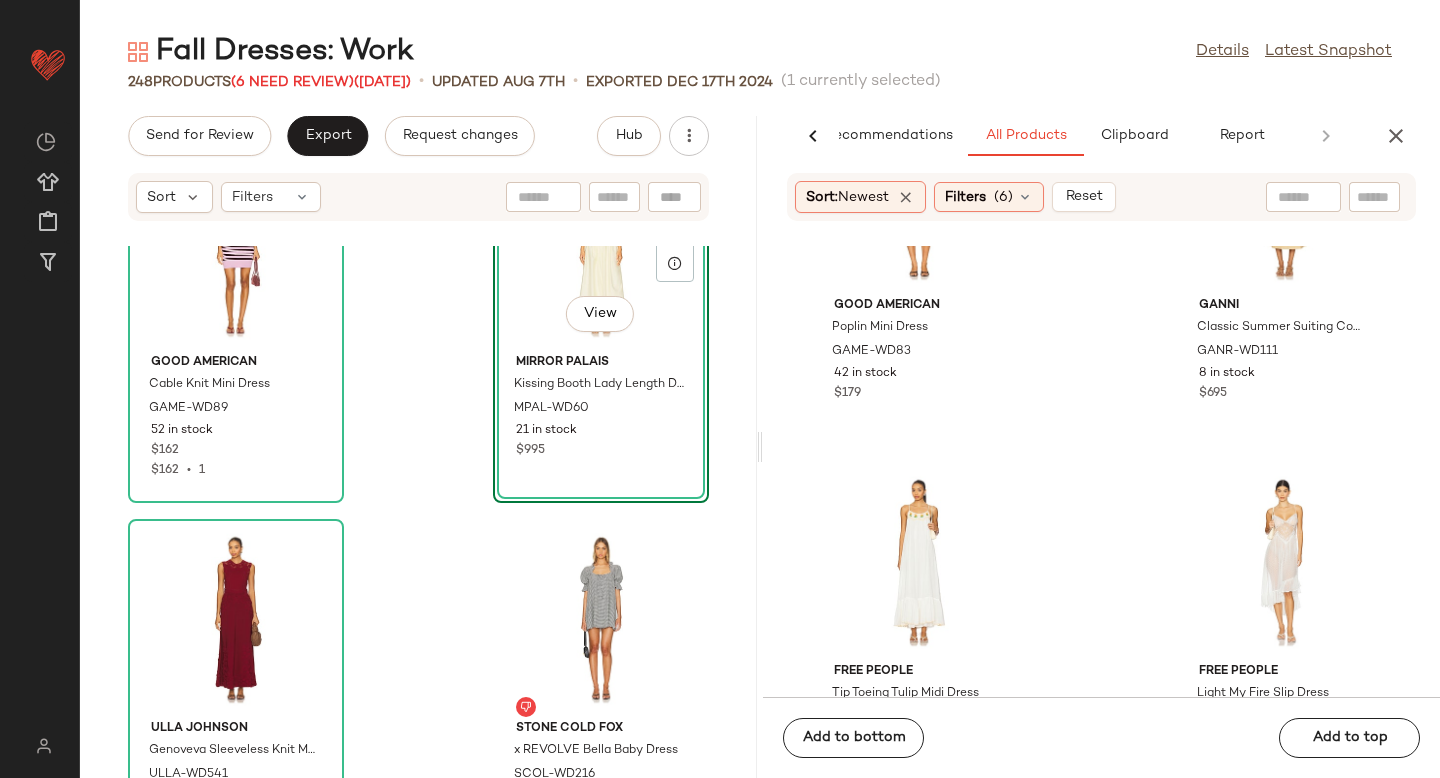 scroll, scrollTop: 307111, scrollLeft: 0, axis: vertical 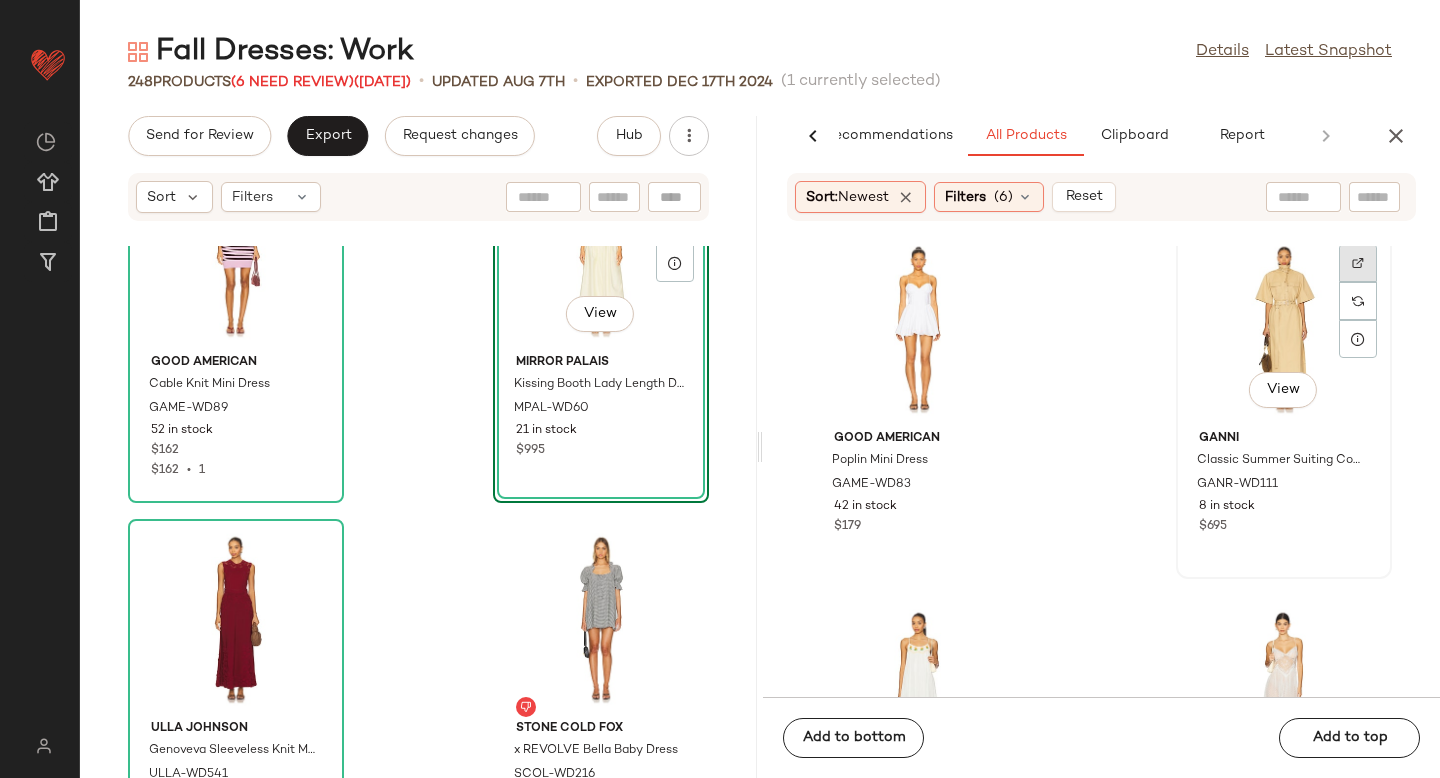 click 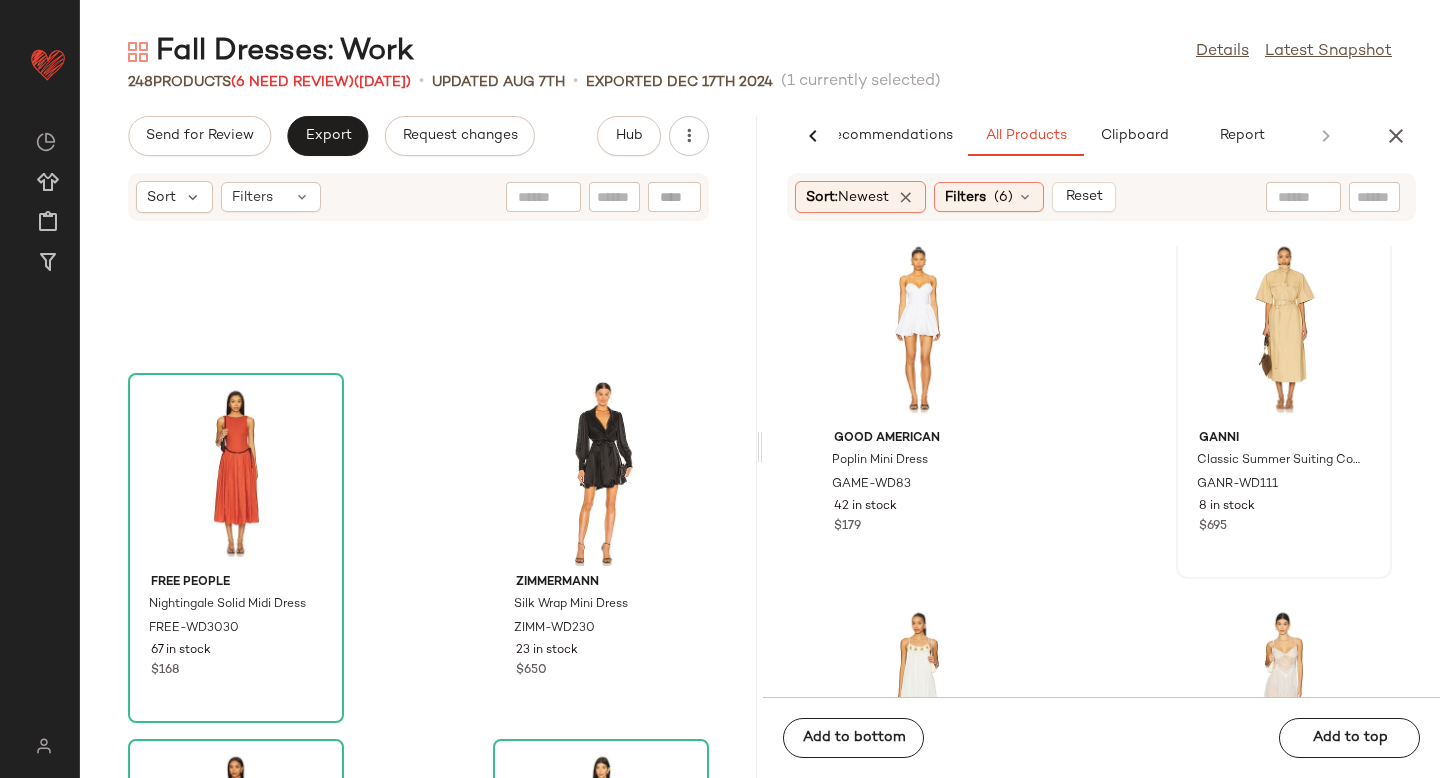 scroll, scrollTop: 39999, scrollLeft: 0, axis: vertical 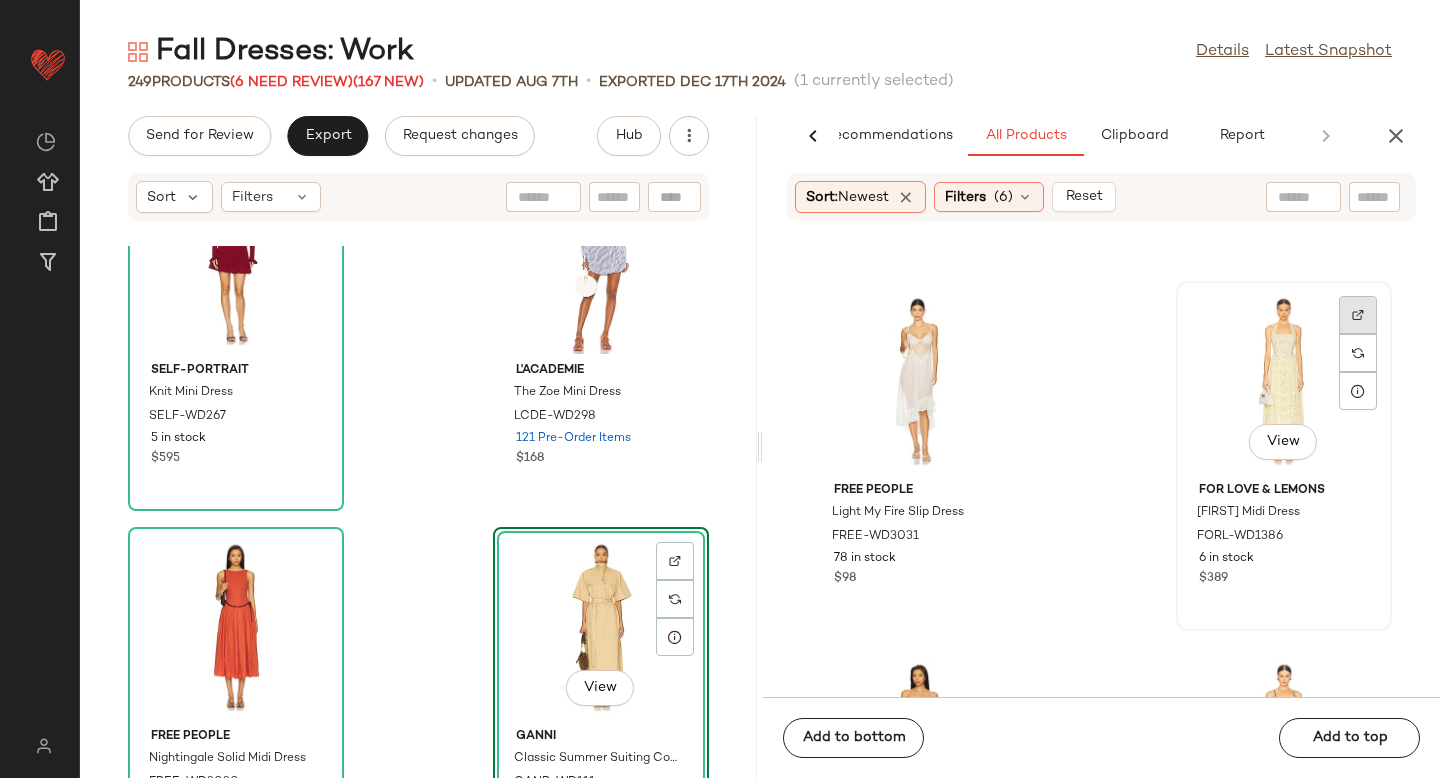 click 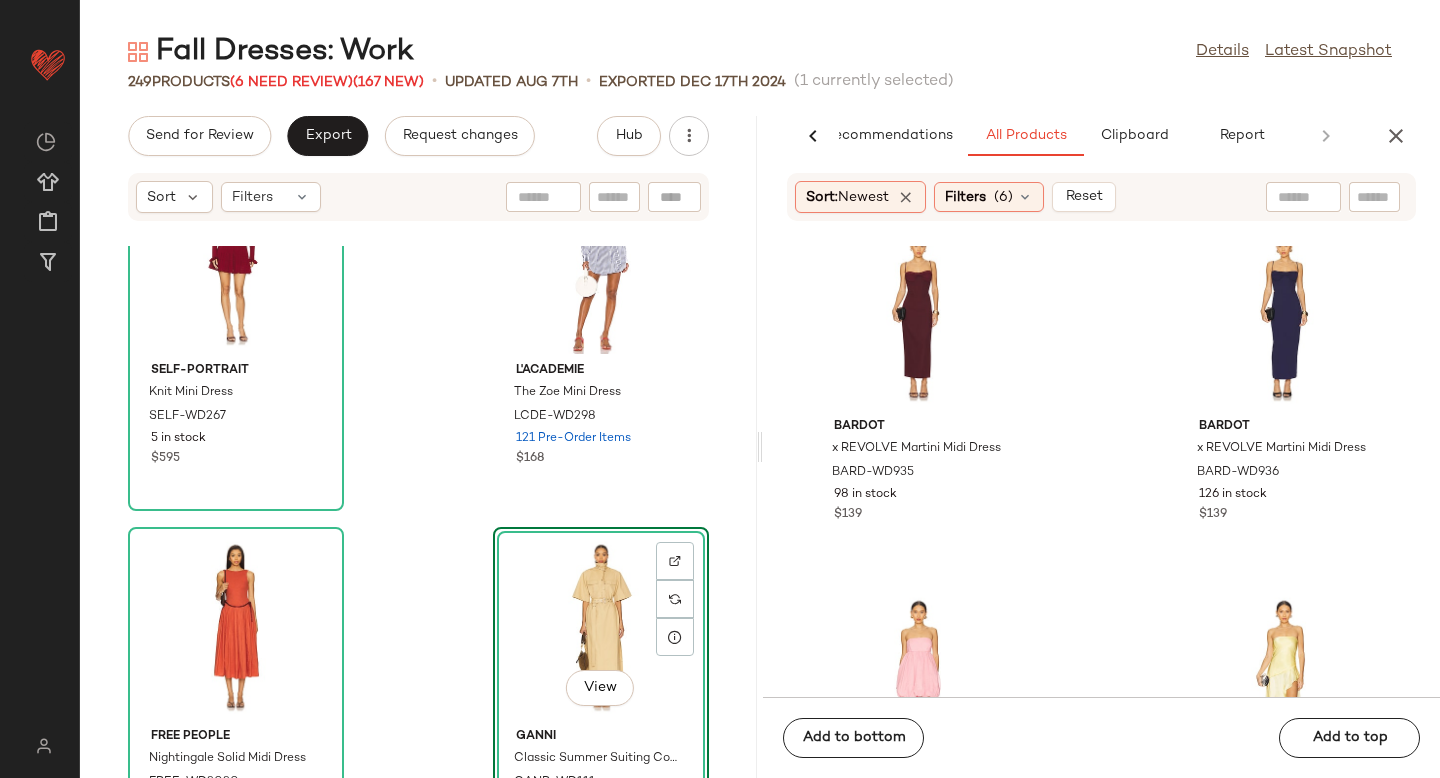 scroll, scrollTop: 314805, scrollLeft: 0, axis: vertical 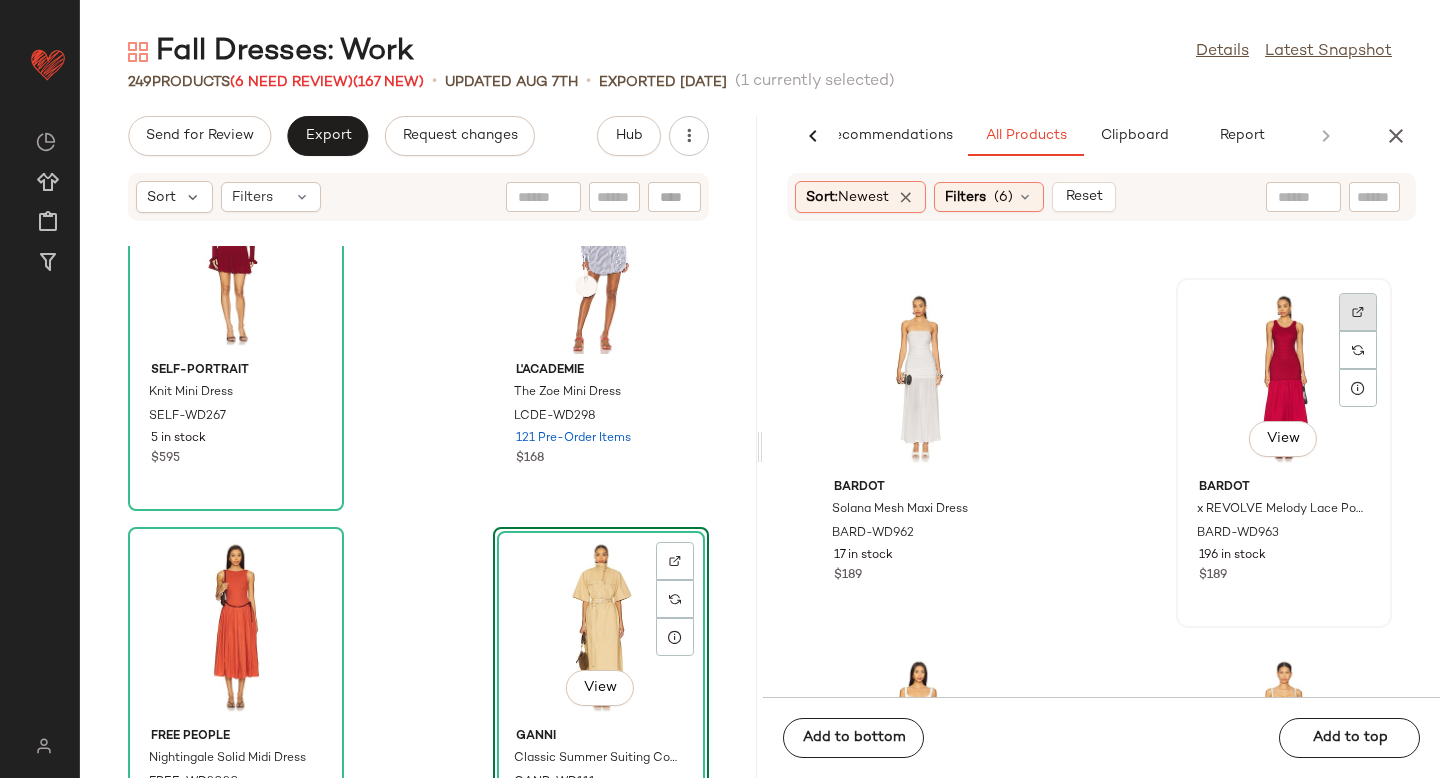 click 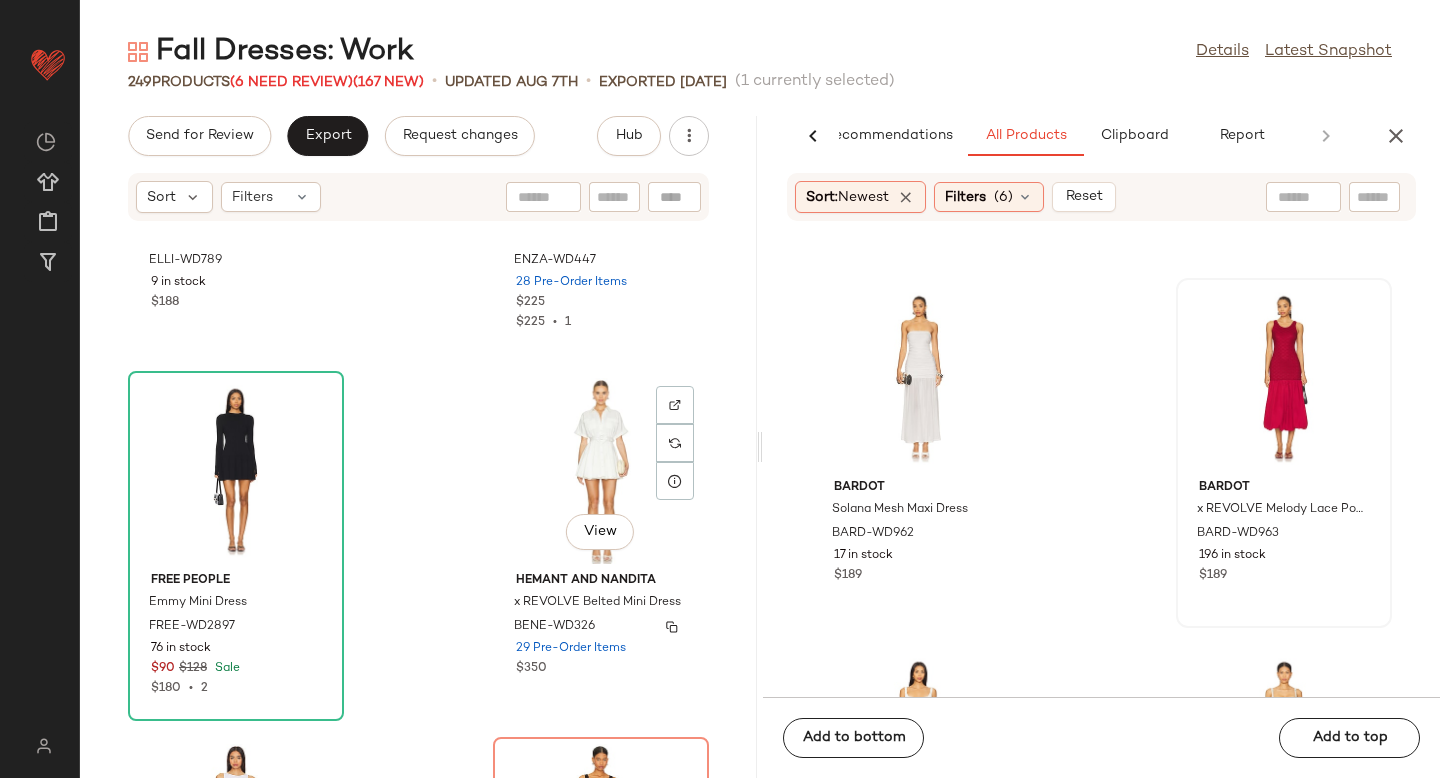 scroll, scrollTop: 41659, scrollLeft: 0, axis: vertical 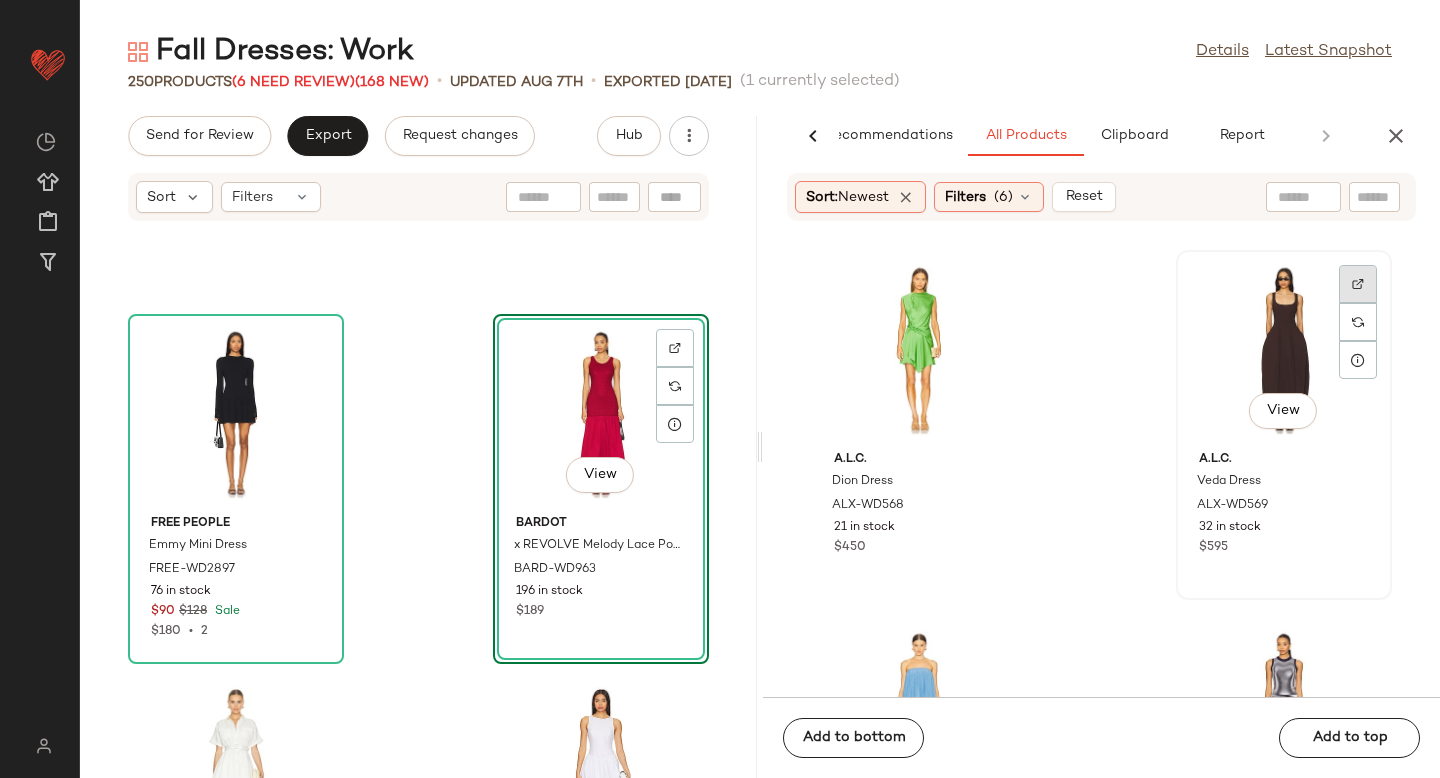 click 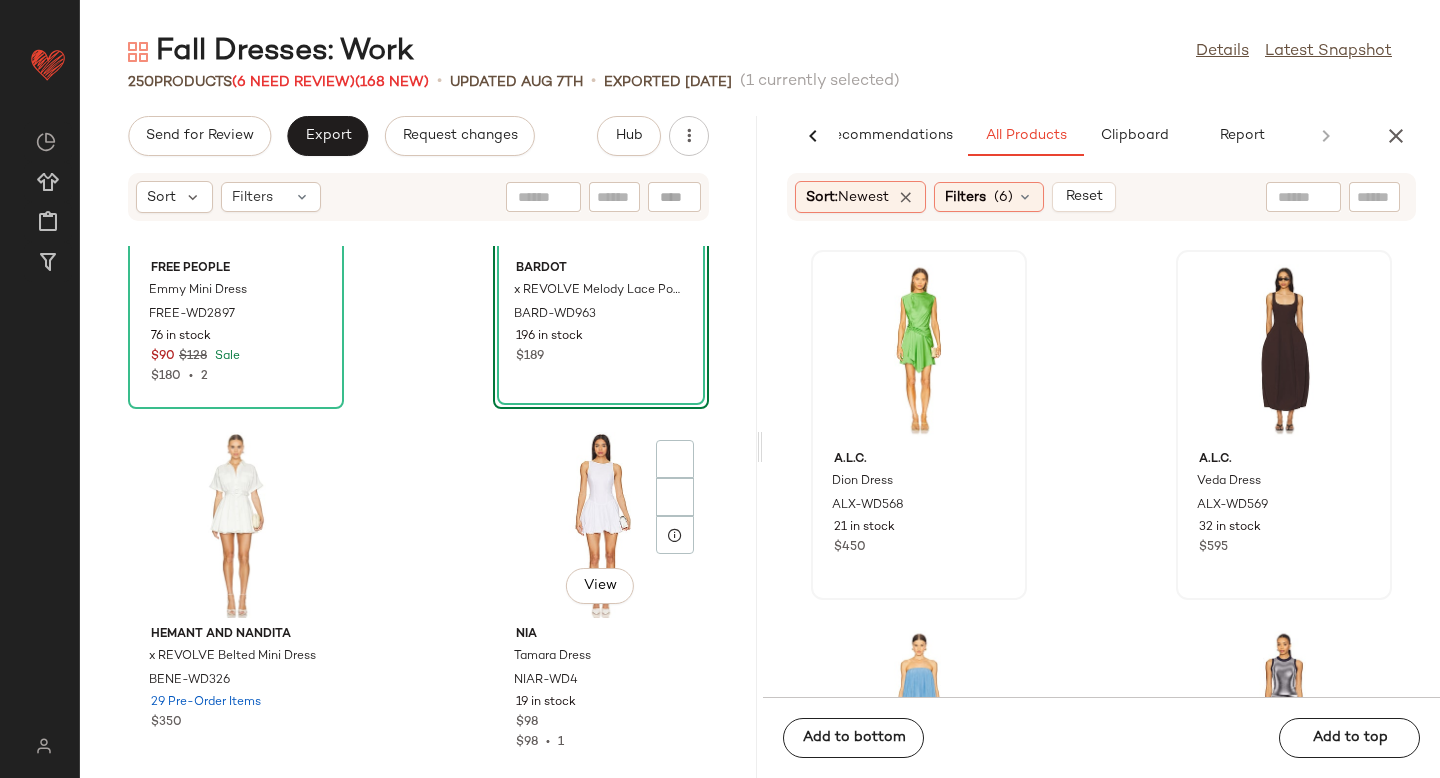 scroll, scrollTop: 41958, scrollLeft: 0, axis: vertical 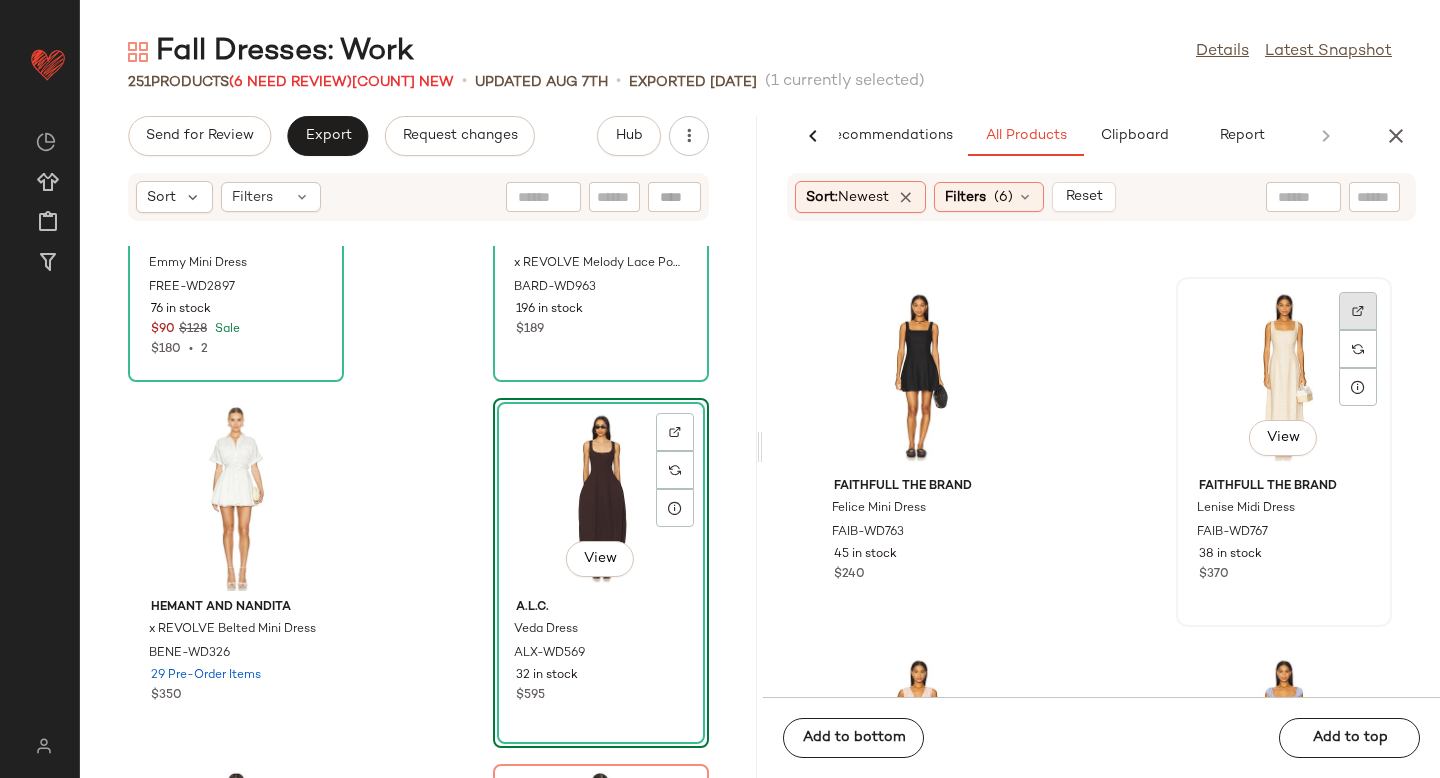 click 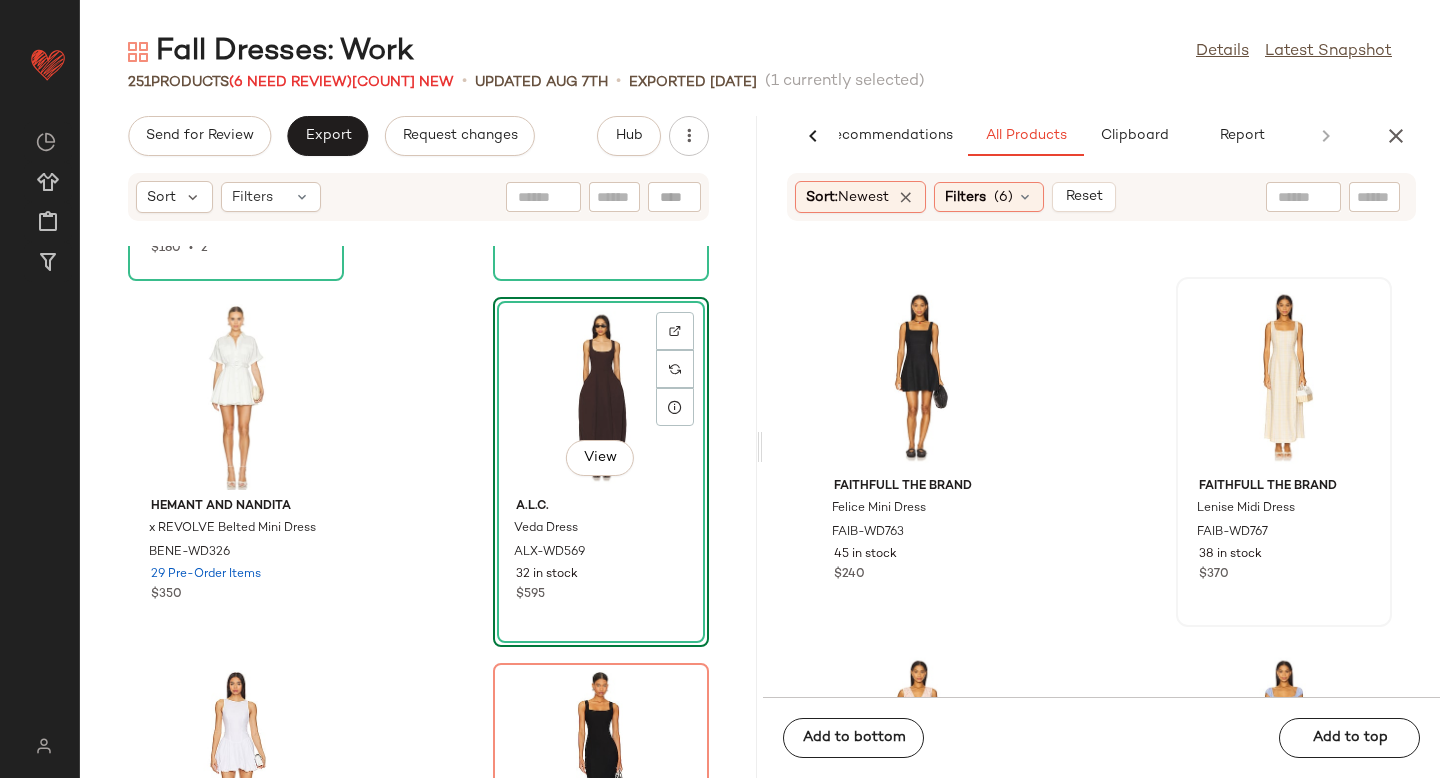 scroll, scrollTop: 42206, scrollLeft: 0, axis: vertical 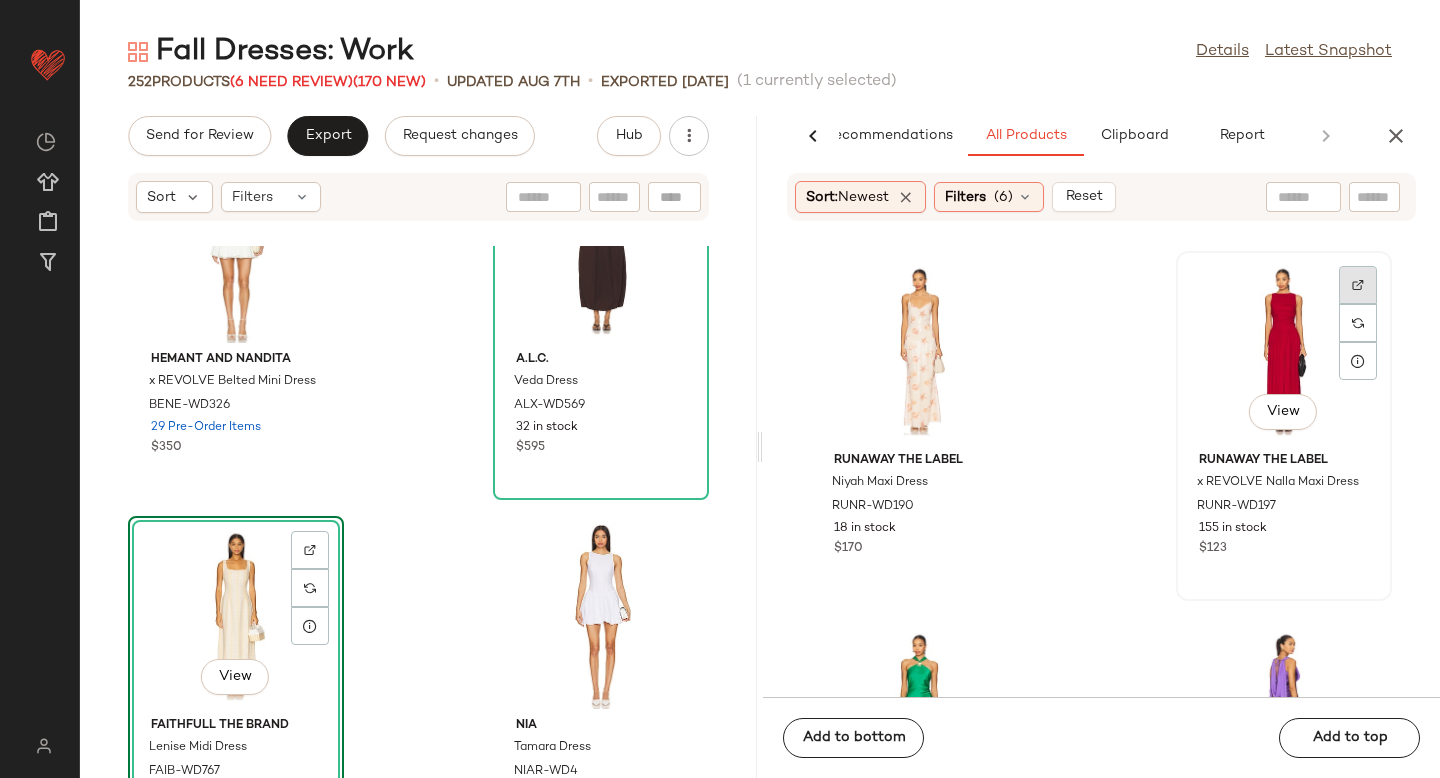 click 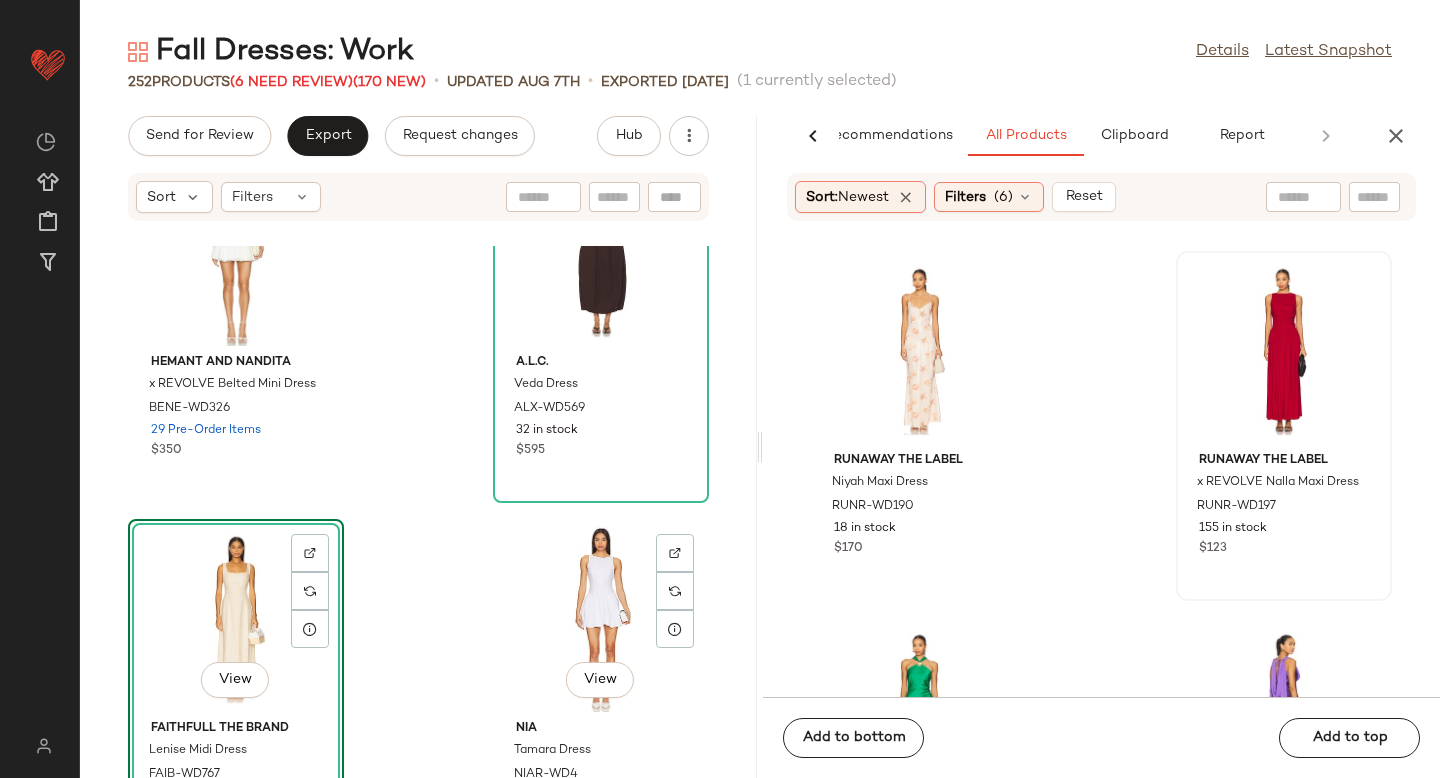 scroll, scrollTop: 42175, scrollLeft: 0, axis: vertical 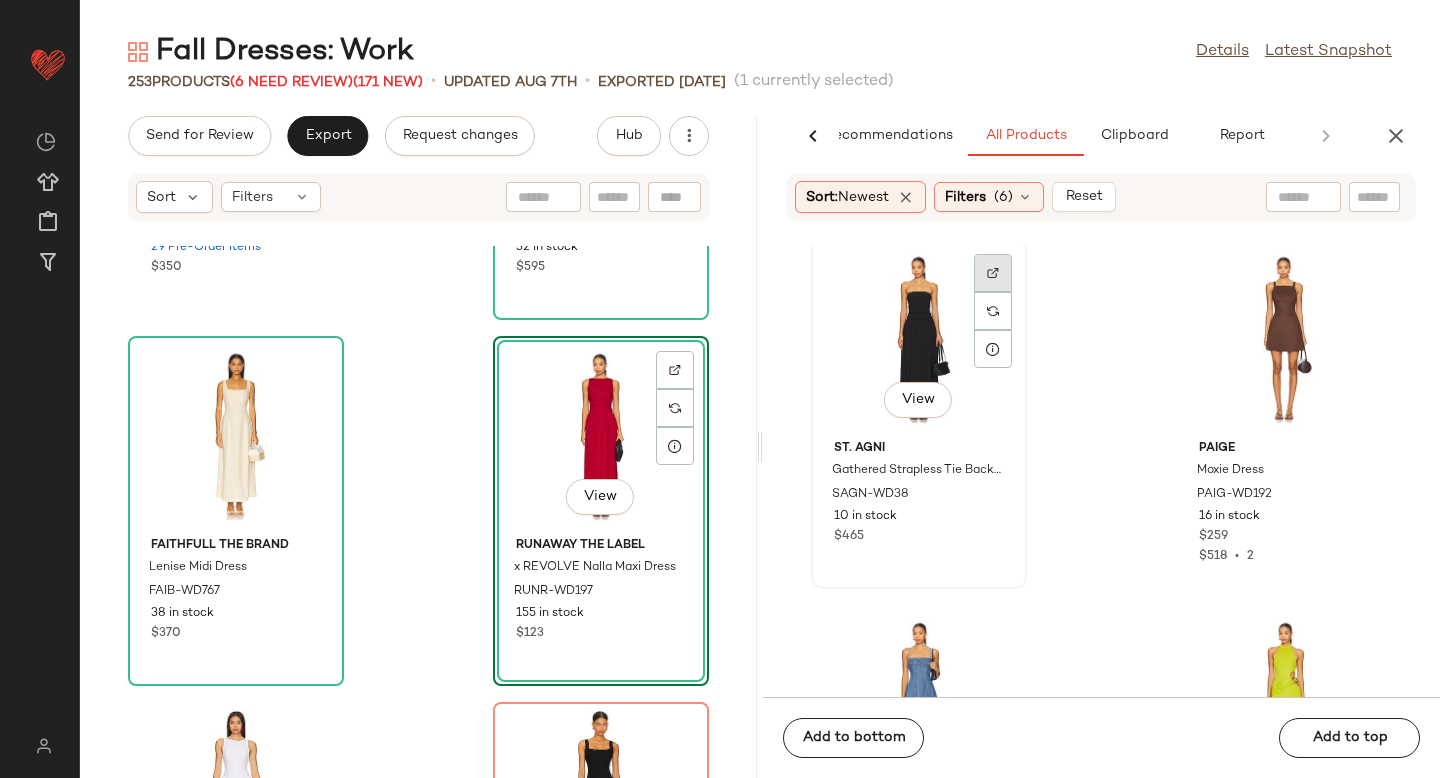 click 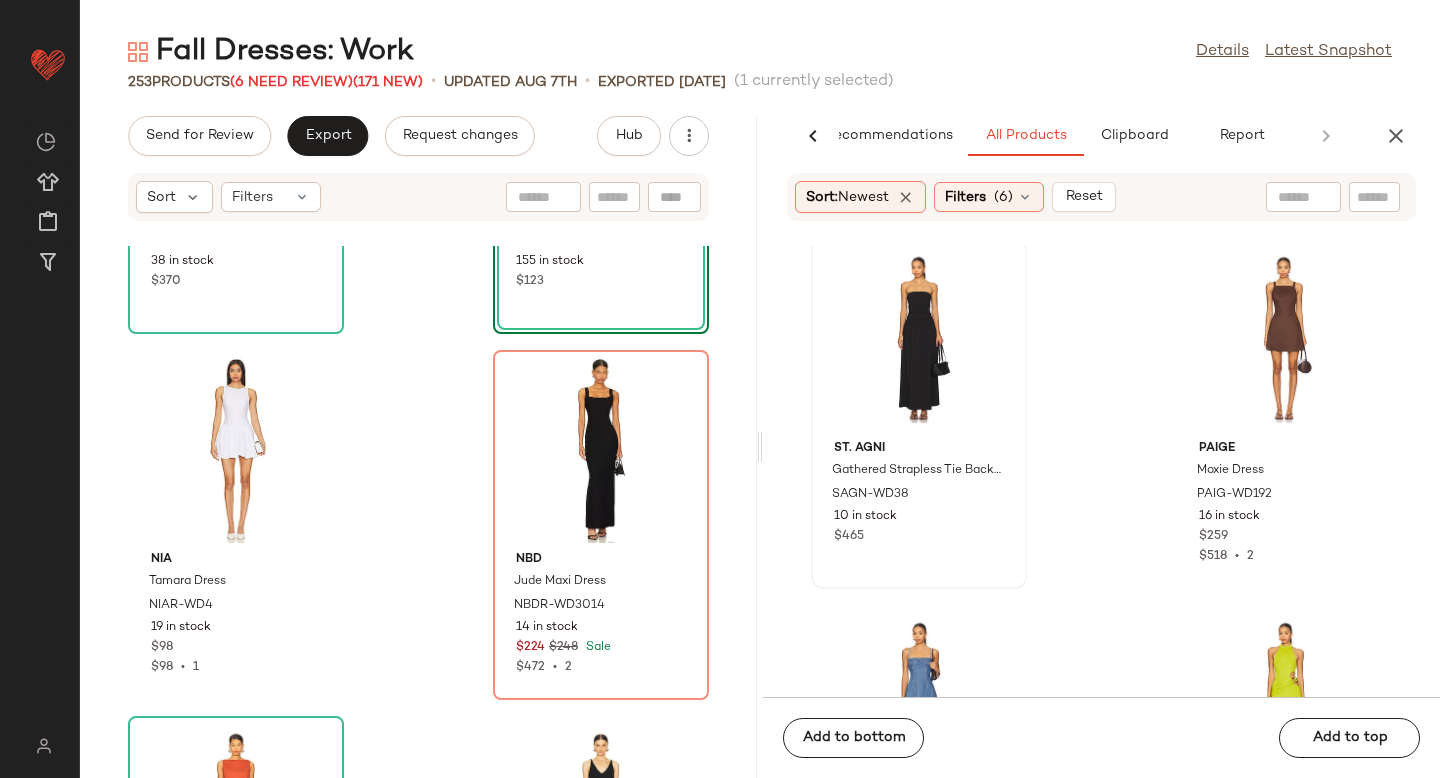 scroll, scrollTop: 42747, scrollLeft: 0, axis: vertical 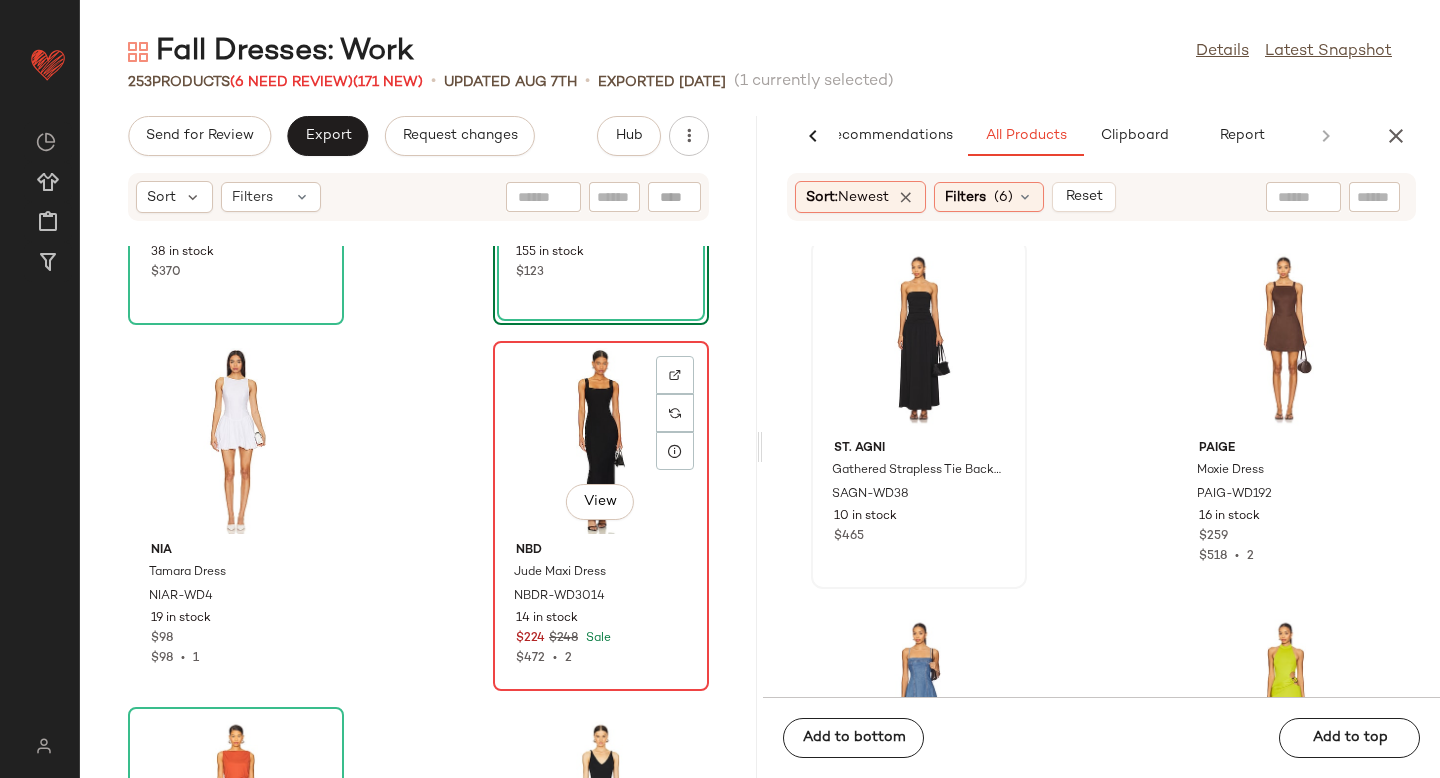click on "View" 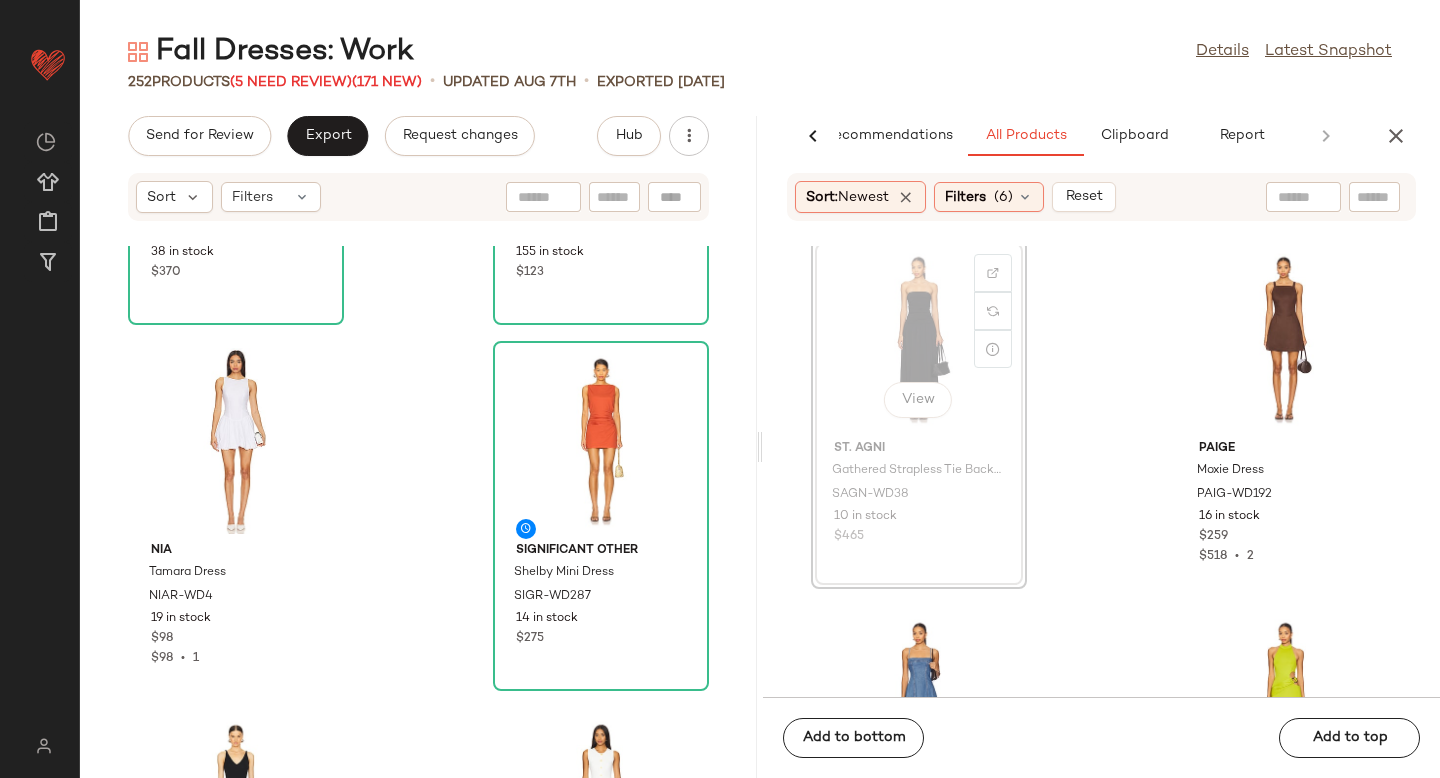 scroll, scrollTop: 326497, scrollLeft: 0, axis: vertical 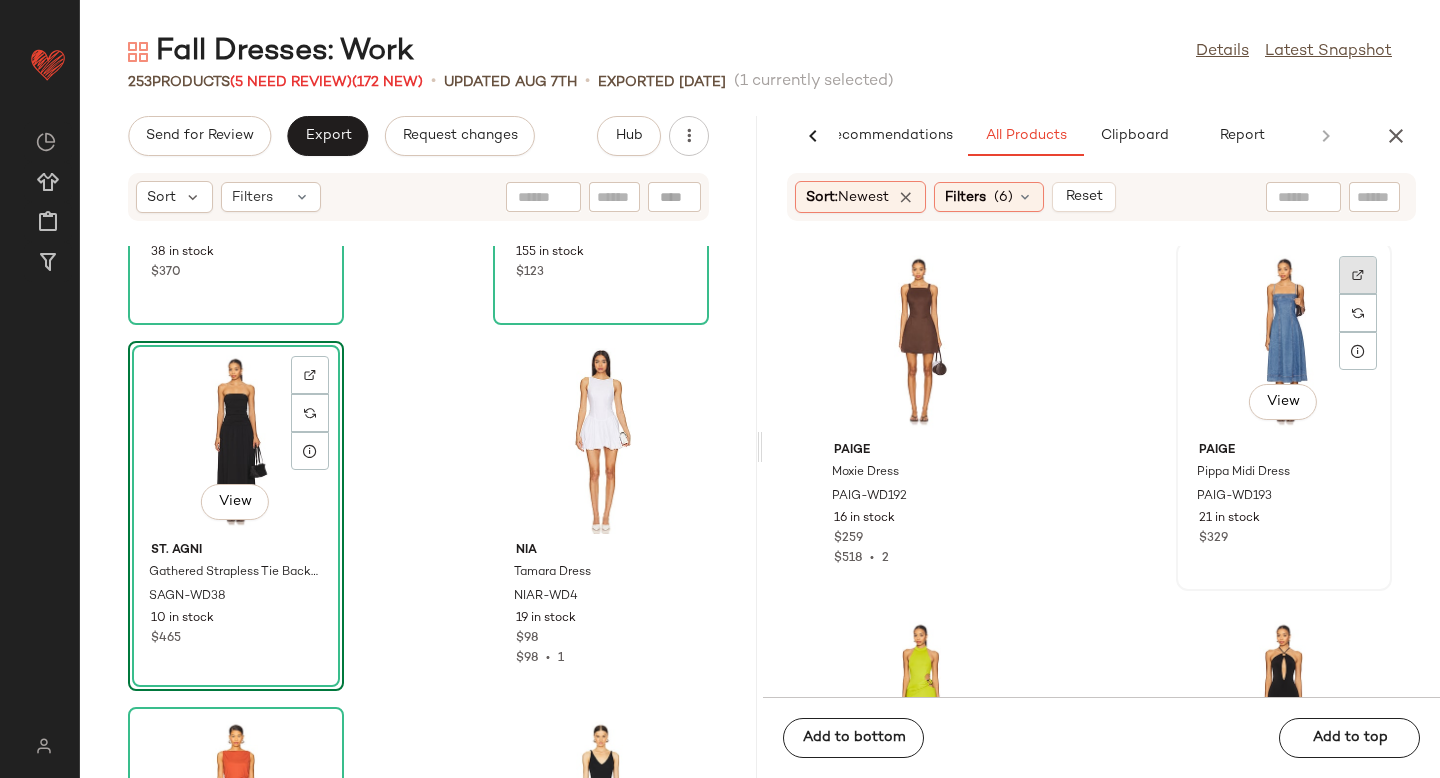 click 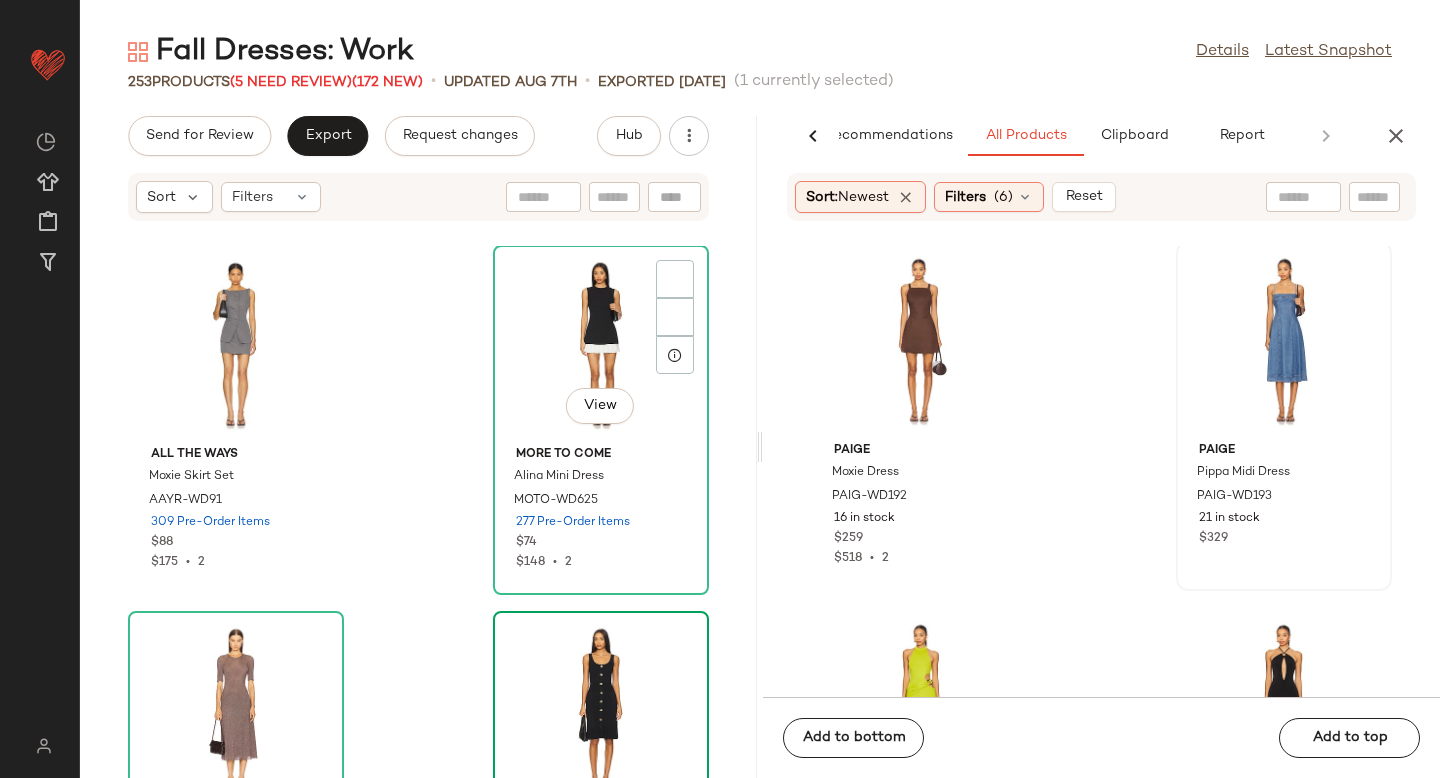 scroll, scrollTop: 28191, scrollLeft: 0, axis: vertical 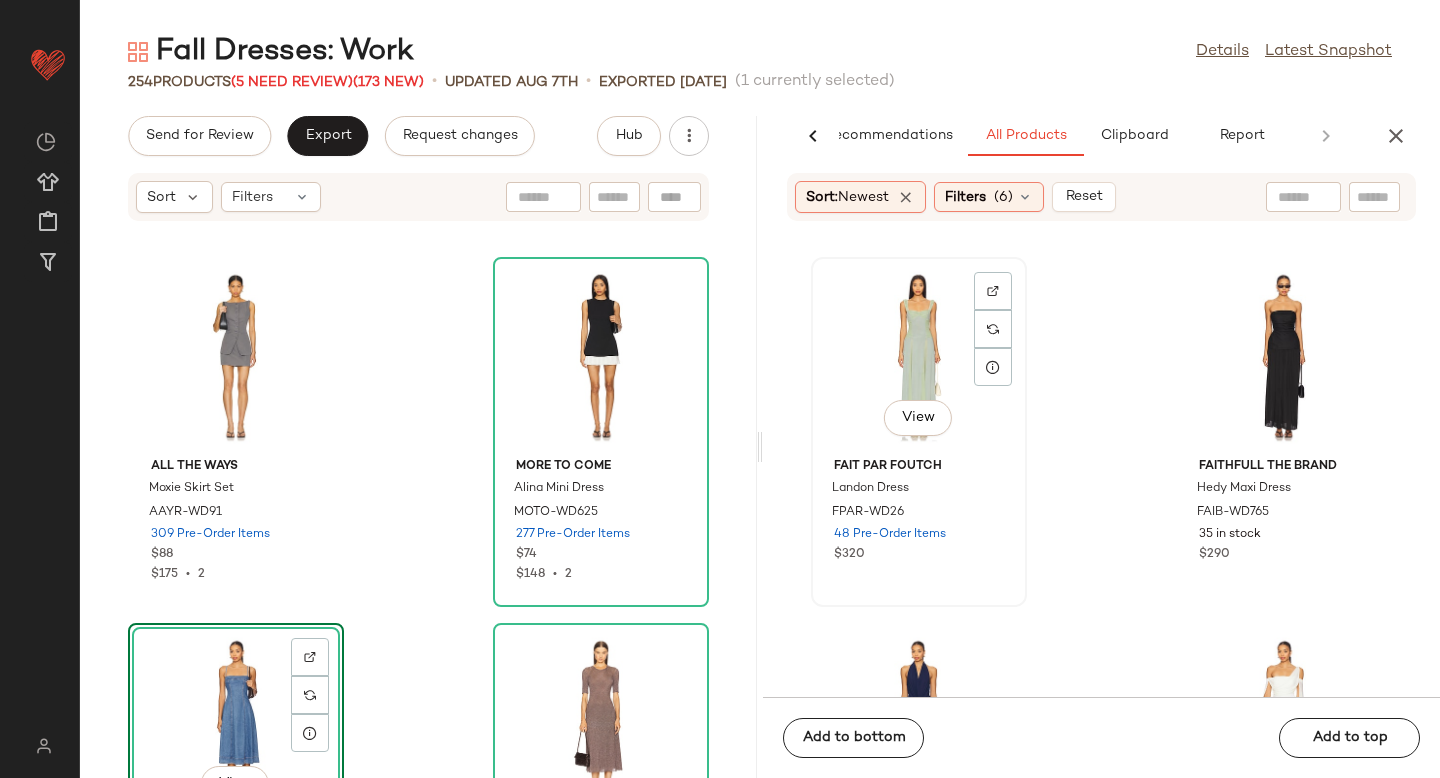click 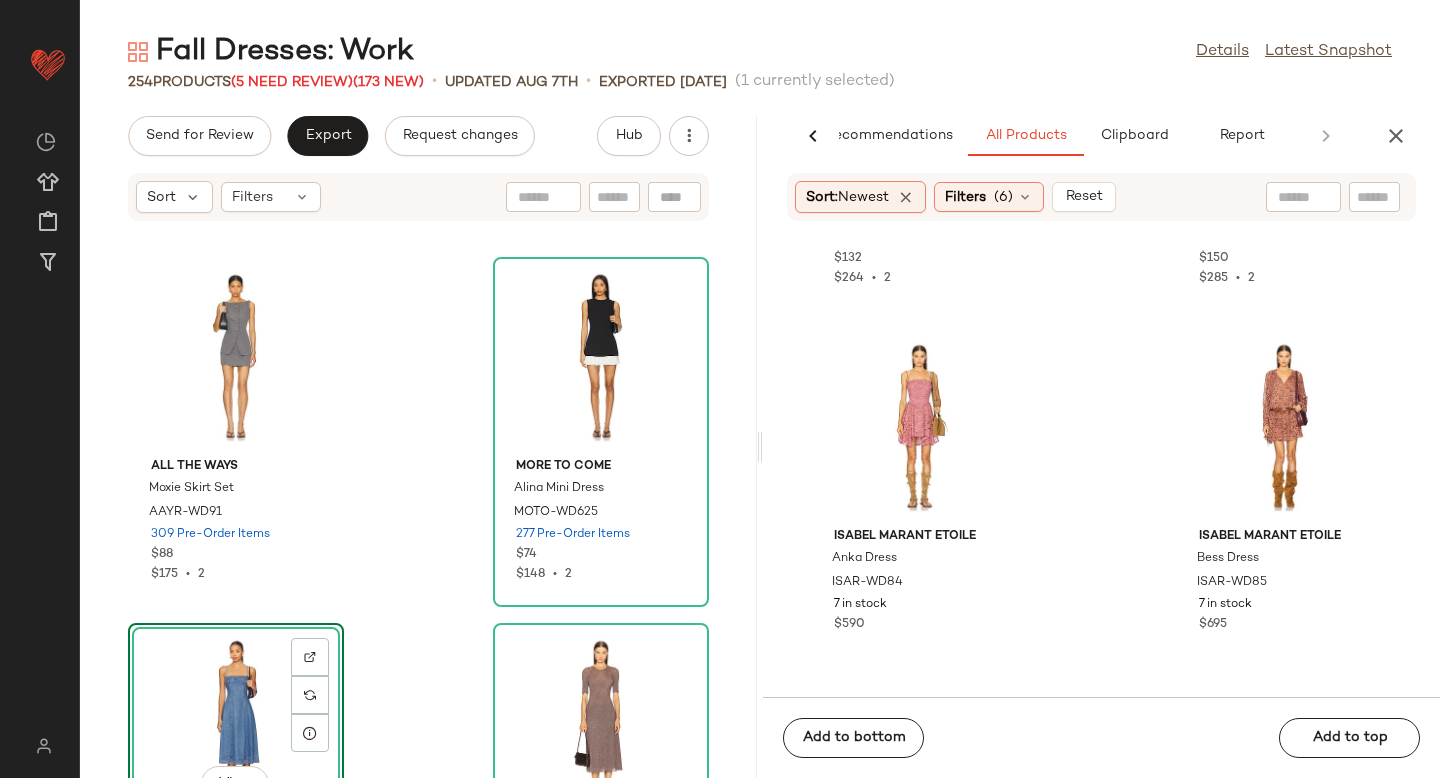 scroll, scrollTop: 336167, scrollLeft: 0, axis: vertical 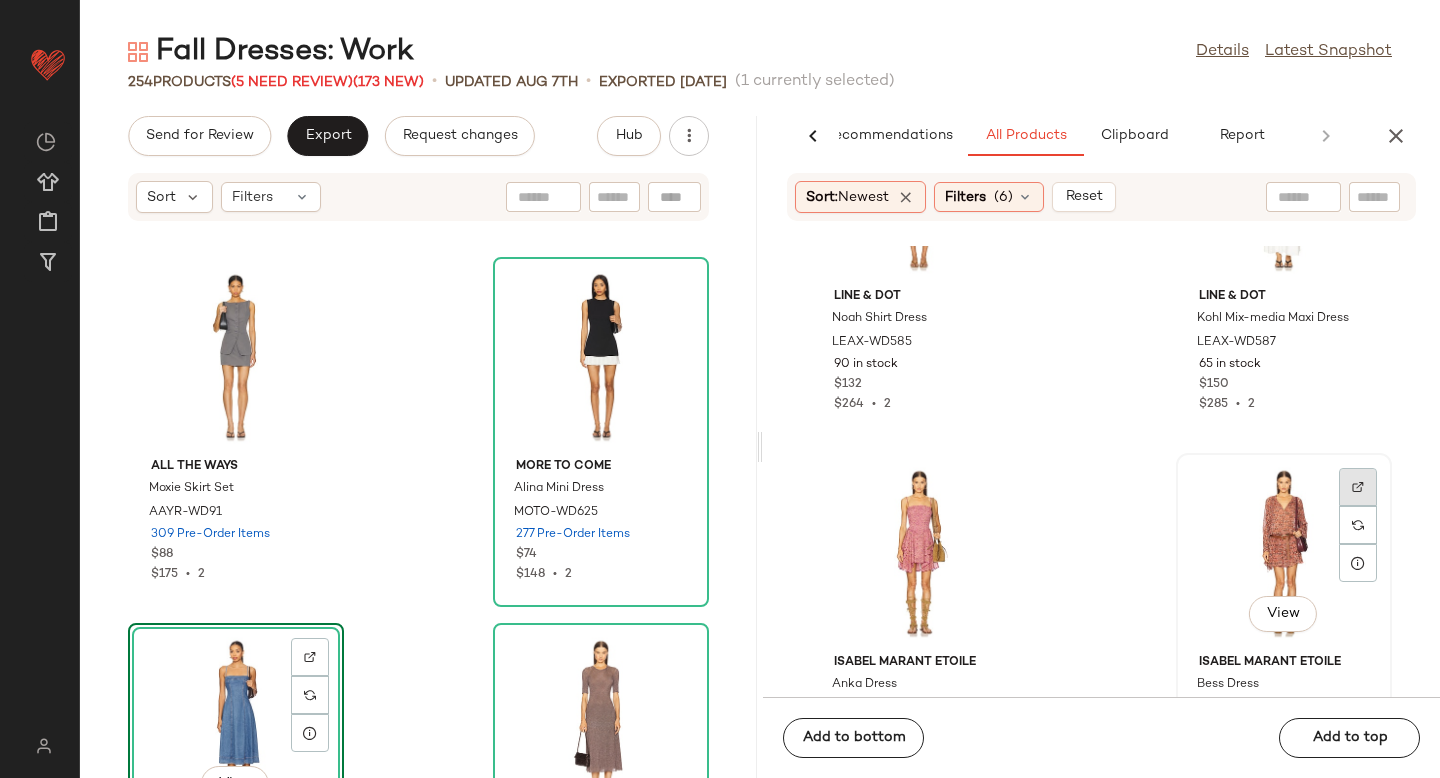 click 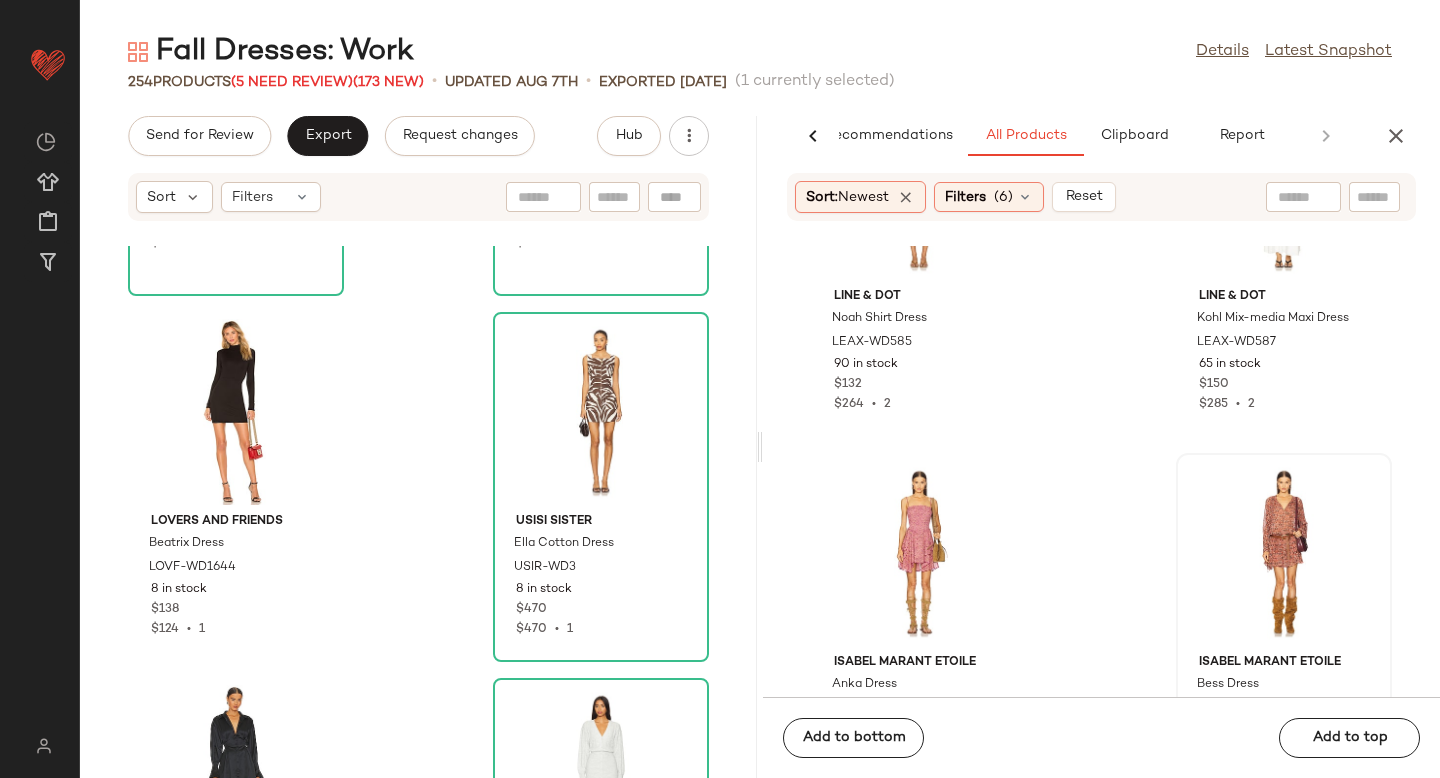 scroll, scrollTop: 32998, scrollLeft: 0, axis: vertical 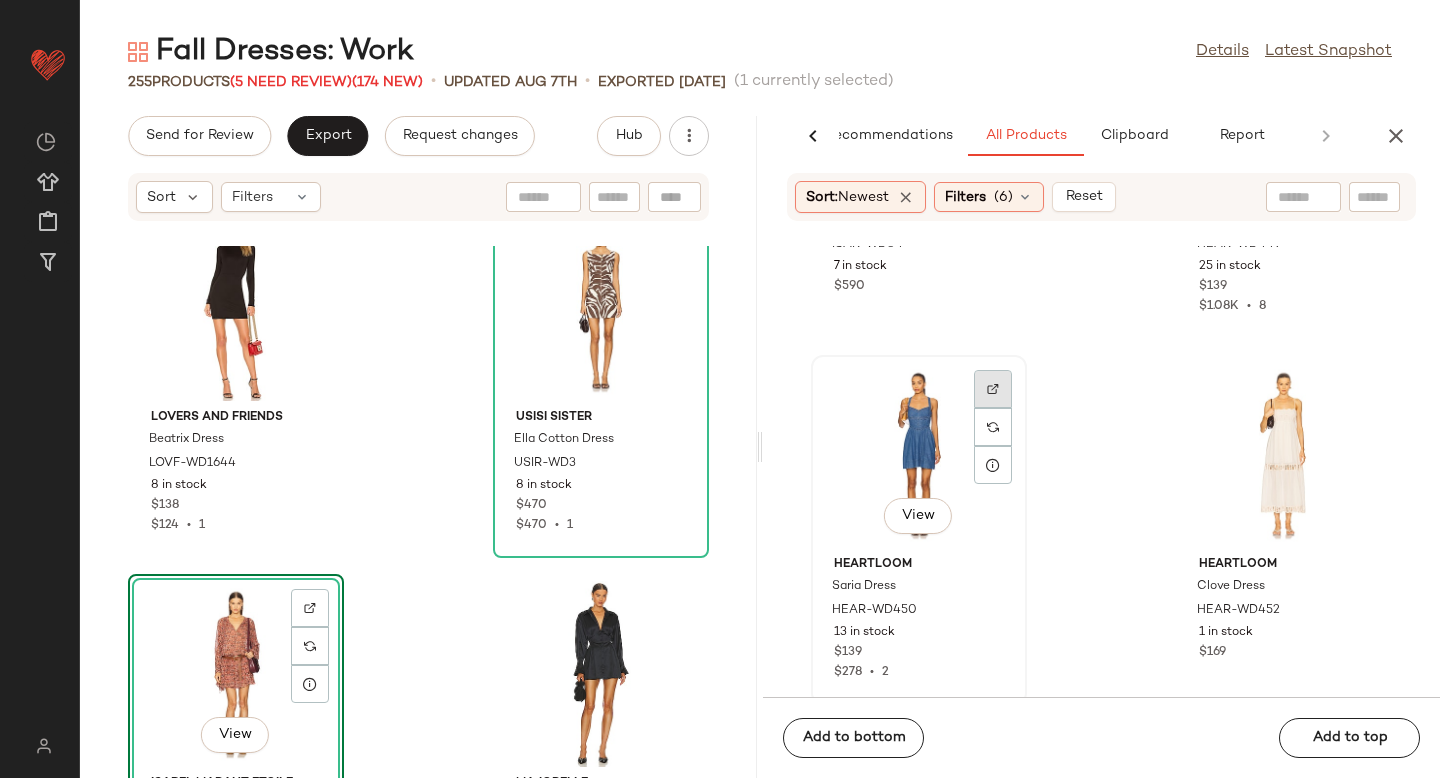 click 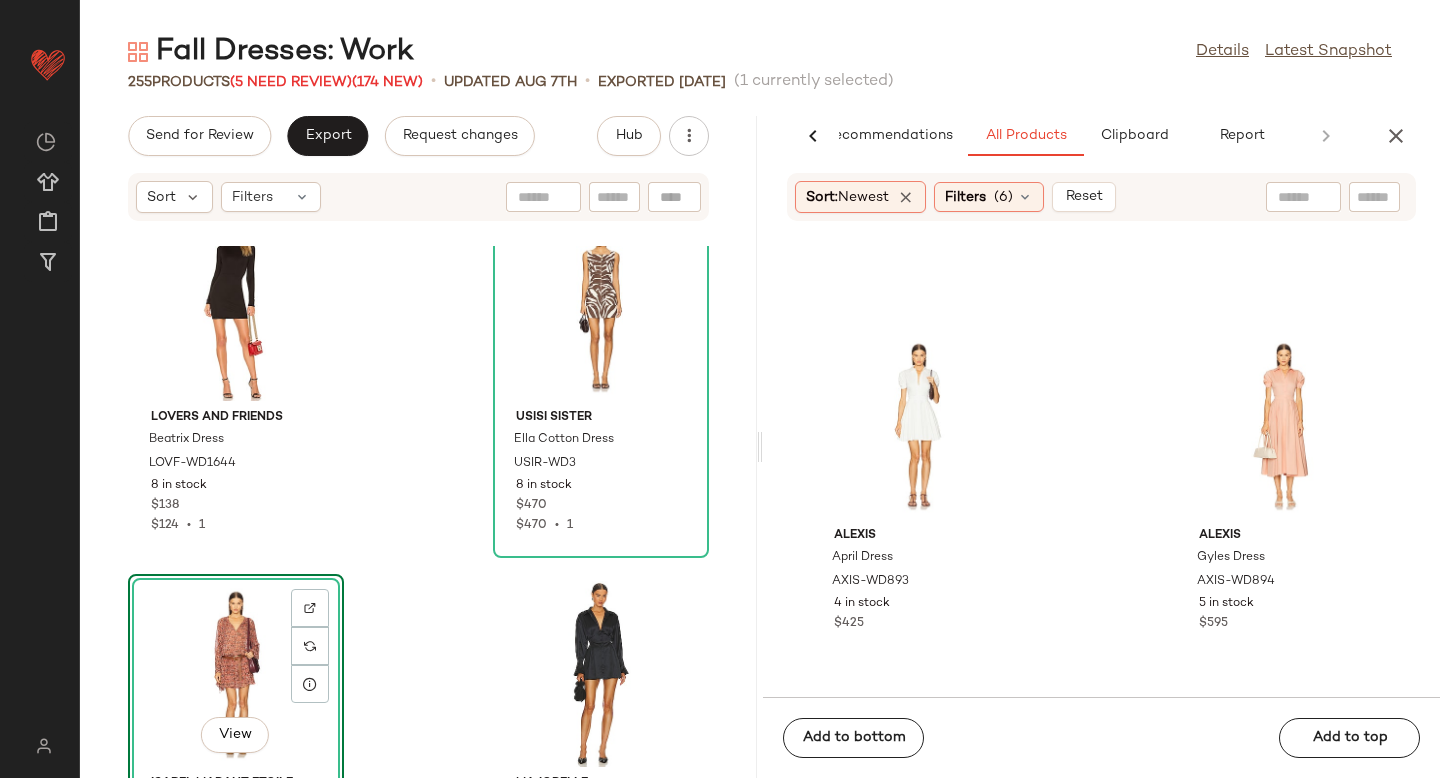 scroll, scrollTop: 338479, scrollLeft: 0, axis: vertical 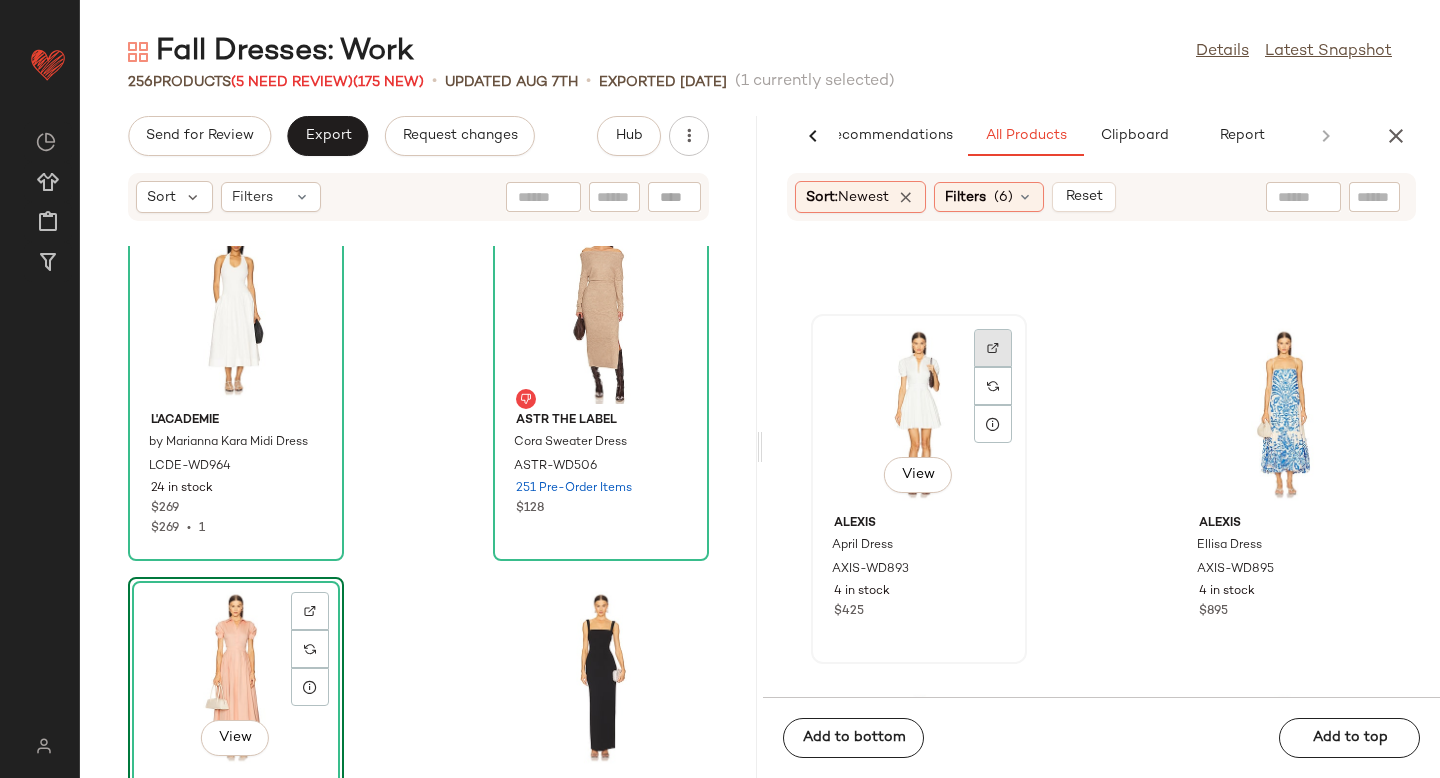 click 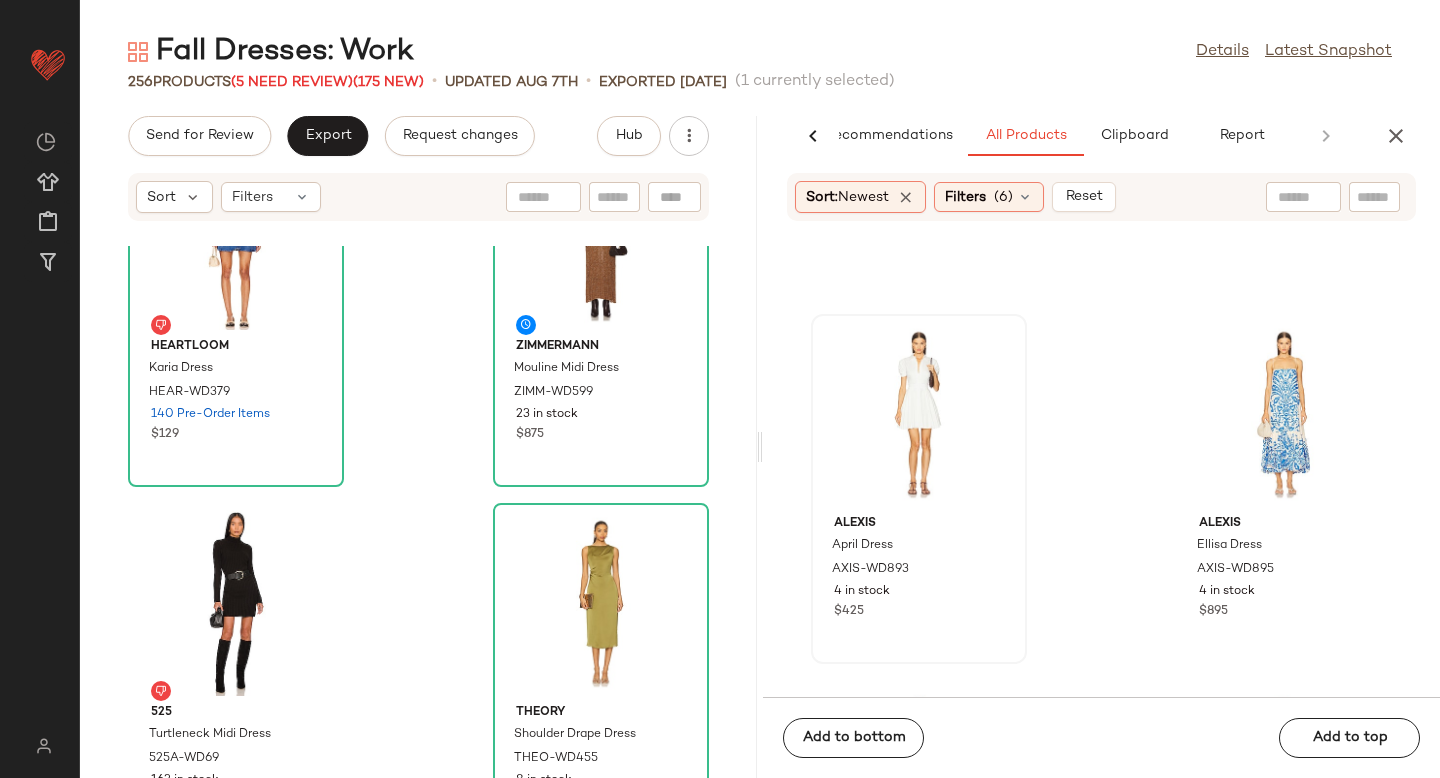 scroll, scrollTop: 14379, scrollLeft: 0, axis: vertical 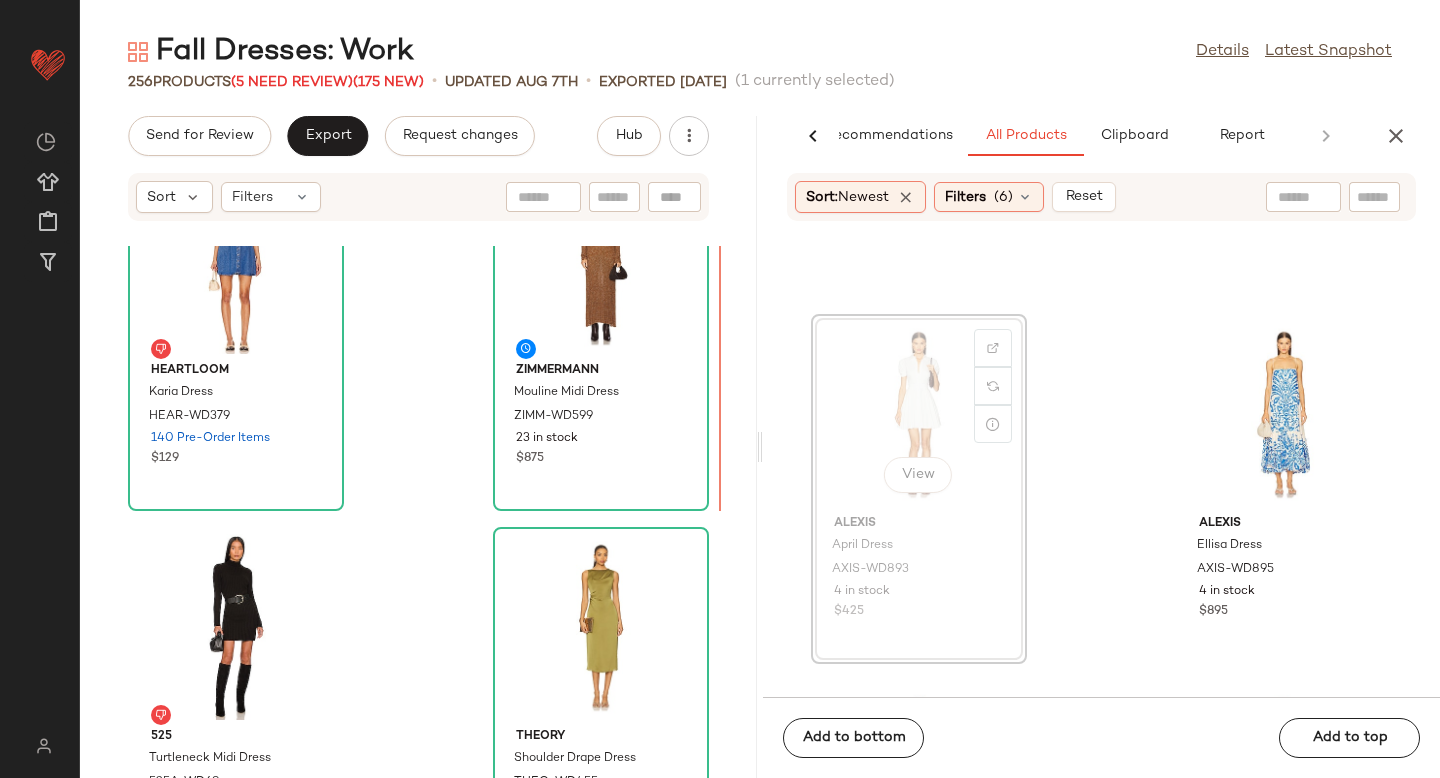 drag, startPoint x: 917, startPoint y: 429, endPoint x: 907, endPoint y: 431, distance: 10.198039 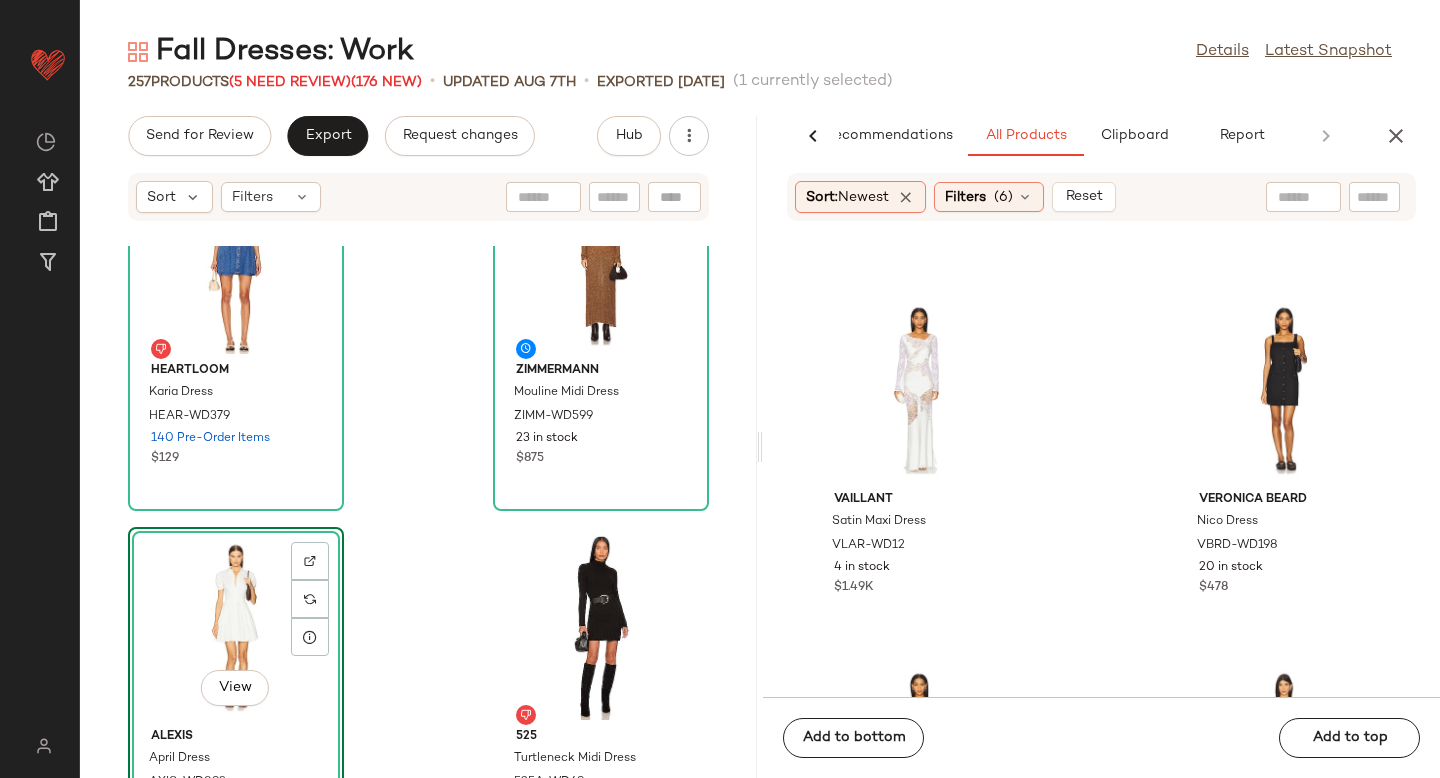 scroll, scrollTop: 338874, scrollLeft: 0, axis: vertical 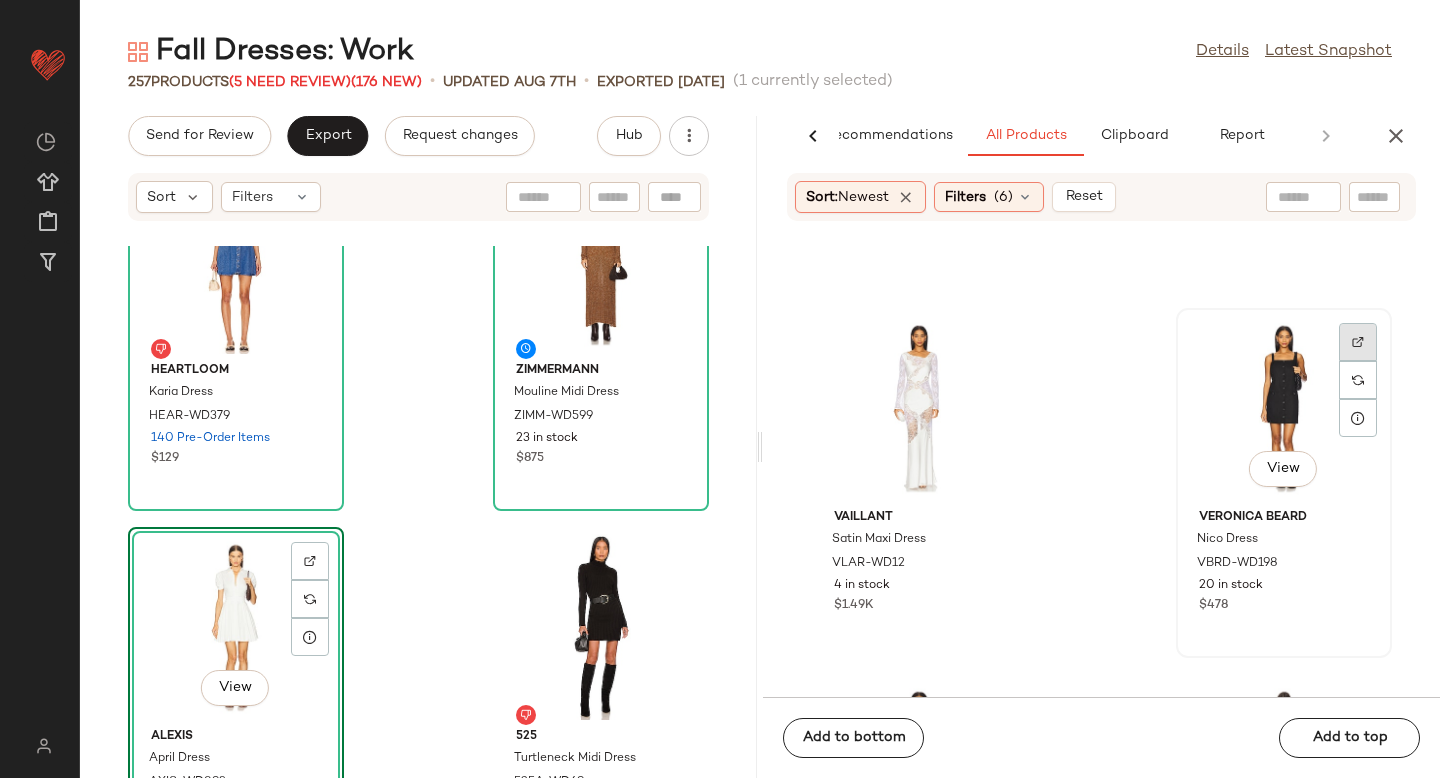 click 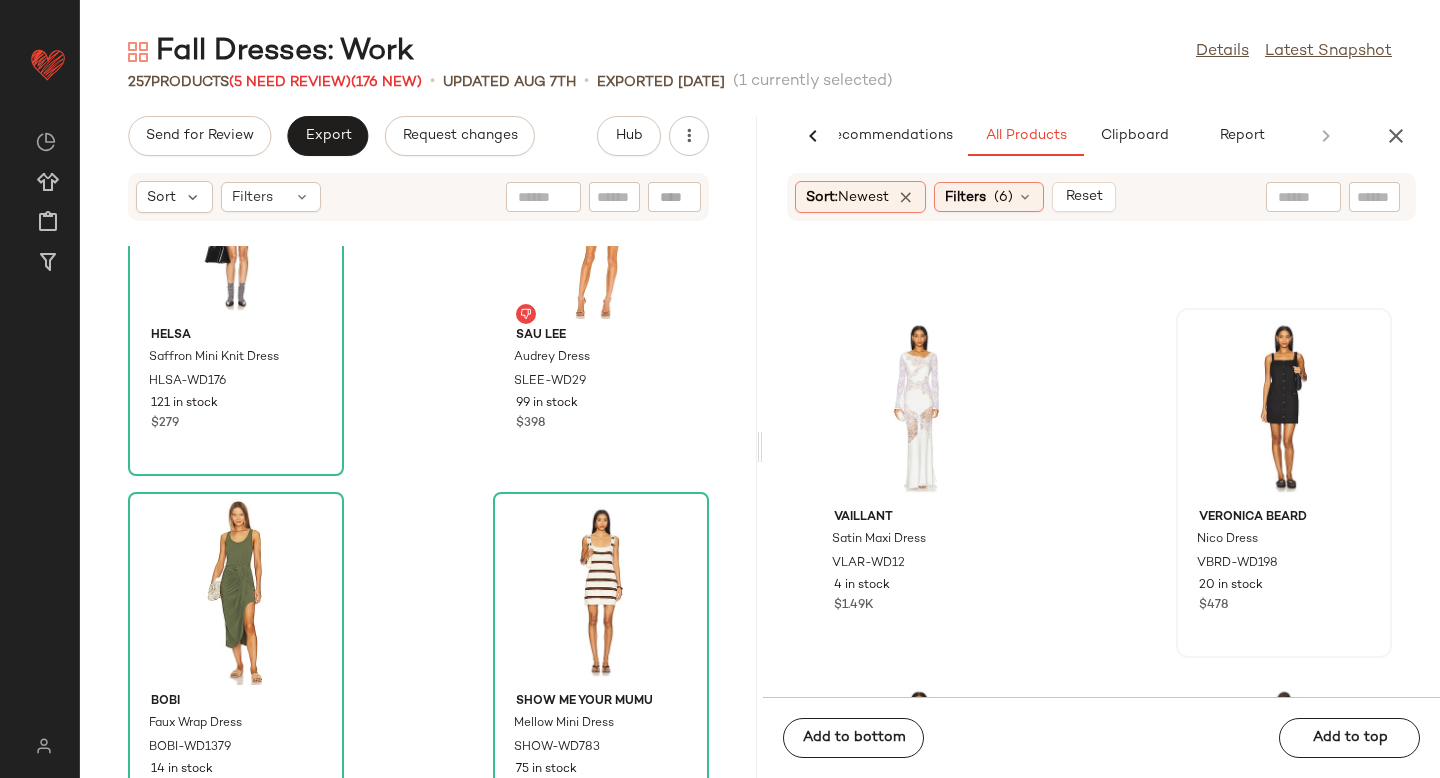 scroll, scrollTop: 18825, scrollLeft: 0, axis: vertical 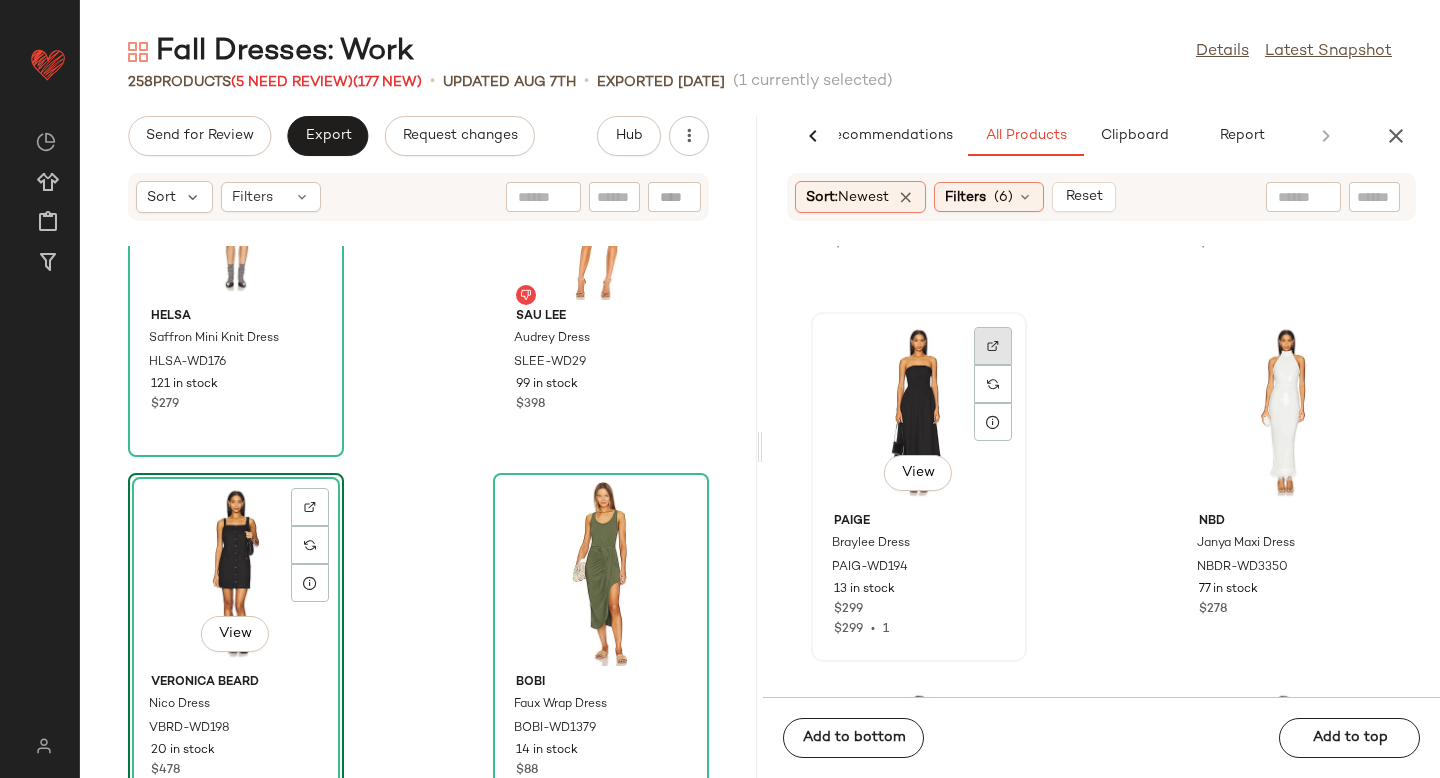 click 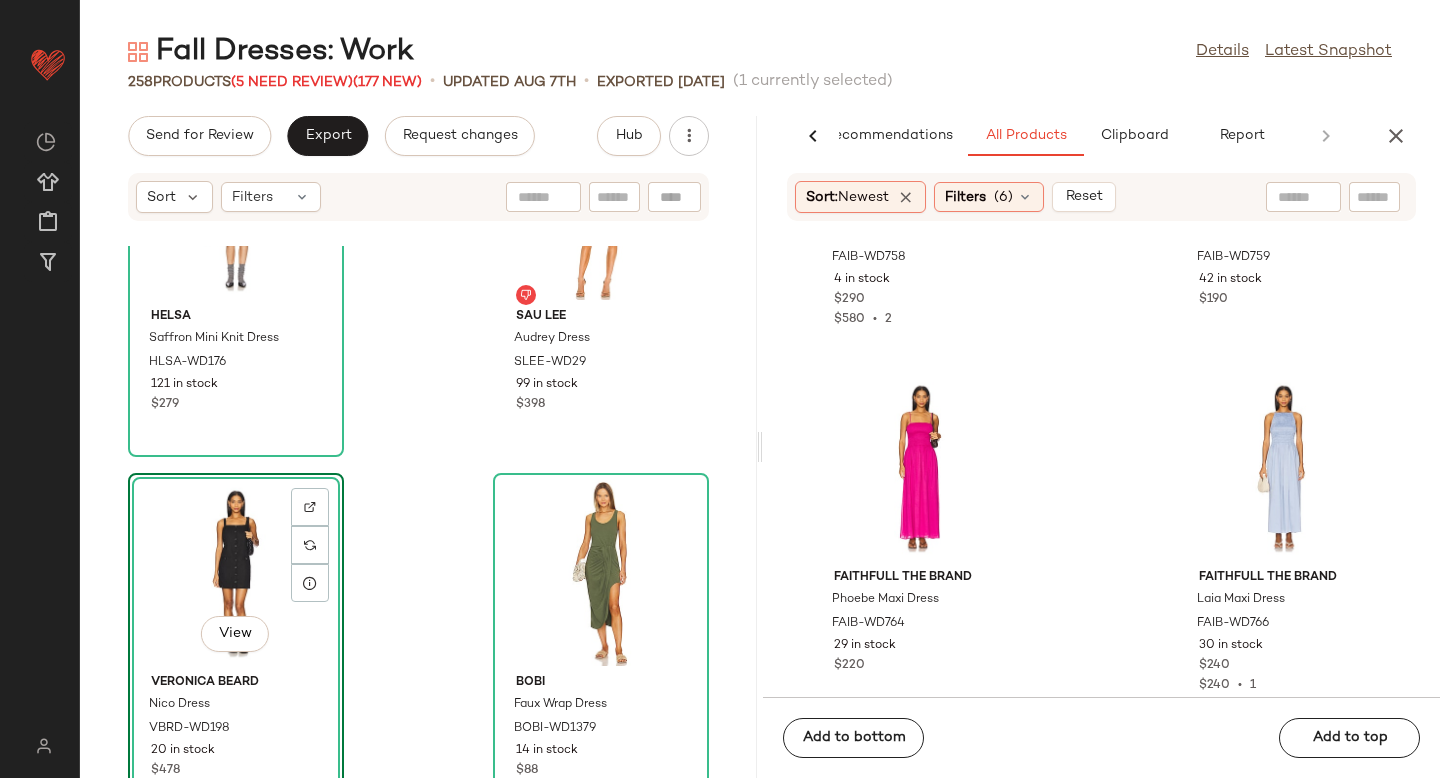 scroll, scrollTop: 351298, scrollLeft: 0, axis: vertical 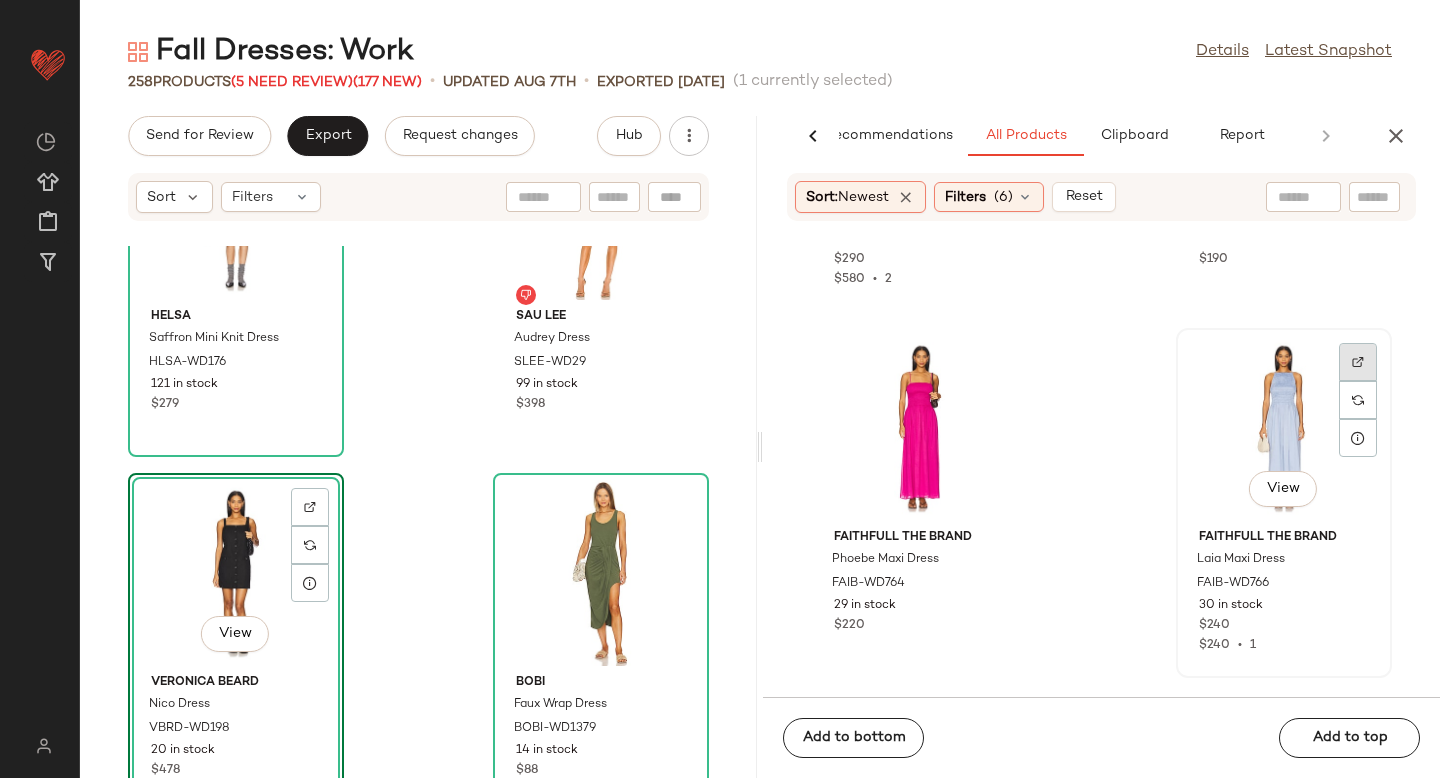 click 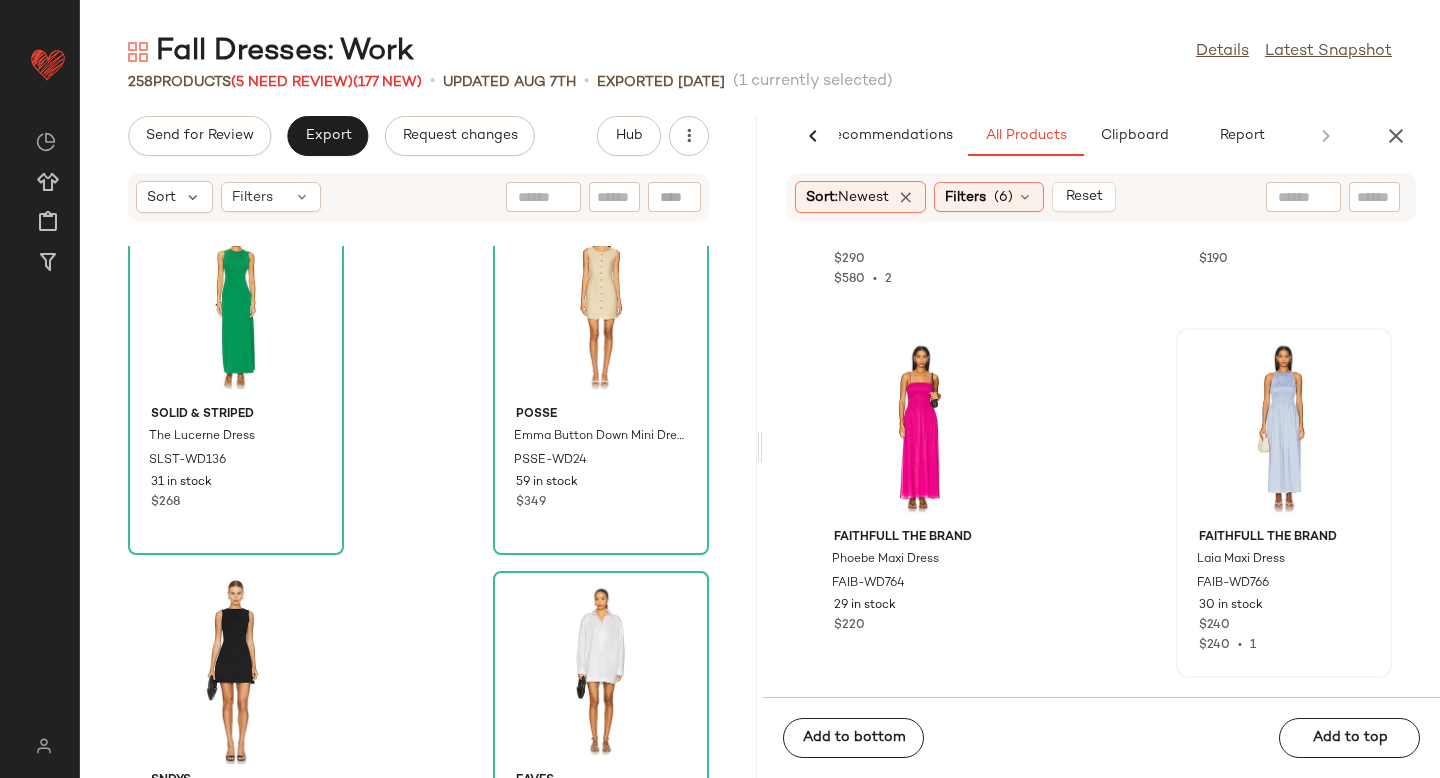 scroll, scrollTop: 10283, scrollLeft: 0, axis: vertical 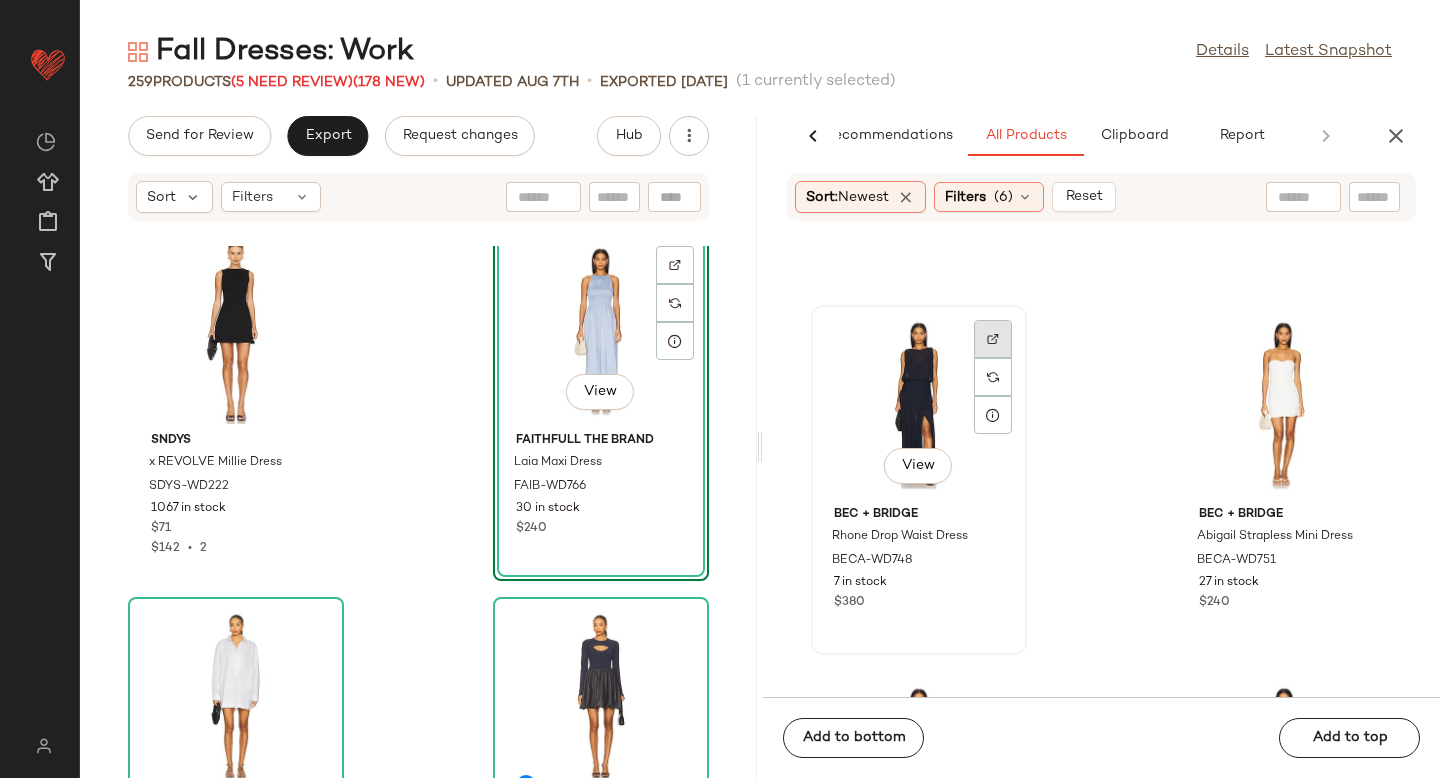 click 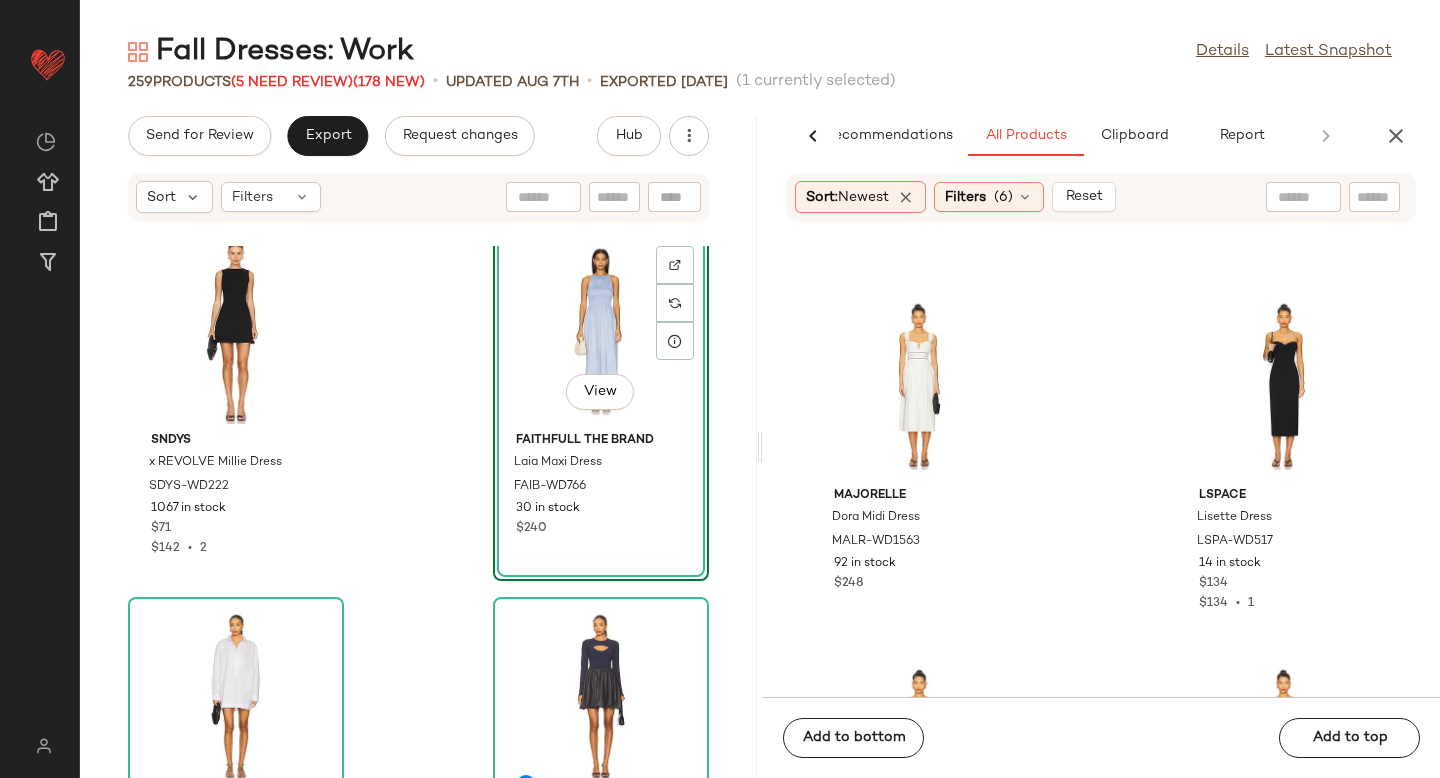 scroll, scrollTop: 367811, scrollLeft: 0, axis: vertical 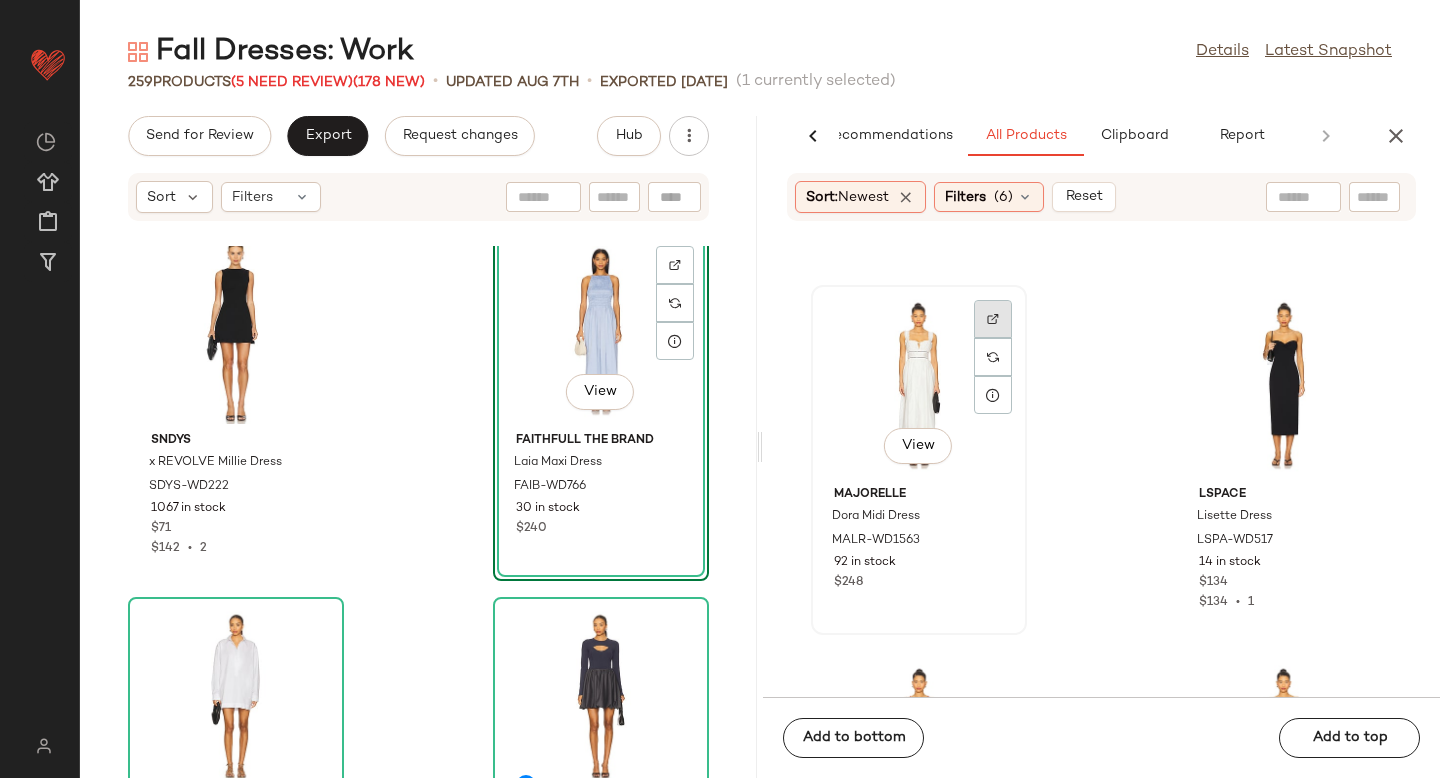 click 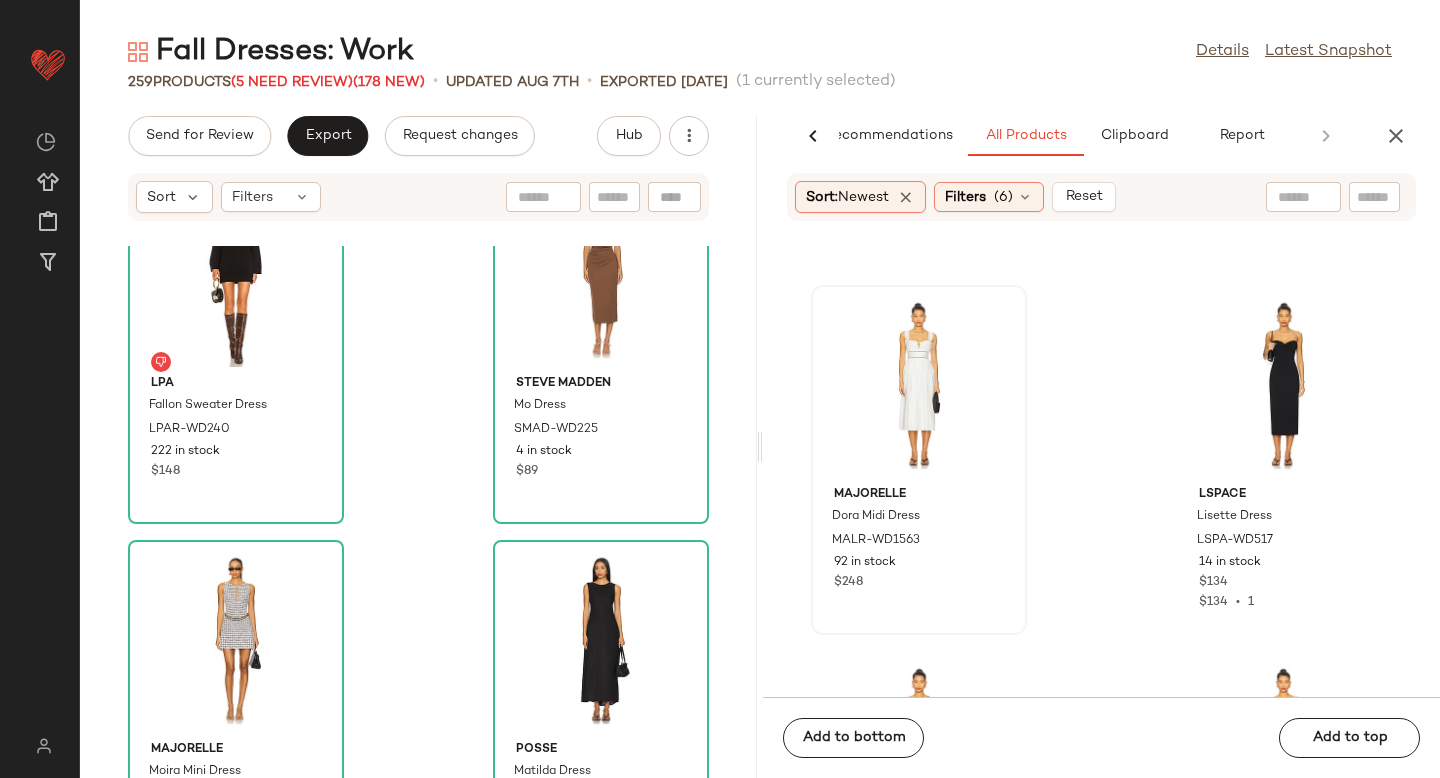 scroll, scrollTop: 24709, scrollLeft: 0, axis: vertical 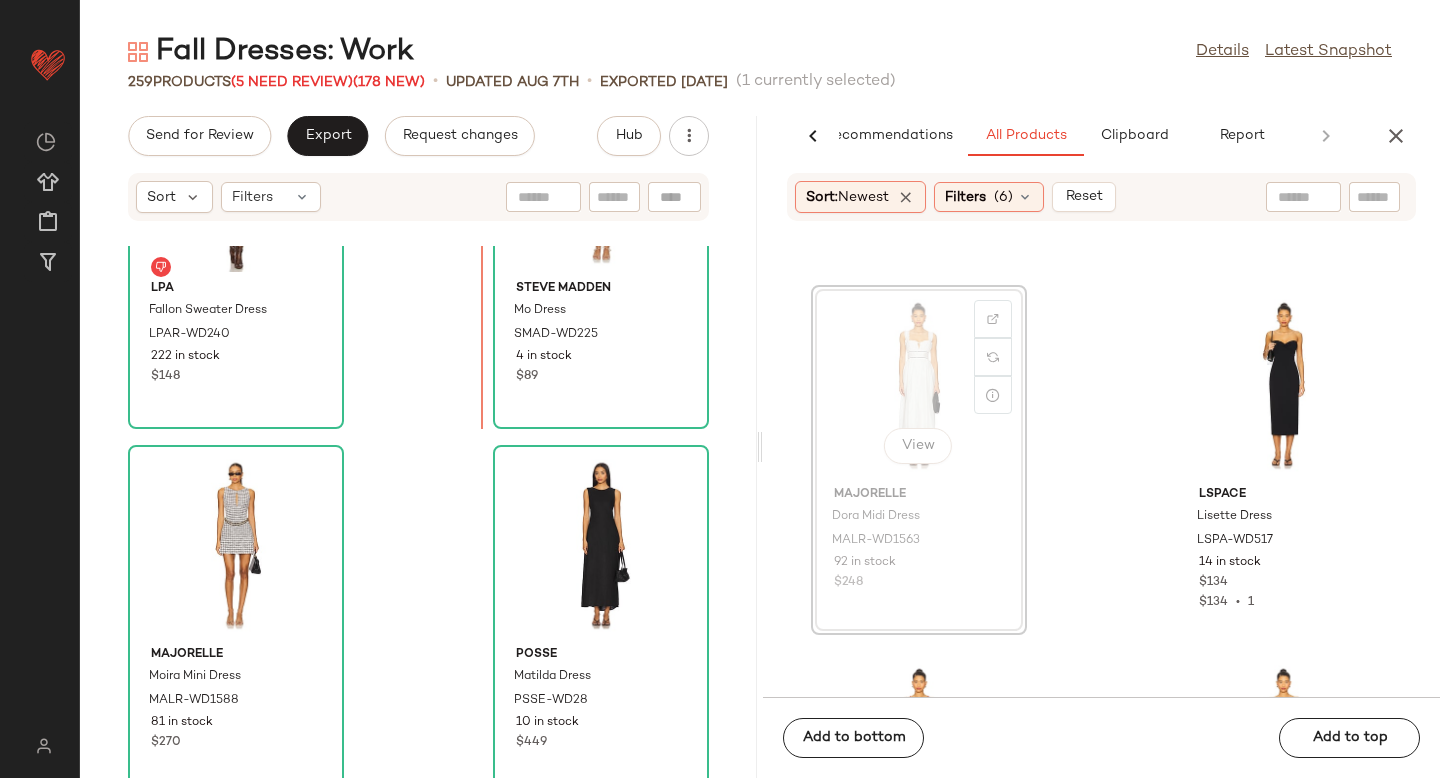drag, startPoint x: 899, startPoint y: 383, endPoint x: 883, endPoint y: 384, distance: 16.03122 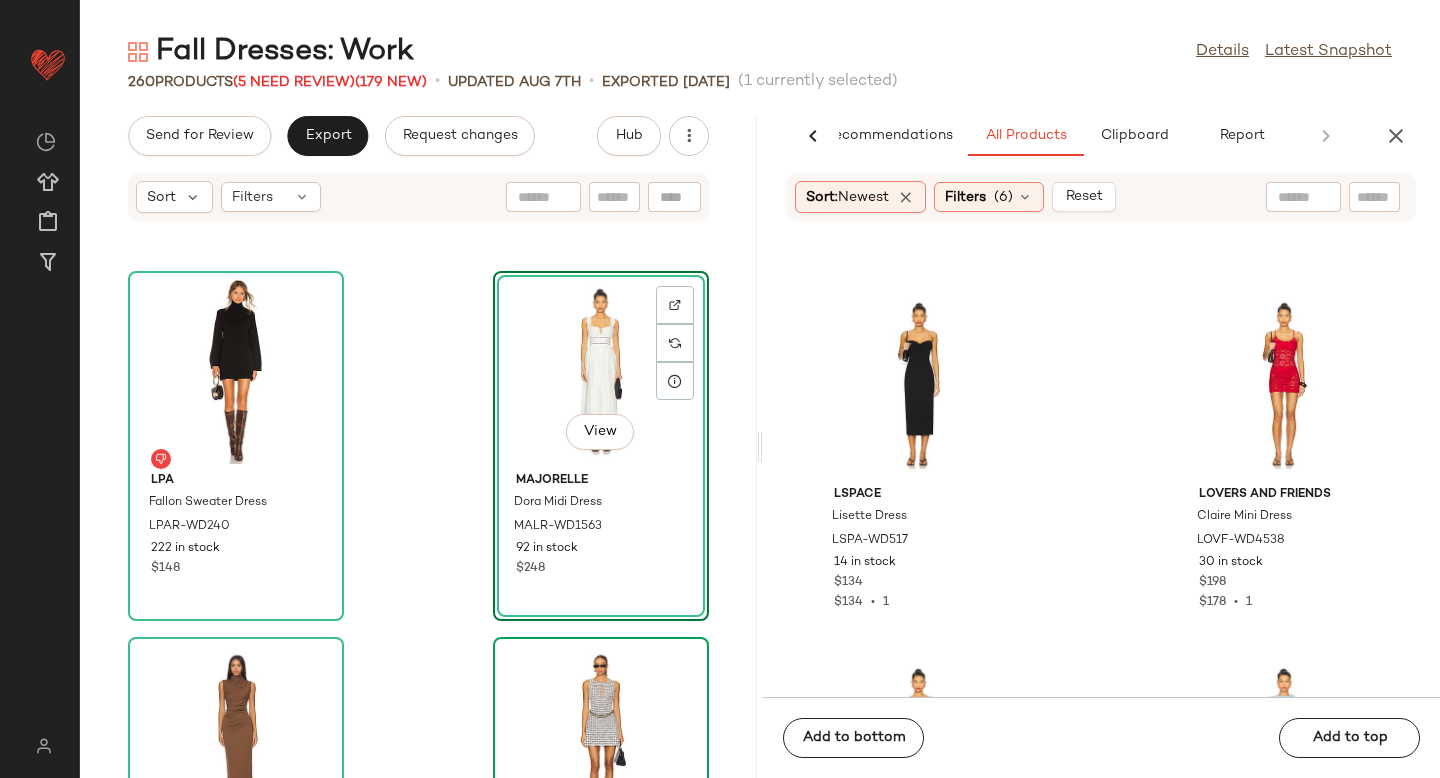 scroll, scrollTop: 24518, scrollLeft: 0, axis: vertical 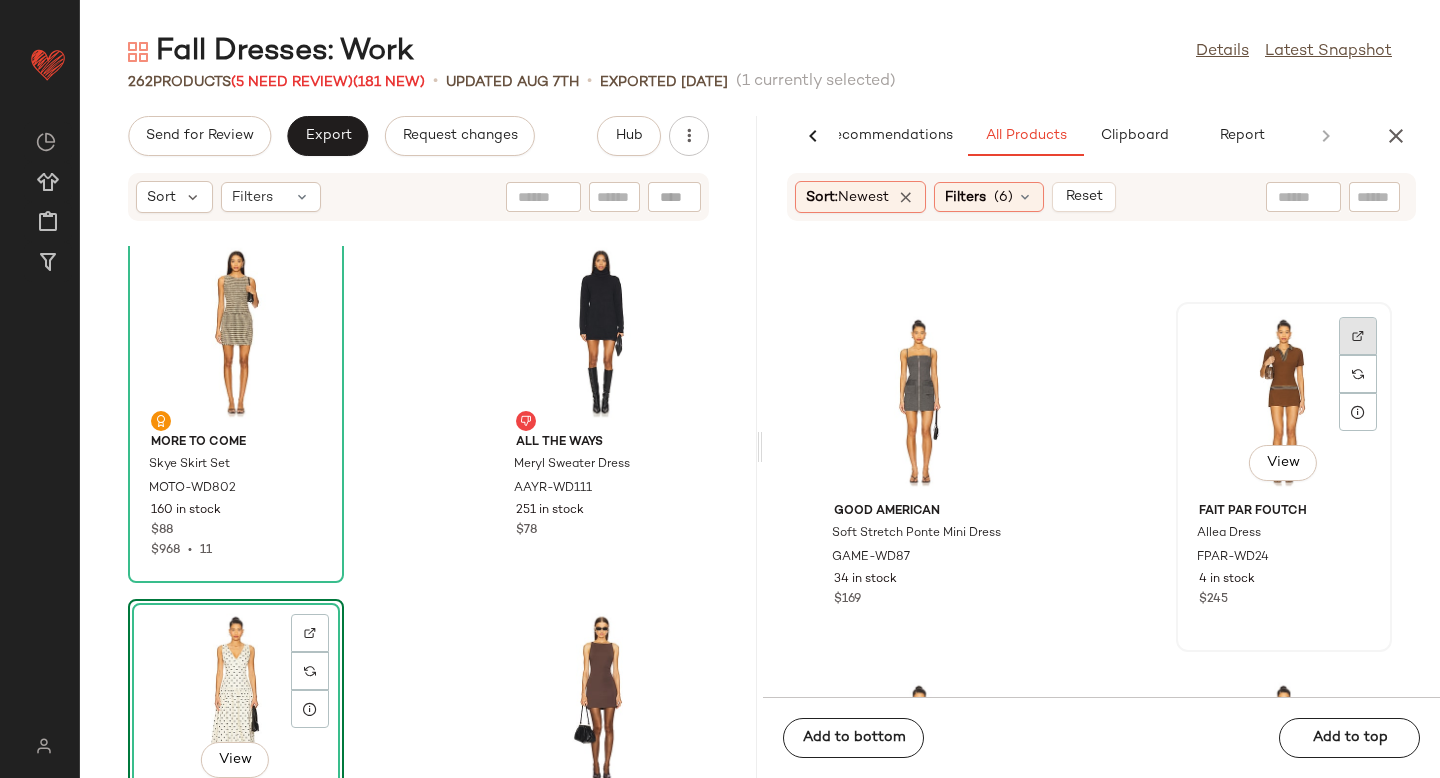 click 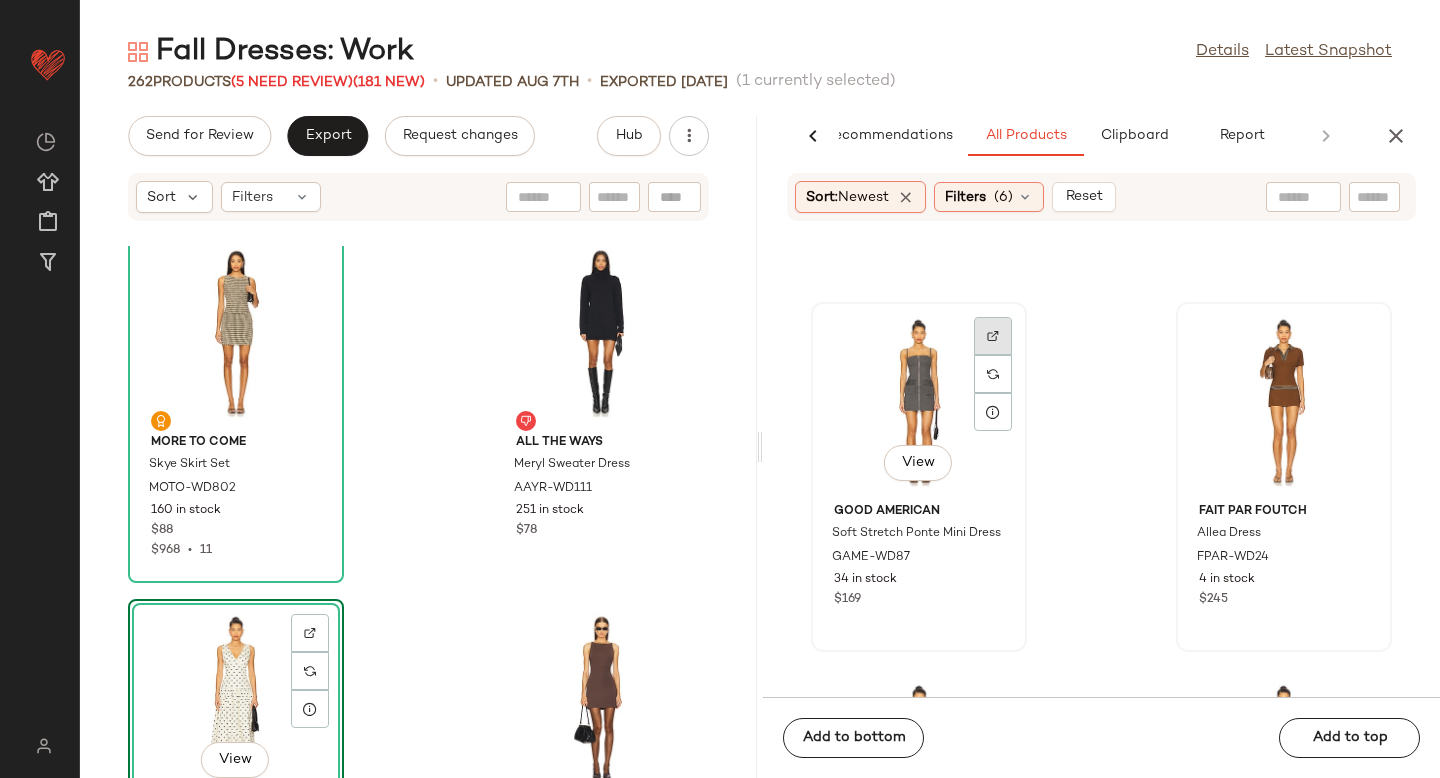 click 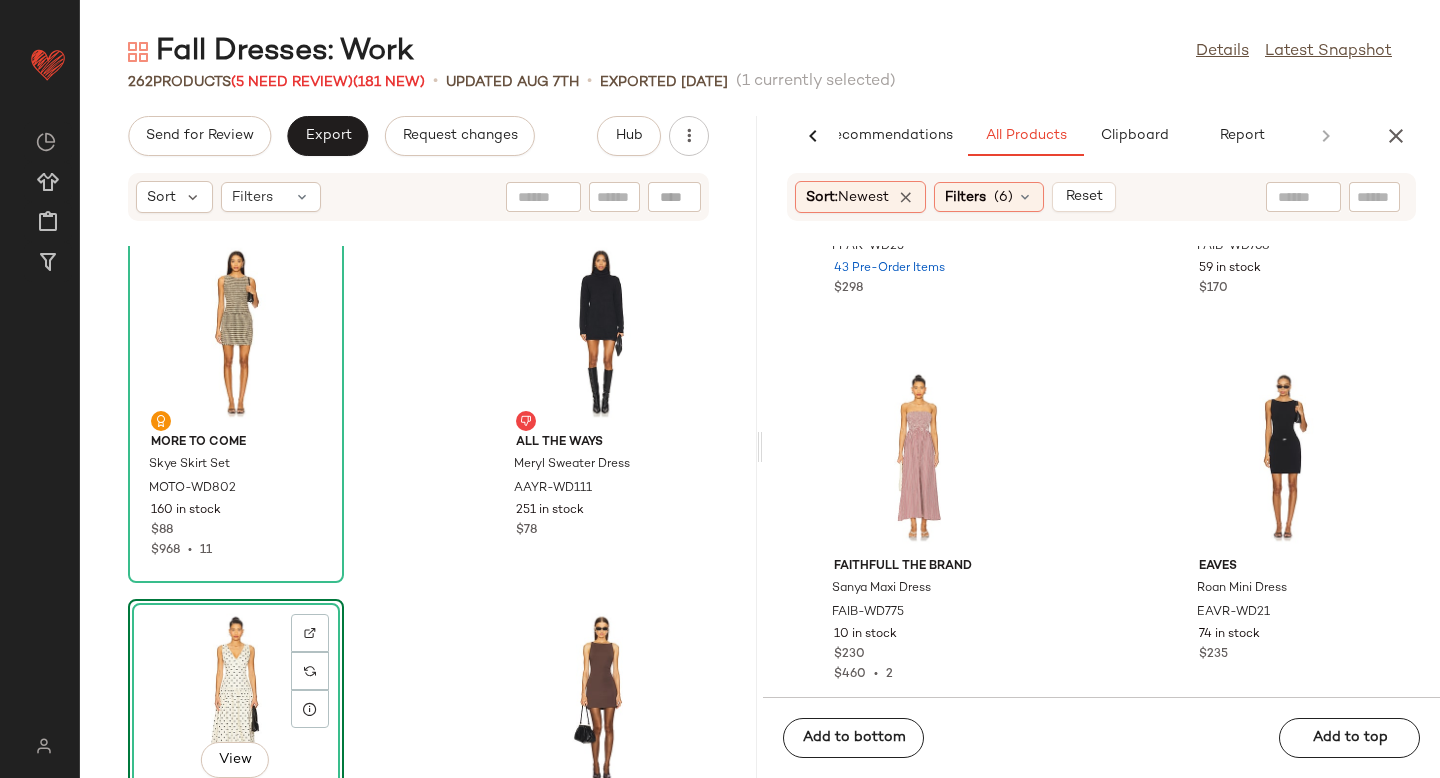 scroll, scrollTop: 370669, scrollLeft: 0, axis: vertical 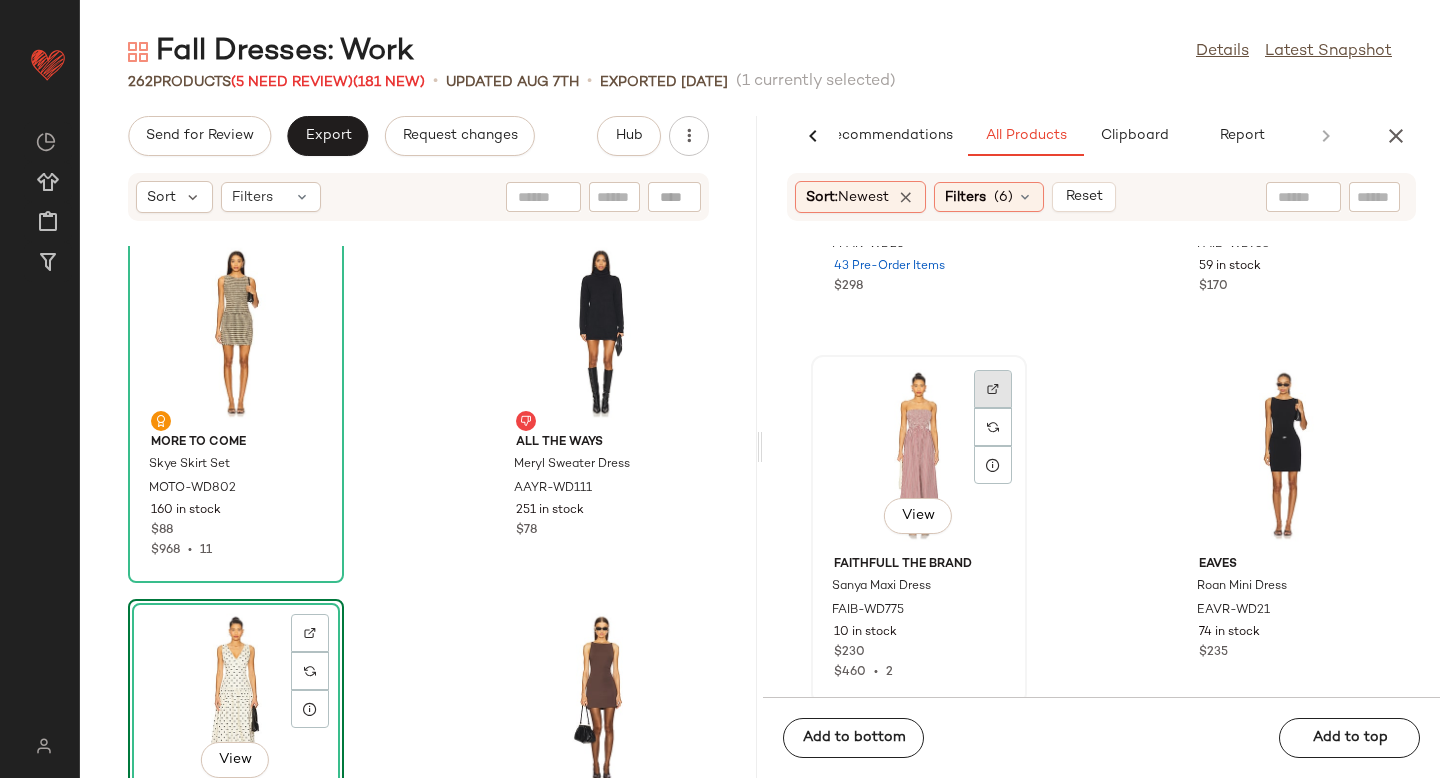click 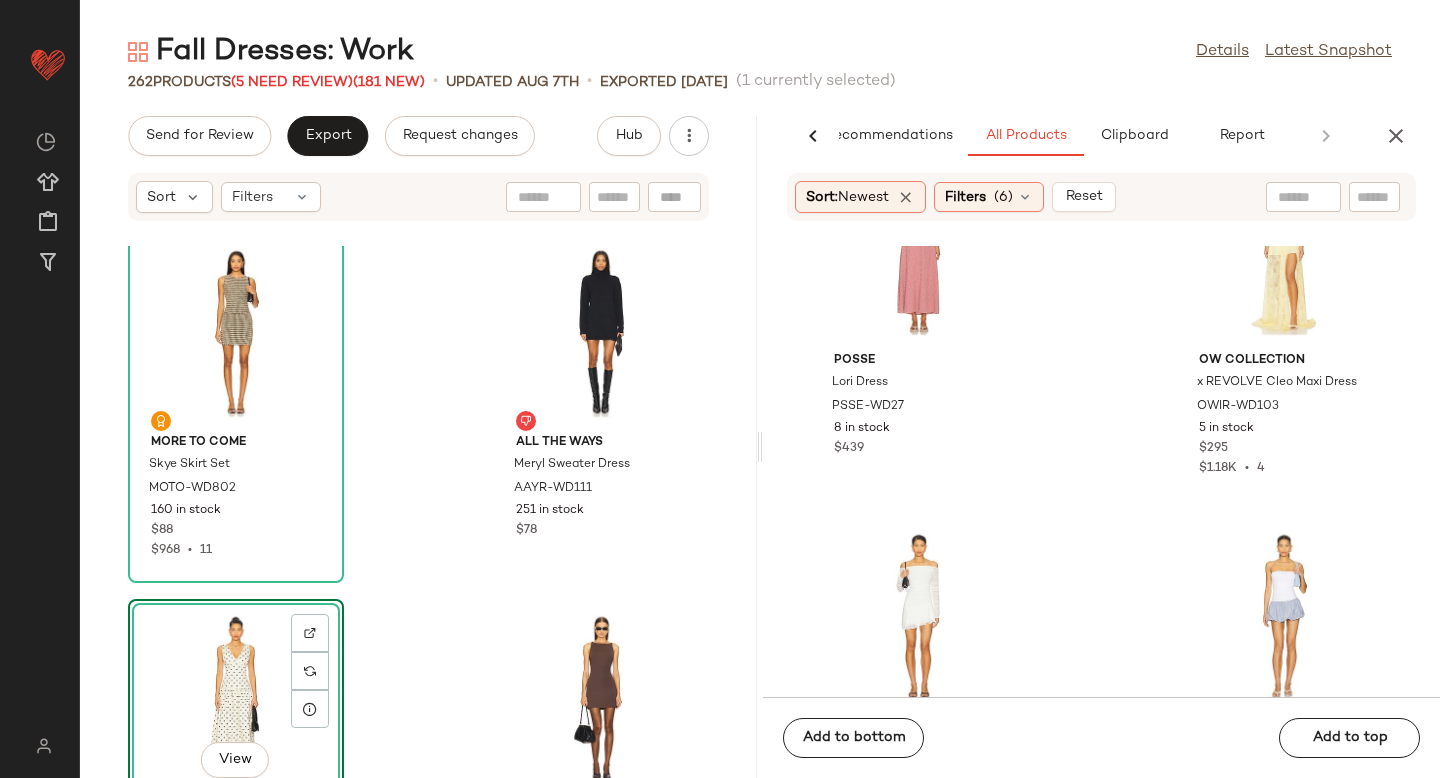 scroll, scrollTop: 373295, scrollLeft: 0, axis: vertical 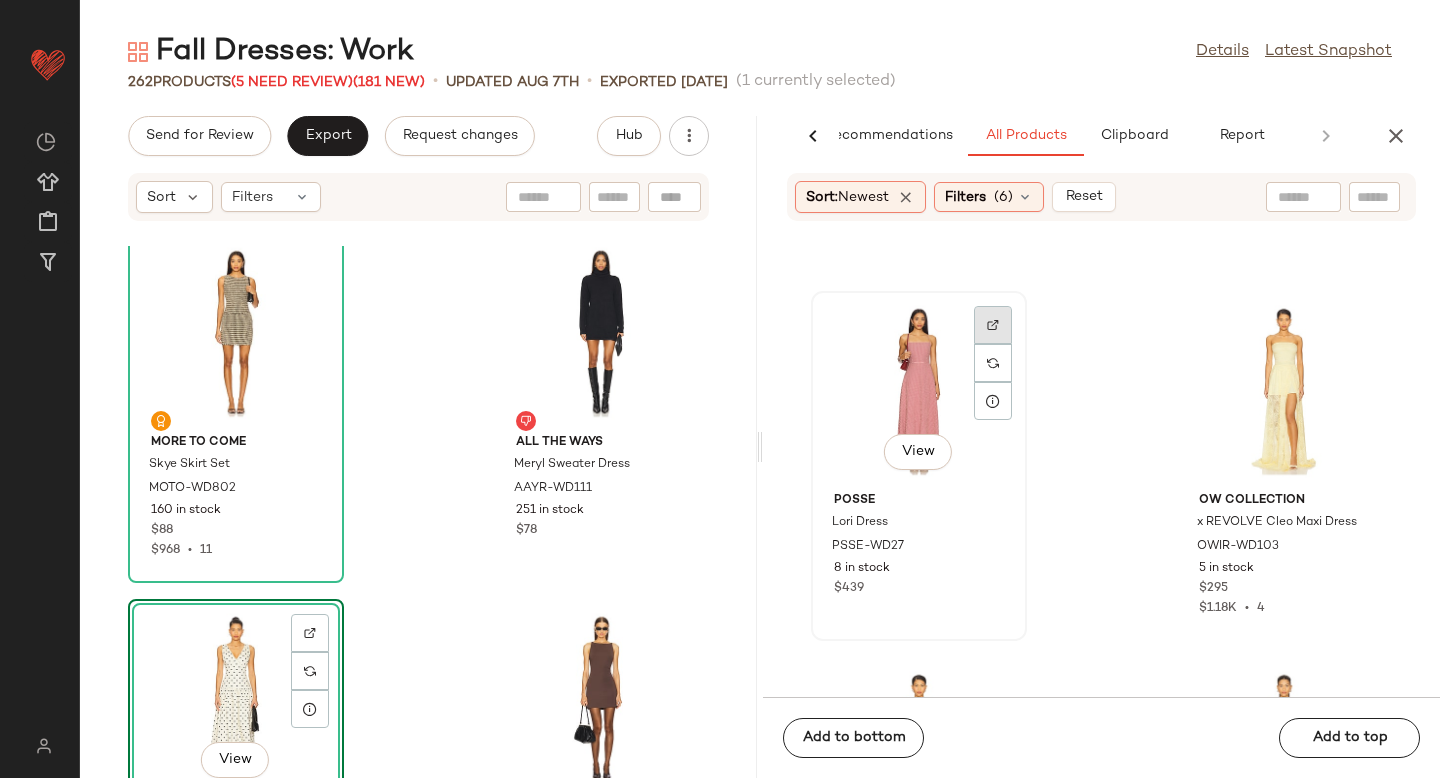 click 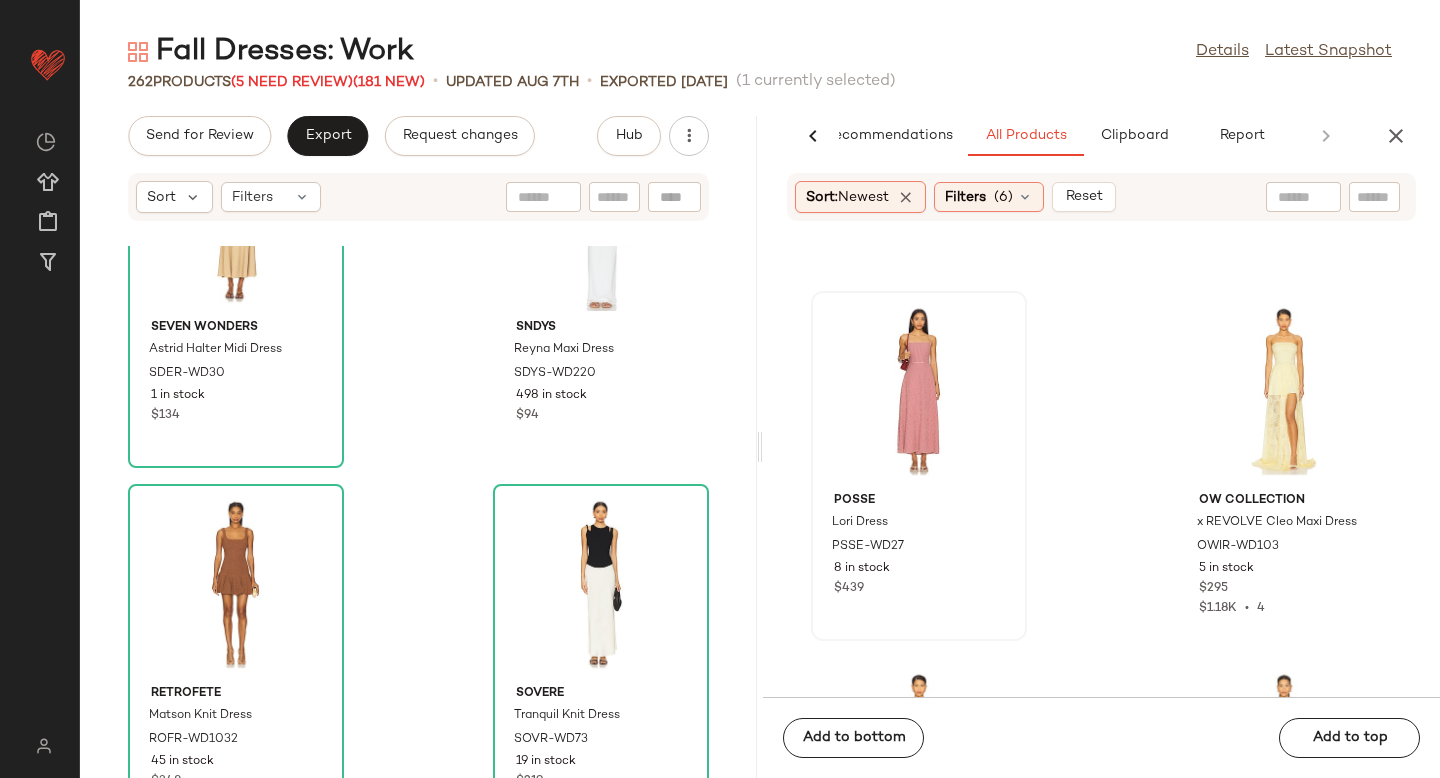scroll, scrollTop: 6871, scrollLeft: 0, axis: vertical 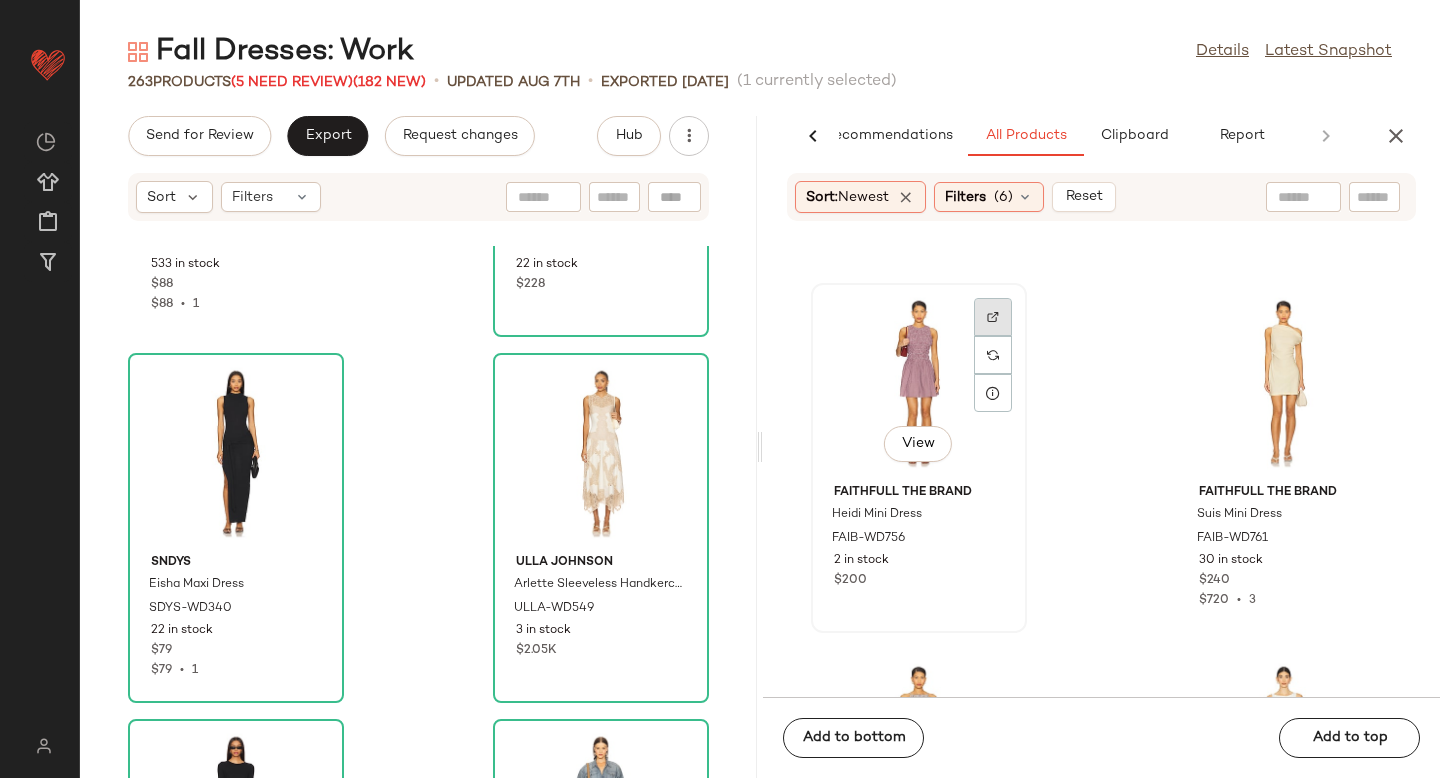 click 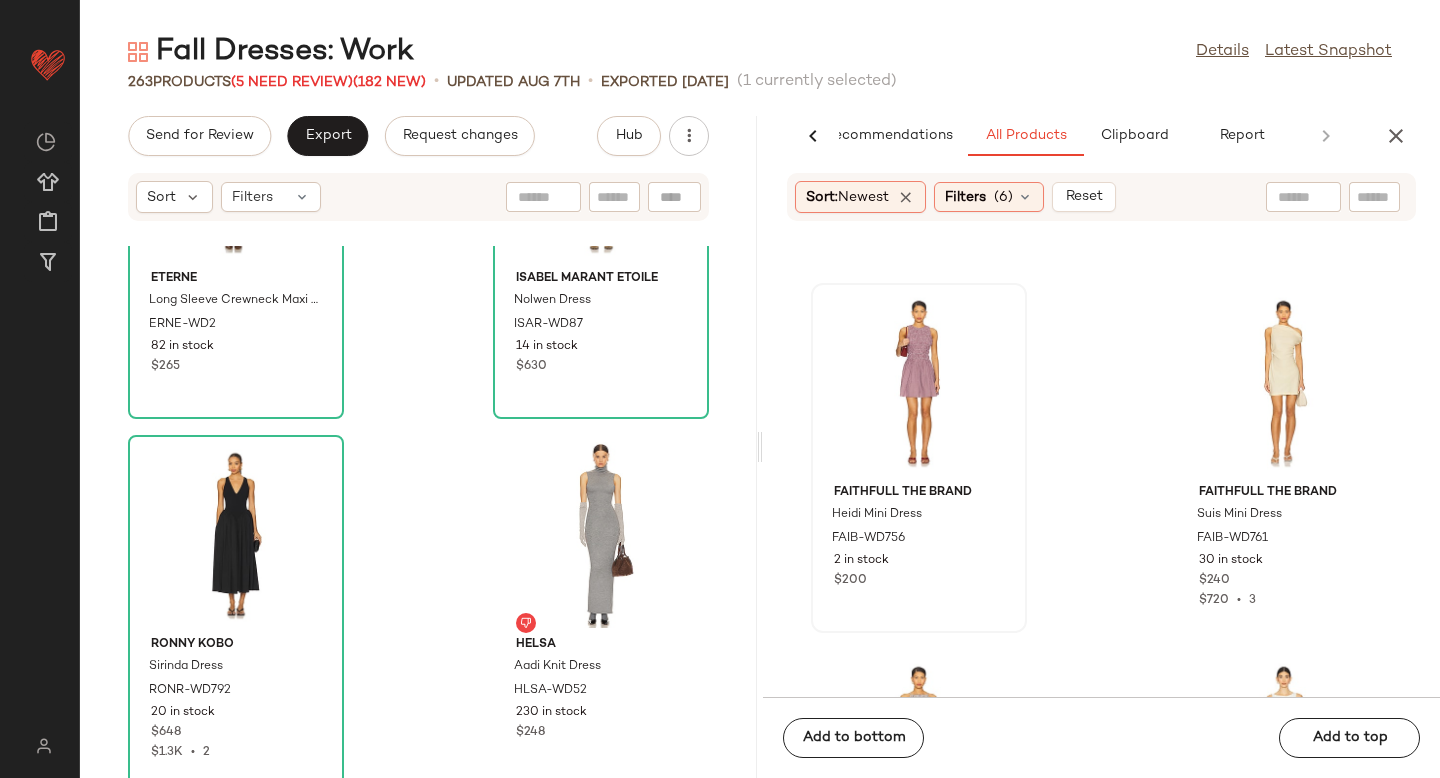 scroll, scrollTop: 31123, scrollLeft: 0, axis: vertical 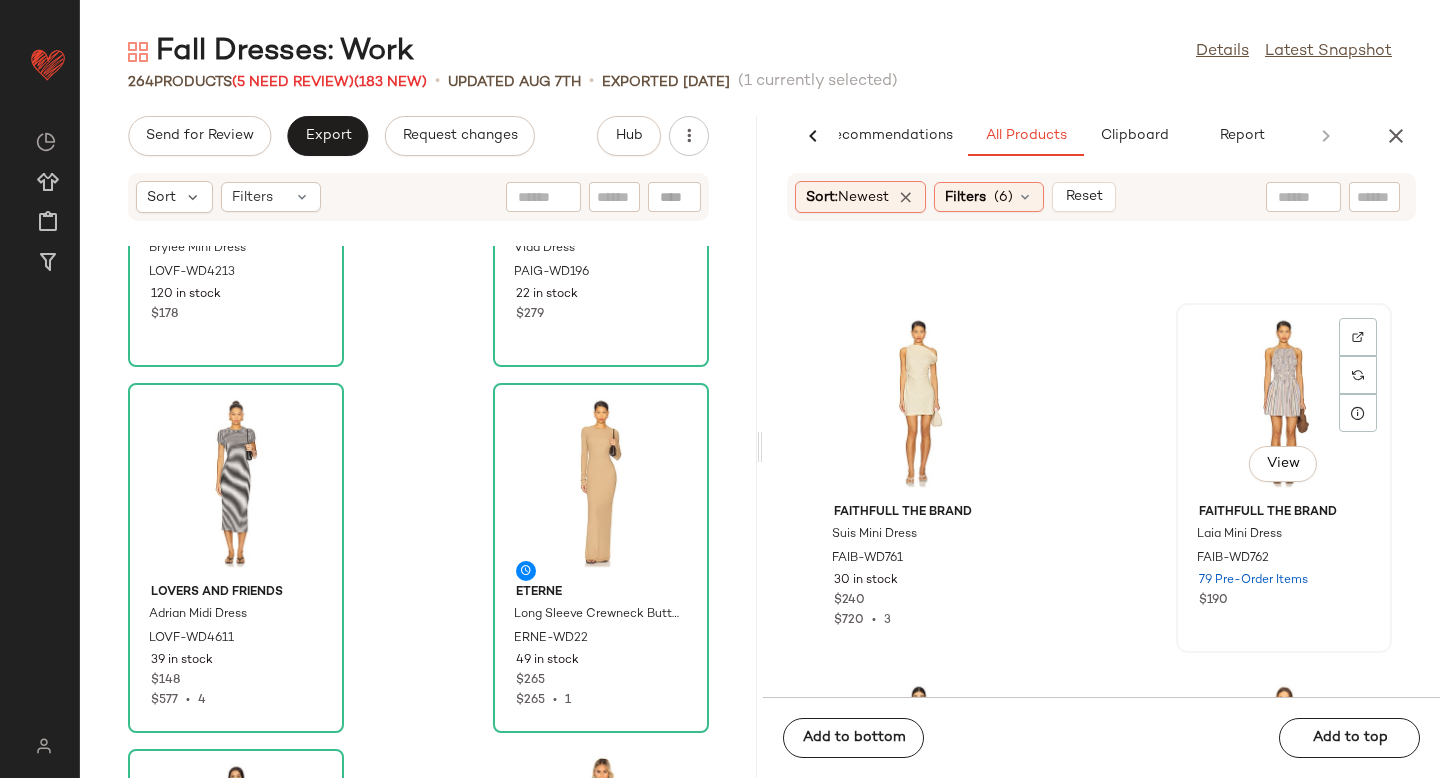 click 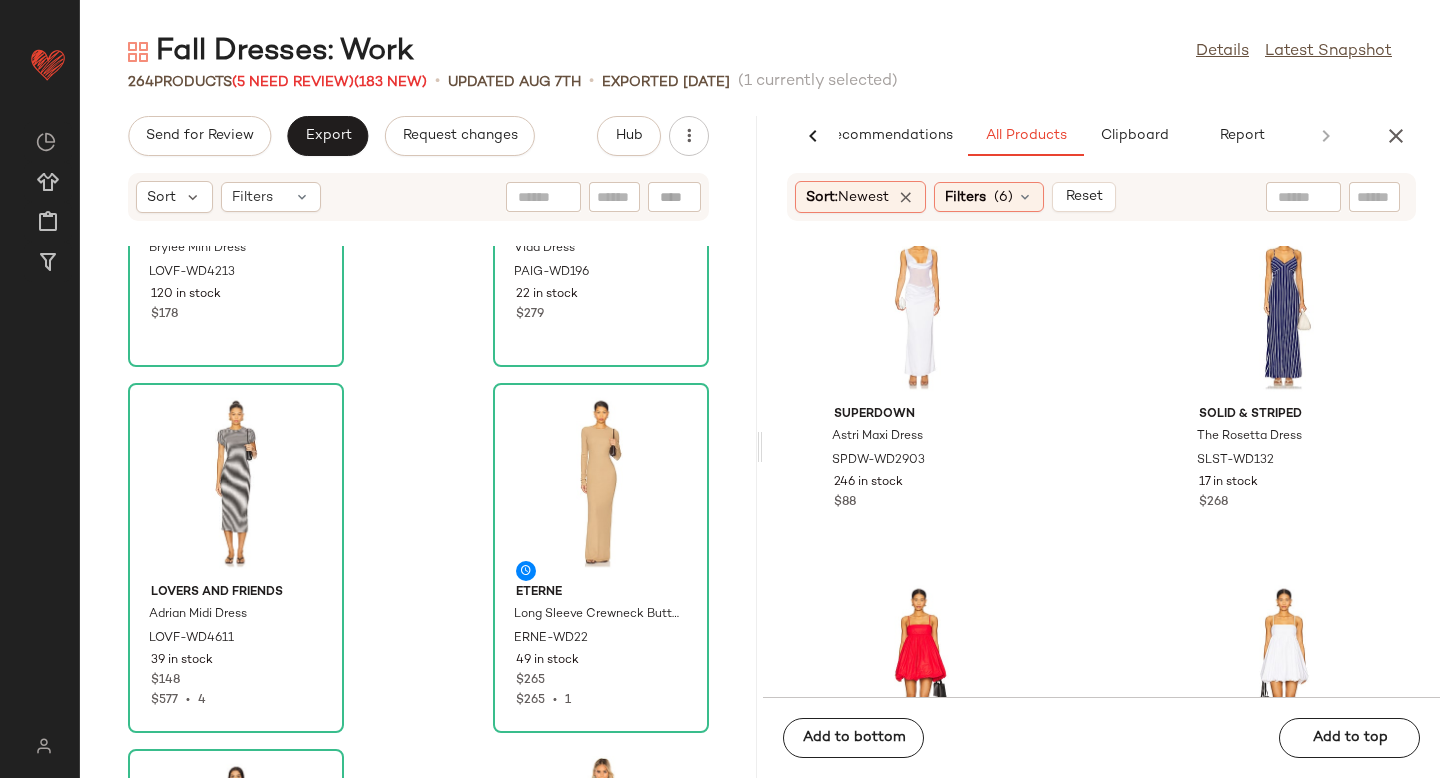 scroll, scrollTop: 391209, scrollLeft: 0, axis: vertical 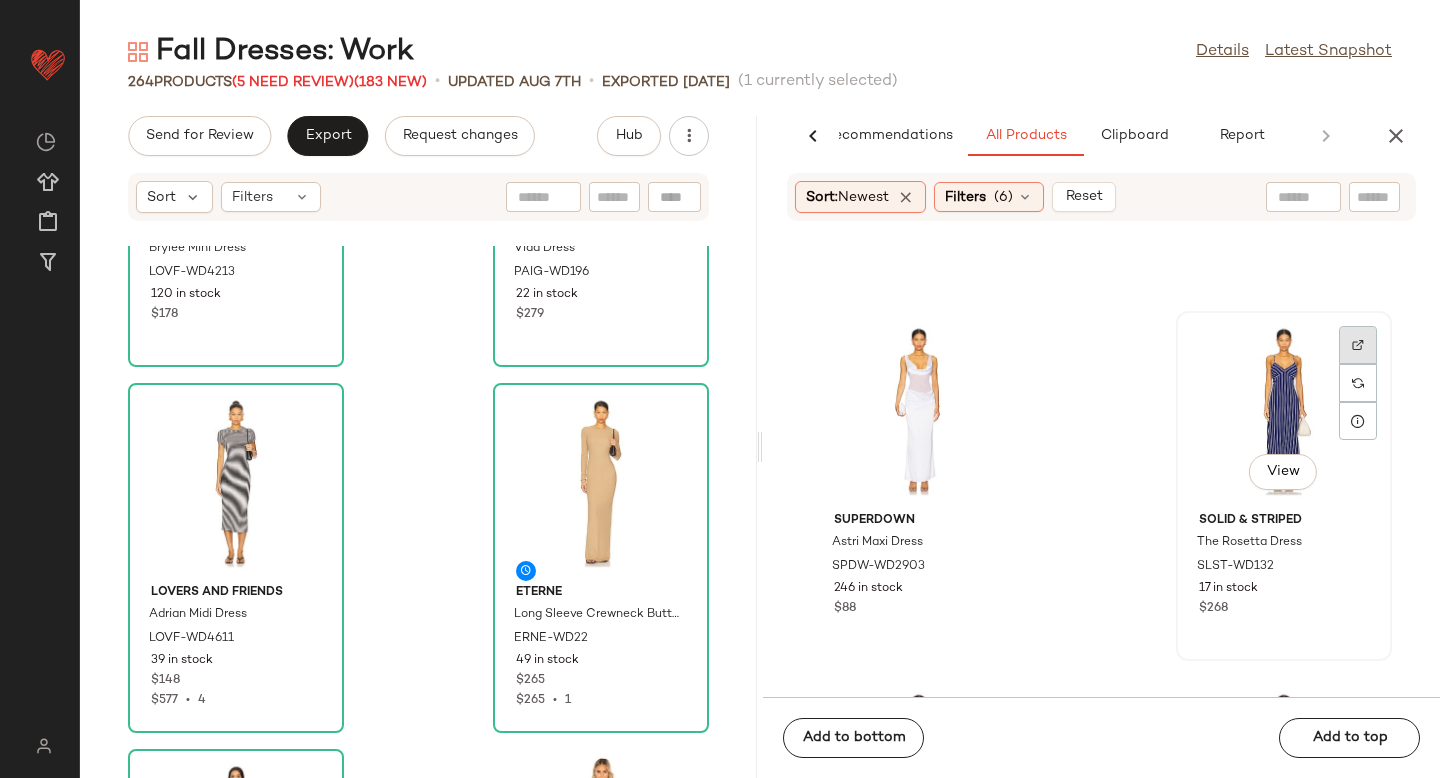 click 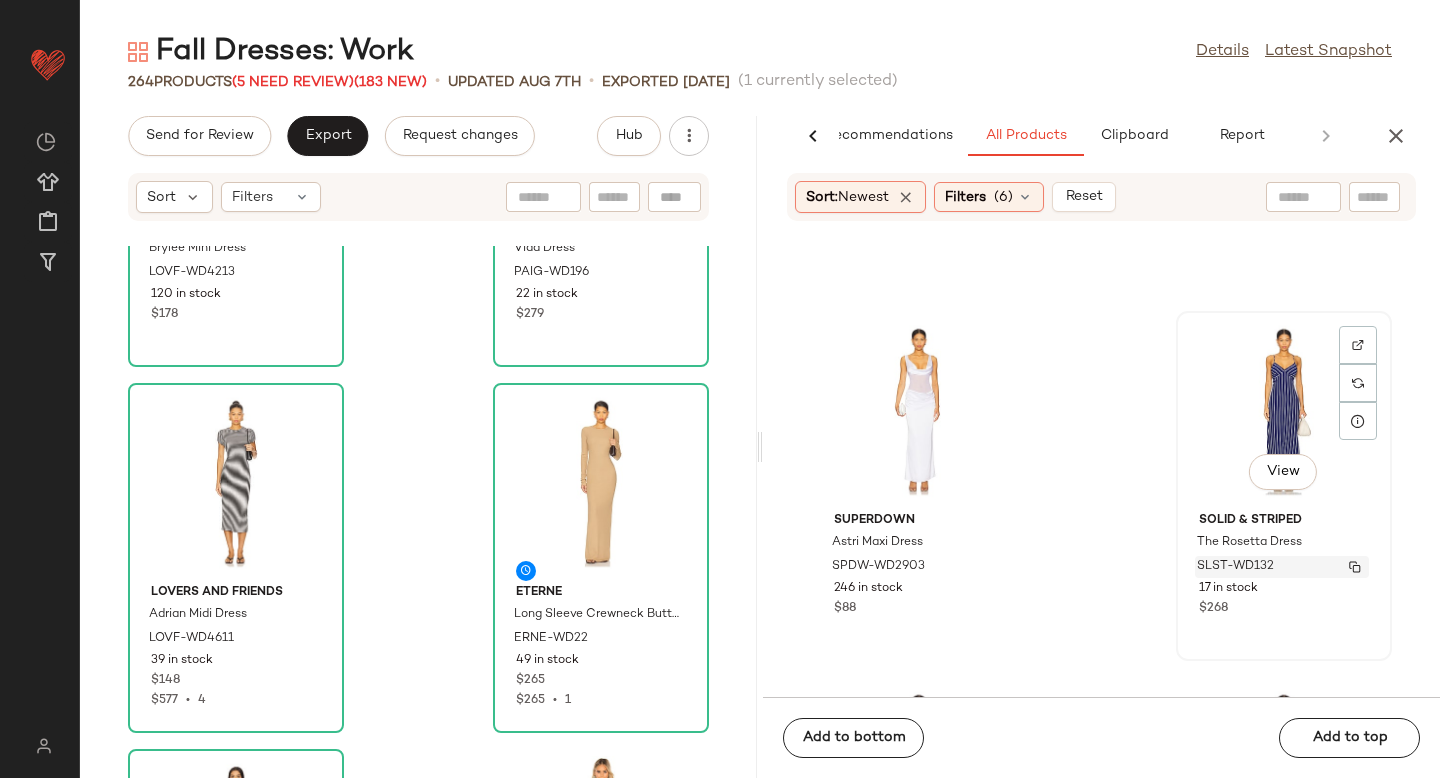 click on "SLST-WD132" at bounding box center (1235, 567) 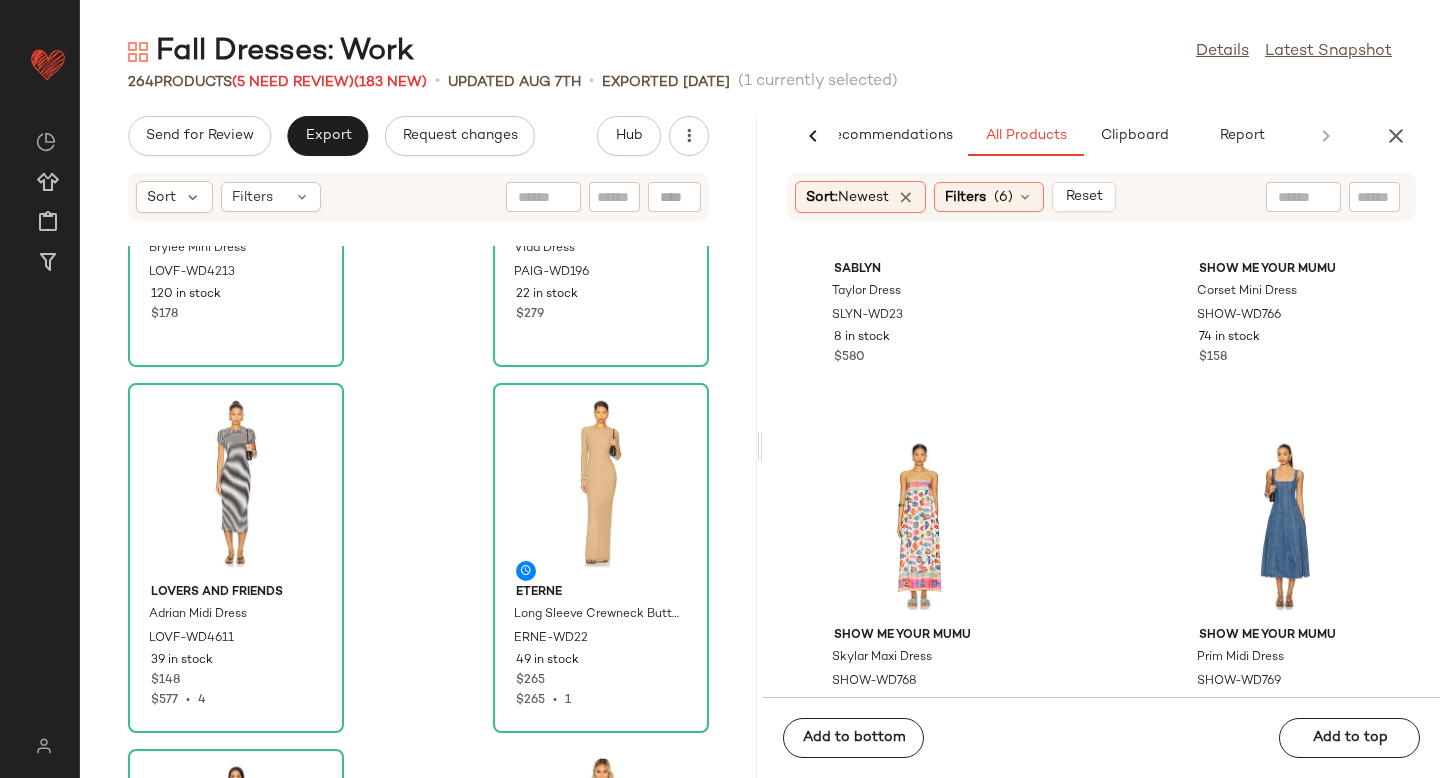 scroll, scrollTop: 392337, scrollLeft: 0, axis: vertical 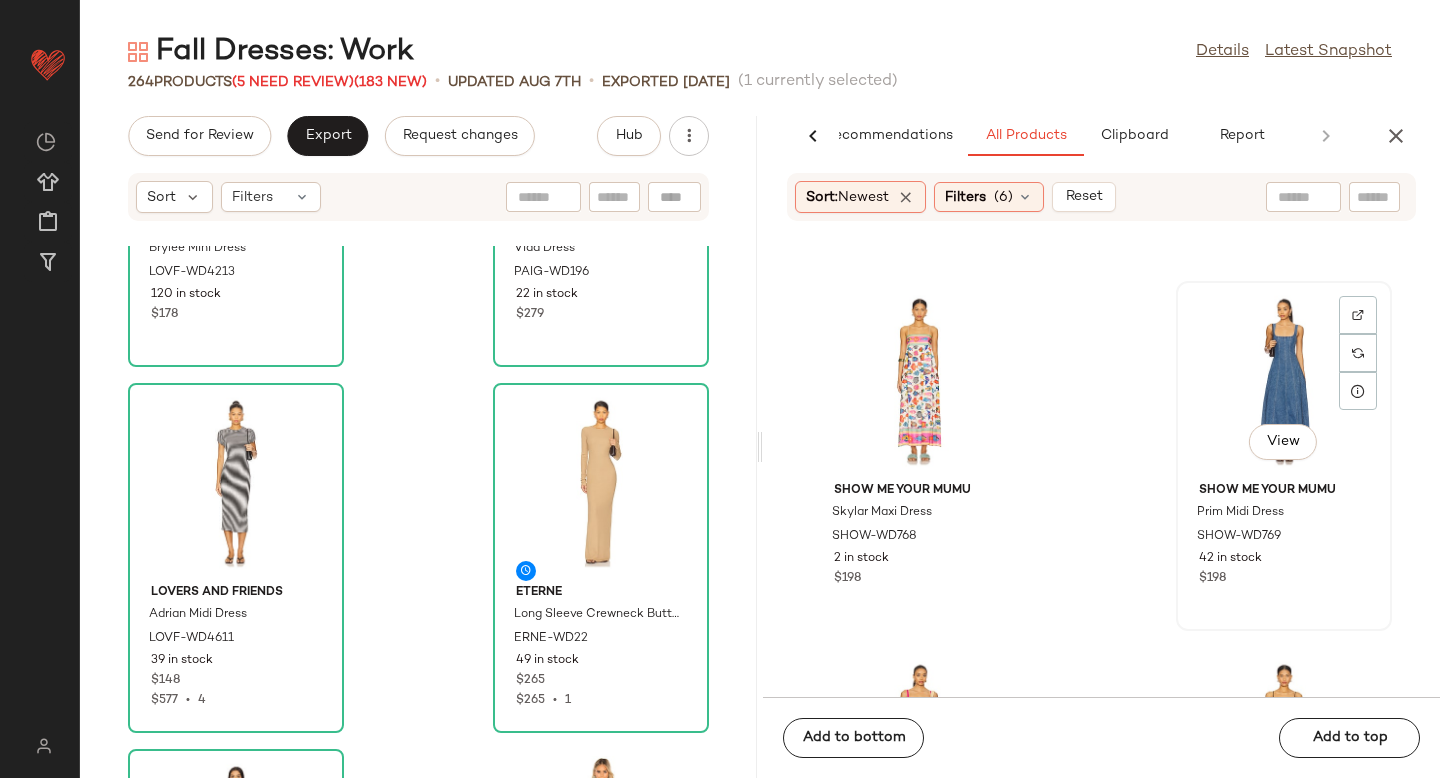 click 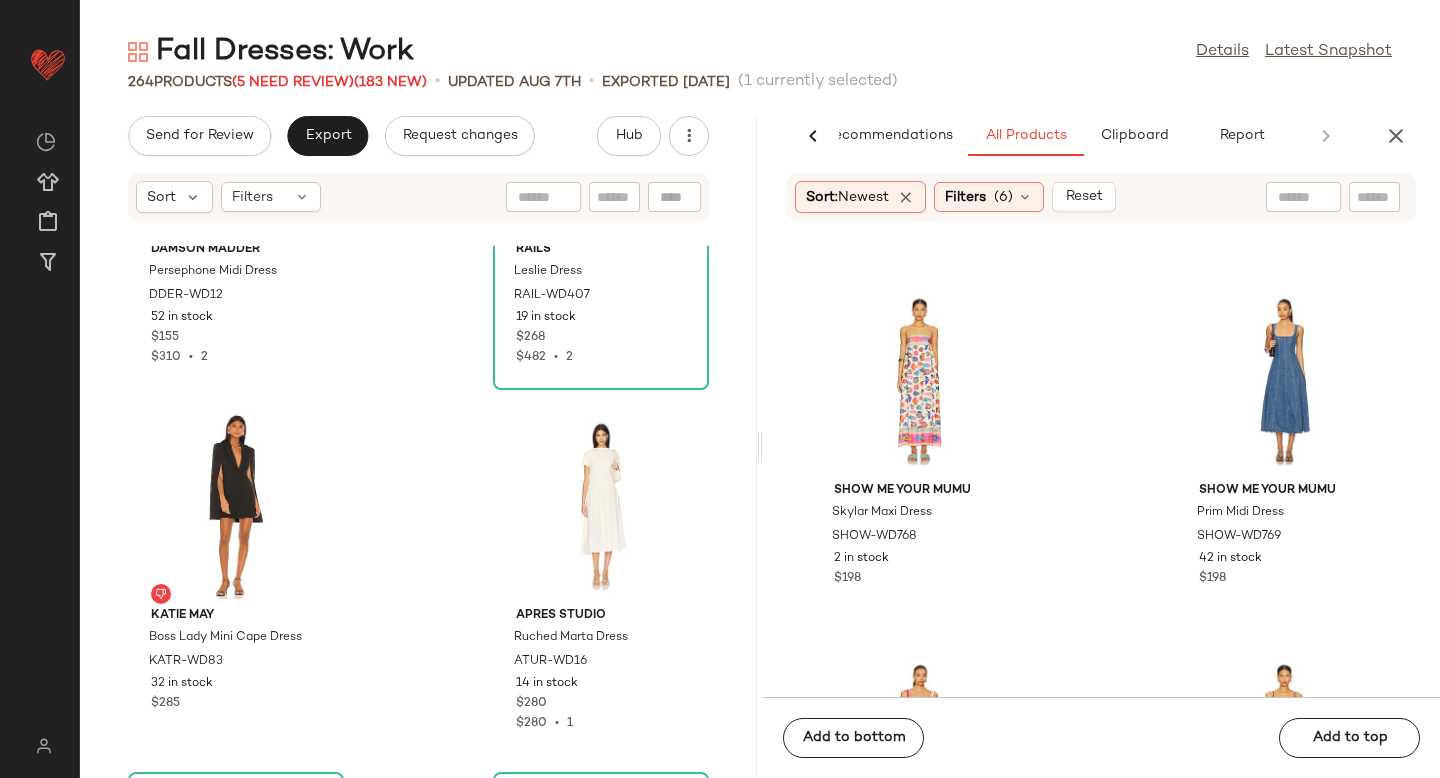 scroll, scrollTop: 27339, scrollLeft: 0, axis: vertical 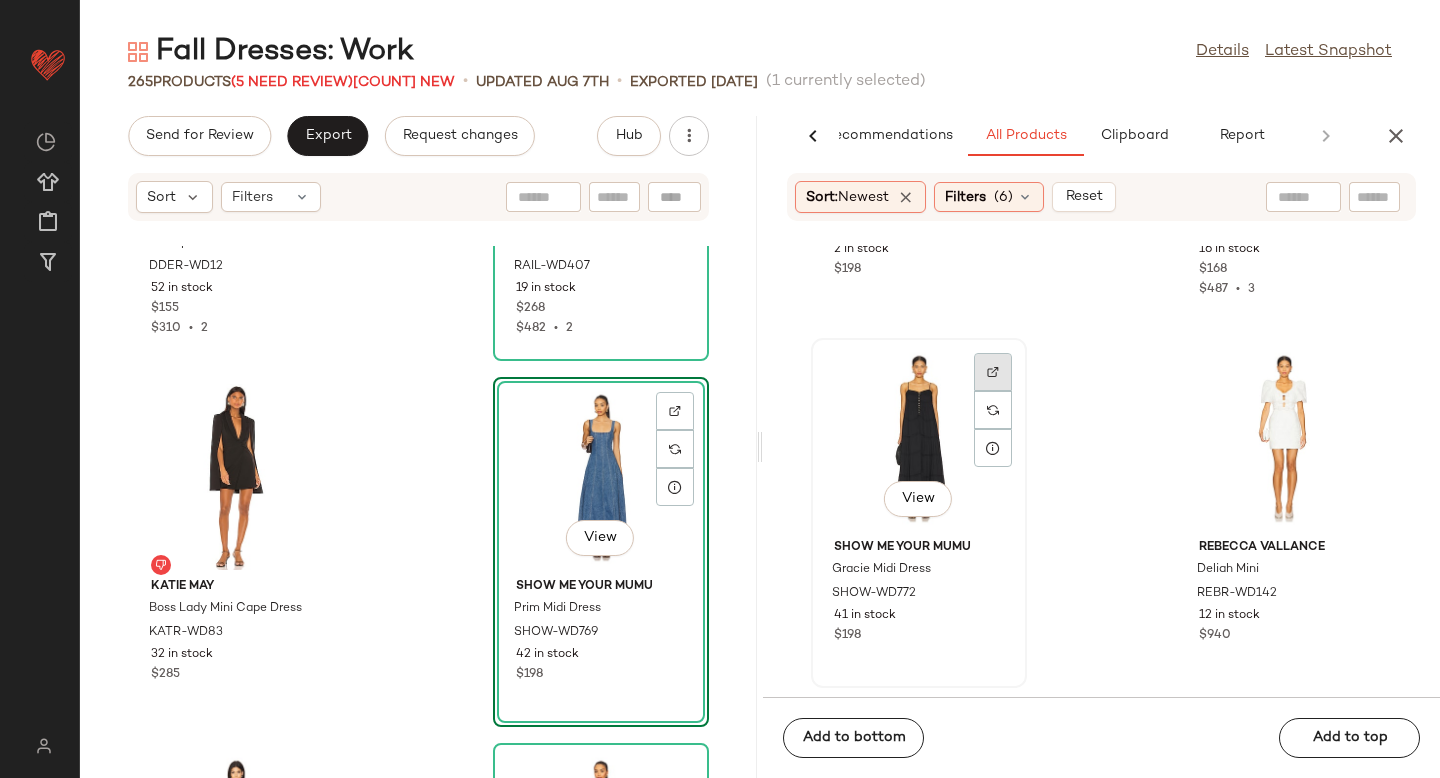 click 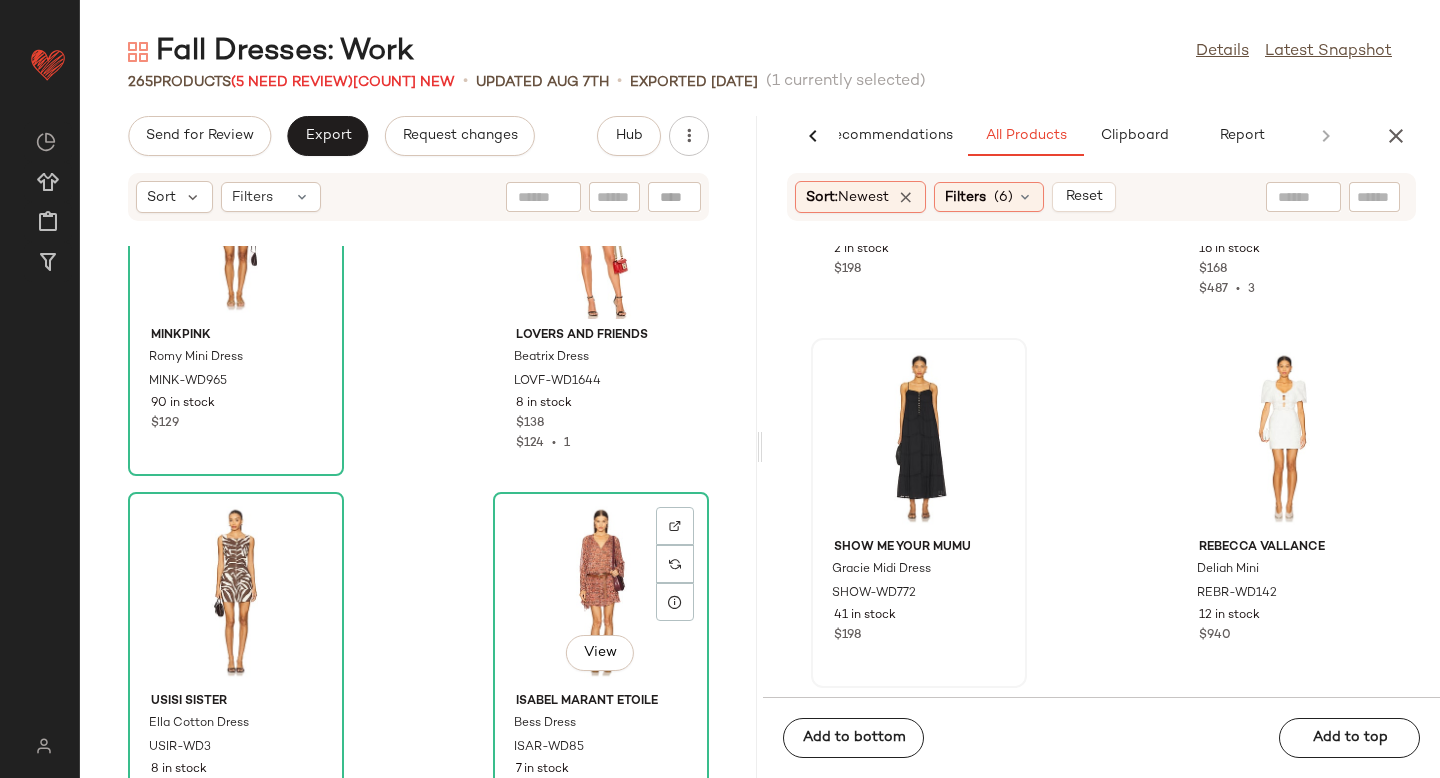 scroll, scrollTop: 34787, scrollLeft: 0, axis: vertical 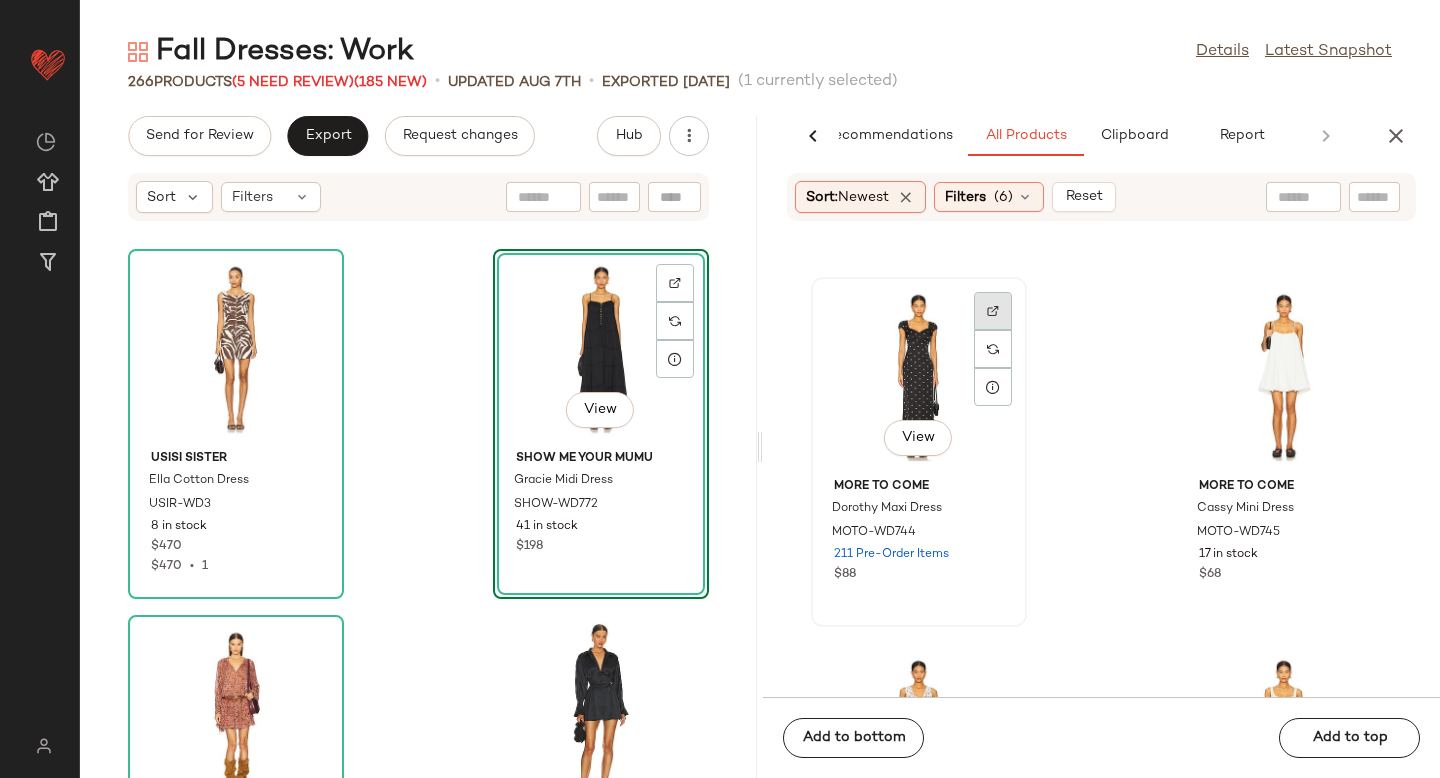 click 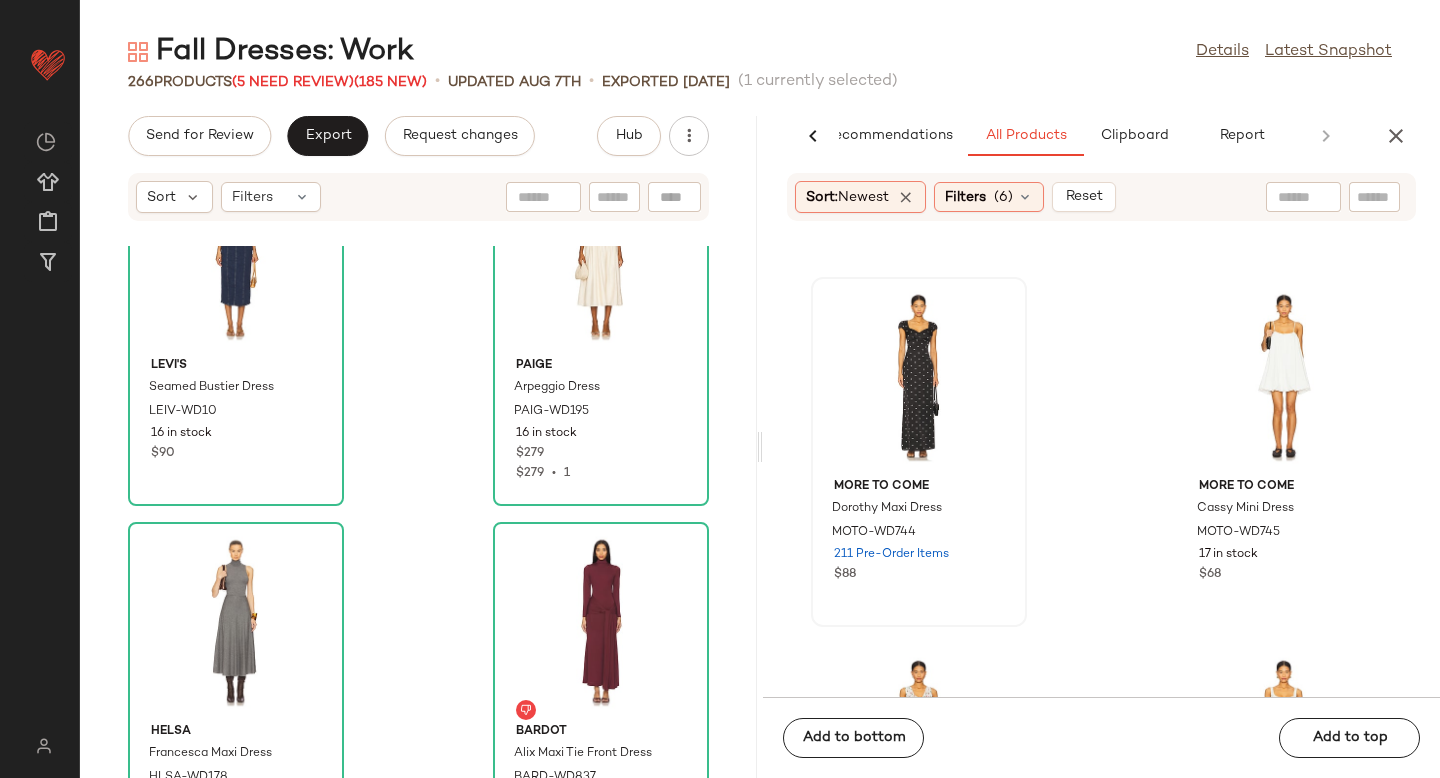 scroll, scrollTop: 37440, scrollLeft: 0, axis: vertical 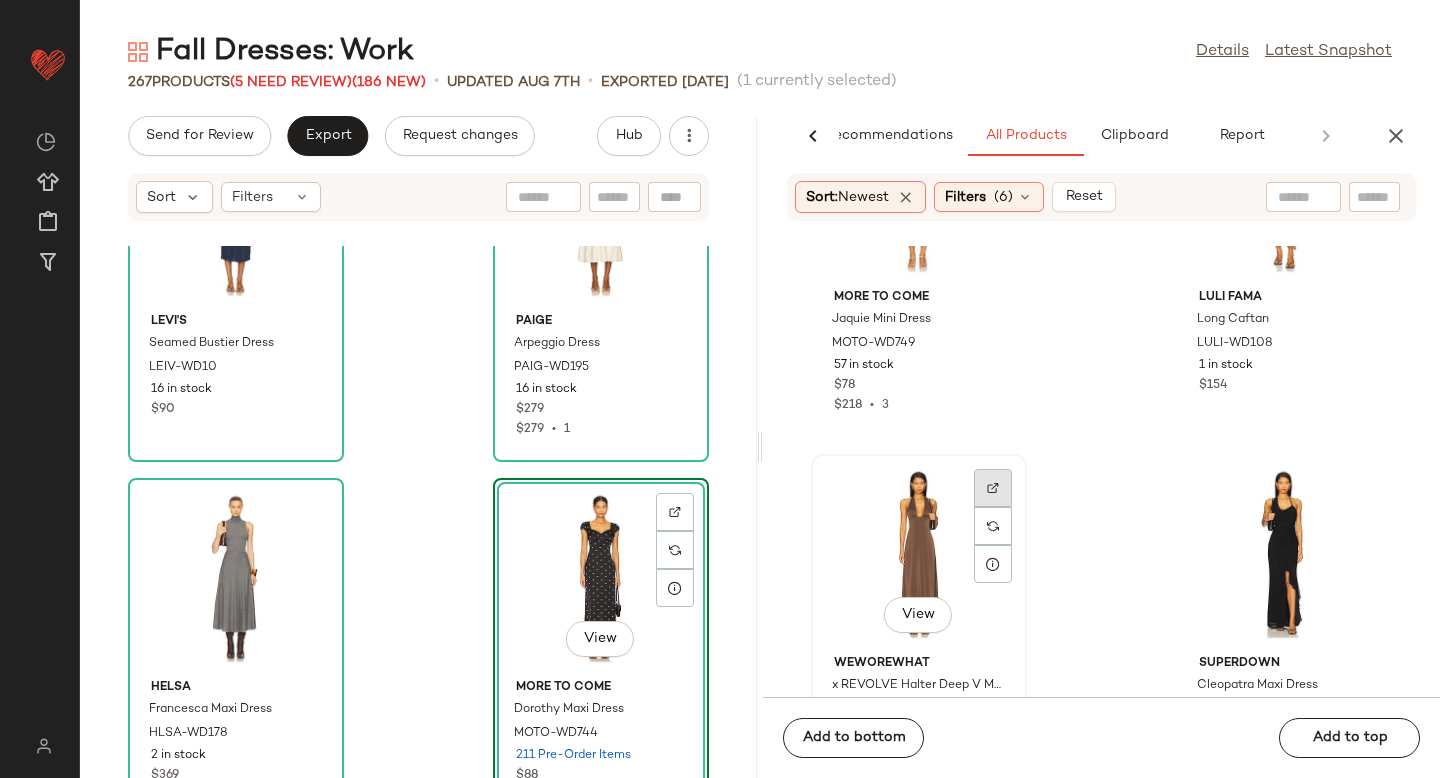 click 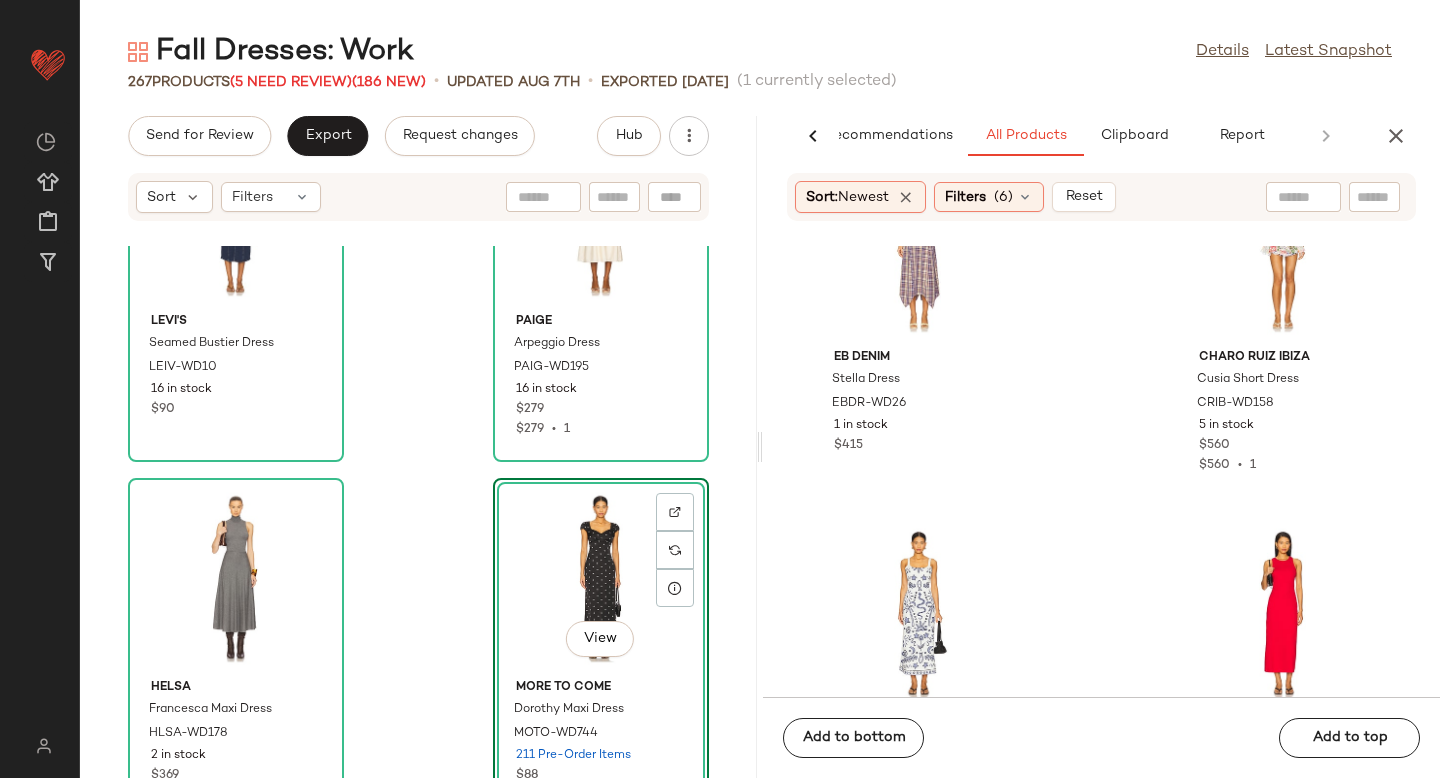 scroll, scrollTop: 402220, scrollLeft: 0, axis: vertical 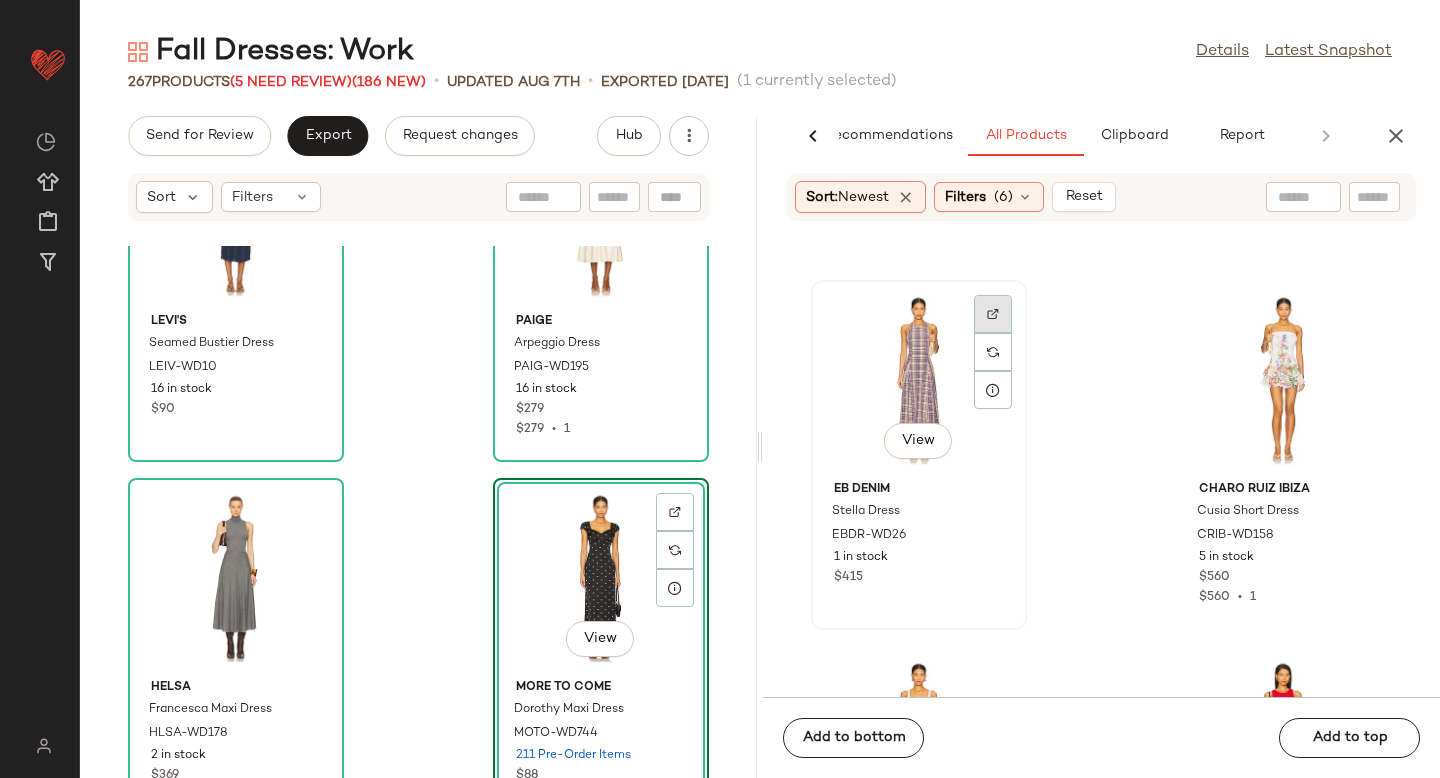 click 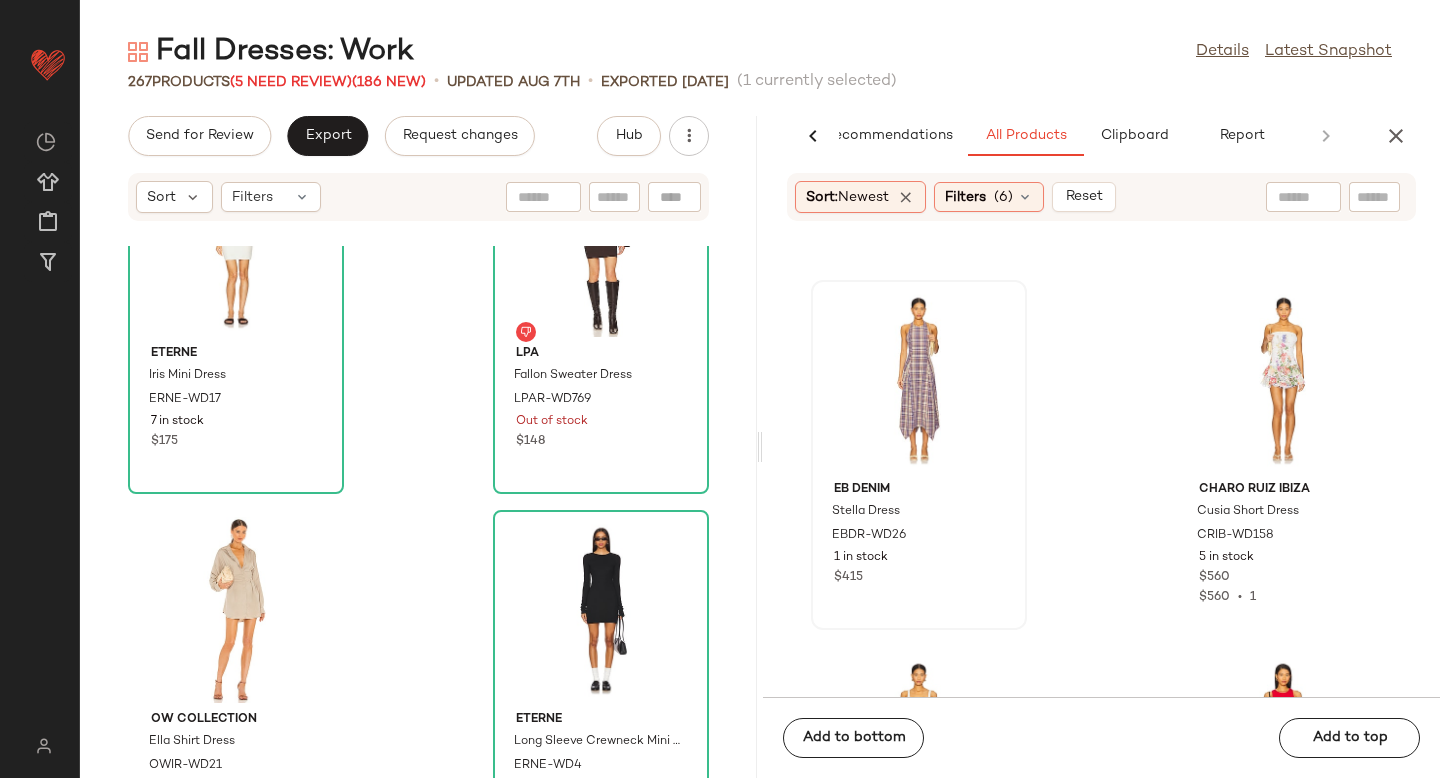 scroll, scrollTop: 20187, scrollLeft: 0, axis: vertical 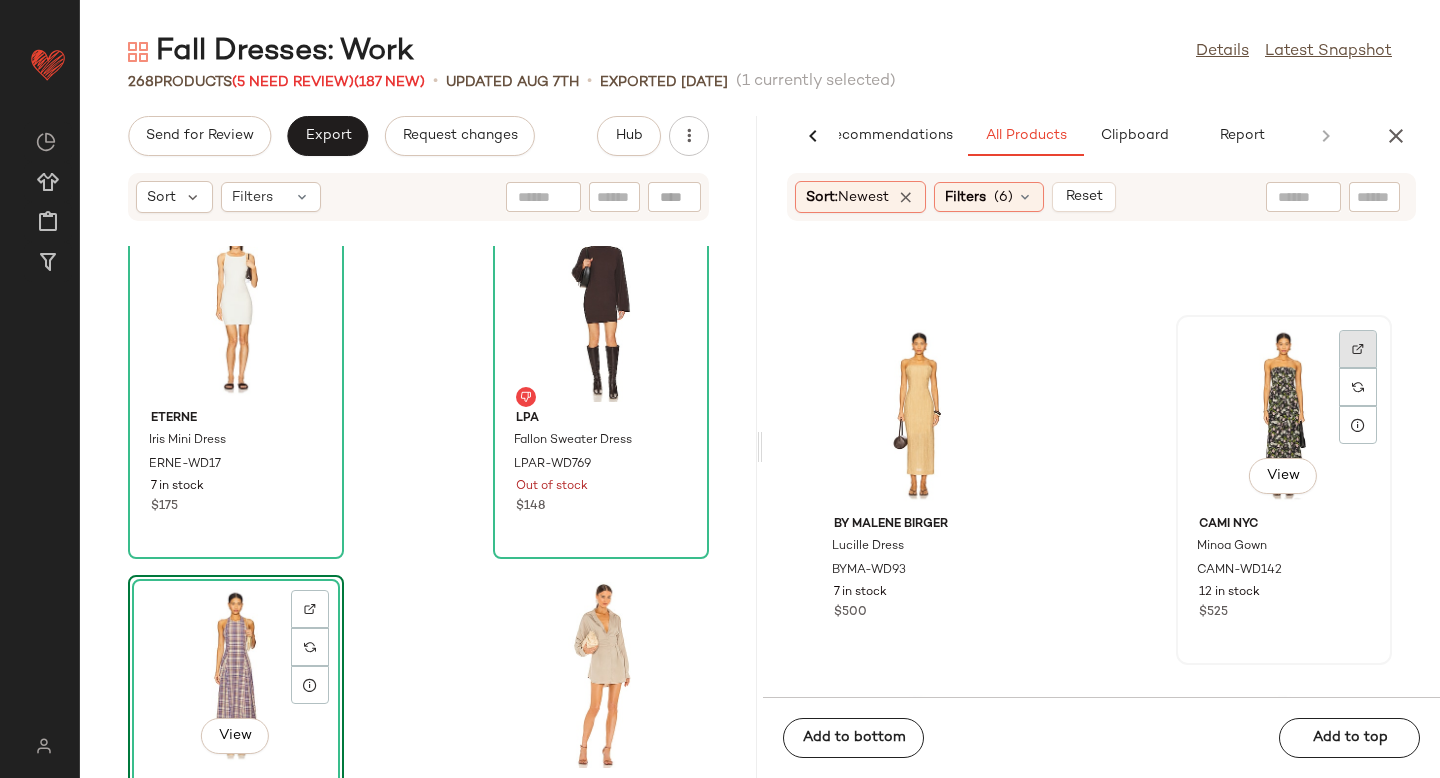 click 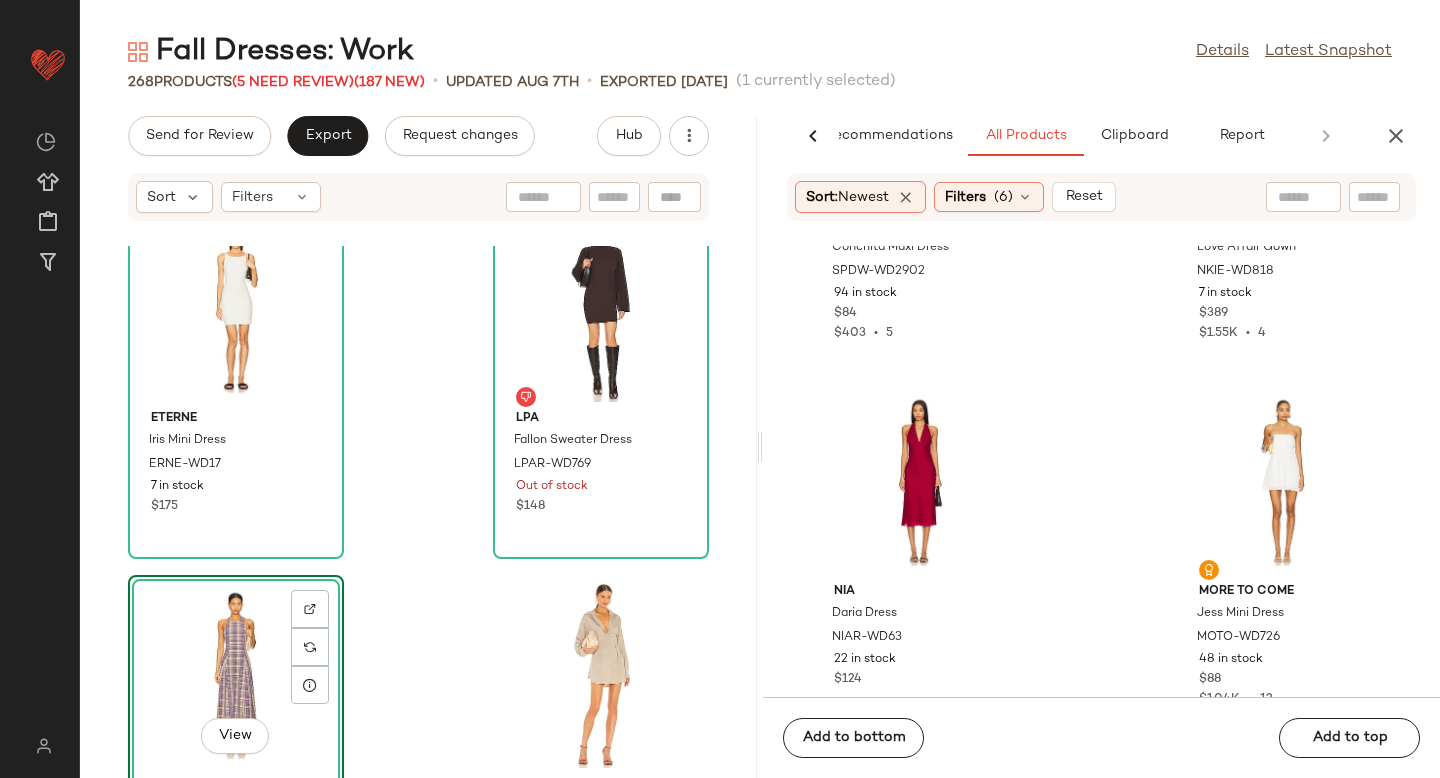 scroll, scrollTop: 405428, scrollLeft: 0, axis: vertical 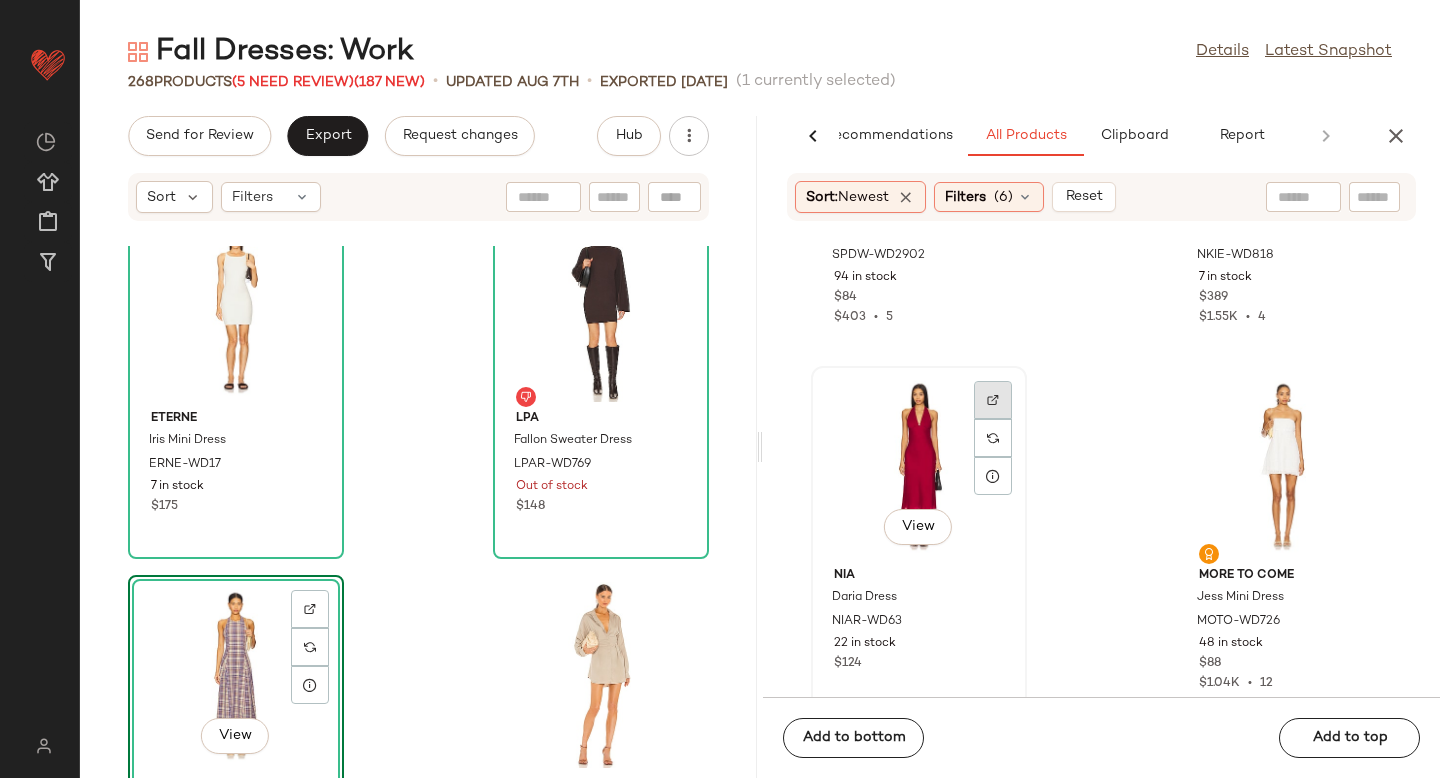 click 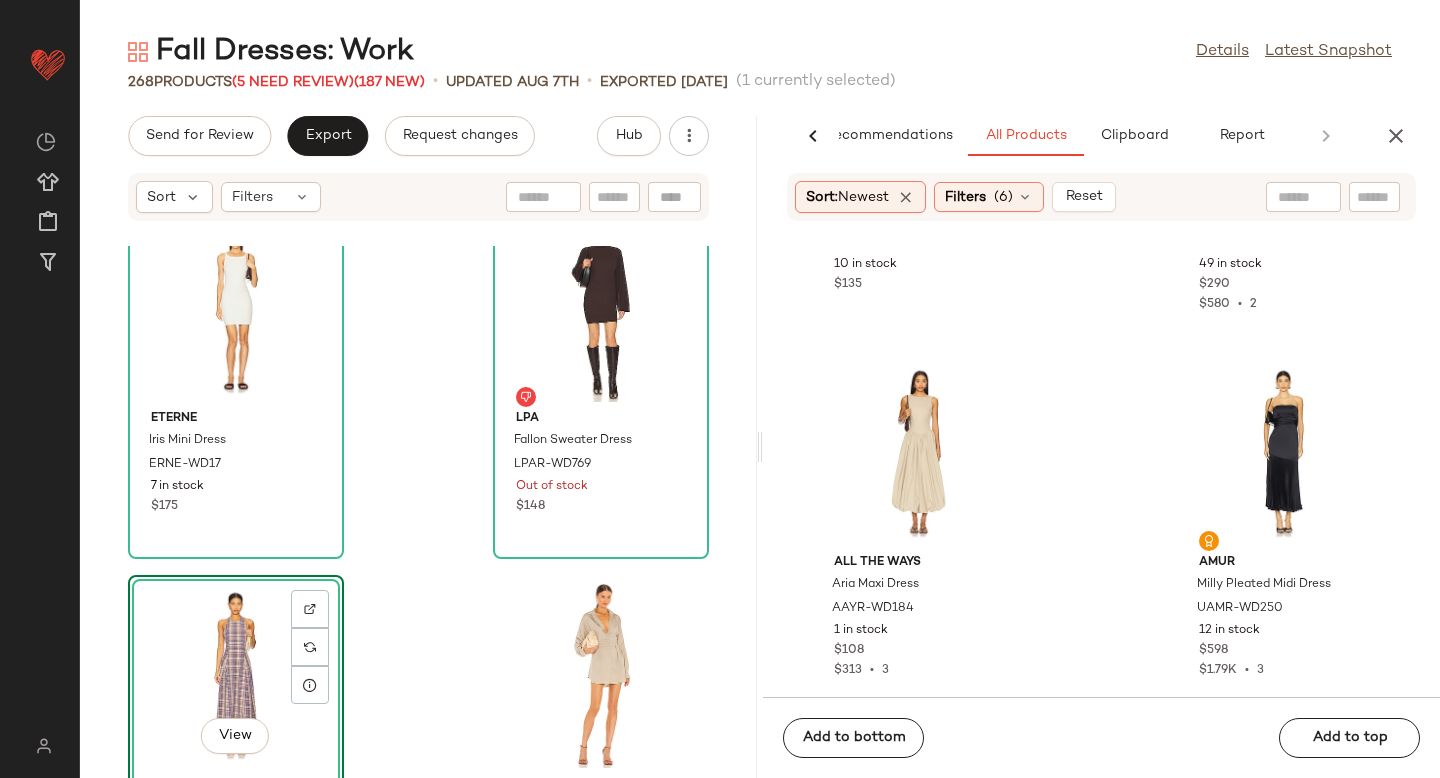 scroll, scrollTop: 409861, scrollLeft: 0, axis: vertical 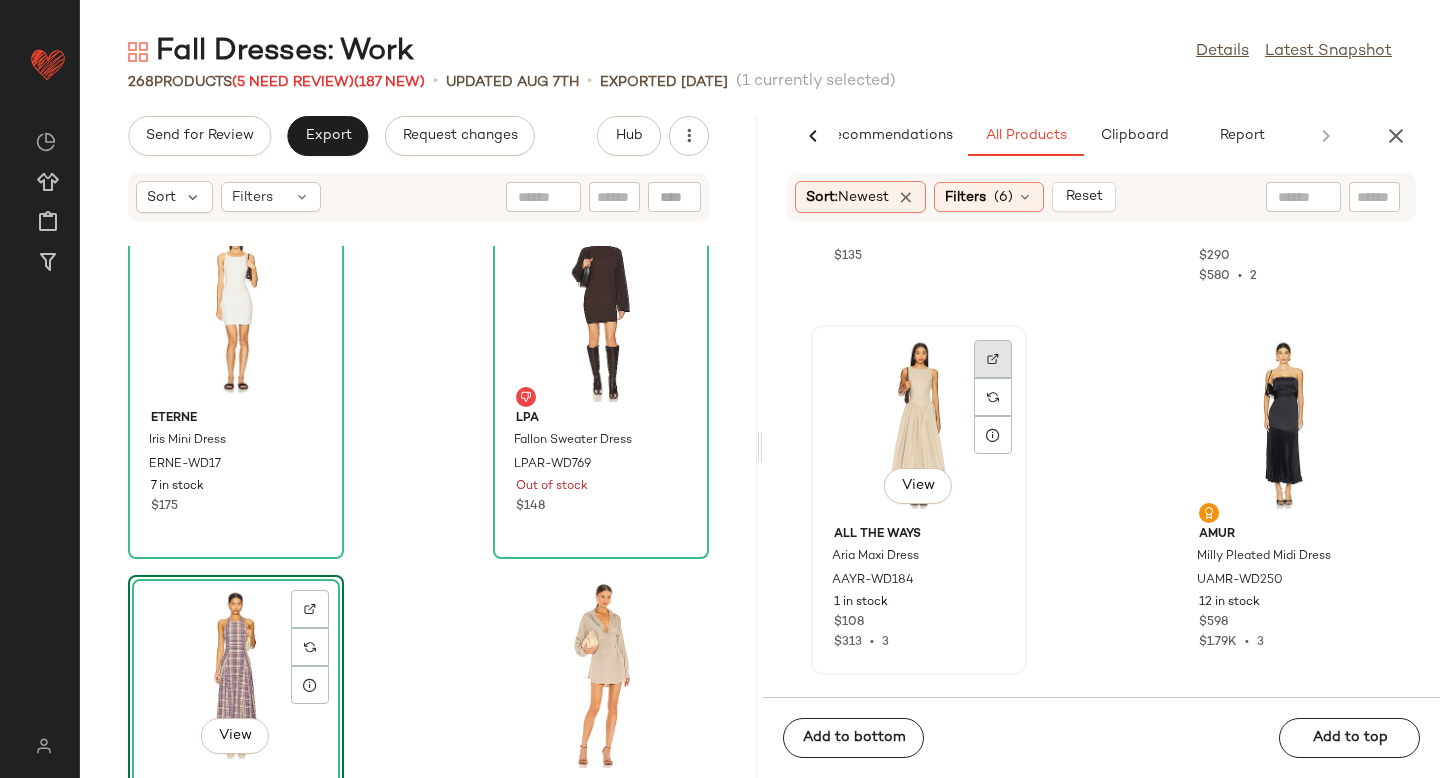 click 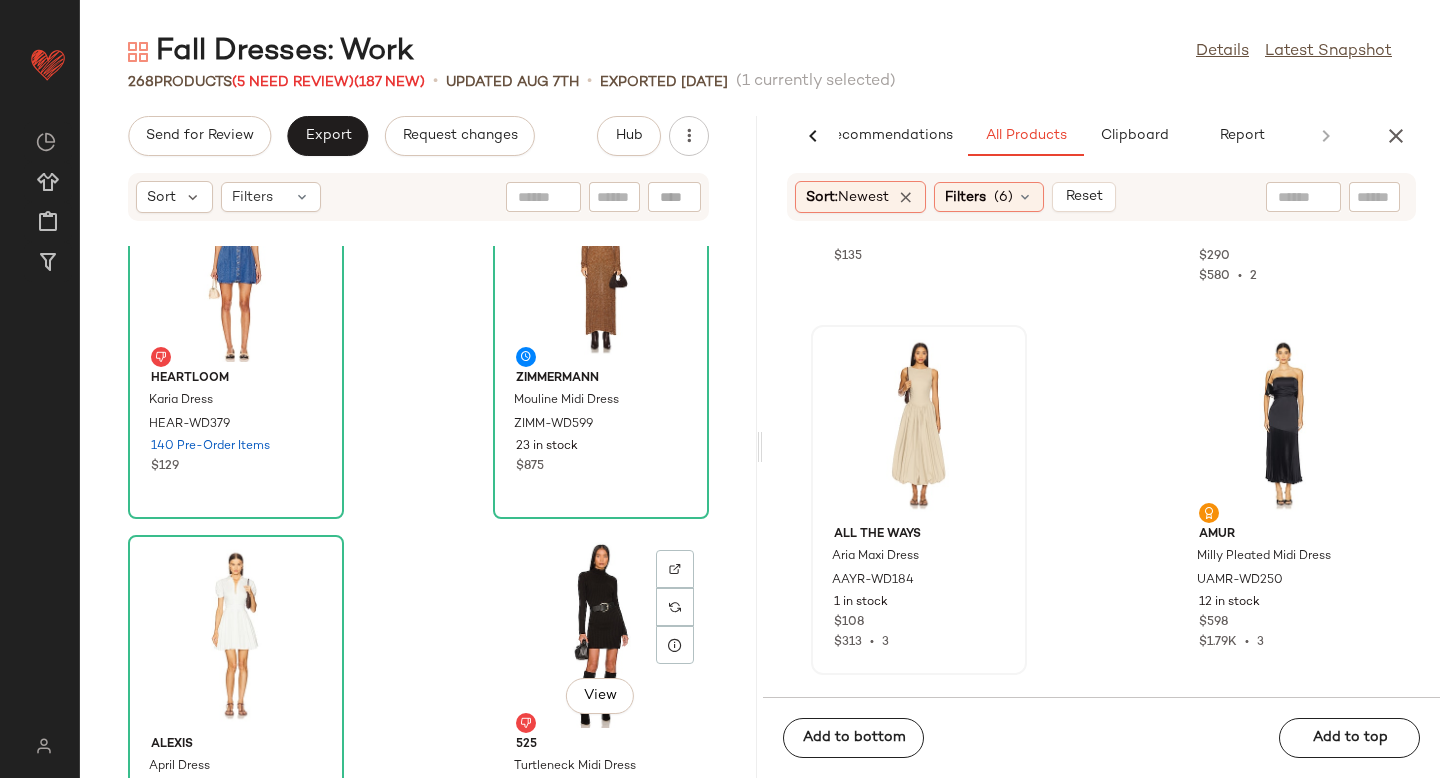 scroll, scrollTop: 14851, scrollLeft: 0, axis: vertical 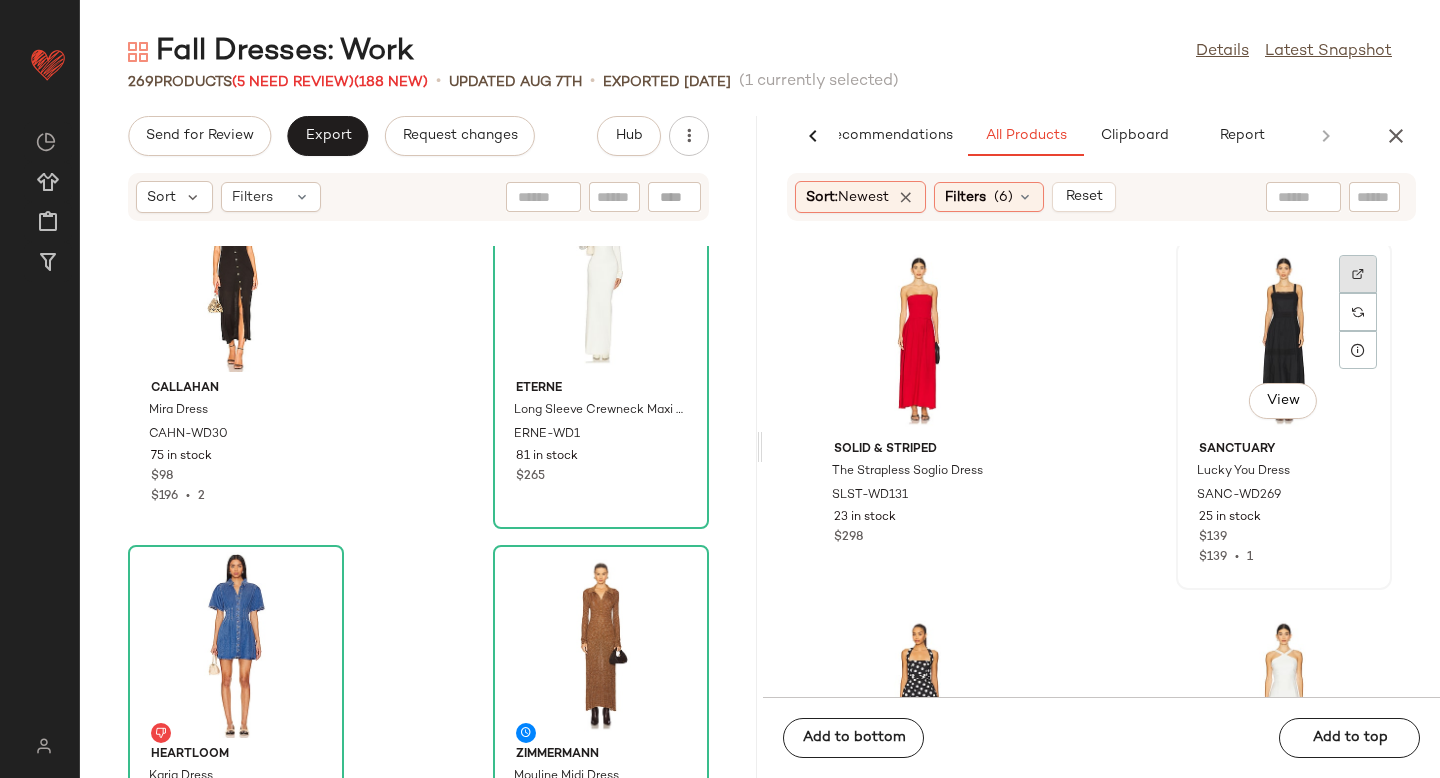 click 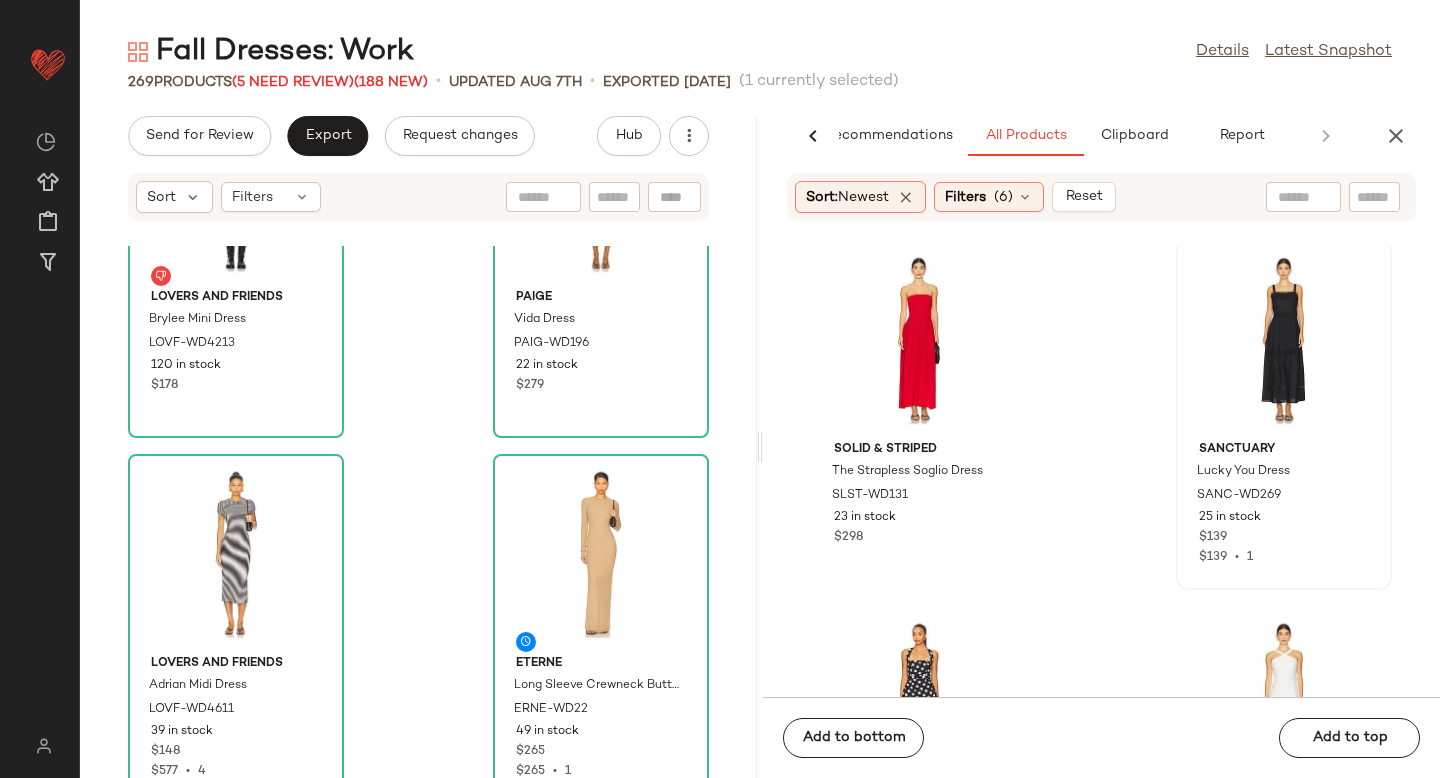 scroll, scrollTop: 36160, scrollLeft: 0, axis: vertical 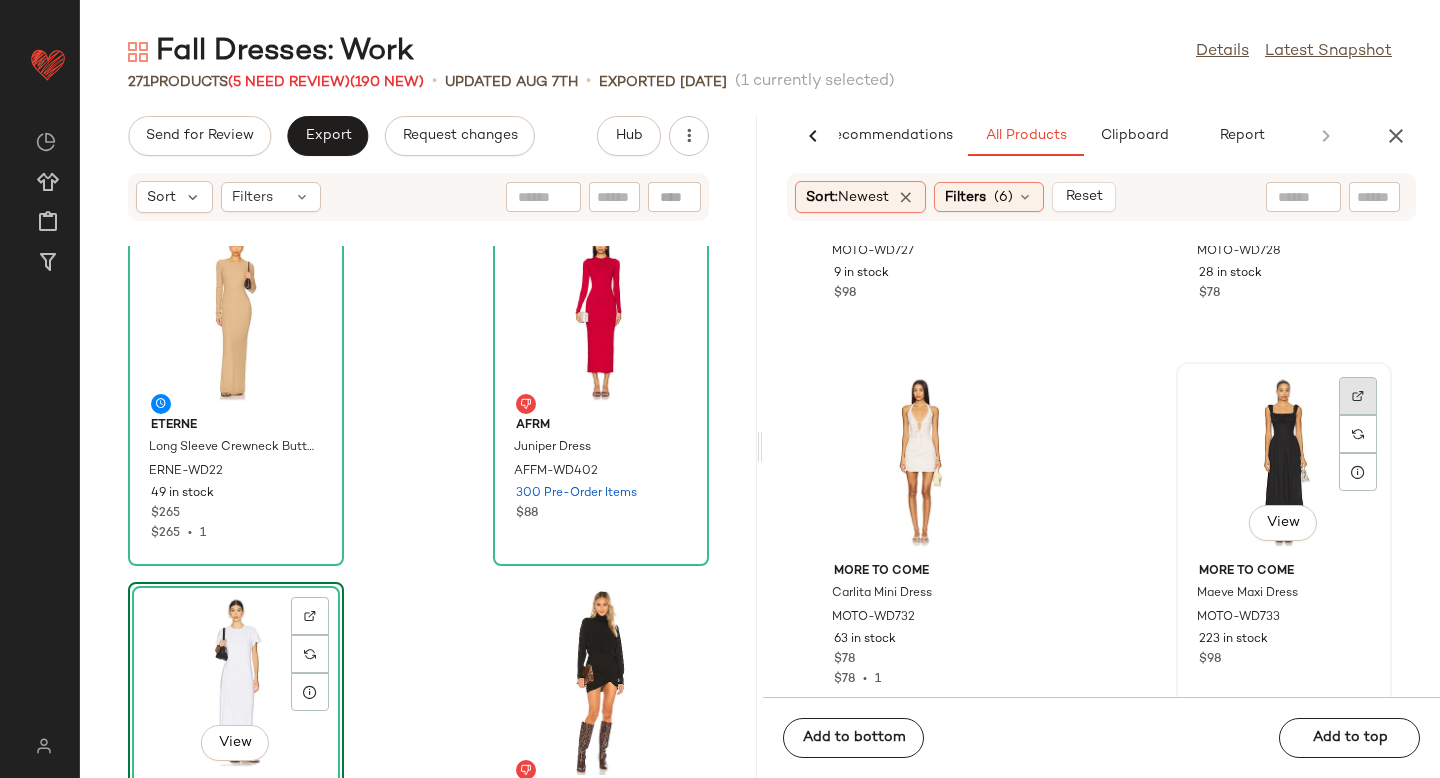 click 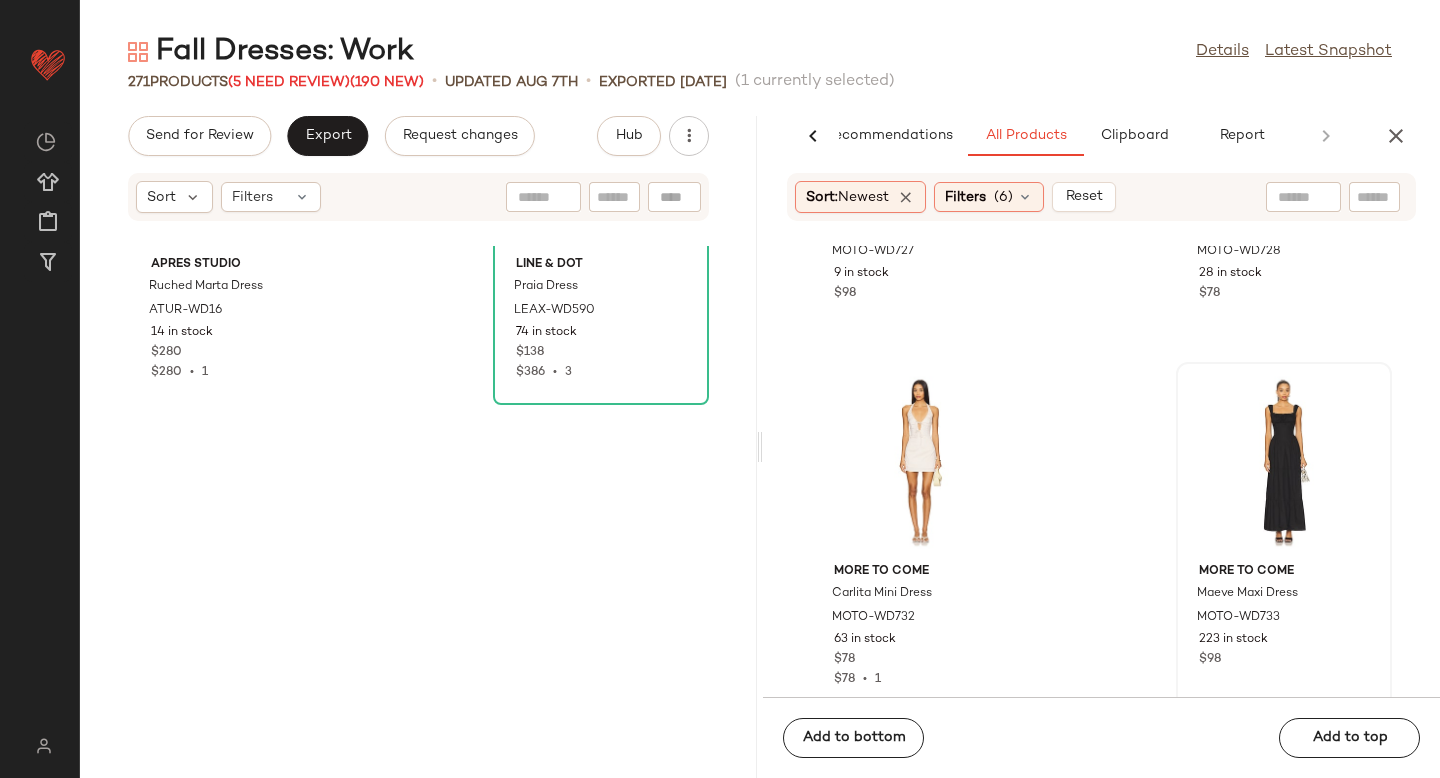 scroll, scrollTop: 26453, scrollLeft: 0, axis: vertical 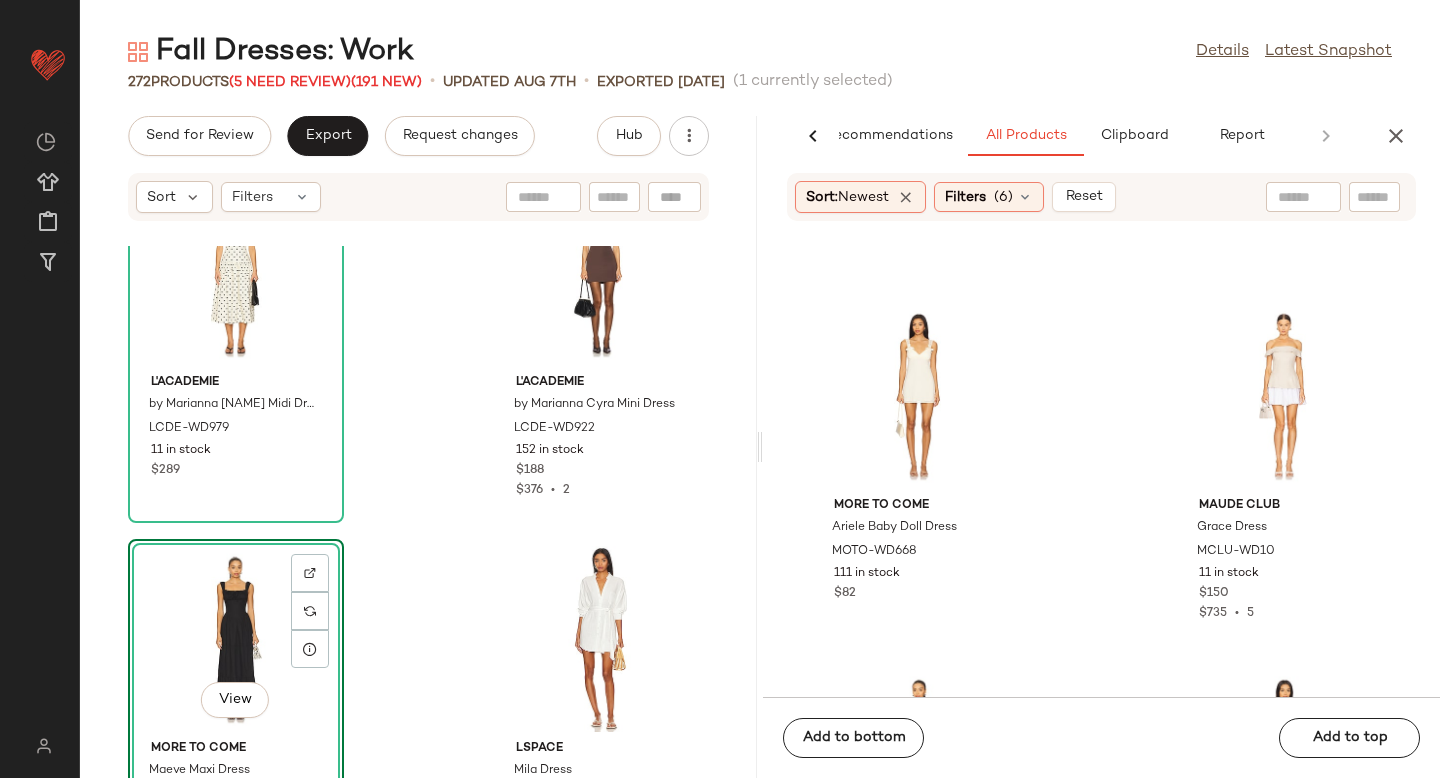 drag, startPoint x: 1258, startPoint y: 457, endPoint x: 302, endPoint y: 5, distance: 1057.4686 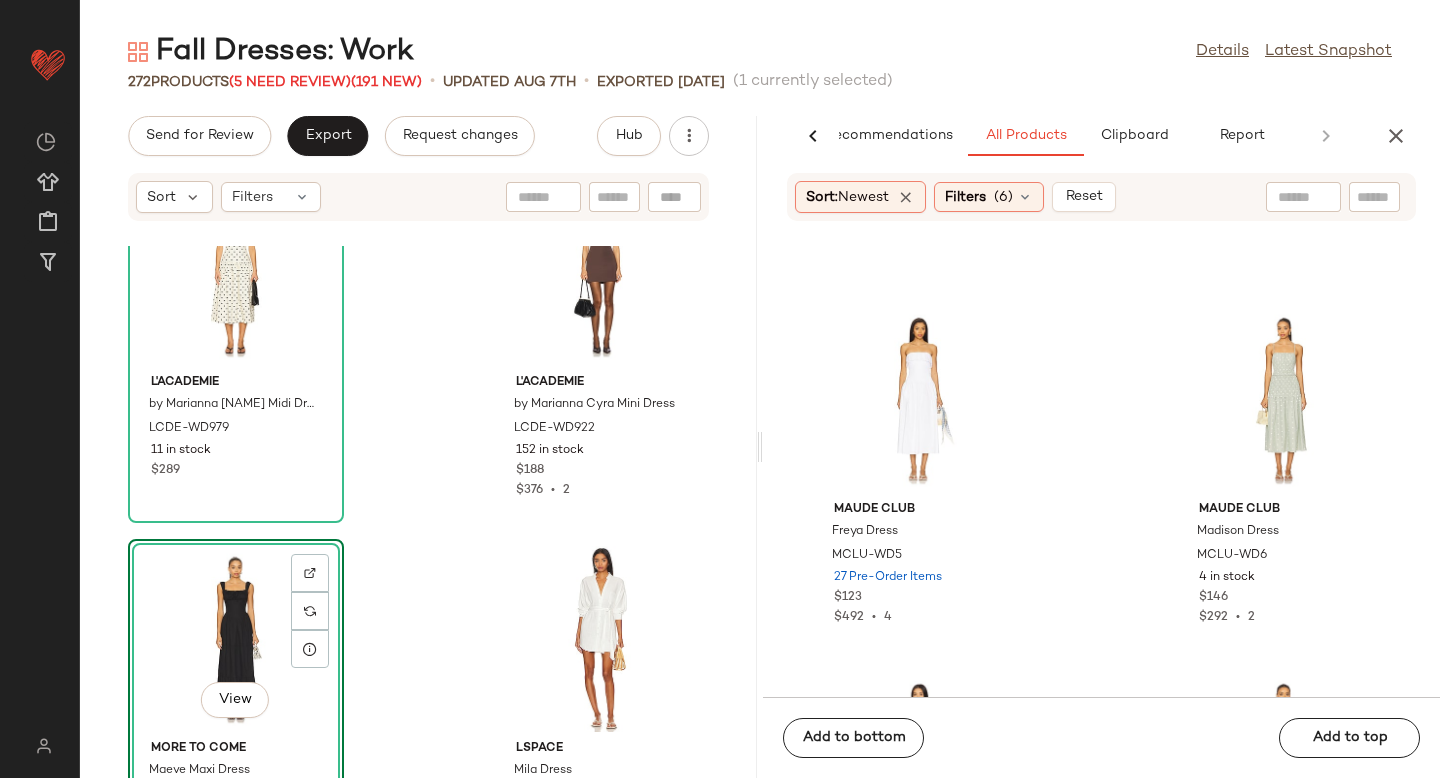 scroll, scrollTop: 432577, scrollLeft: 0, axis: vertical 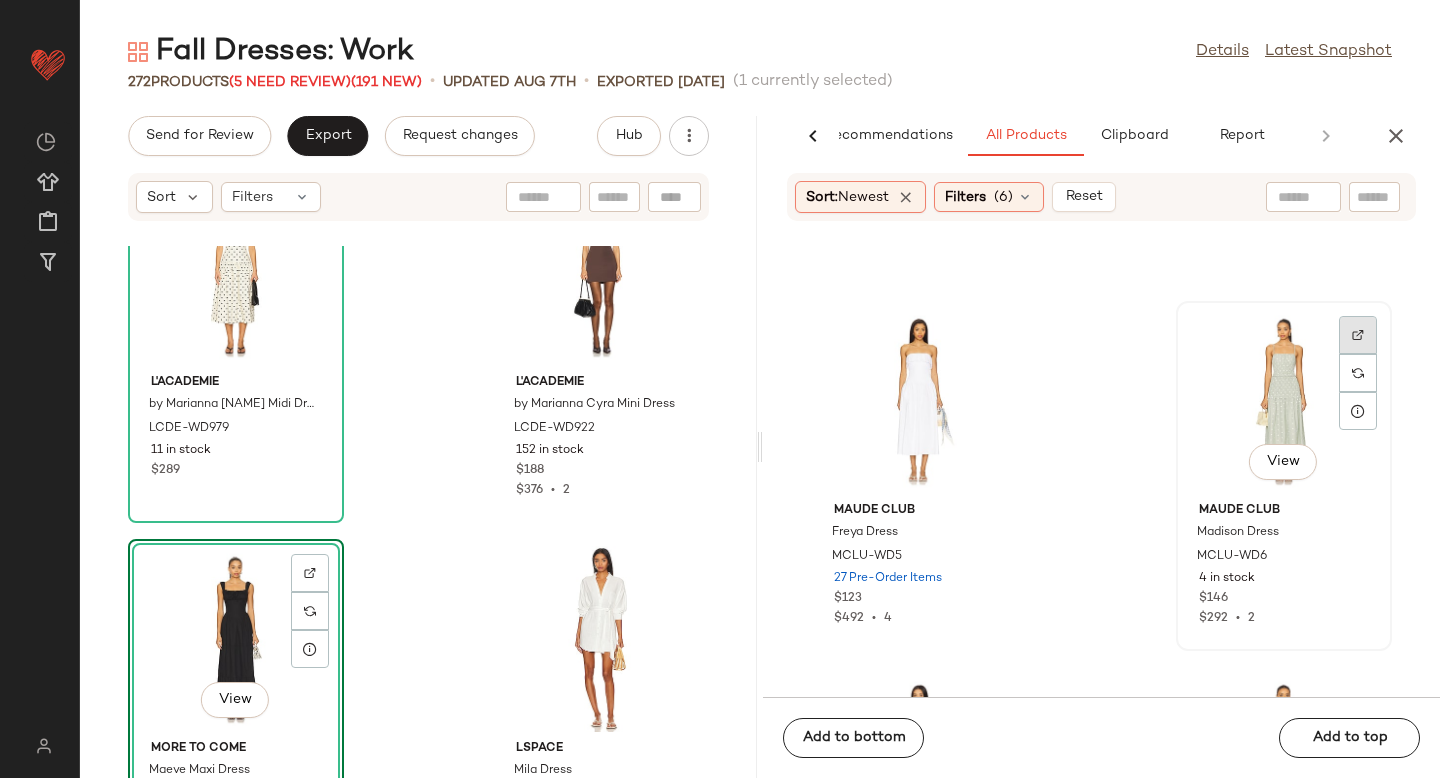 click 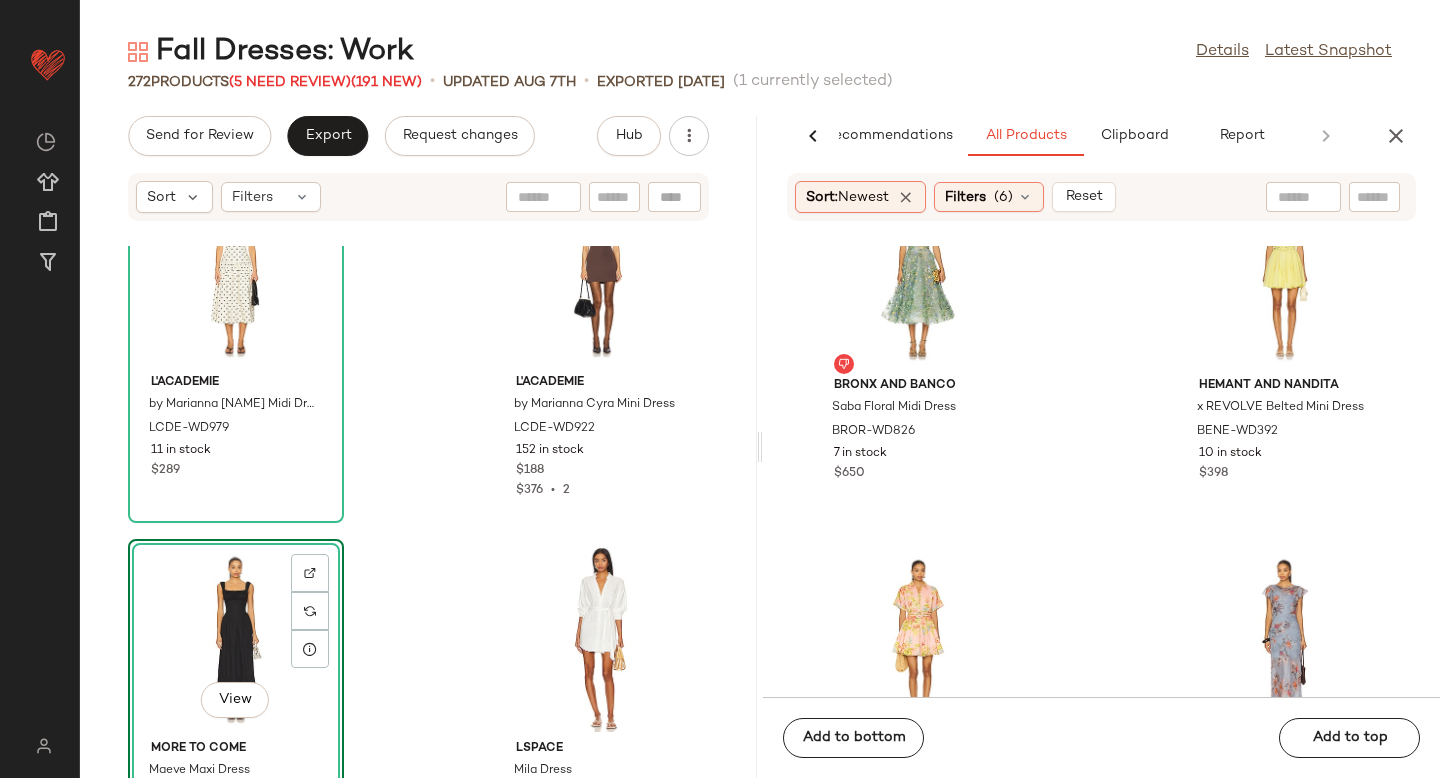 scroll, scrollTop: 437729, scrollLeft: 0, axis: vertical 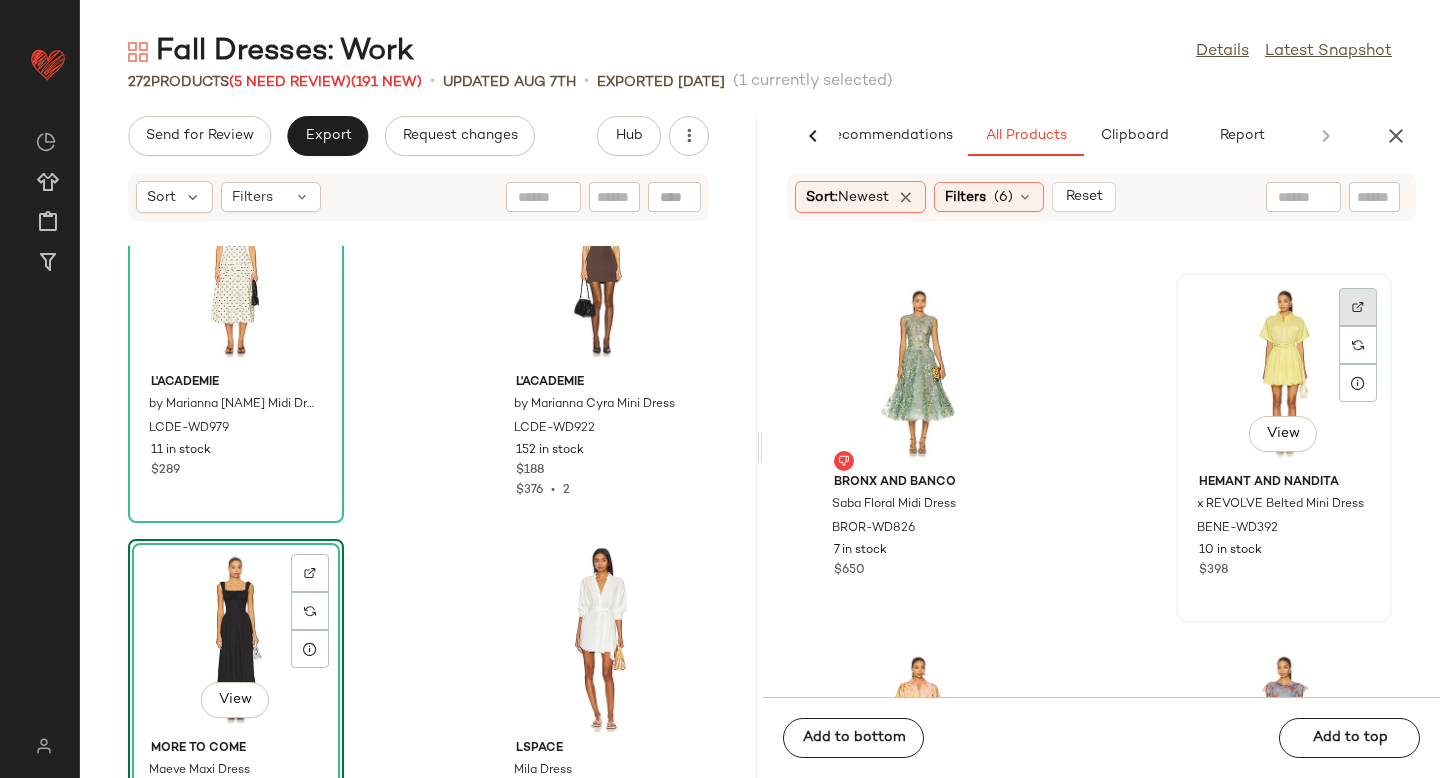 click 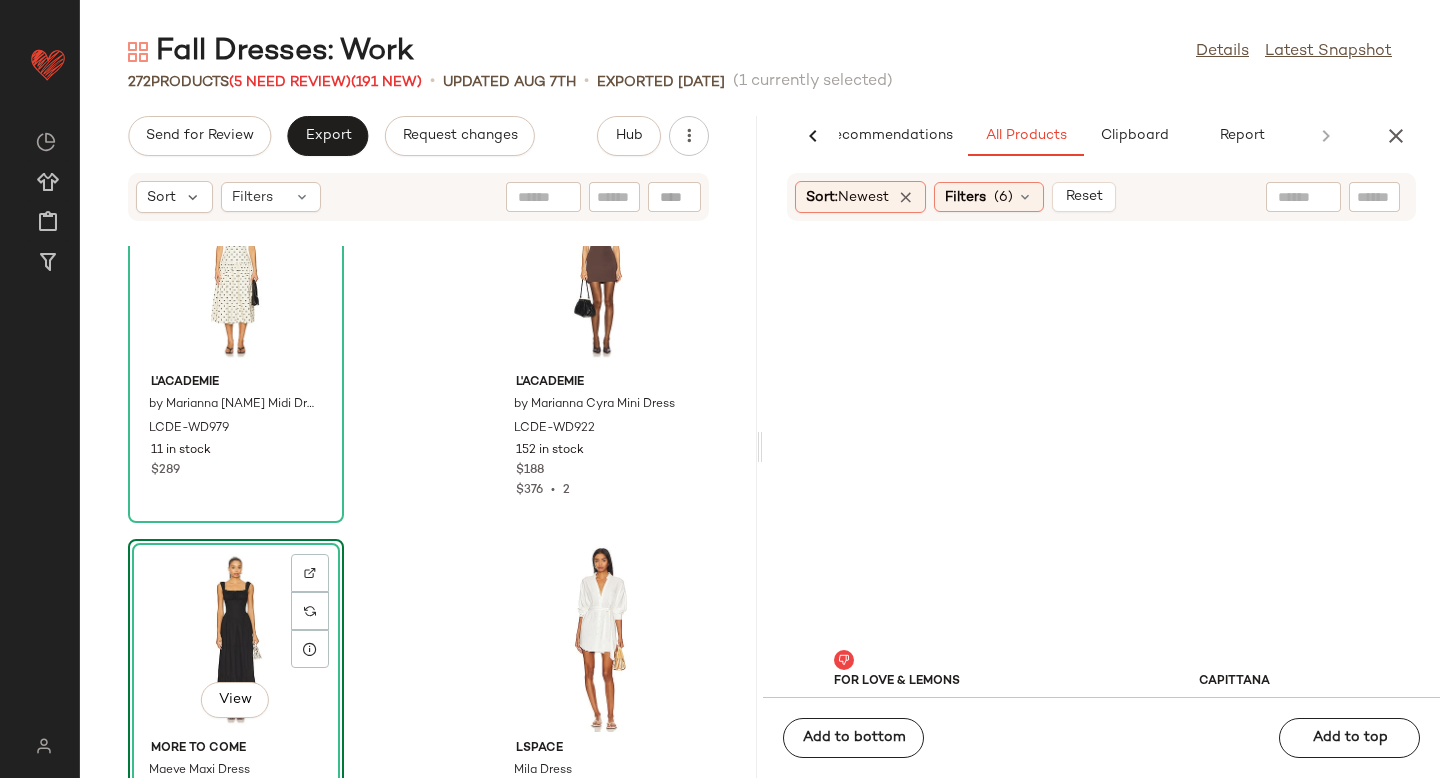 scroll, scrollTop: 436542, scrollLeft: 0, axis: vertical 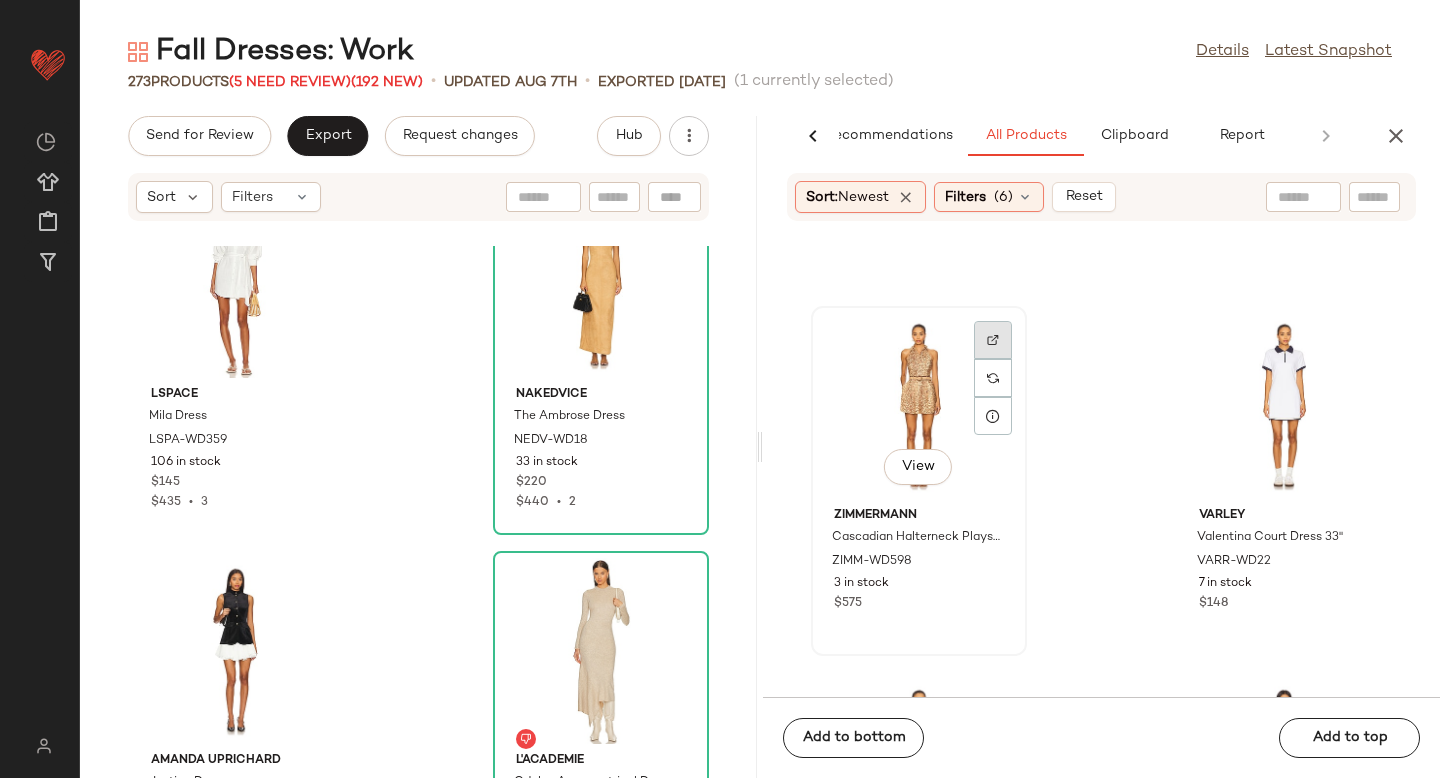 click 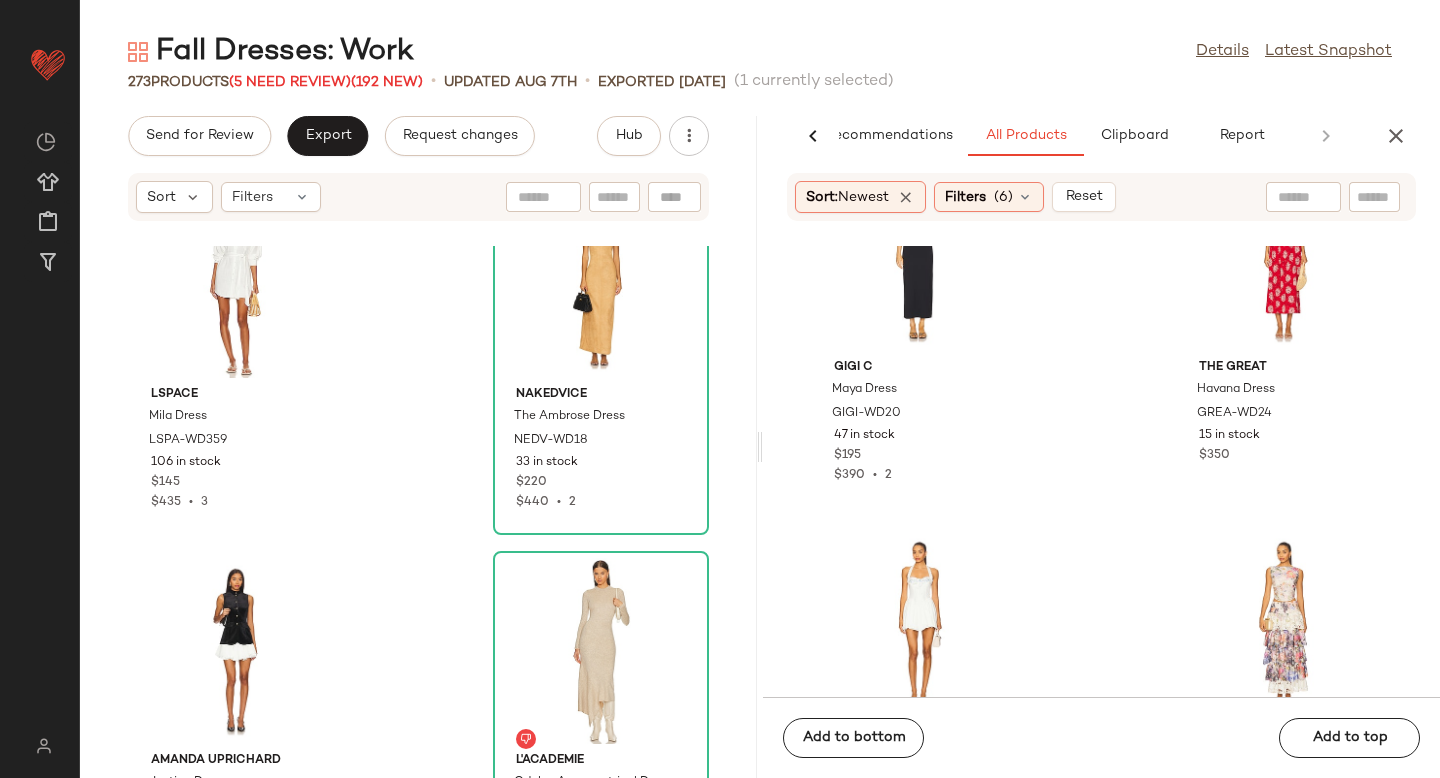 scroll, scrollTop: 442498, scrollLeft: 0, axis: vertical 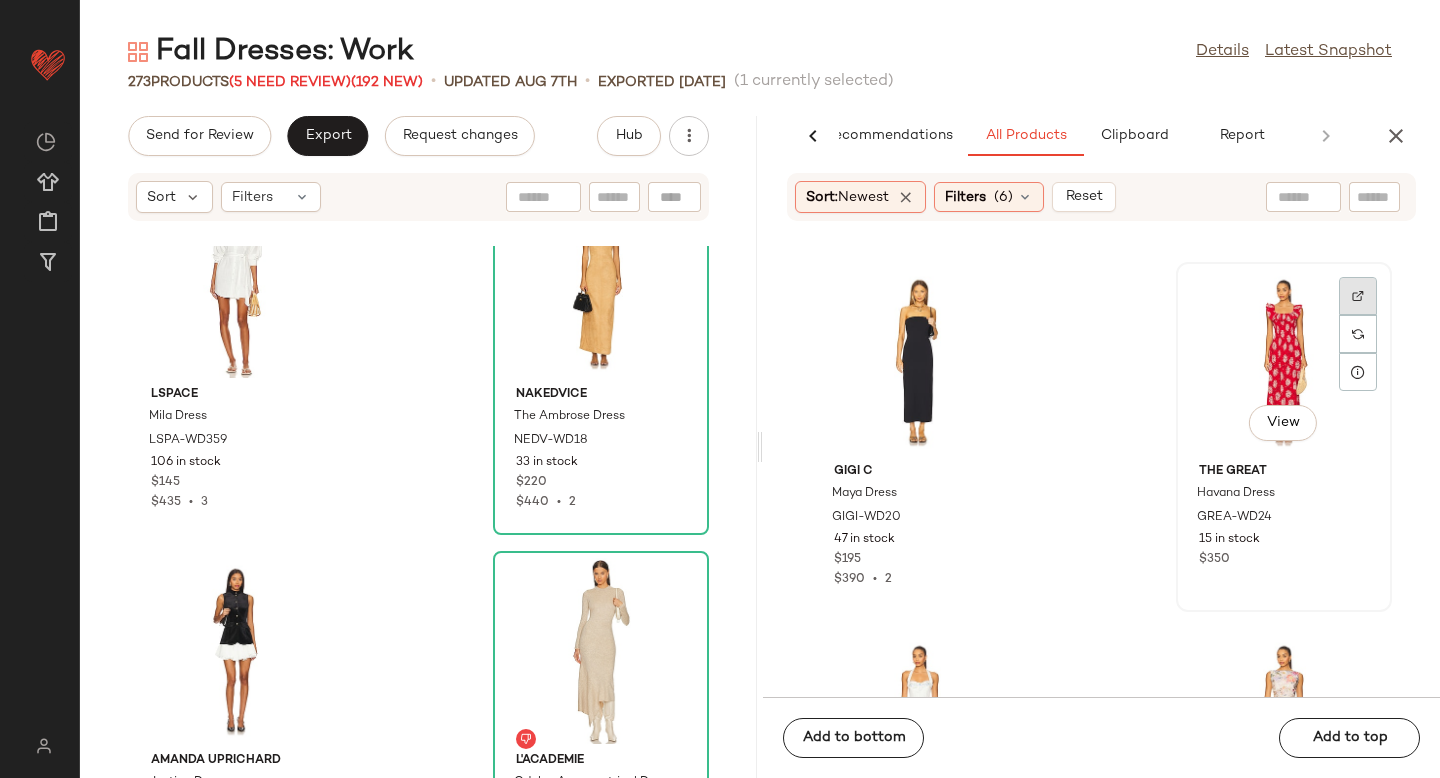 click 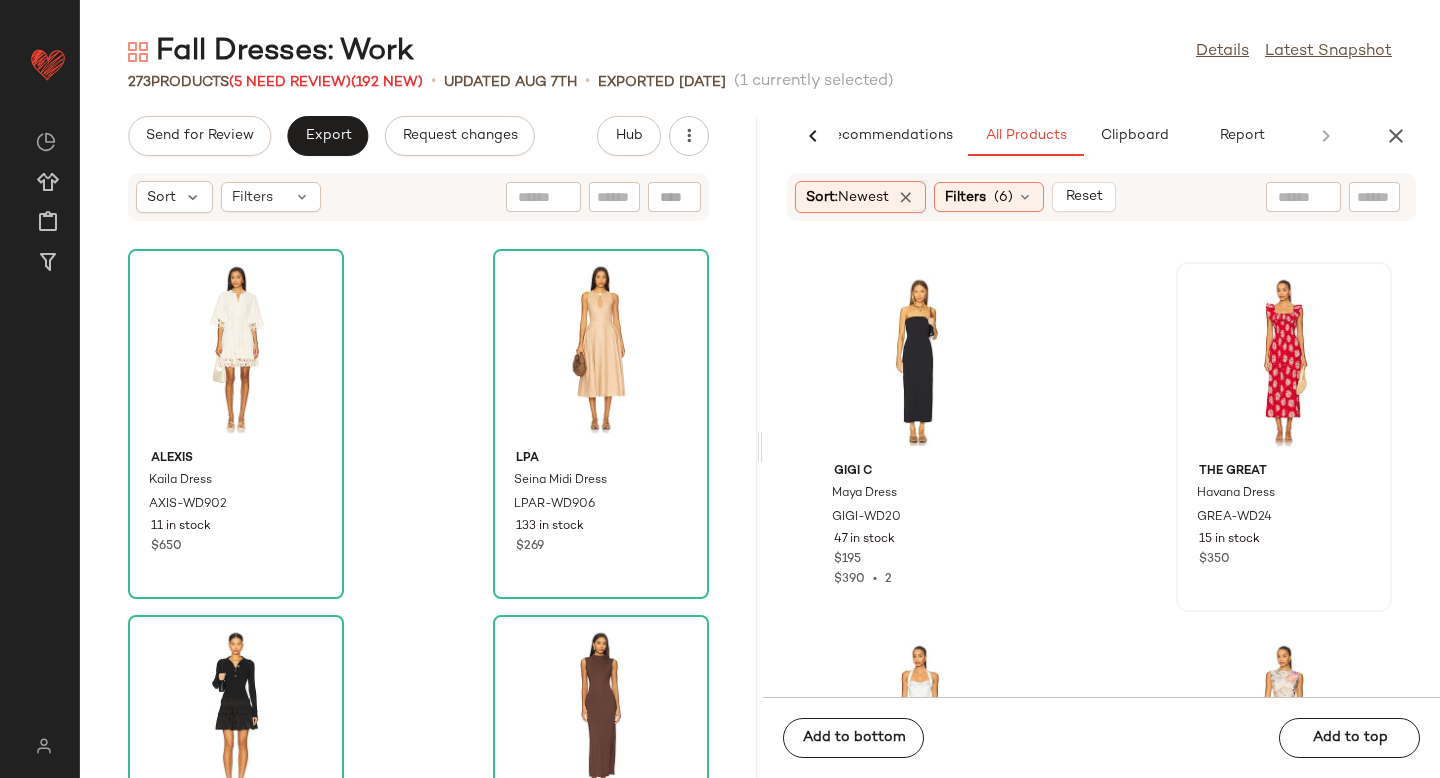scroll, scrollTop: 5287, scrollLeft: 0, axis: vertical 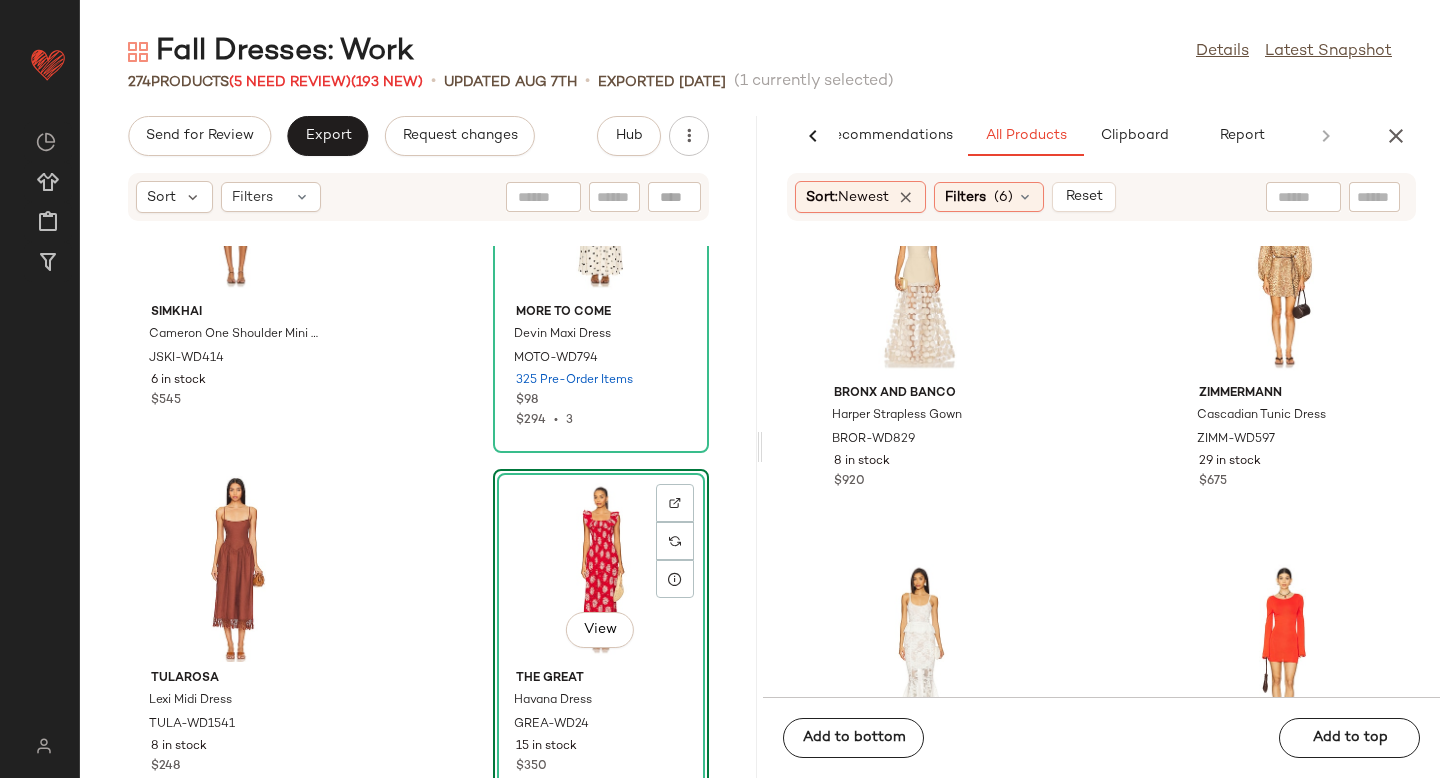 click on "Bronx and Banco Harper Strapless Gown BROR-WD829 8 in stock $920 Zimmermann Cascadian Tunic Dress ZIMM-WD597 29 in stock $675 V. Chapman Vinetta Set VCHP-WD207 19 in stock $725 PQ Tatiana Dress PILY-WD112 60 in stock $144 Nookie Noemie Maxi Dress NKIE-WD811 16 in stock $379 Never Fully Dressed Esme Dress NEVR-WD32 10 in stock $240 The New Arrivals by Ilkyaz Ozel Samsara Dress NARR-WD130 6 Pre-Order Items $1.38K LEVI'S Iconic Button Thru Dress LEIV-WD9 78 in stock $80" 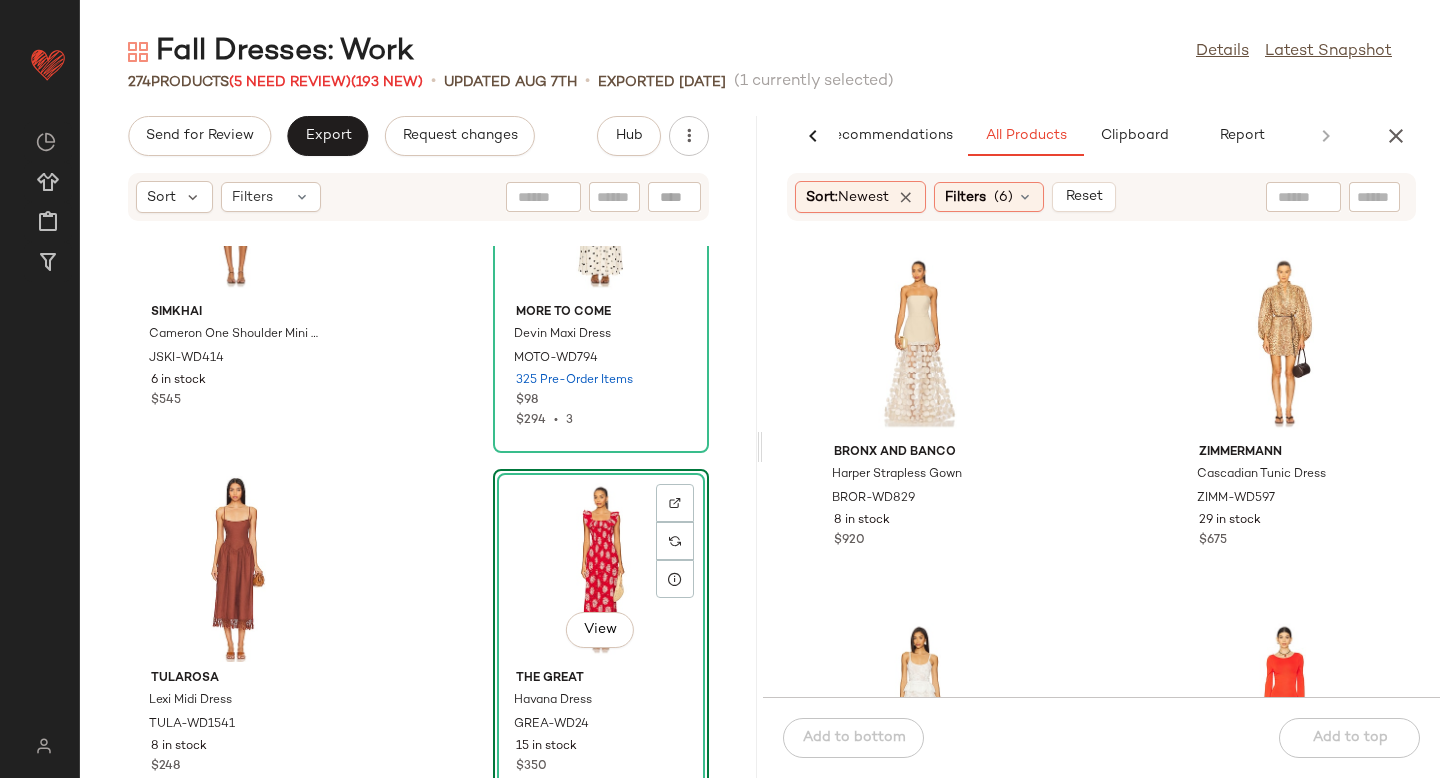 scroll, scrollTop: 443608, scrollLeft: 0, axis: vertical 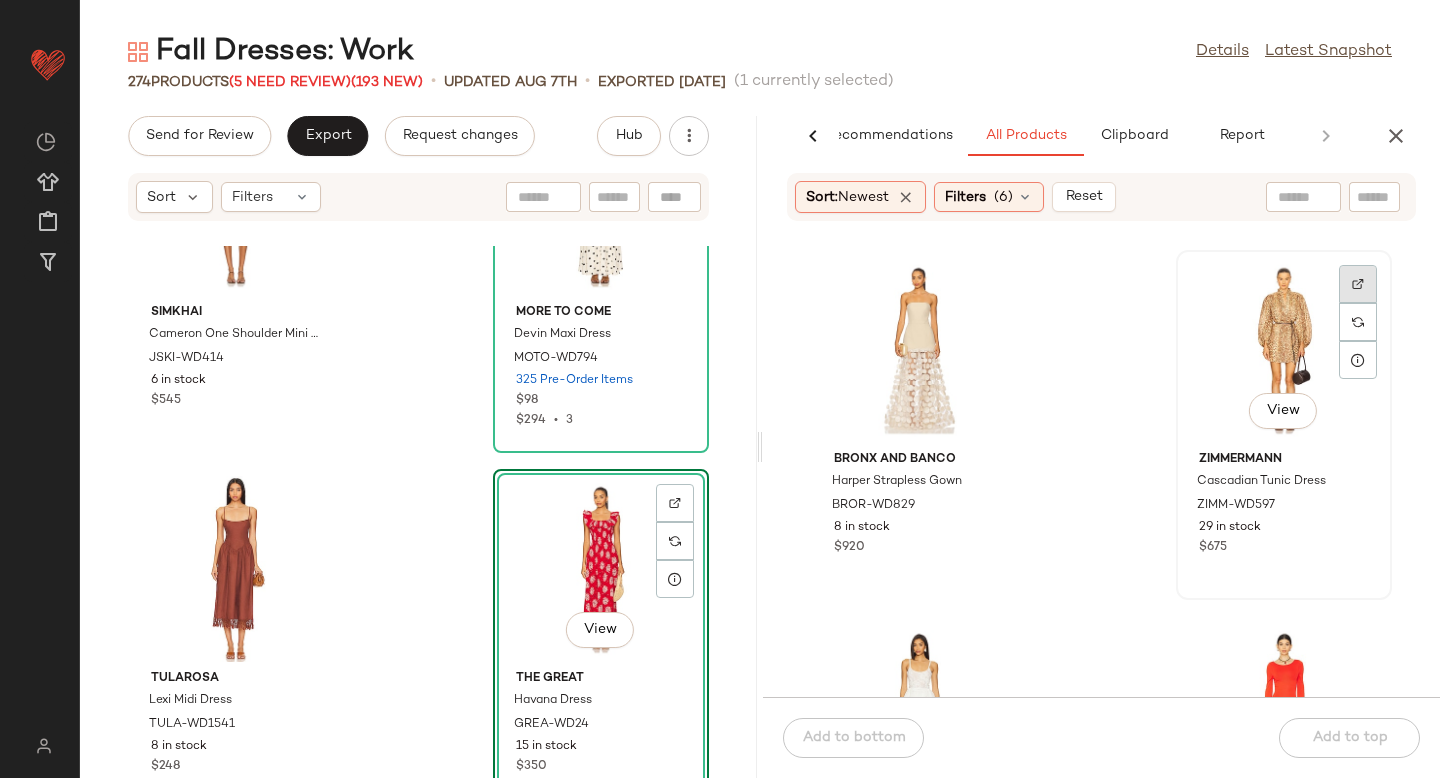 click 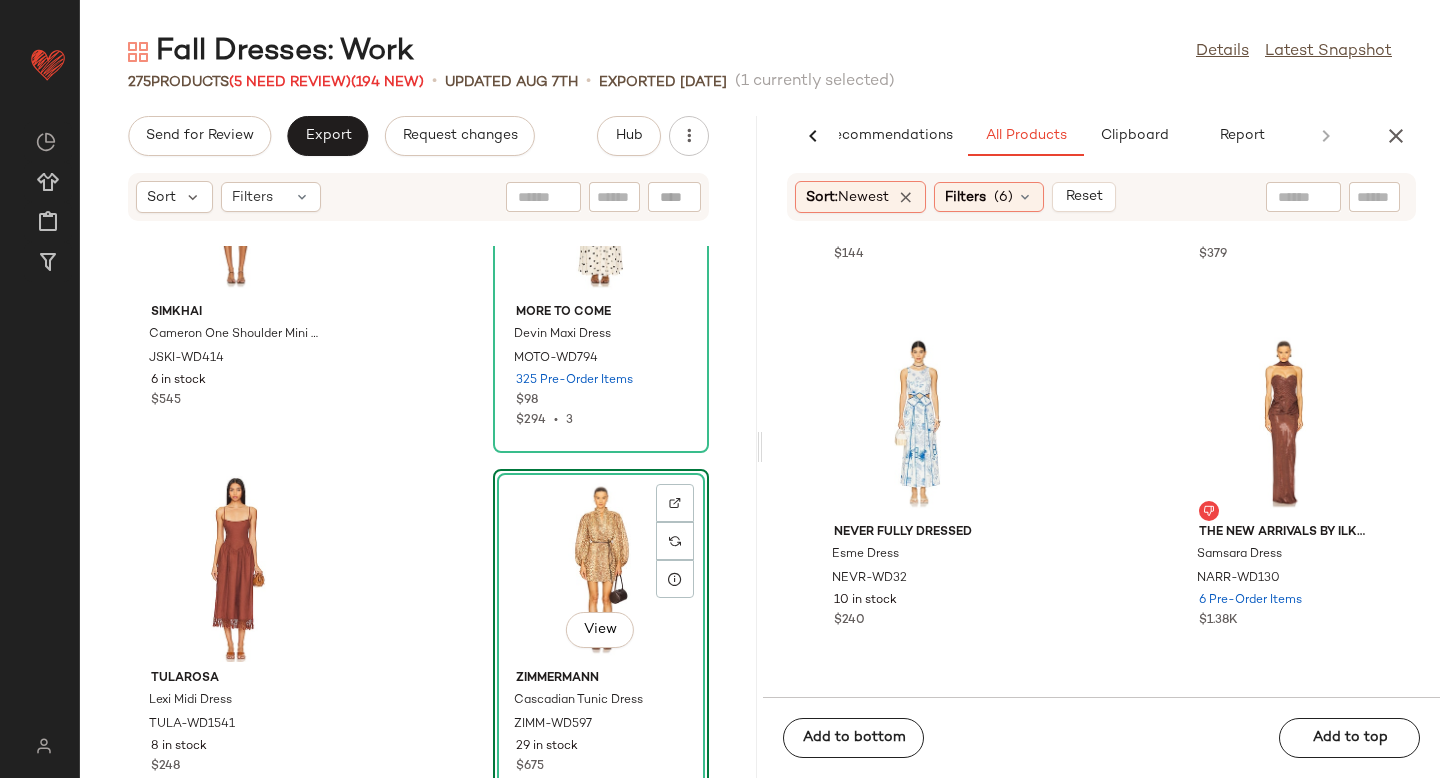 scroll, scrollTop: 444688, scrollLeft: 0, axis: vertical 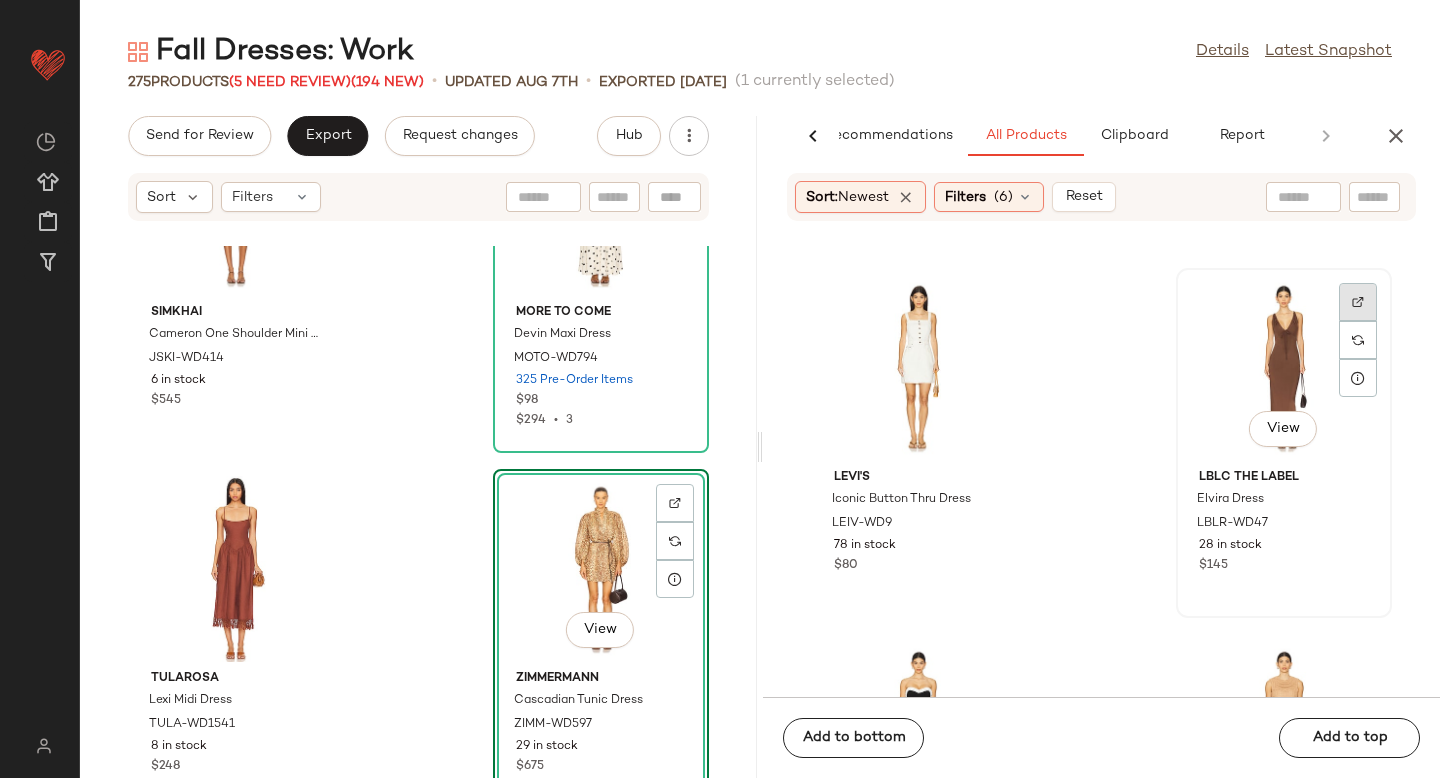 click 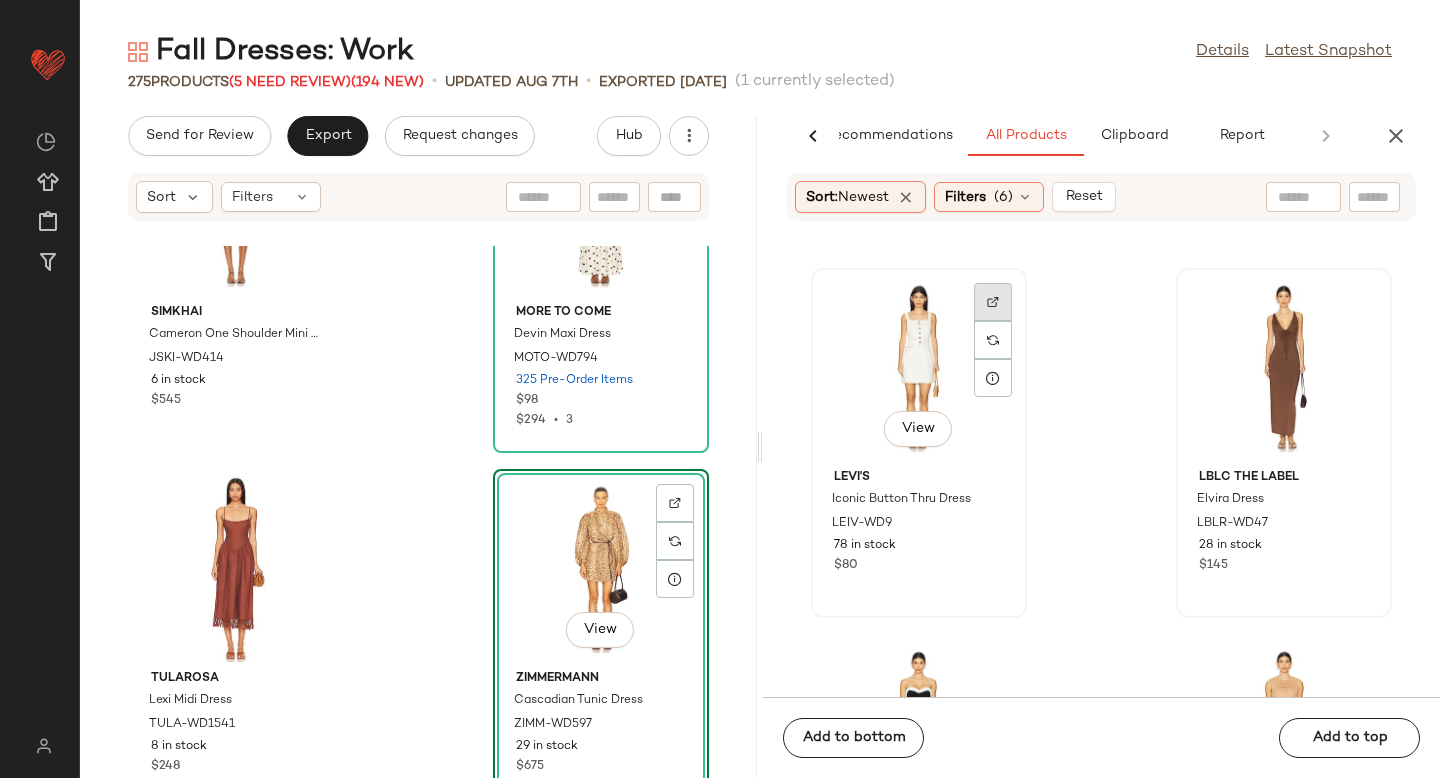 click 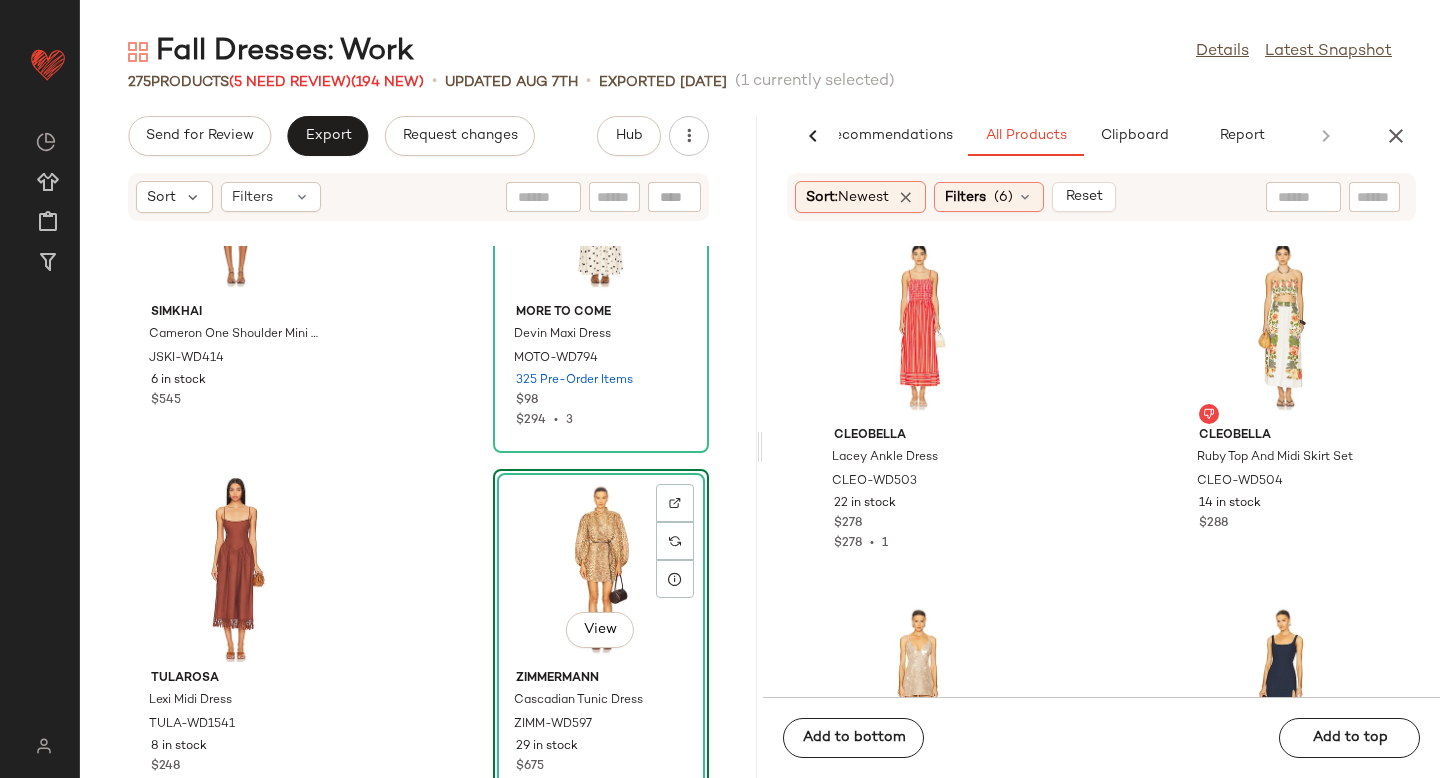scroll, scrollTop: 448343, scrollLeft: 0, axis: vertical 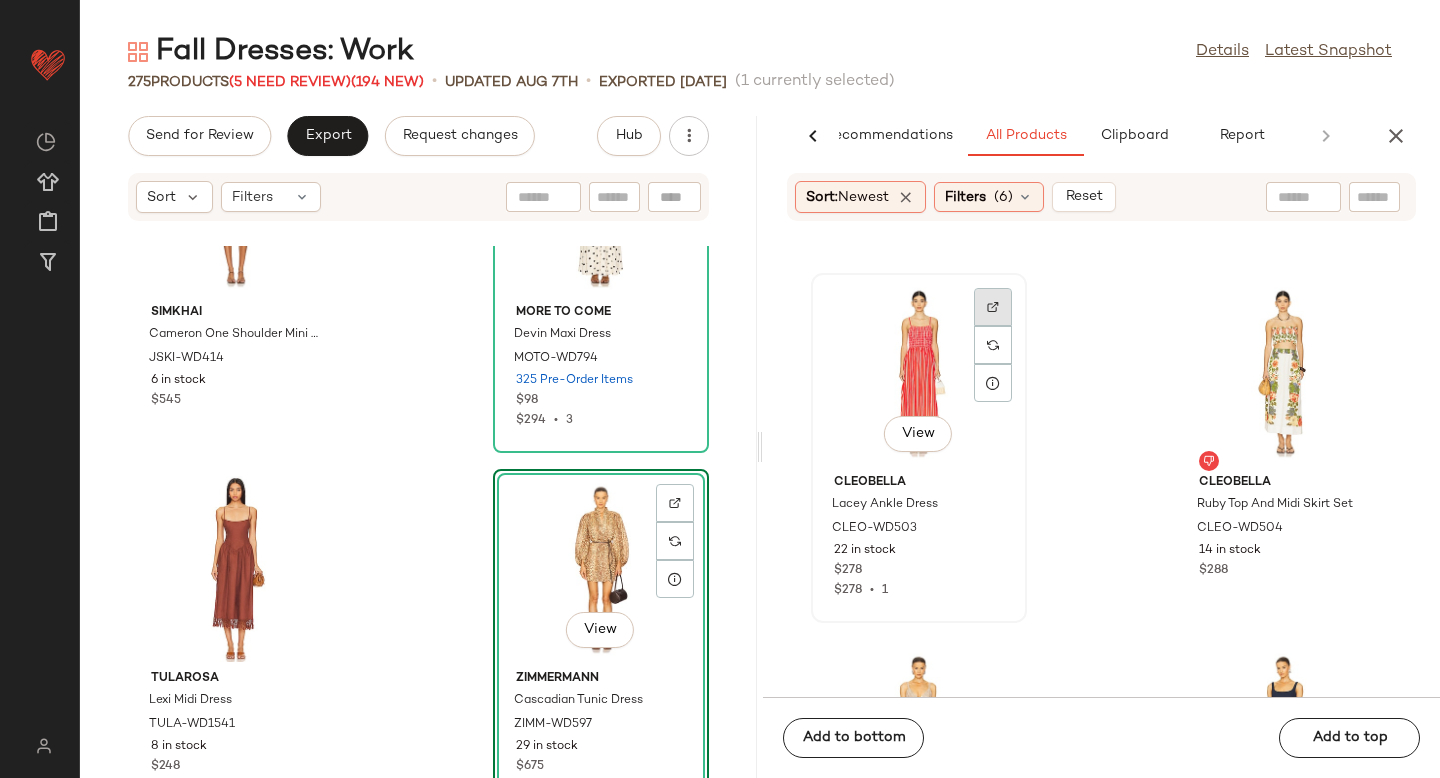 click 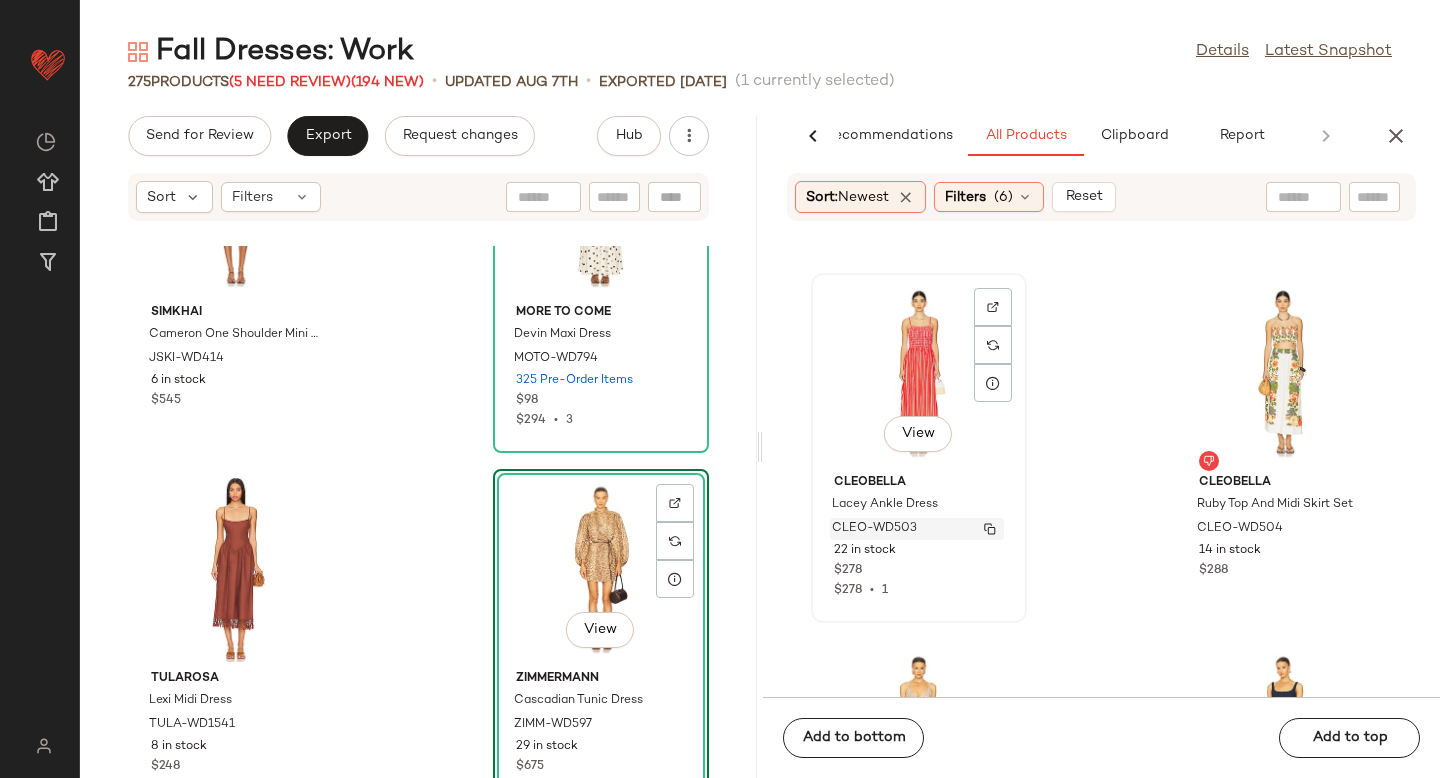 click on "CLEO-WD503" at bounding box center (874, 529) 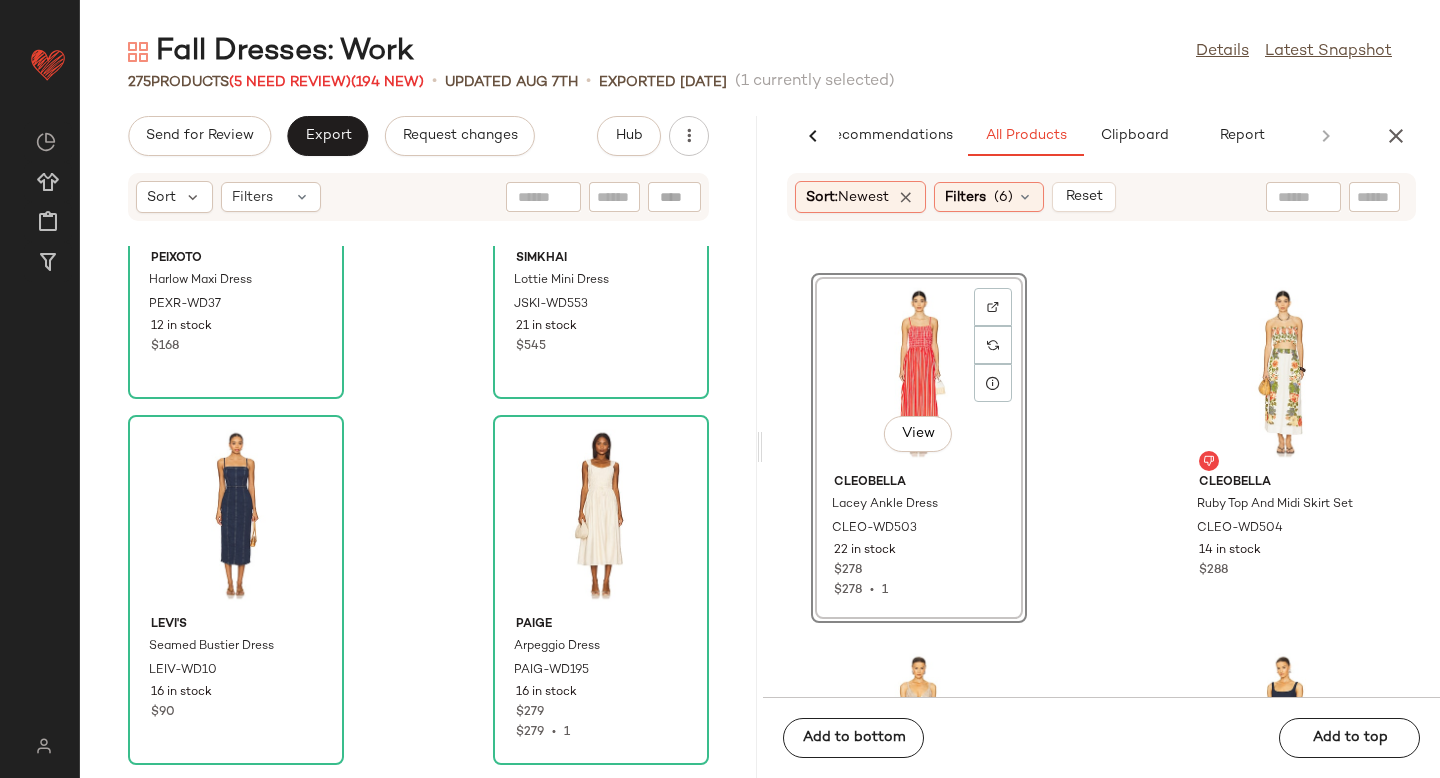 scroll, scrollTop: 38344, scrollLeft: 0, axis: vertical 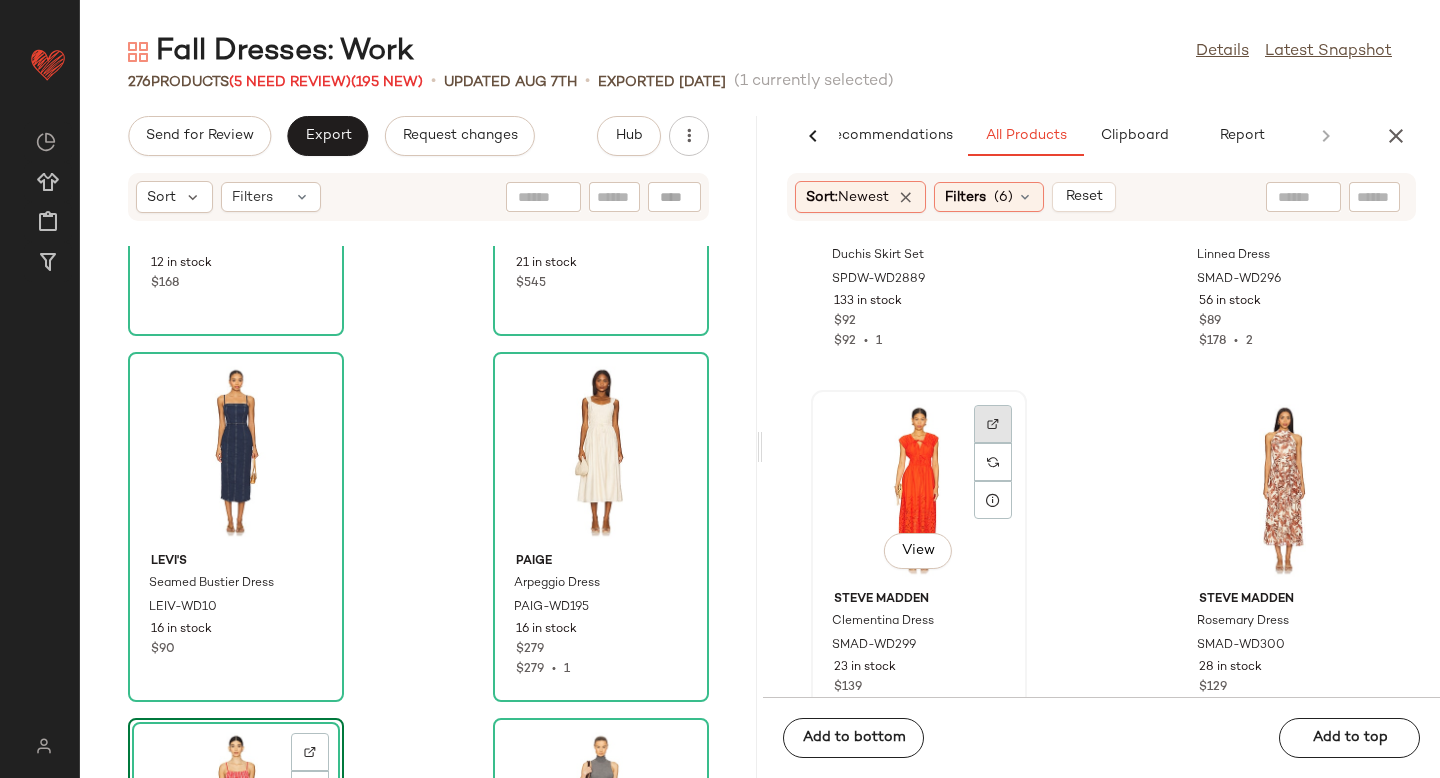 click 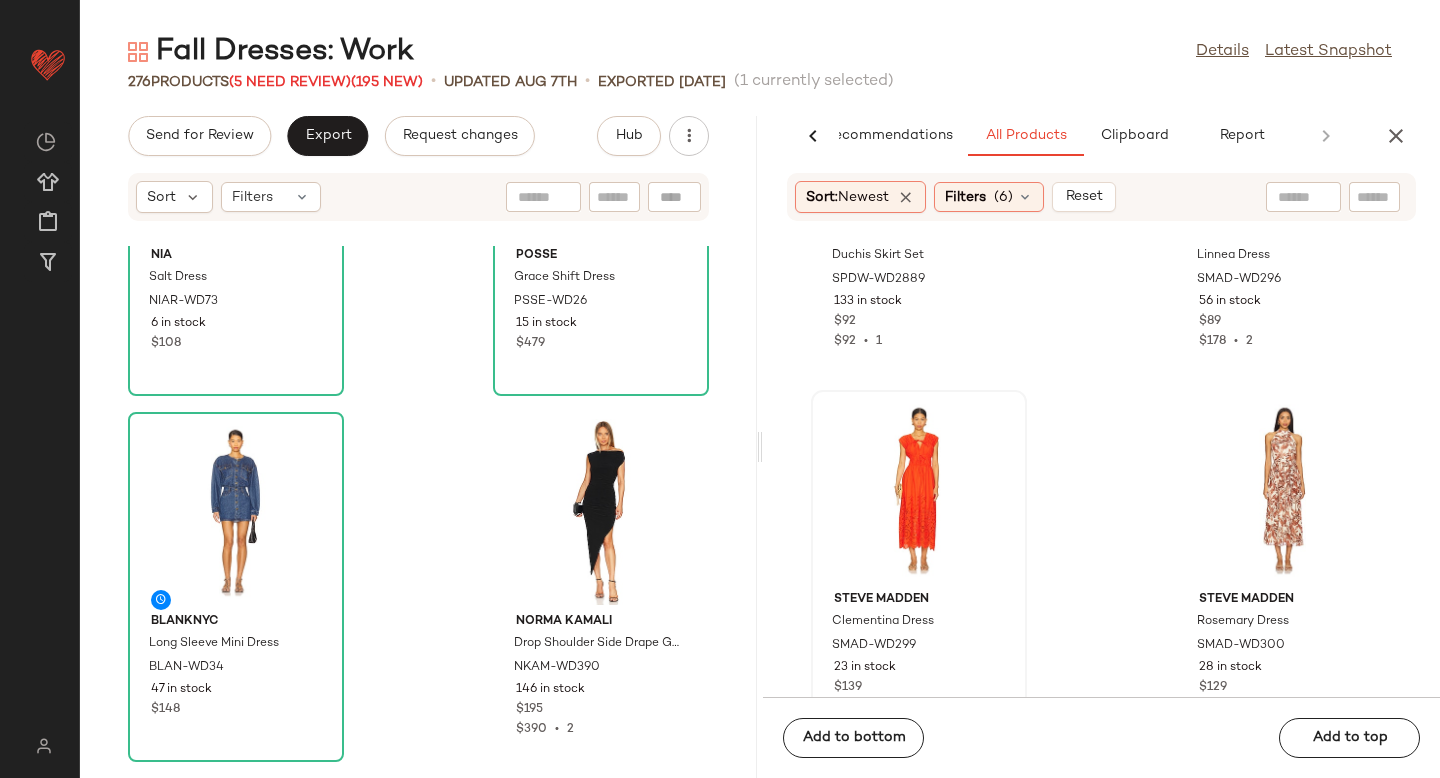scroll, scrollTop: 33770, scrollLeft: 0, axis: vertical 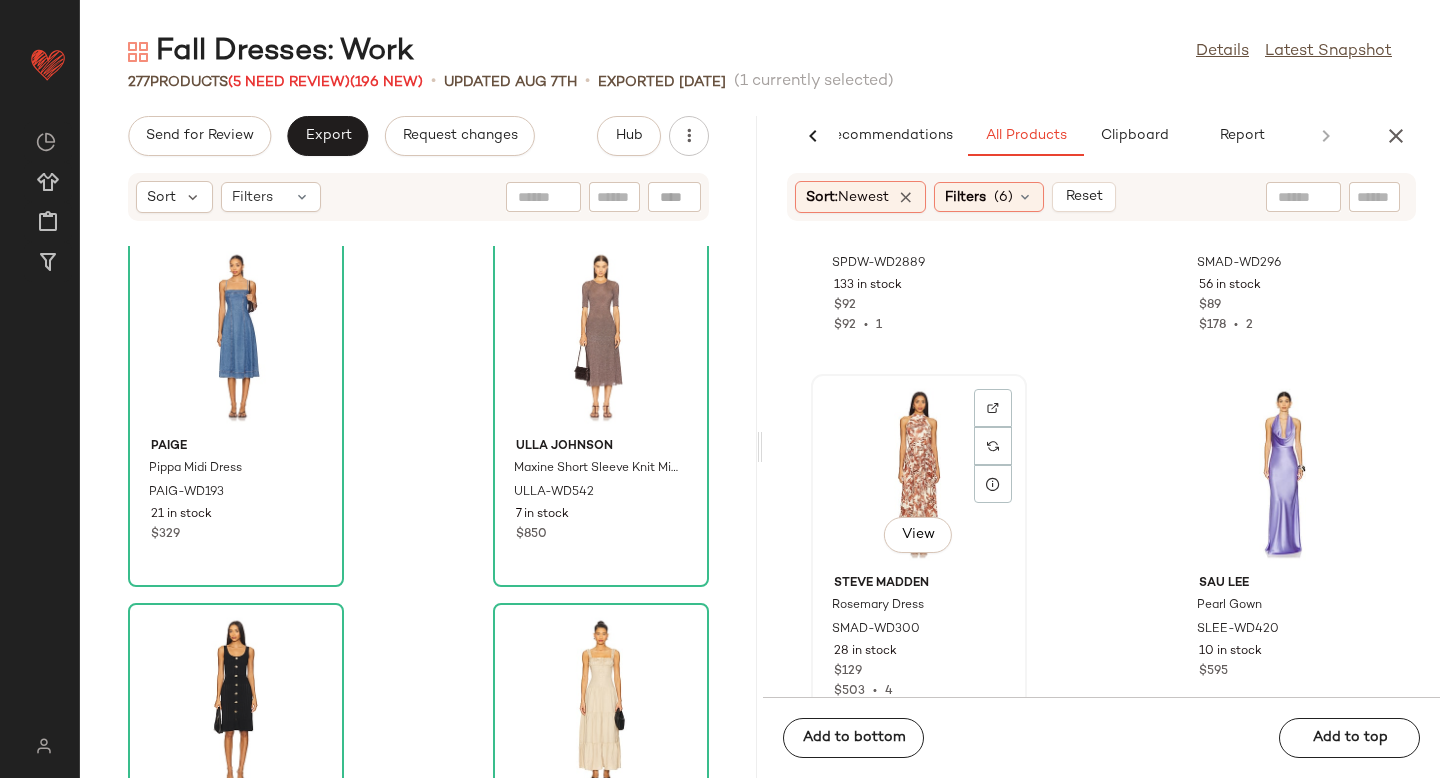 click on "View" 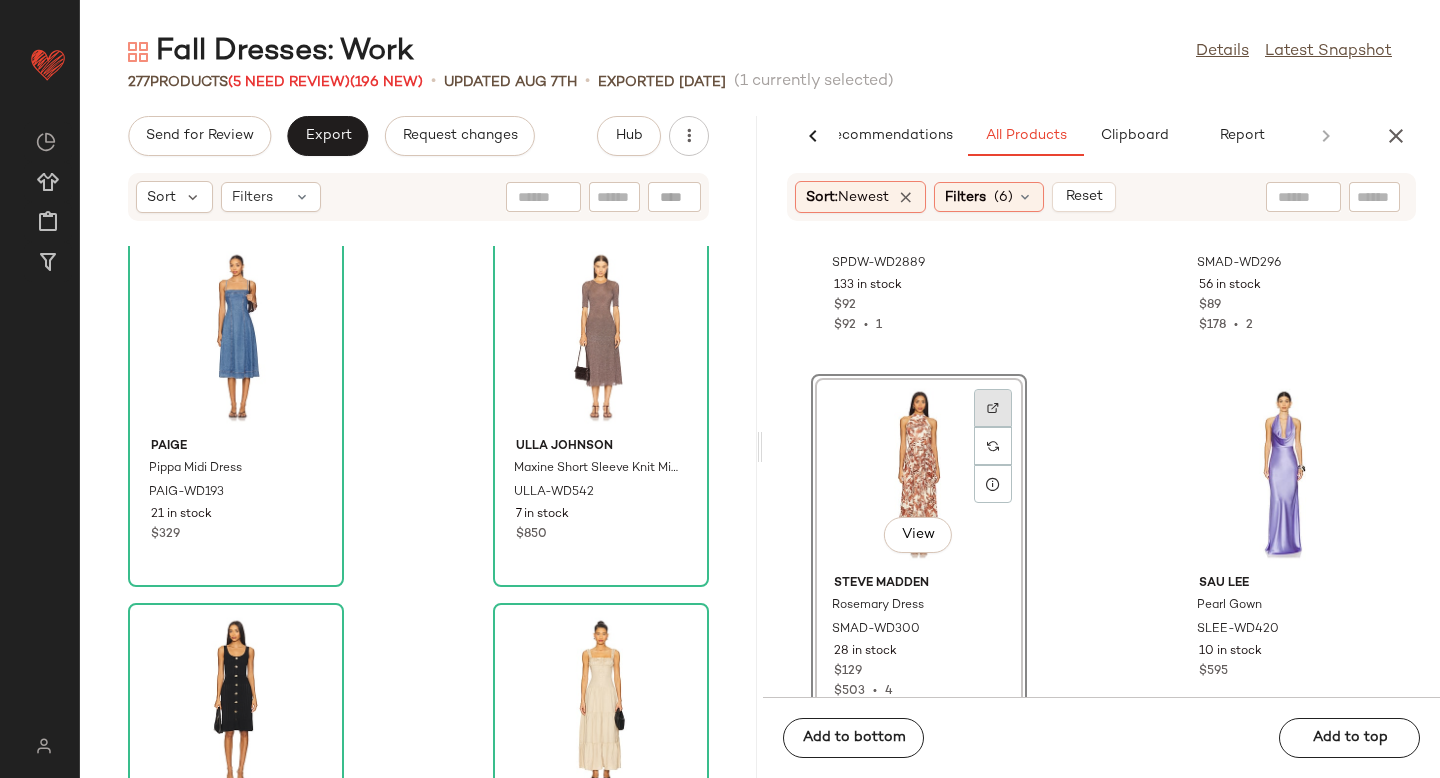 click 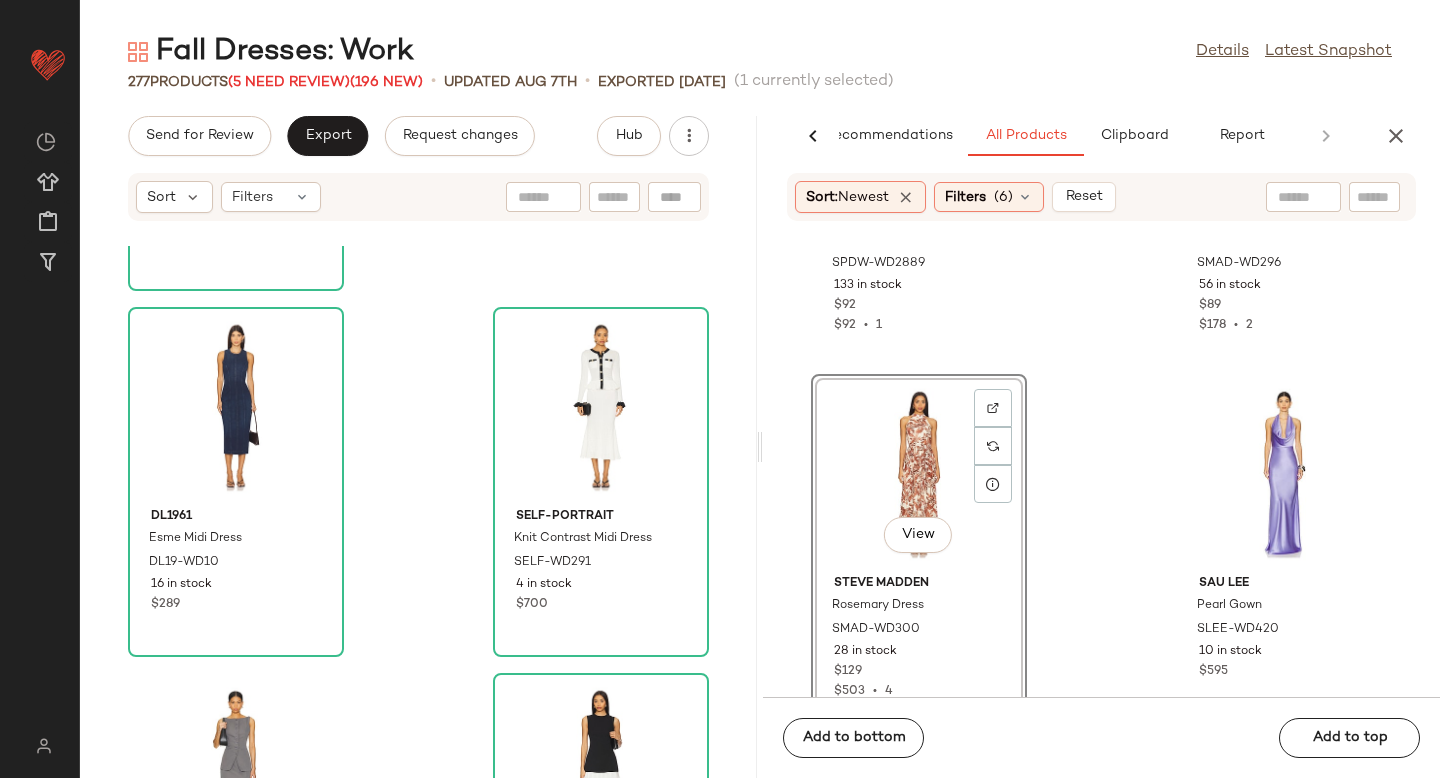 scroll, scrollTop: 29833, scrollLeft: 0, axis: vertical 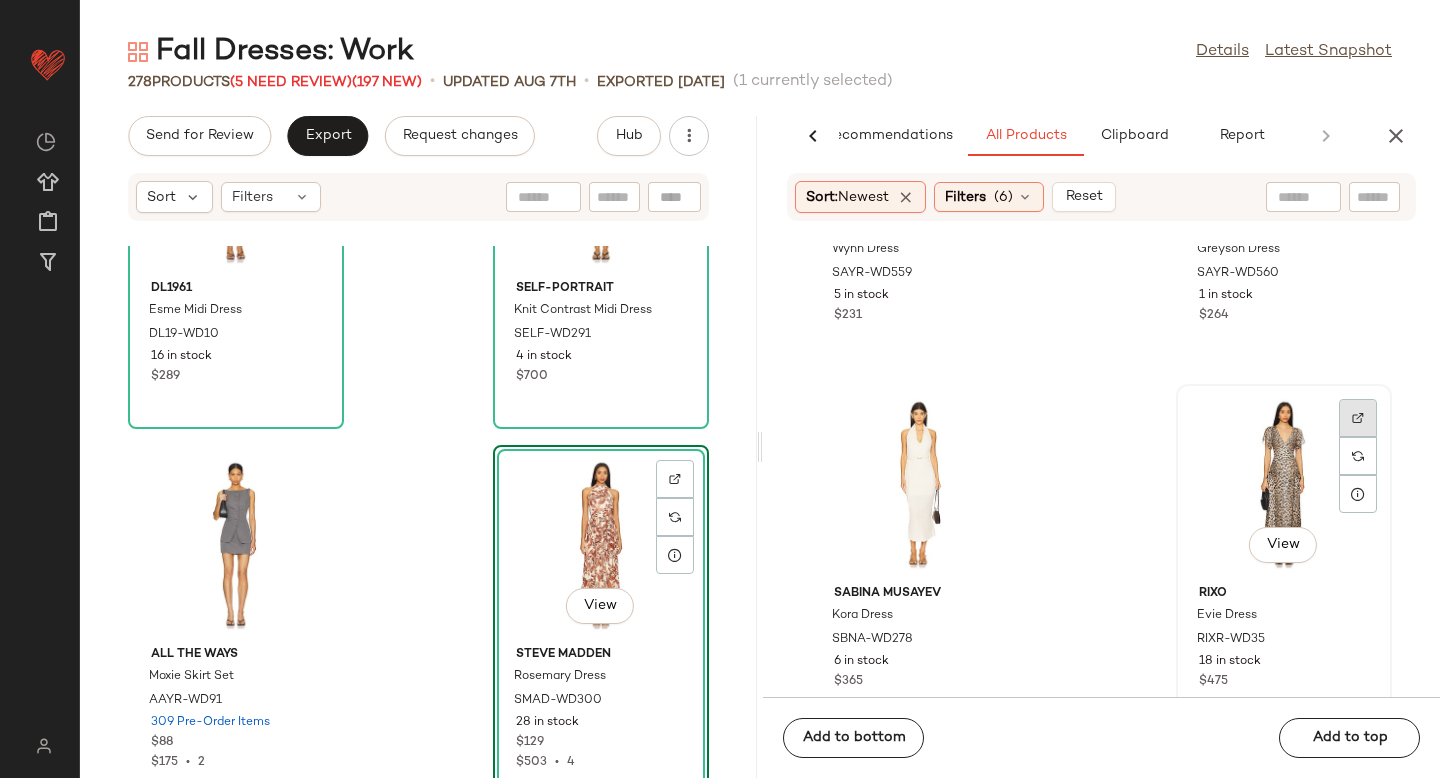 click 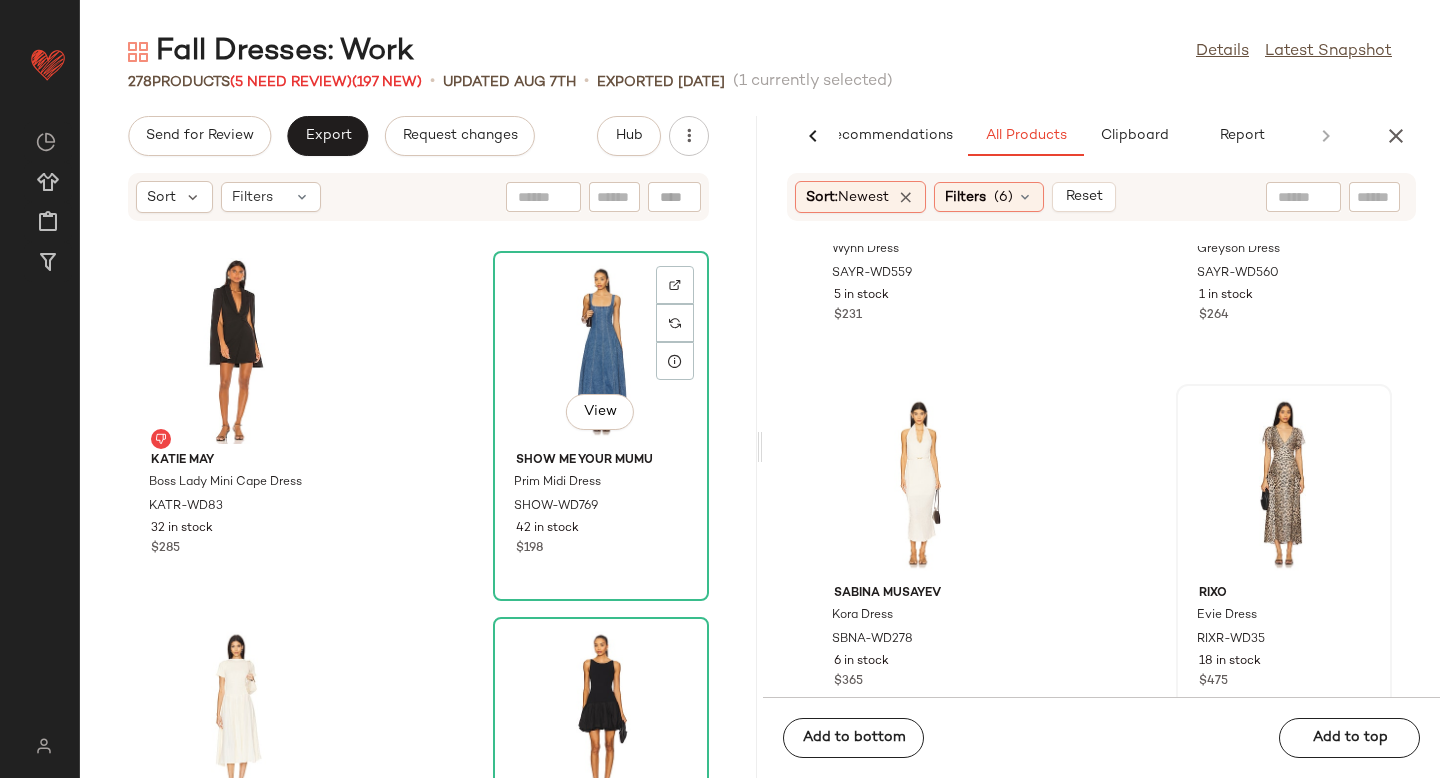 scroll, scrollTop: 28547, scrollLeft: 0, axis: vertical 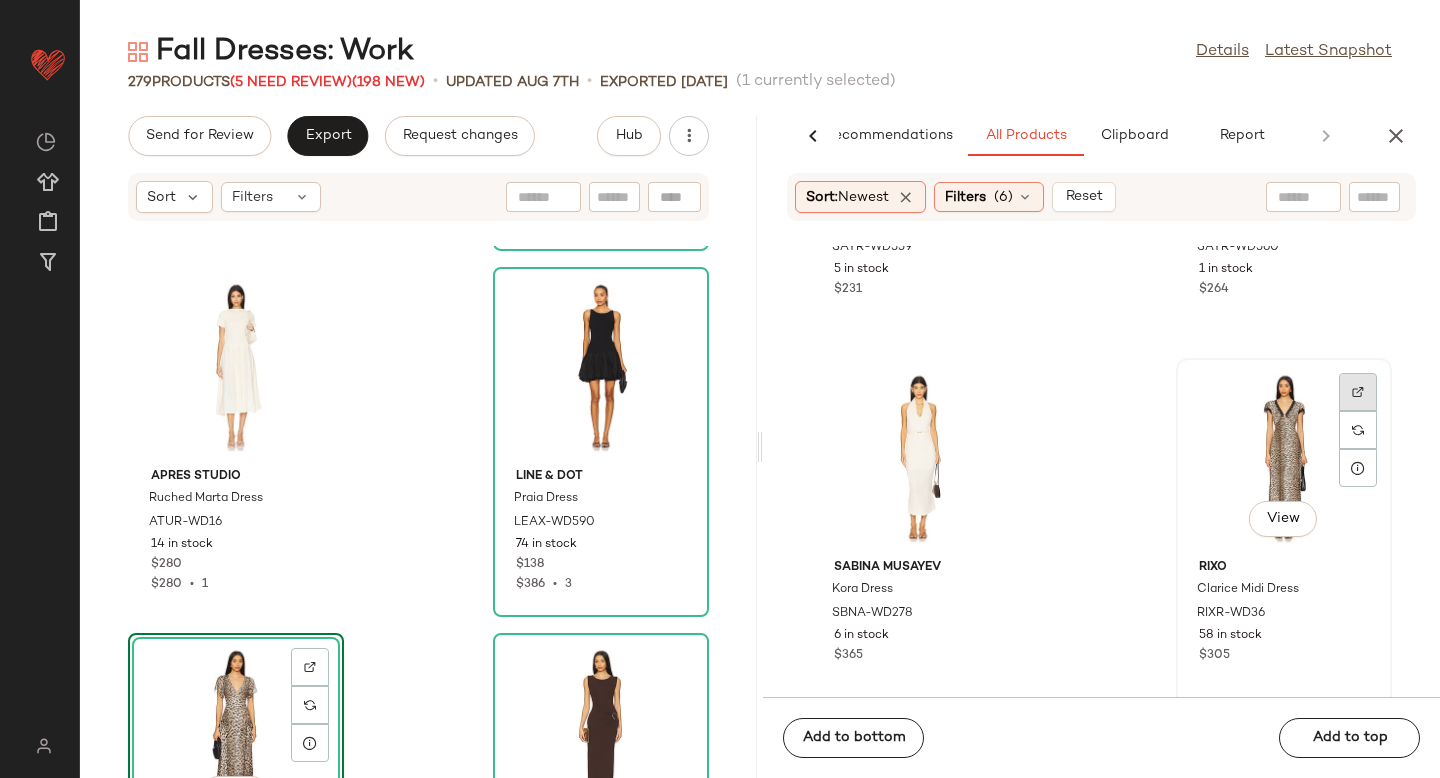 click 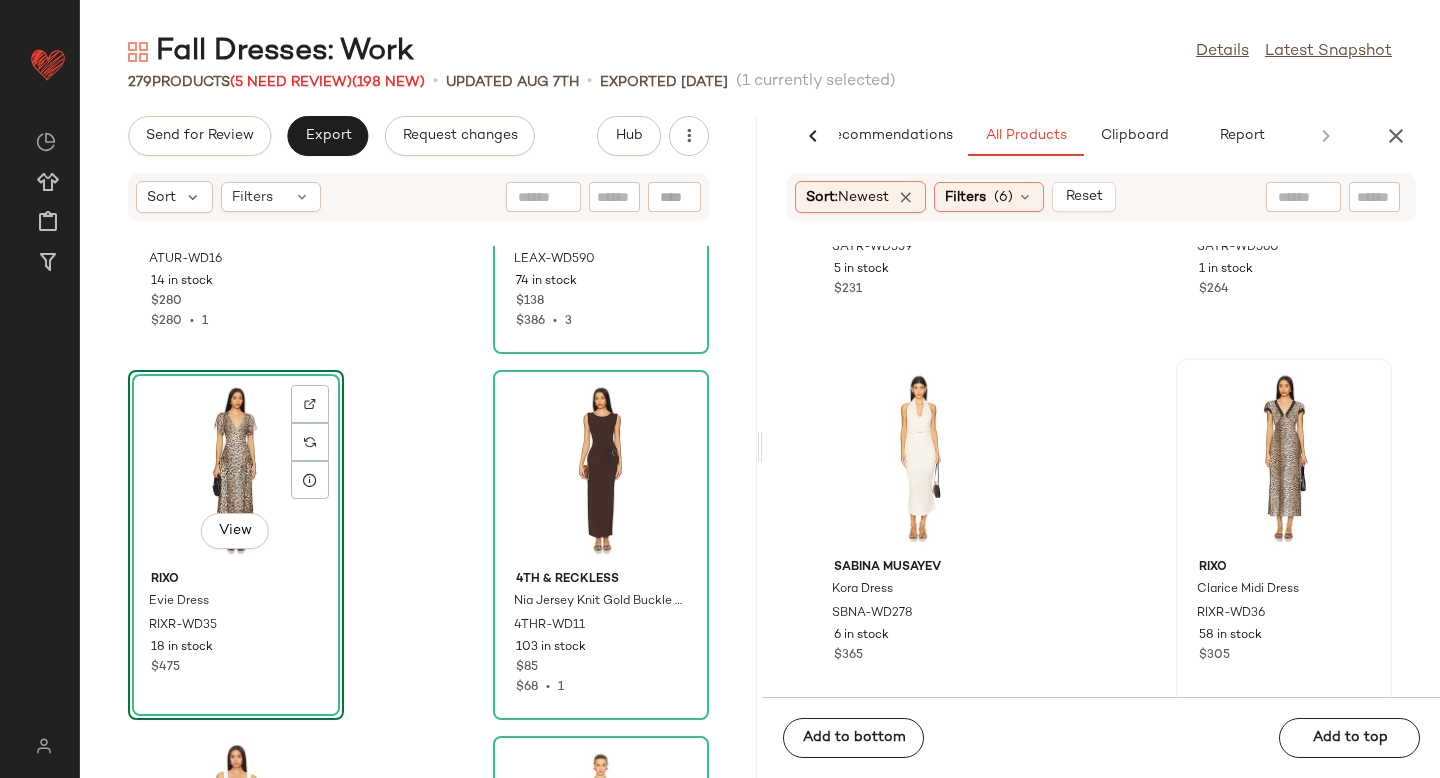 scroll, scrollTop: 28806, scrollLeft: 0, axis: vertical 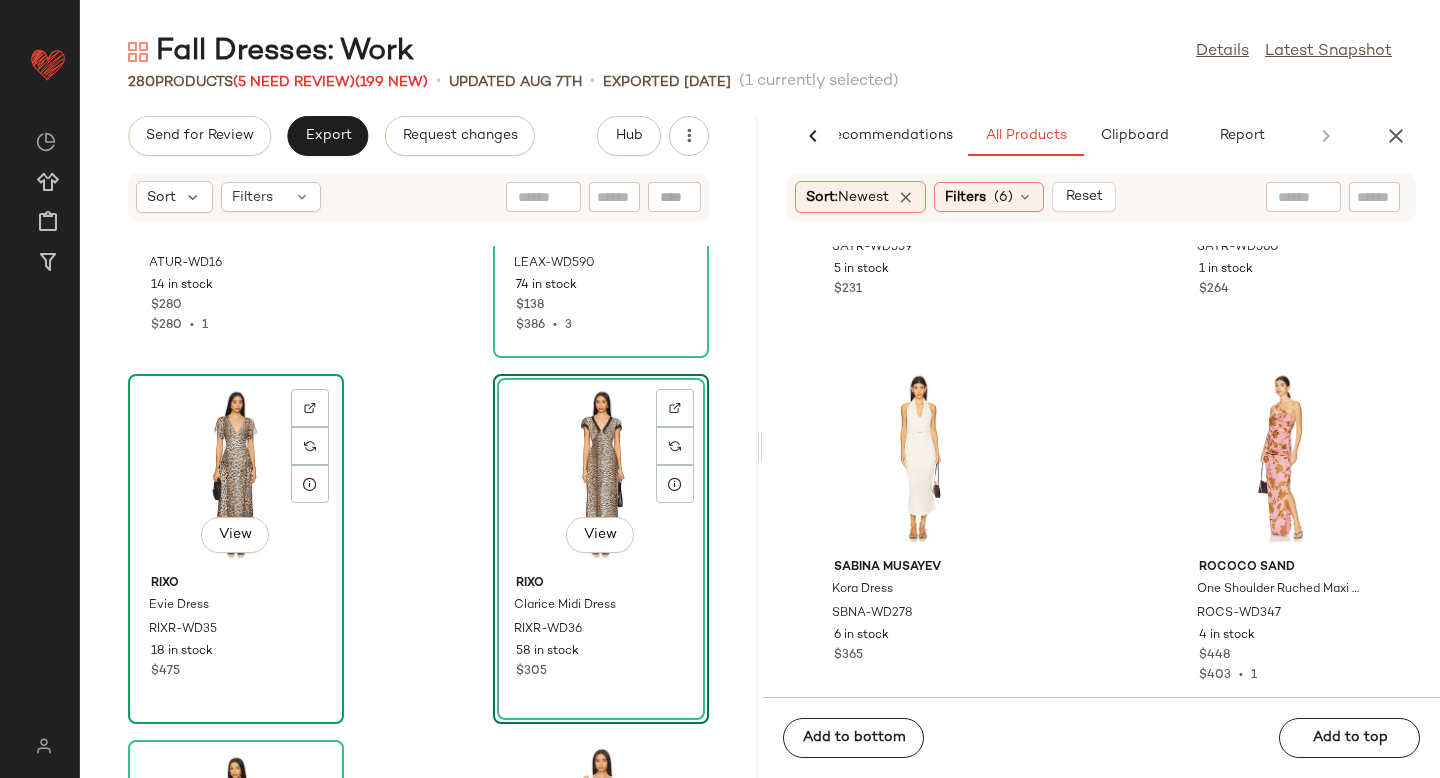click on "View" 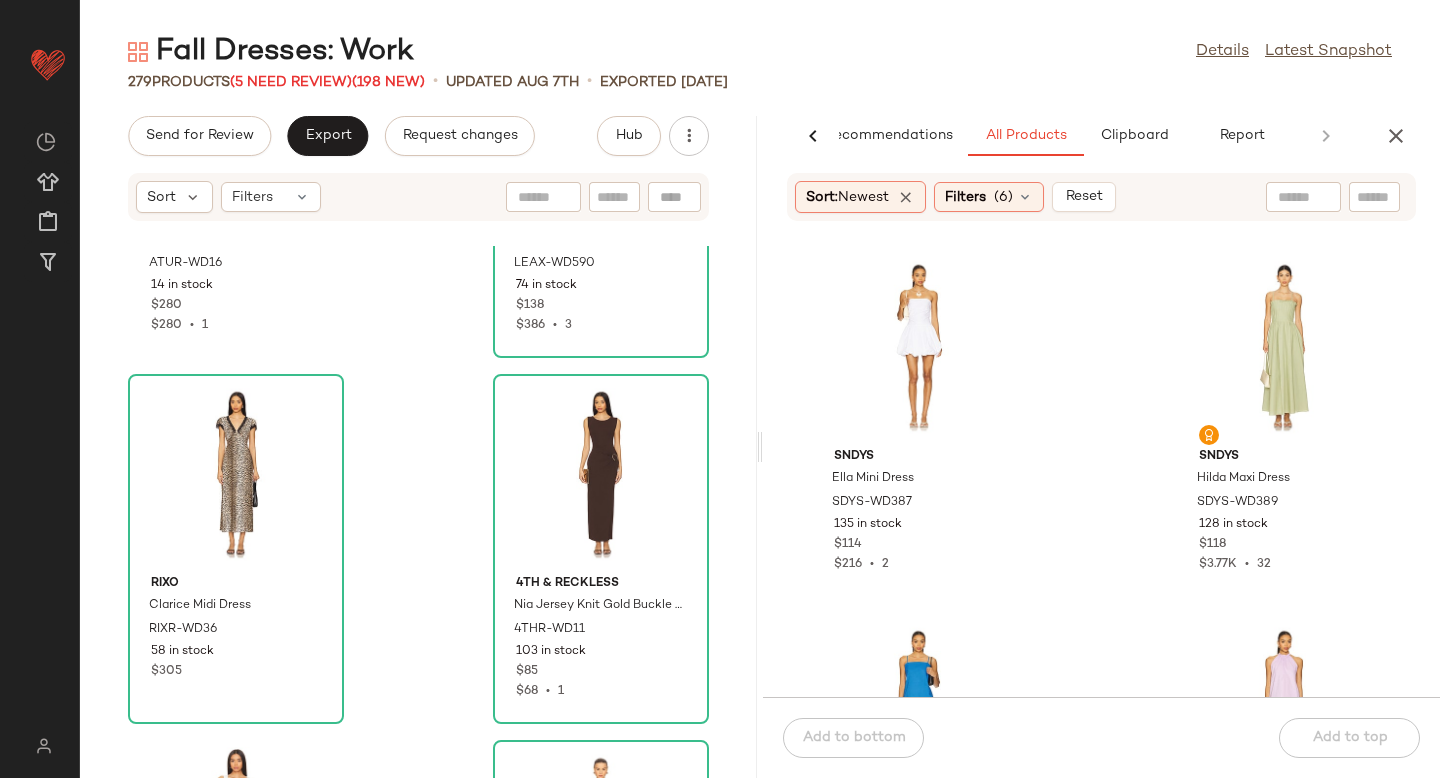 scroll, scrollTop: 463293, scrollLeft: 0, axis: vertical 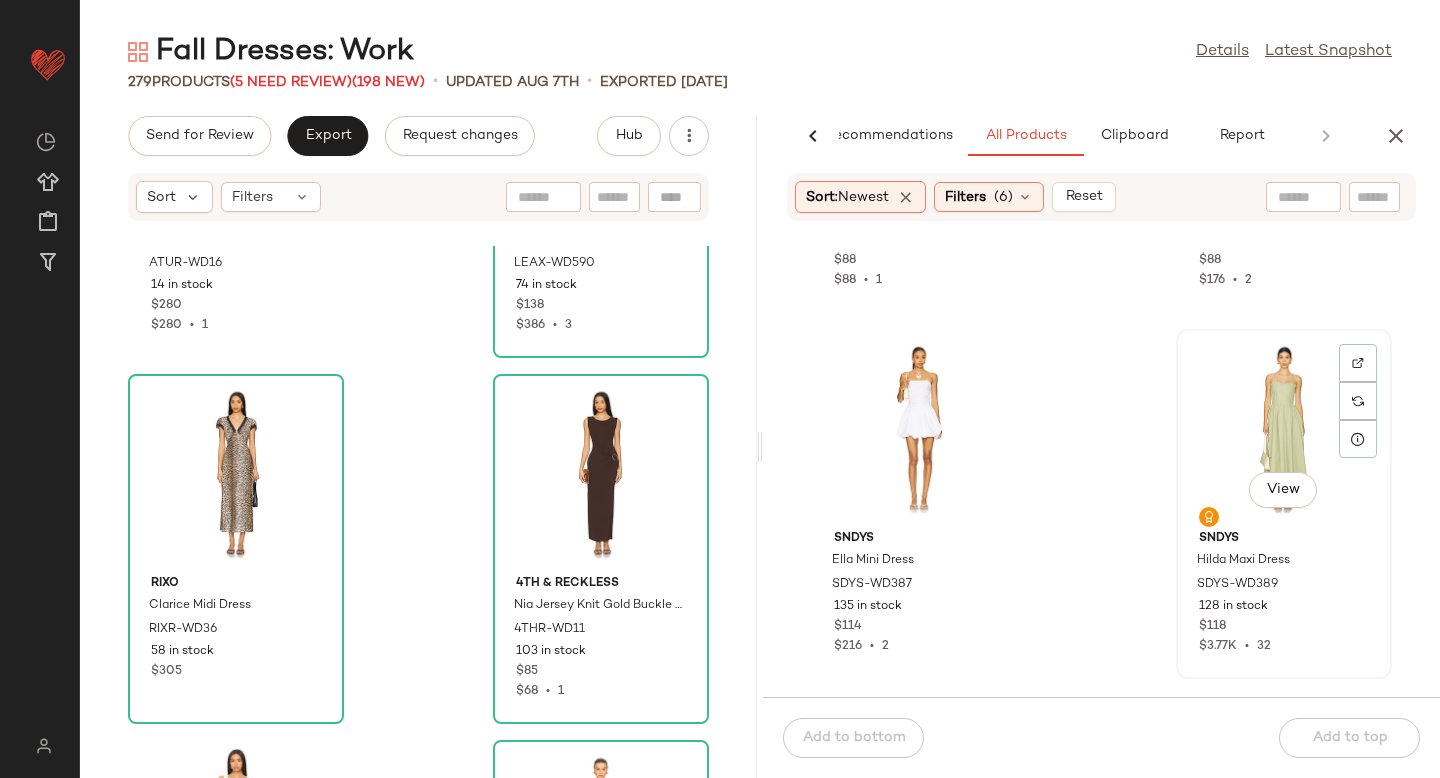 click 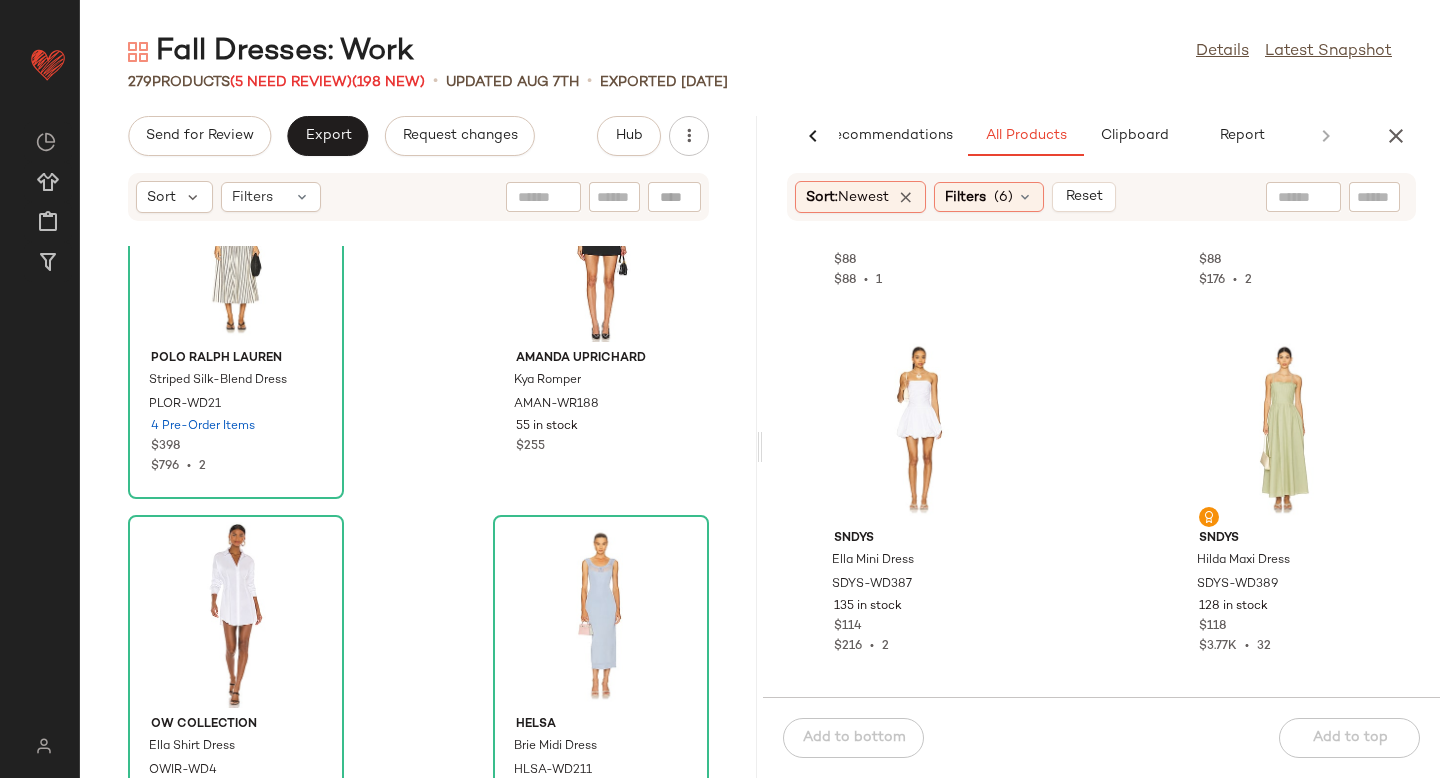 scroll, scrollTop: 22841, scrollLeft: 0, axis: vertical 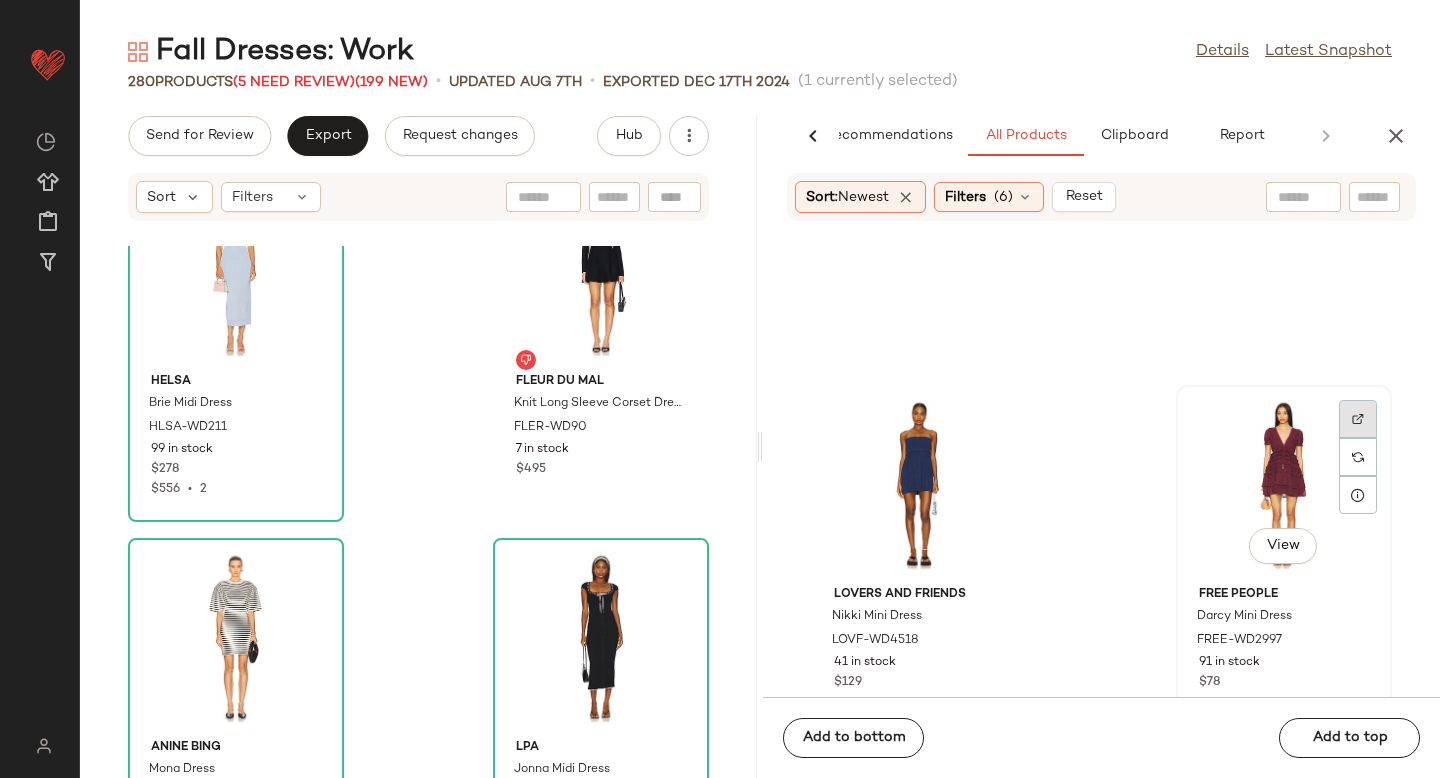 click 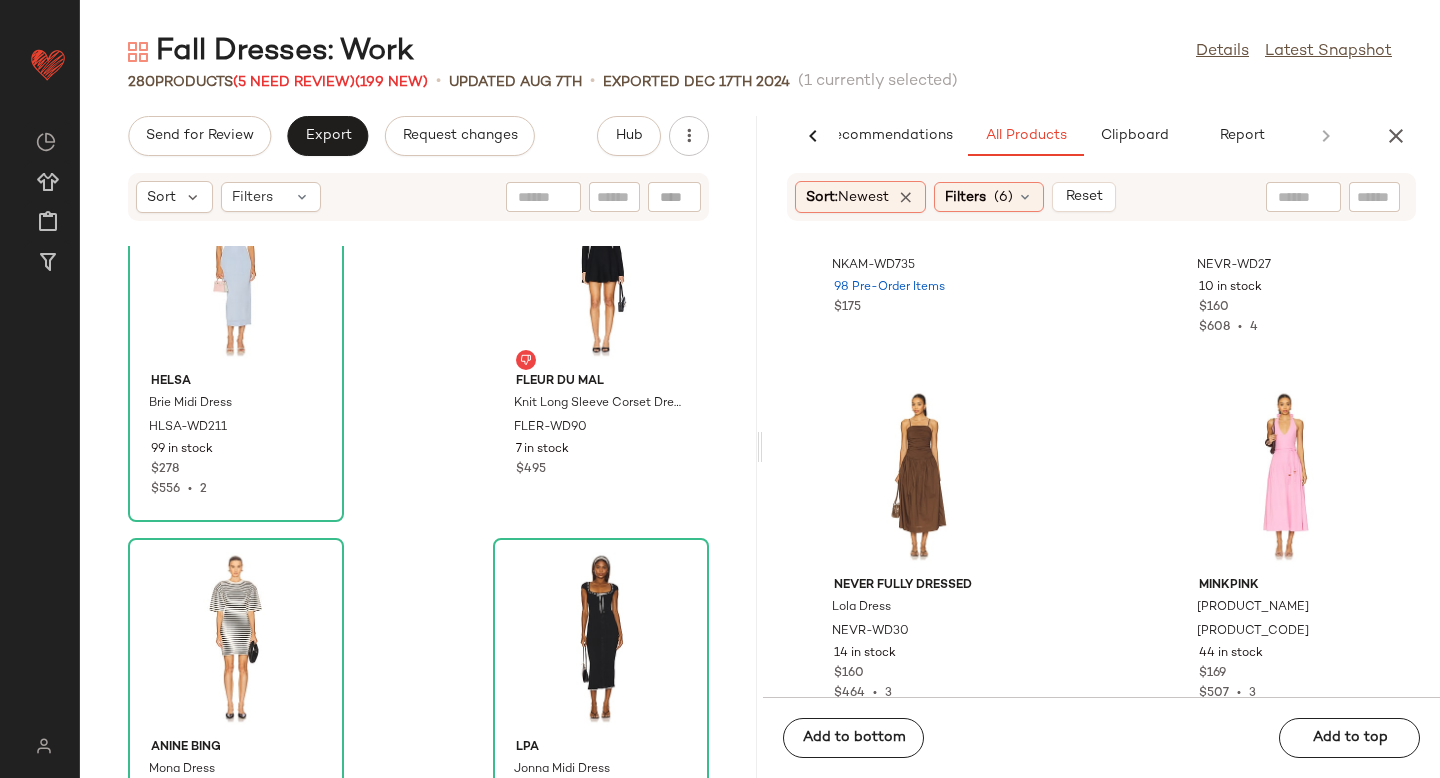 scroll, scrollTop: 465820, scrollLeft: 0, axis: vertical 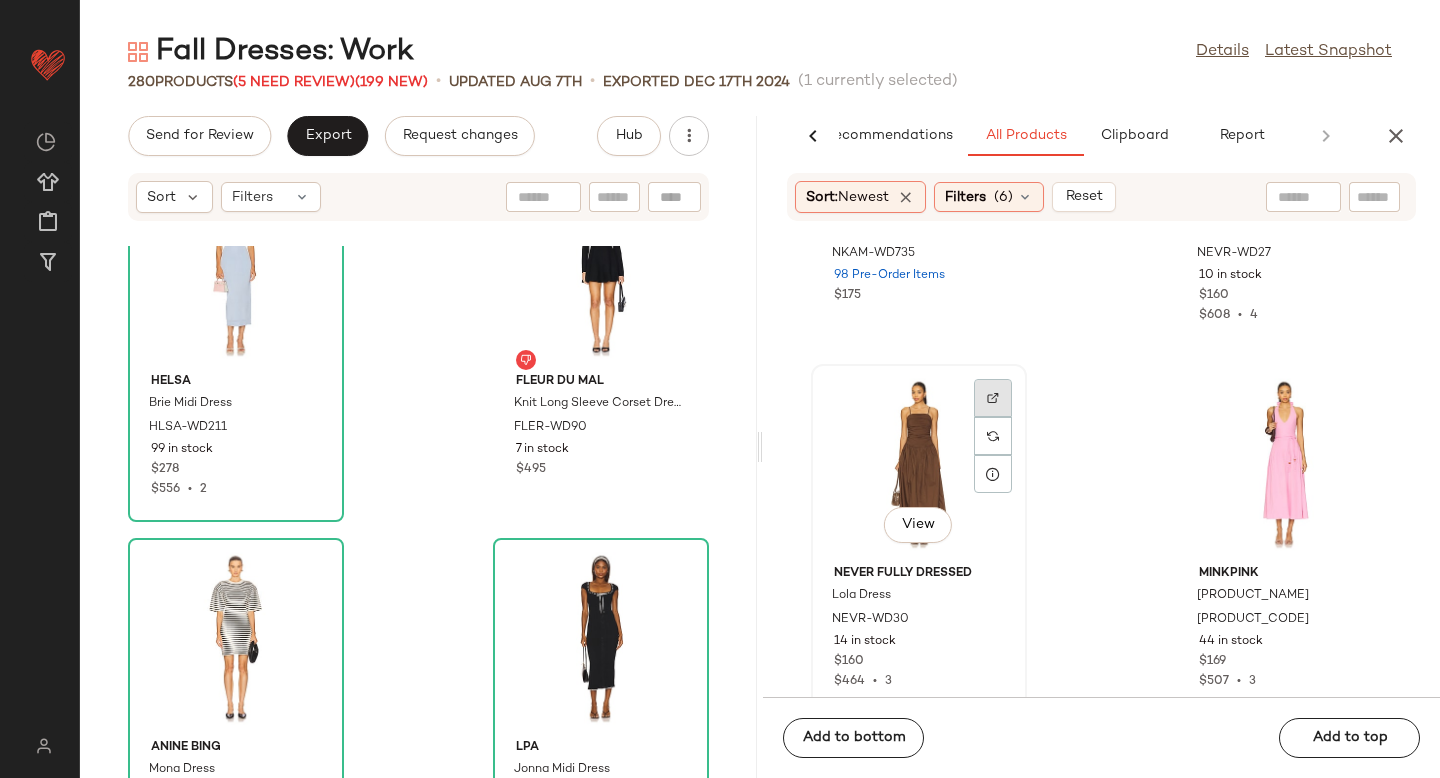 click 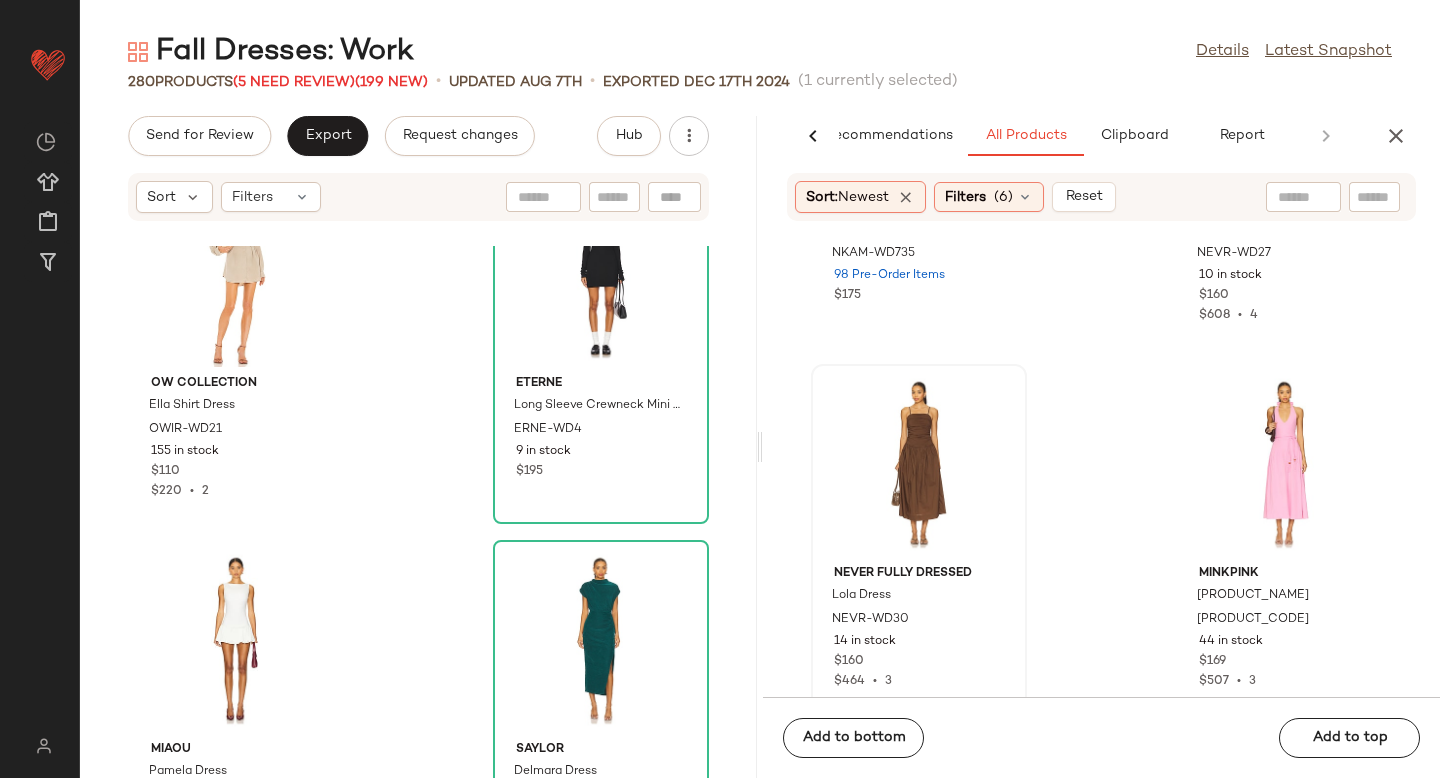 scroll, scrollTop: 21367, scrollLeft: 0, axis: vertical 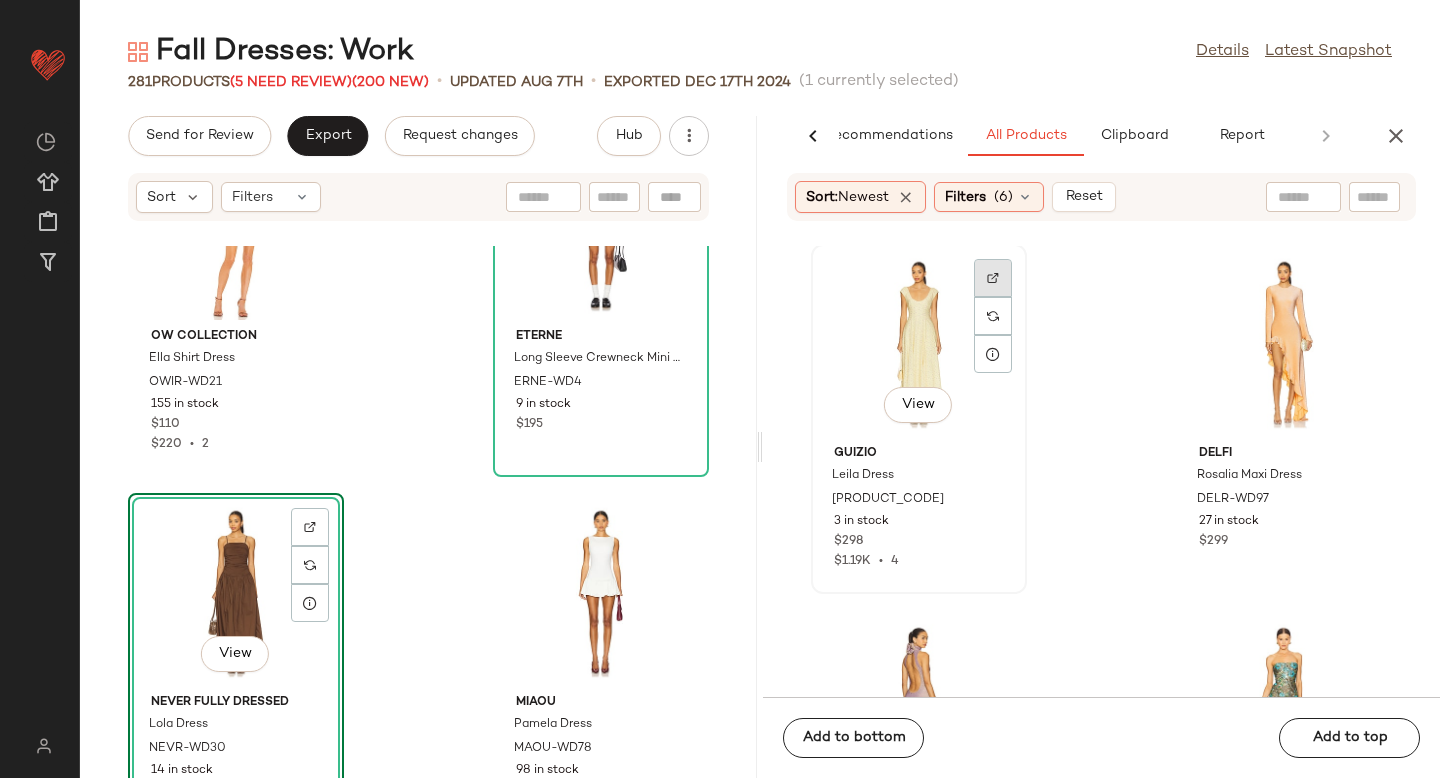 click 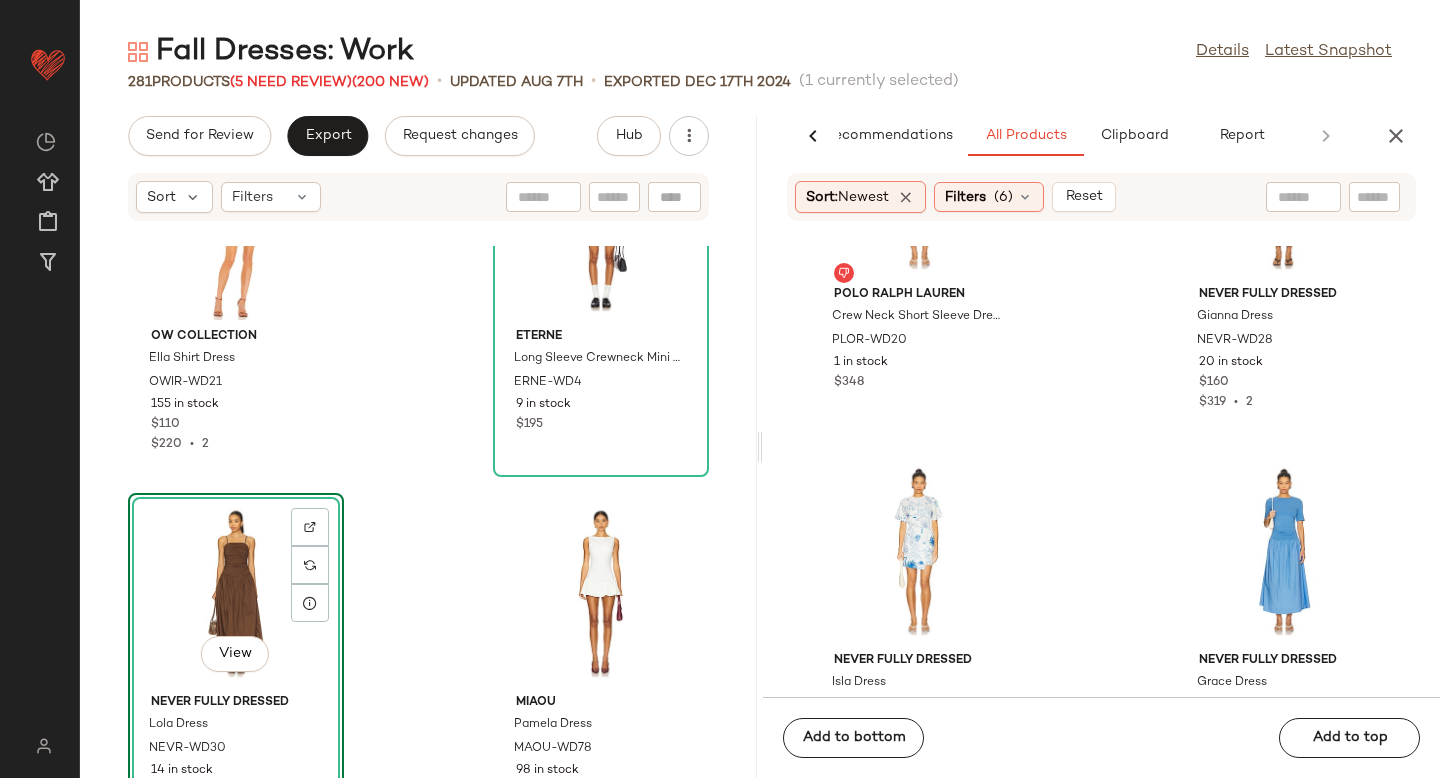 scroll, scrollTop: 469166, scrollLeft: 0, axis: vertical 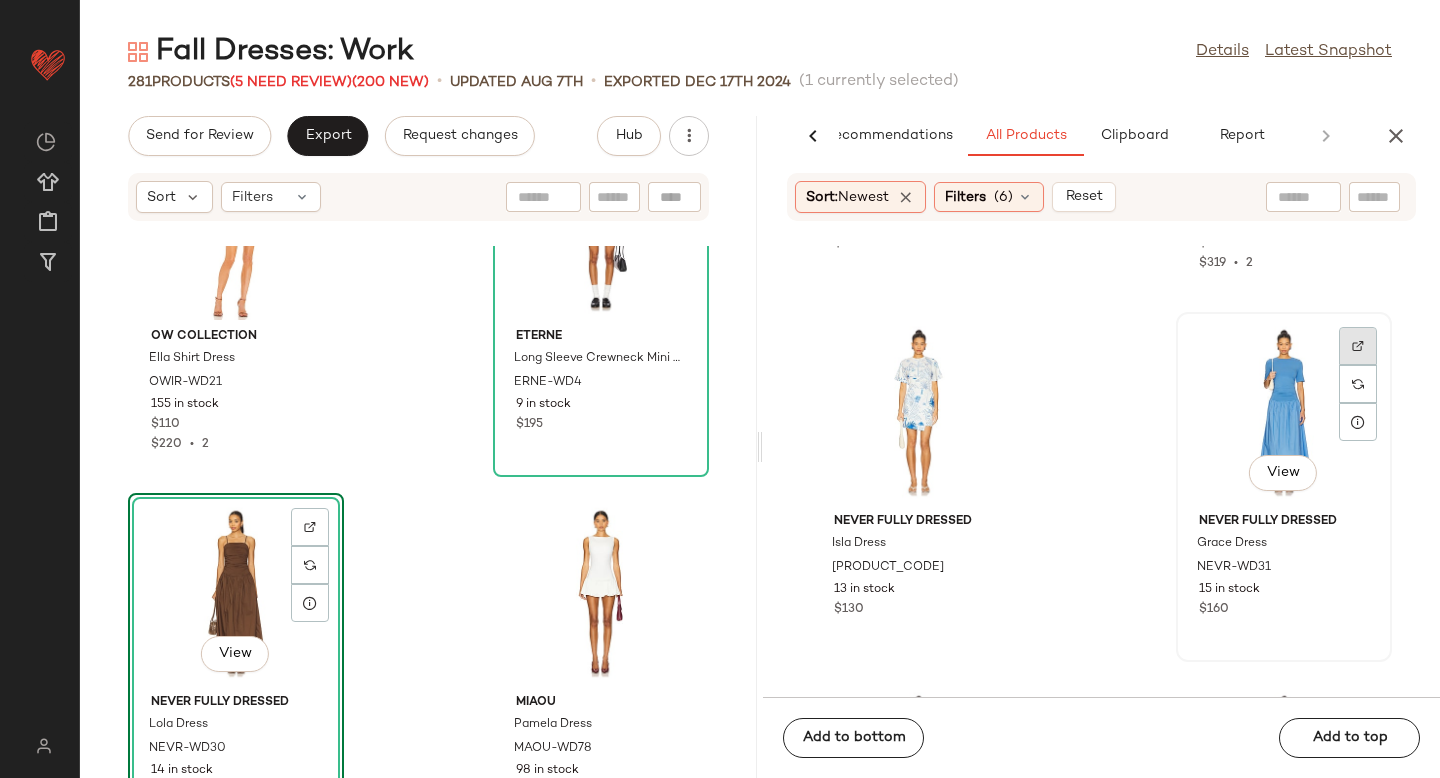 click 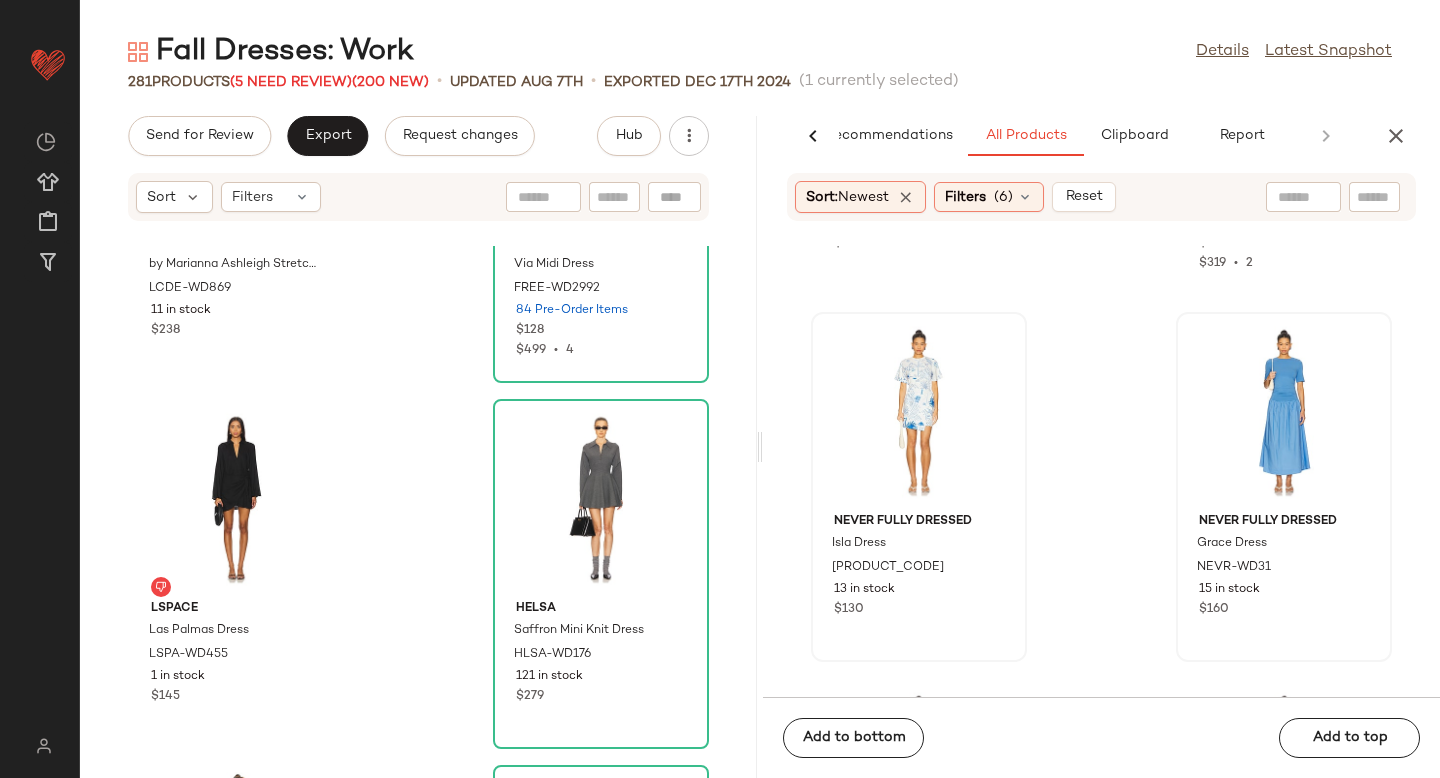 scroll, scrollTop: 19361, scrollLeft: 0, axis: vertical 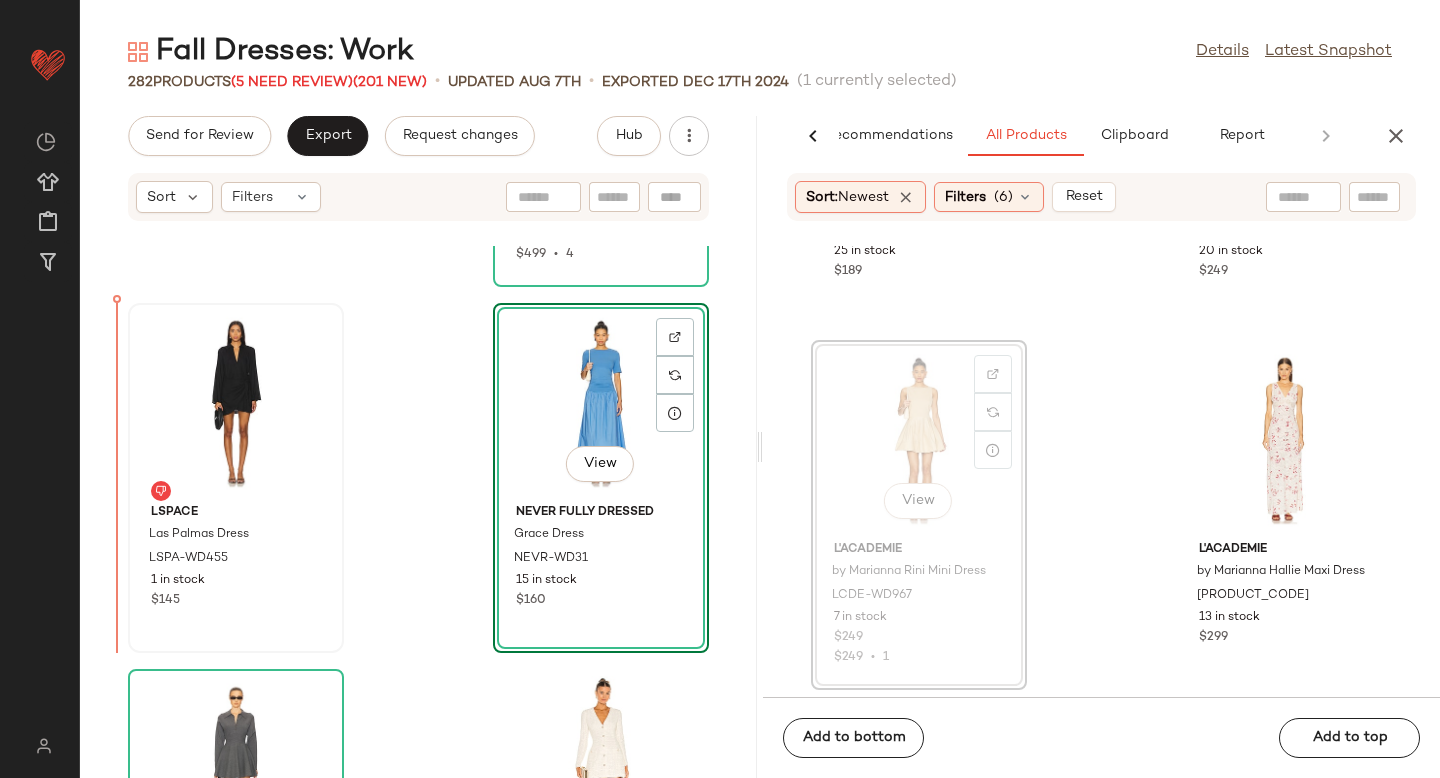 drag, startPoint x: 924, startPoint y: 401, endPoint x: 180, endPoint y: 513, distance: 752.3829 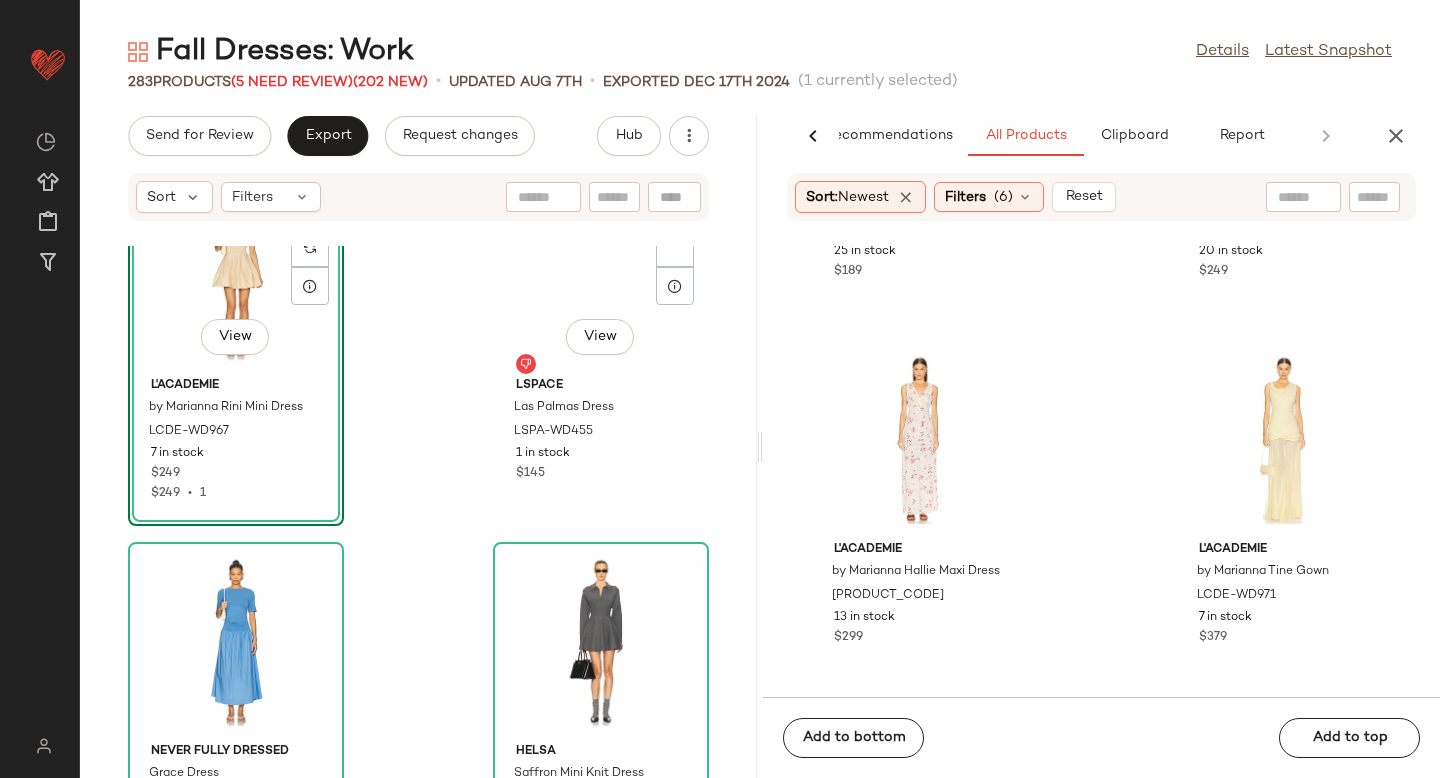 scroll, scrollTop: 19344, scrollLeft: 0, axis: vertical 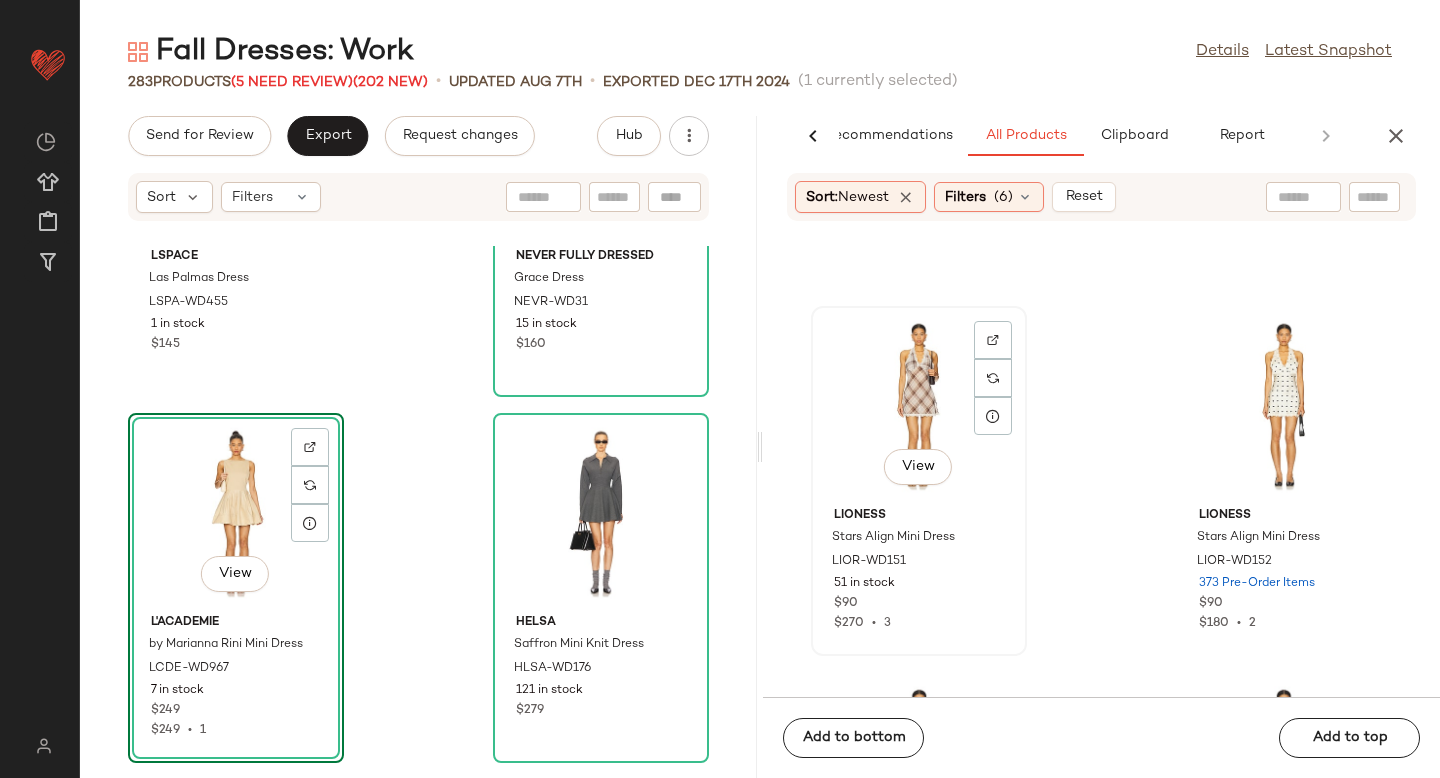 click on "View" 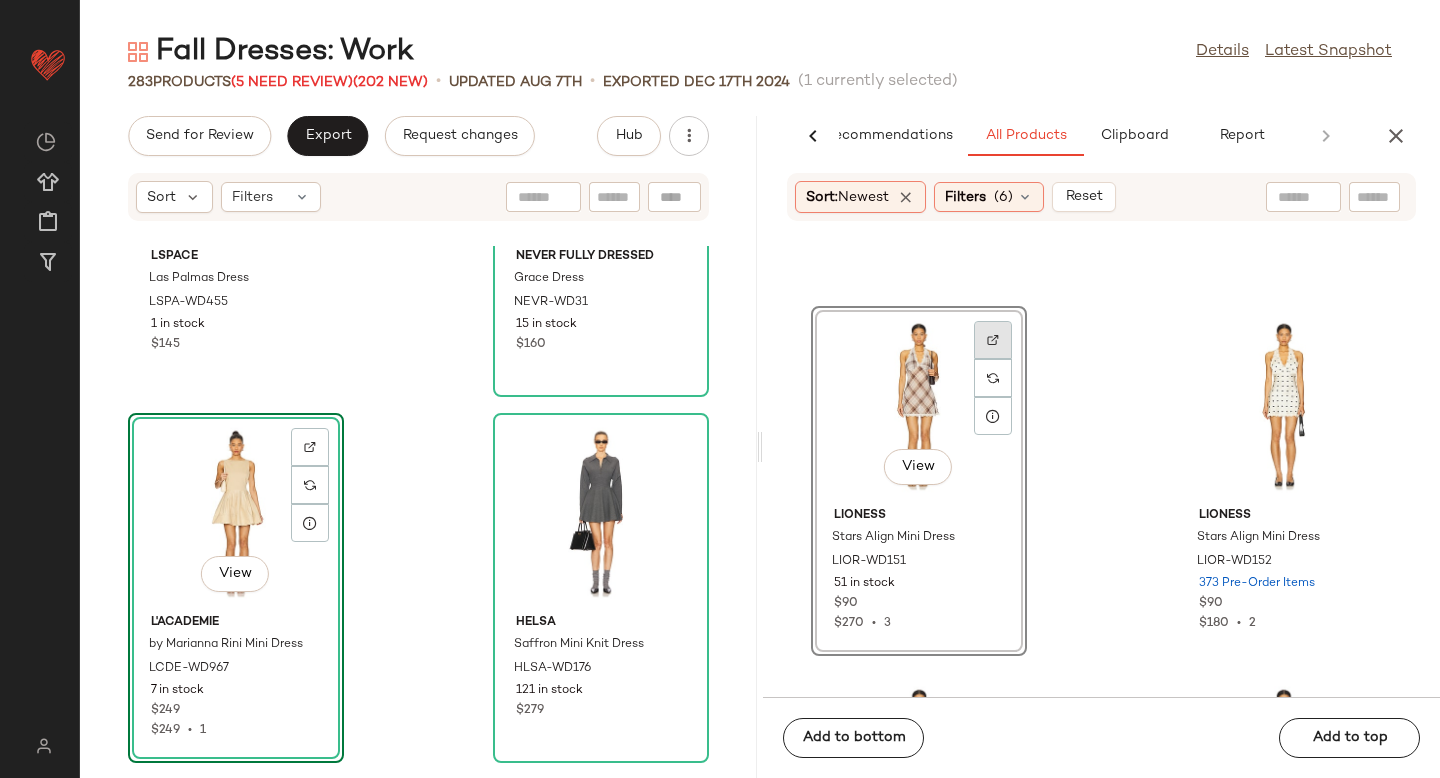 click 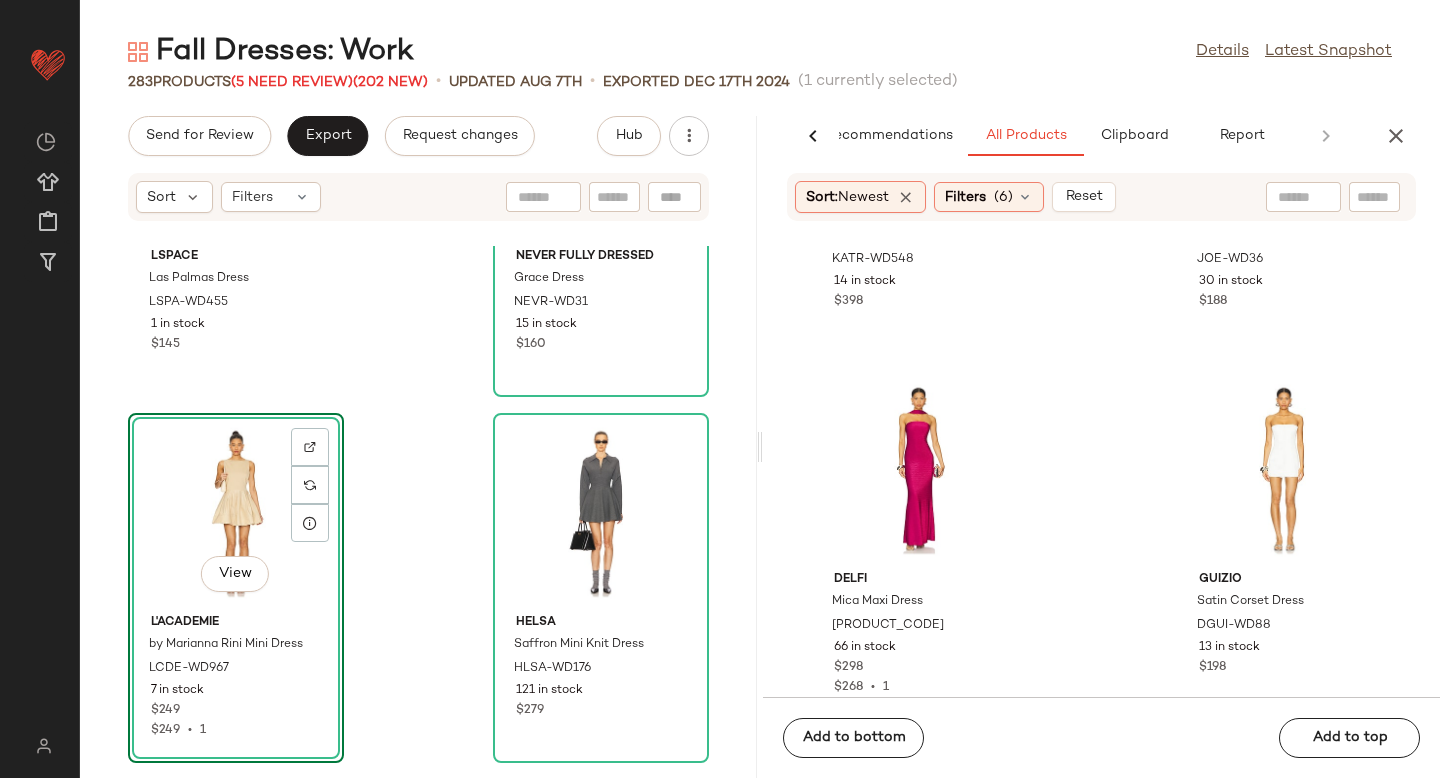 scroll, scrollTop: 478354, scrollLeft: 0, axis: vertical 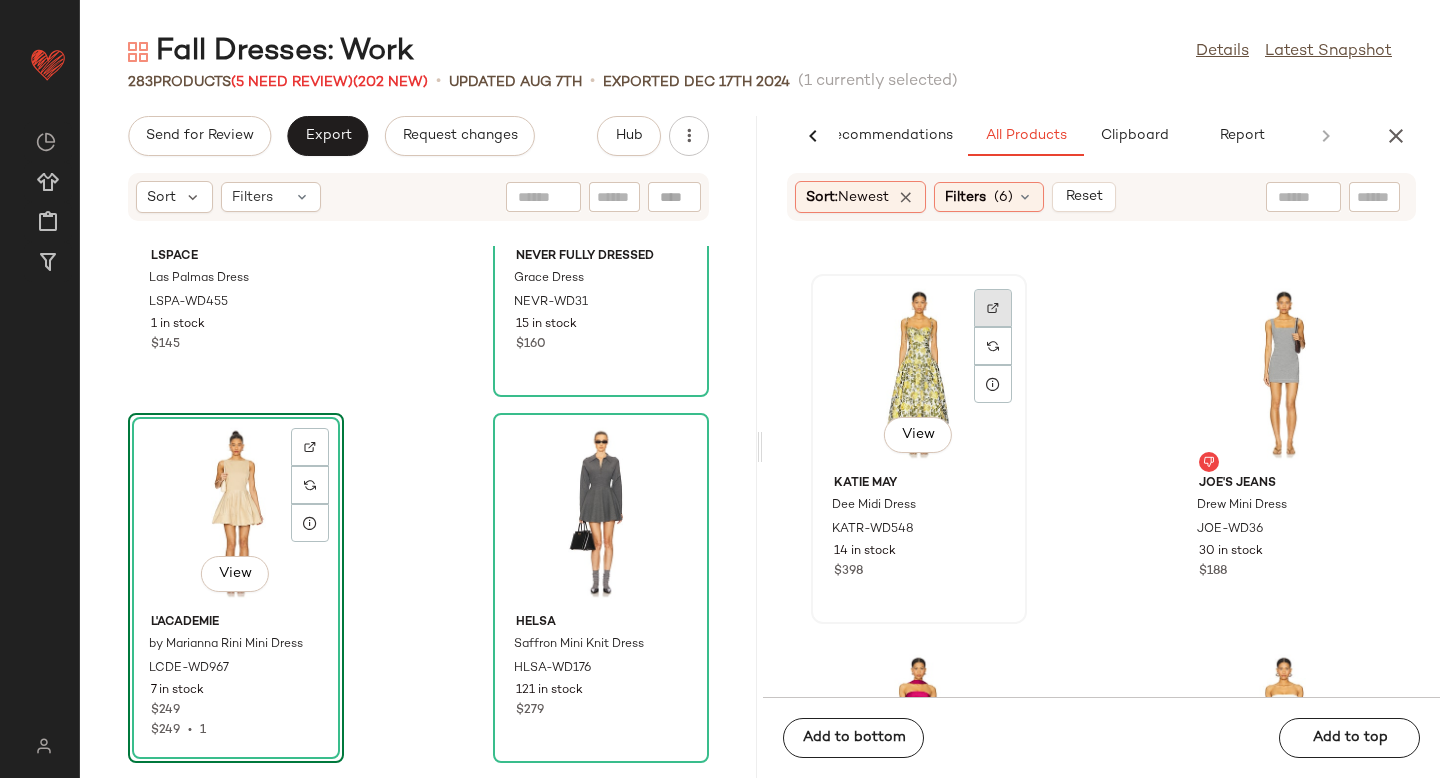 click 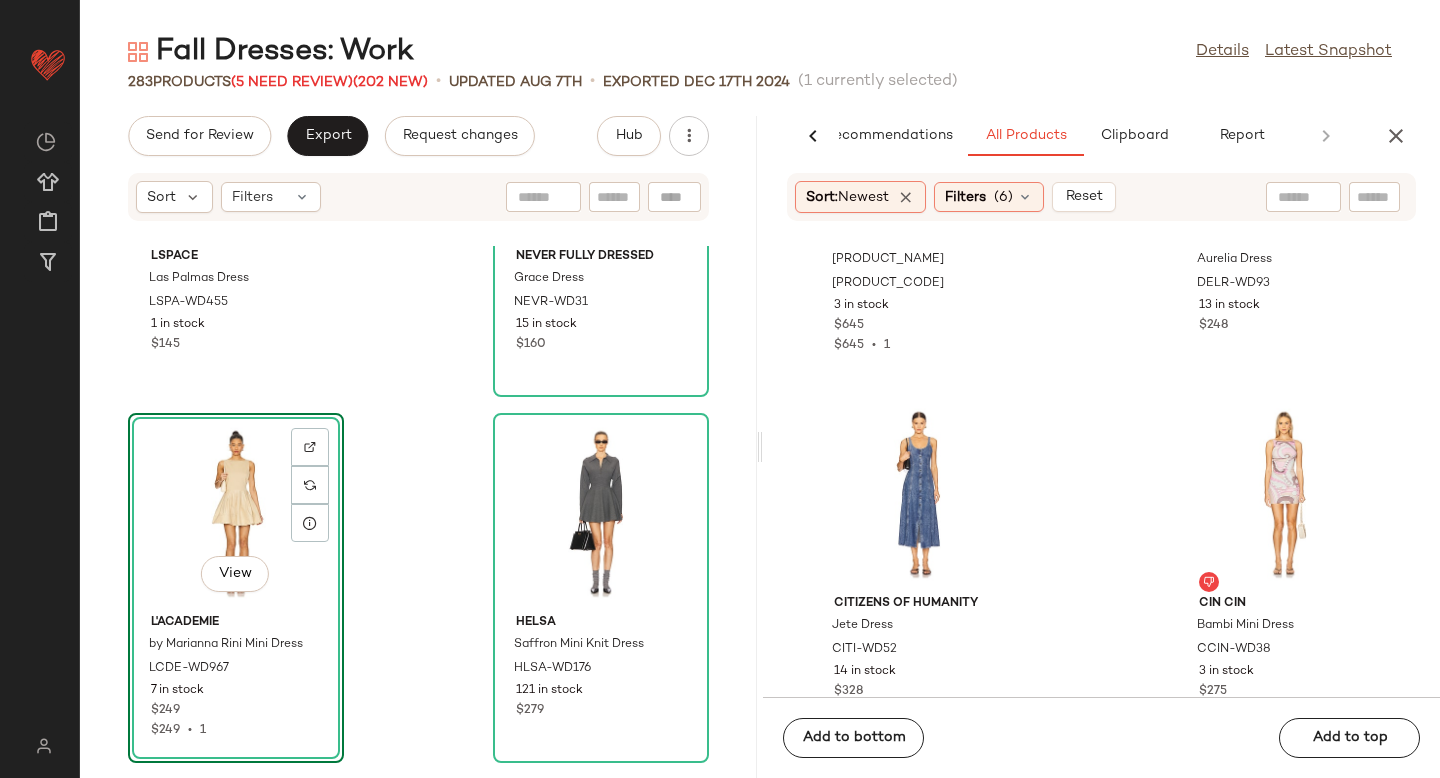 scroll, scrollTop: 485920, scrollLeft: 0, axis: vertical 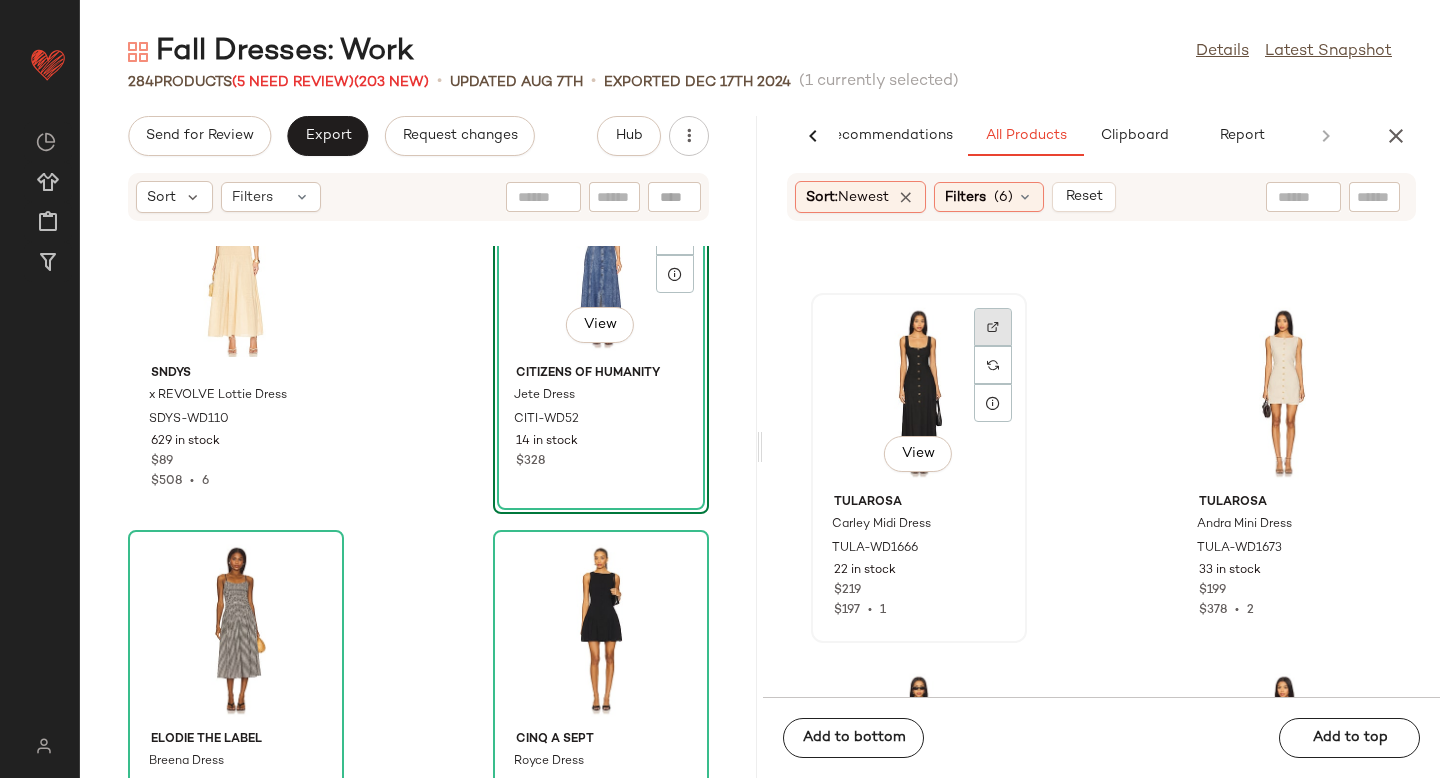 click 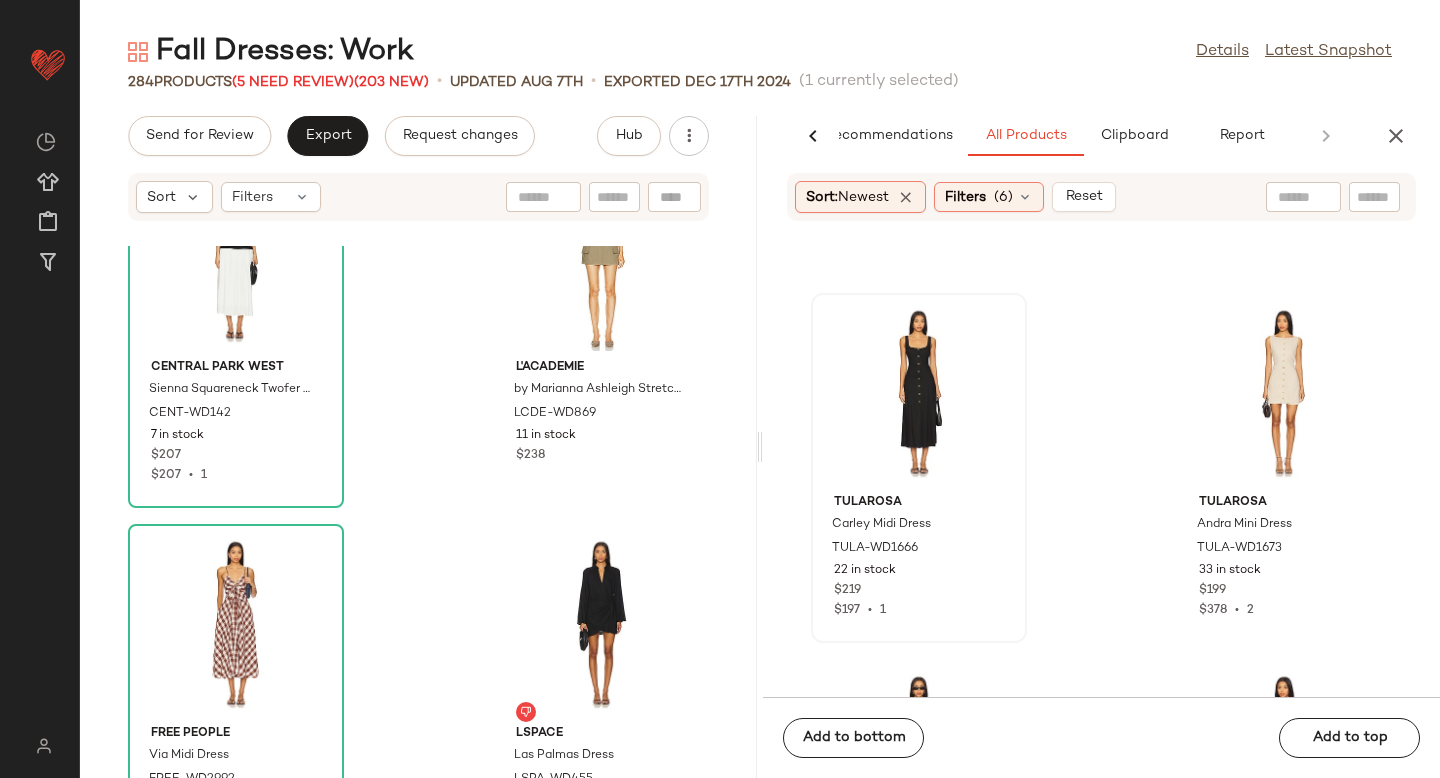 scroll, scrollTop: 19285, scrollLeft: 0, axis: vertical 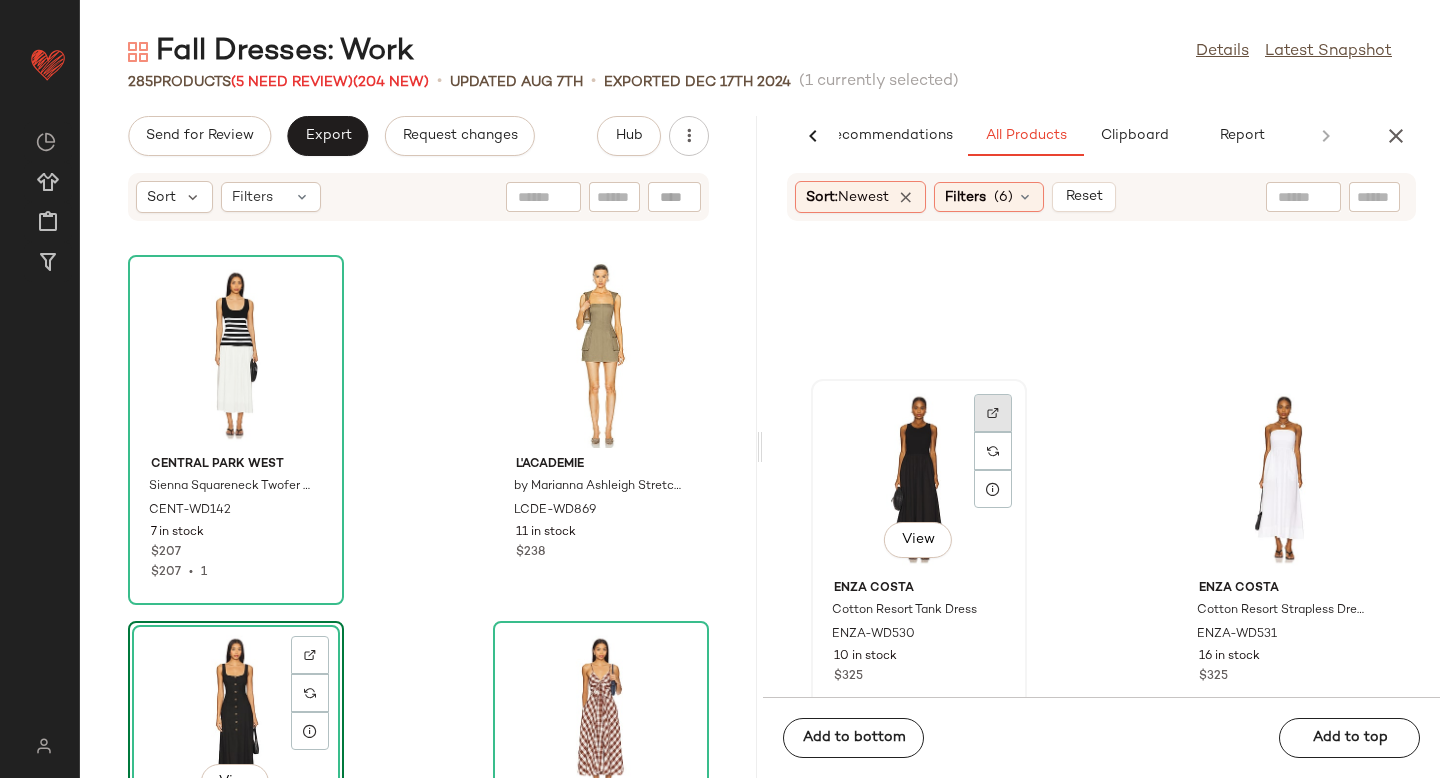 click 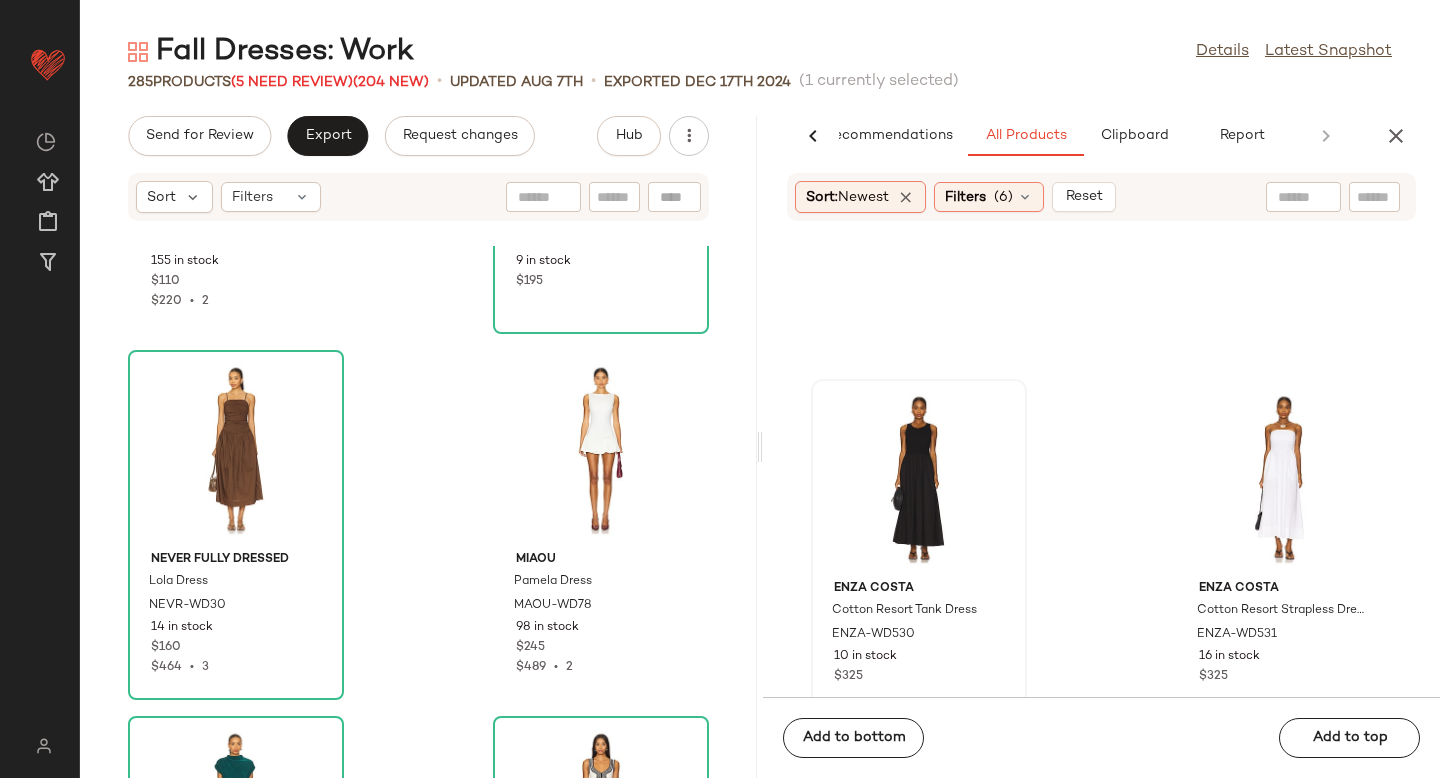 scroll, scrollTop: 22249, scrollLeft: 0, axis: vertical 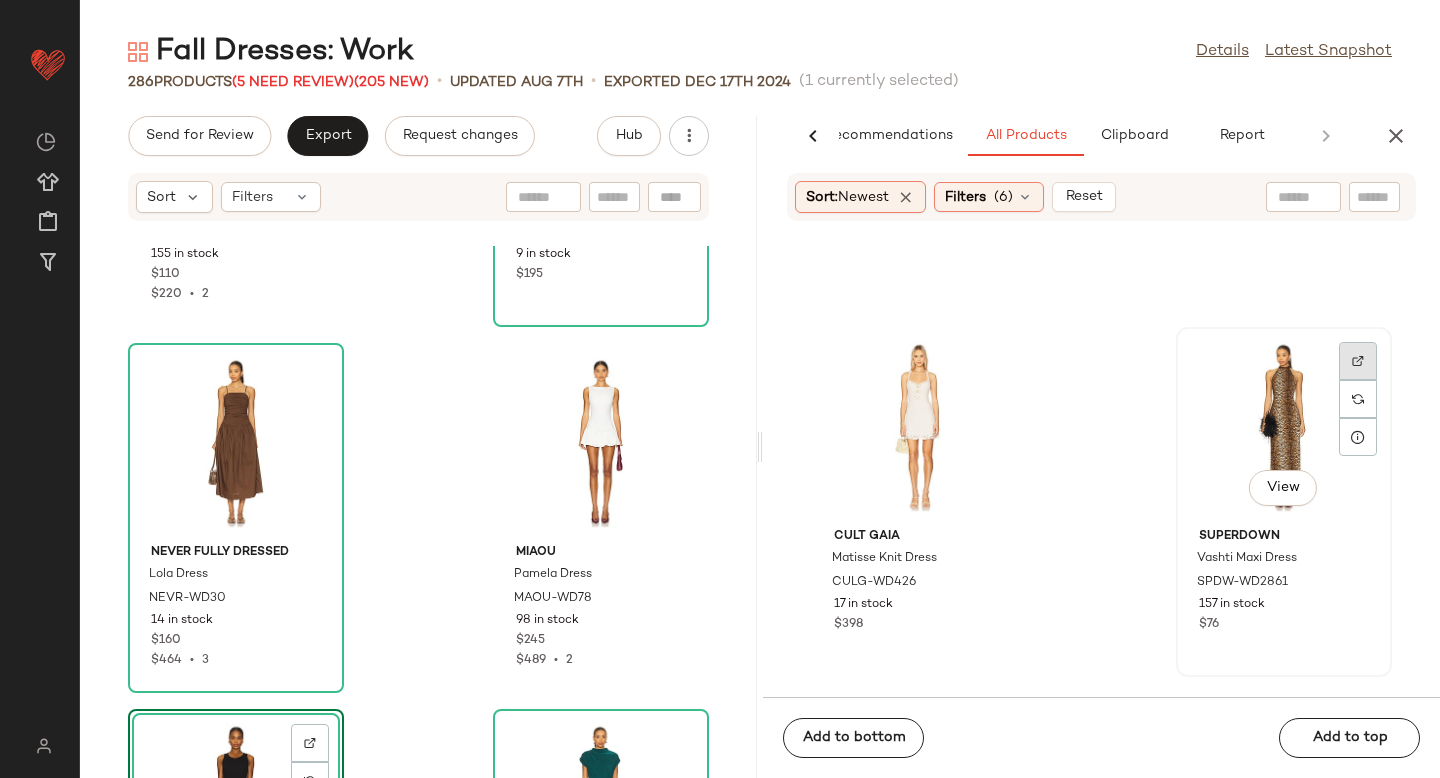 click 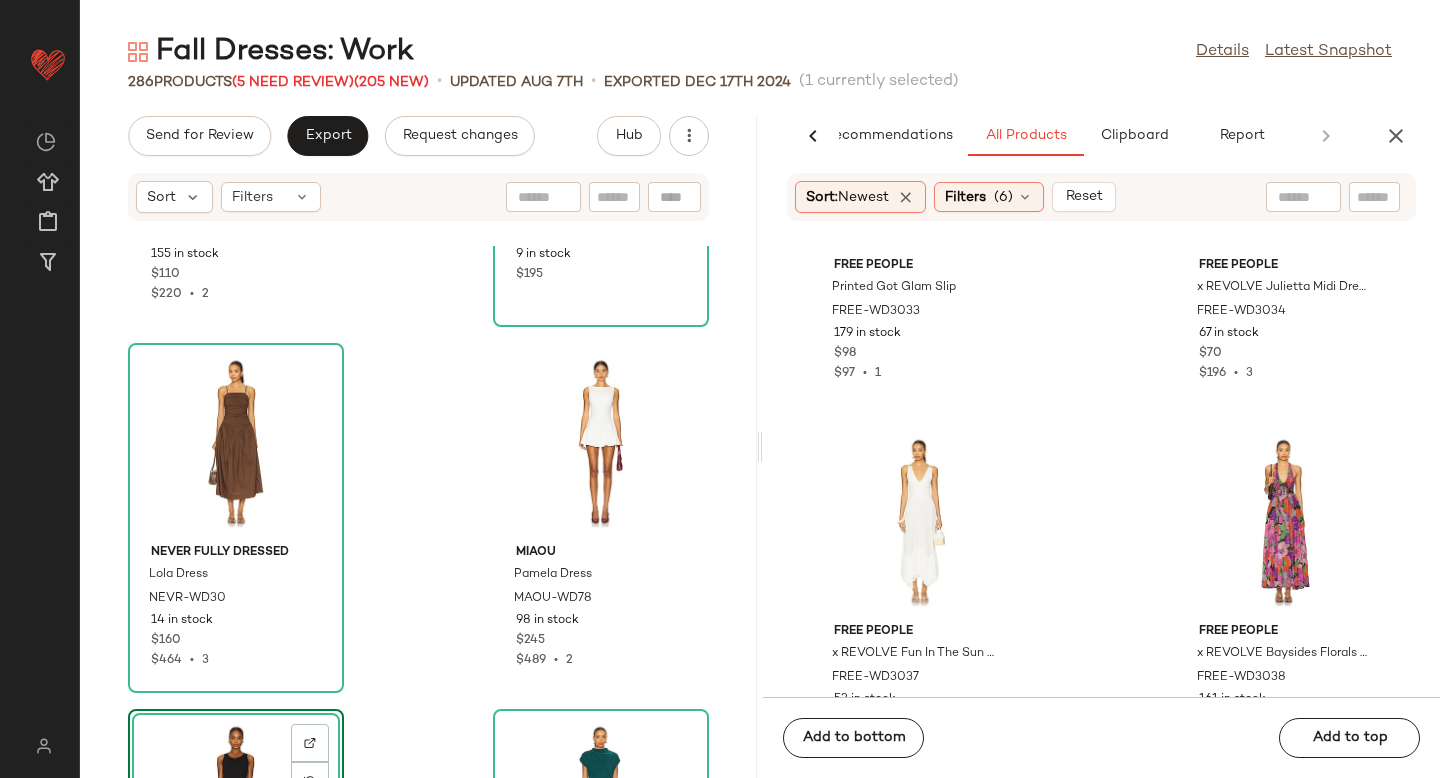 scroll, scrollTop: 525131, scrollLeft: 0, axis: vertical 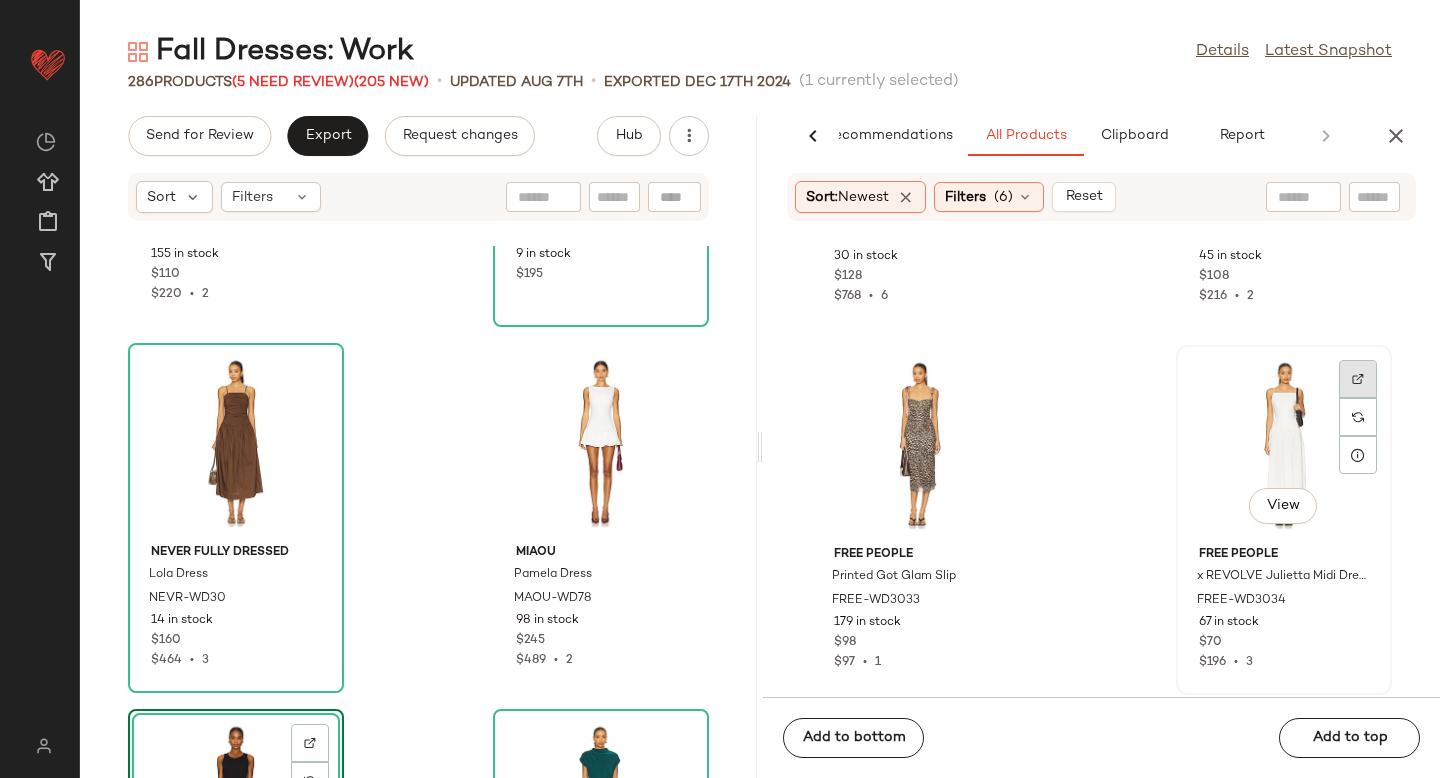 click 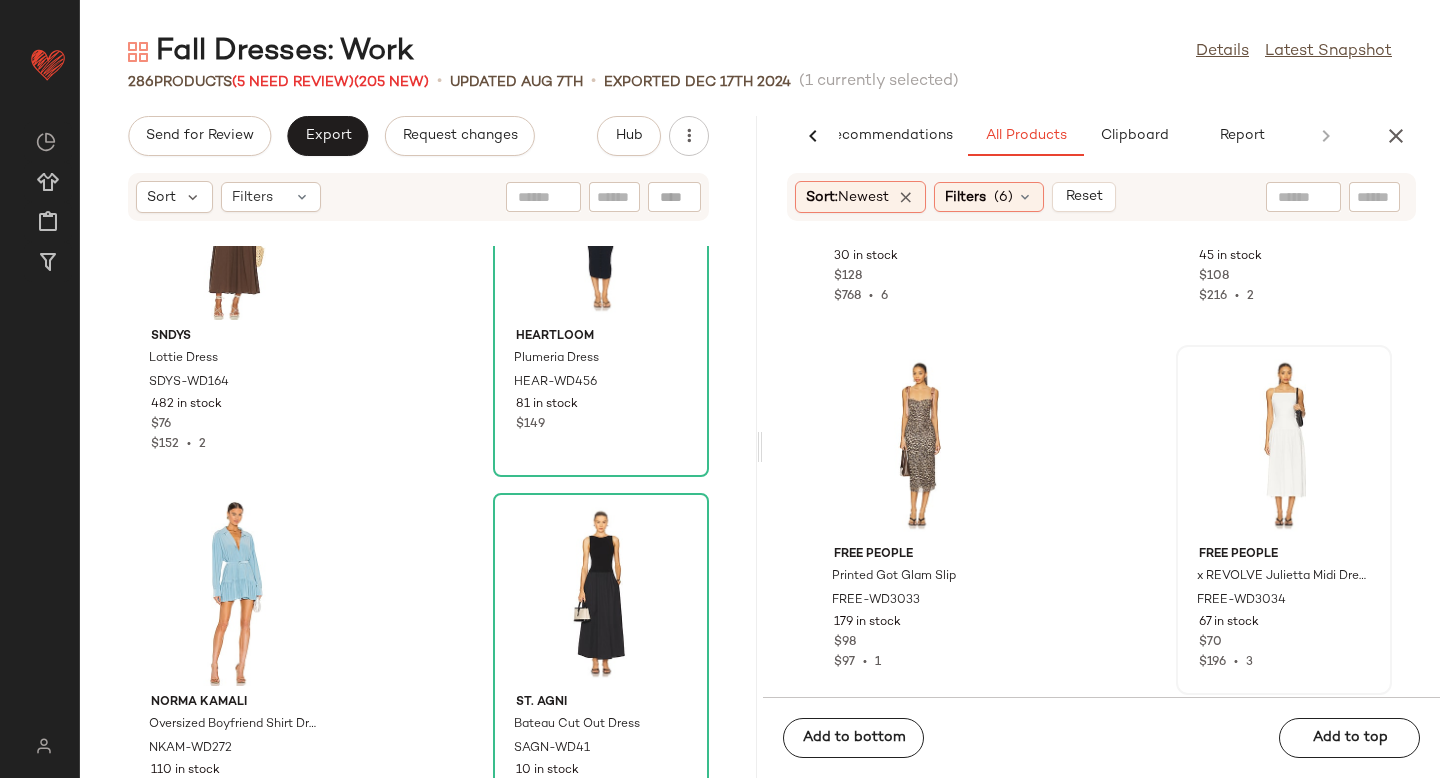 scroll, scrollTop: 25241, scrollLeft: 0, axis: vertical 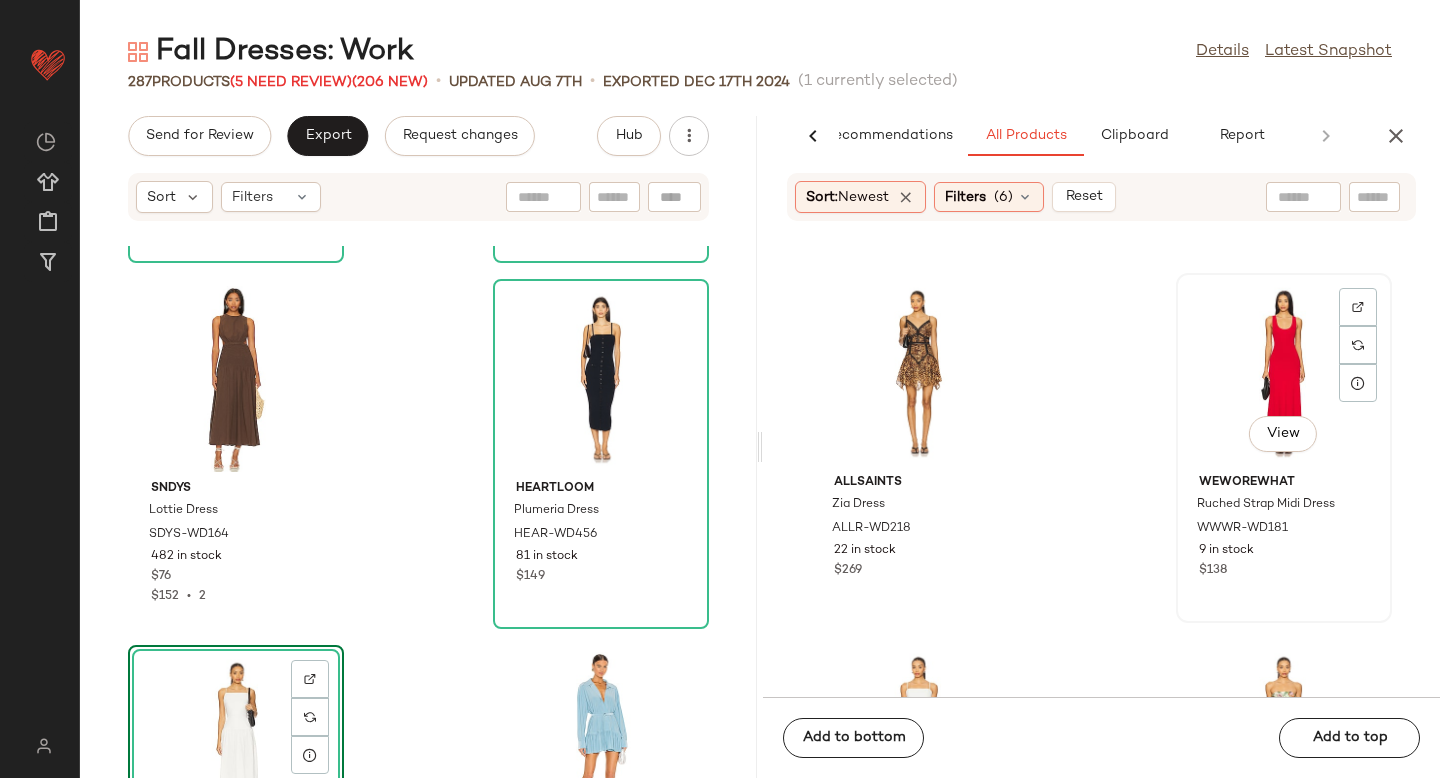 click 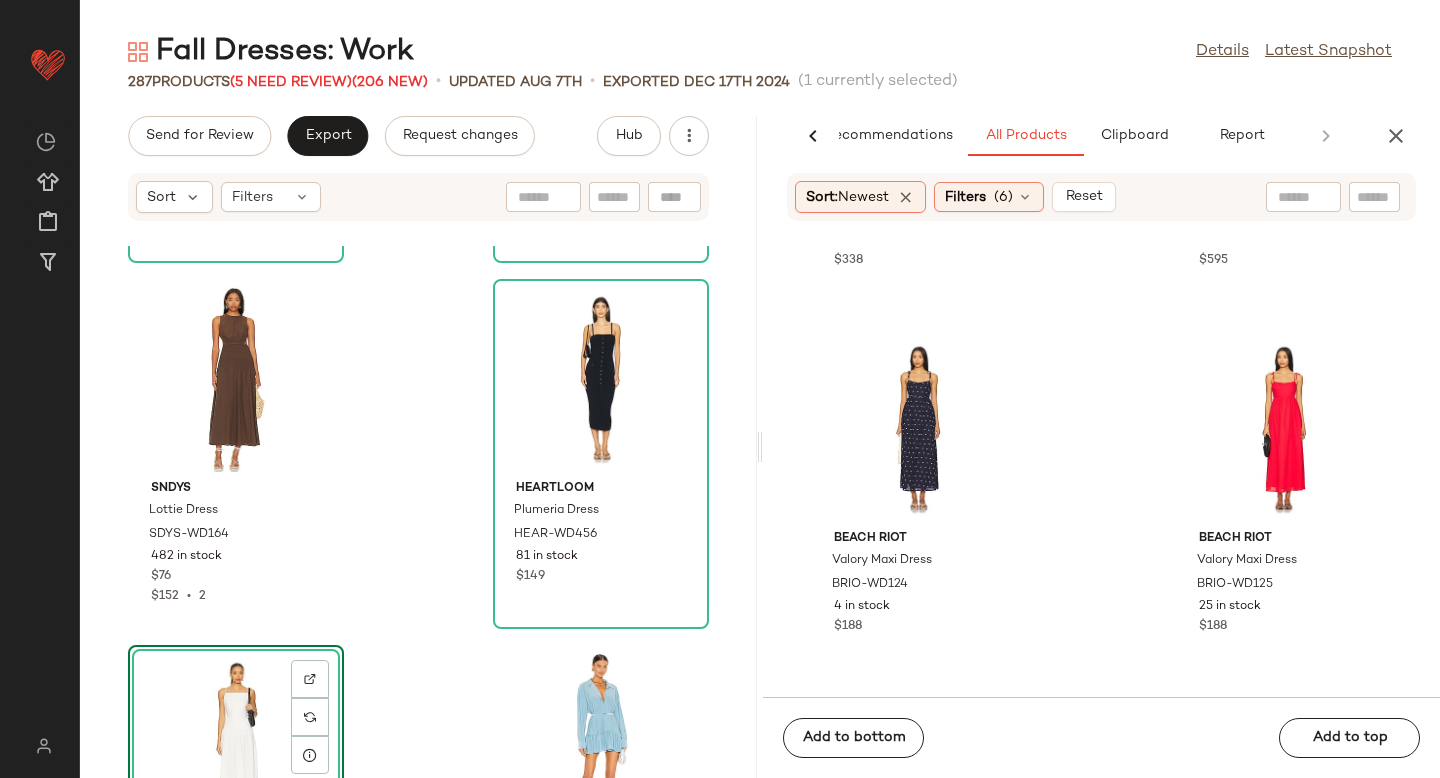 scroll, scrollTop: 532832, scrollLeft: 0, axis: vertical 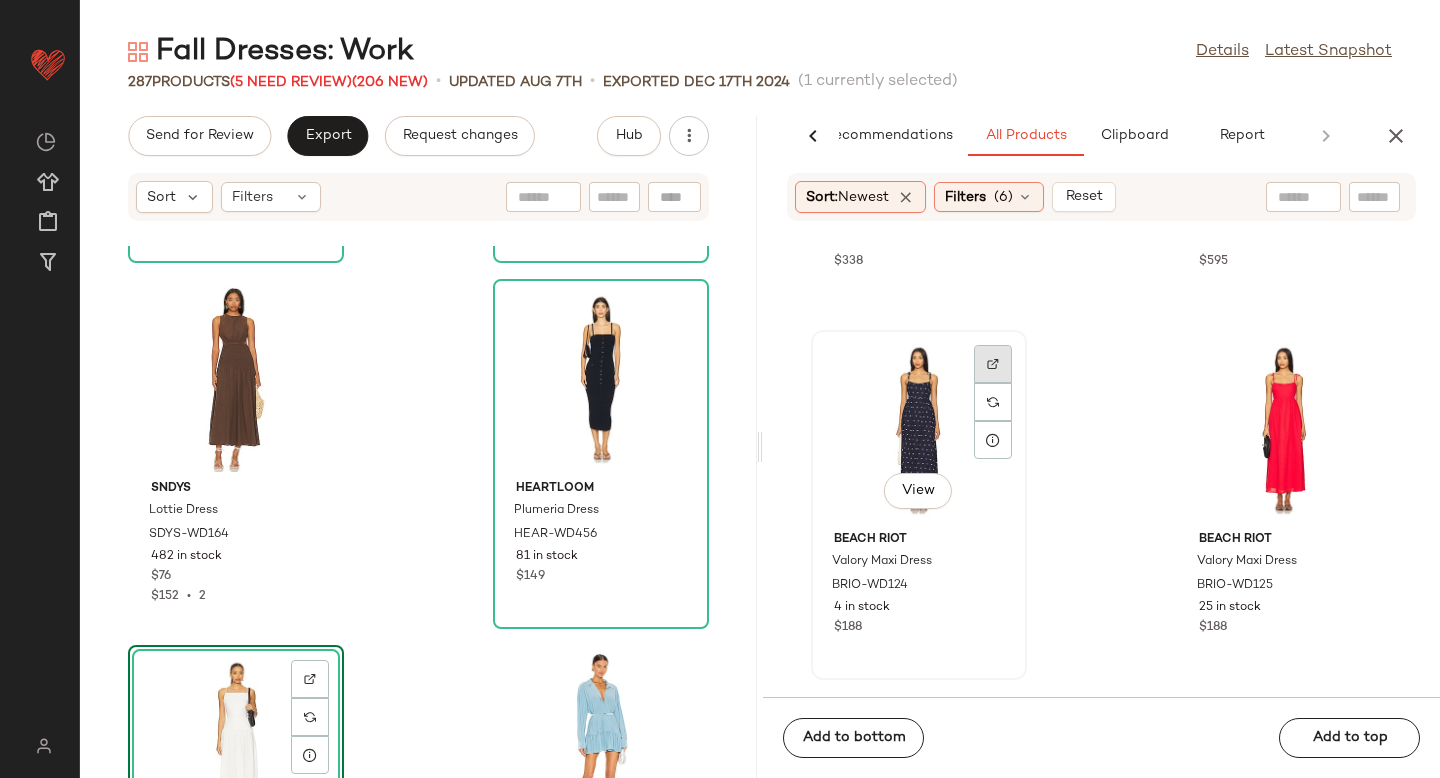 click 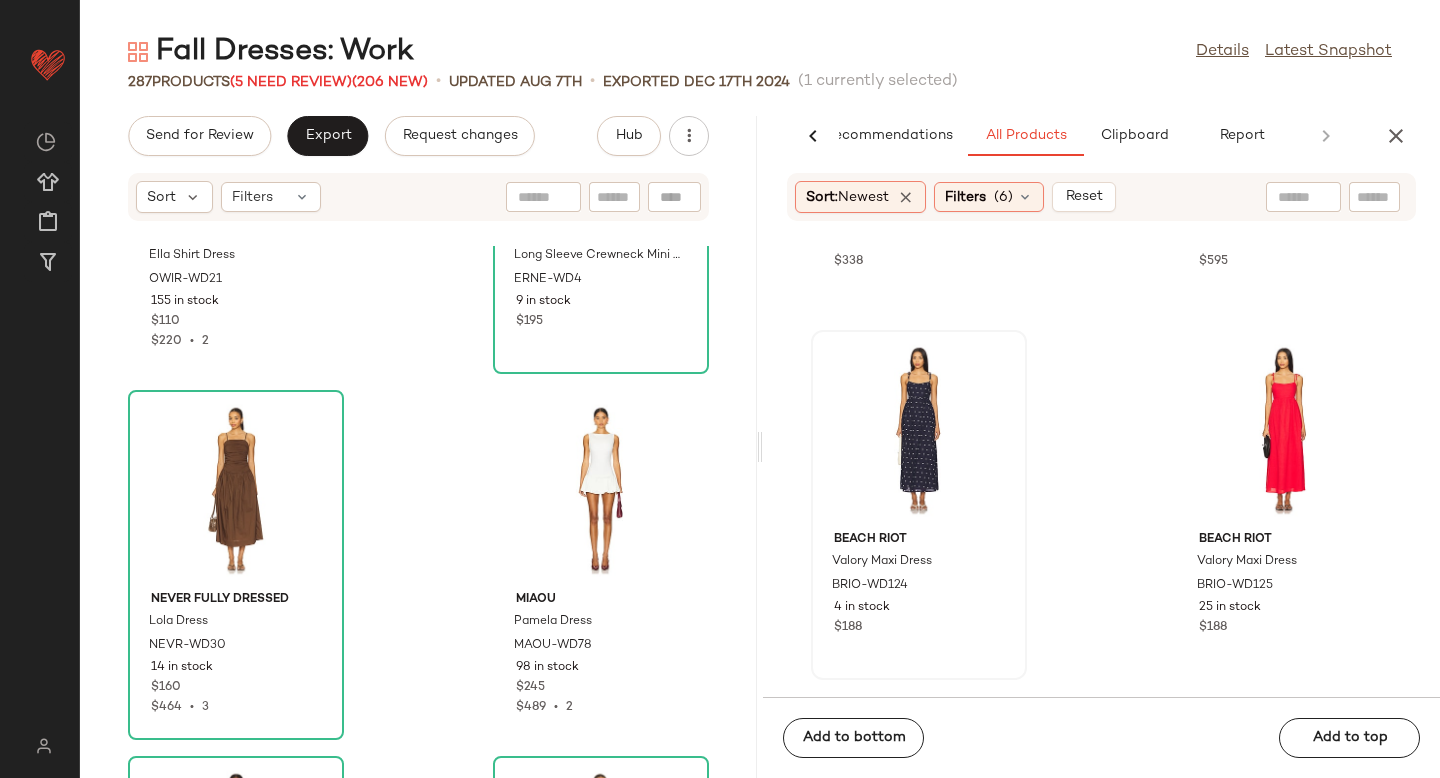 scroll, scrollTop: 22110, scrollLeft: 0, axis: vertical 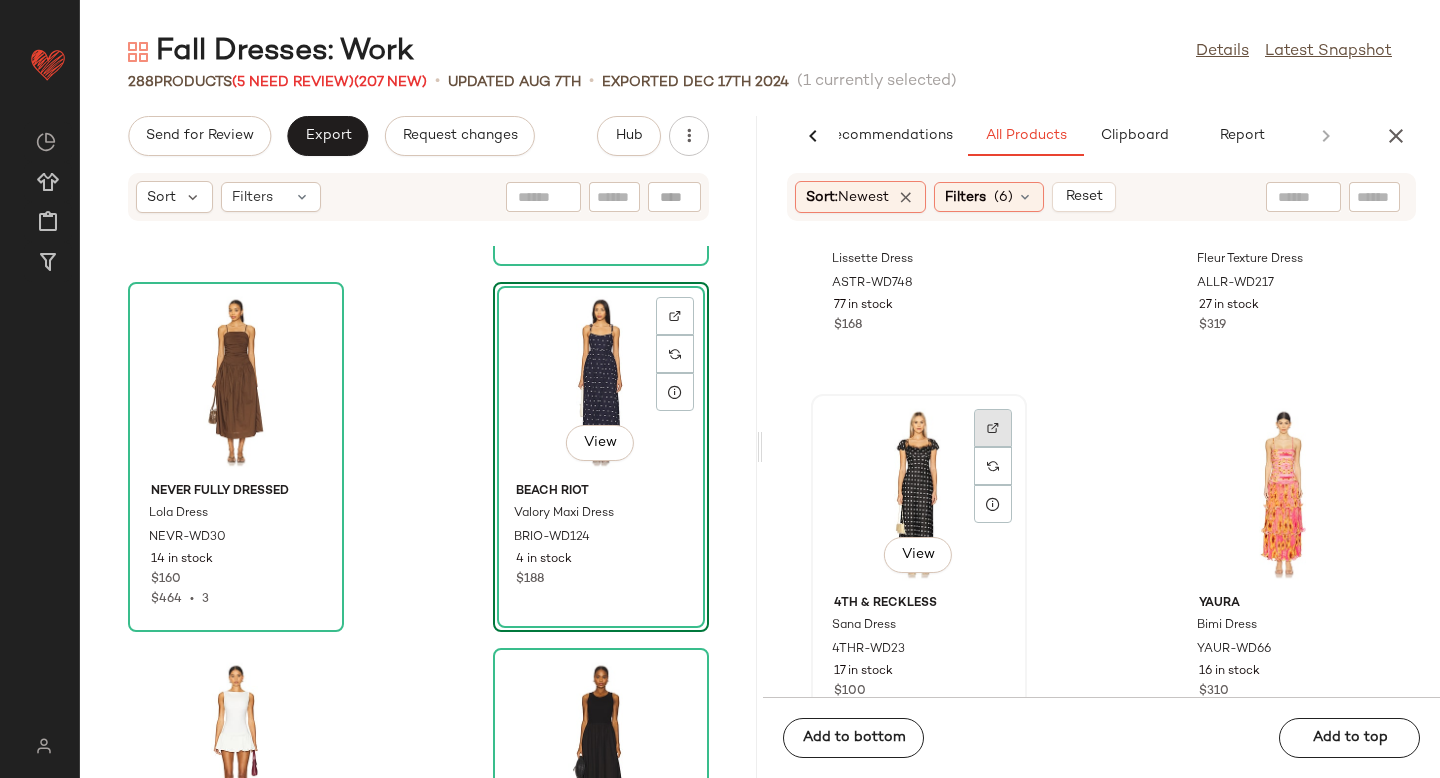 click 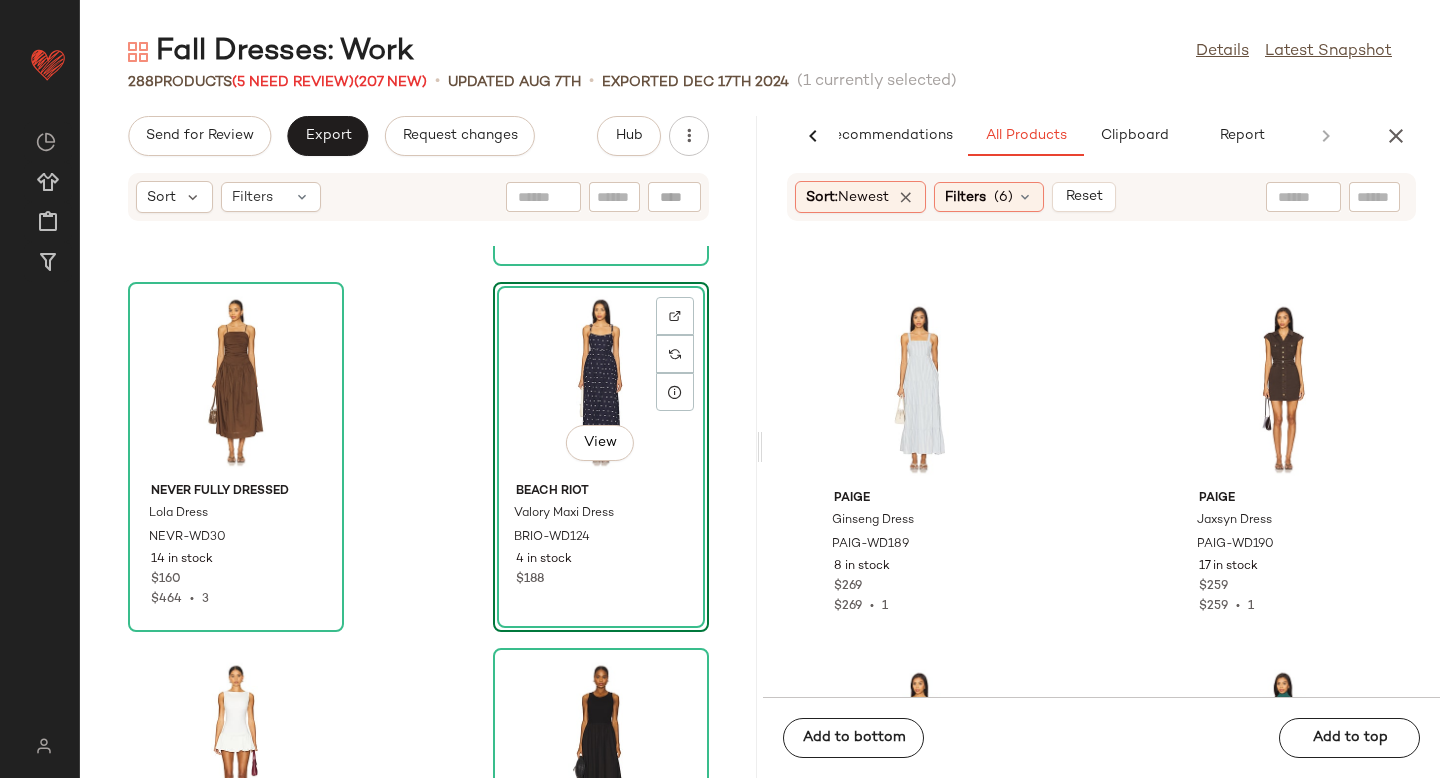 scroll, scrollTop: 539819, scrollLeft: 0, axis: vertical 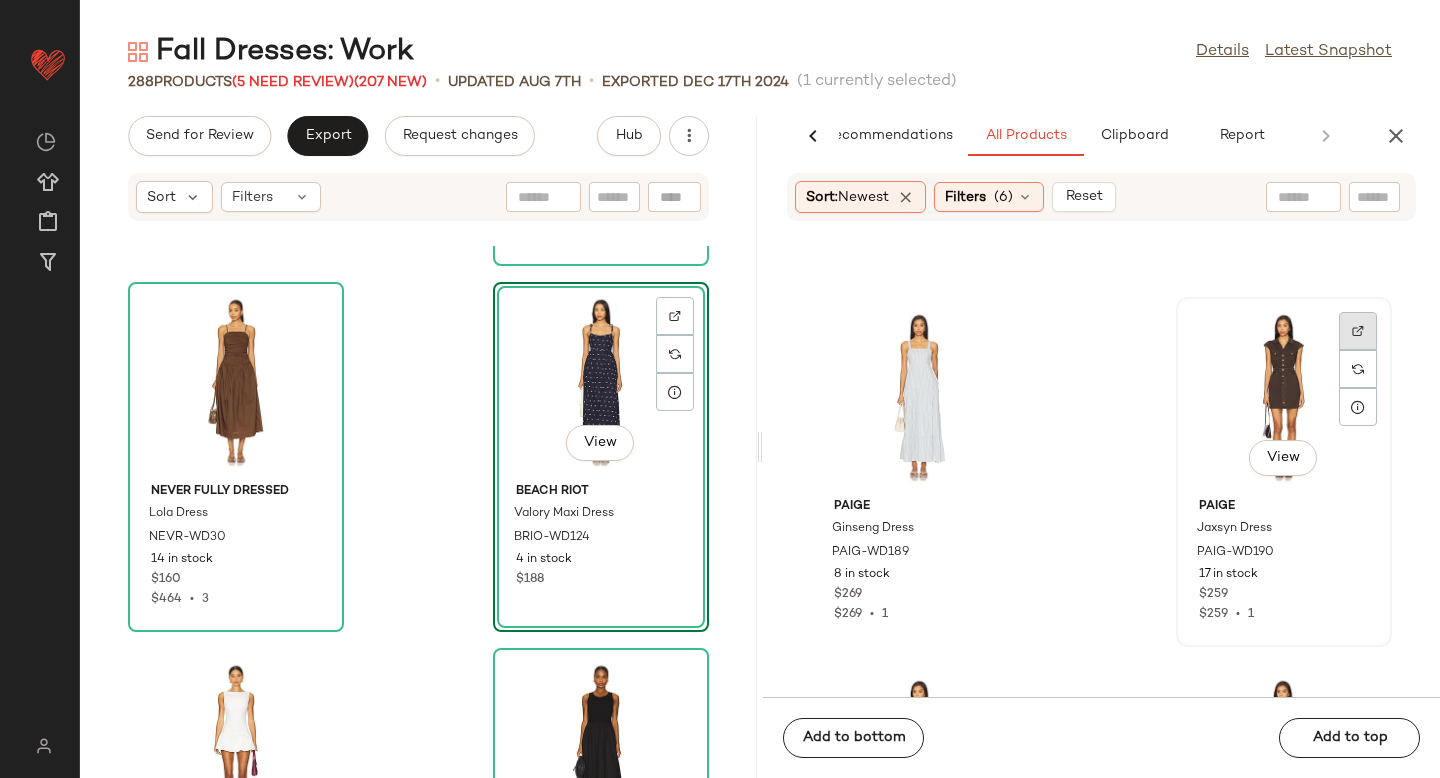 click 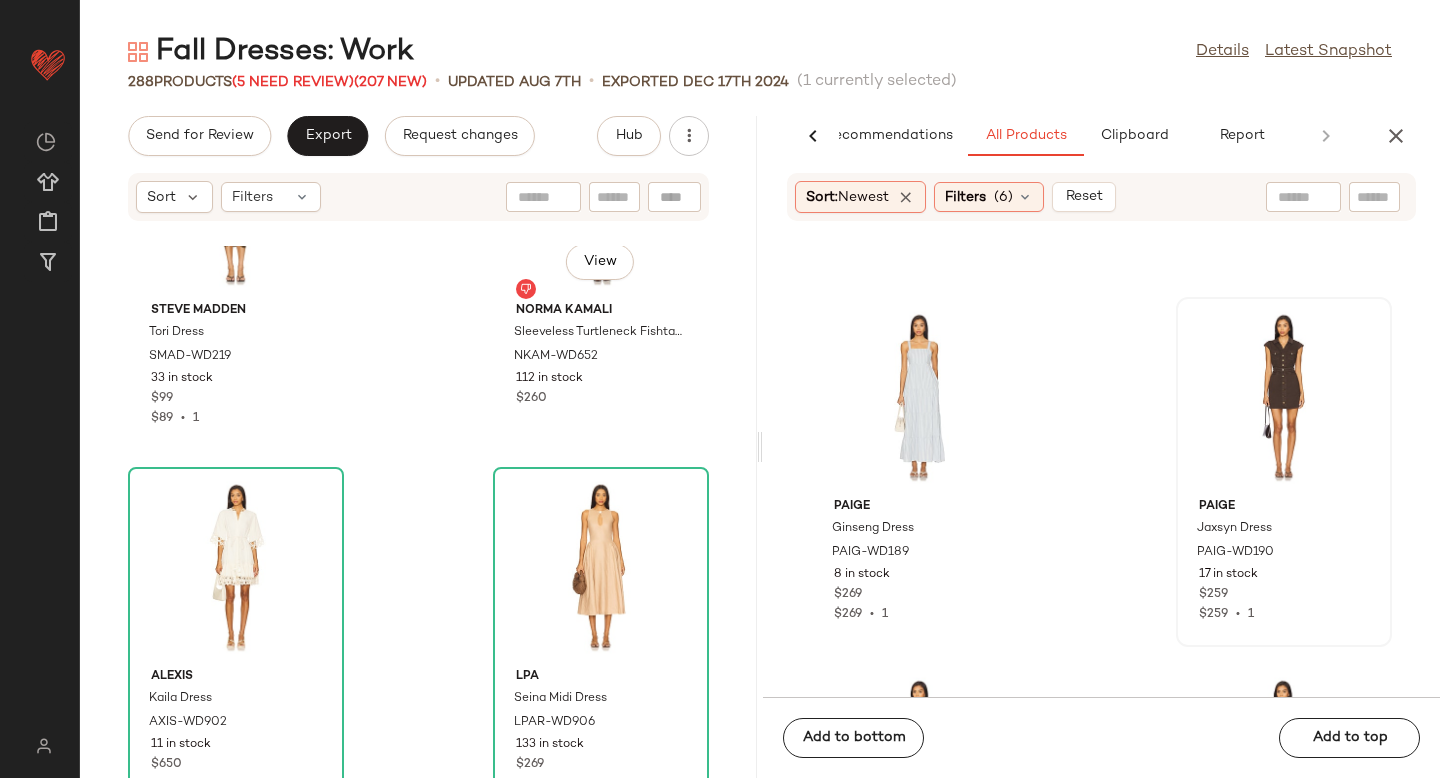 scroll, scrollTop: 5166, scrollLeft: 0, axis: vertical 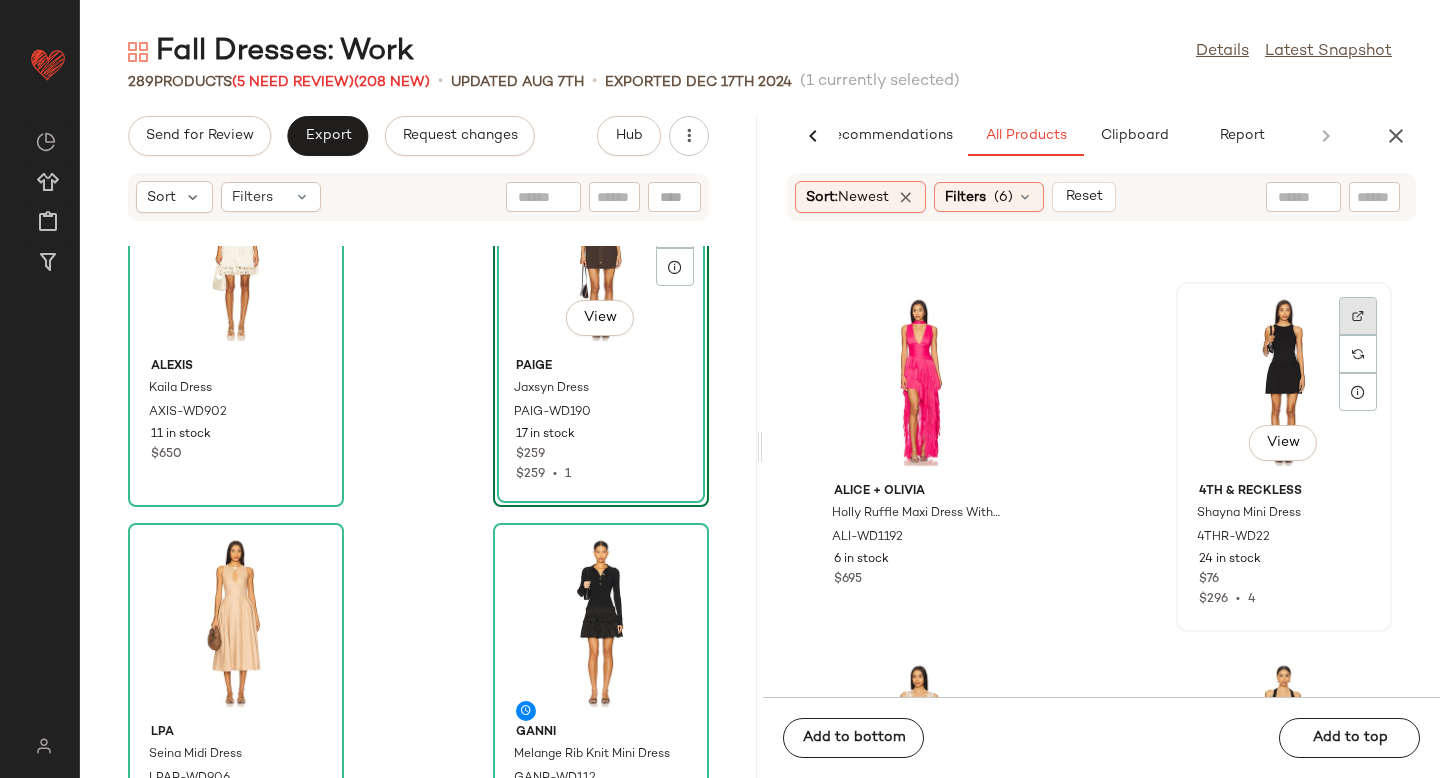 click 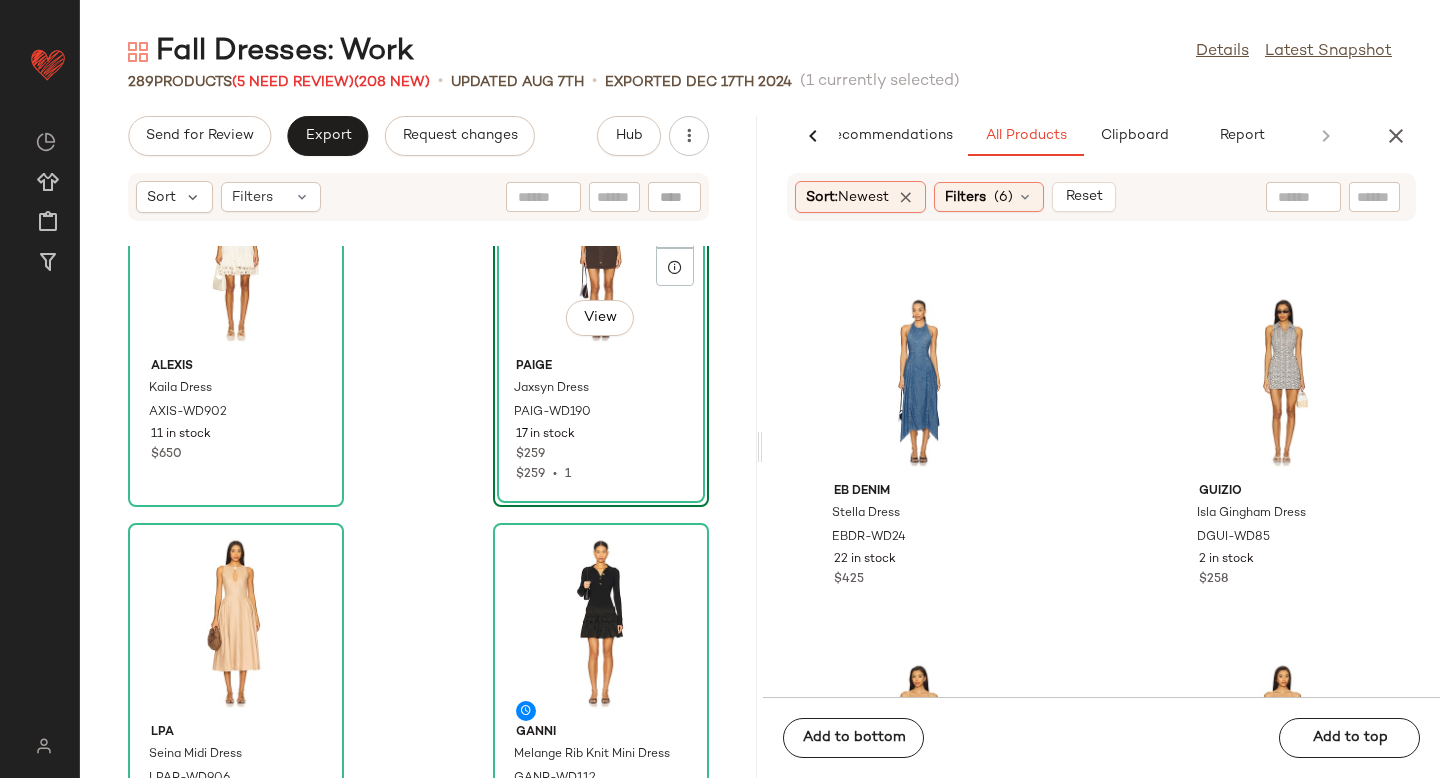 scroll, scrollTop: 547474, scrollLeft: 0, axis: vertical 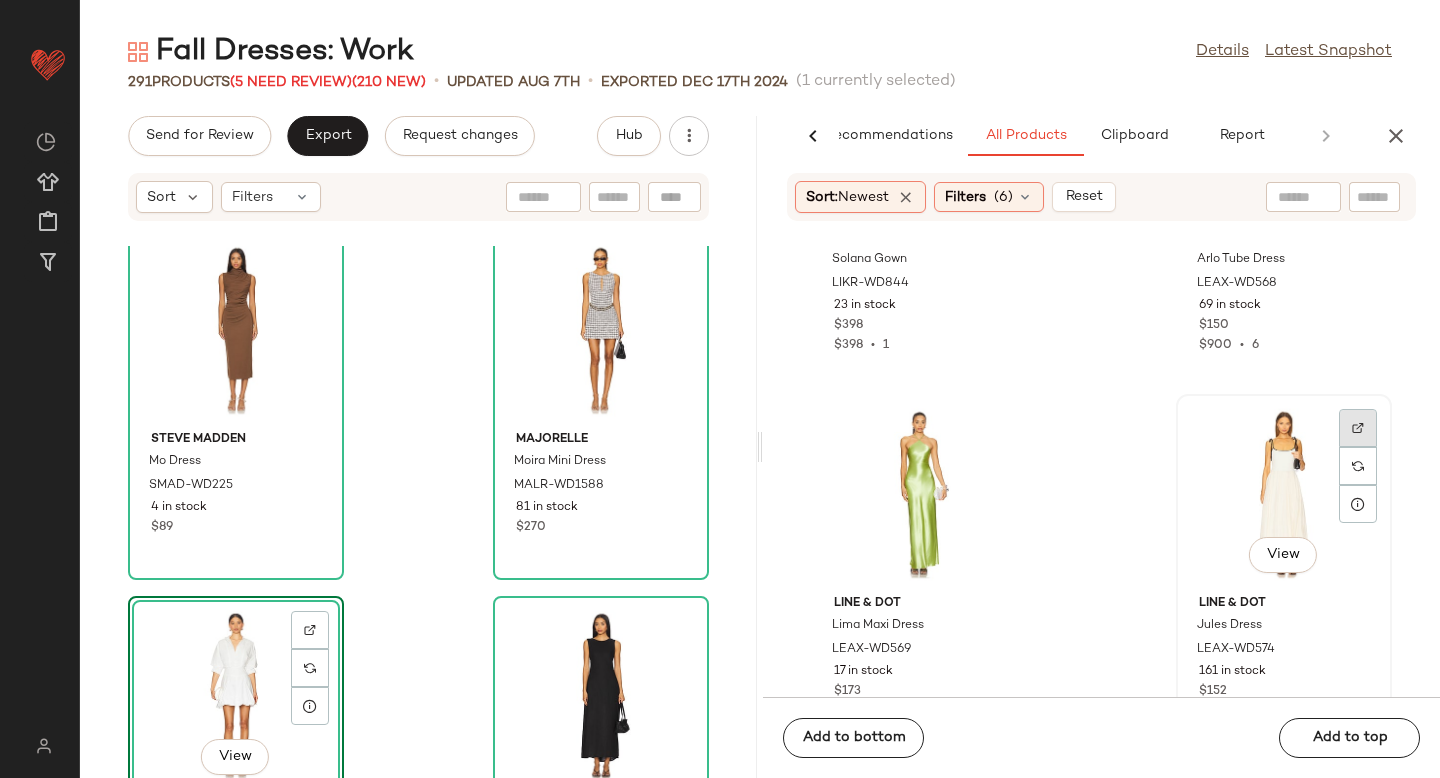 click 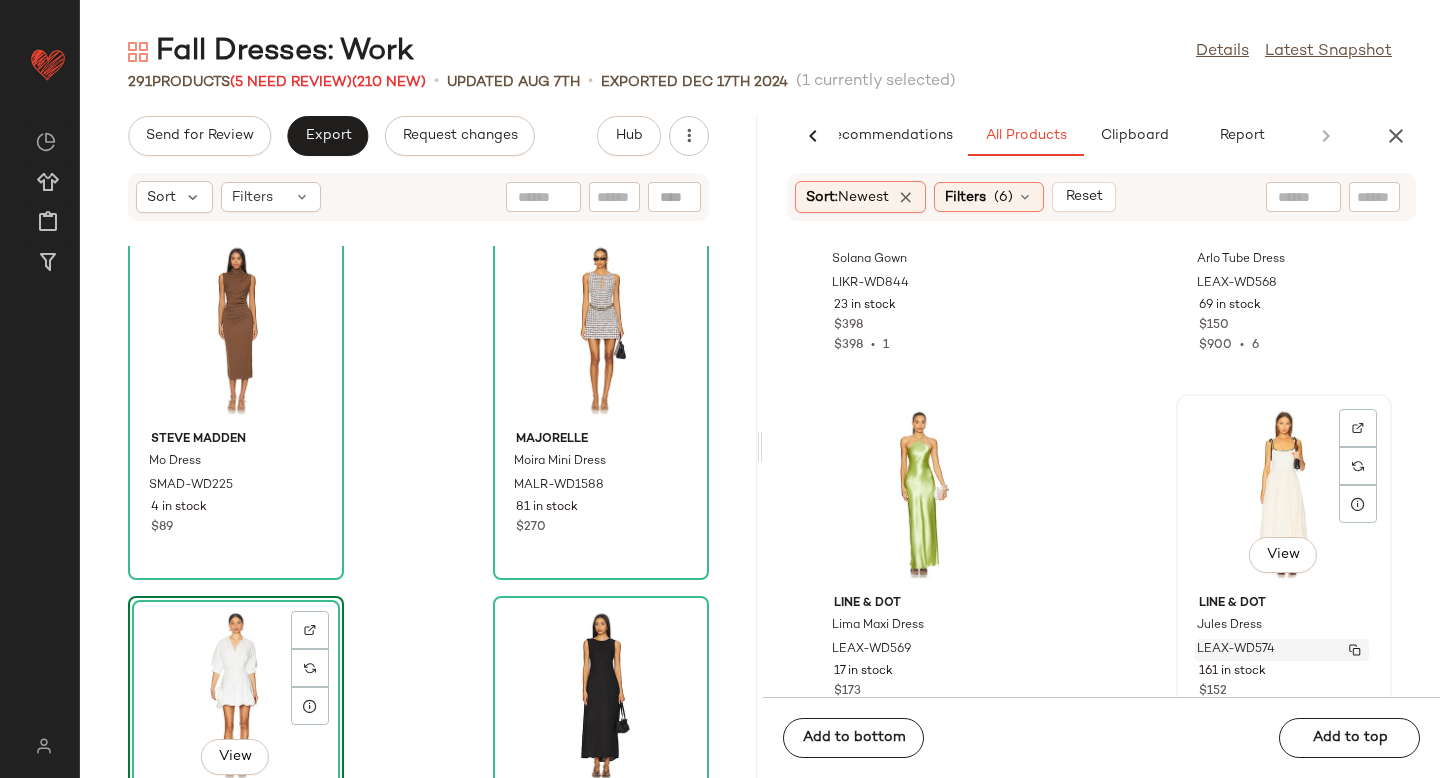 click on "LEAX-WD574" at bounding box center (1236, 650) 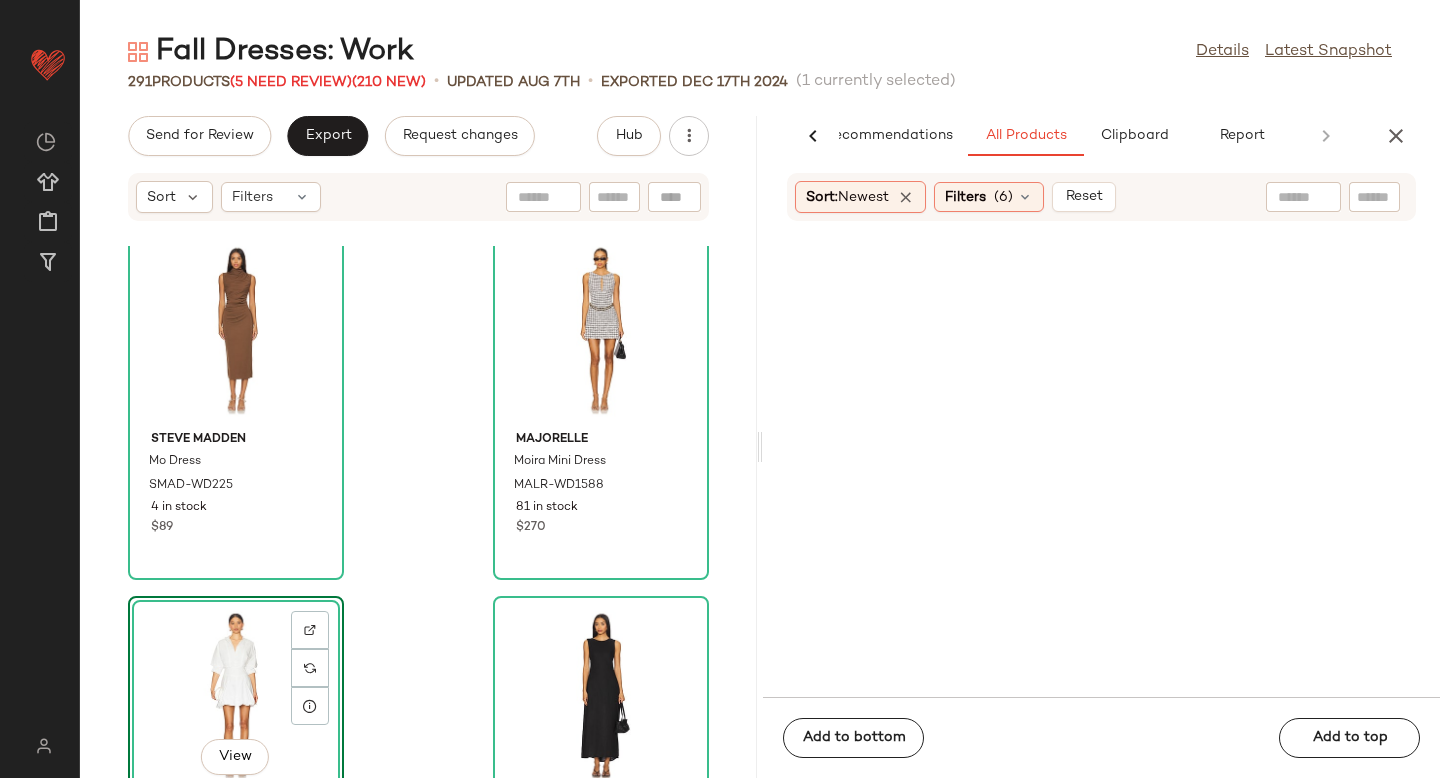 scroll, scrollTop: 567296, scrollLeft: 0, axis: vertical 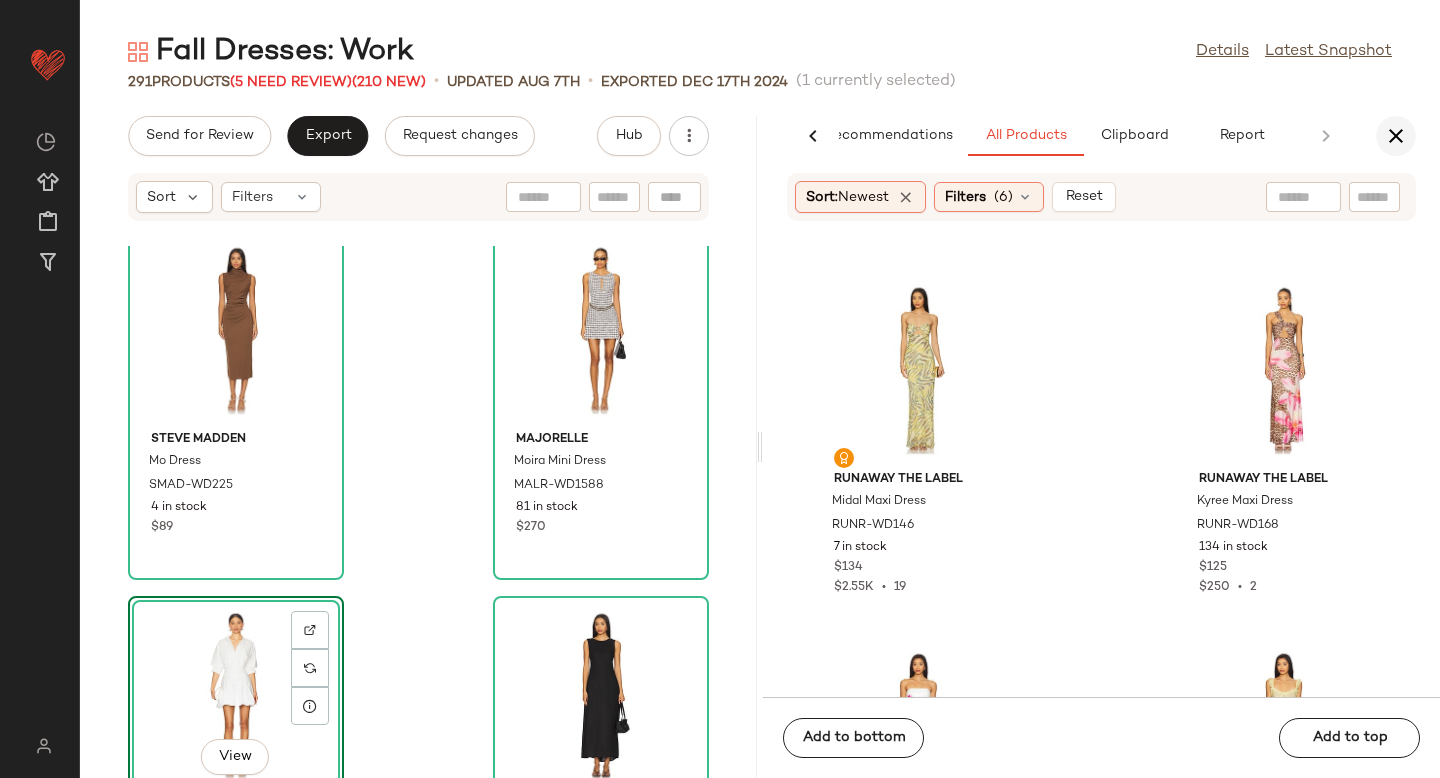click at bounding box center [1396, 136] 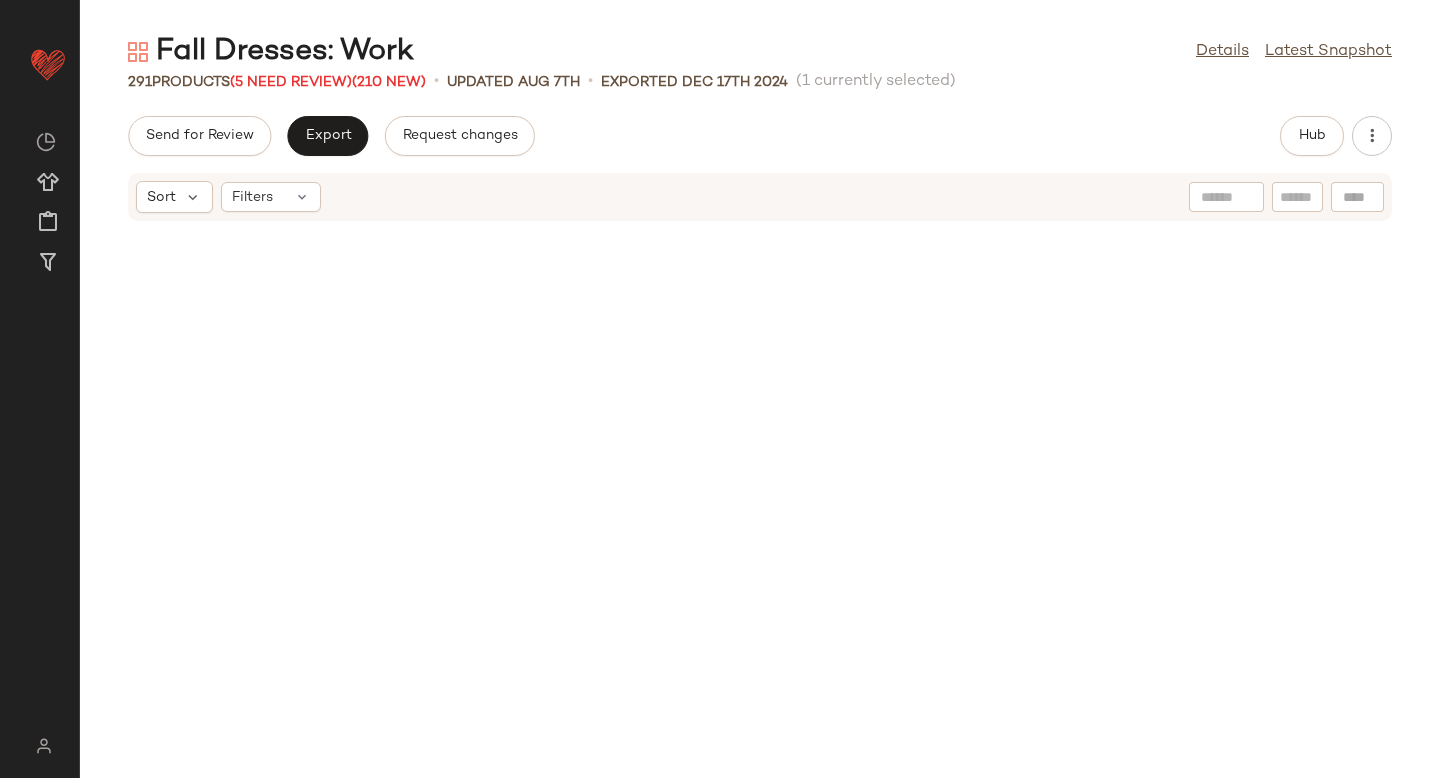 scroll, scrollTop: 10980, scrollLeft: 0, axis: vertical 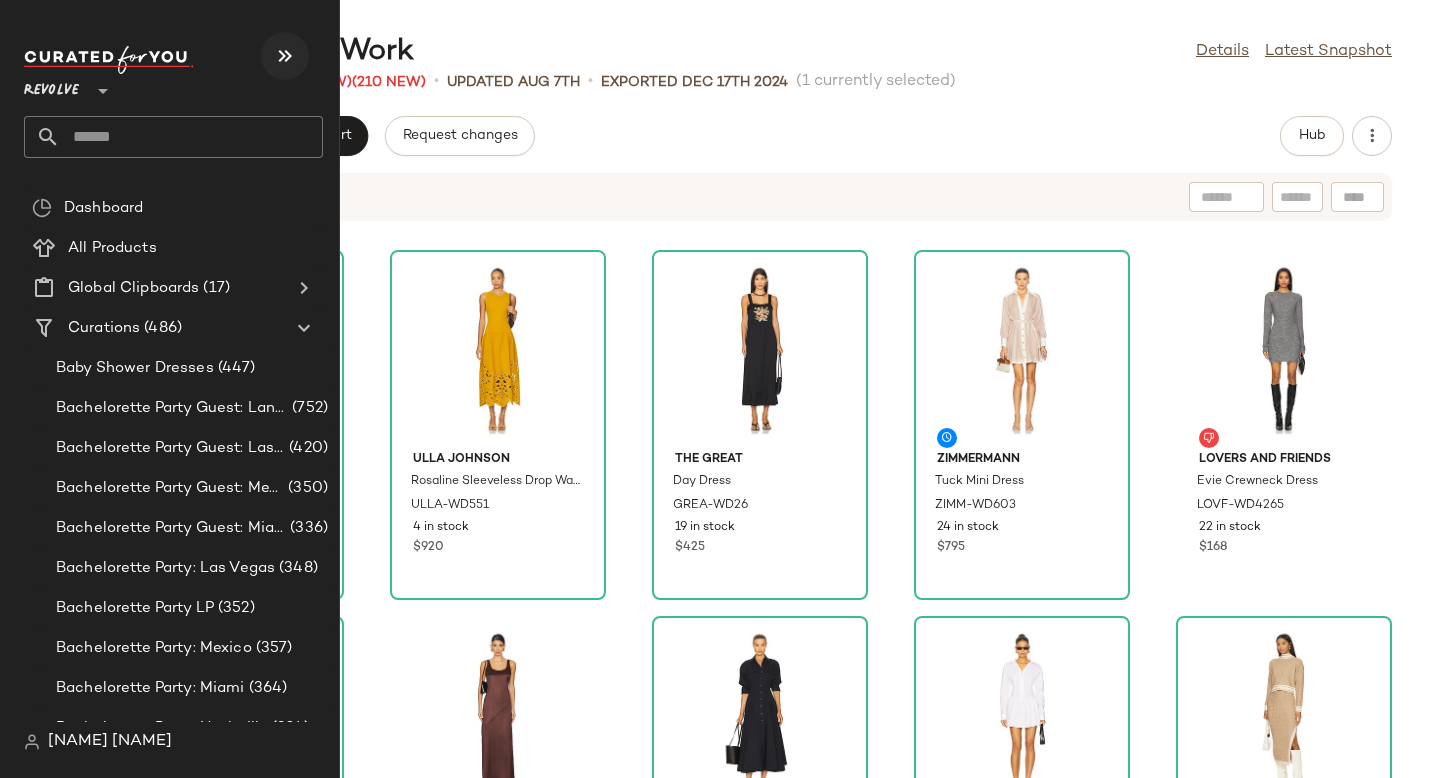 click at bounding box center (285, 56) 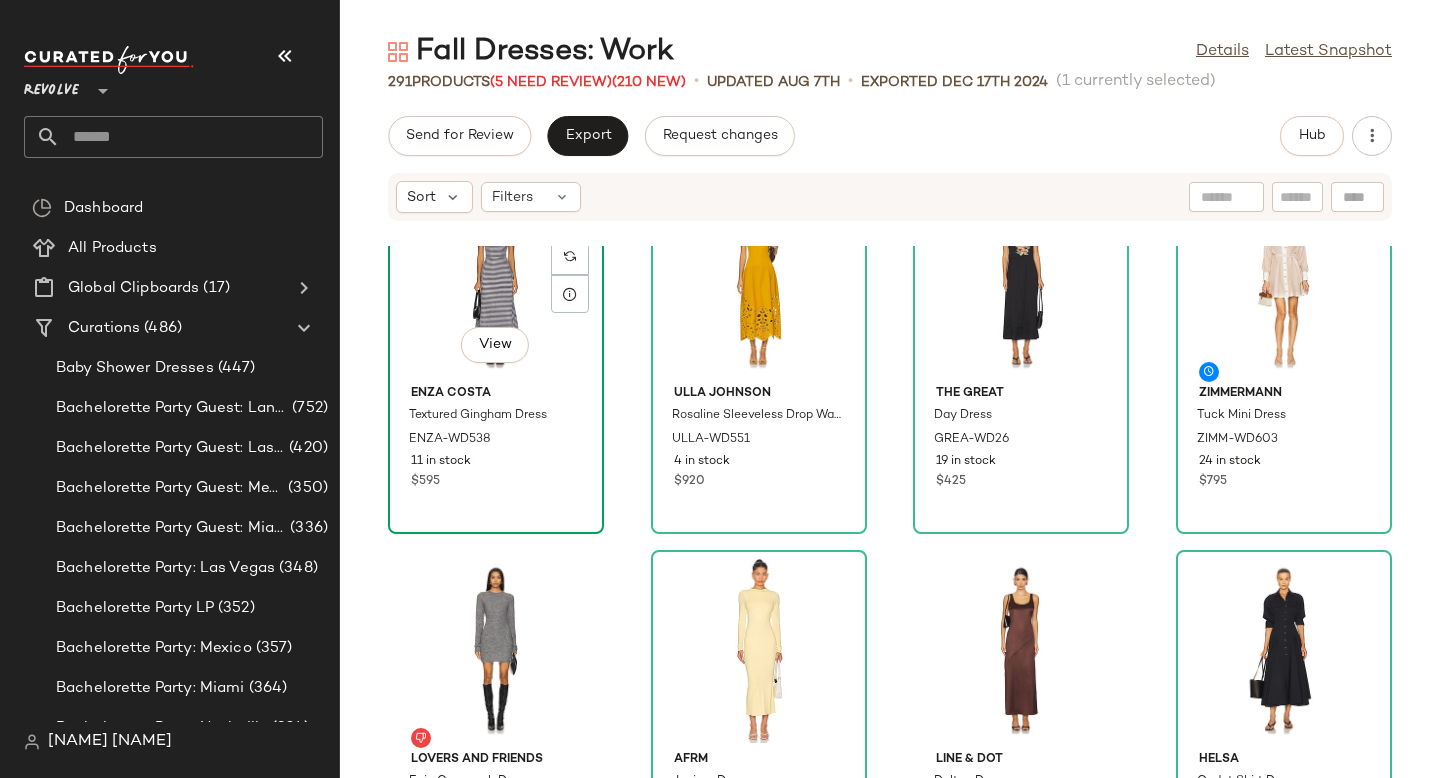 scroll, scrollTop: 83, scrollLeft: 0, axis: vertical 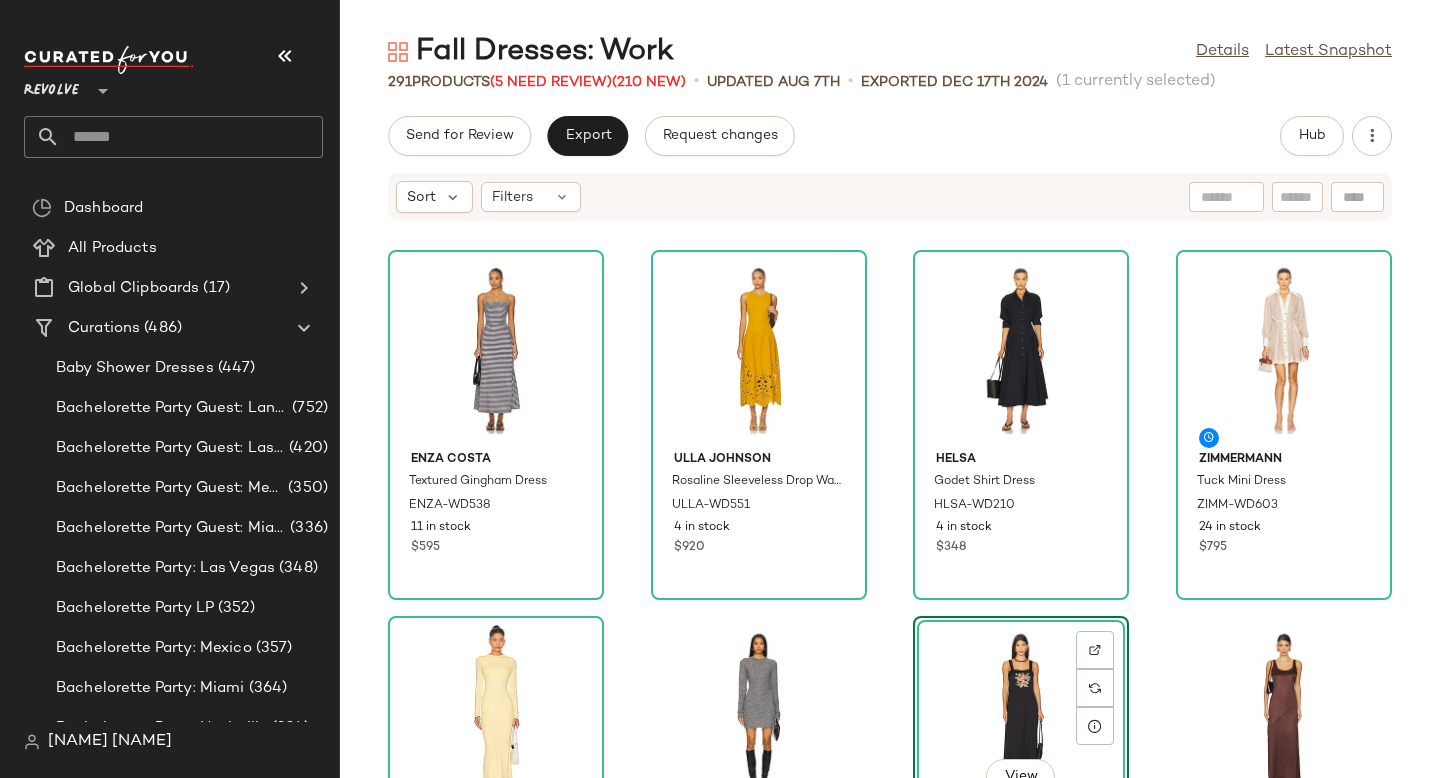 click on "Enza Costa Textured Gingham Dress ENZA-WD538 11 in stock $595 Ulla Johnson Rosaline Sleeveless Drop Waist Knit Midi Dress ULLA-WD551 4 in stock $920 Helsa Godet Shirt Dress HLSA-WD210 4 in stock $348 Zimmermann Tuck Mini Dress ZIMM-WD603 24 in stock $795 AFRM Juniper Dress AFFM-WD334 511 Pre-Order Items $88 Lovers and Friends Evie Crewneck Dress LOVF-WD4265 22 in stock $168  View  The Great Day Dress GREA-WD26 19 in stock $425 Line & Dot Dalton Dress LEAX-WD509 16 in stock $125 $125  •  1 OW Collection Ellie Shirt Dress OWIR-WD118 26 in stock $178 HEARTLOOM Mirella Set HEAR-WD414 12 in stock $169 ALL THE WAYS Orelia Maxi Dress AAYR-WD92 240 Pre-Order Items $98 Anna Quan Penelope Dress AUAR-WD41 1 in stock $390 Norma Kamali Oversized Shirt Flared Mini Dress NKAM-WD661 169 in stock $185 MISA Los Angeles Ilysa Dress MISA-WD875 36 in stock $455 HEMANT AND NANDITA x REVOLVE Belted Mini Dress BENE-WD392 10 in stock $398 Alexis Pearse Dress AXIS-WD907 7 in stock $795" 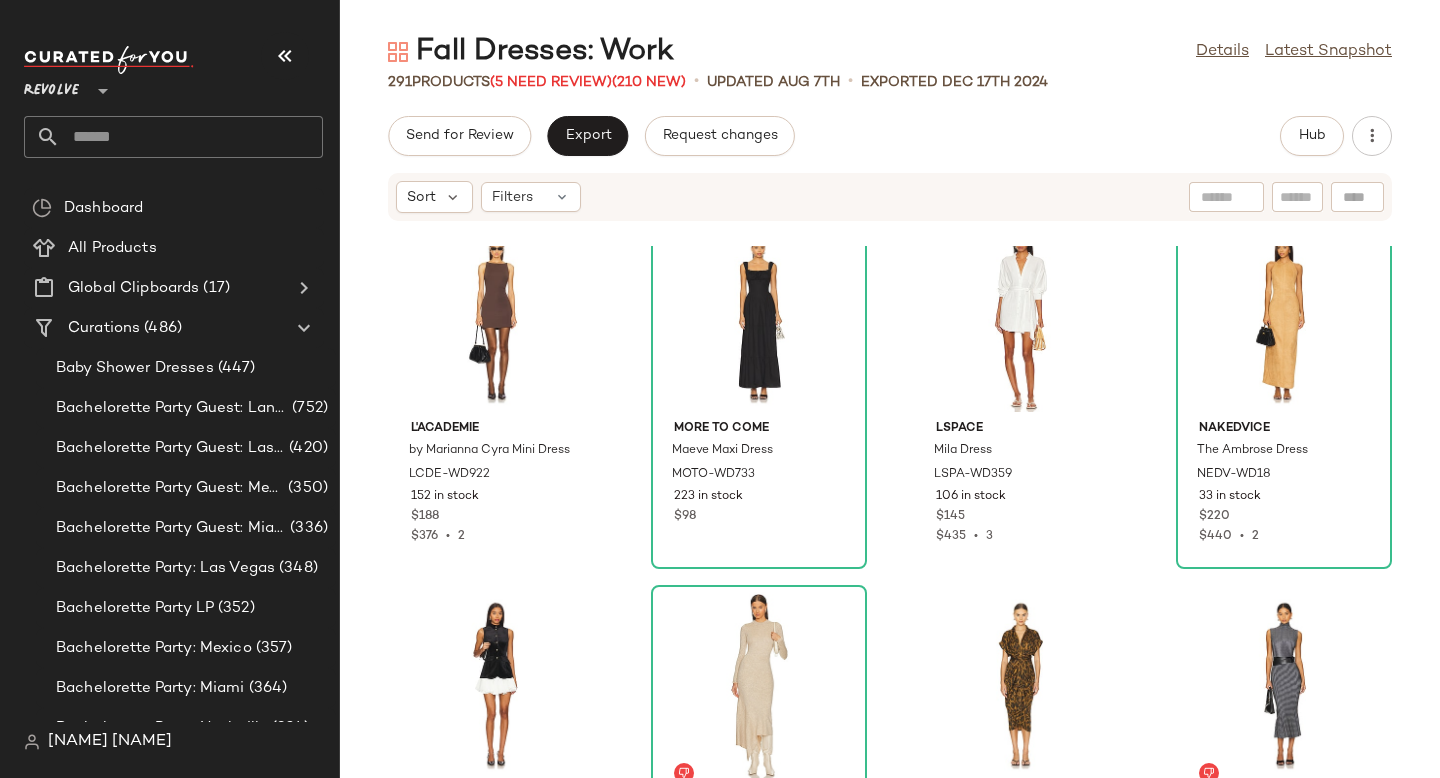 scroll, scrollTop: 1877, scrollLeft: 0, axis: vertical 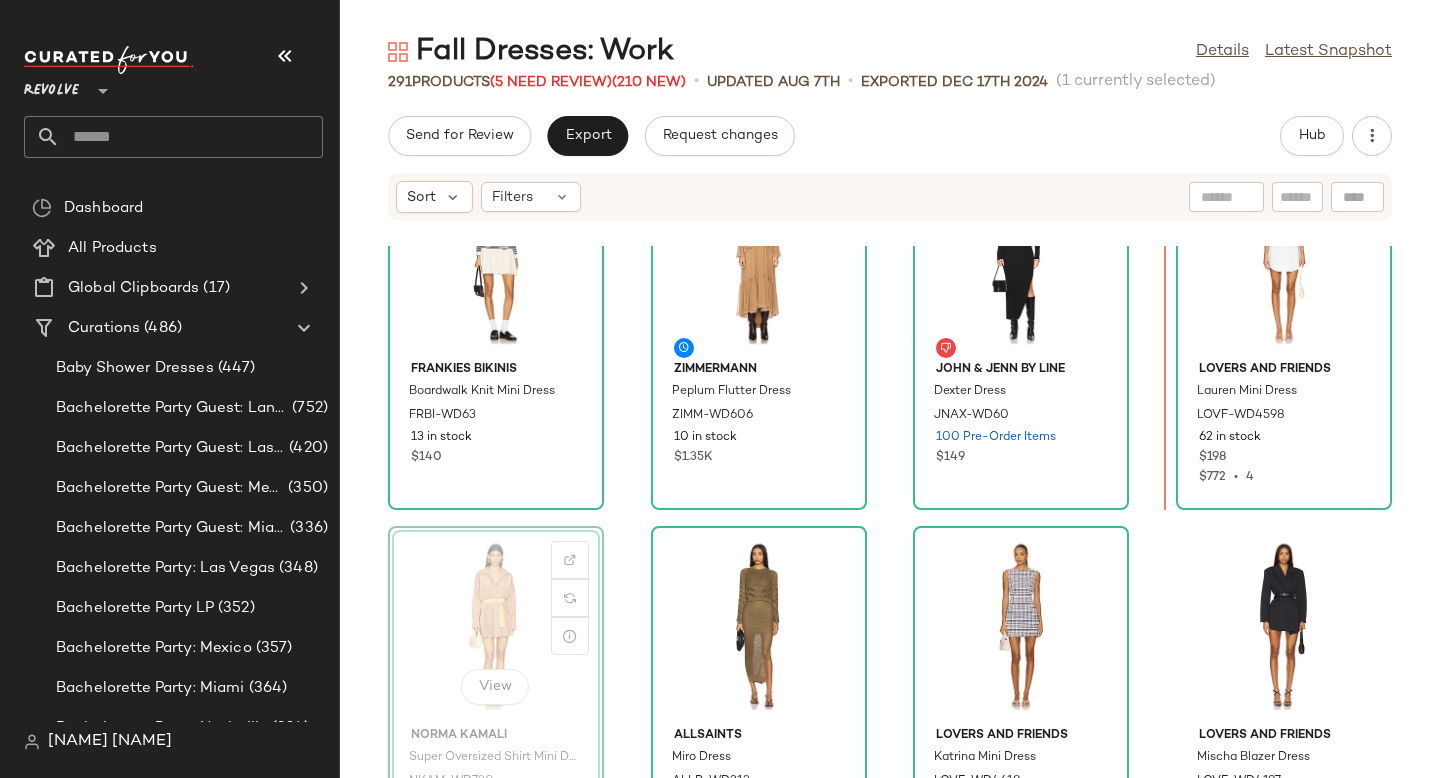 drag, startPoint x: 474, startPoint y: 599, endPoint x: 484, endPoint y: 596, distance: 10.440307 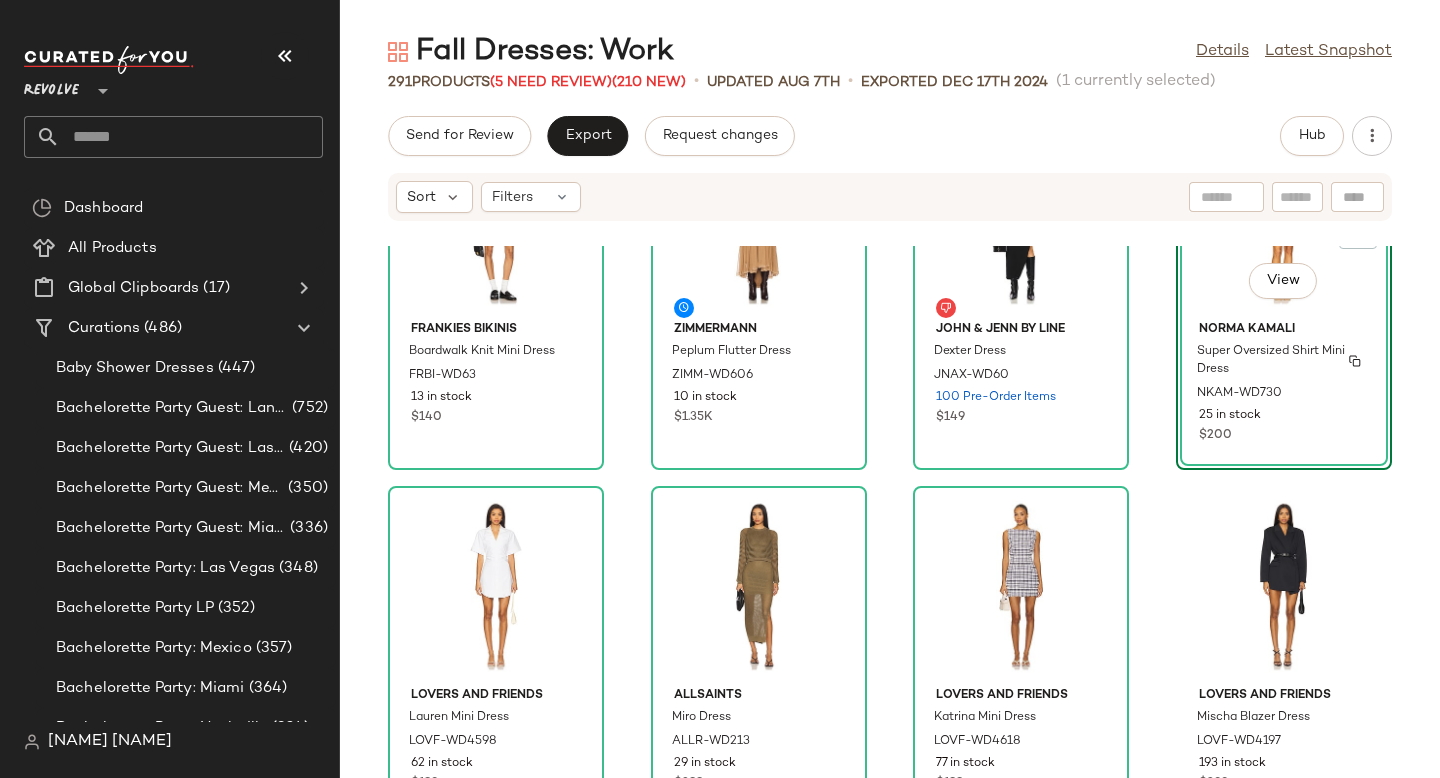 scroll, scrollTop: 6776, scrollLeft: 0, axis: vertical 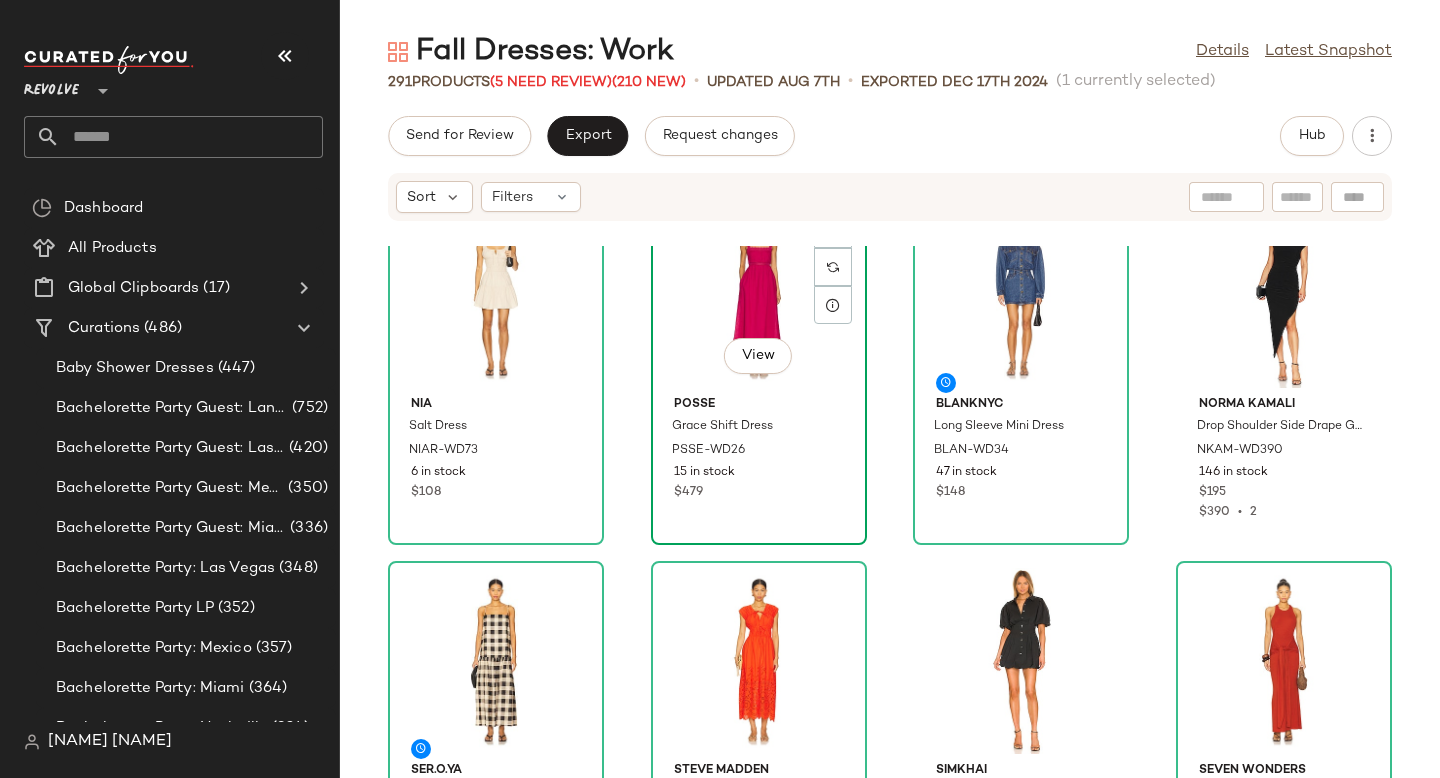 click on "View" 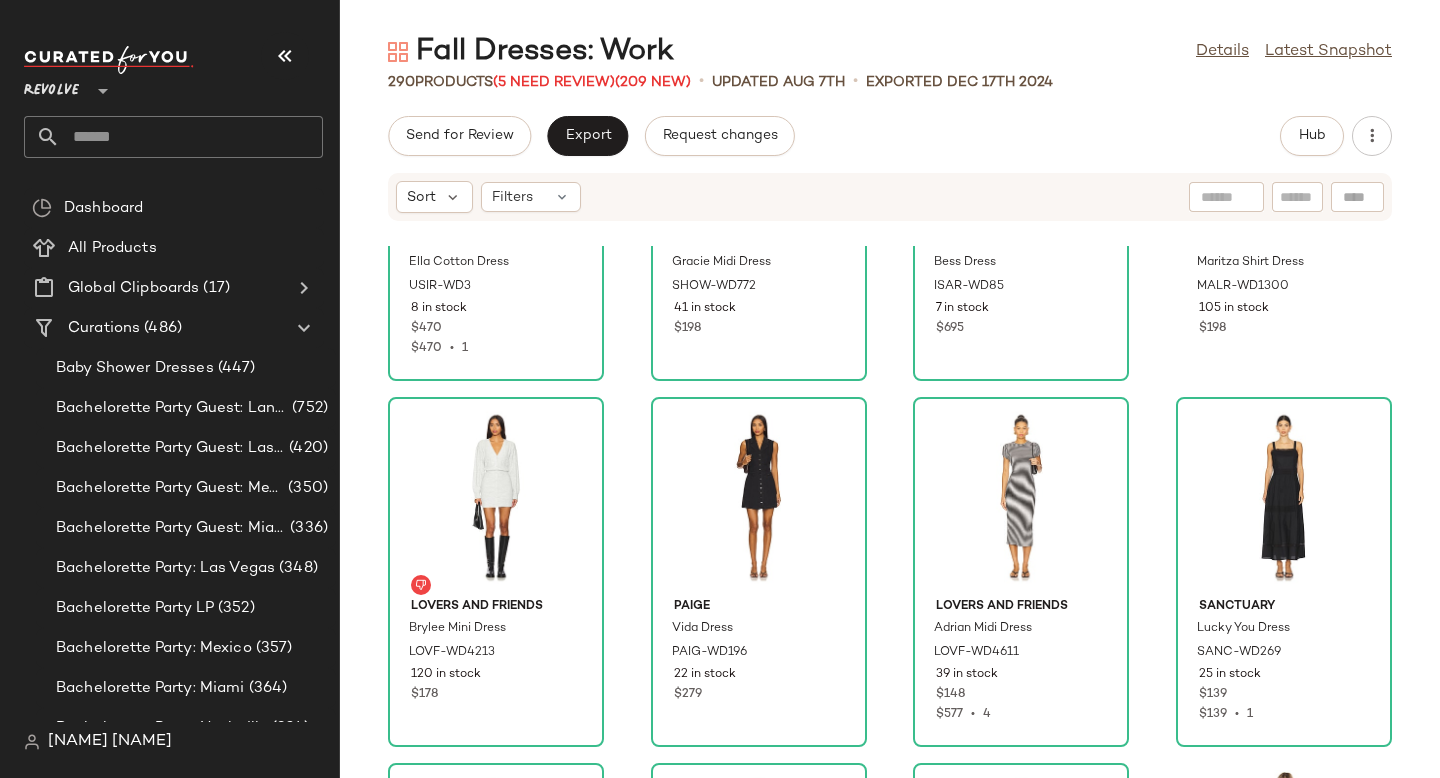 scroll, scrollTop: 19378, scrollLeft: 0, axis: vertical 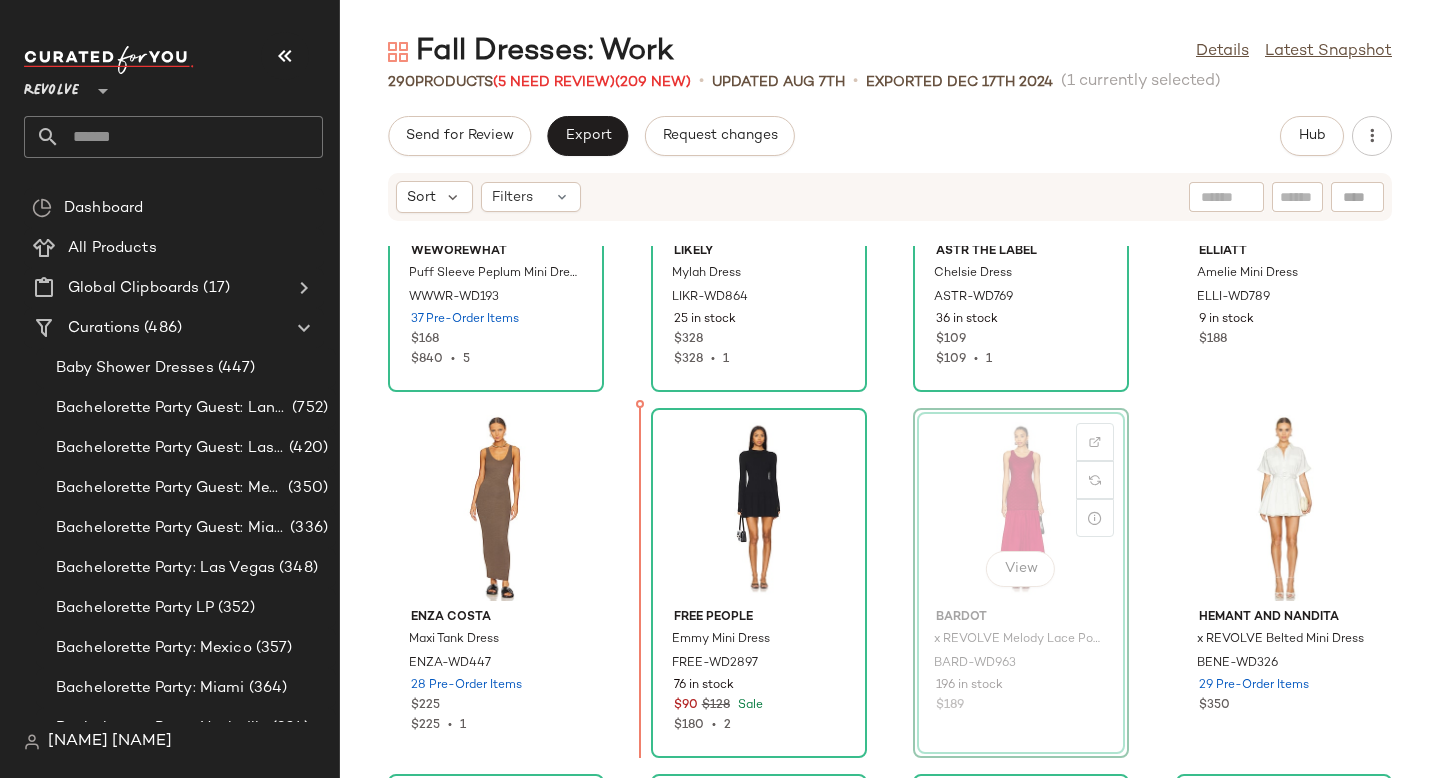 drag, startPoint x: 1025, startPoint y: 475, endPoint x: 632, endPoint y: 517, distance: 395.2379 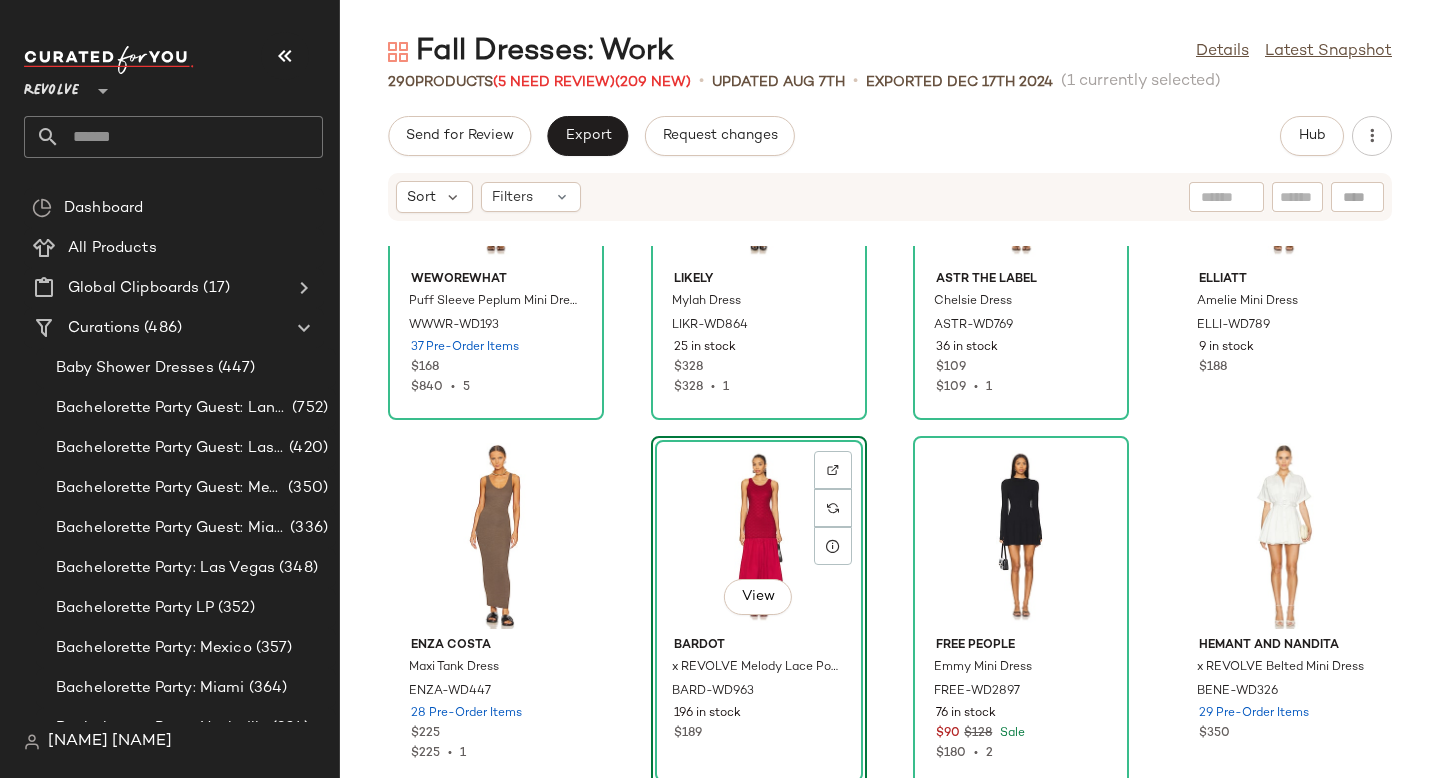 scroll, scrollTop: 23985, scrollLeft: 0, axis: vertical 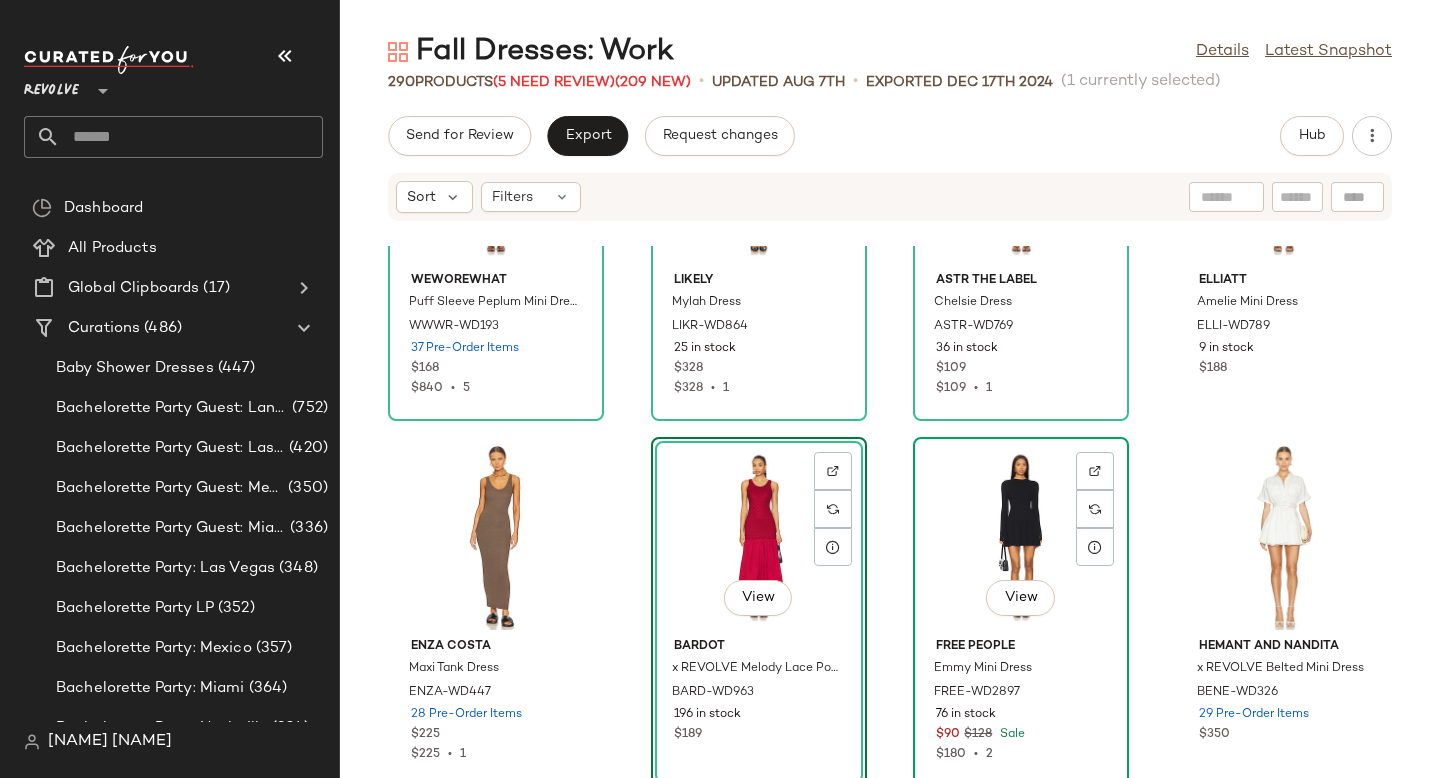 click on "View" 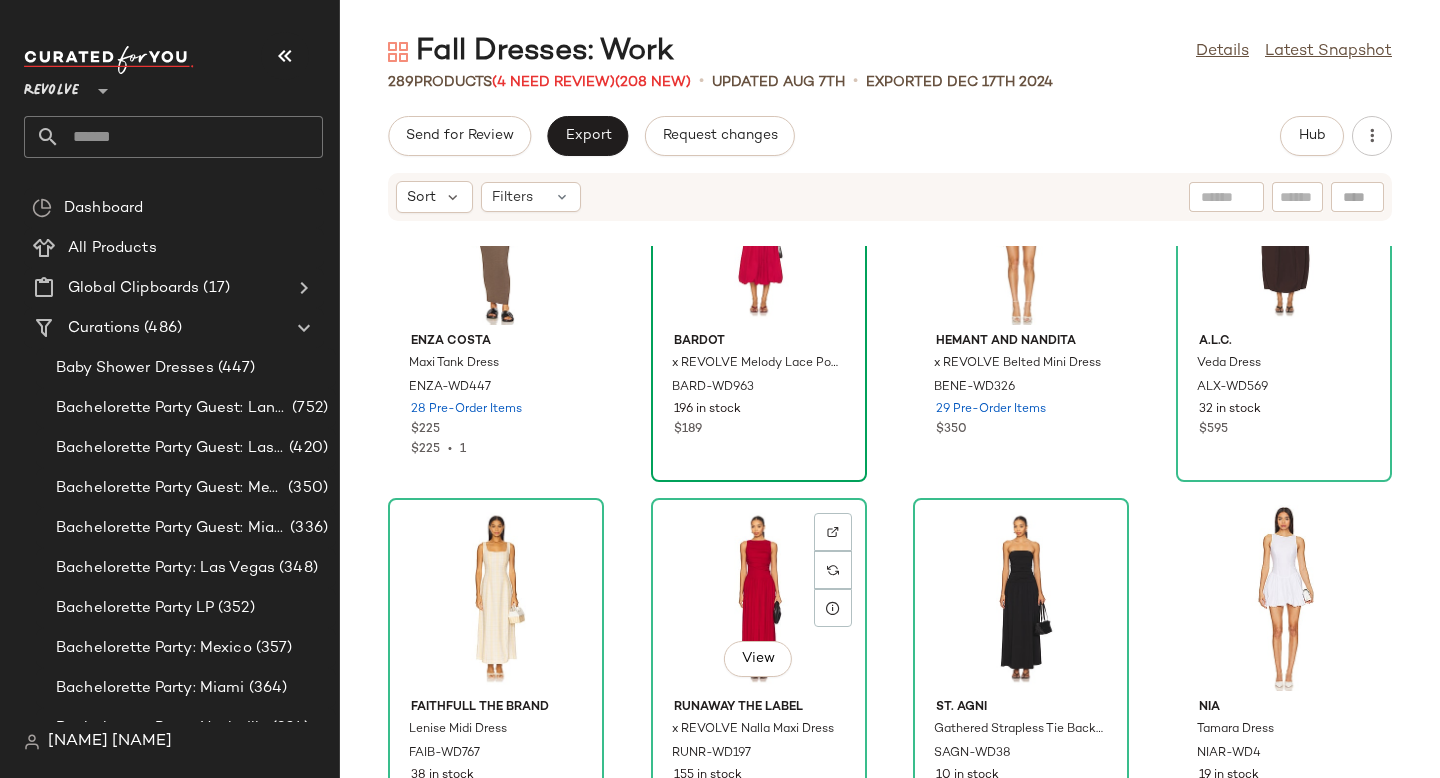 scroll, scrollTop: 24292, scrollLeft: 0, axis: vertical 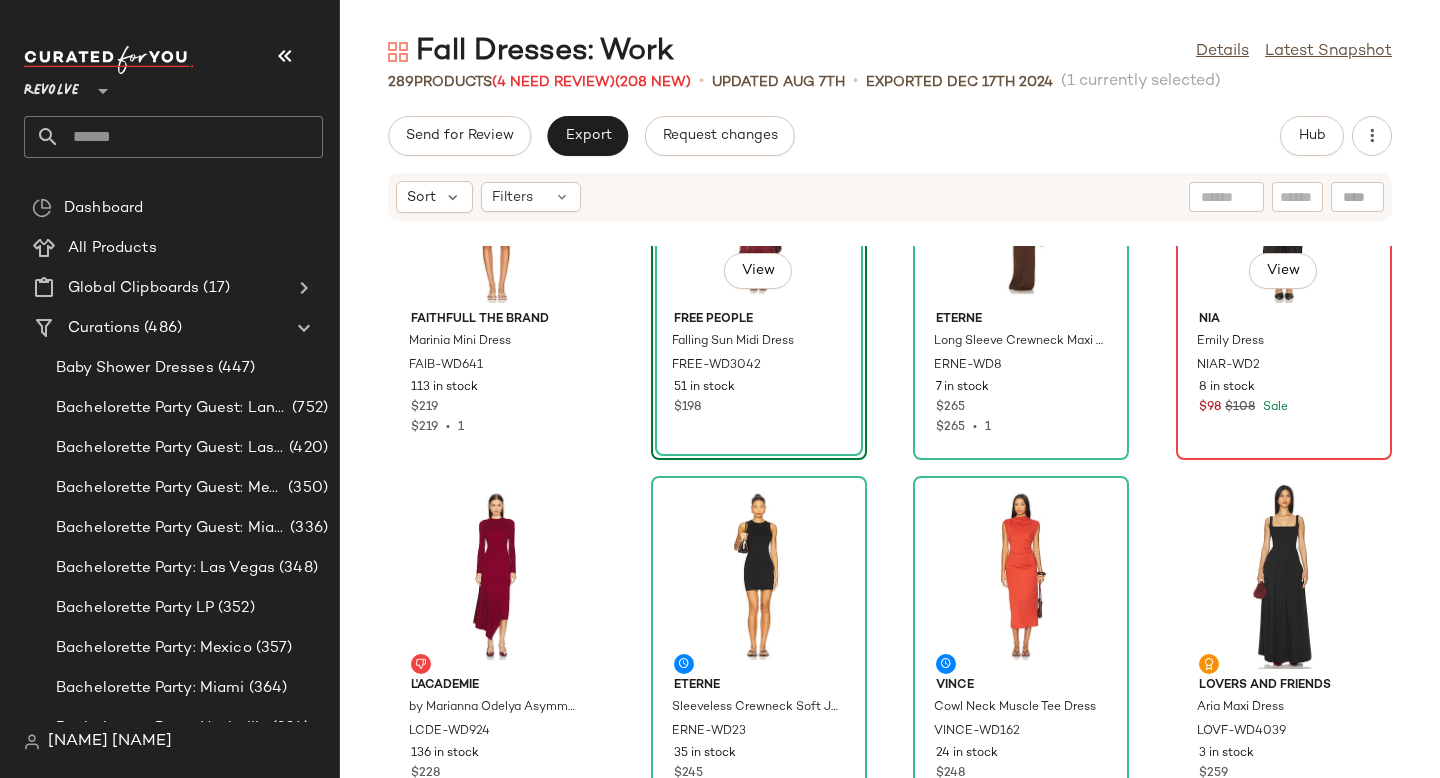 click on "NIA" at bounding box center [1284, 320] 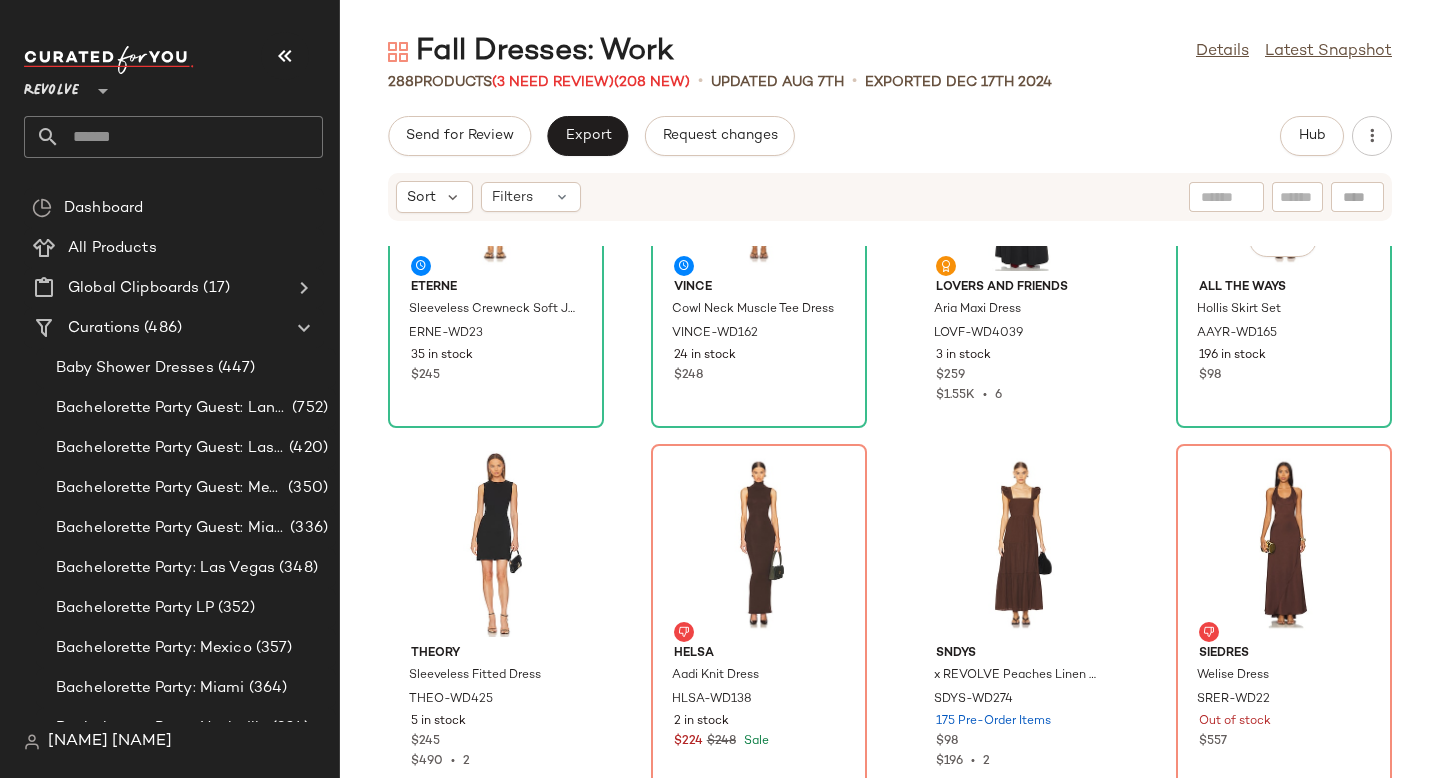 scroll, scrollTop: 25824, scrollLeft: 0, axis: vertical 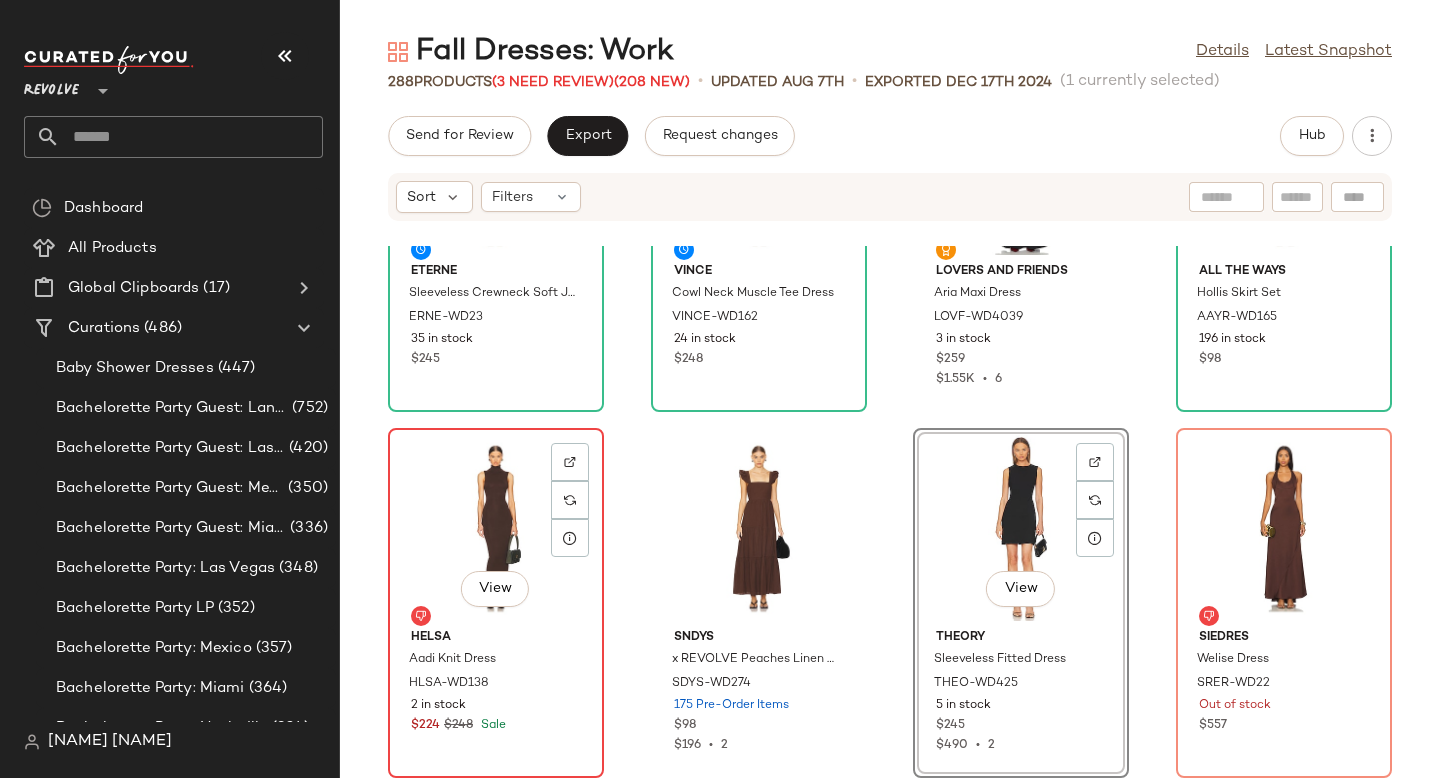 click on "View" 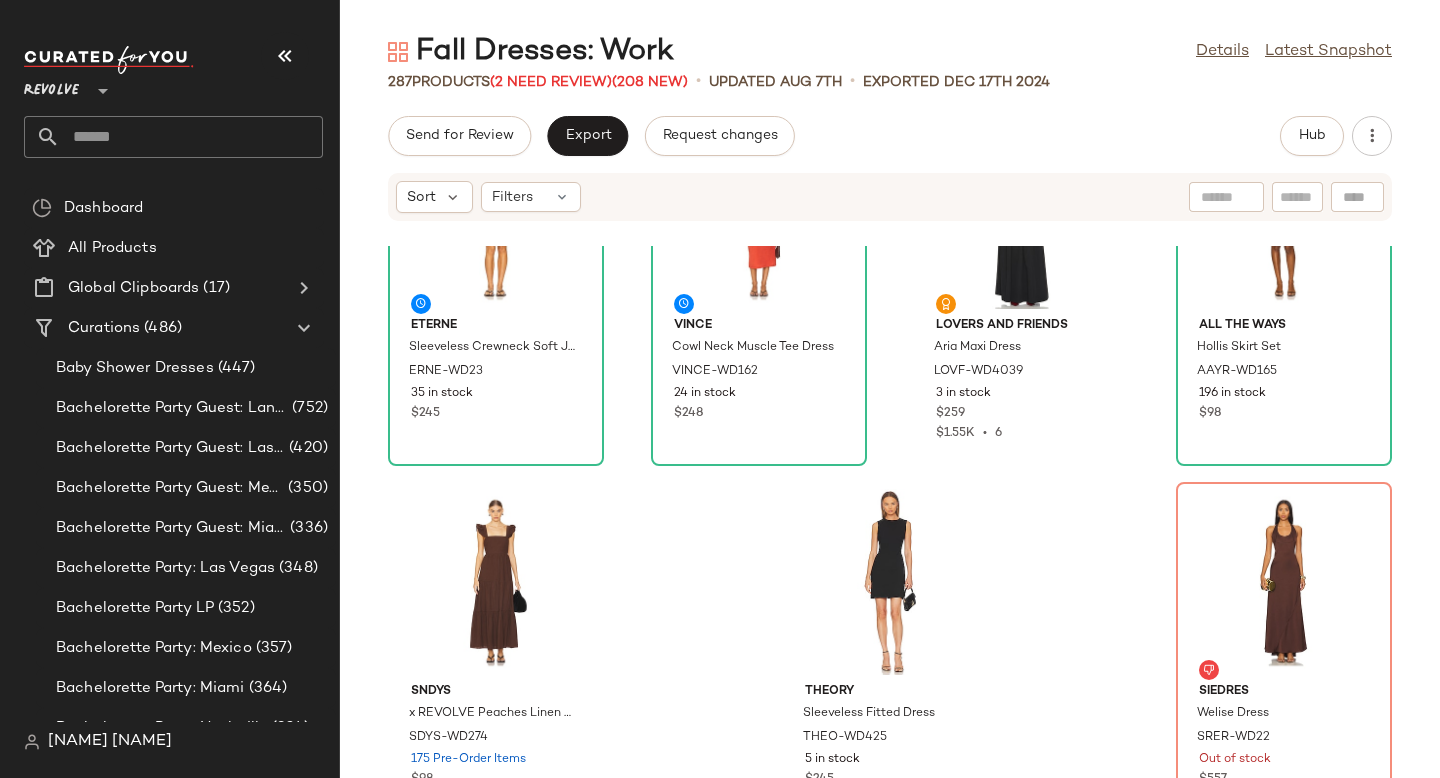 scroll, scrollTop: 25772, scrollLeft: 0, axis: vertical 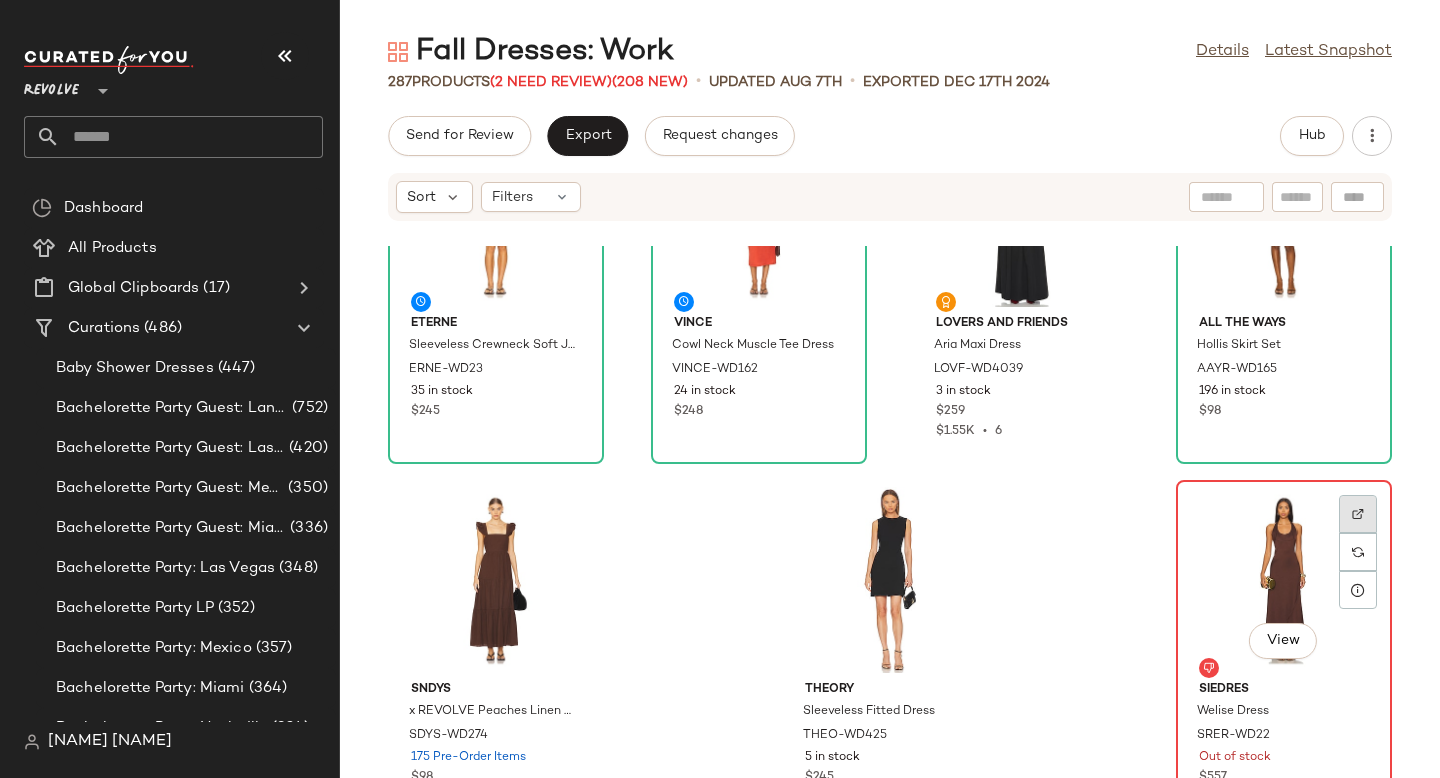 click 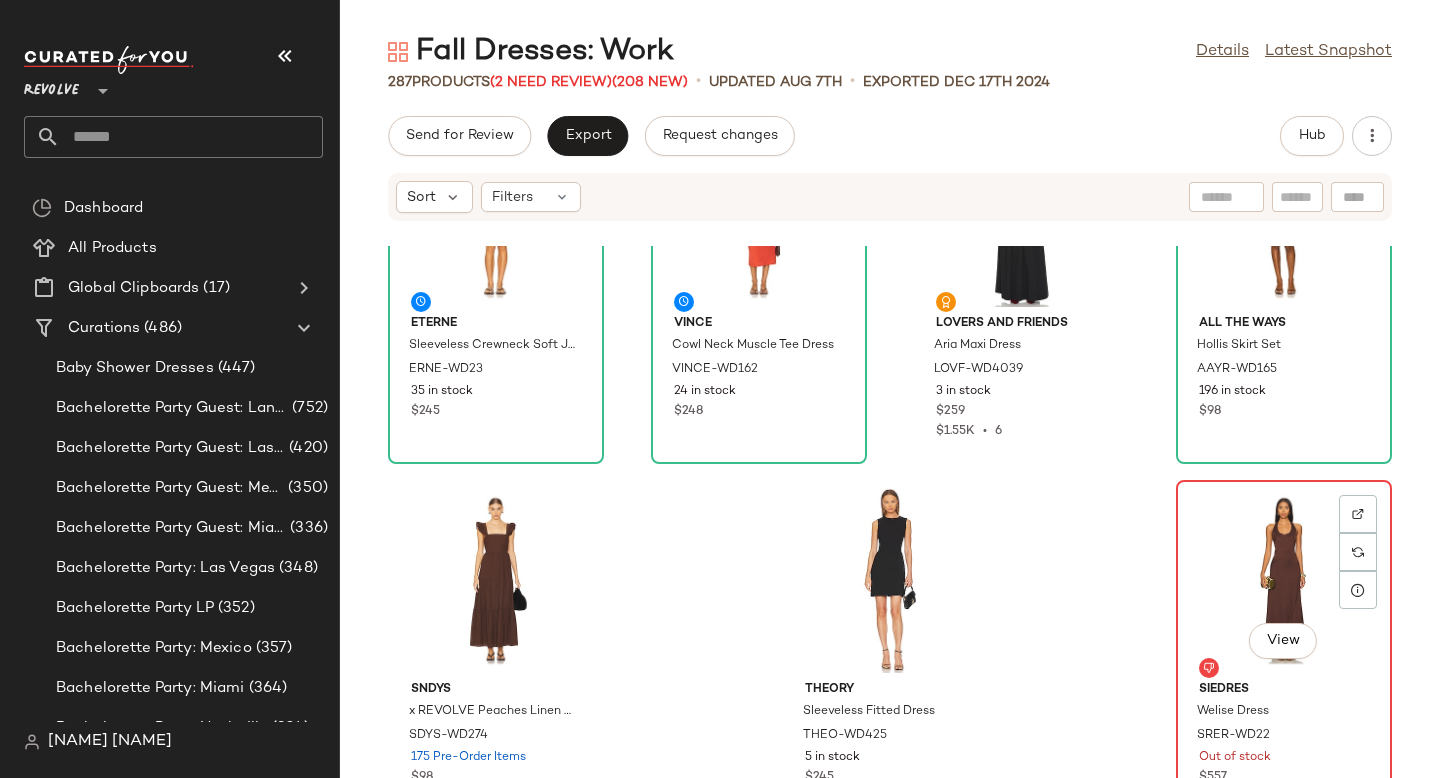 click on "View" 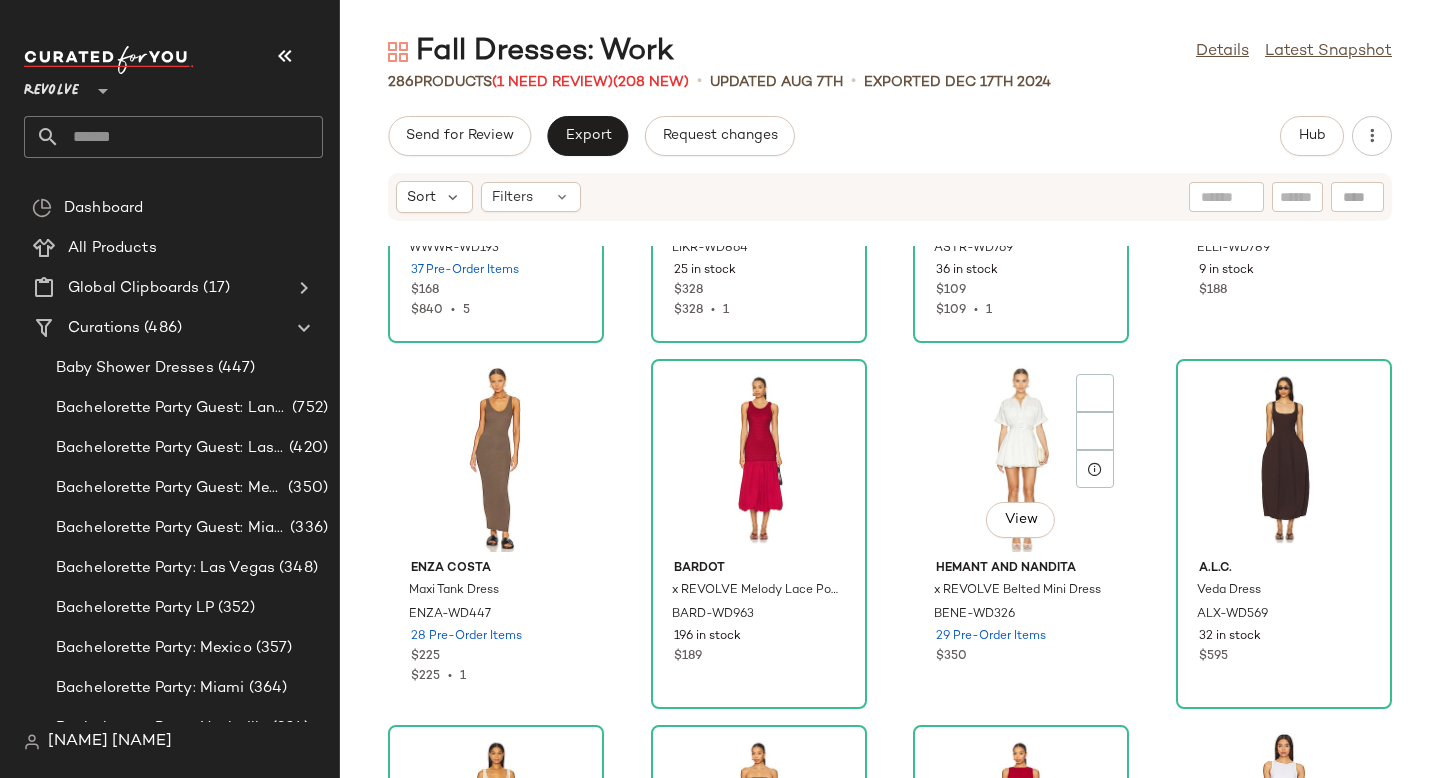 scroll, scrollTop: 23859, scrollLeft: 0, axis: vertical 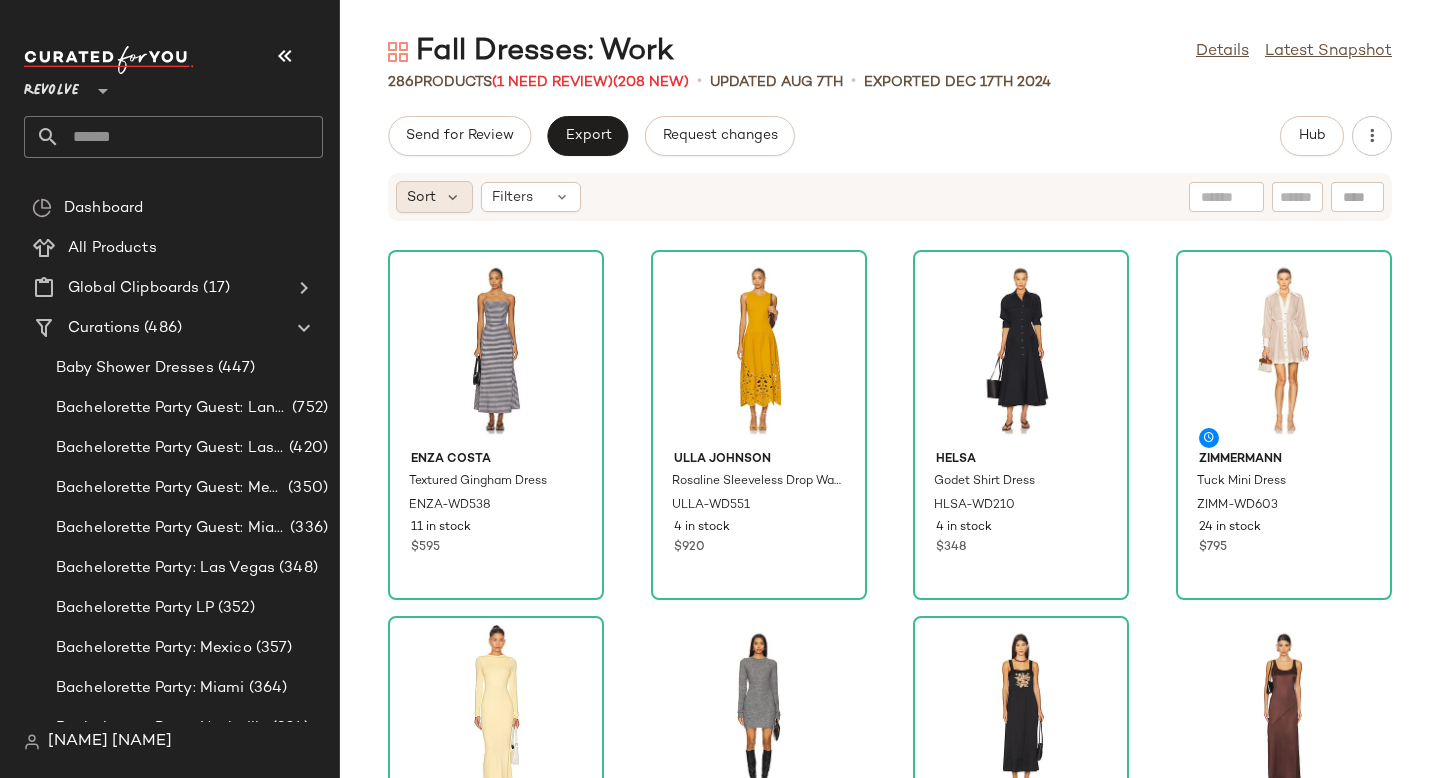 click on "Sort" 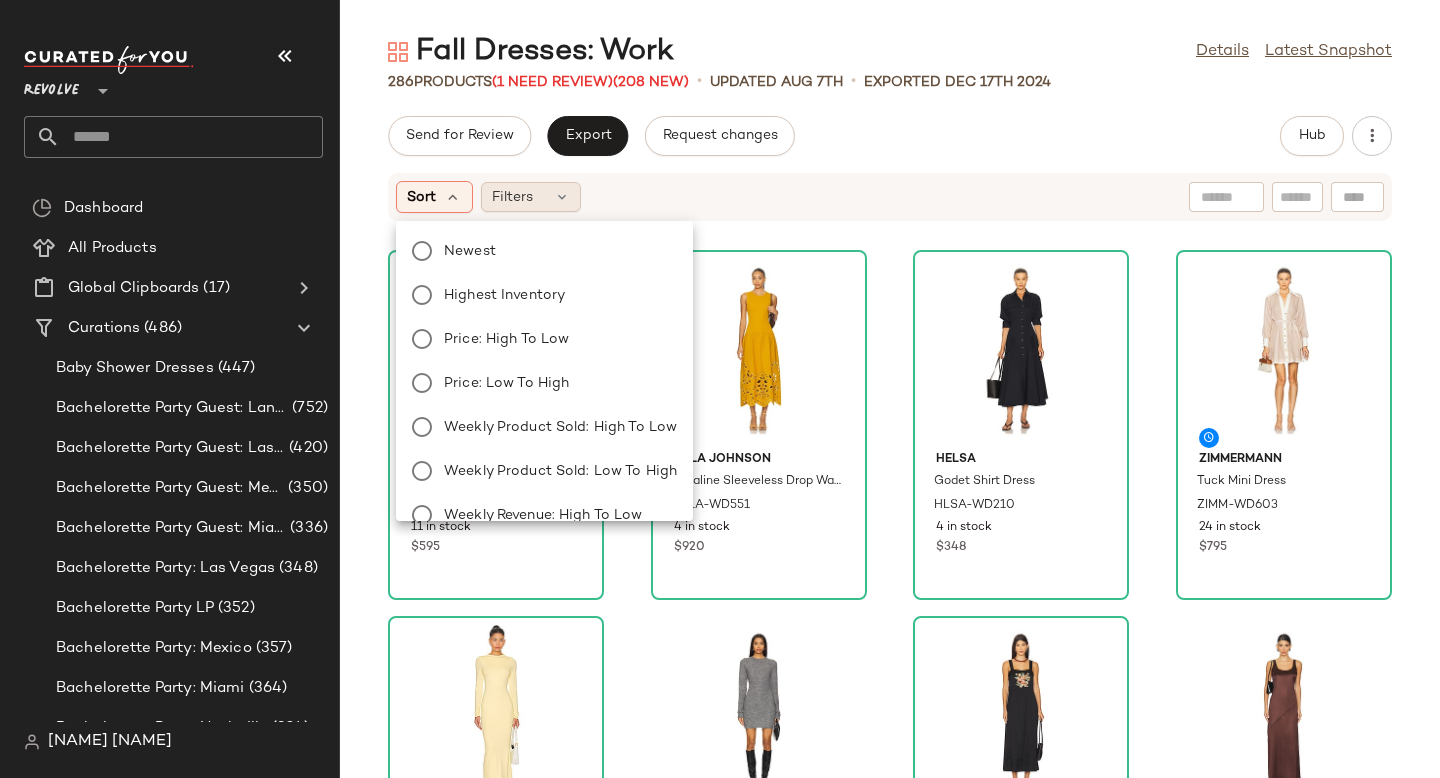 click on "Filters" at bounding box center (512, 197) 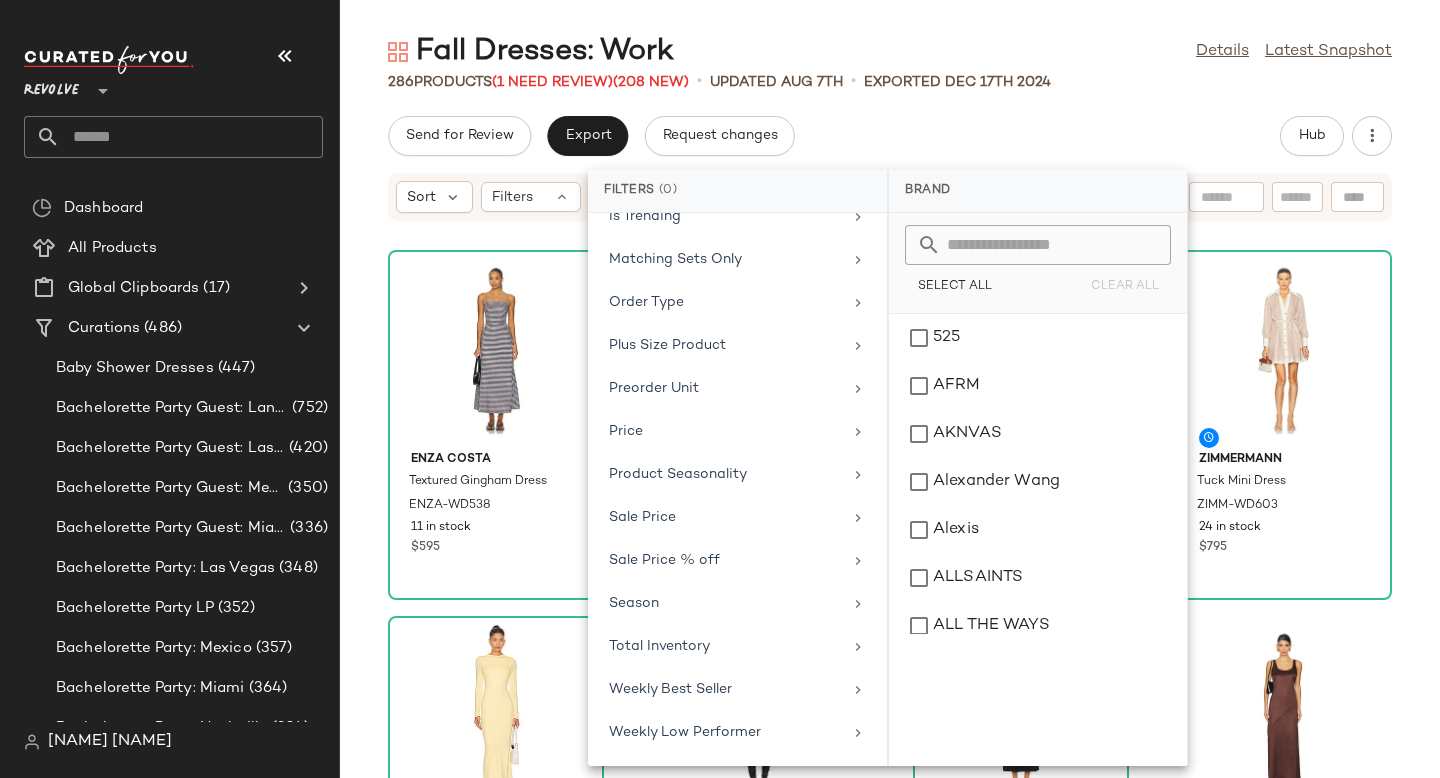 scroll, scrollTop: 925, scrollLeft: 0, axis: vertical 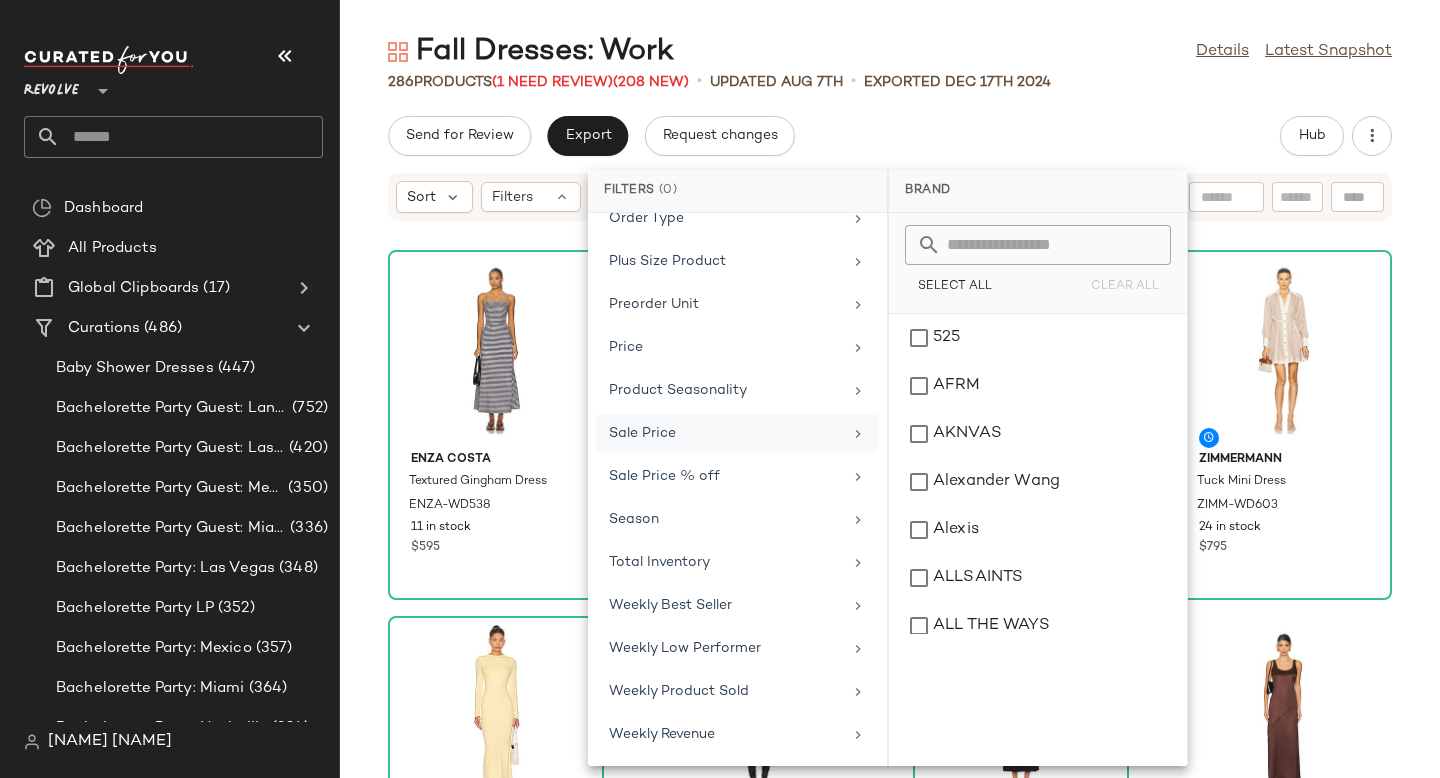 click on "Sale Price" at bounding box center [725, 433] 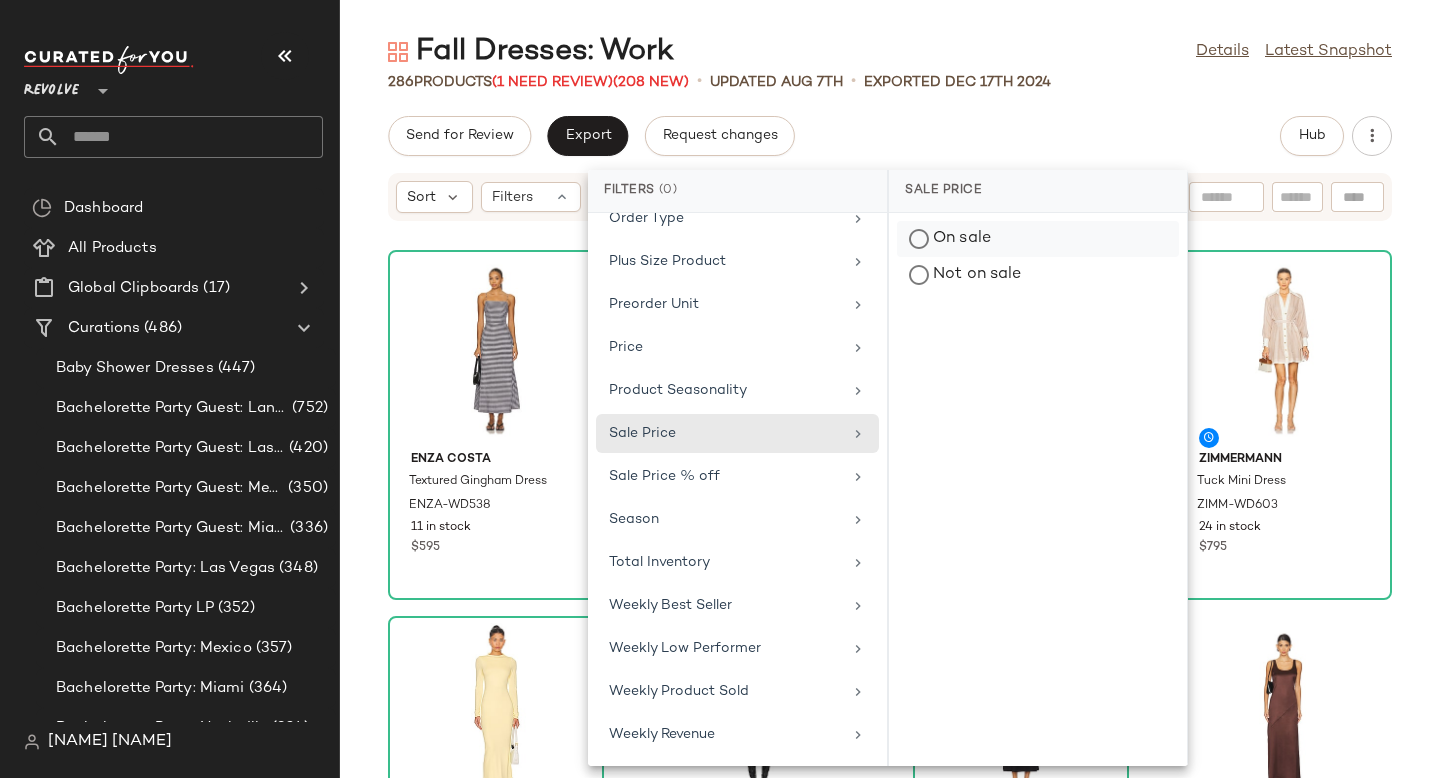 click on "On sale" 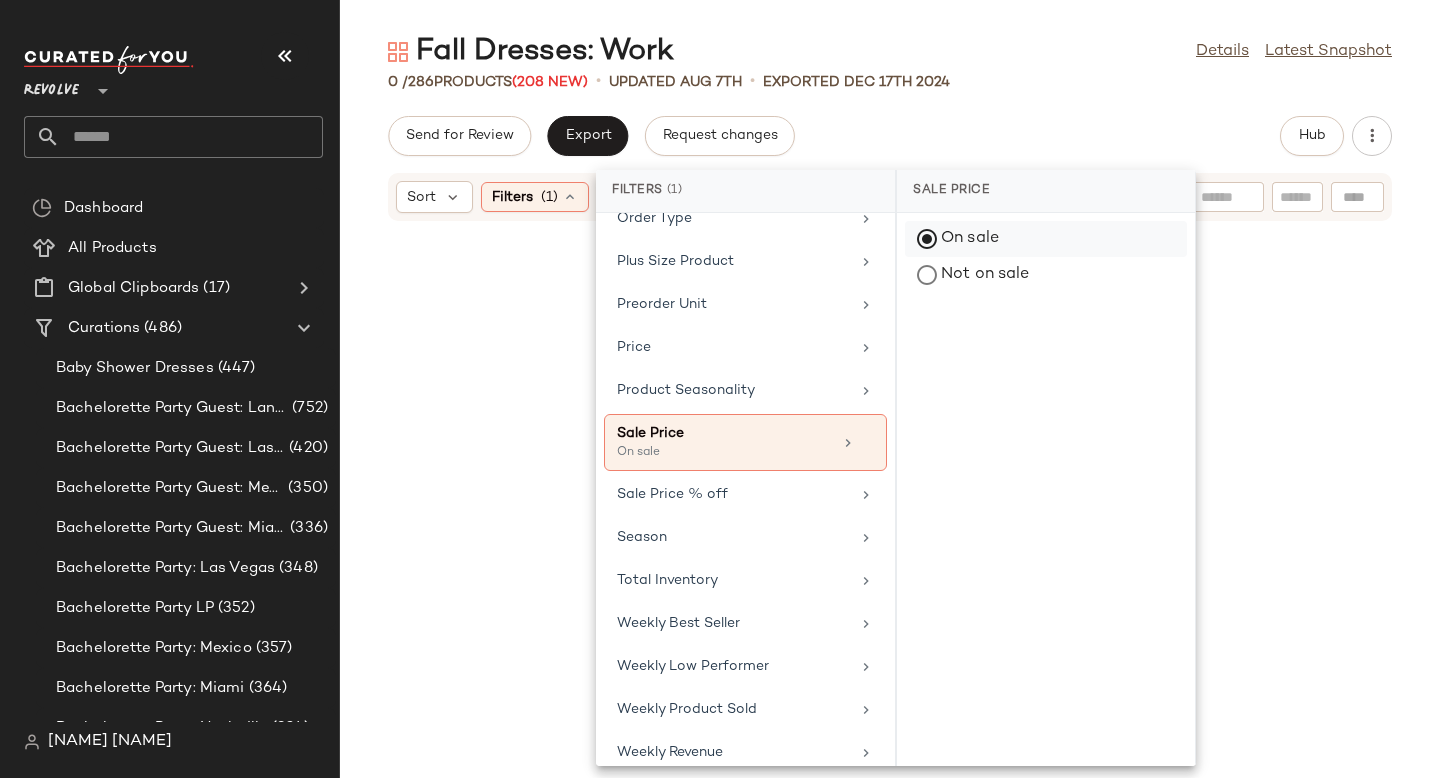 click on "On sale" 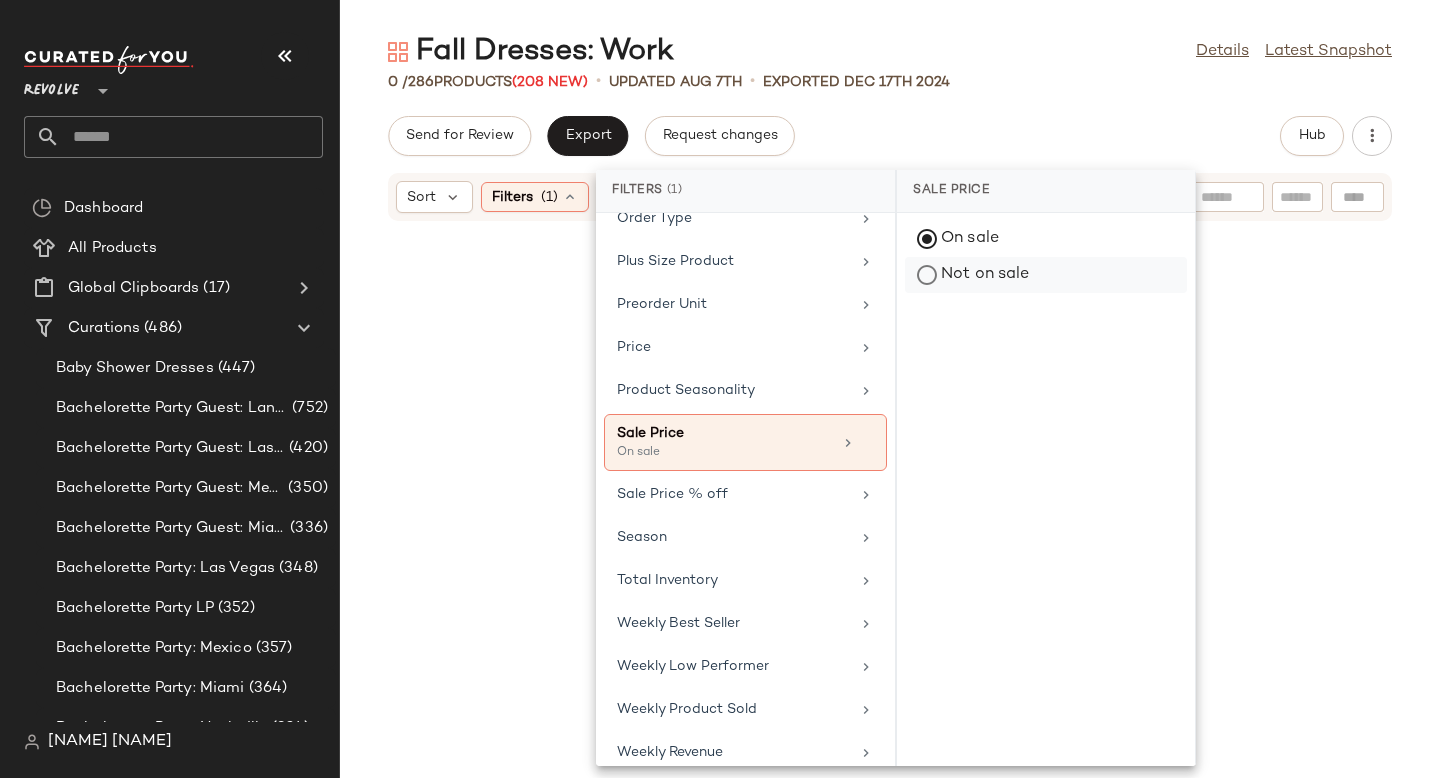click on "Not on sale" 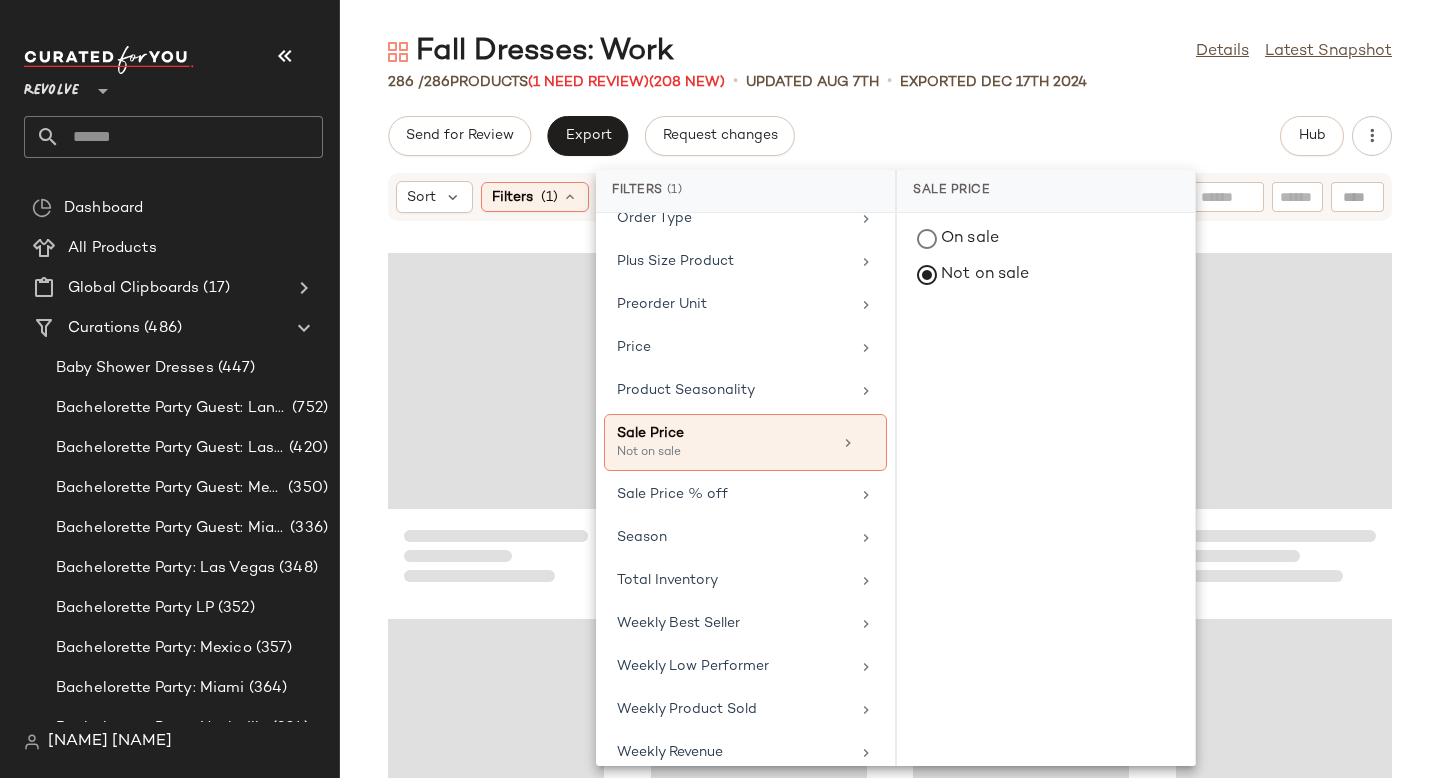 click 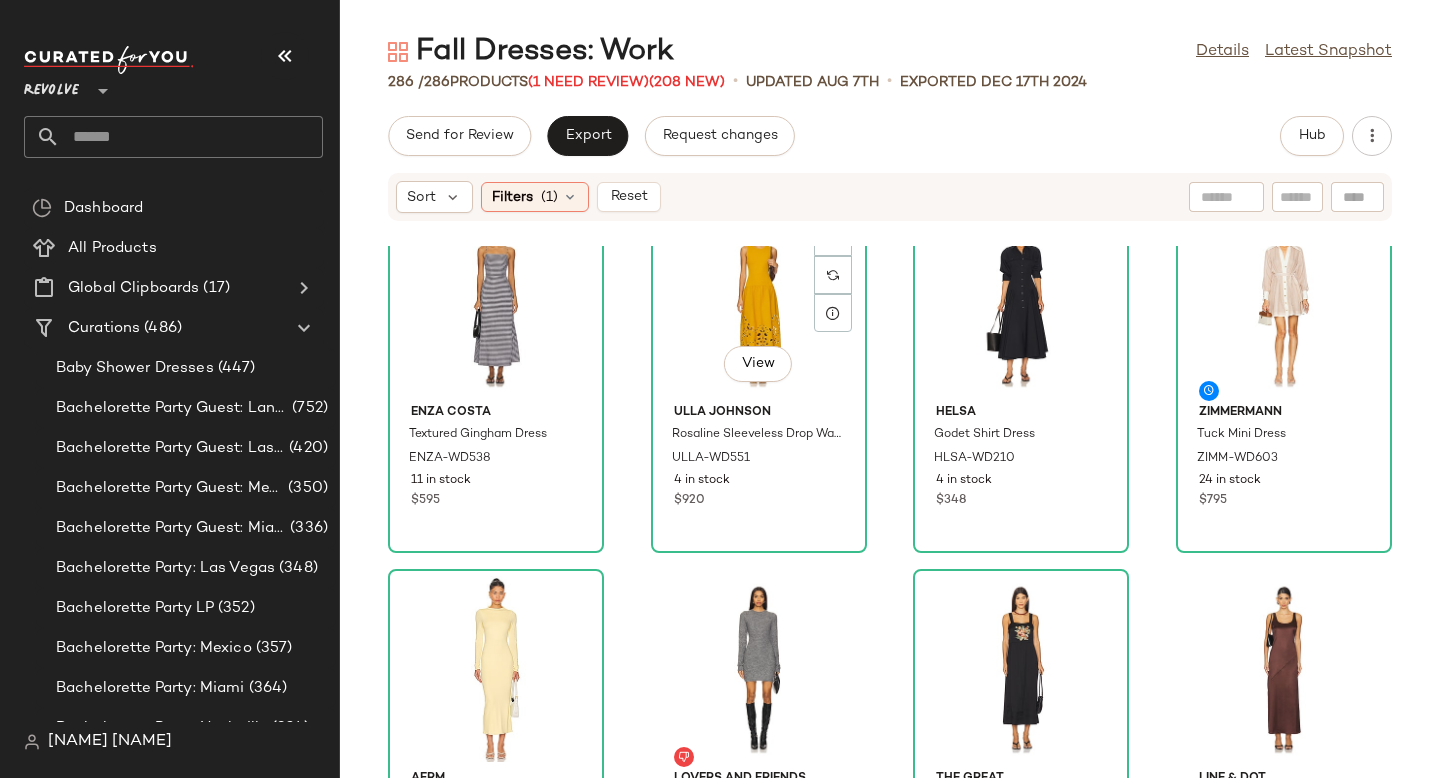 scroll, scrollTop: 0, scrollLeft: 0, axis: both 